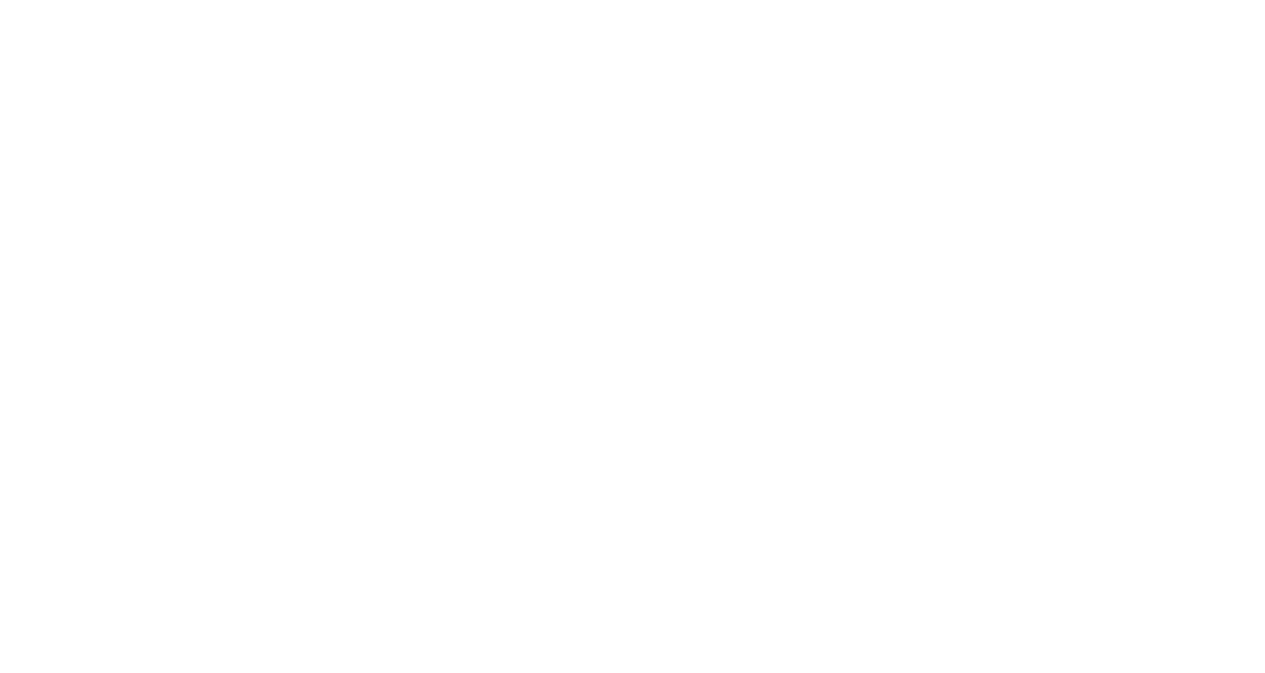 scroll, scrollTop: 0, scrollLeft: 0, axis: both 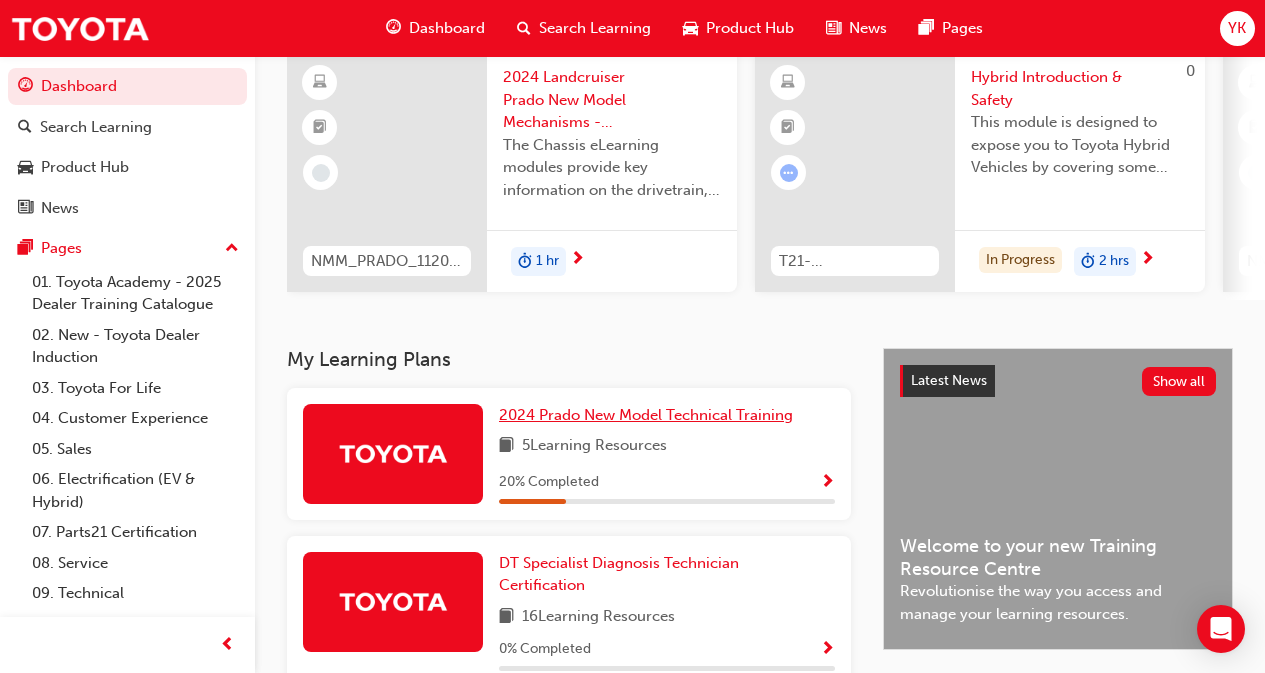 click on "2024 Prado New Model Technical Training" at bounding box center [646, 415] 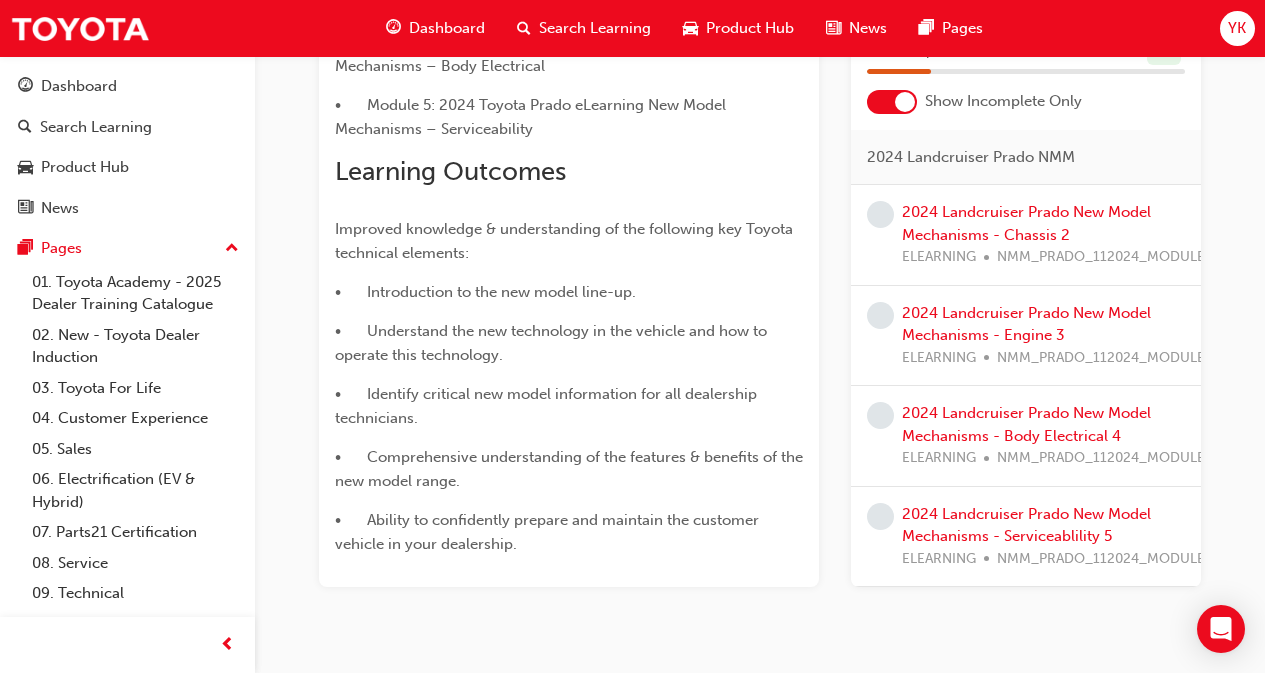 scroll, scrollTop: 773, scrollLeft: 0, axis: vertical 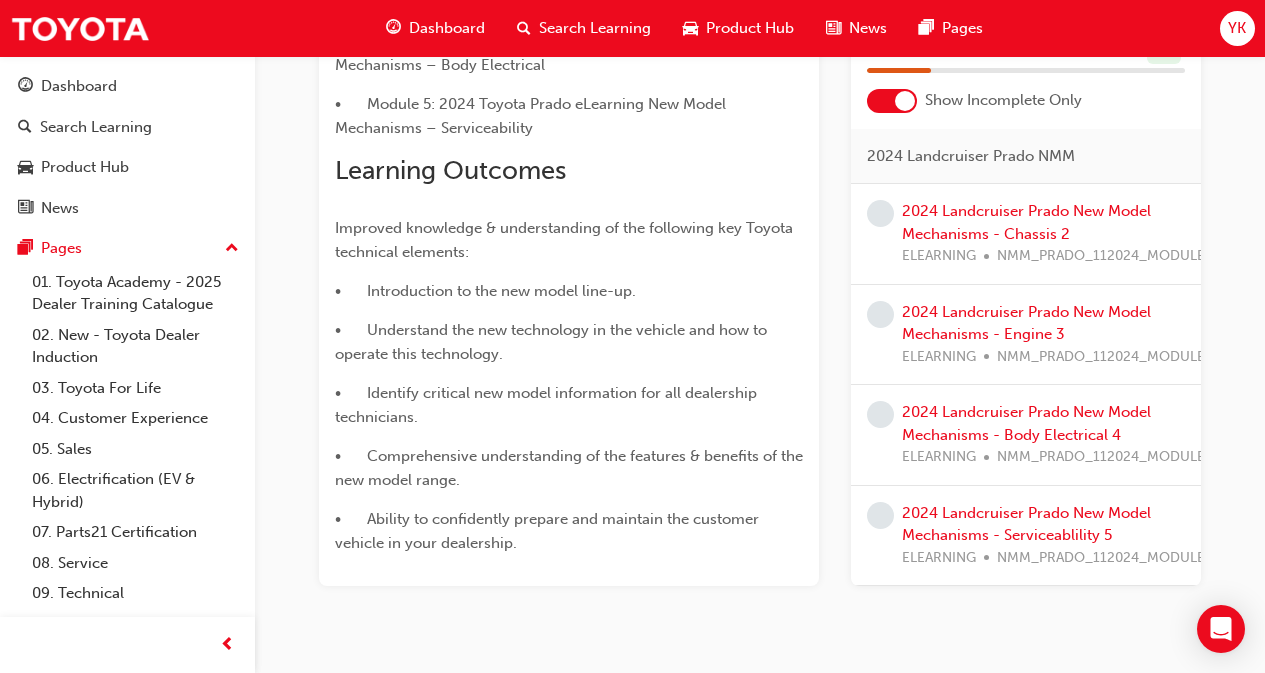 click on "Dashboard" at bounding box center [447, 28] 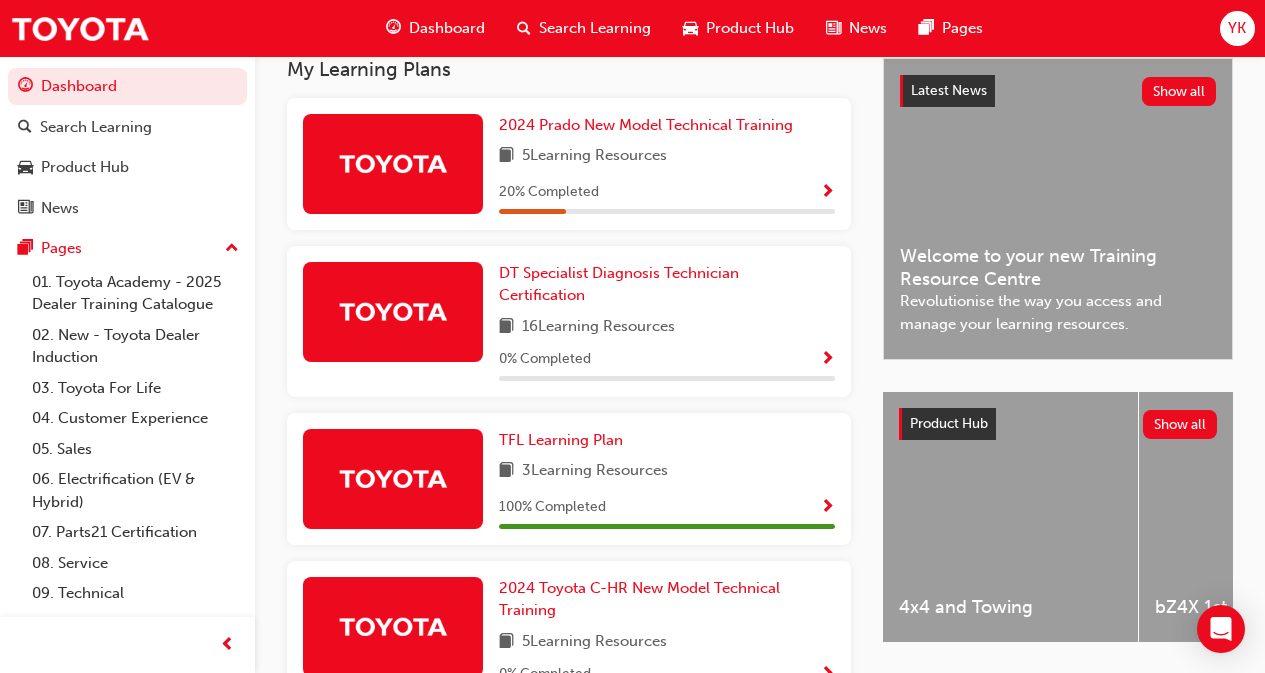 scroll, scrollTop: 450, scrollLeft: 0, axis: vertical 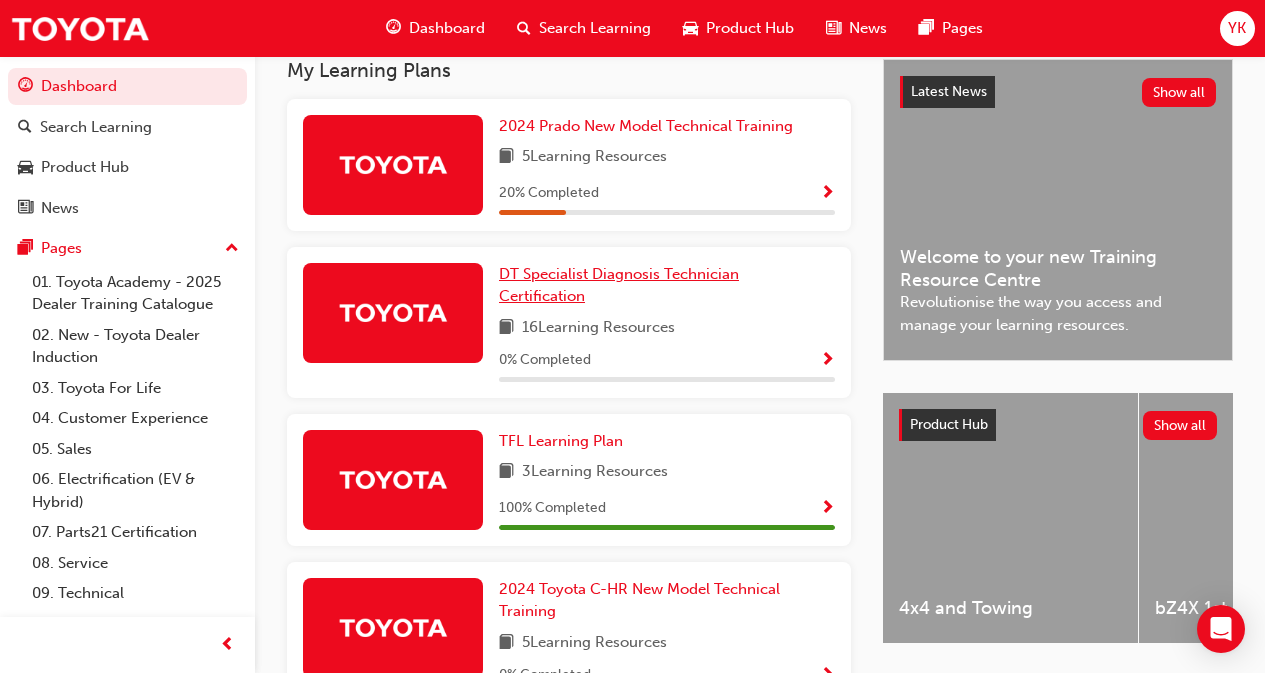 click on "DT Specialist Diagnosis Technician Certification" at bounding box center (619, 285) 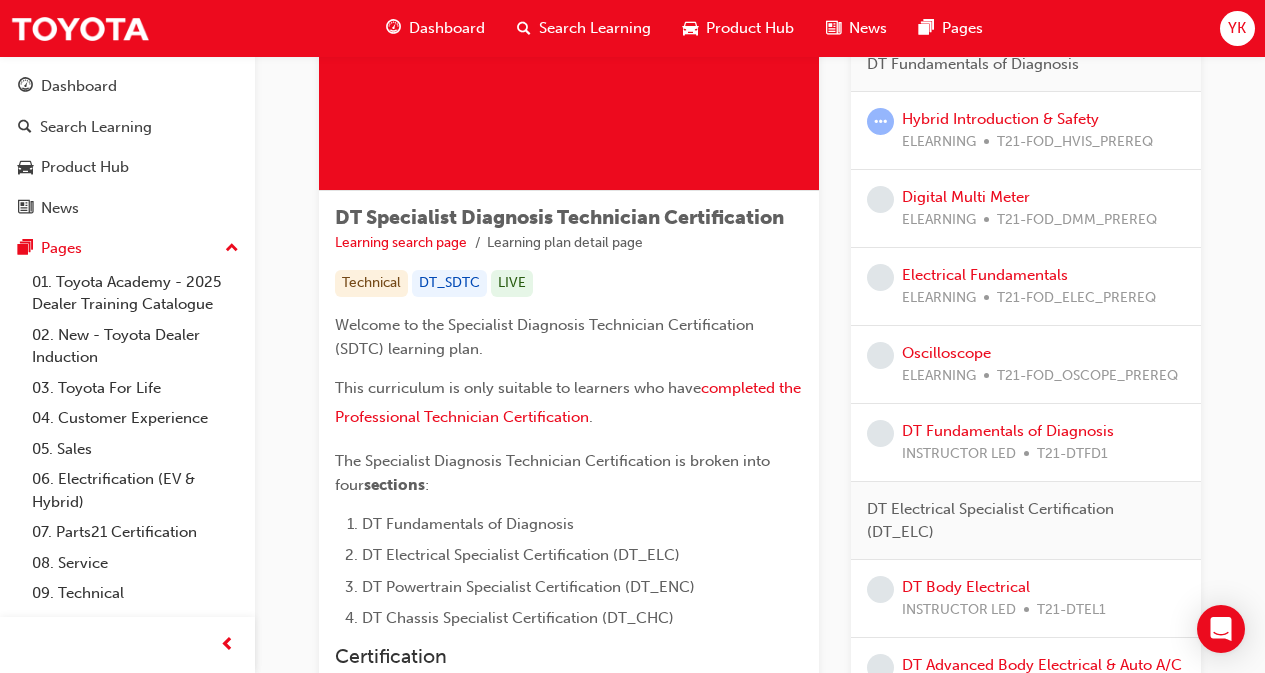 scroll, scrollTop: 32, scrollLeft: 0, axis: vertical 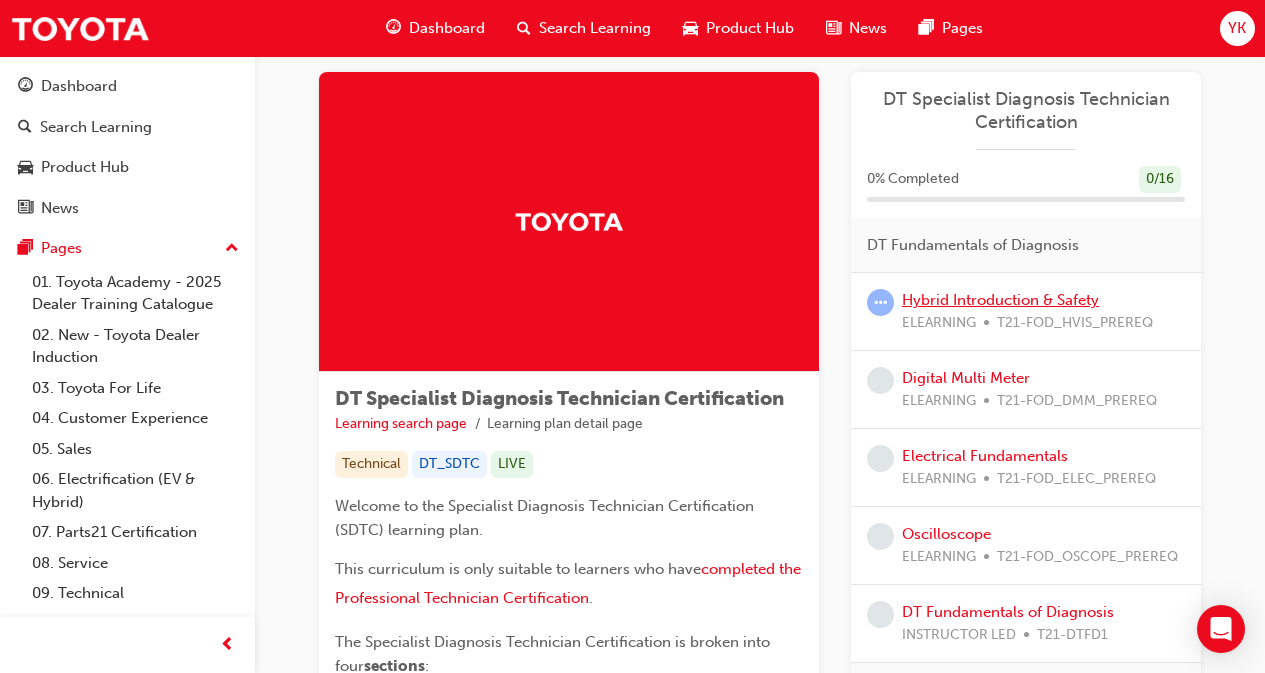 click on "Hybrid Introduction & Safety" at bounding box center (1000, 300) 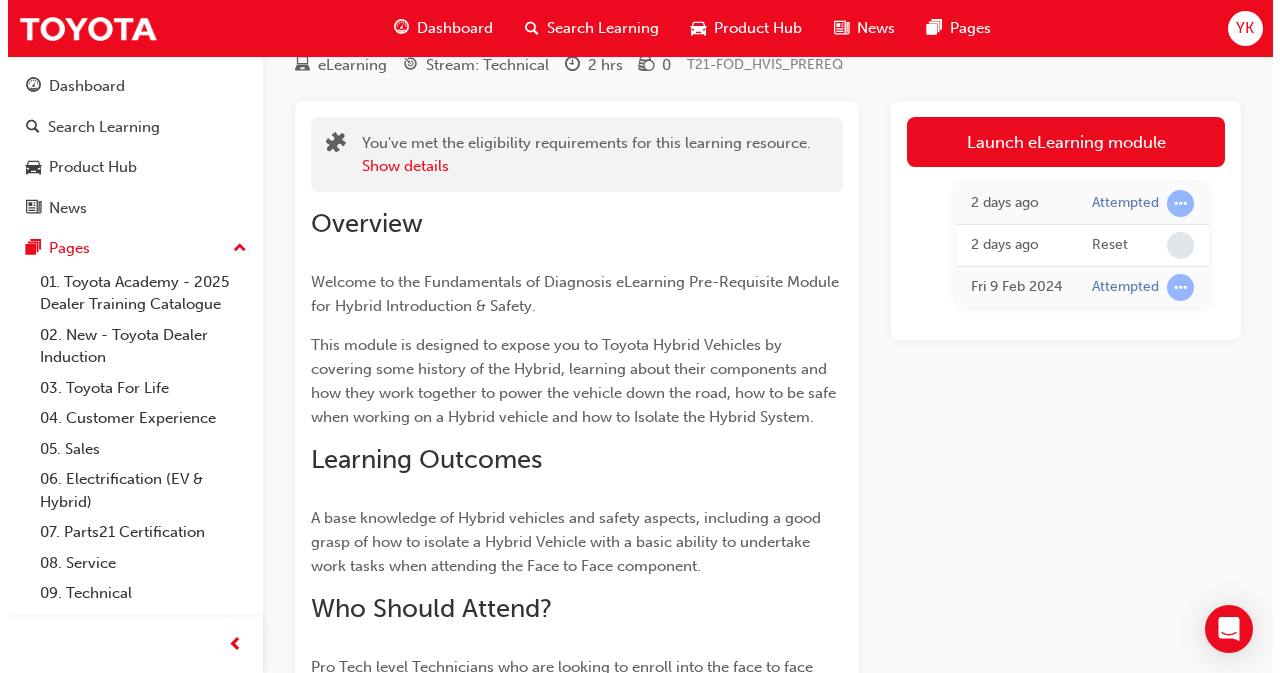 scroll, scrollTop: 0, scrollLeft: 0, axis: both 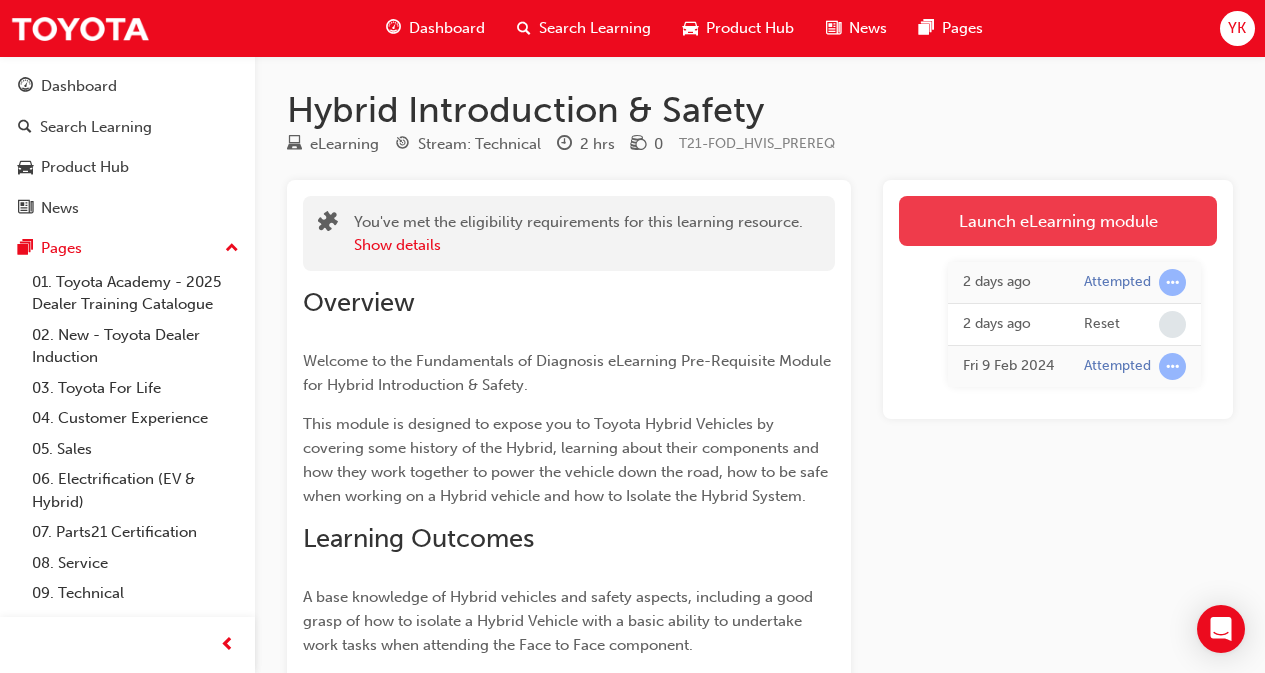 click on "Launch eLearning module" at bounding box center [1058, 221] 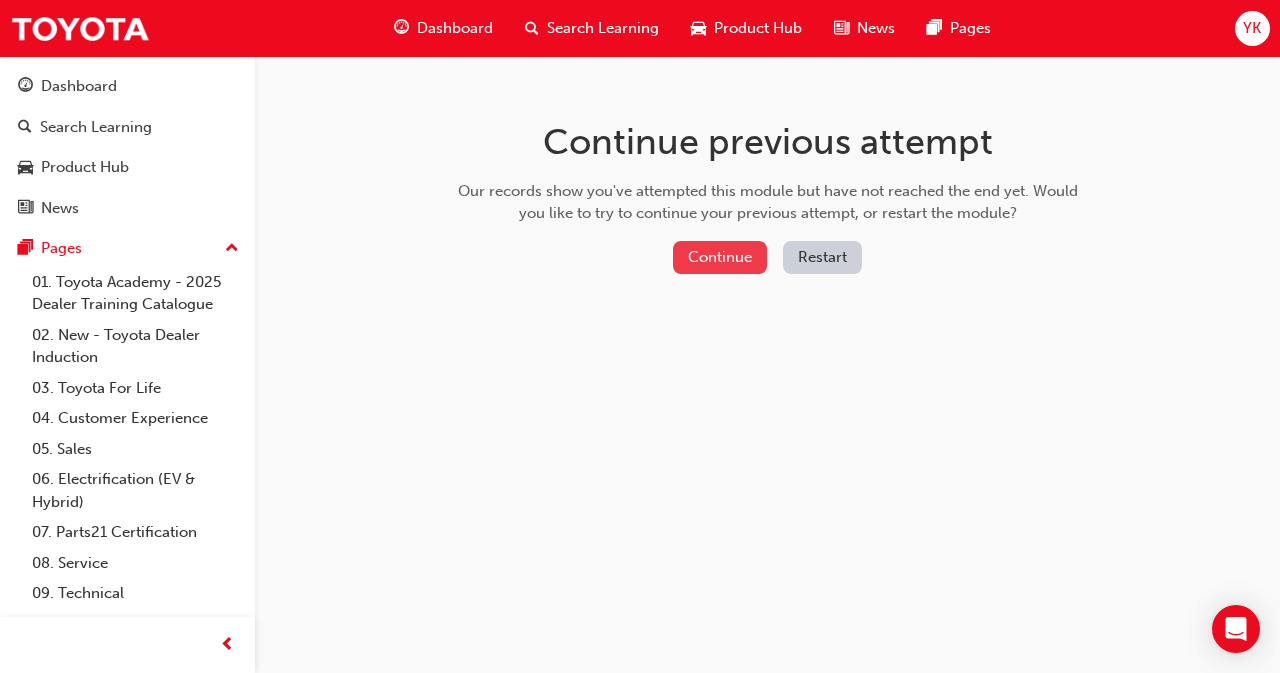click on "Continue" at bounding box center (720, 257) 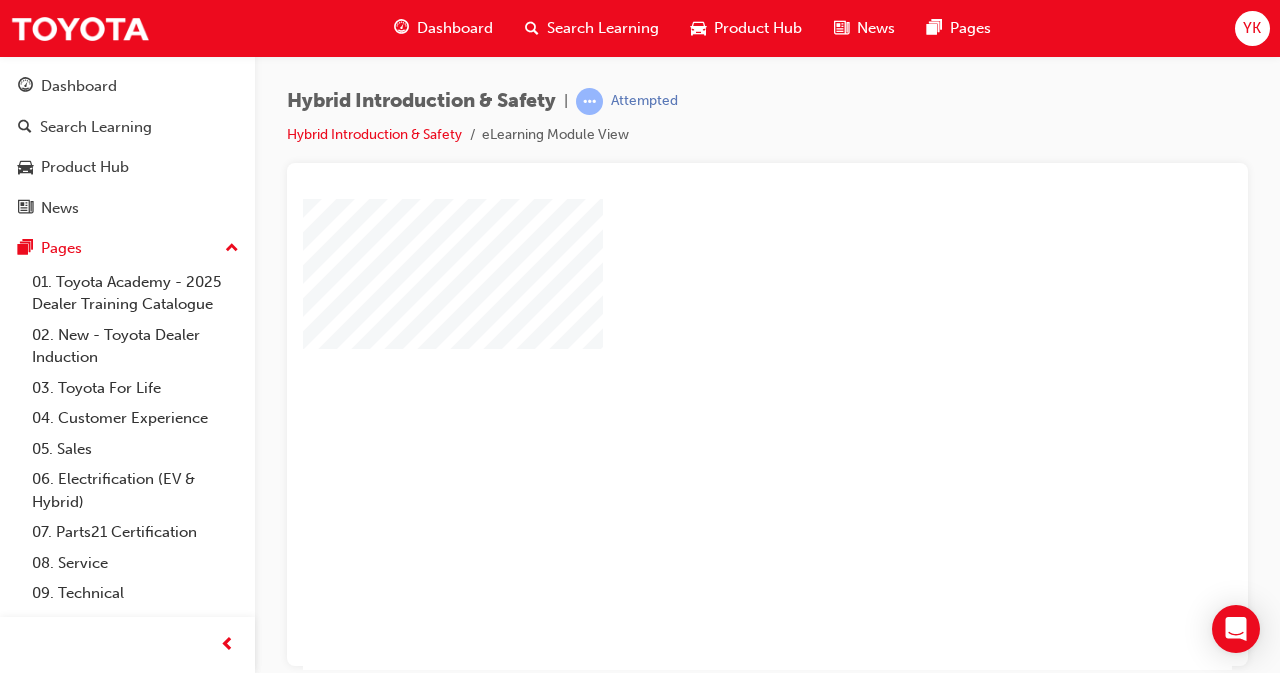 scroll, scrollTop: 309, scrollLeft: 0, axis: vertical 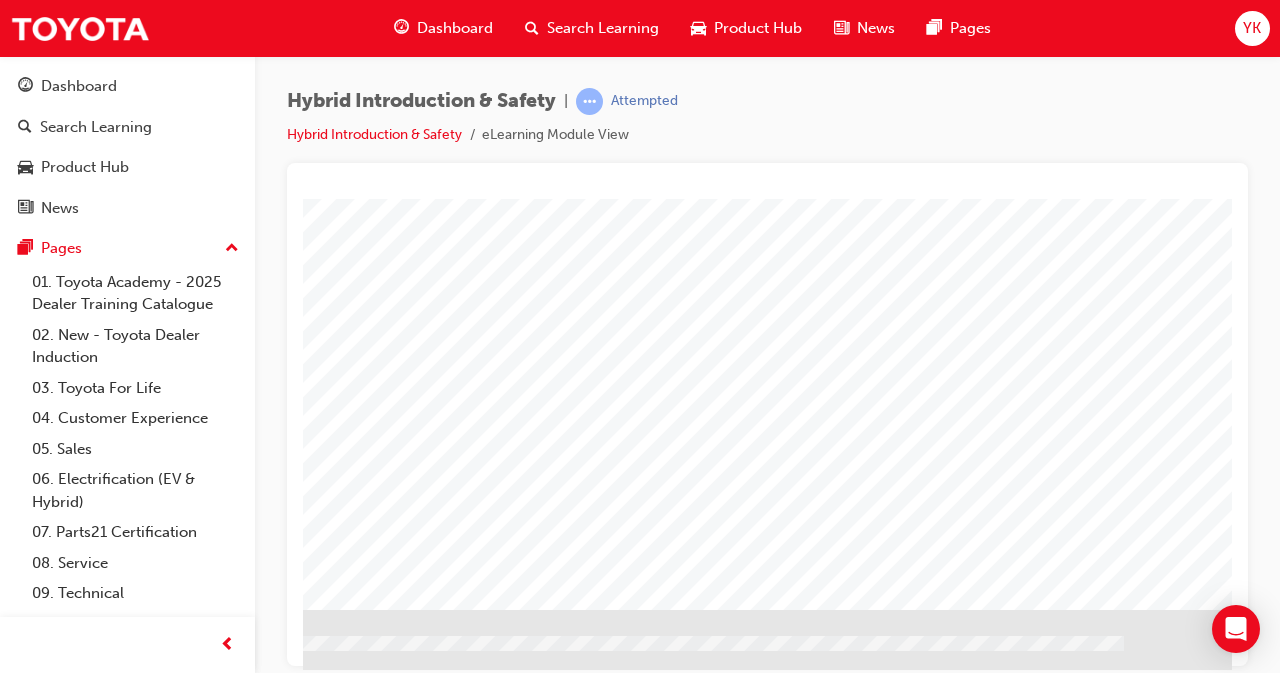 click at bounding box center [618, 1715] 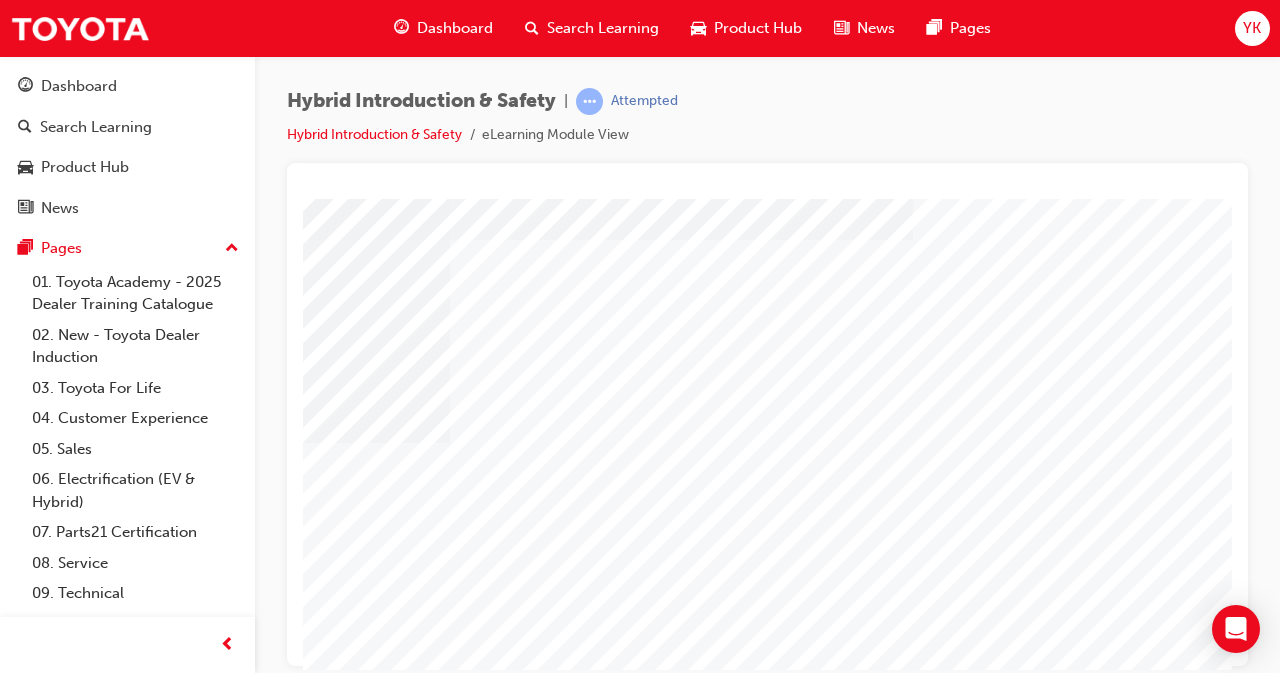 scroll, scrollTop: 189, scrollLeft: 95, axis: both 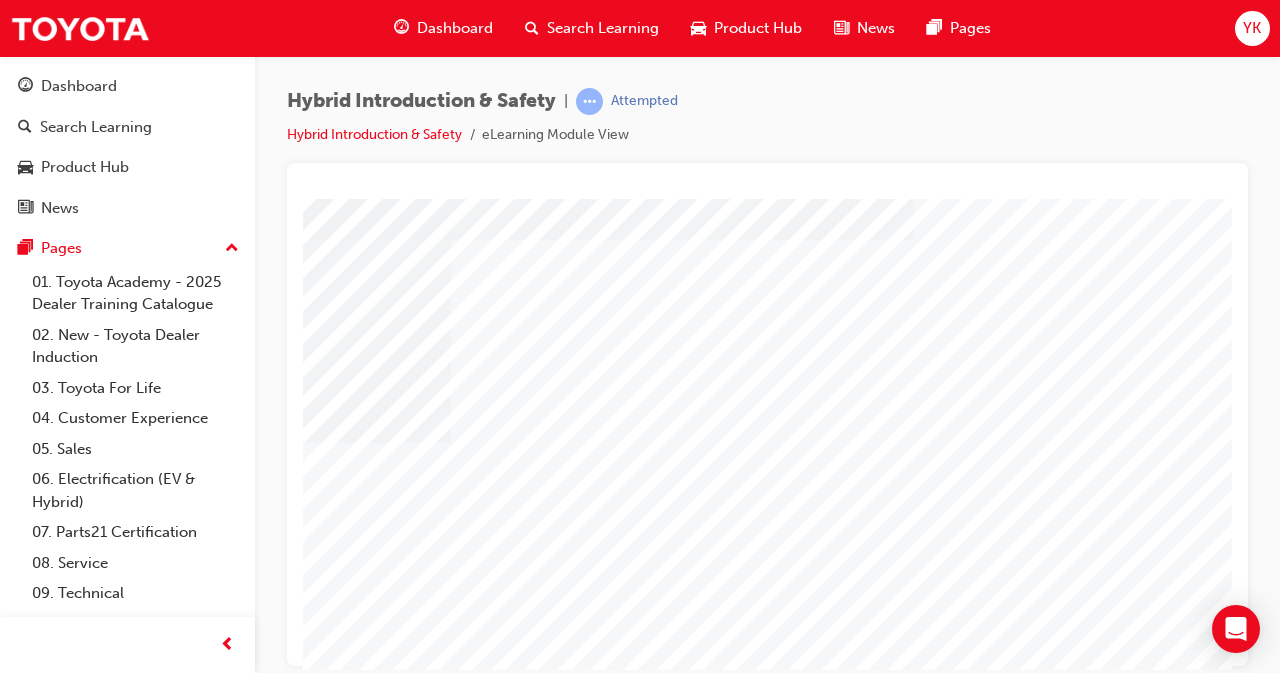 click at bounding box center [375, 880] 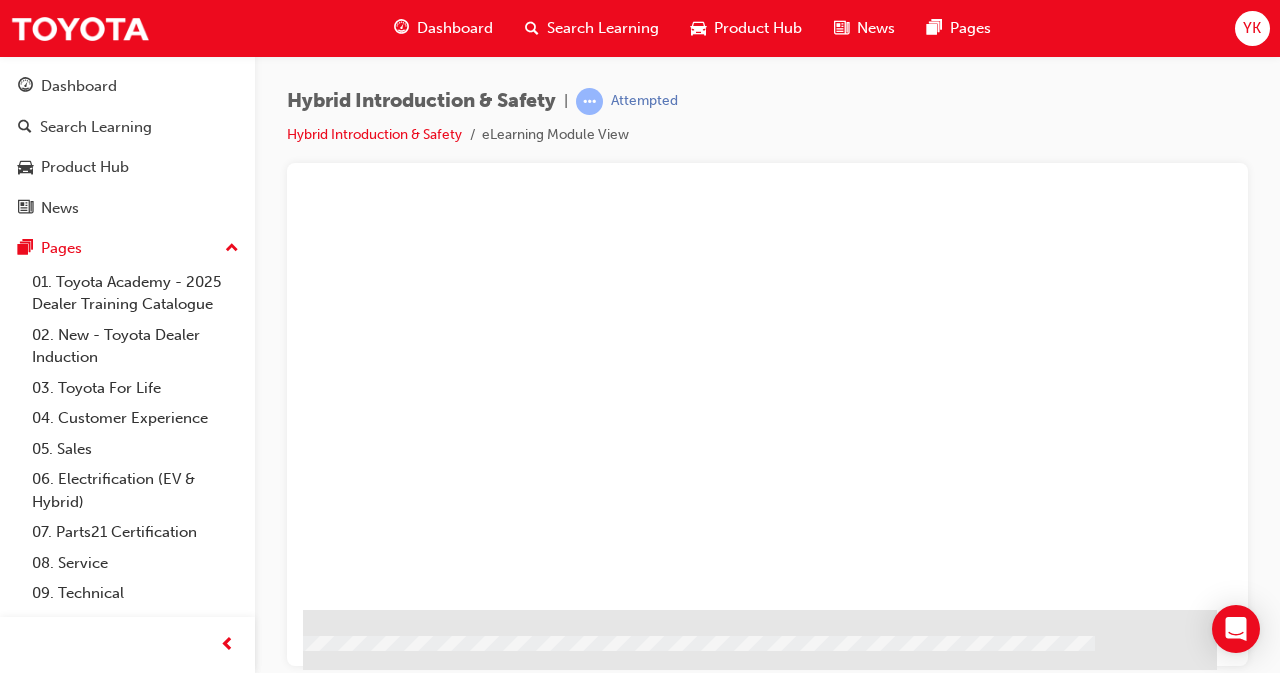 scroll, scrollTop: 0, scrollLeft: 446, axis: horizontal 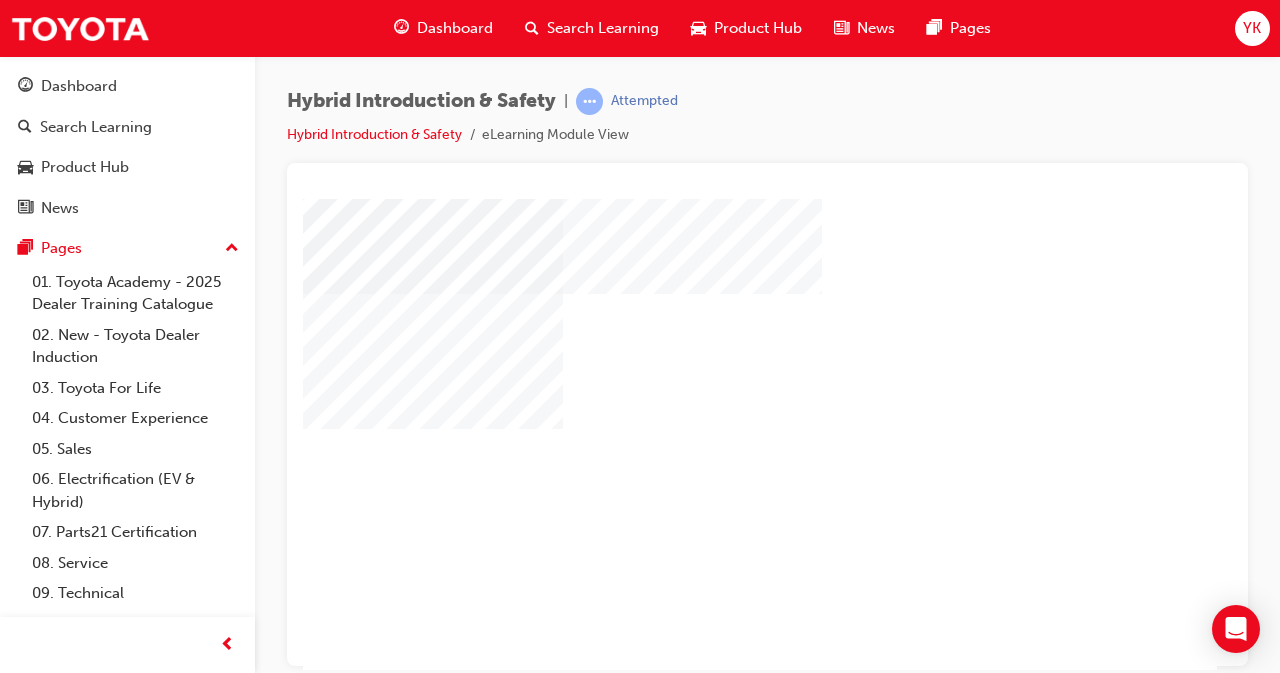 click at bounding box center (862, 334) 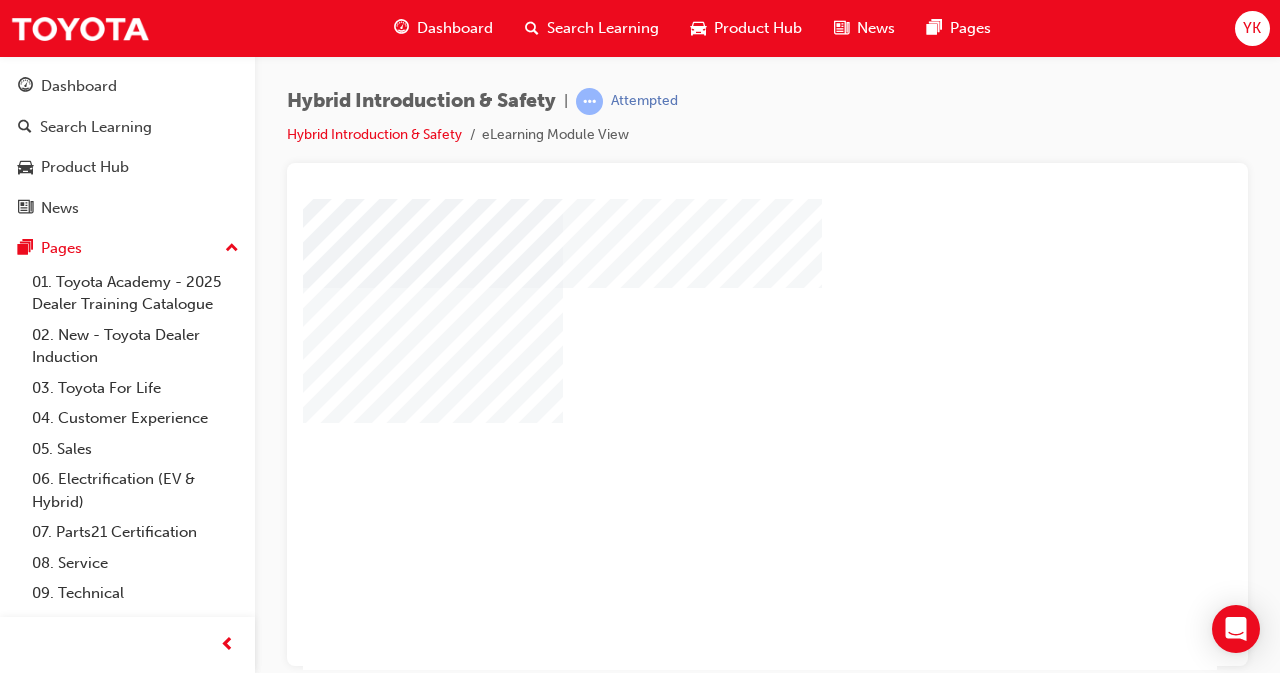 scroll, scrollTop: 0, scrollLeft: 0, axis: both 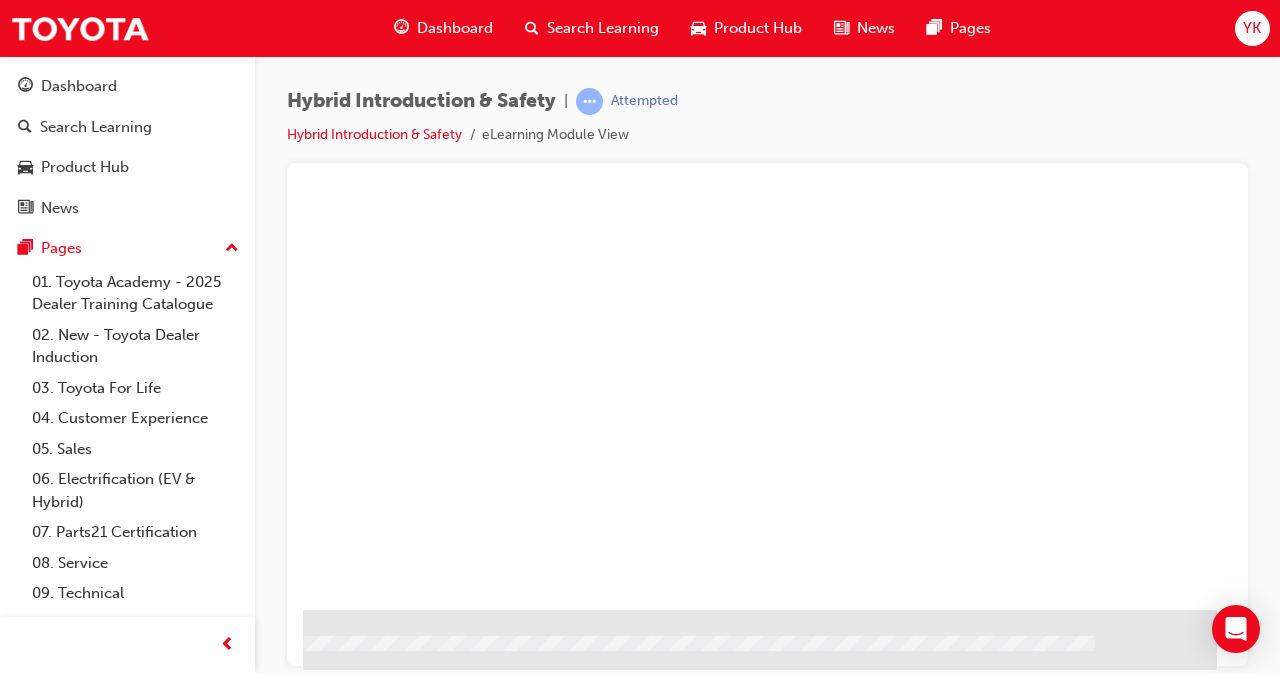 click at bounding box center [37, 2434] 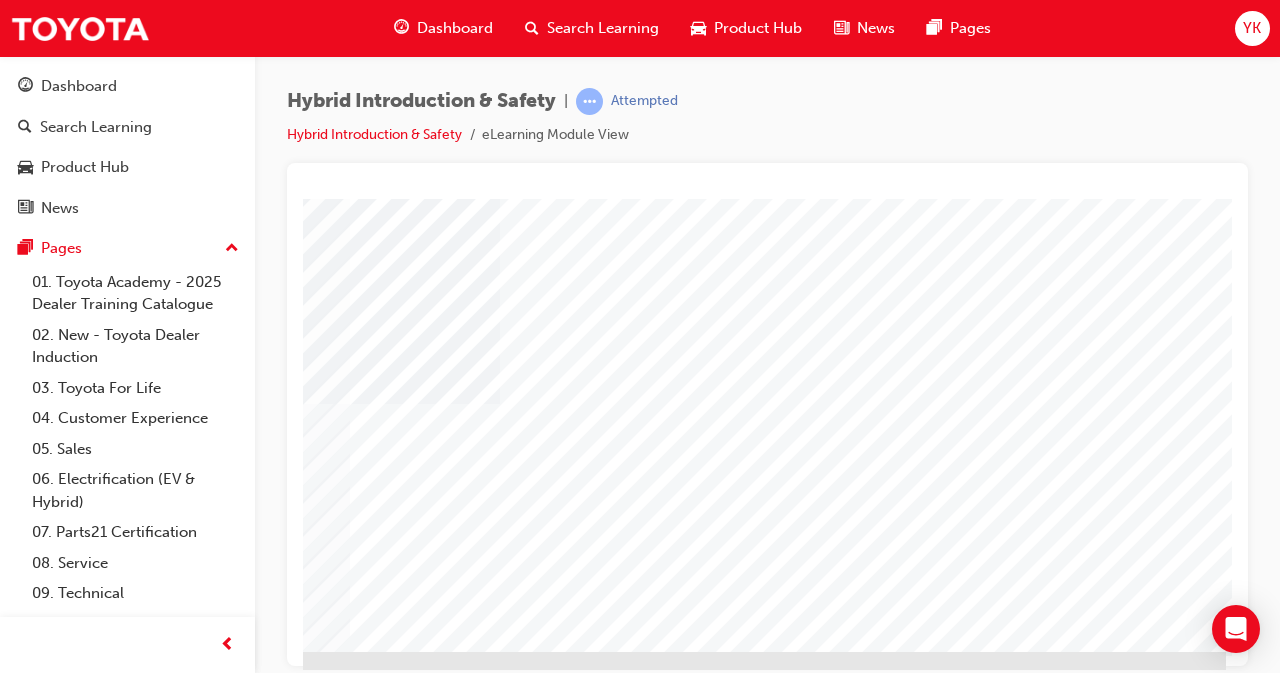 scroll, scrollTop: 257, scrollLeft: 446, axis: both 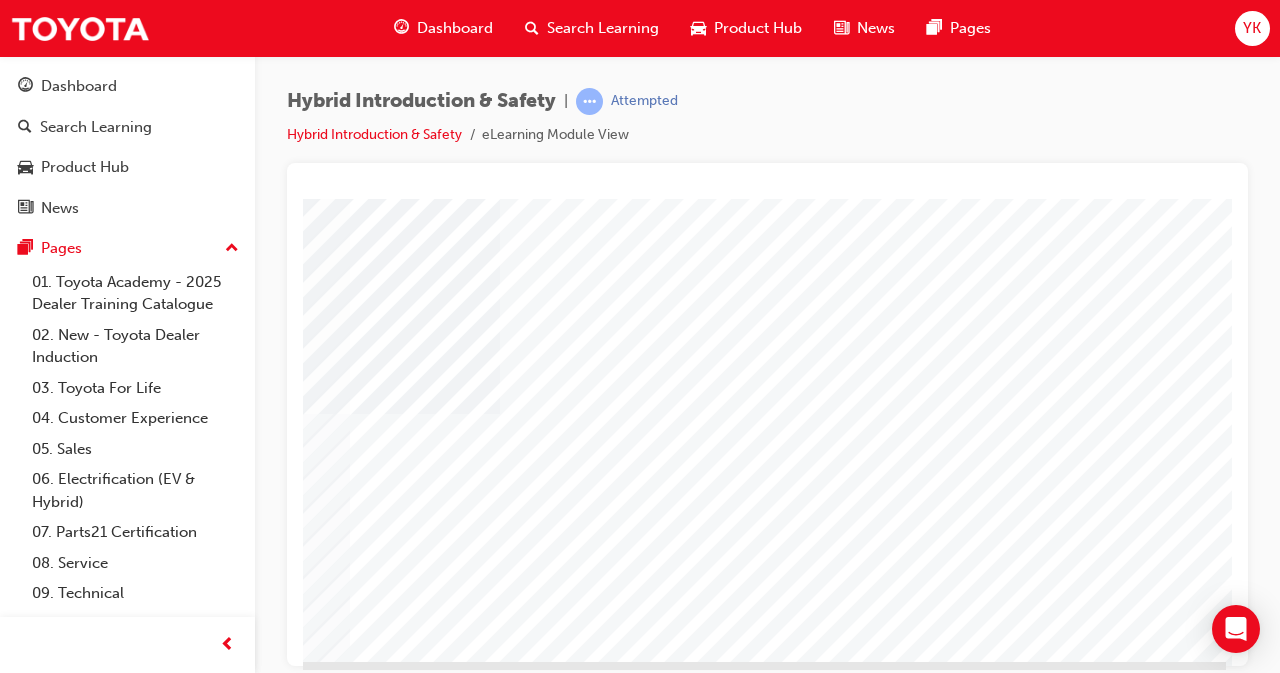 click at bounding box center [-71, 1569] 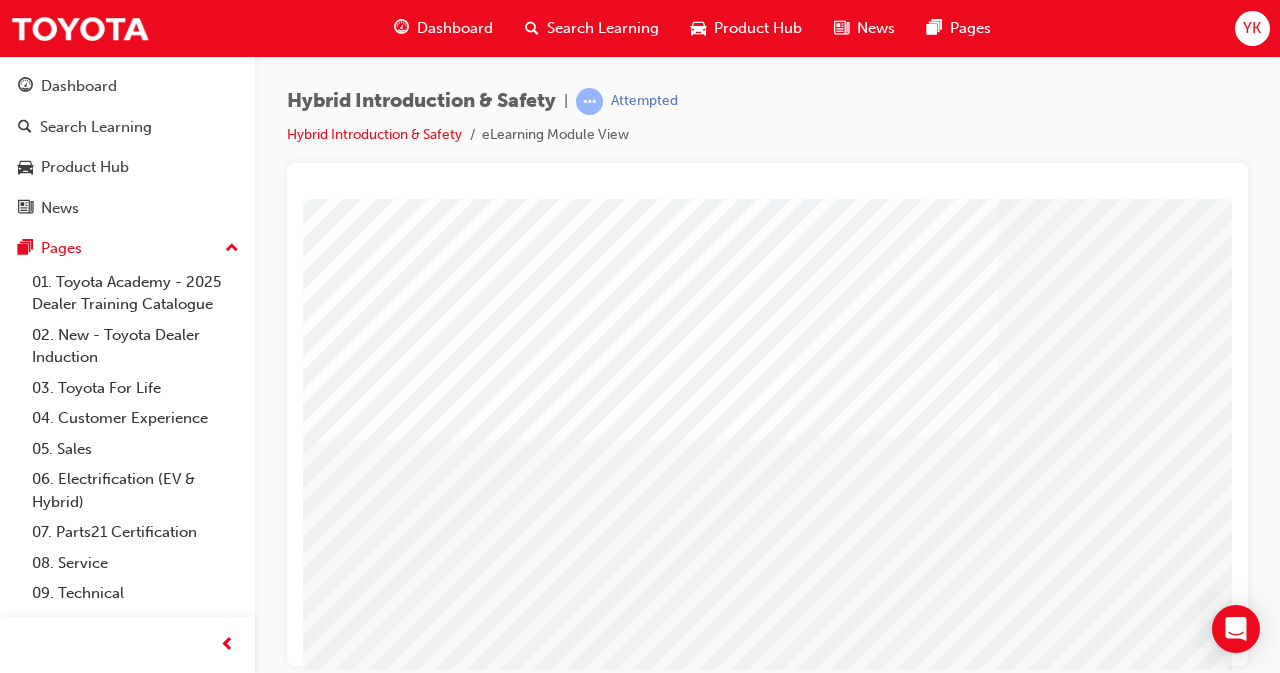 scroll, scrollTop: 309, scrollLeft: 446, axis: both 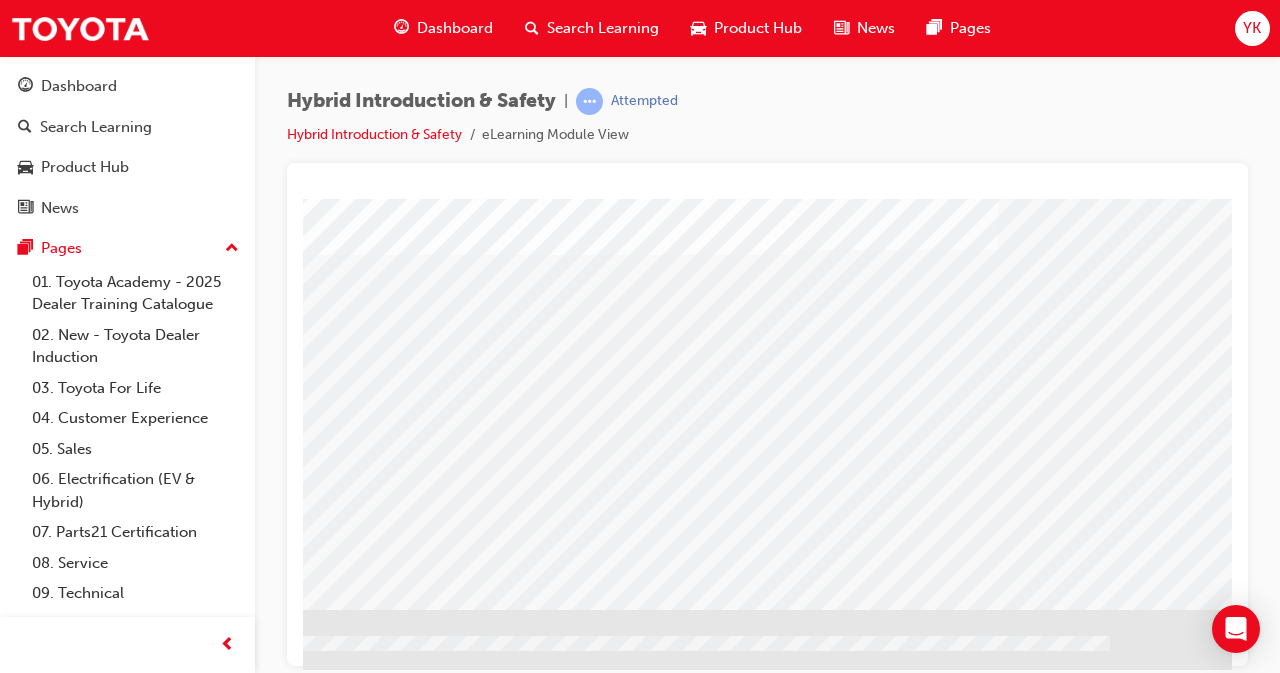 click at bounding box center [-65, 1613] 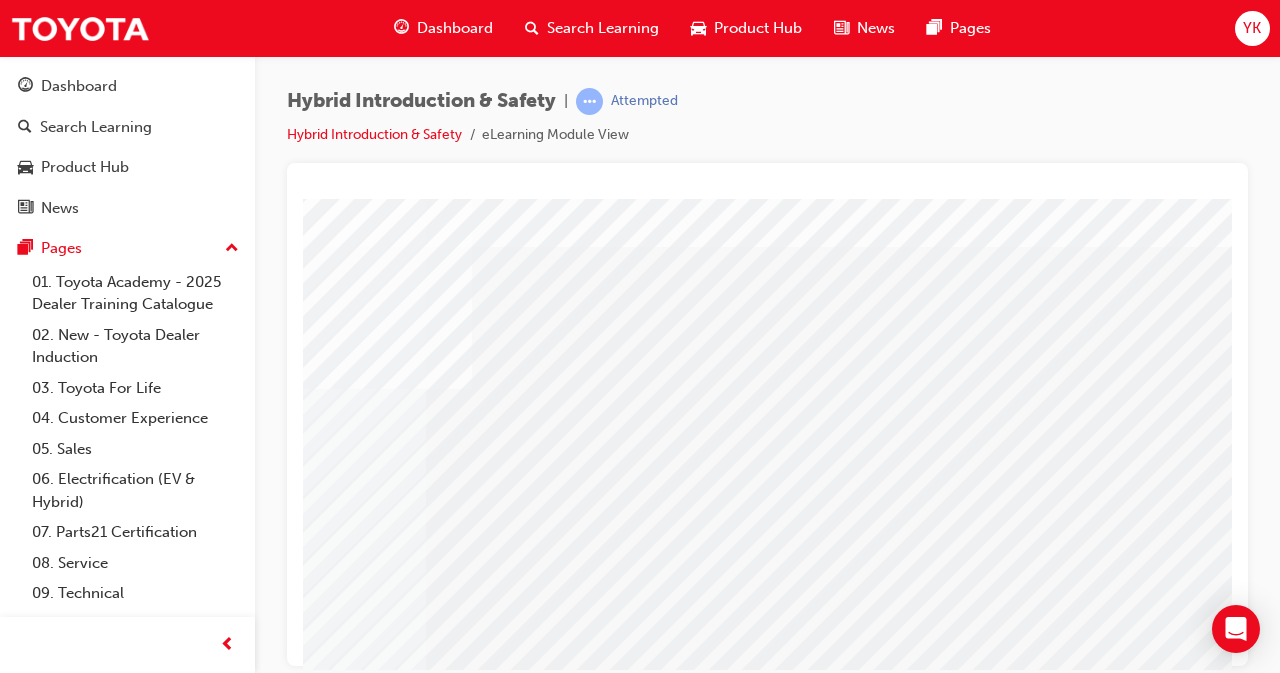 scroll, scrollTop: 309, scrollLeft: 361, axis: both 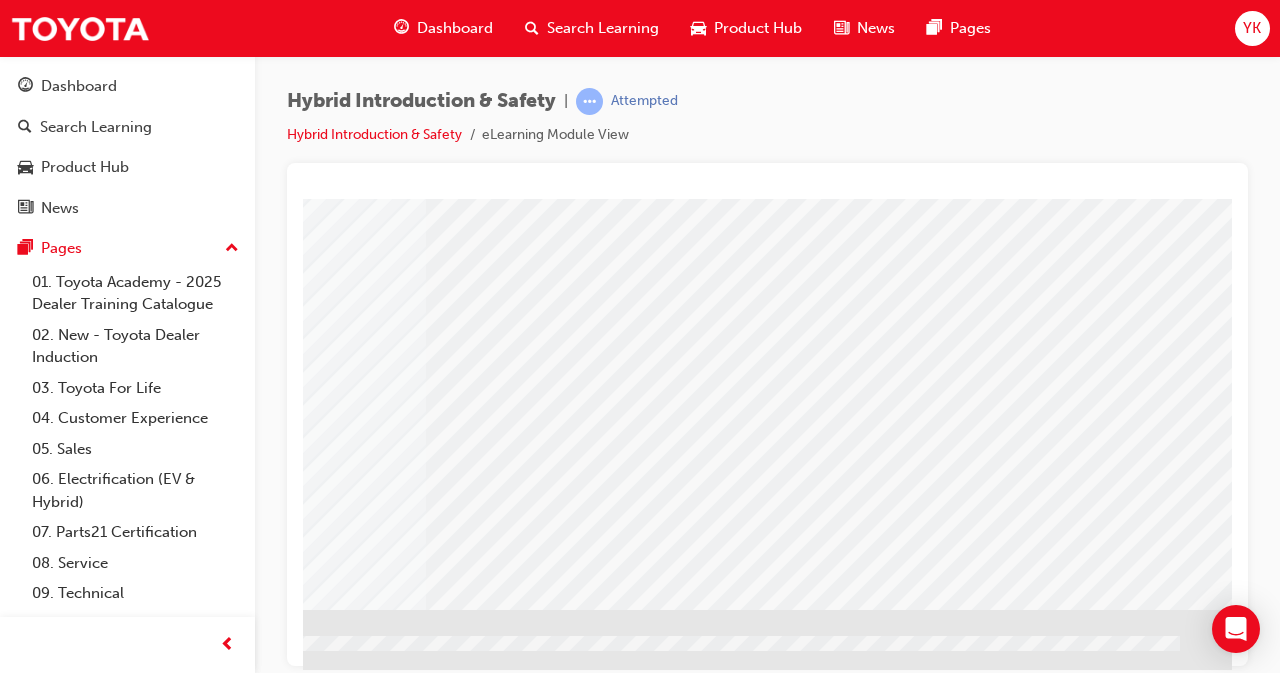 click at bounding box center [5, 1575] 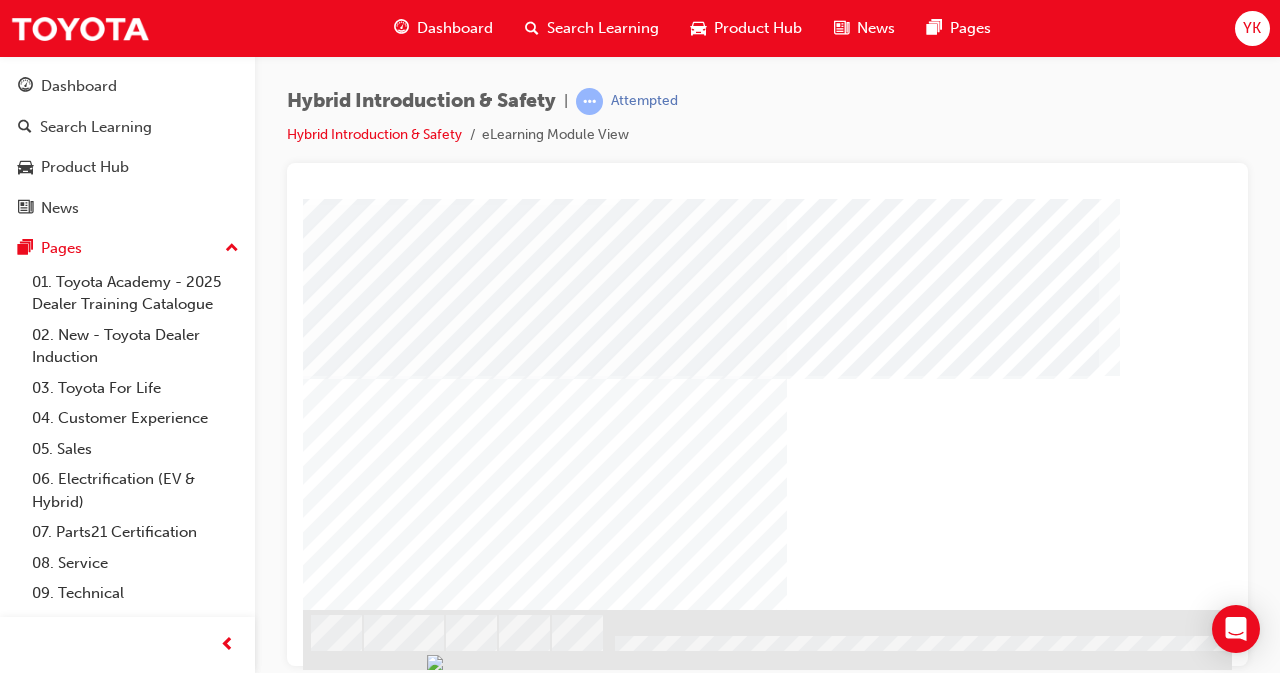 scroll, scrollTop: 309, scrollLeft: 446, axis: both 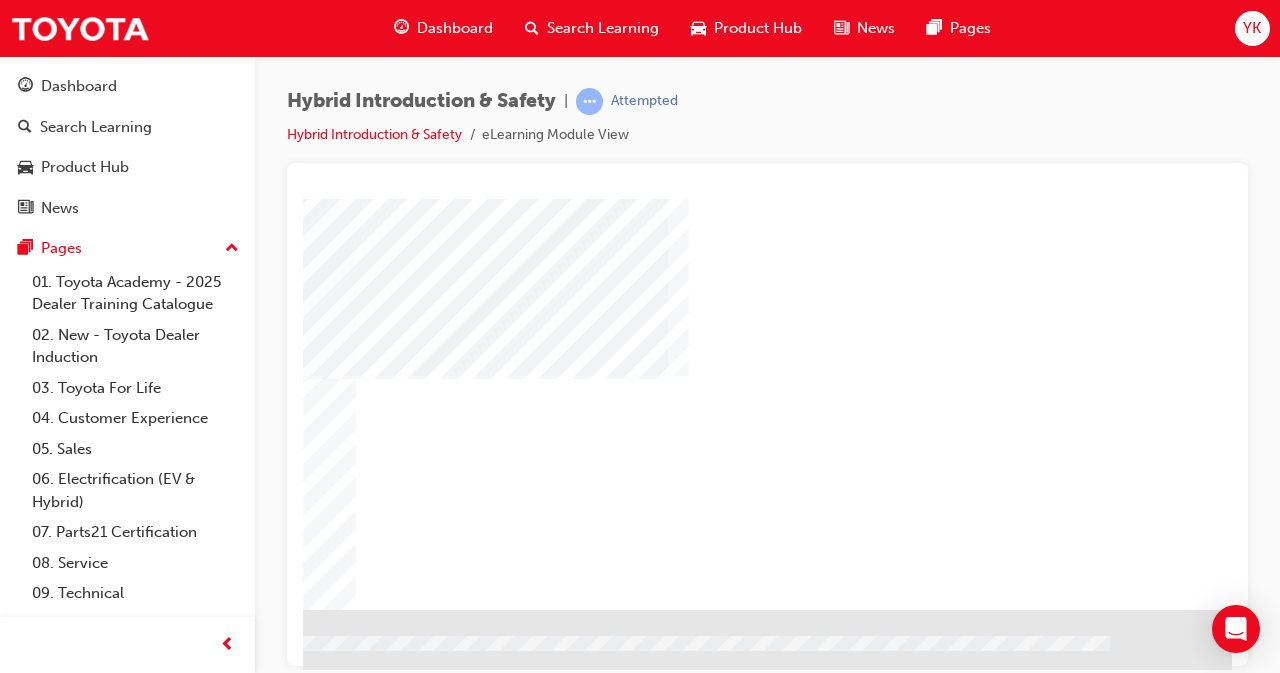 click at bounding box center (-65, 1282) 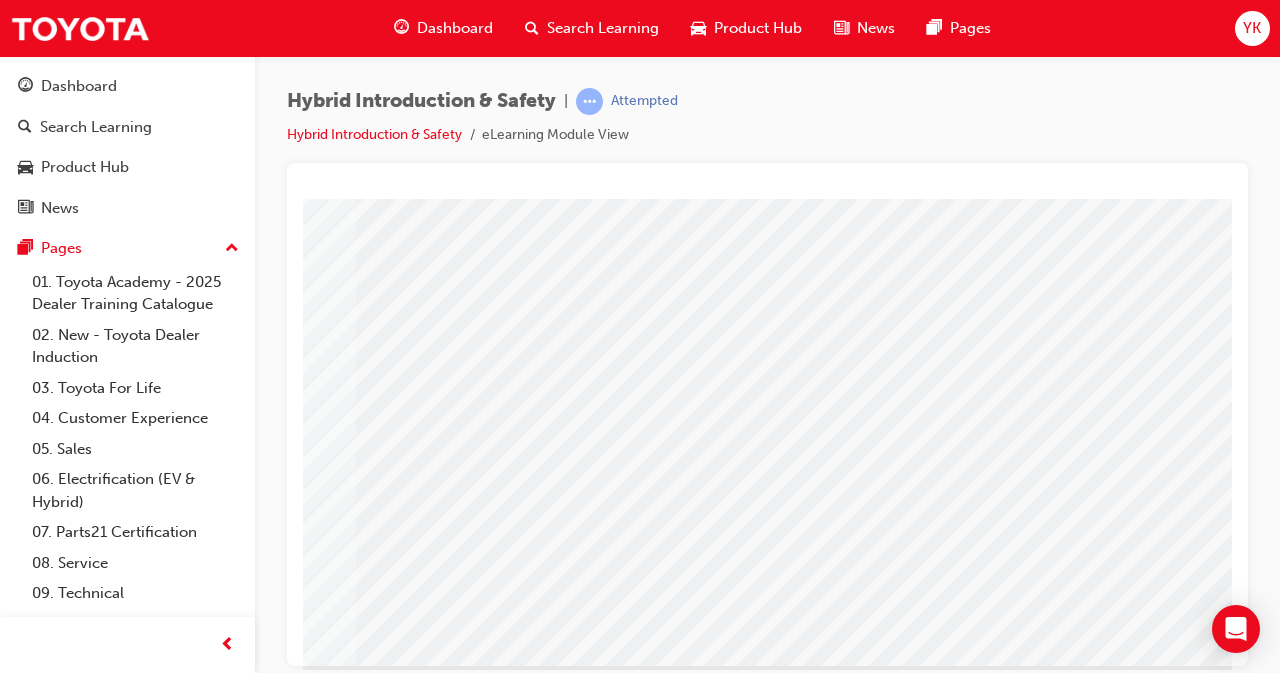 scroll, scrollTop: 248, scrollLeft: 446, axis: both 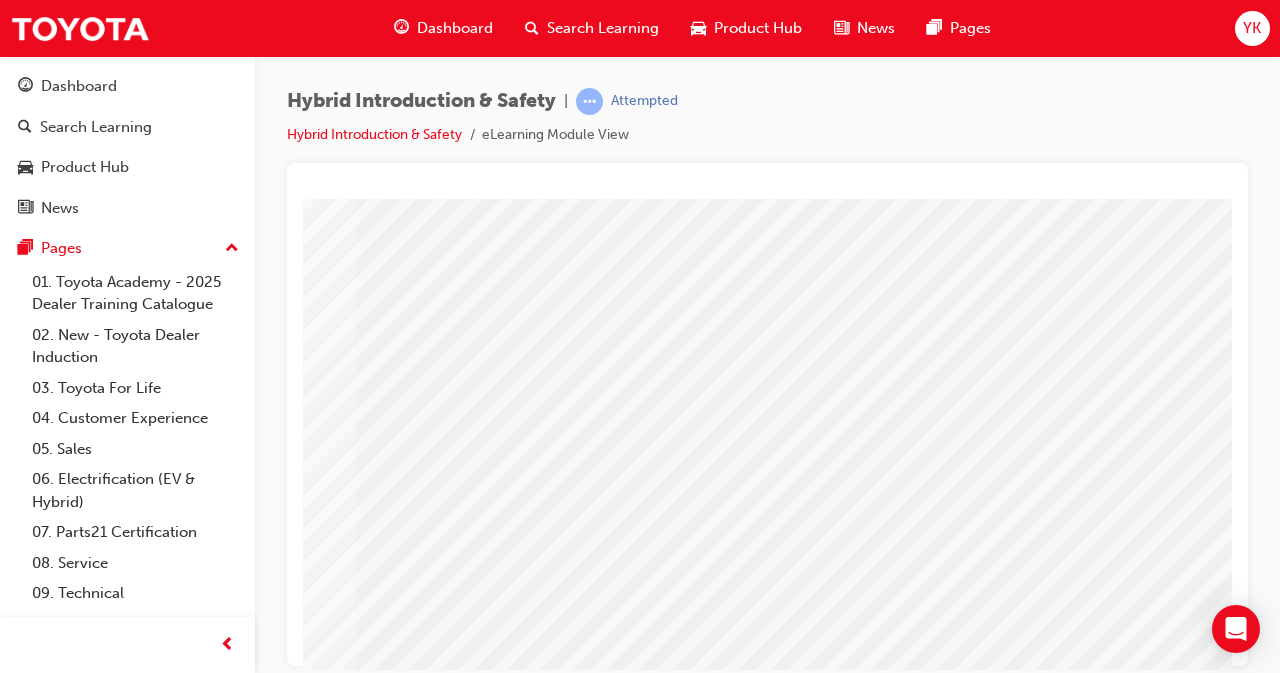 click at bounding box center (-65, 1636) 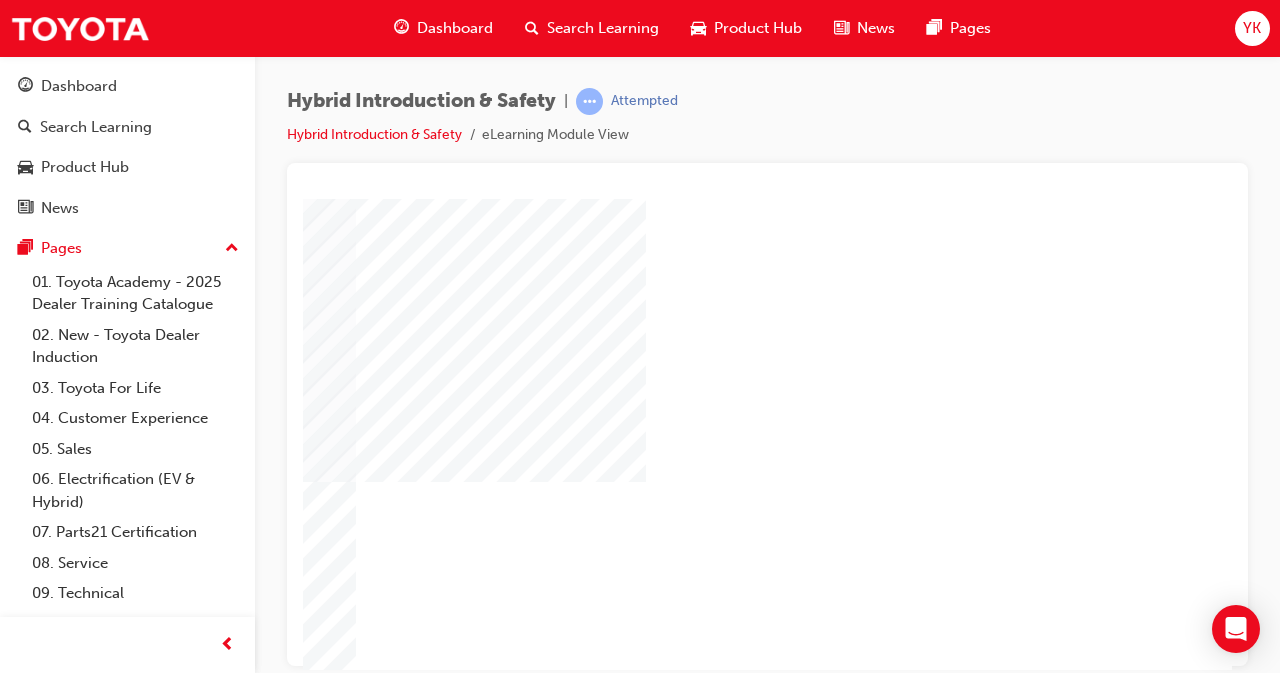 scroll, scrollTop: 0, scrollLeft: 0, axis: both 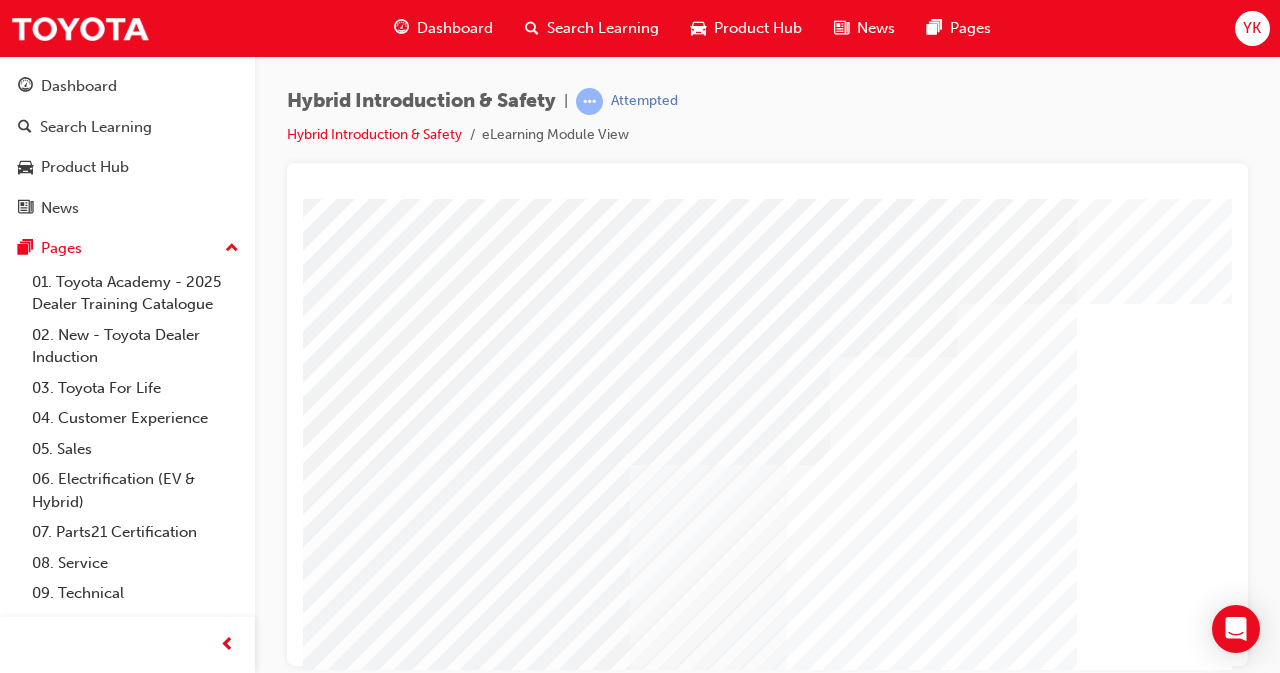 click at bounding box center [566, 2743] 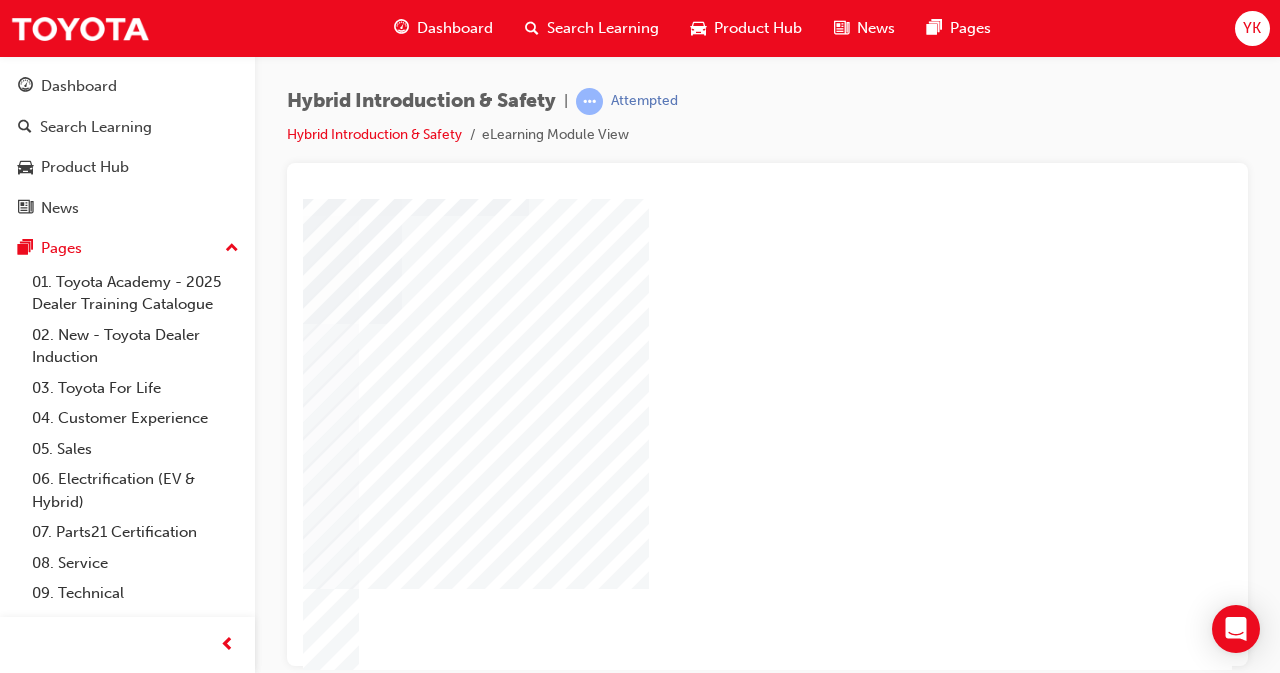 scroll, scrollTop: 141, scrollLeft: 433, axis: both 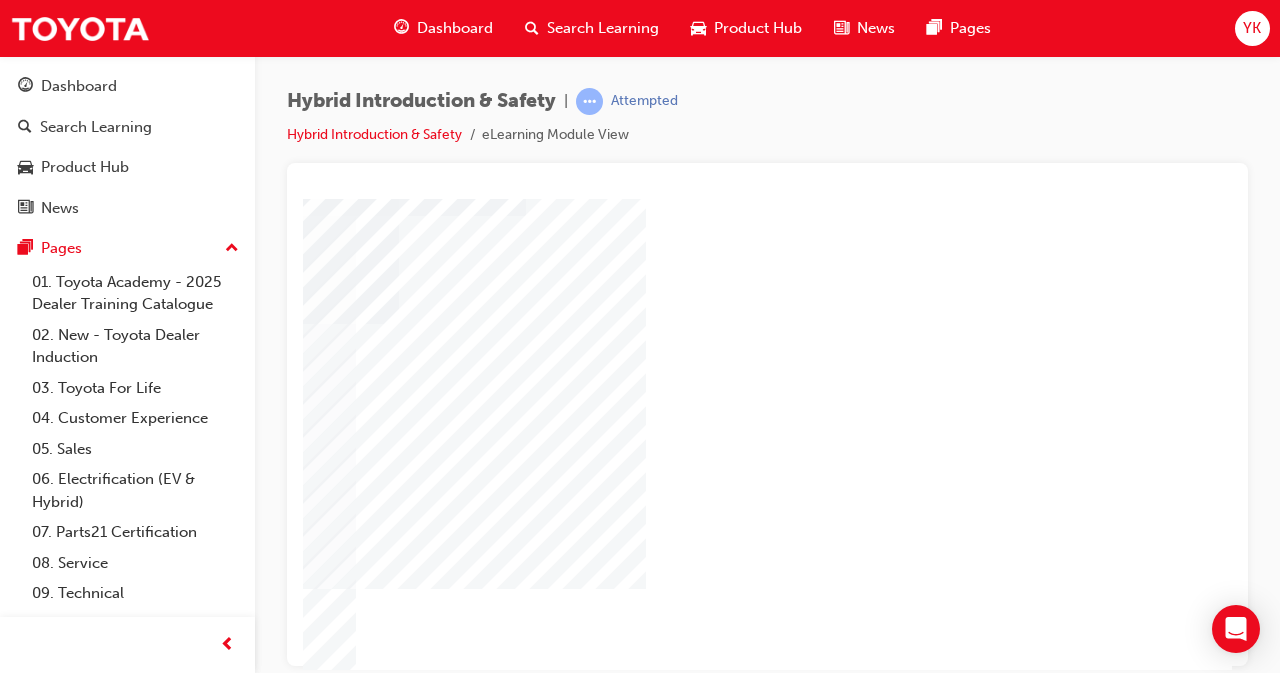 click at bounding box center [135, 2602] 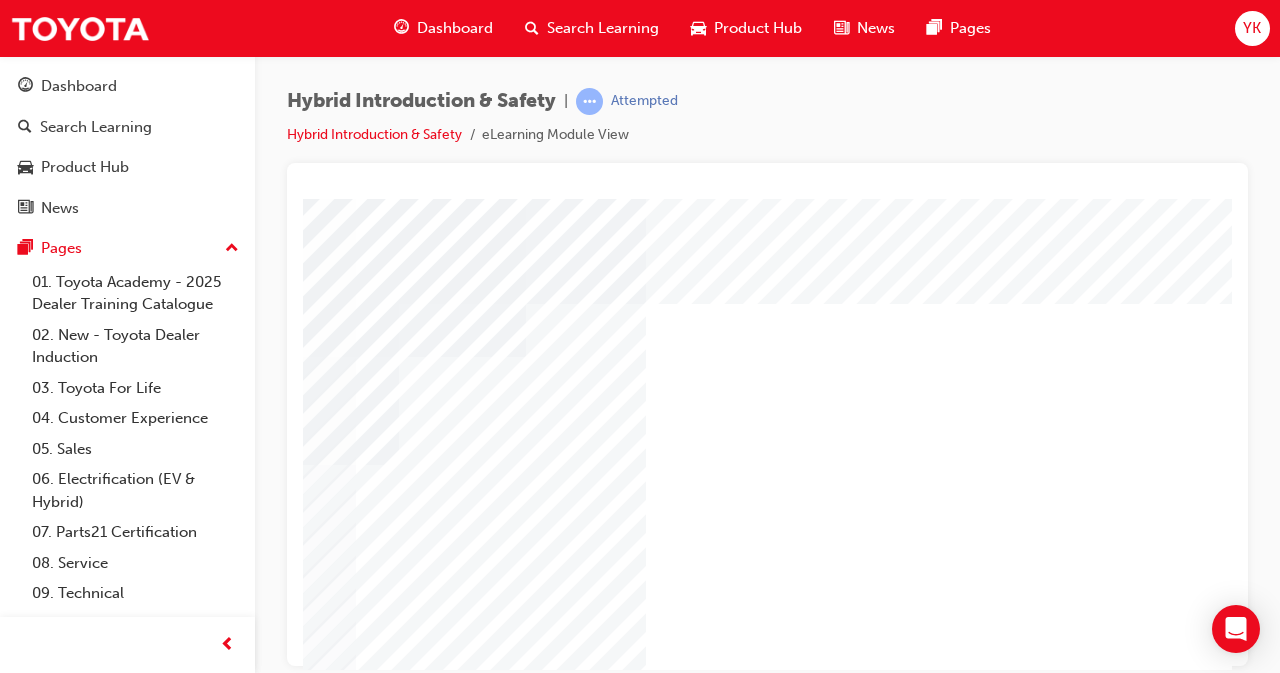 scroll, scrollTop: 2, scrollLeft: 446, axis: both 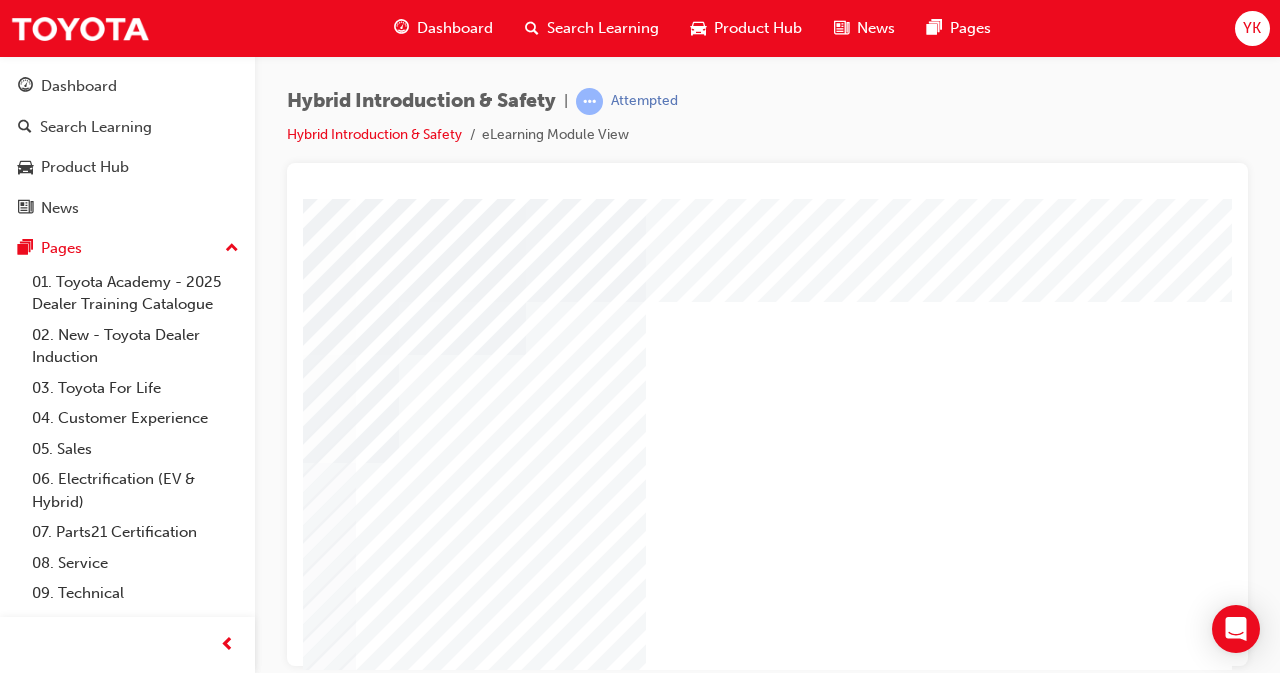 click at bounding box center (135, 2741) 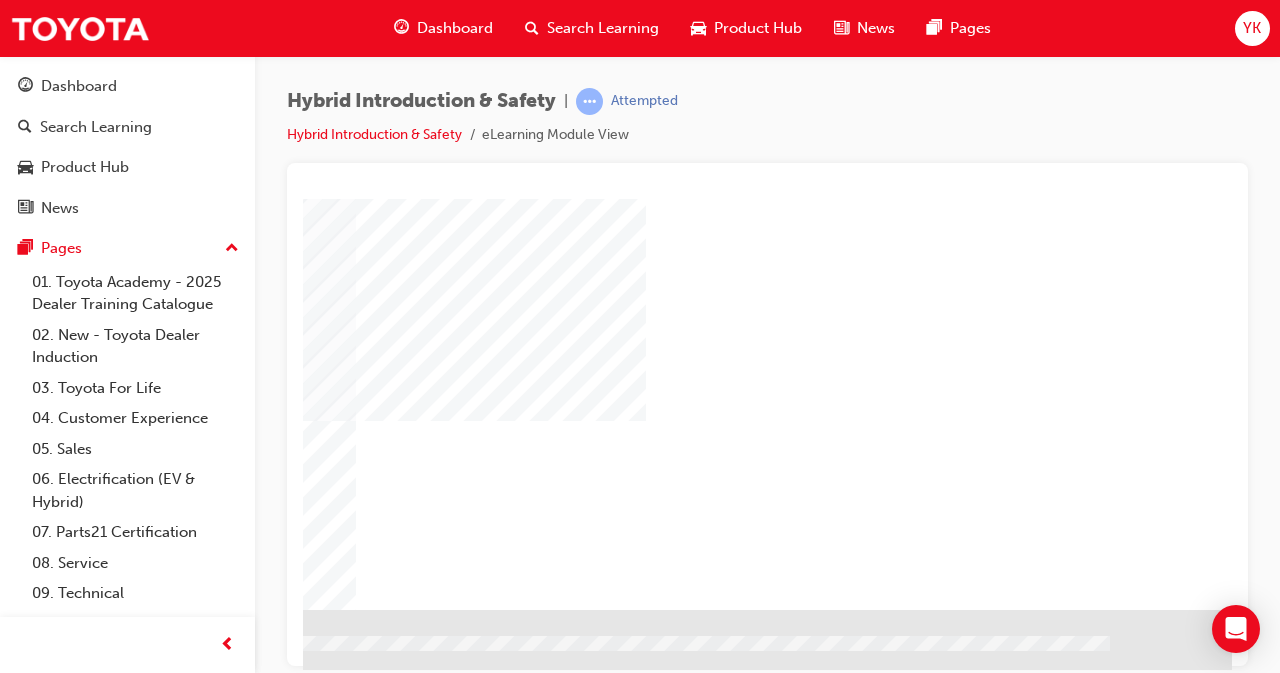 click at bounding box center (-65, 663) 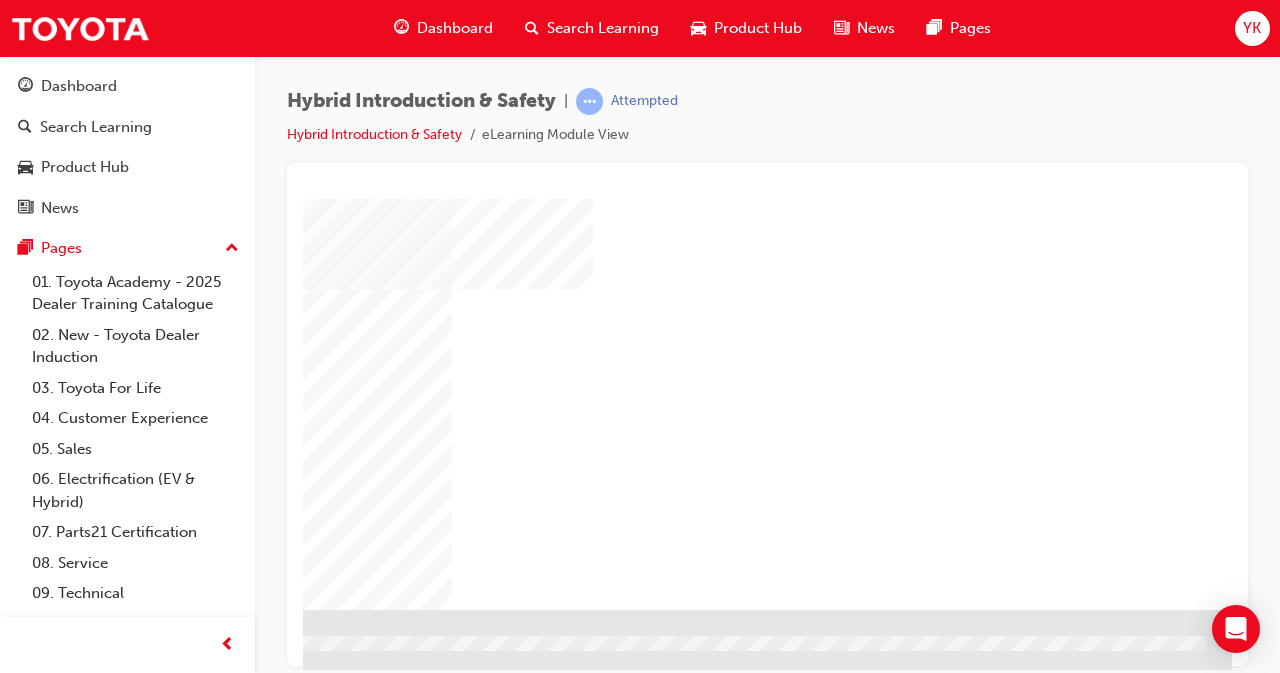 scroll, scrollTop: 308, scrollLeft: 0, axis: vertical 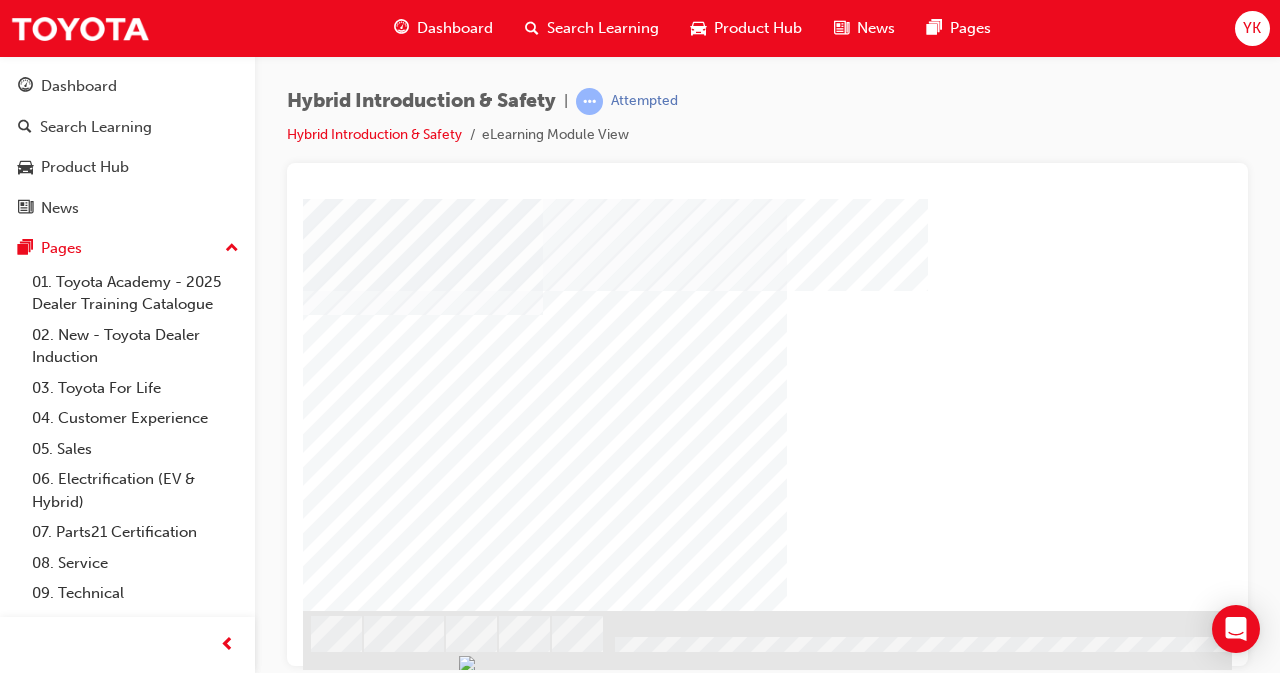 click at bounding box center (412, 3030) 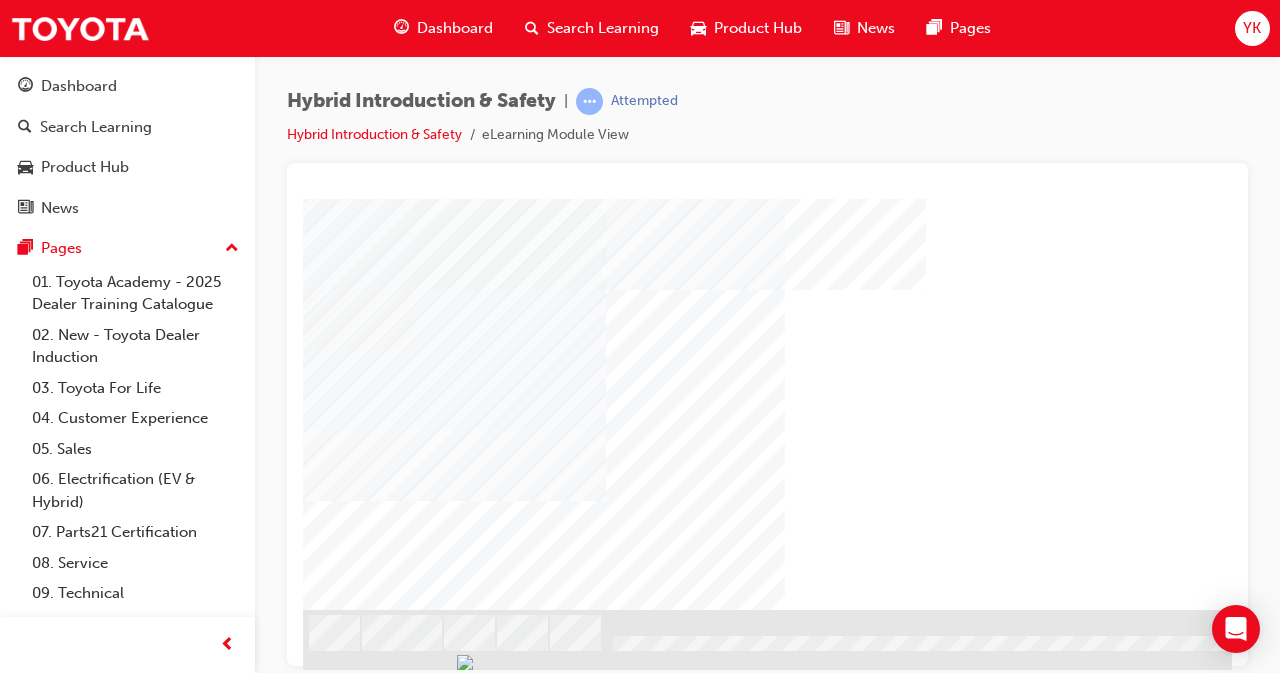 scroll, scrollTop: 309, scrollLeft: 0, axis: vertical 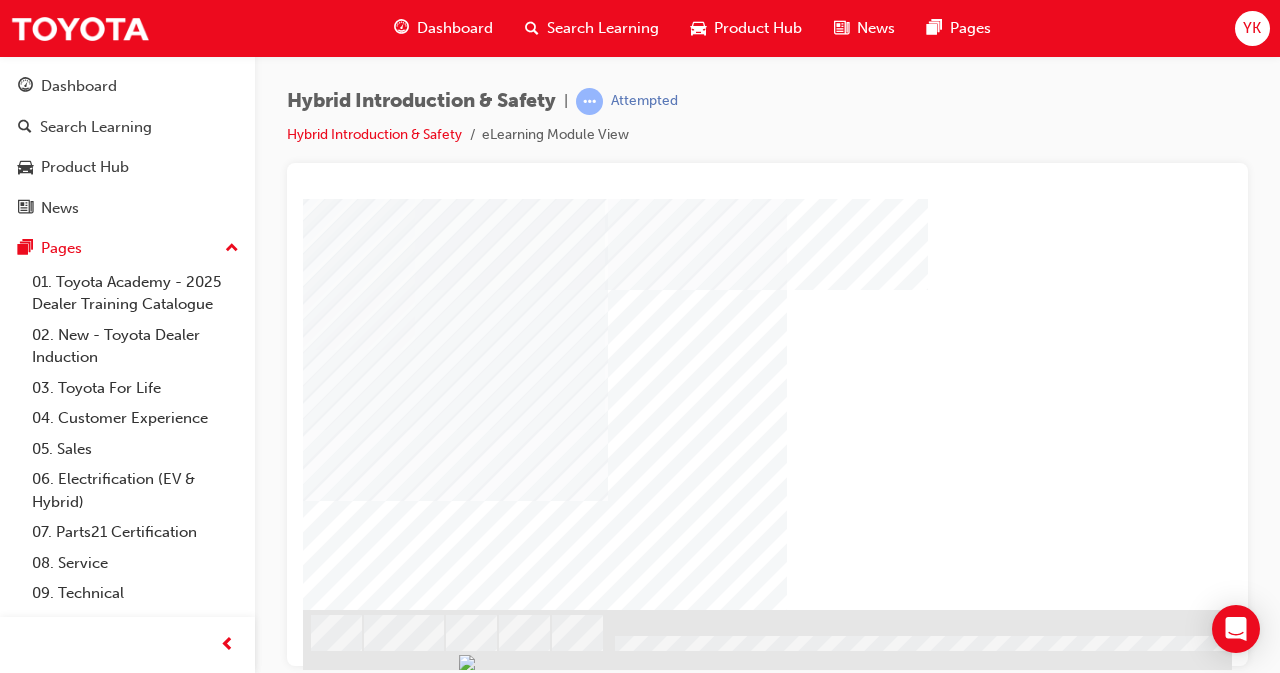 click at bounding box center [412, 6906] 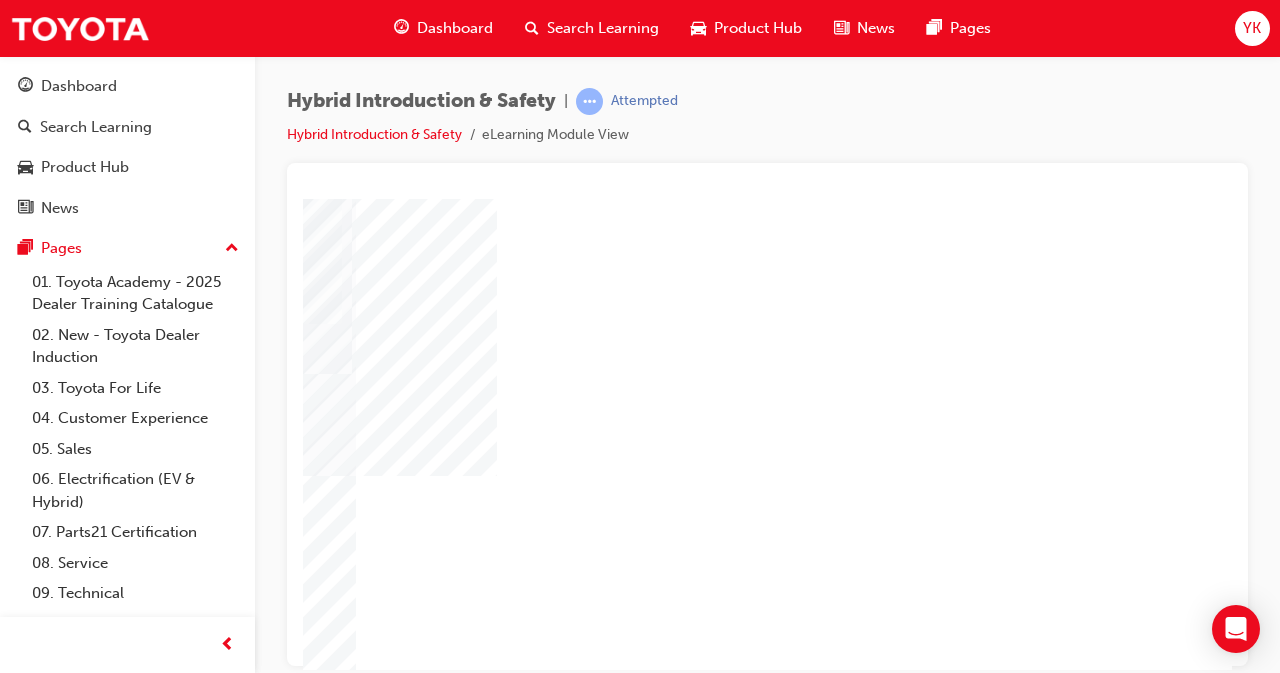 scroll, scrollTop: 135, scrollLeft: 446, axis: both 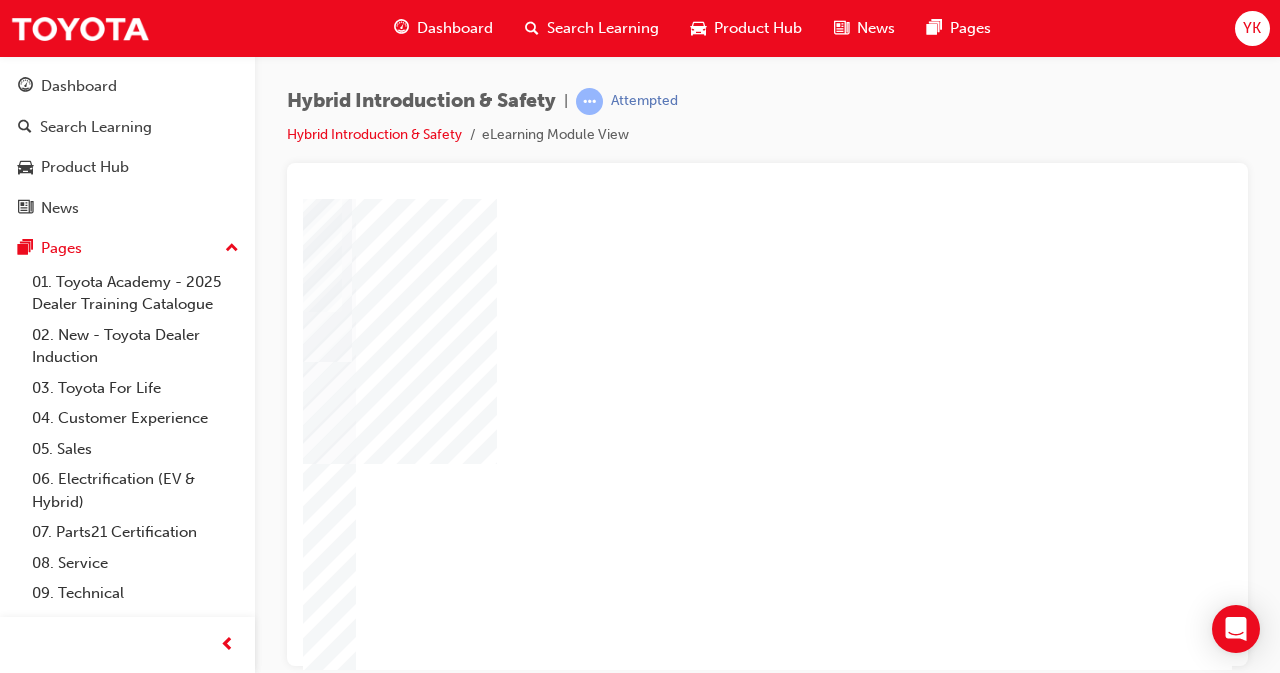 click at bounding box center [-57, 4579] 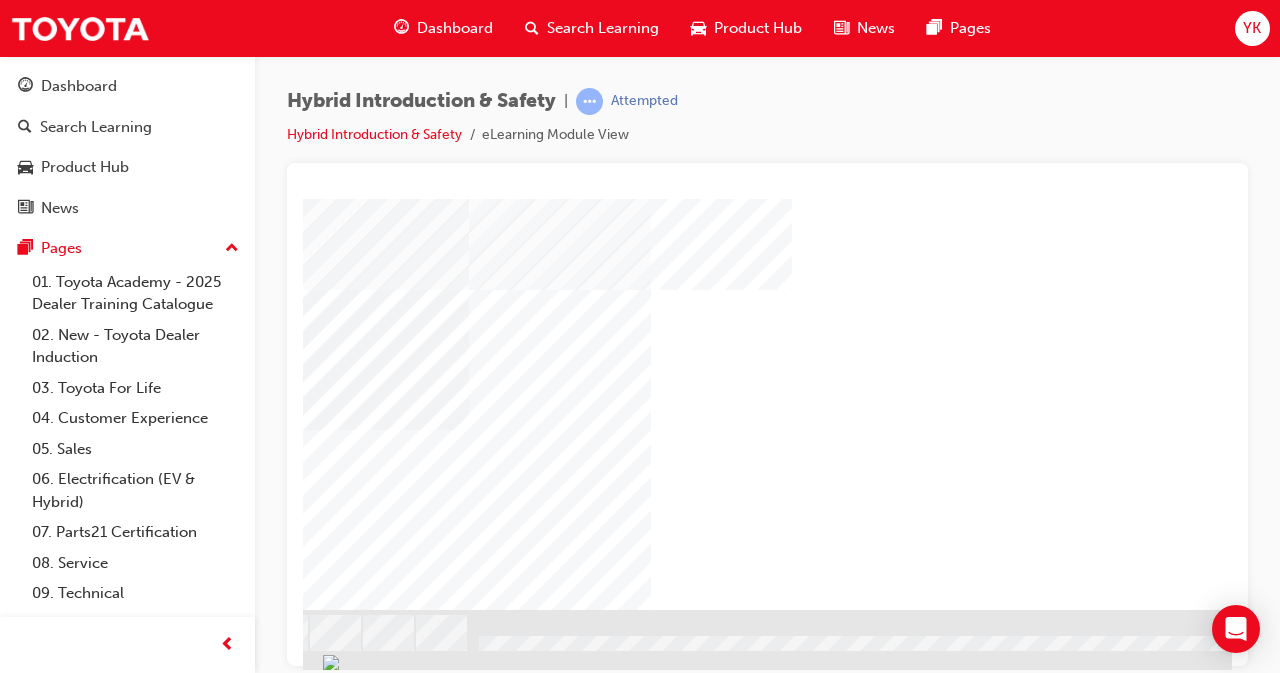 scroll, scrollTop: 309, scrollLeft: 0, axis: vertical 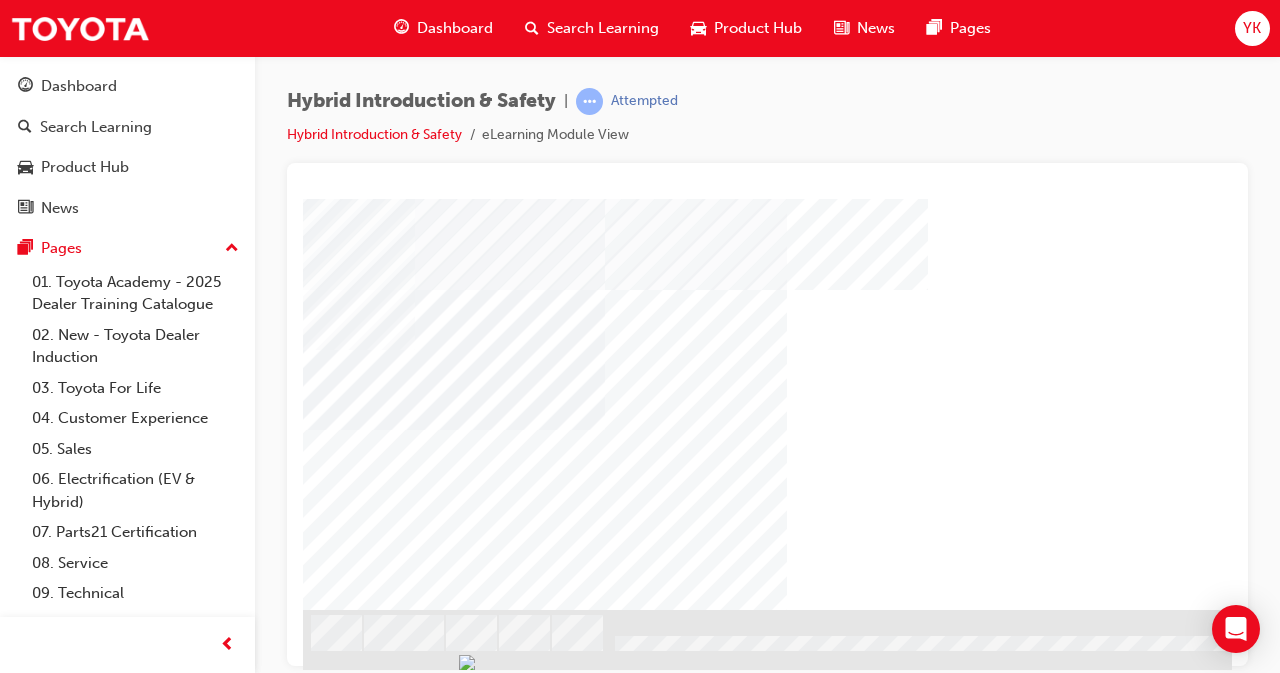 click at bounding box center [412, 6962] 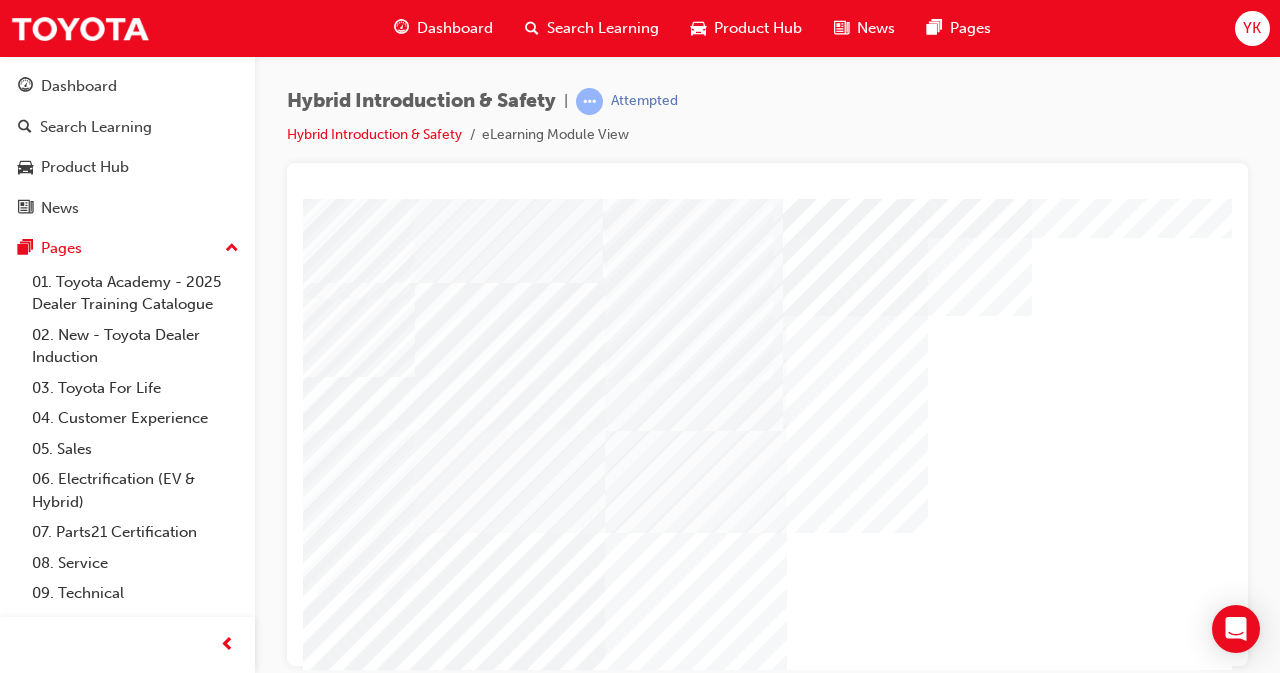 scroll, scrollTop: 88, scrollLeft: 0, axis: vertical 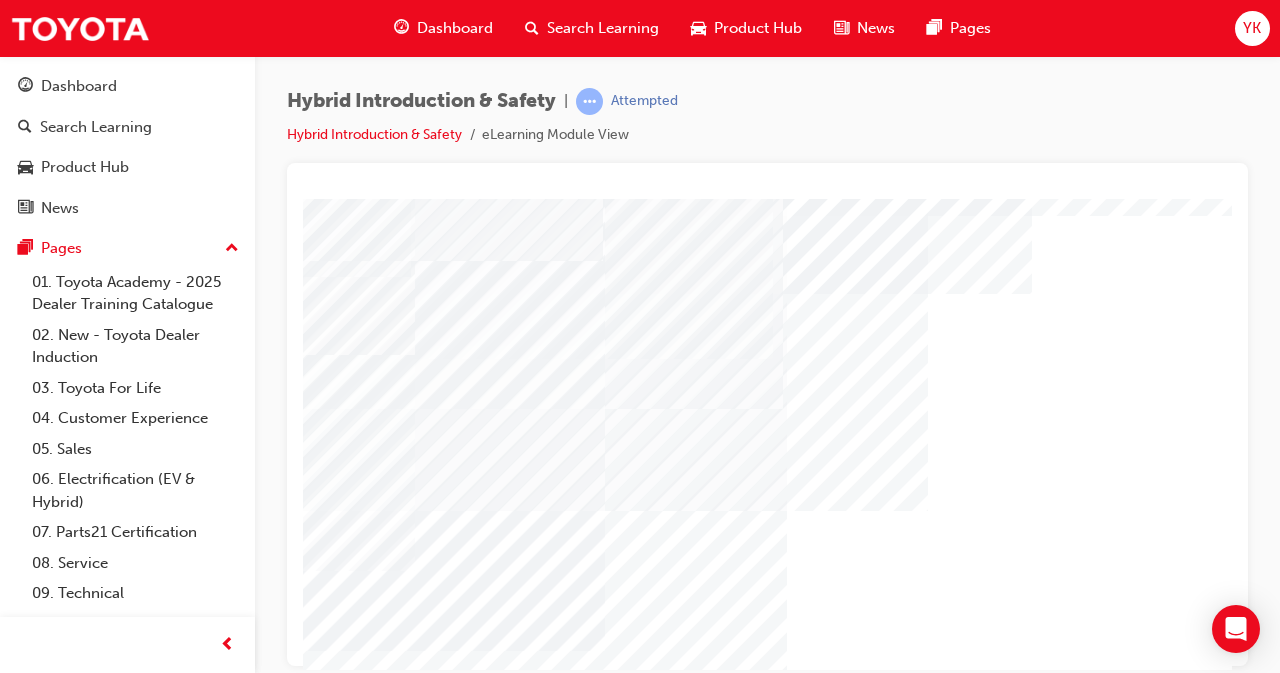 click at bounding box center (412, 3305) 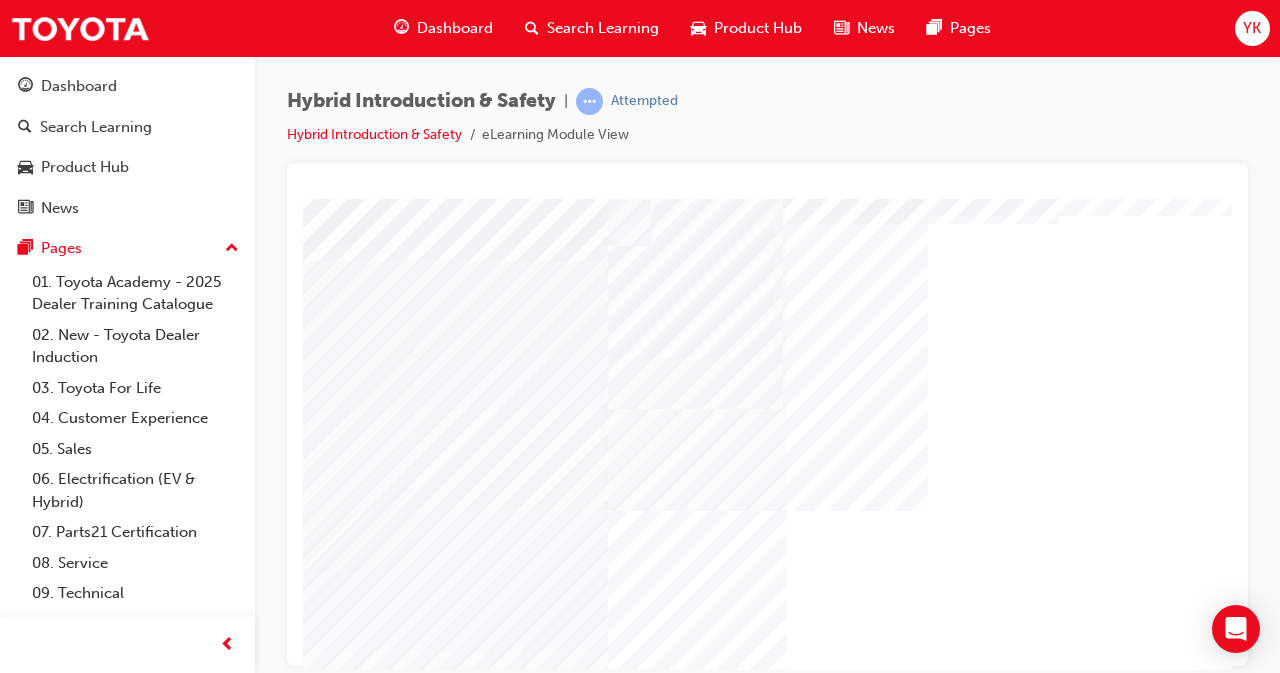 click at bounding box center [412, 7127] 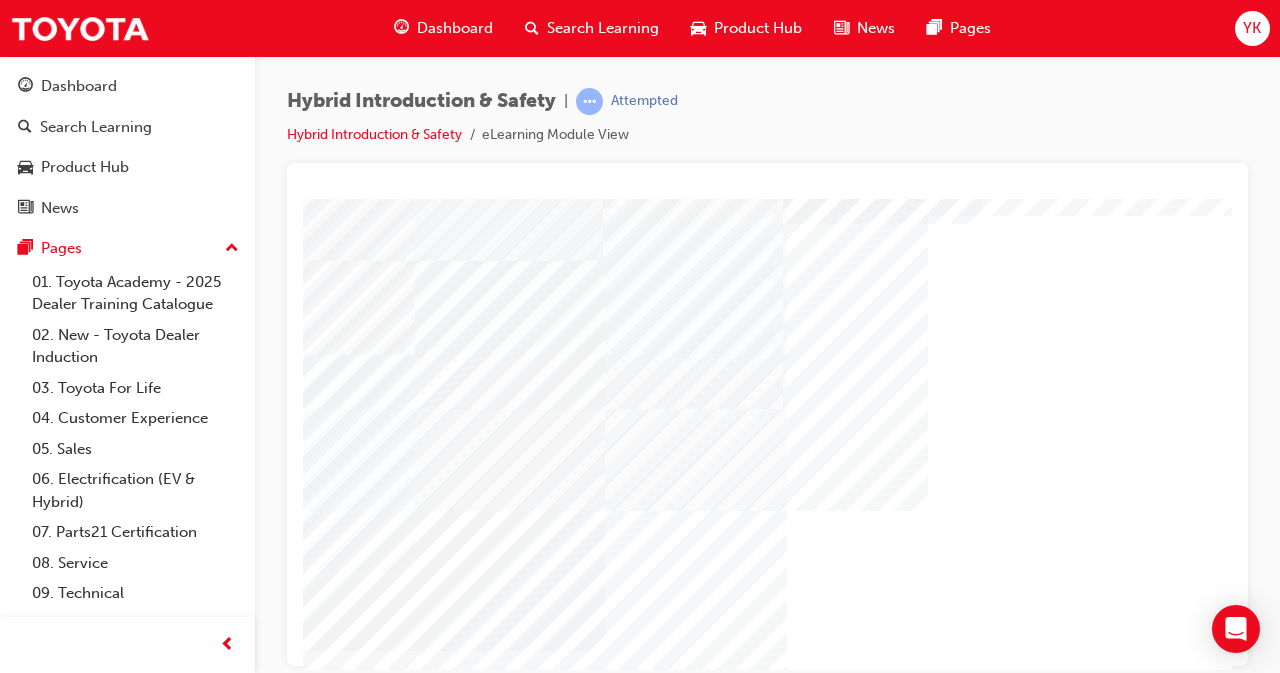 click at bounding box center [412, 7183] 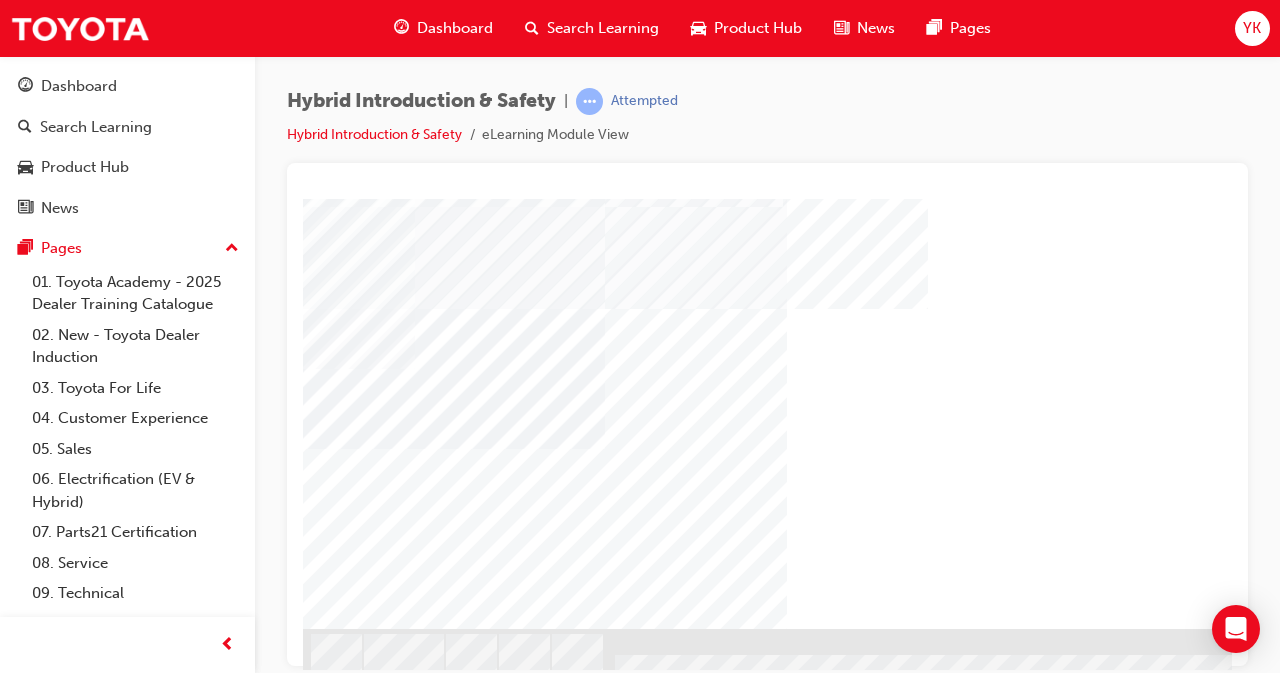 scroll, scrollTop: 296, scrollLeft: 0, axis: vertical 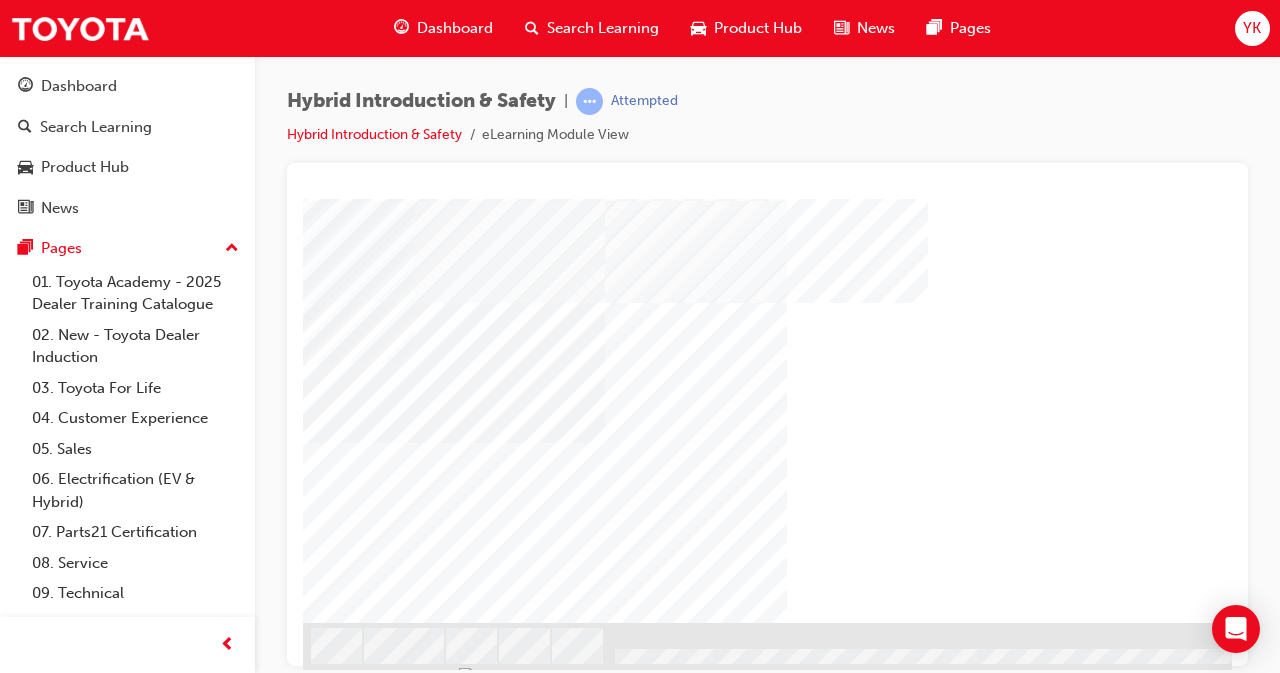 click at bounding box center (412, 7101) 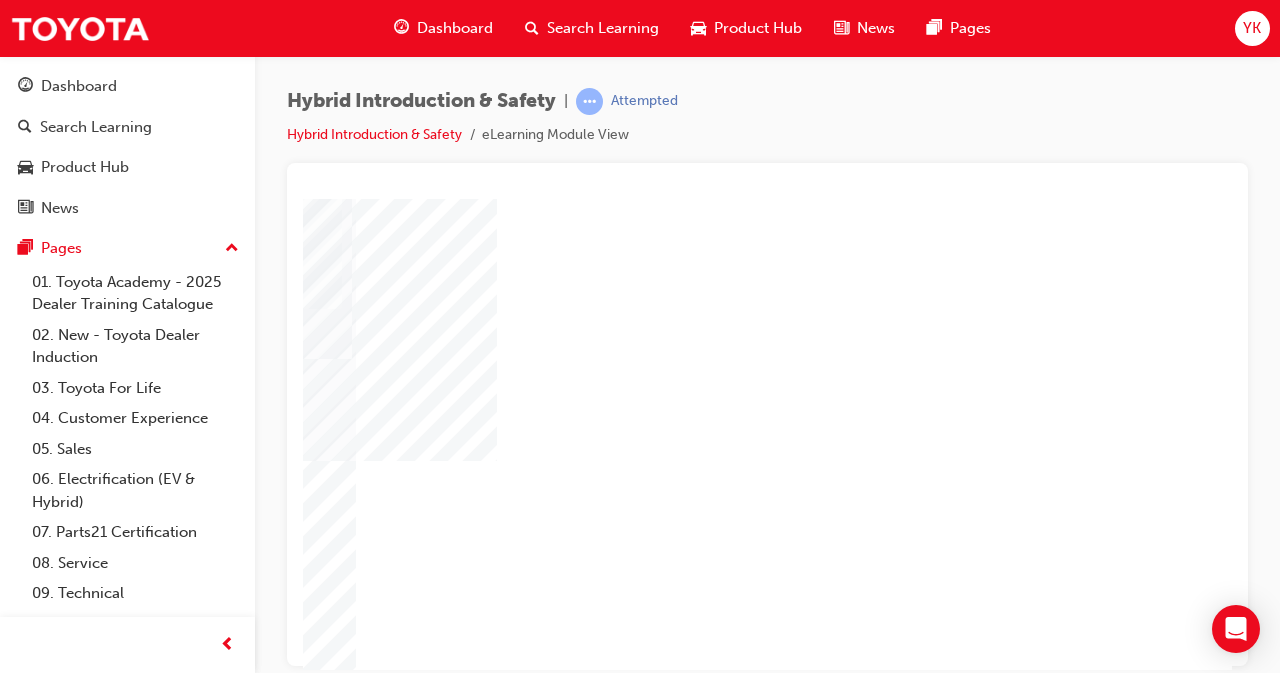 scroll, scrollTop: 139, scrollLeft: 438, axis: both 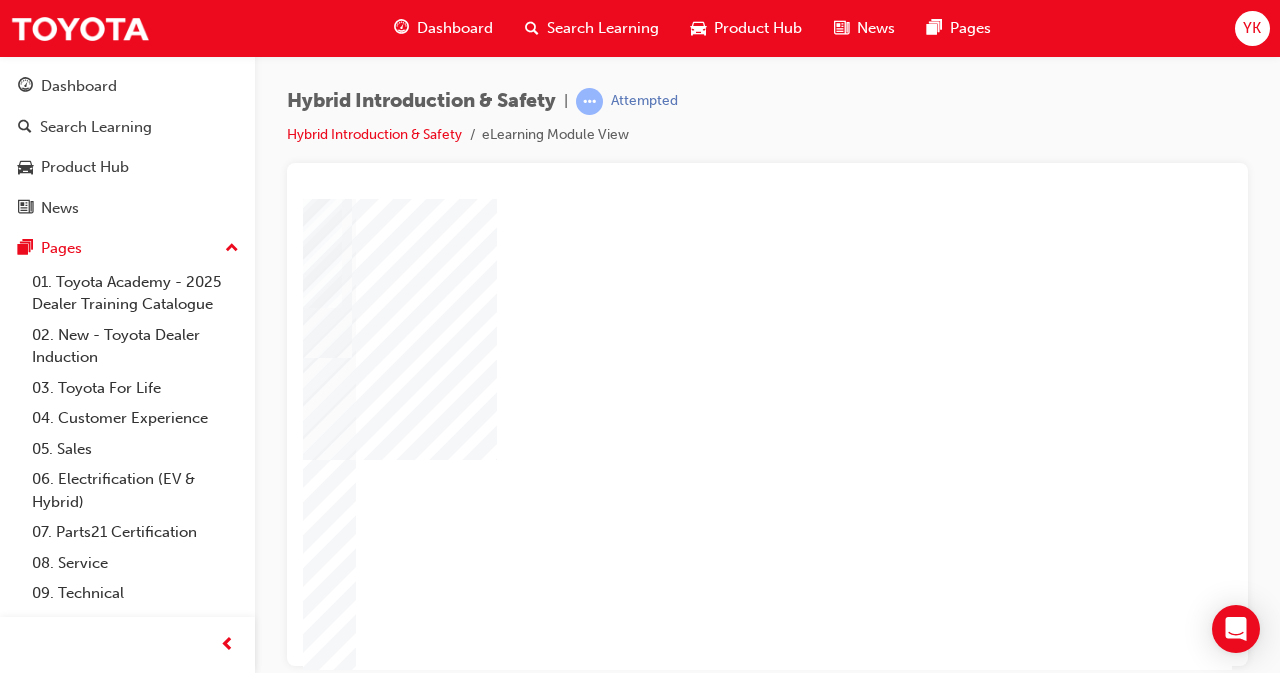 click at bounding box center (-57, 7001) 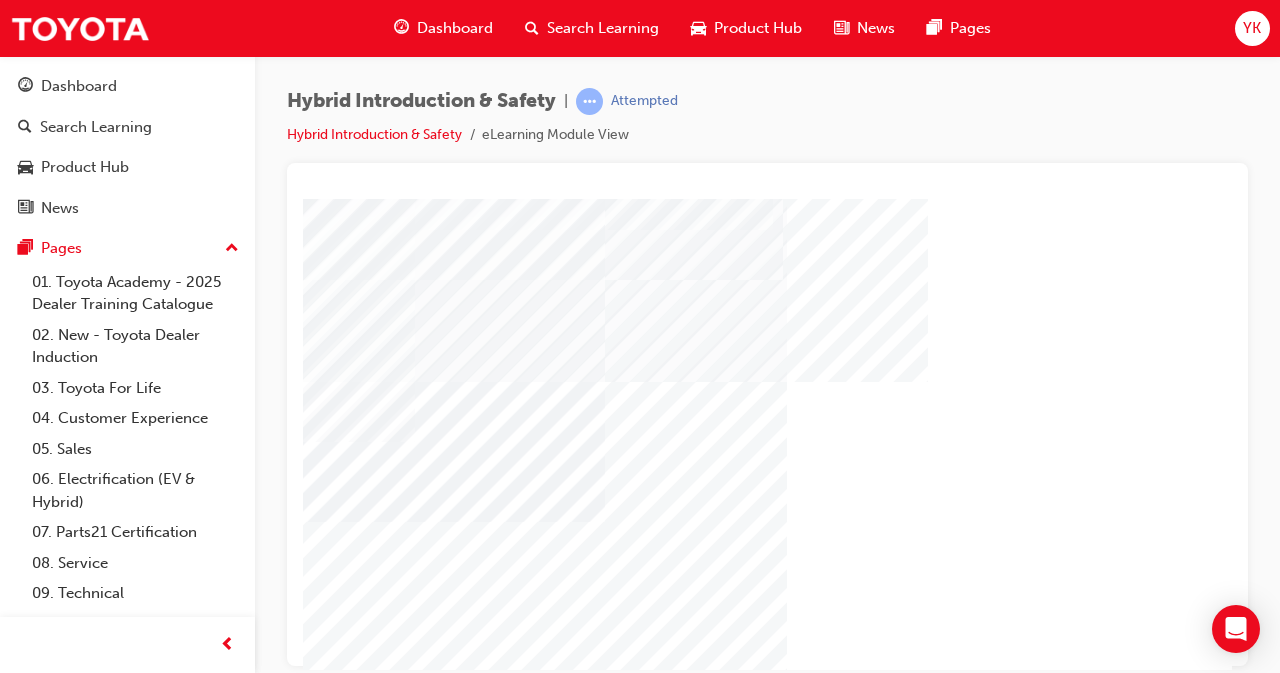 scroll, scrollTop: 219, scrollLeft: 0, axis: vertical 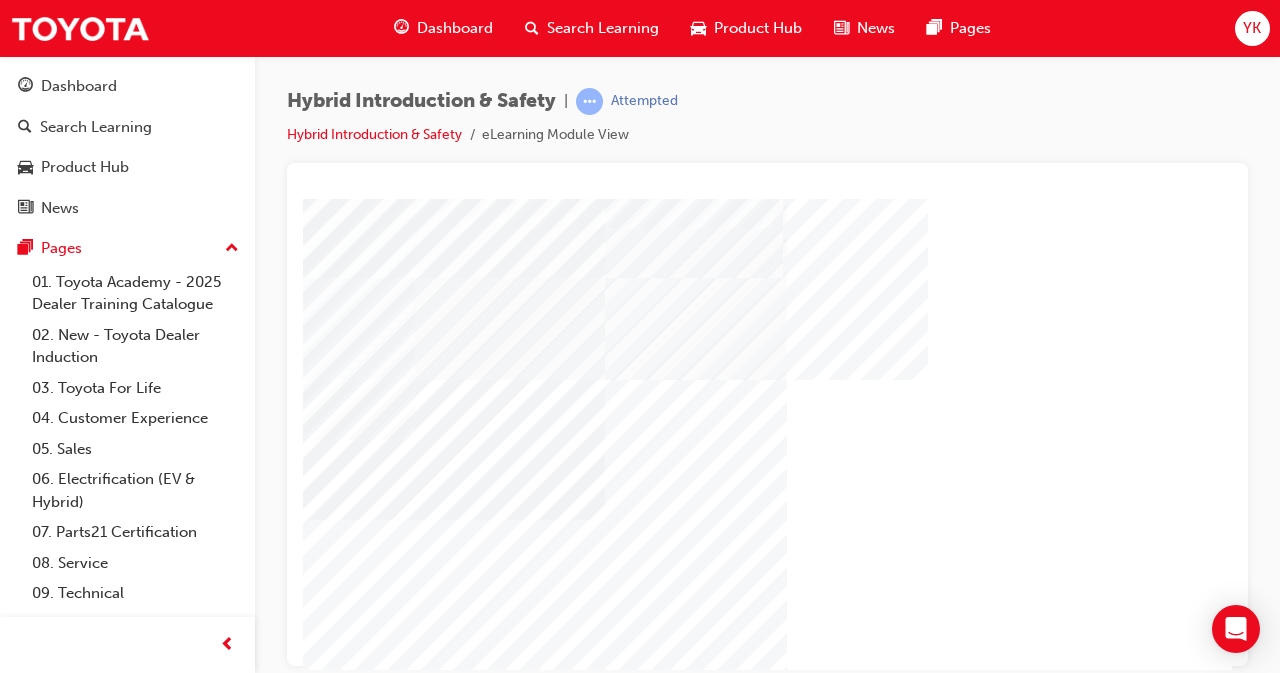 click at bounding box center (412, 7132) 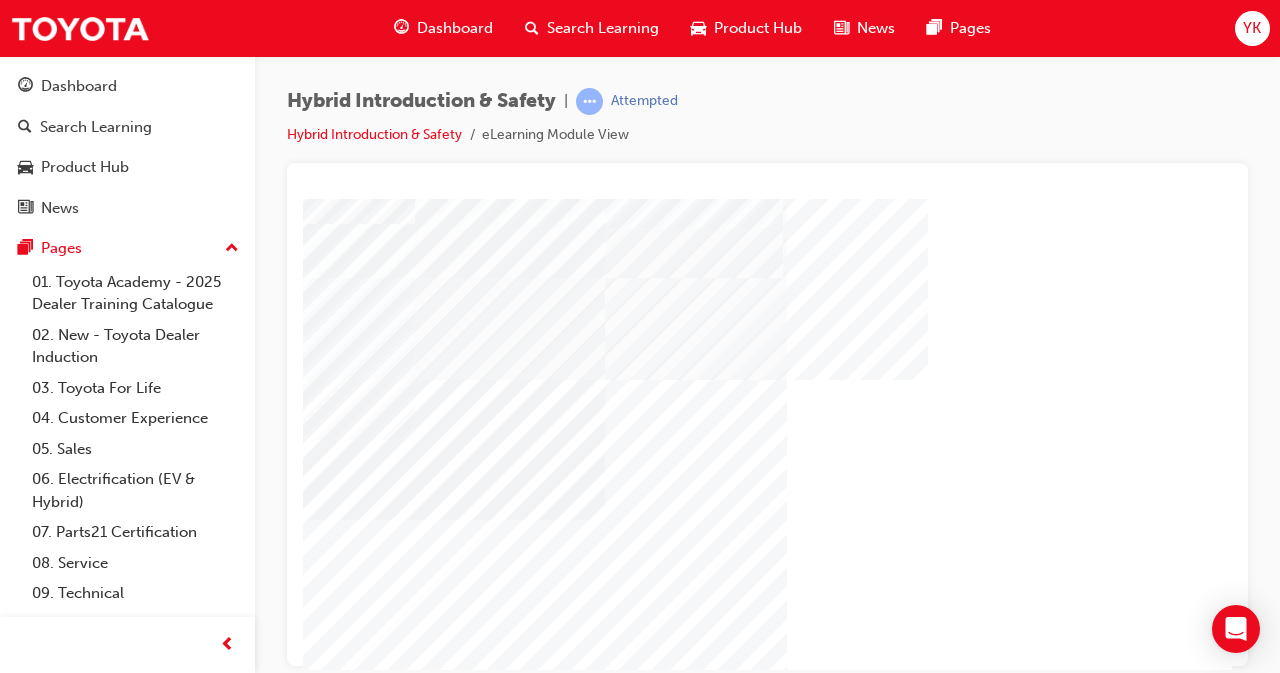 click at bounding box center (412, 7178) 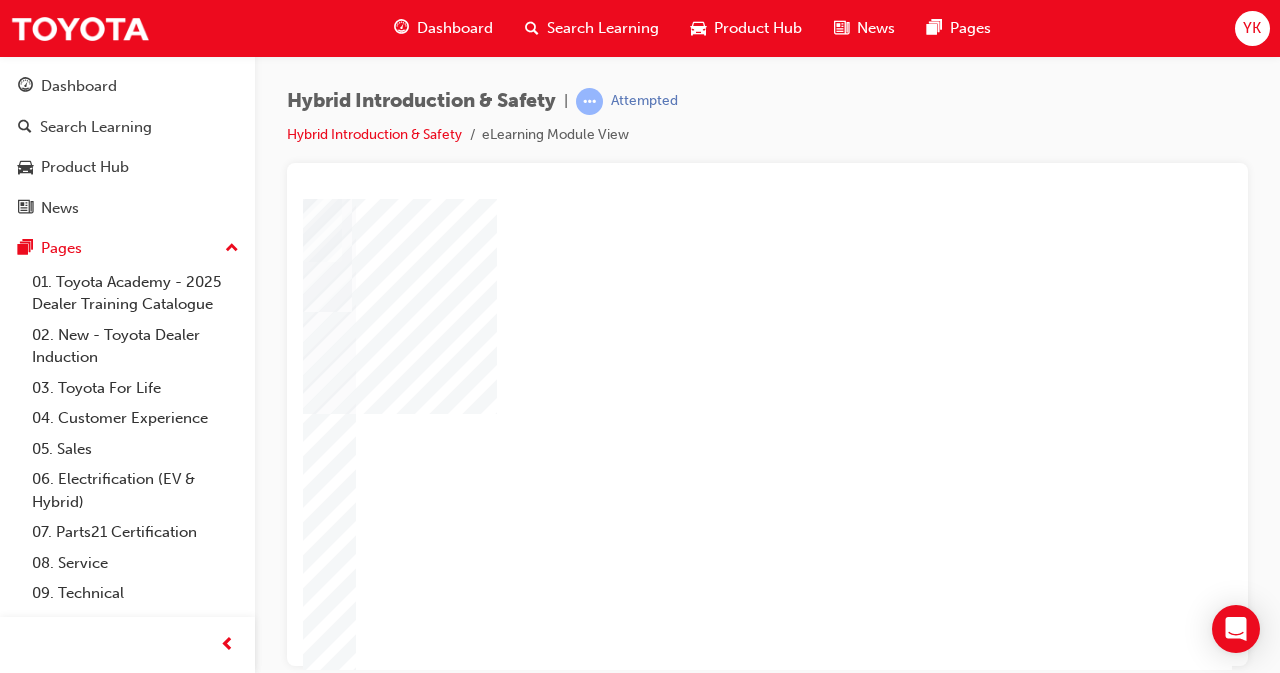 scroll, scrollTop: 309, scrollLeft: 446, axis: both 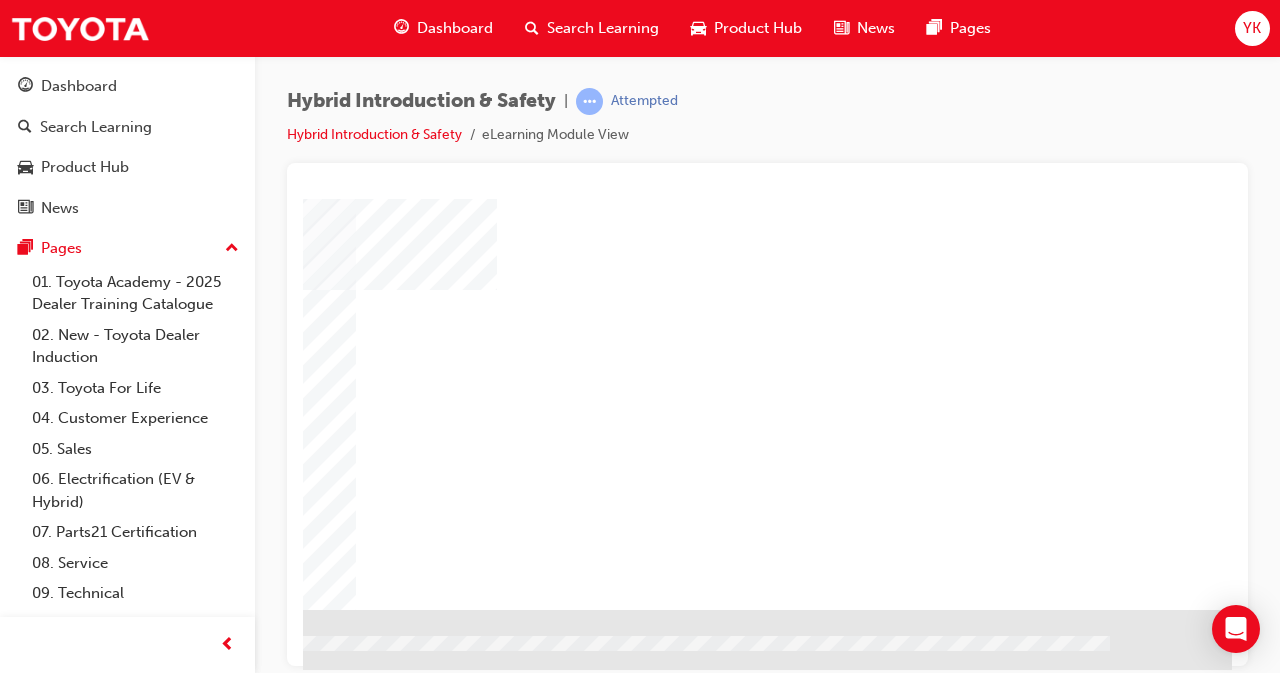 click at bounding box center (-65, 7313) 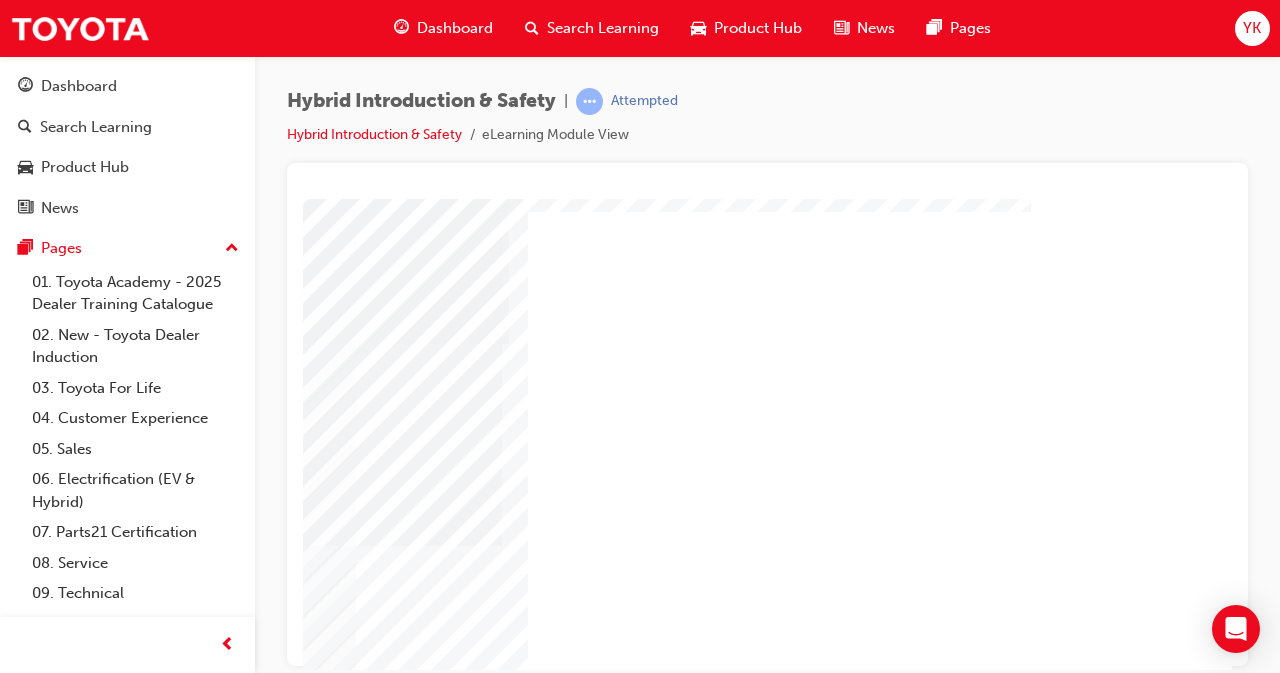scroll, scrollTop: 91, scrollLeft: 446, axis: both 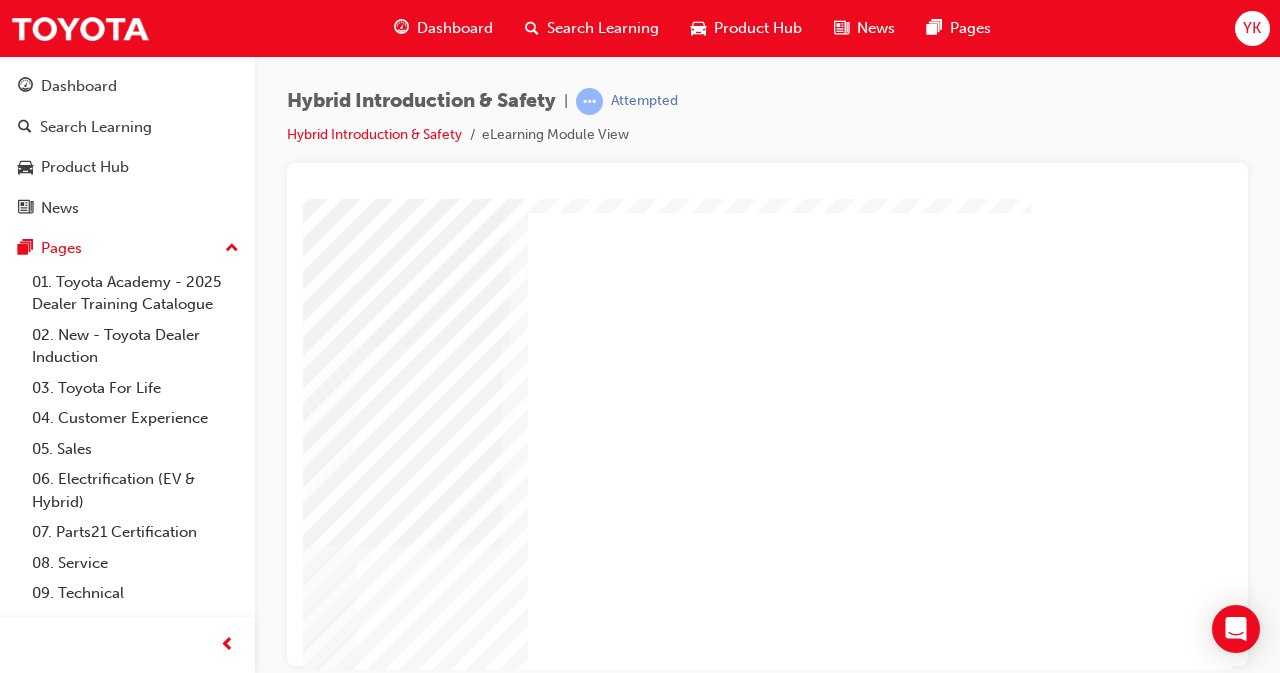 click at bounding box center [-103, 2170] 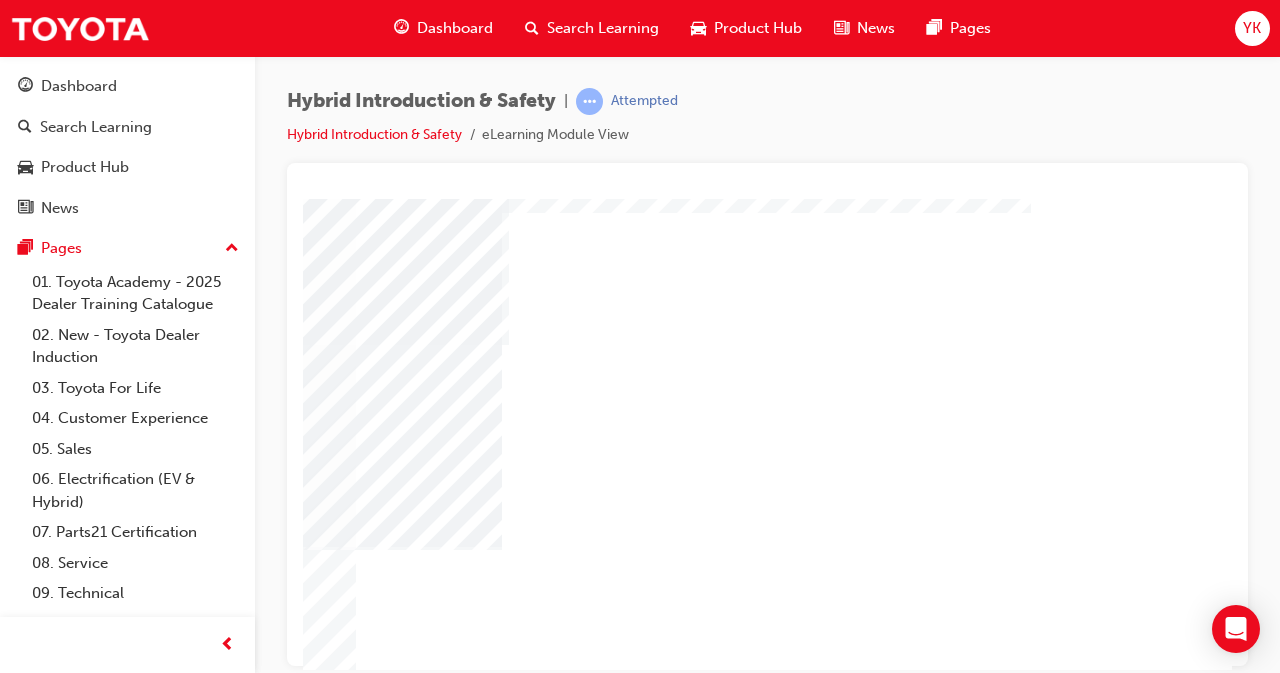 click at bounding box center (-103, 5189) 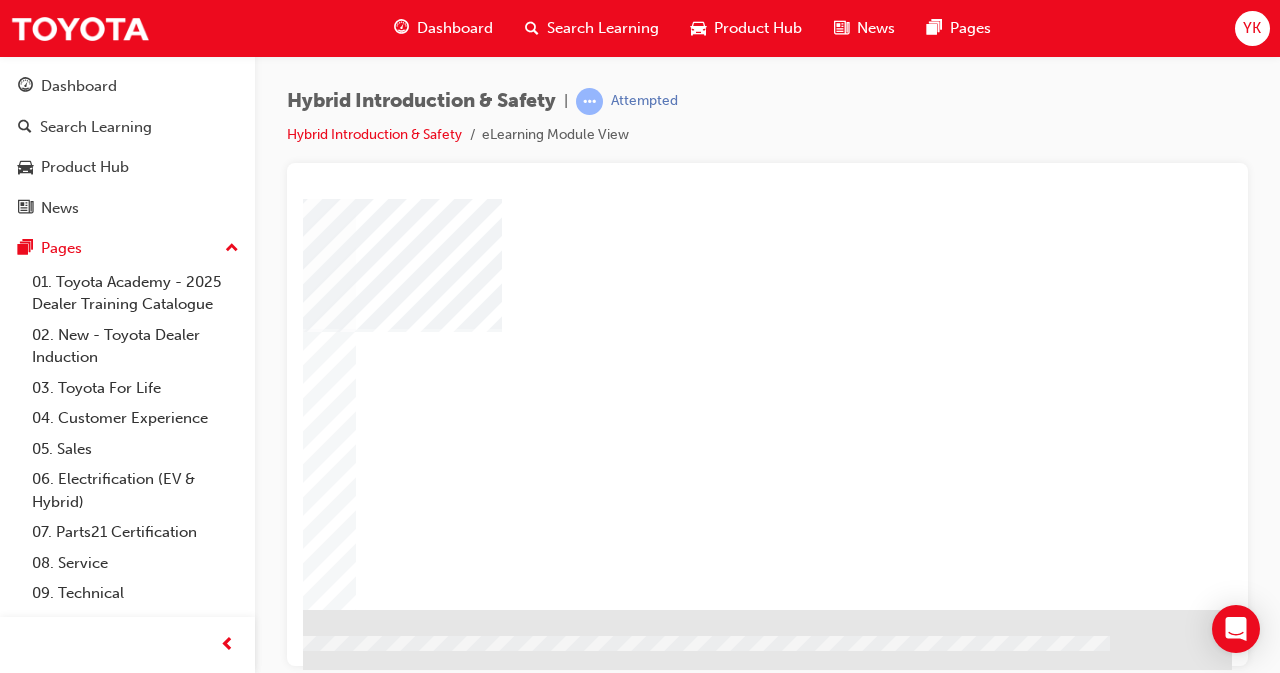 click at bounding box center (-65, 1077) 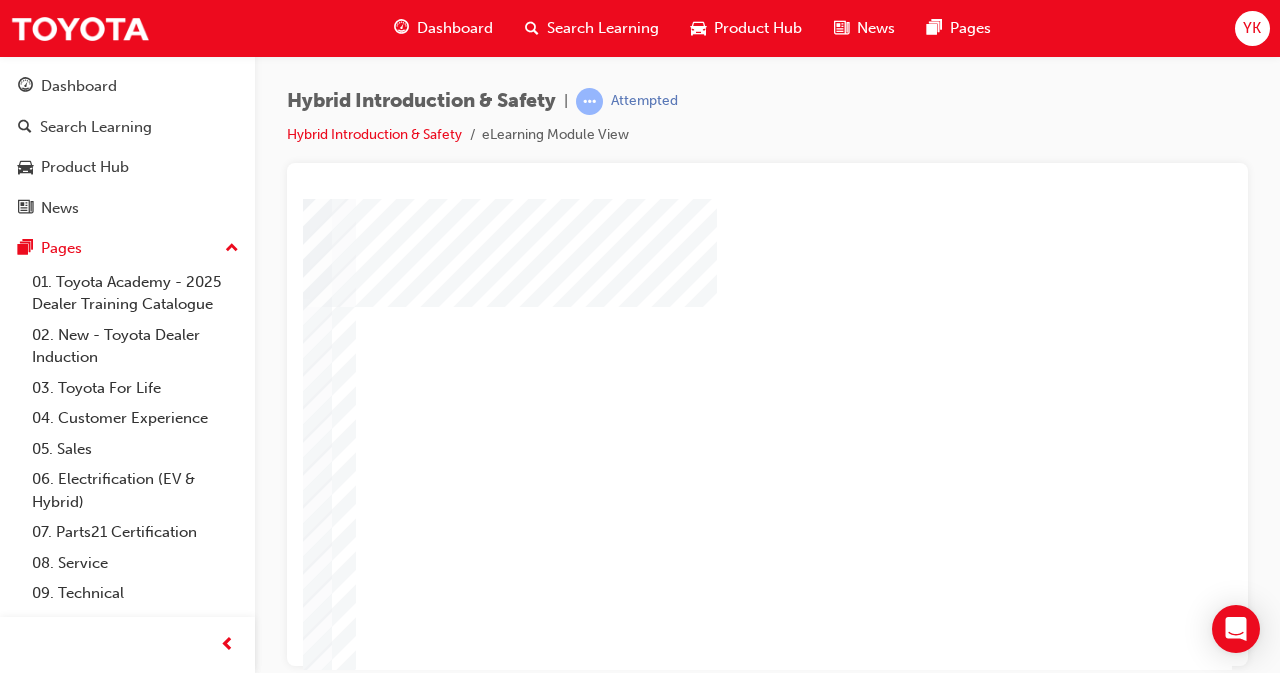 scroll, scrollTop: 309, scrollLeft: 446, axis: both 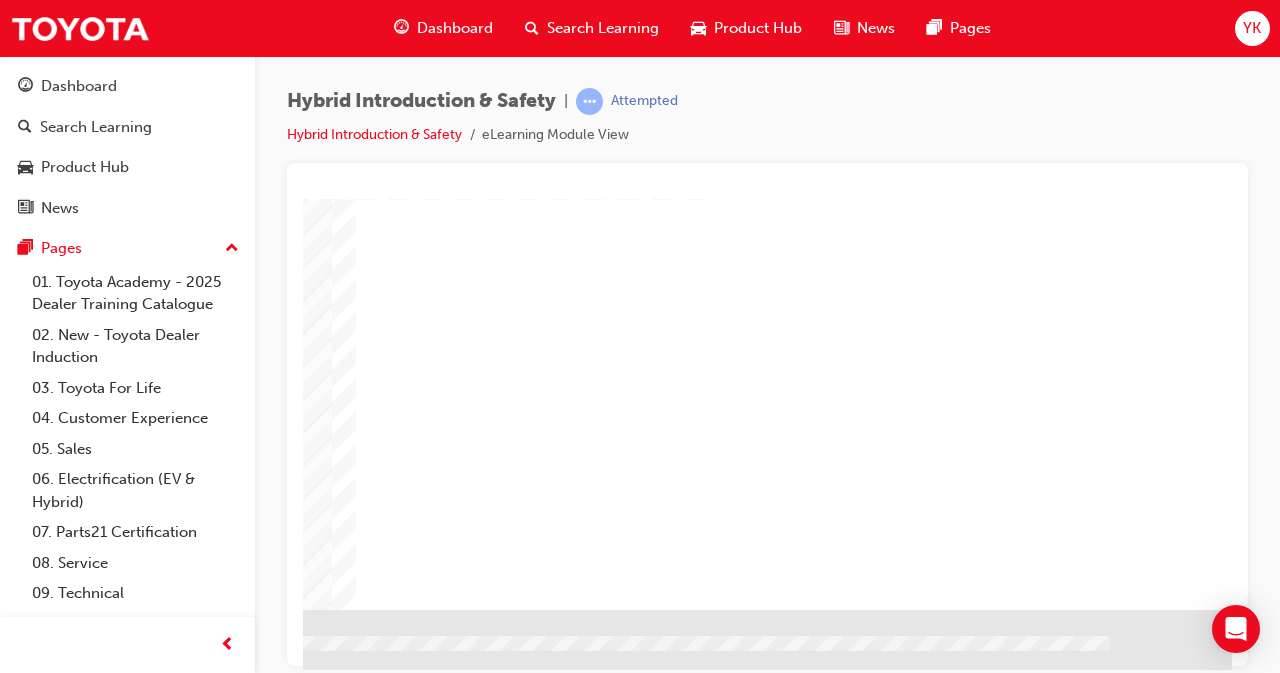 click at bounding box center (-65, 1707) 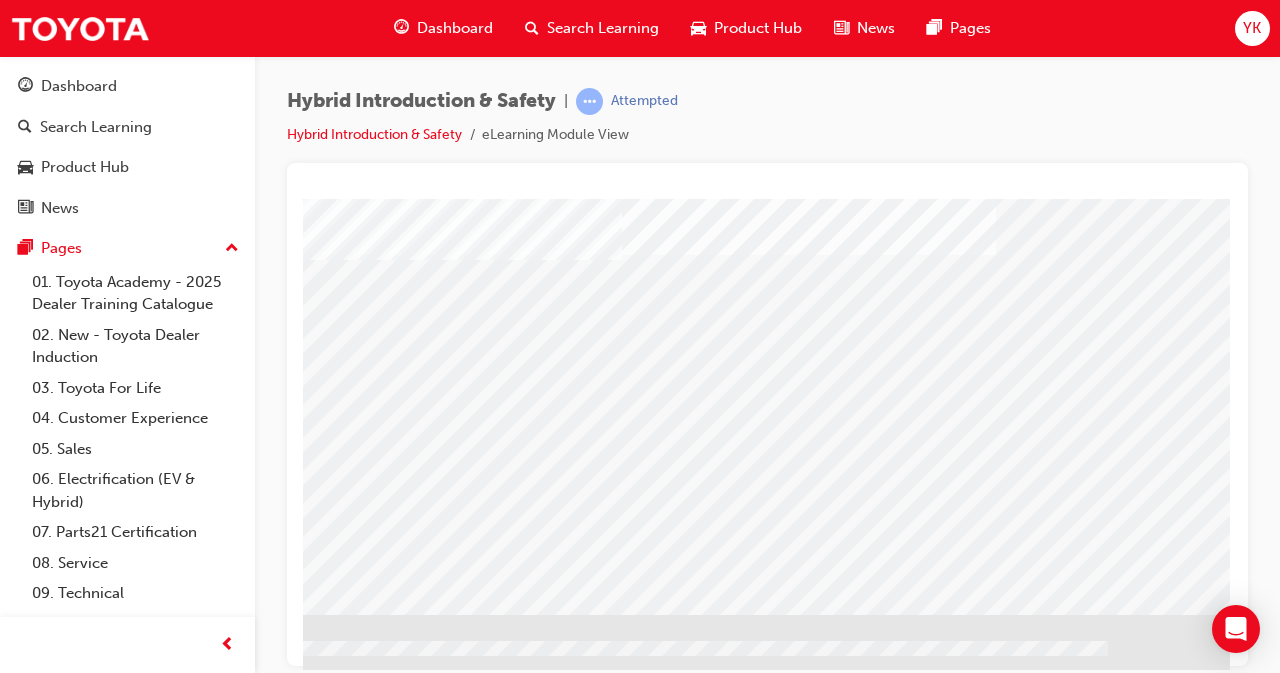 scroll, scrollTop: 305, scrollLeft: 446, axis: both 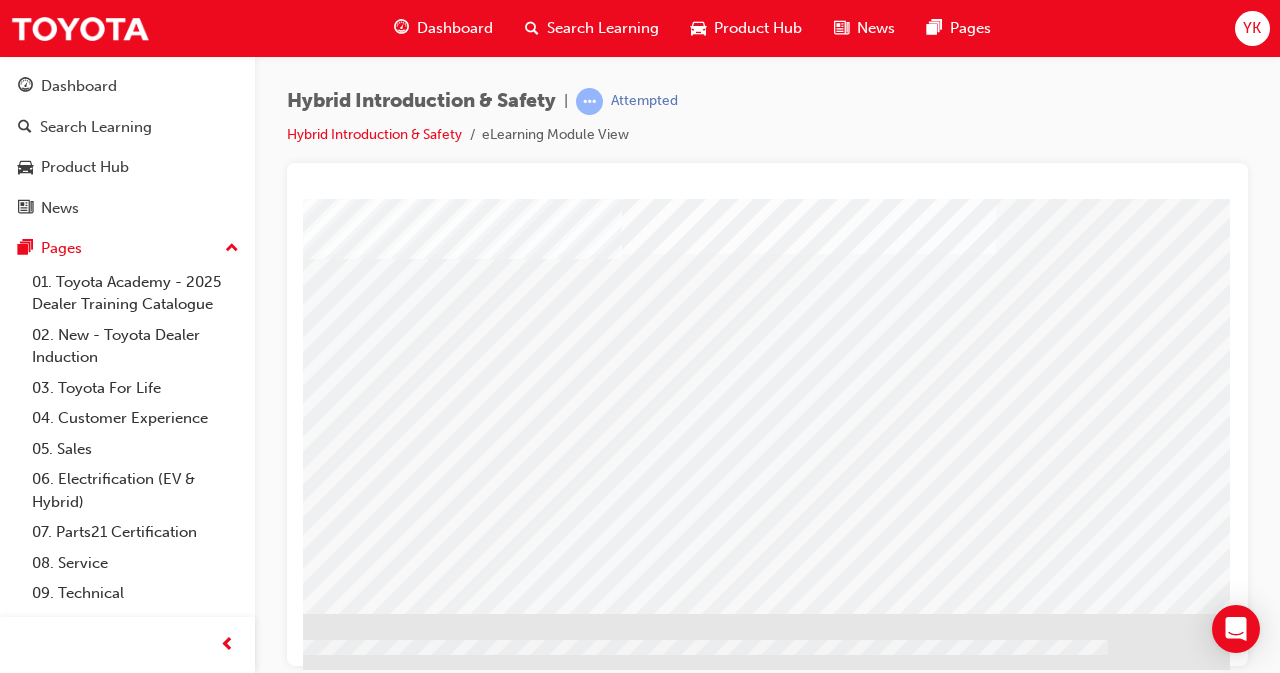 click at bounding box center [-67, 1617] 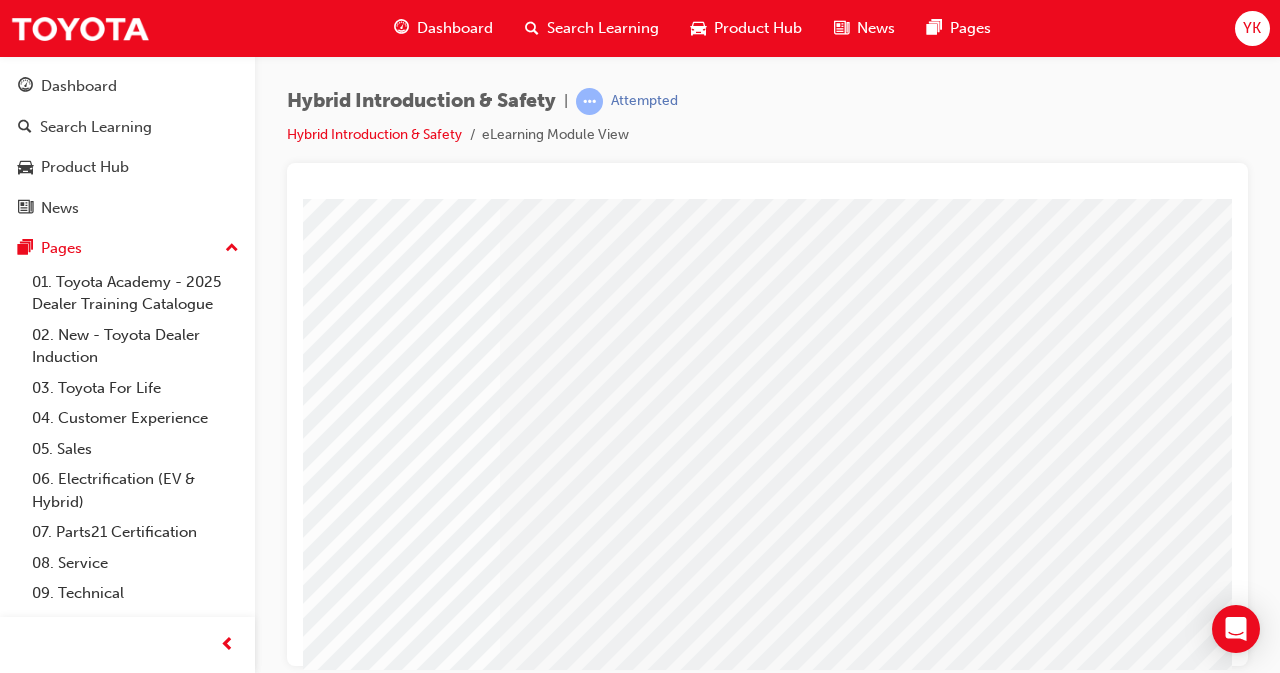 scroll, scrollTop: 90, scrollLeft: 317, axis: both 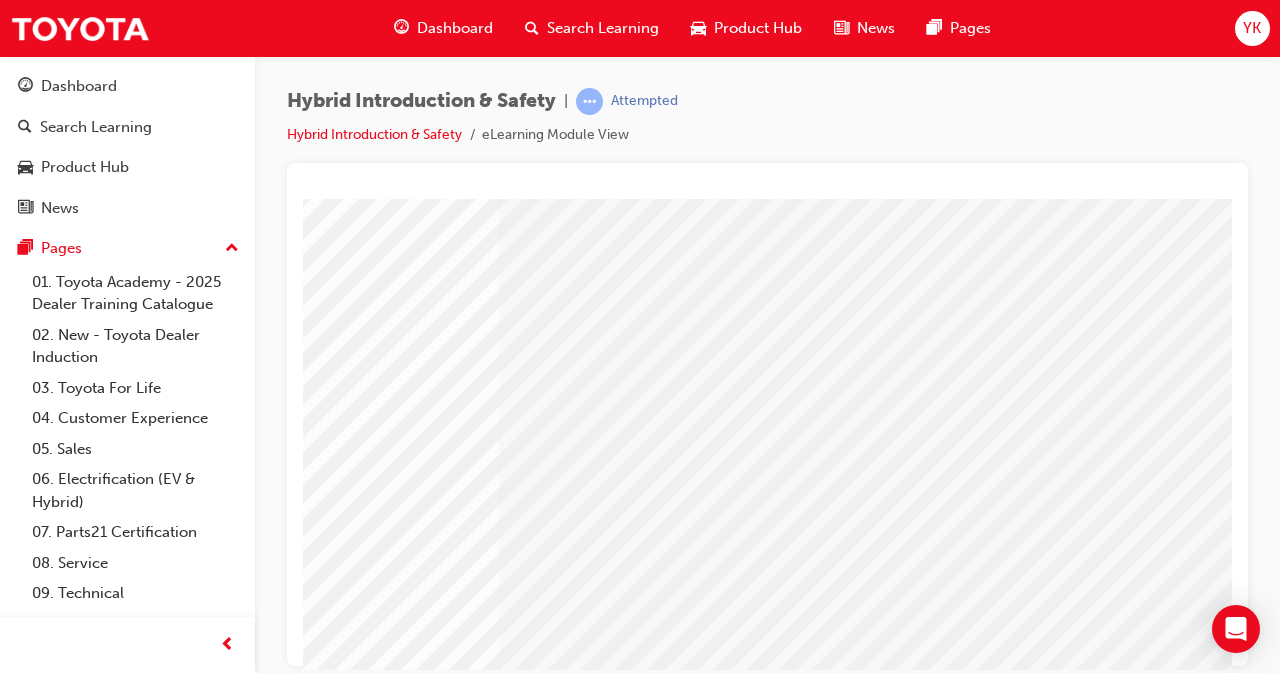 drag, startPoint x: 713, startPoint y: 239, endPoint x: 721, endPoint y: 231, distance: 11.313708 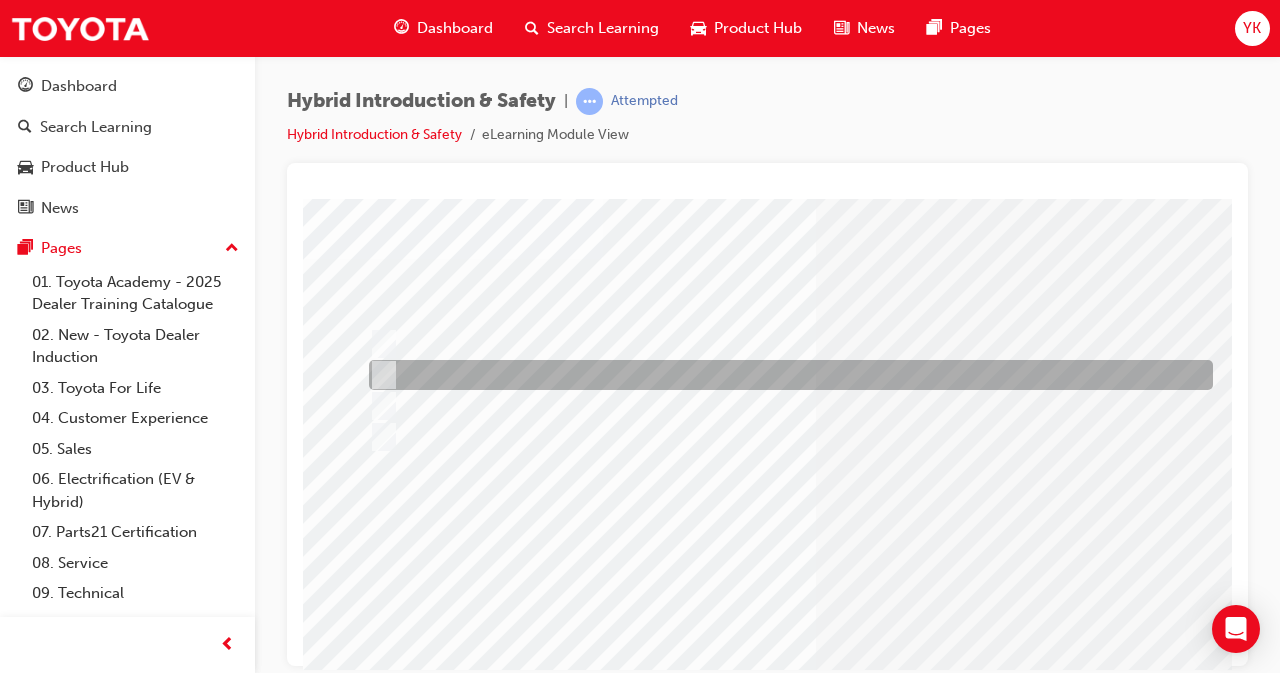click at bounding box center [380, 375] 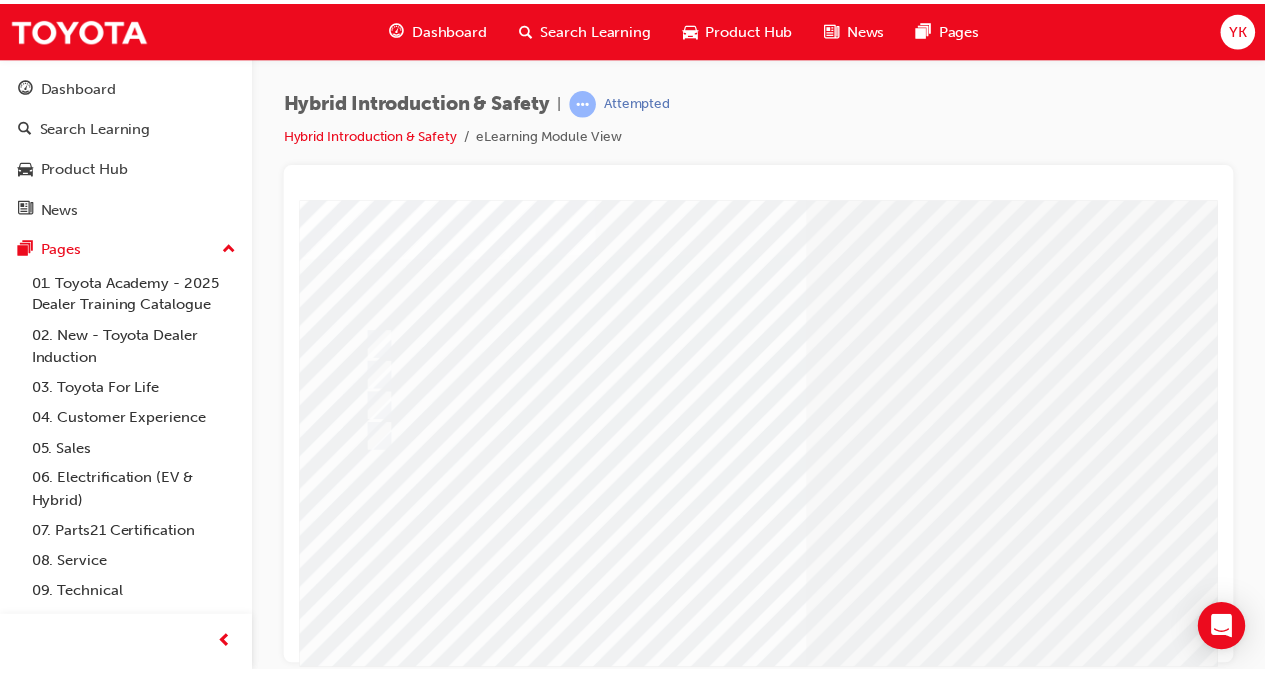 scroll, scrollTop: 309, scrollLeft: 0, axis: vertical 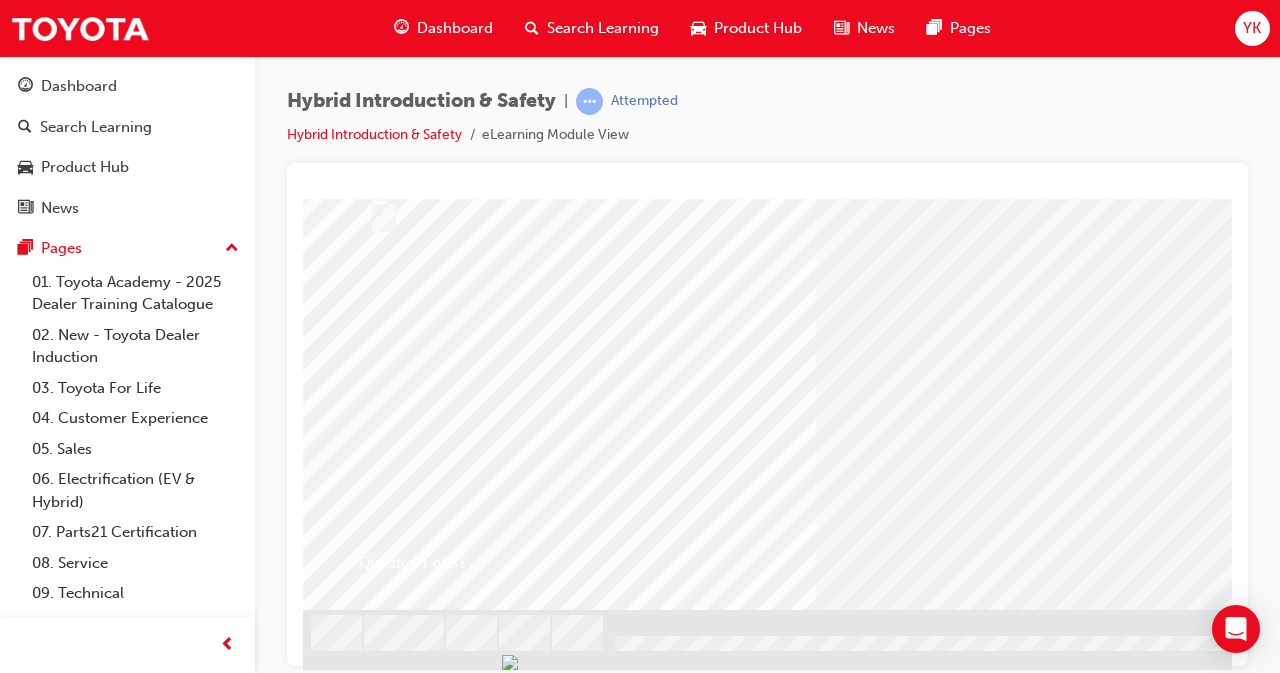 click at bounding box center (375, 2602) 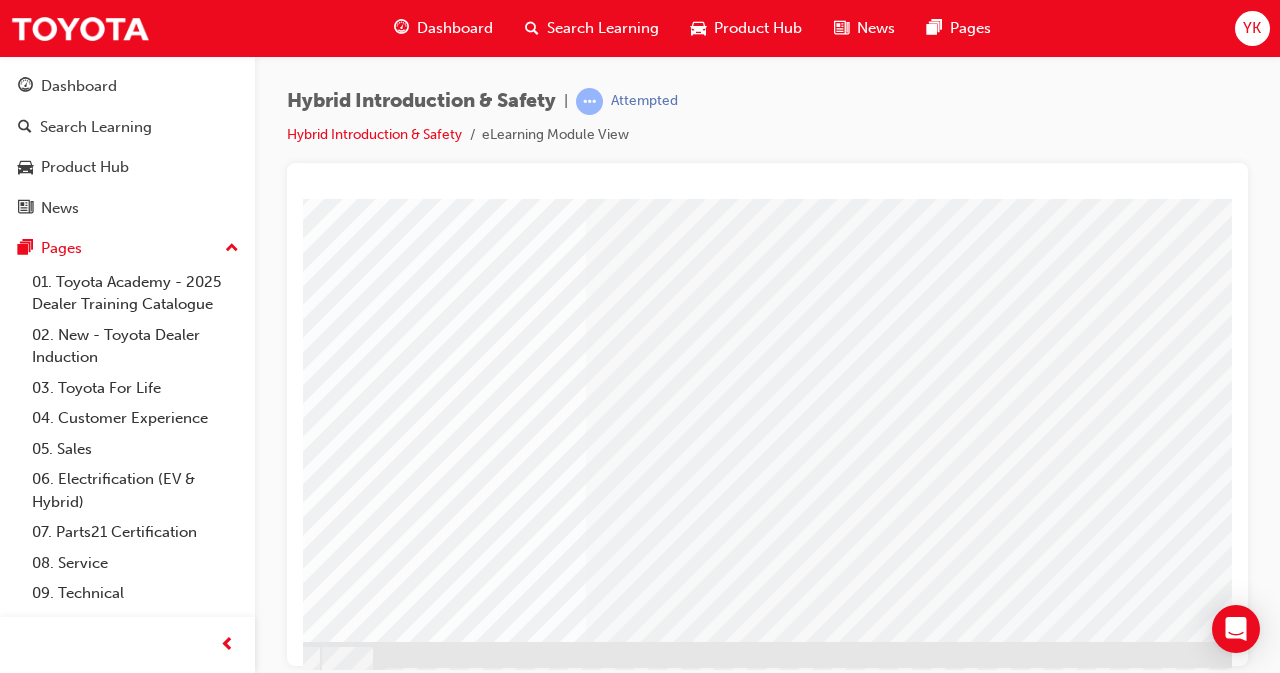 scroll, scrollTop: 0, scrollLeft: 0, axis: both 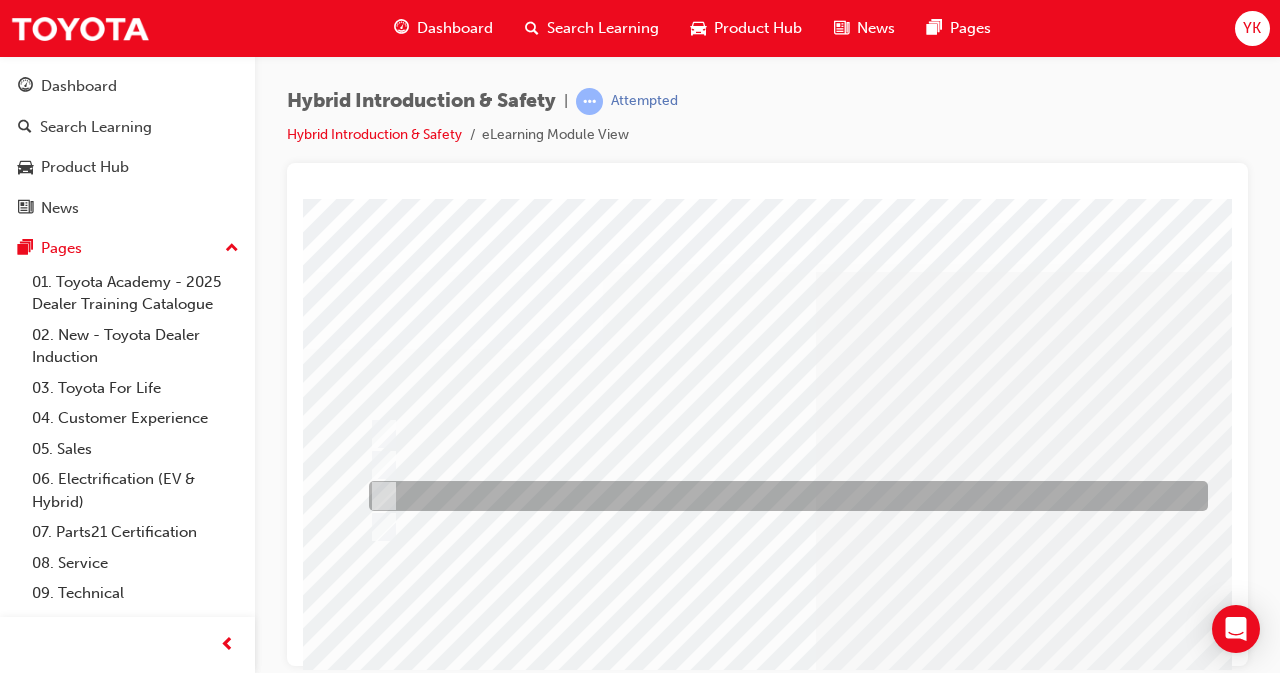 click at bounding box center [380, 496] 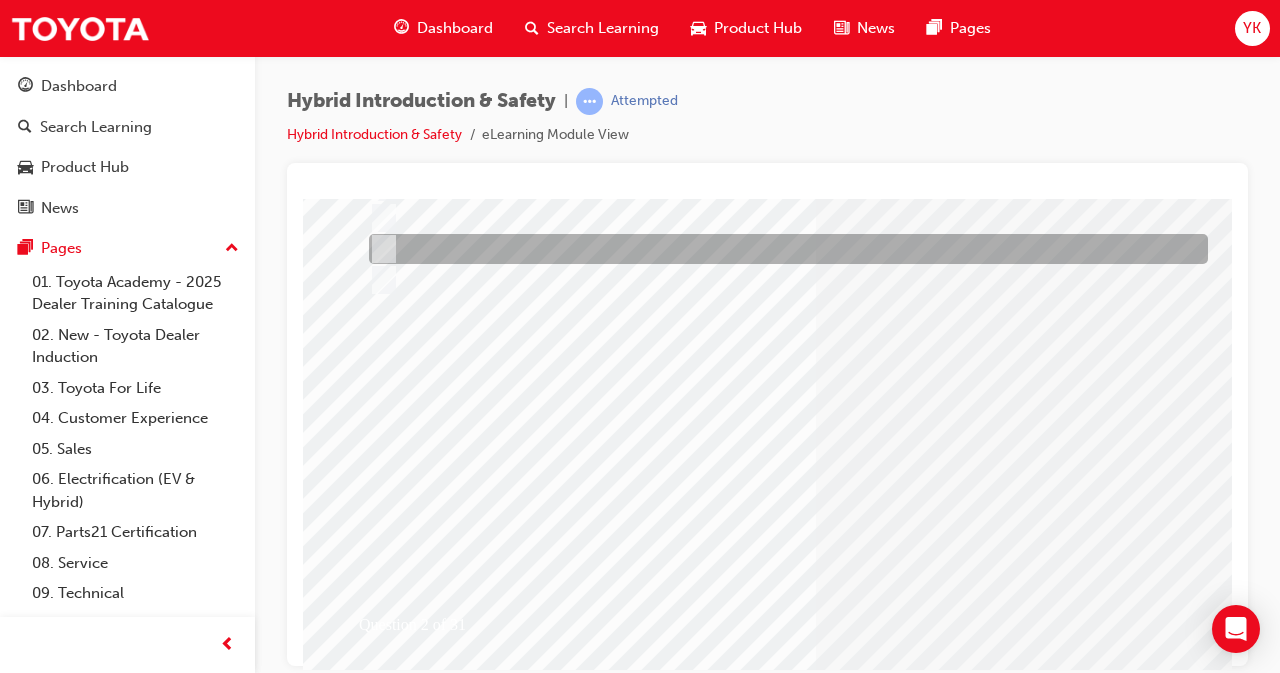 scroll, scrollTop: 263, scrollLeft: 0, axis: vertical 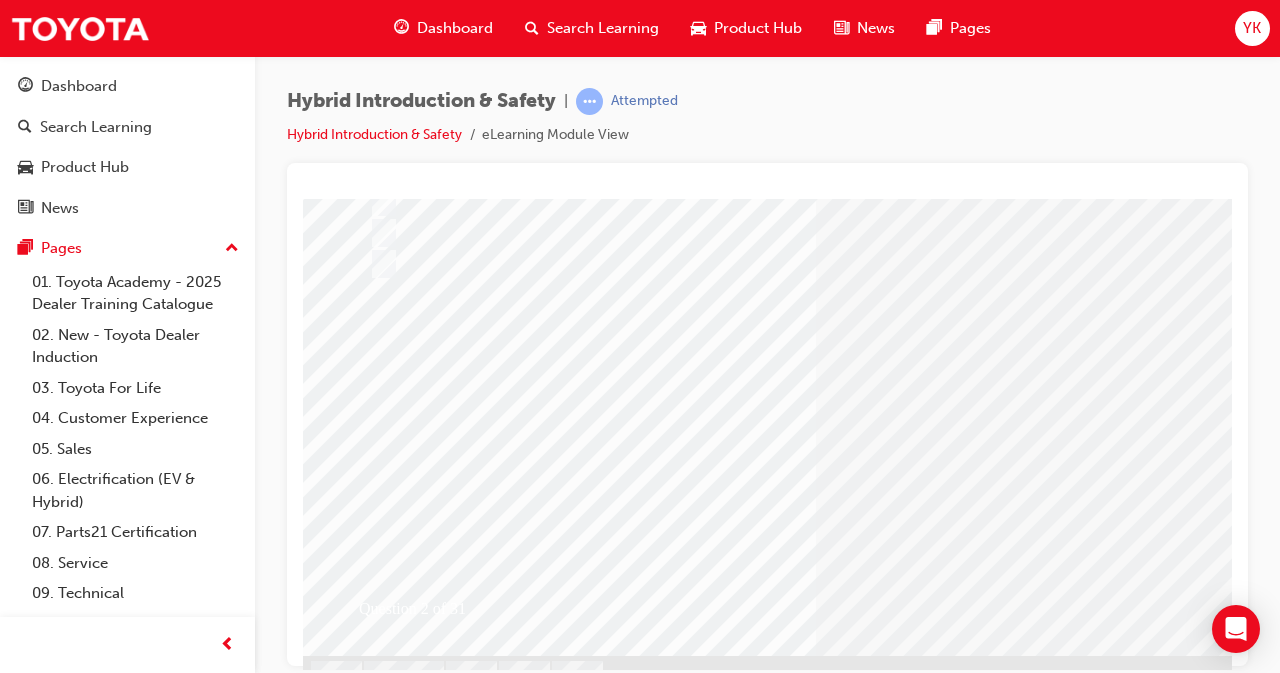 click at bounding box center [375, 2648] 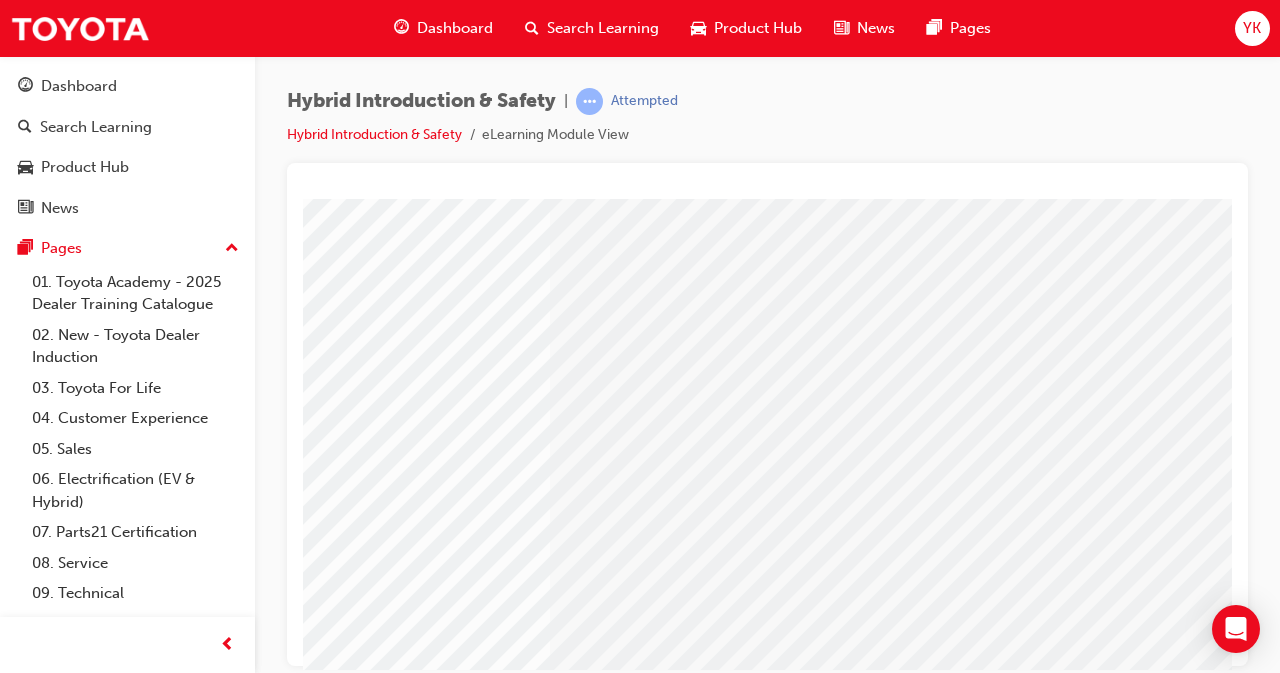 scroll, scrollTop: 214, scrollLeft: 265, axis: both 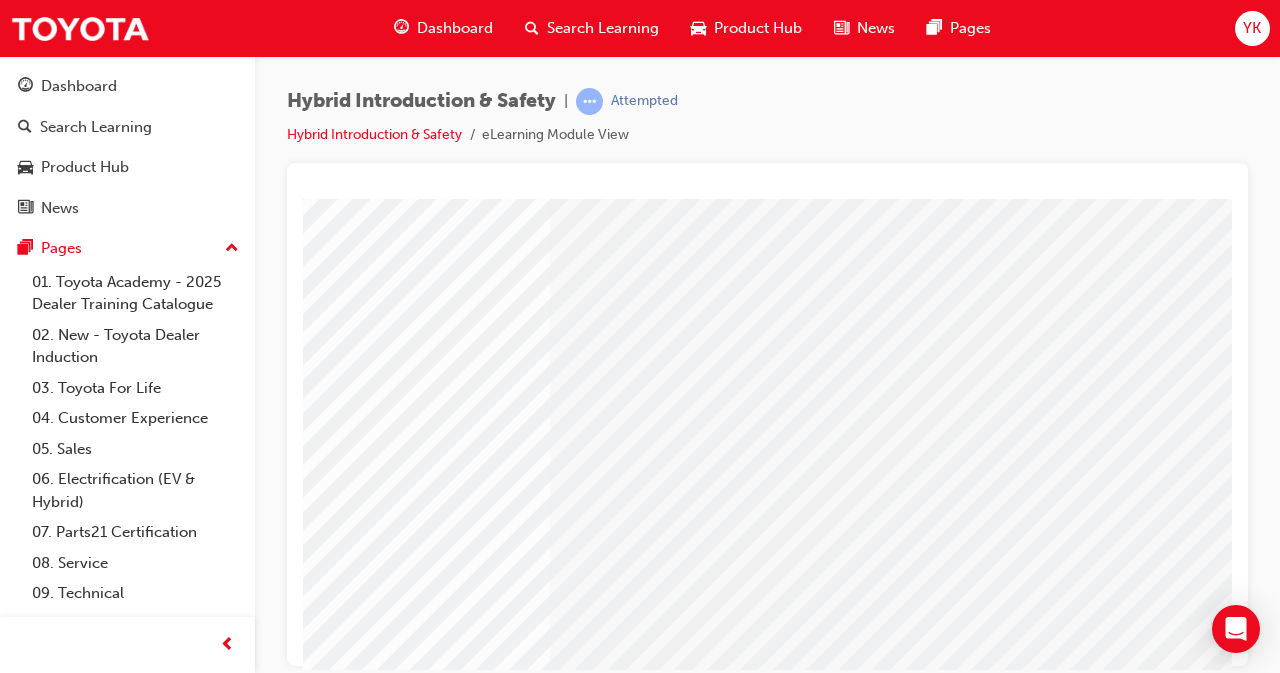 click at bounding box center (294, 1934) 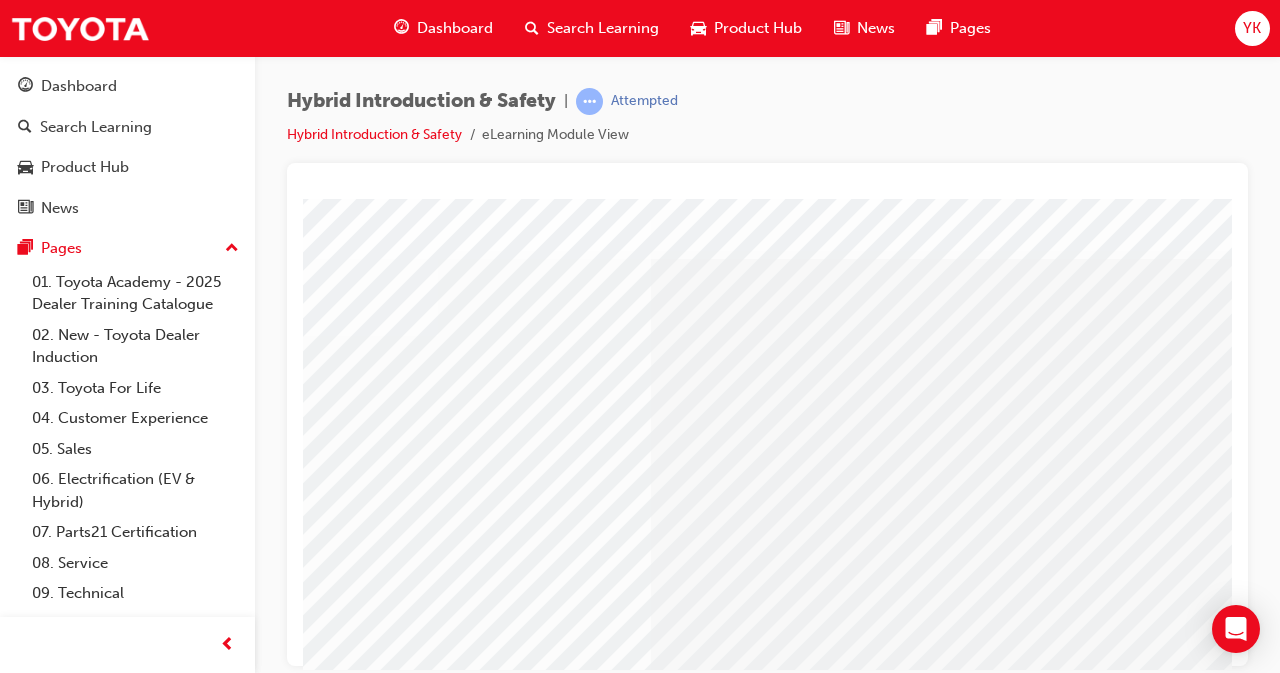 scroll, scrollTop: 0, scrollLeft: 0, axis: both 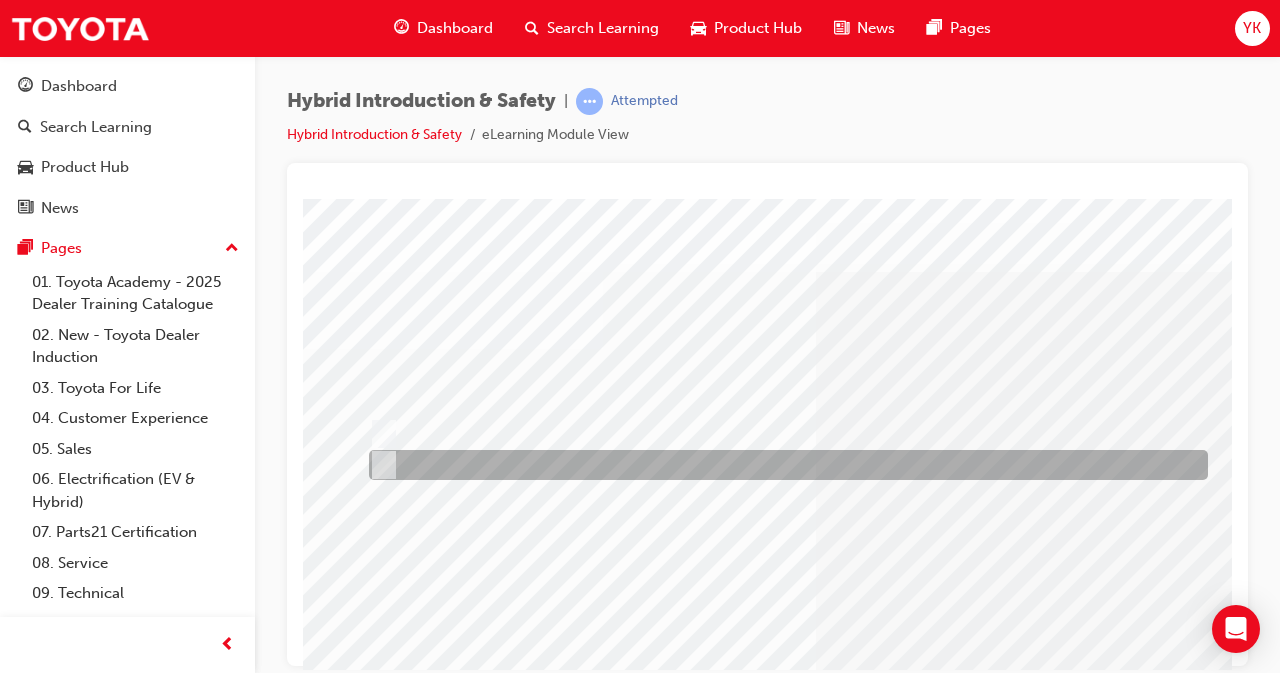 click at bounding box center (380, 465) 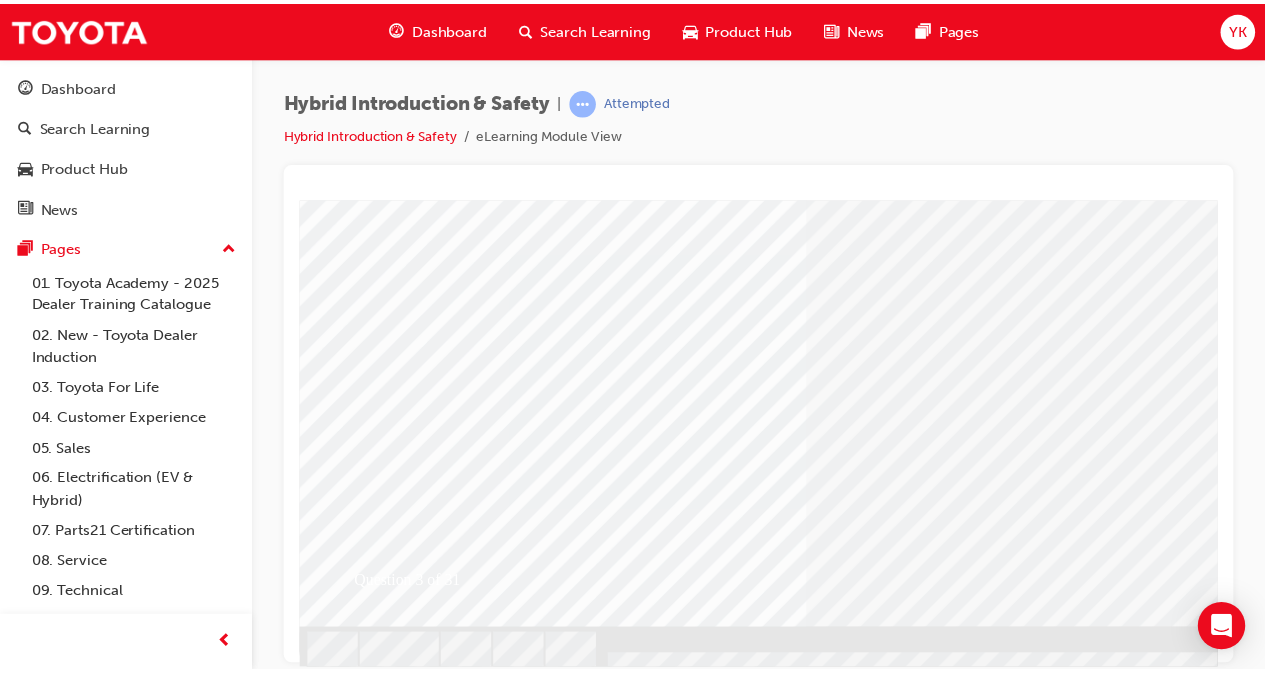 scroll, scrollTop: 309, scrollLeft: 0, axis: vertical 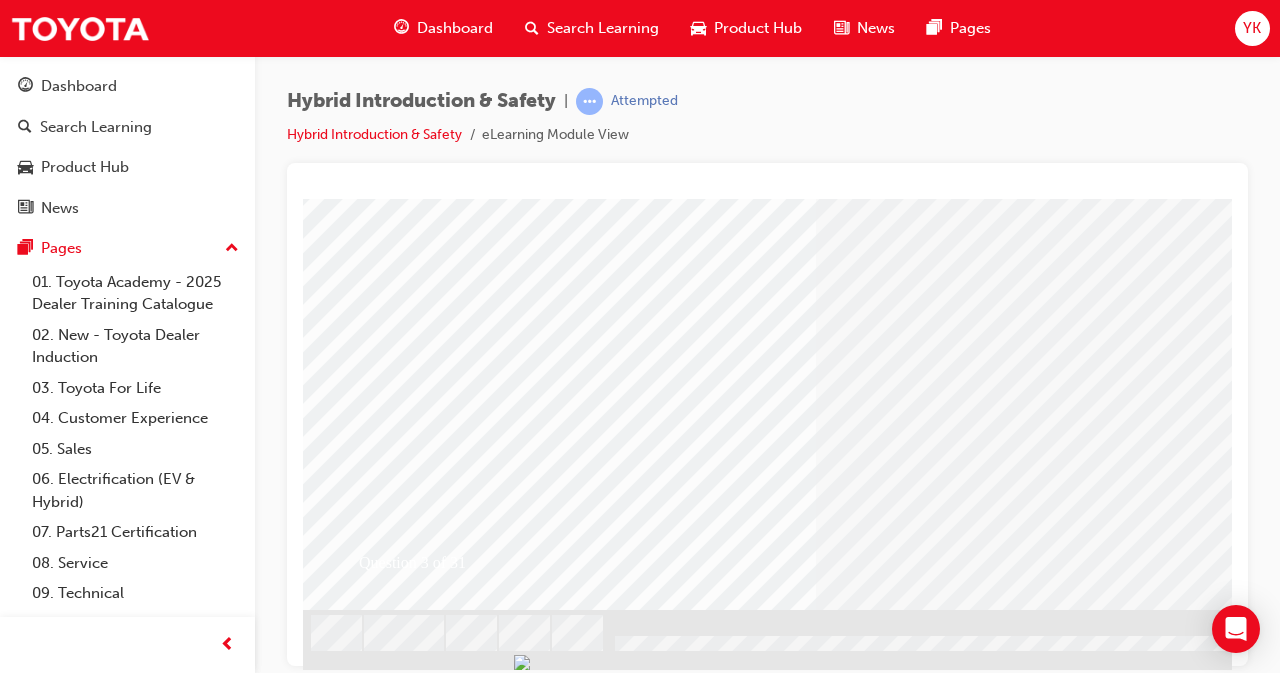 click at bounding box center (375, 2558) 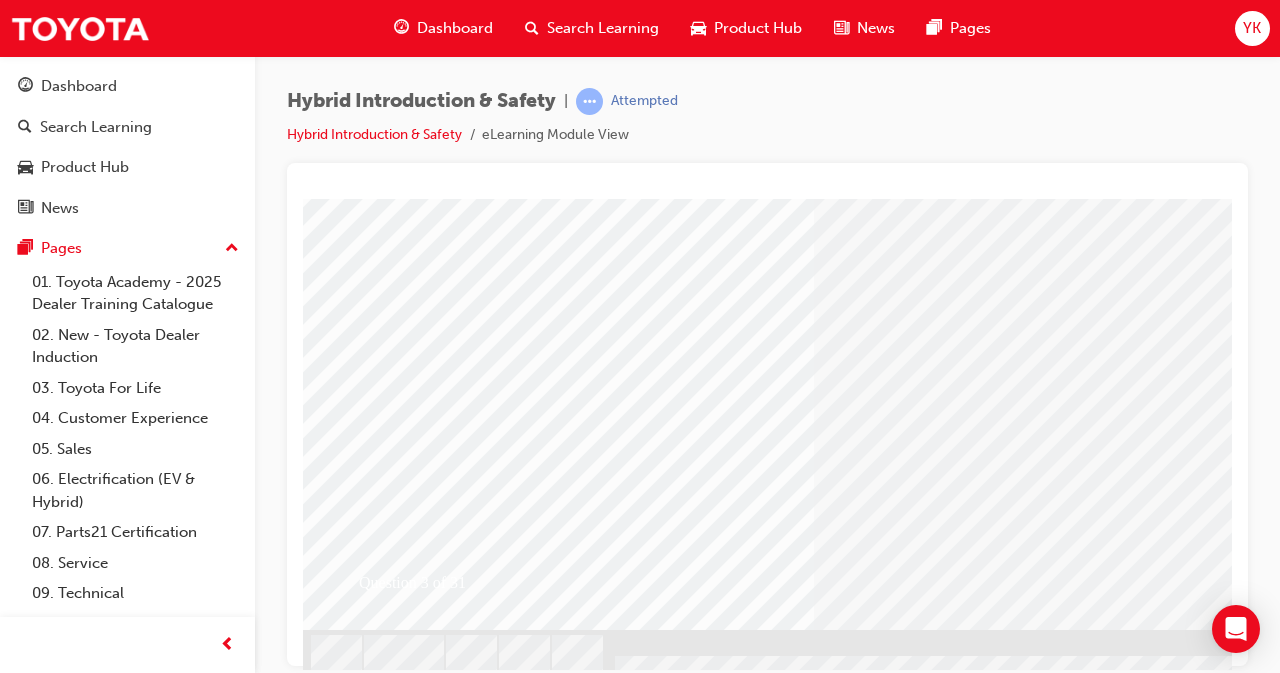 scroll, scrollTop: 0, scrollLeft: 0, axis: both 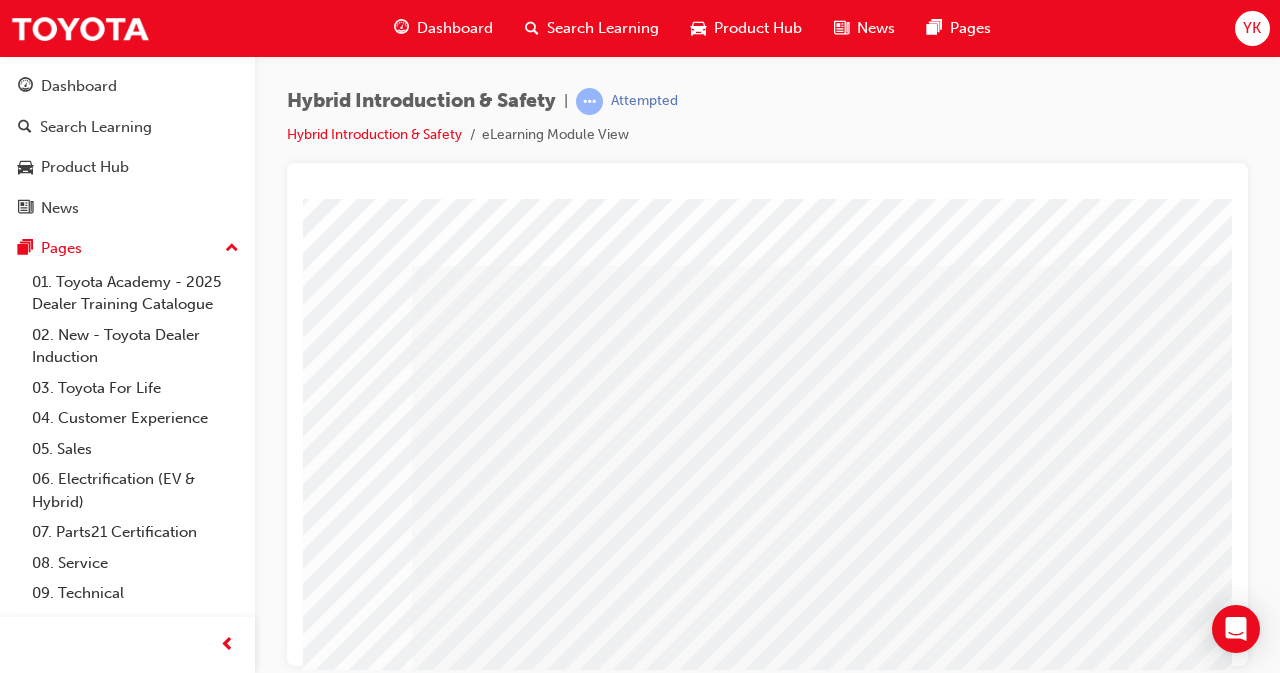 click at bounding box center [156, 2141] 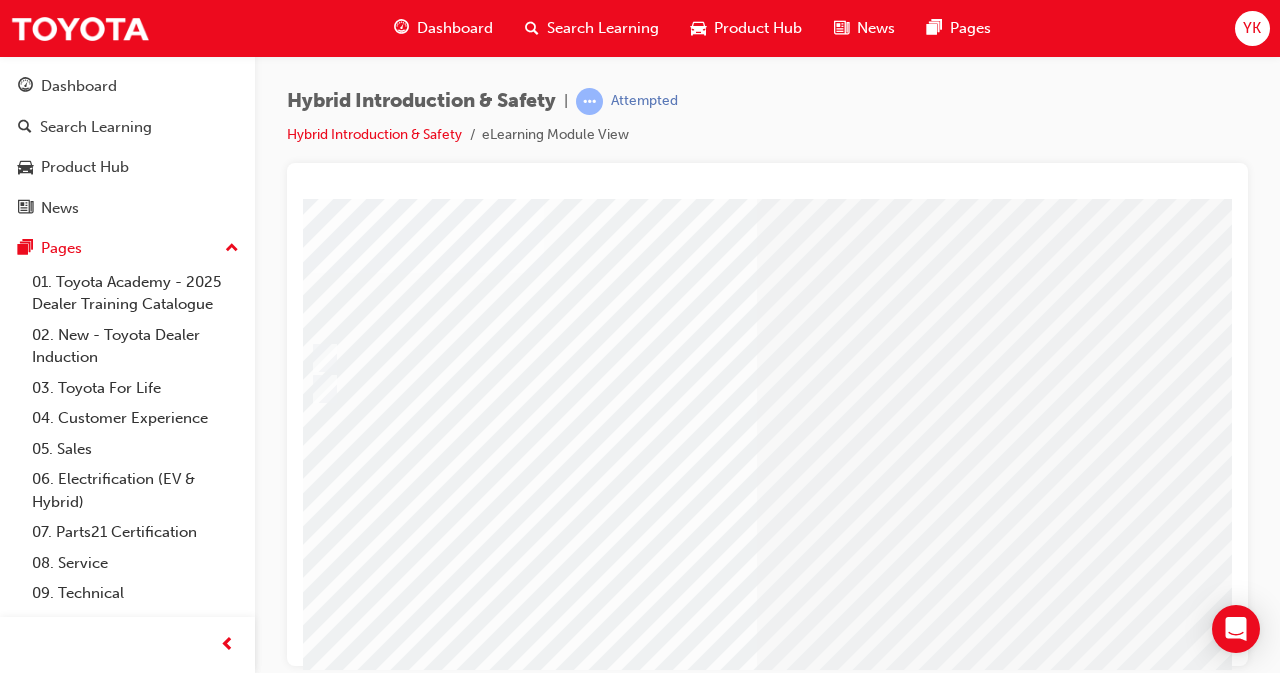 scroll, scrollTop: 76, scrollLeft: 0, axis: vertical 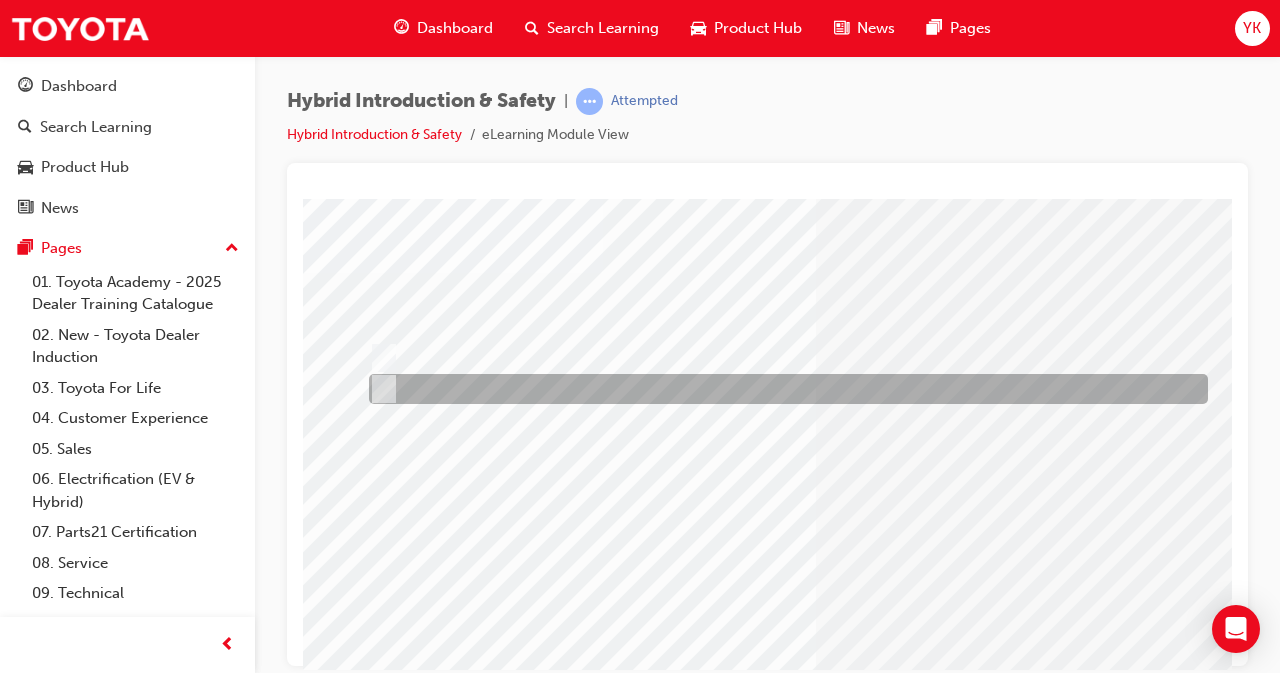click at bounding box center [380, 389] 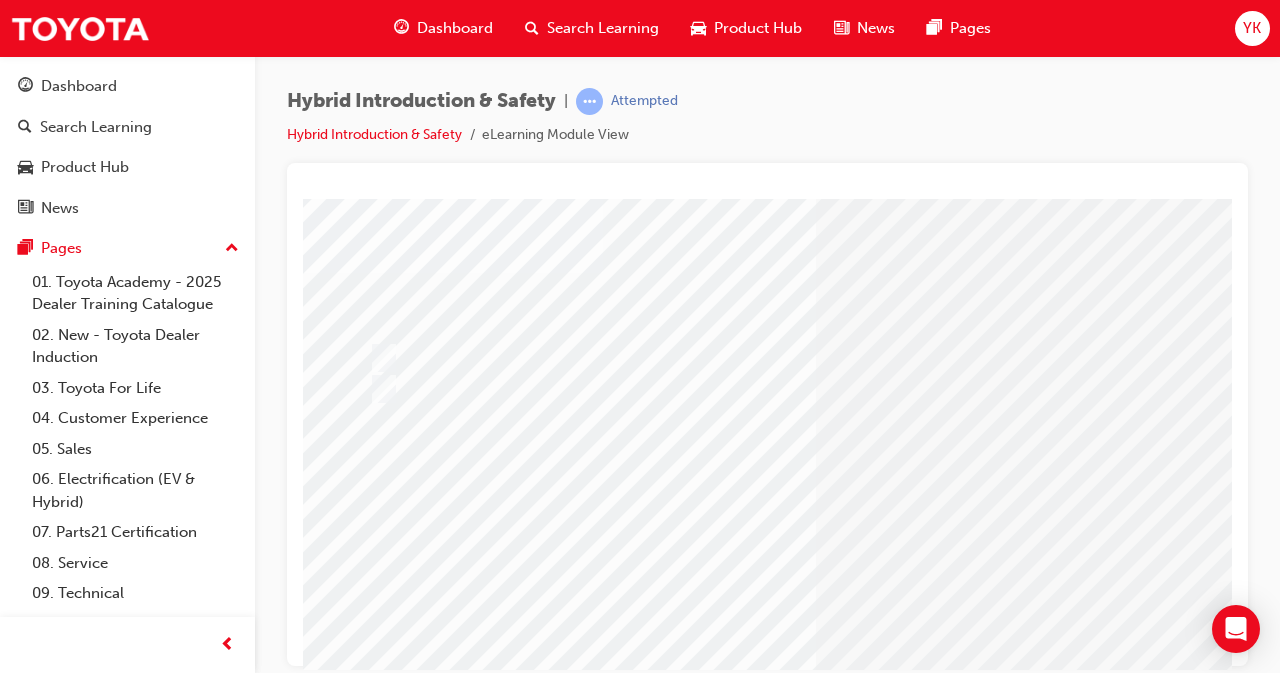 scroll, scrollTop: 309, scrollLeft: 33, axis: both 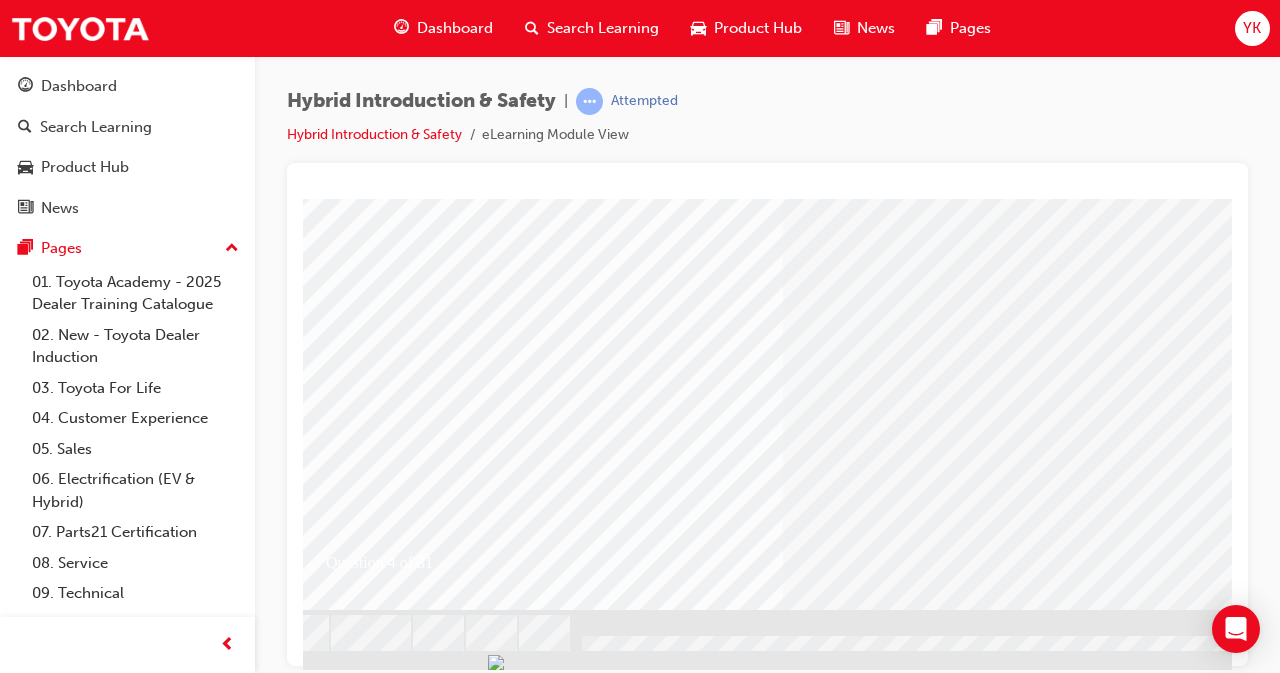 click at bounding box center [342, 2558] 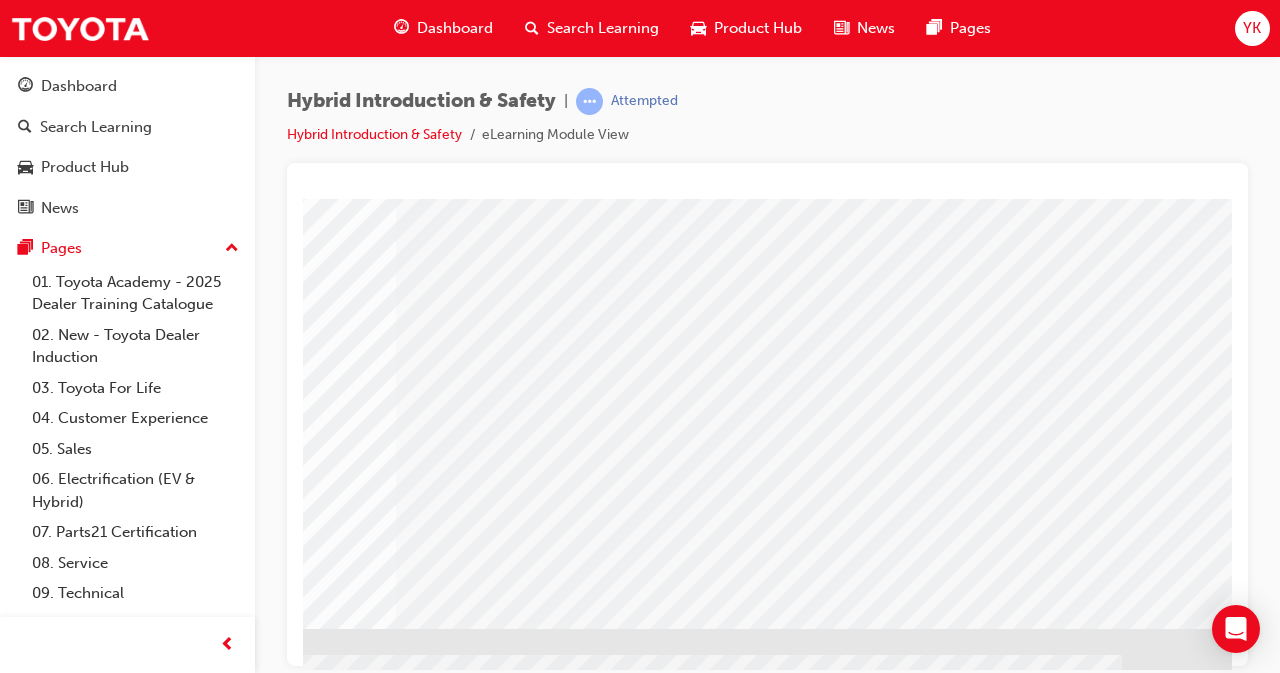 scroll, scrollTop: 309, scrollLeft: 419, axis: both 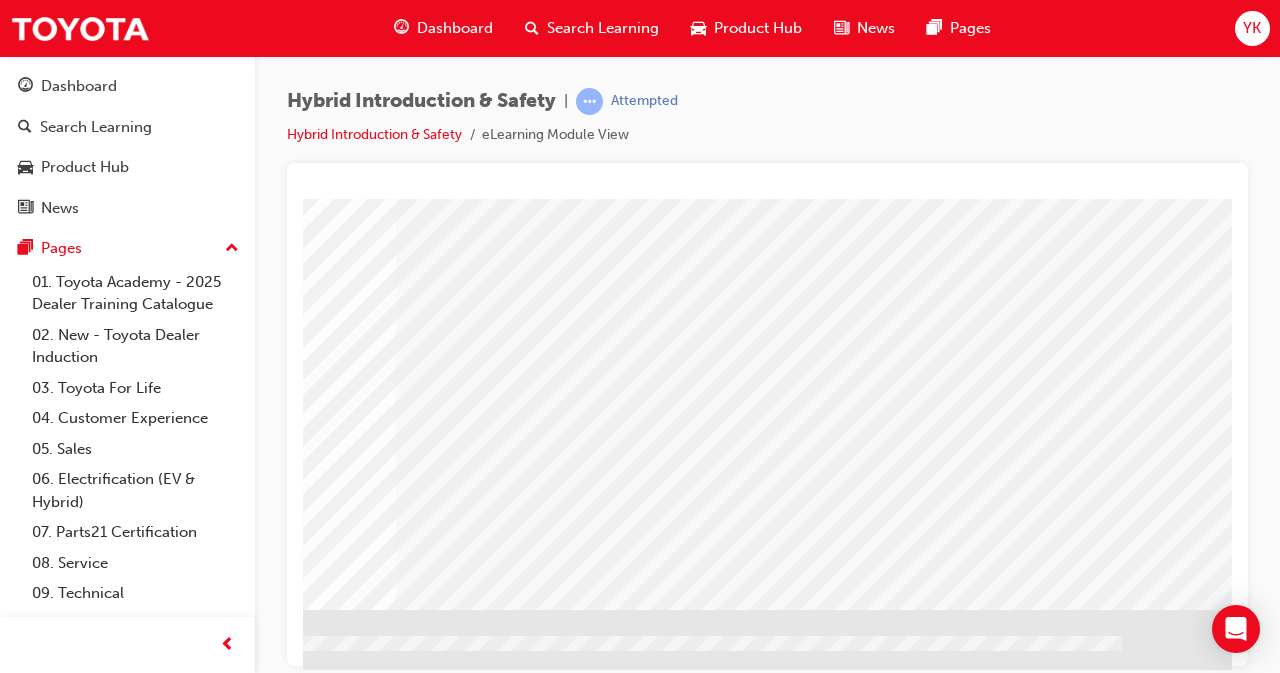 click at bounding box center (140, 1839) 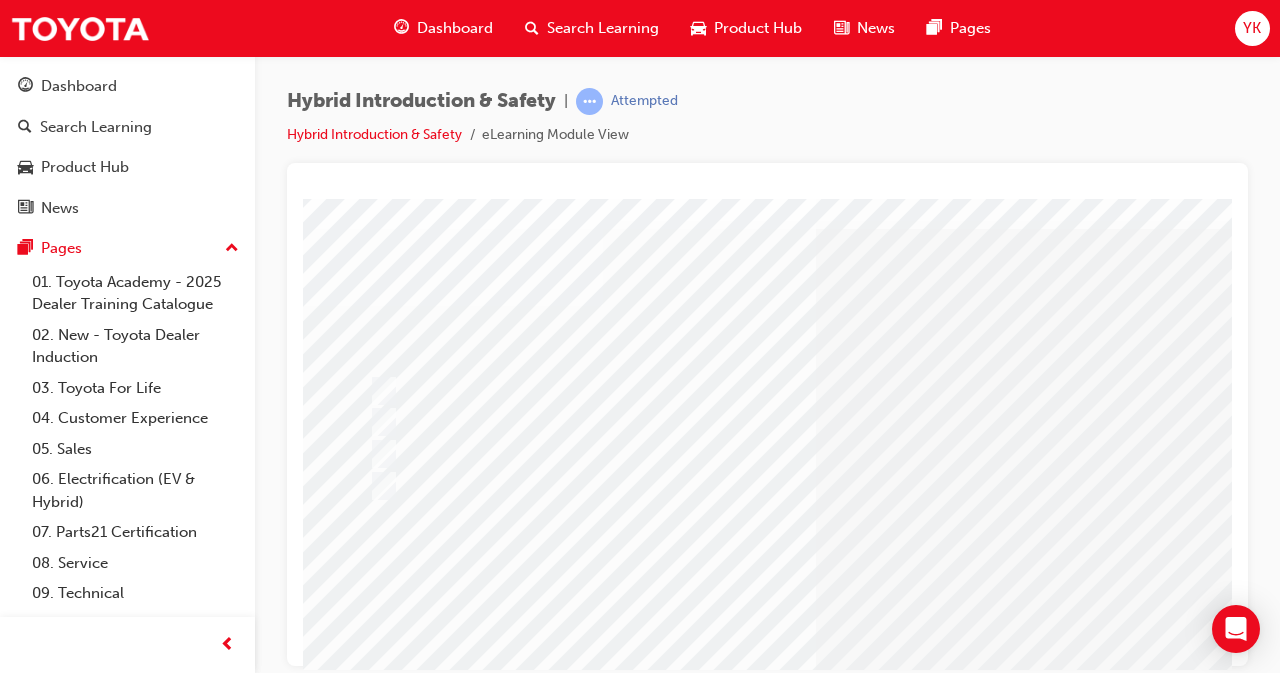 scroll, scrollTop: 40, scrollLeft: 0, axis: vertical 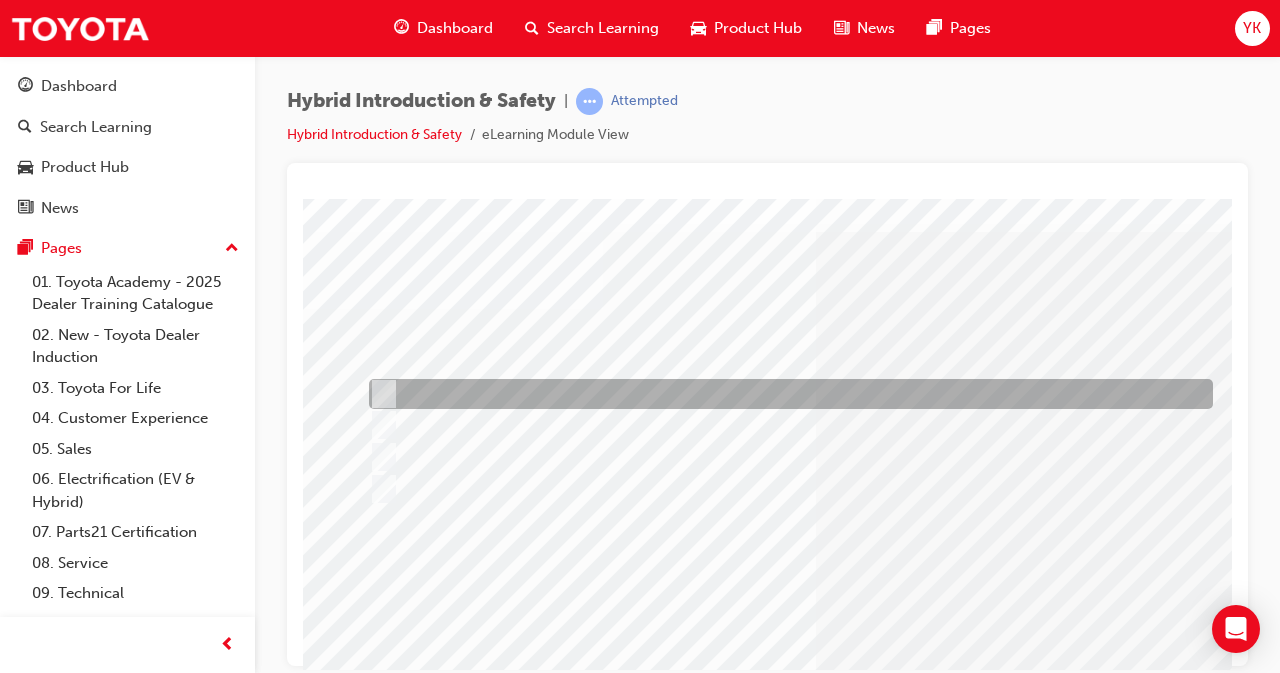 click at bounding box center (379, 394) 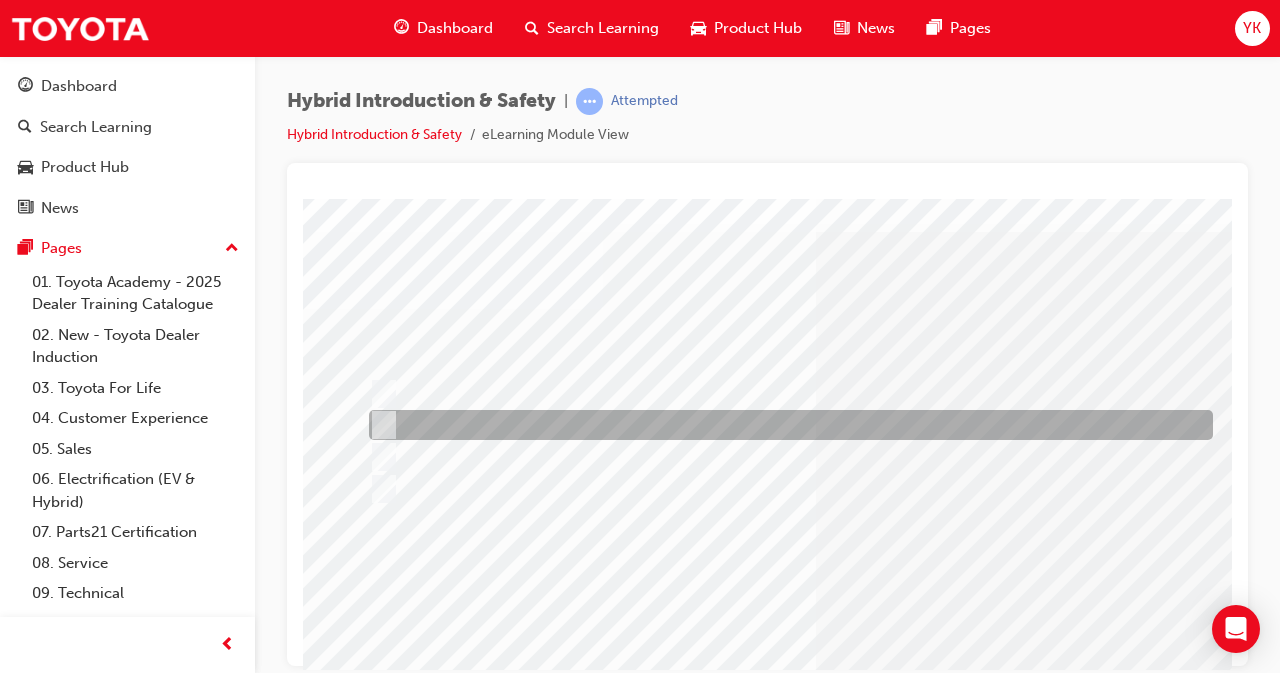 click at bounding box center (379, 425) 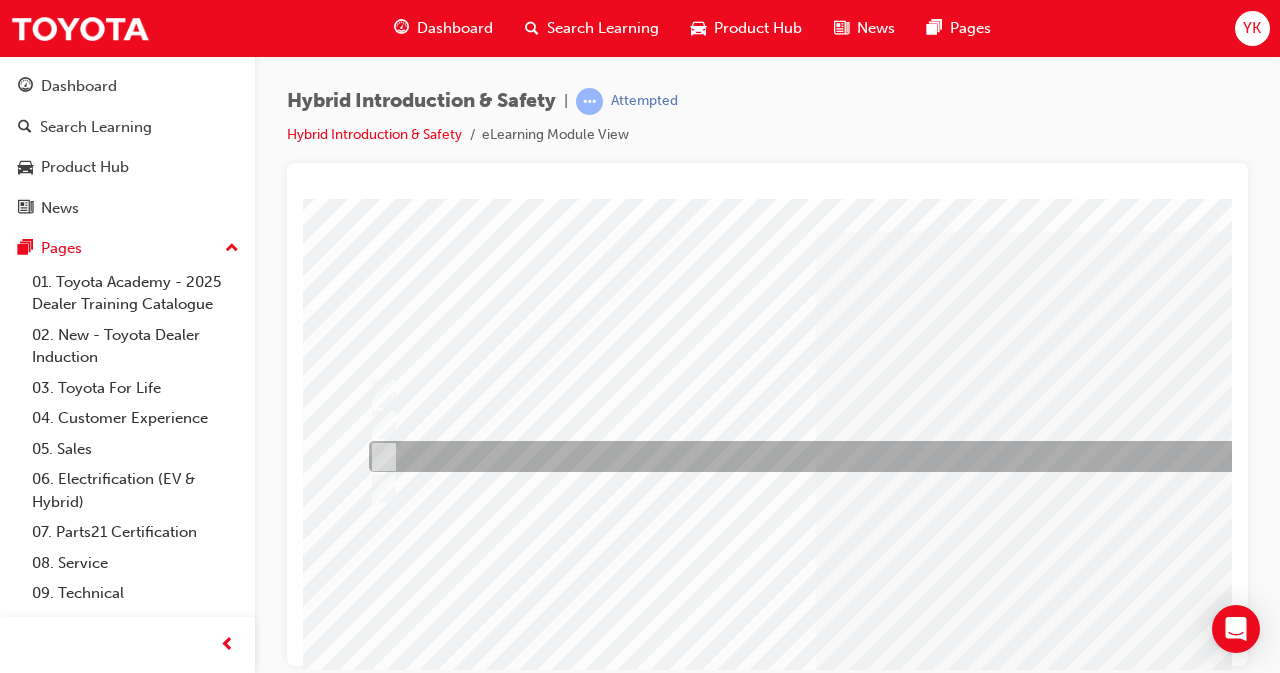 click at bounding box center [808, 456] 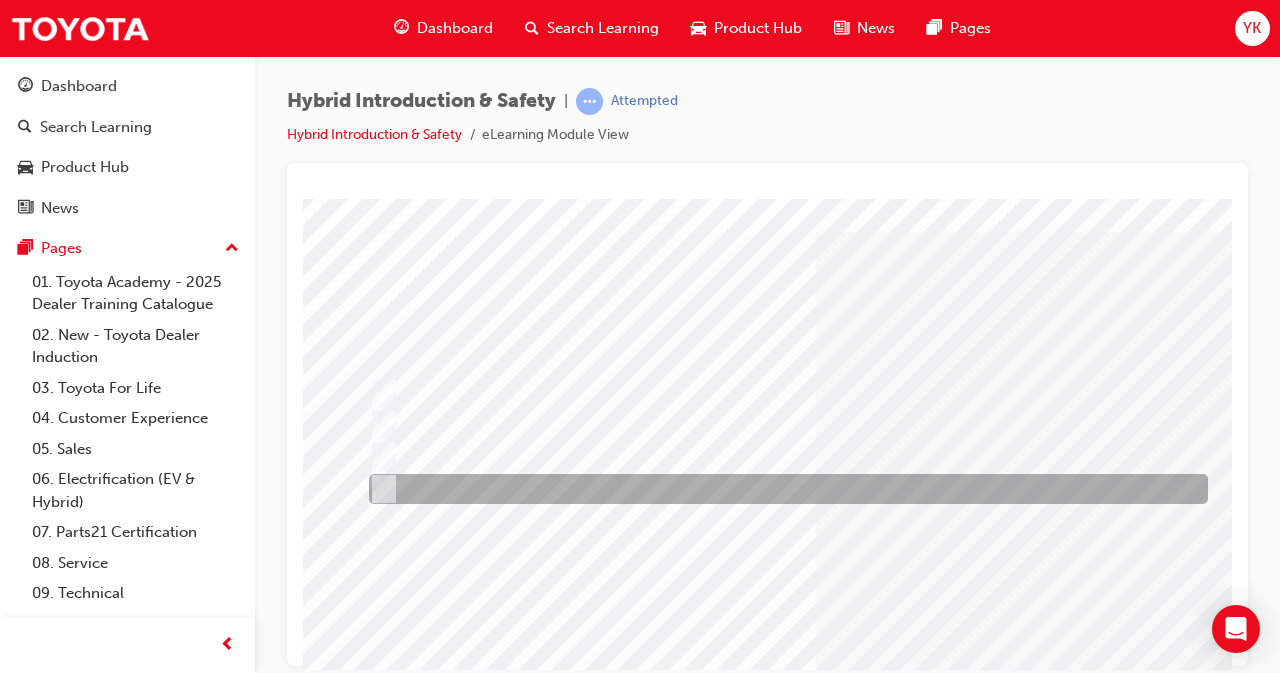click at bounding box center [783, 489] 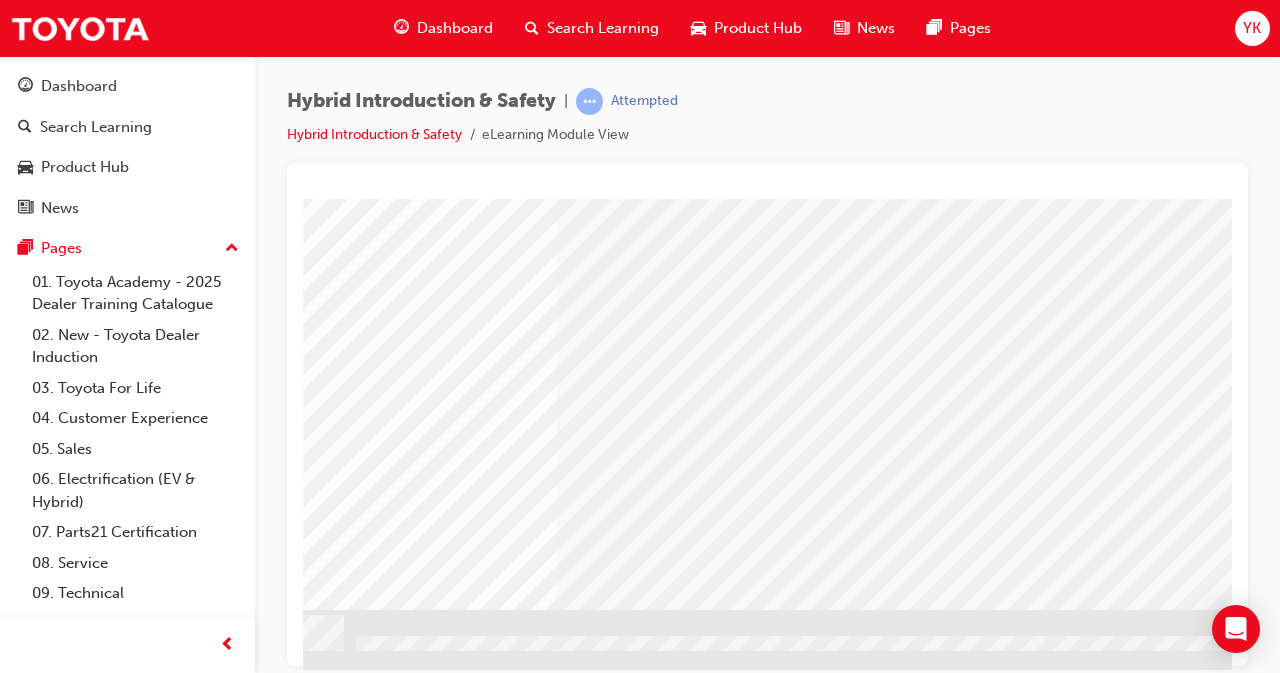 scroll, scrollTop: 309, scrollLeft: 260, axis: both 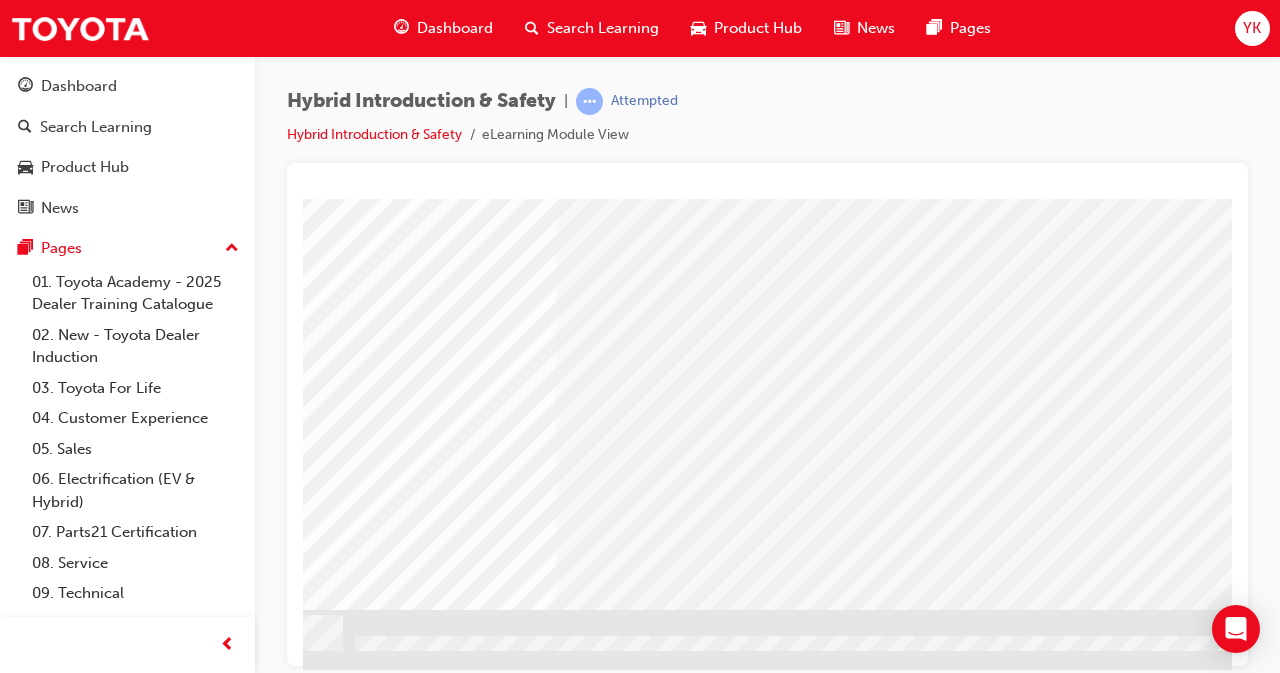 click at bounding box center [115, 2602] 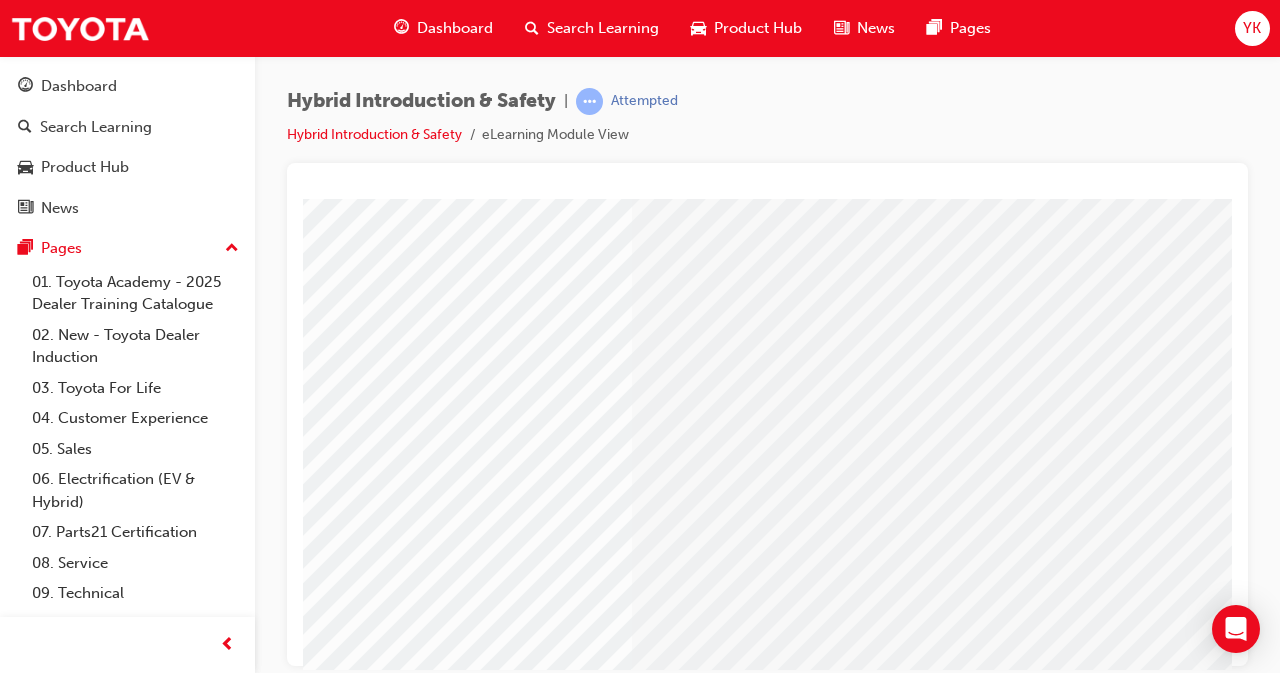 scroll, scrollTop: 242, scrollLeft: 185, axis: both 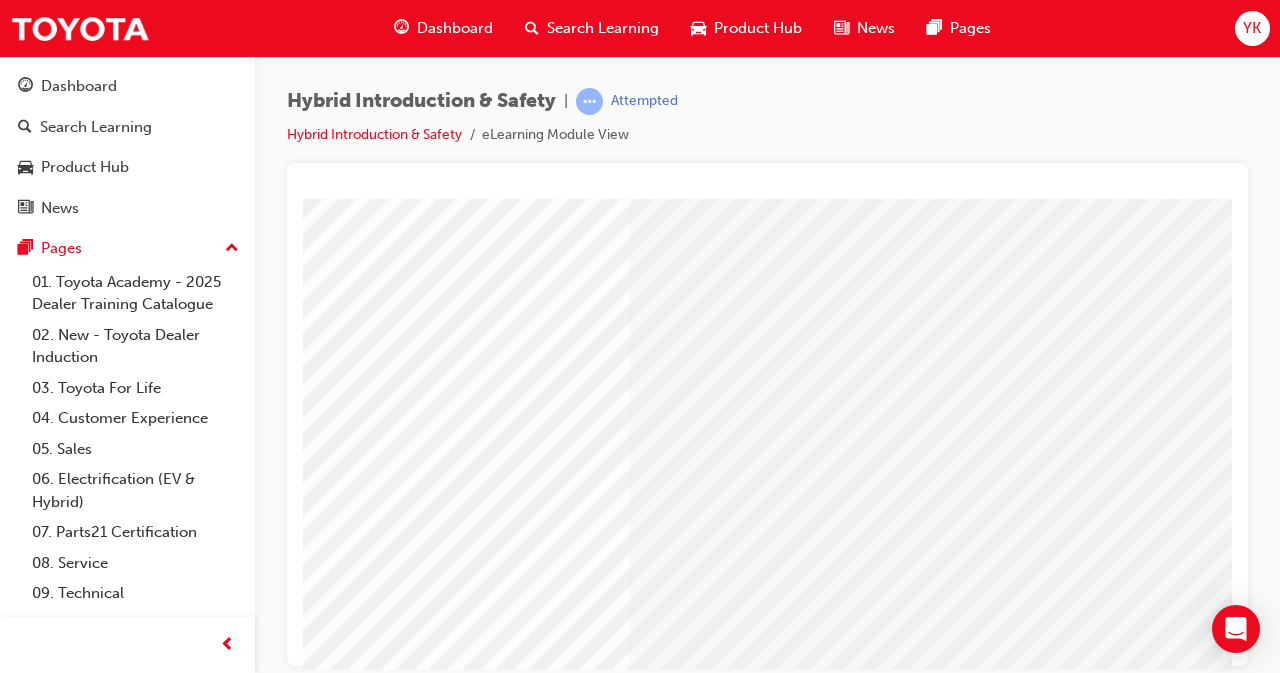 click at bounding box center [798, 1036] 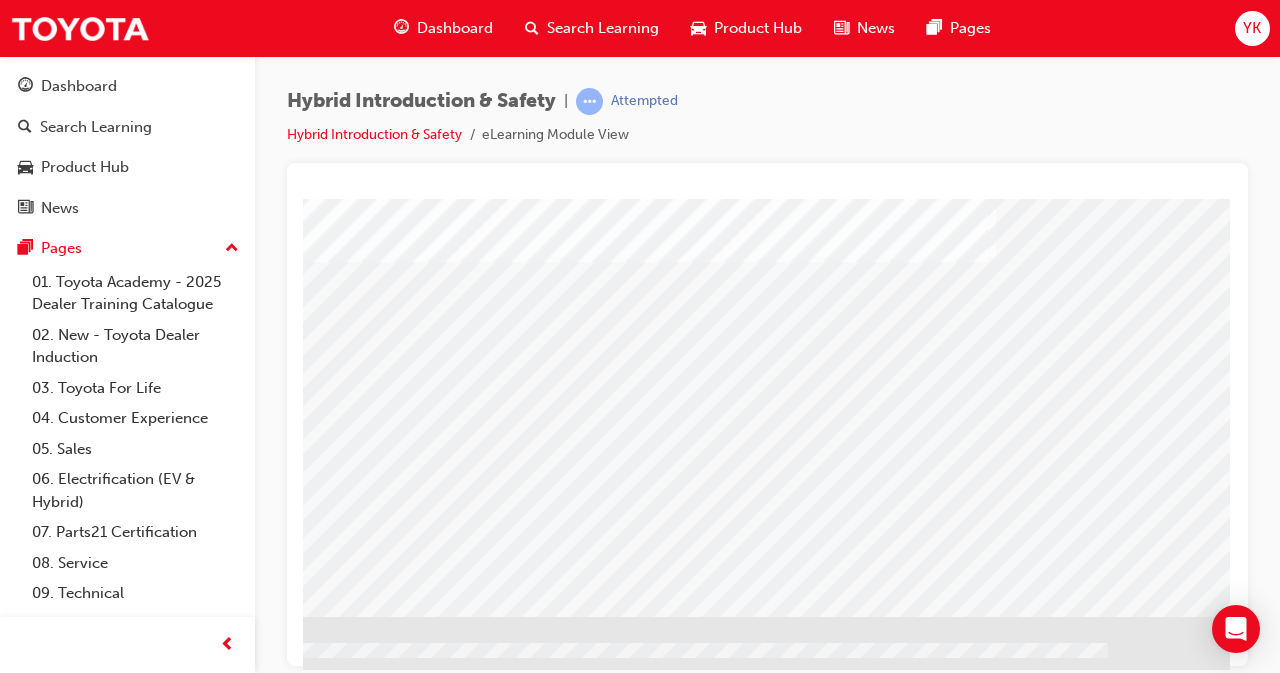 scroll, scrollTop: 304, scrollLeft: 446, axis: both 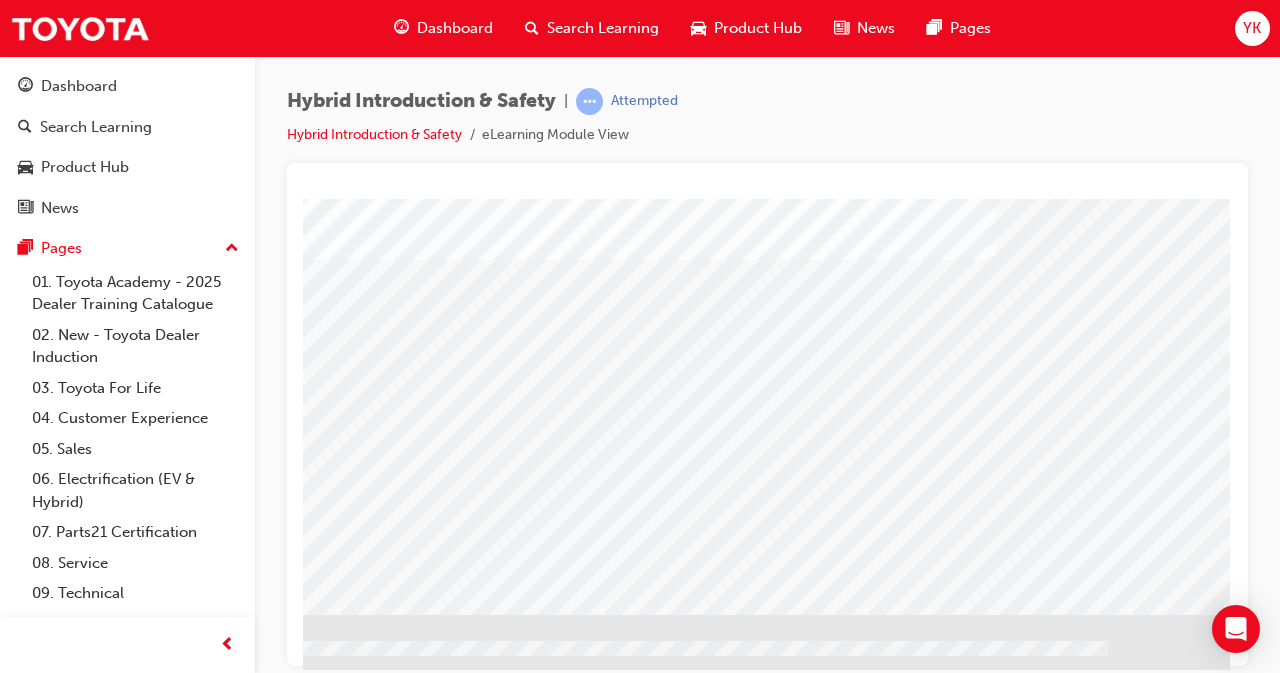 click at bounding box center (-67, 1618) 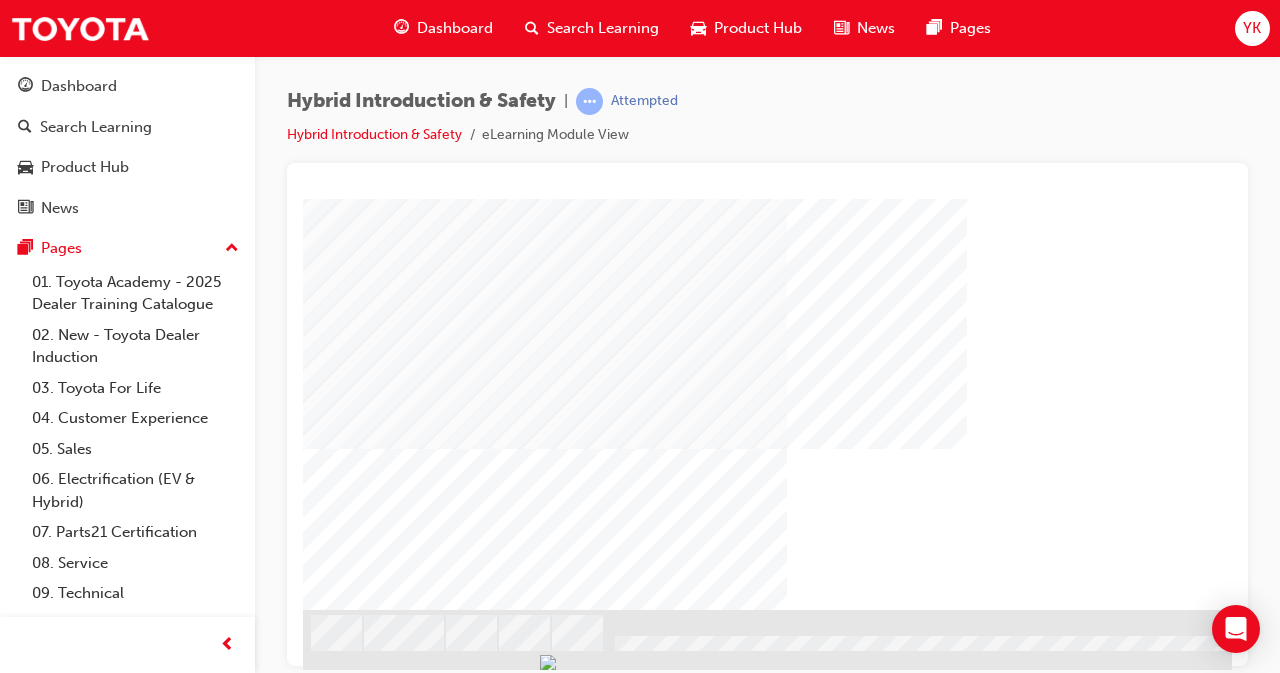 scroll, scrollTop: 309, scrollLeft: 446, axis: both 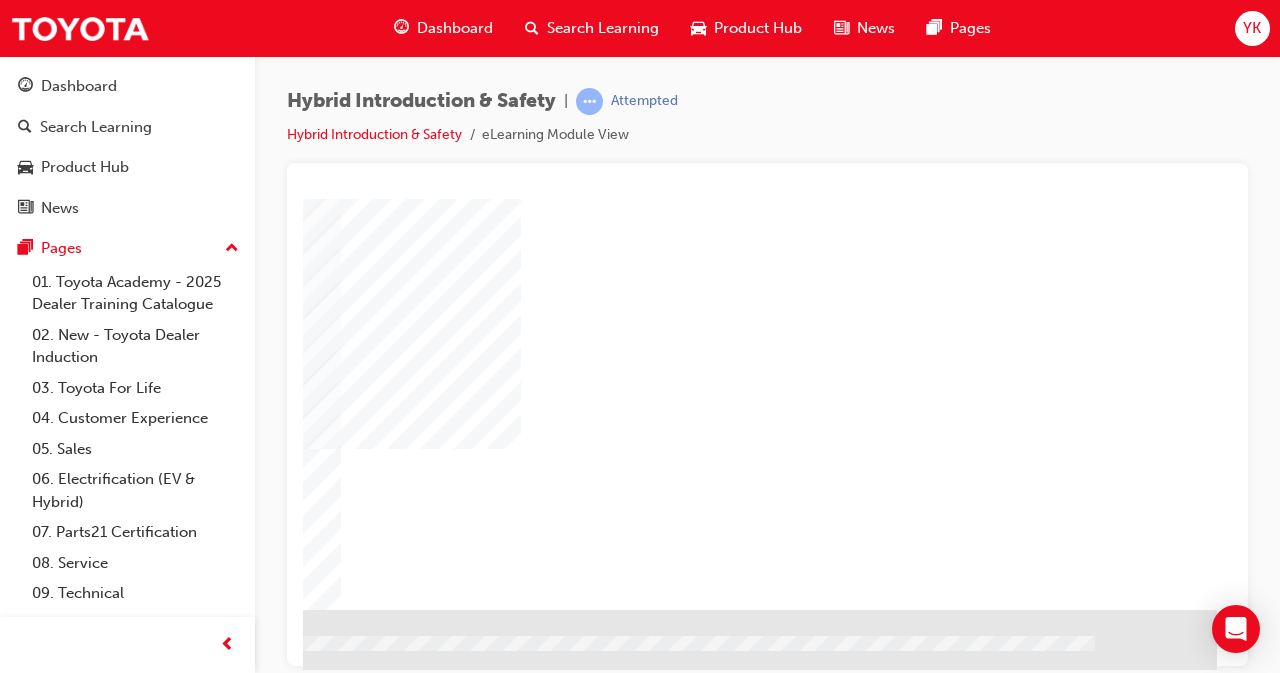click at bounding box center [-80, 793] 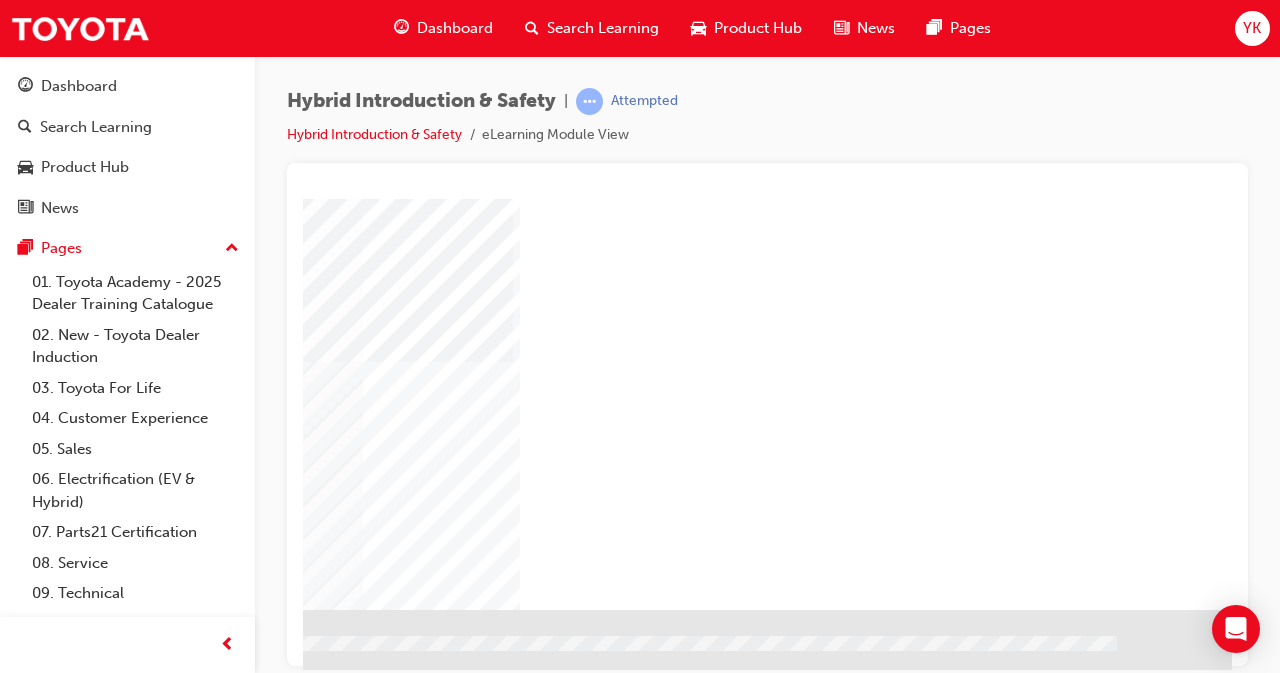 scroll, scrollTop: 309, scrollLeft: 446, axis: both 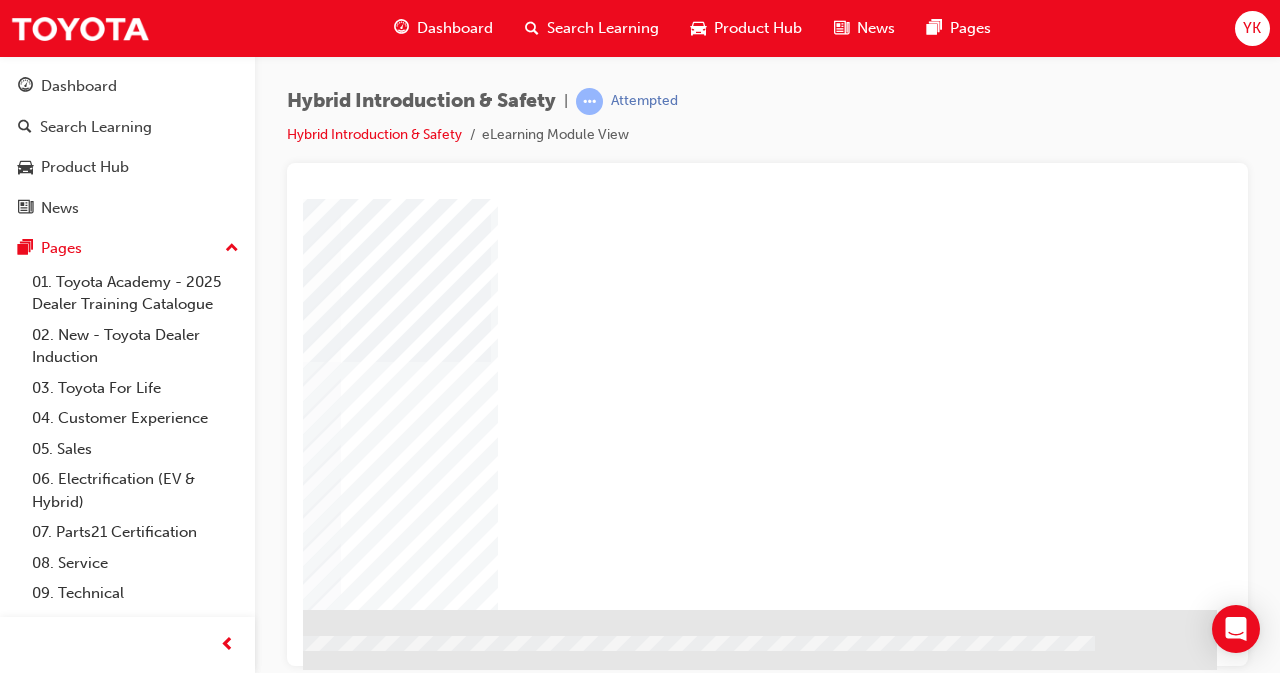 click at bounding box center [-80, 663] 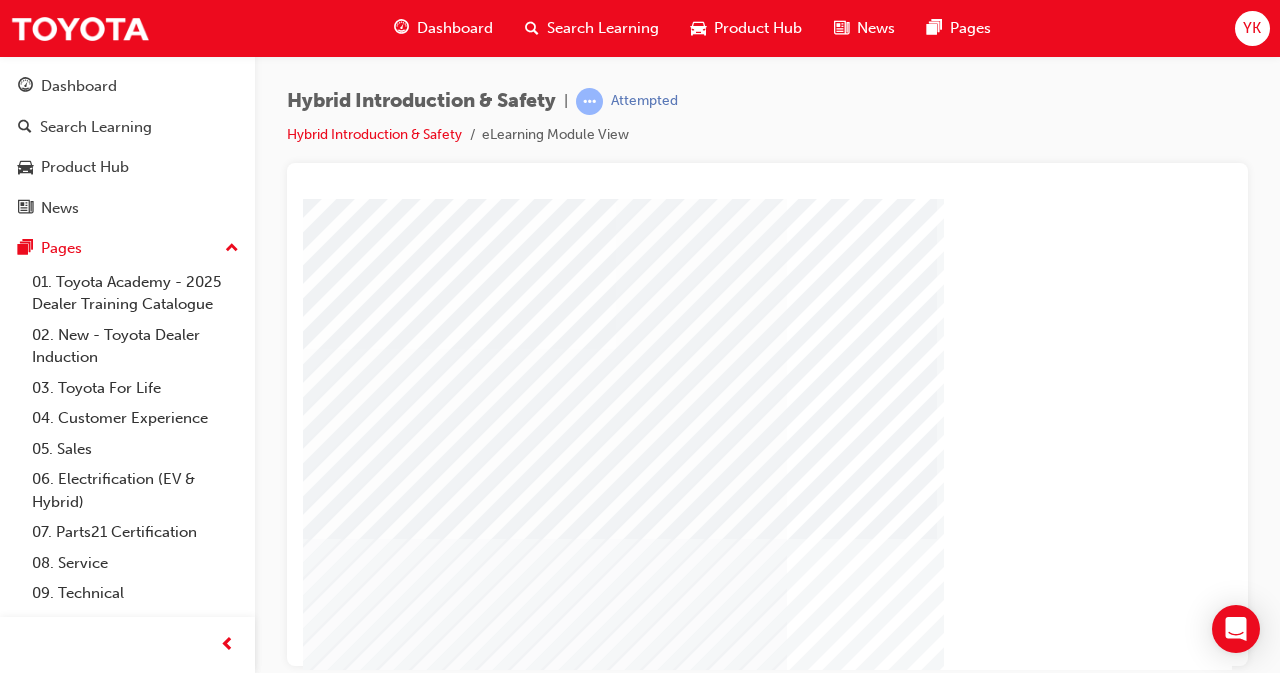 scroll, scrollTop: 309, scrollLeft: 446, axis: both 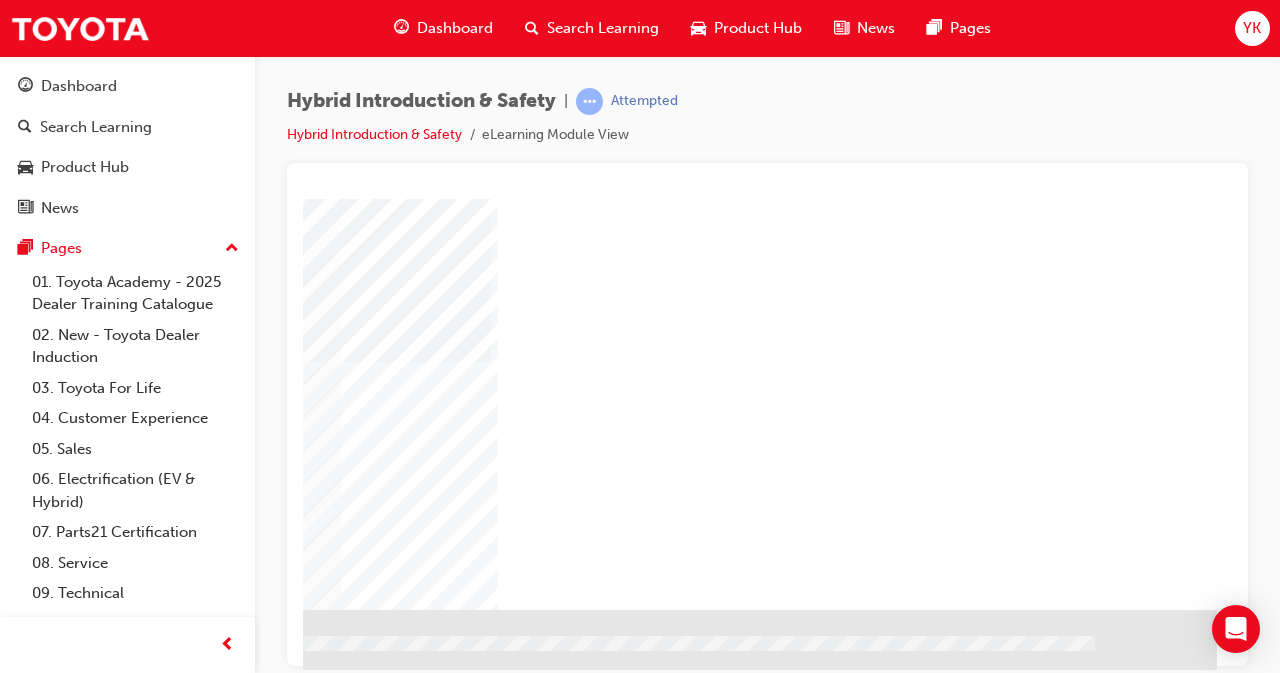 click at bounding box center [-80, 663] 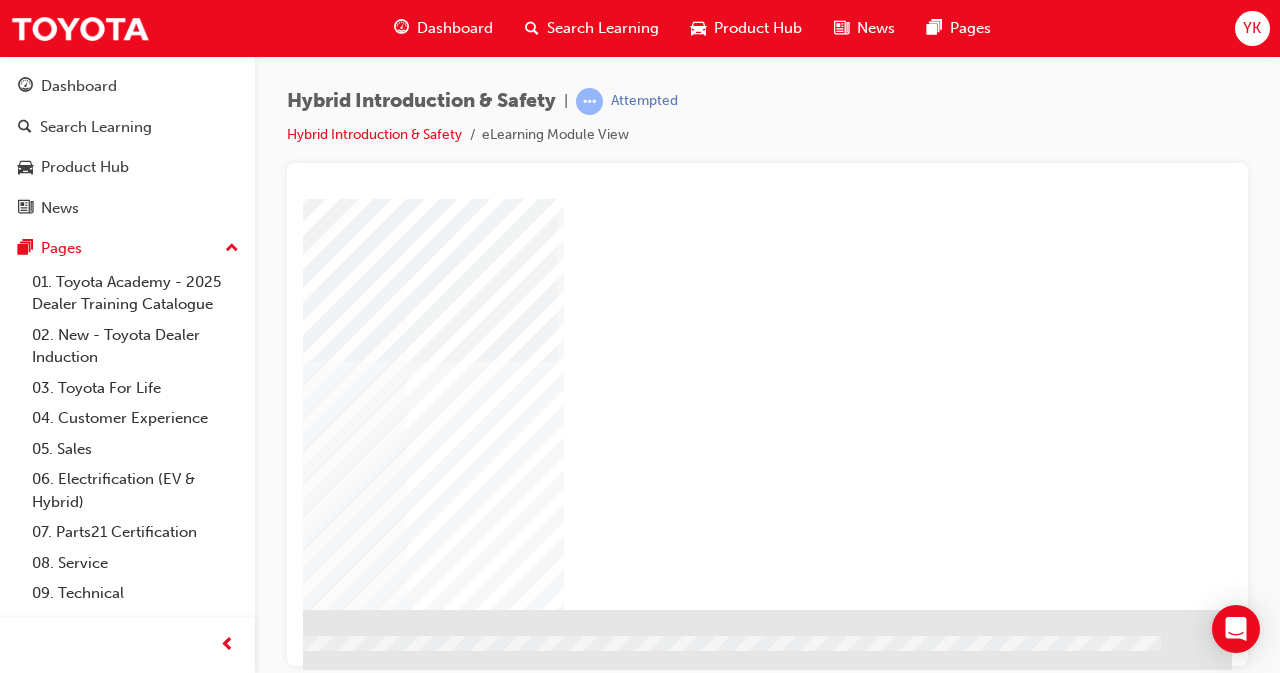 scroll, scrollTop: 309, scrollLeft: 446, axis: both 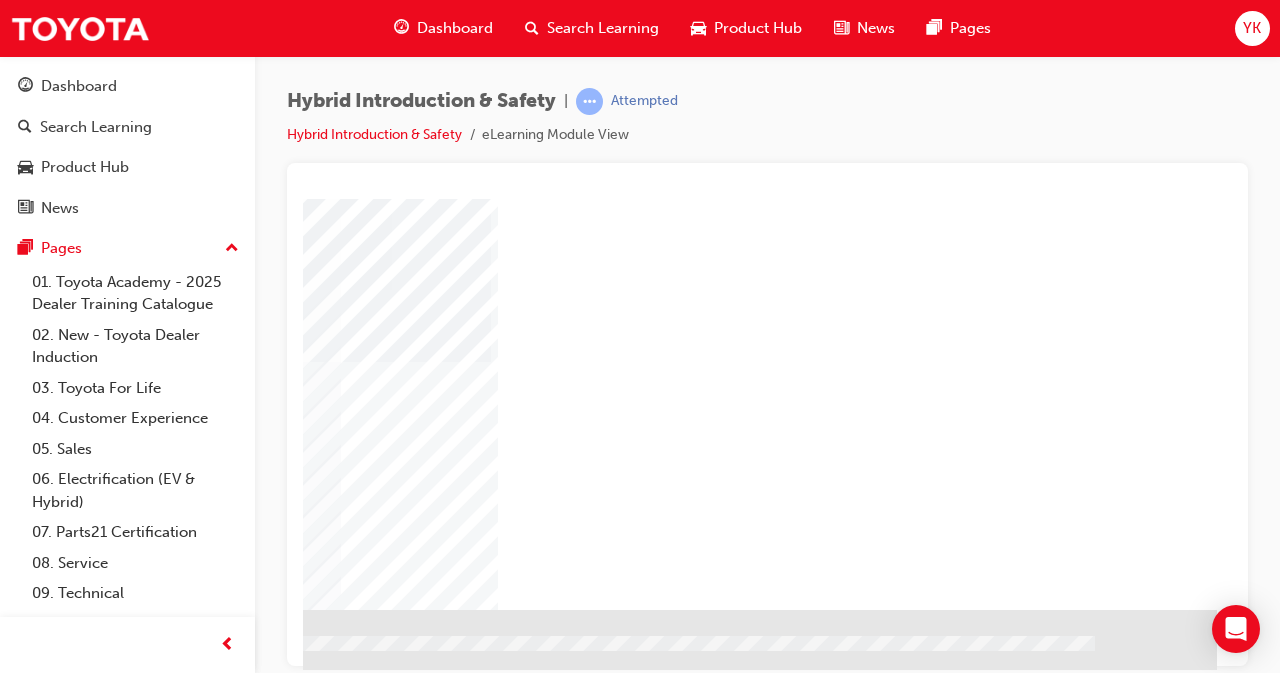 click at bounding box center [-80, 663] 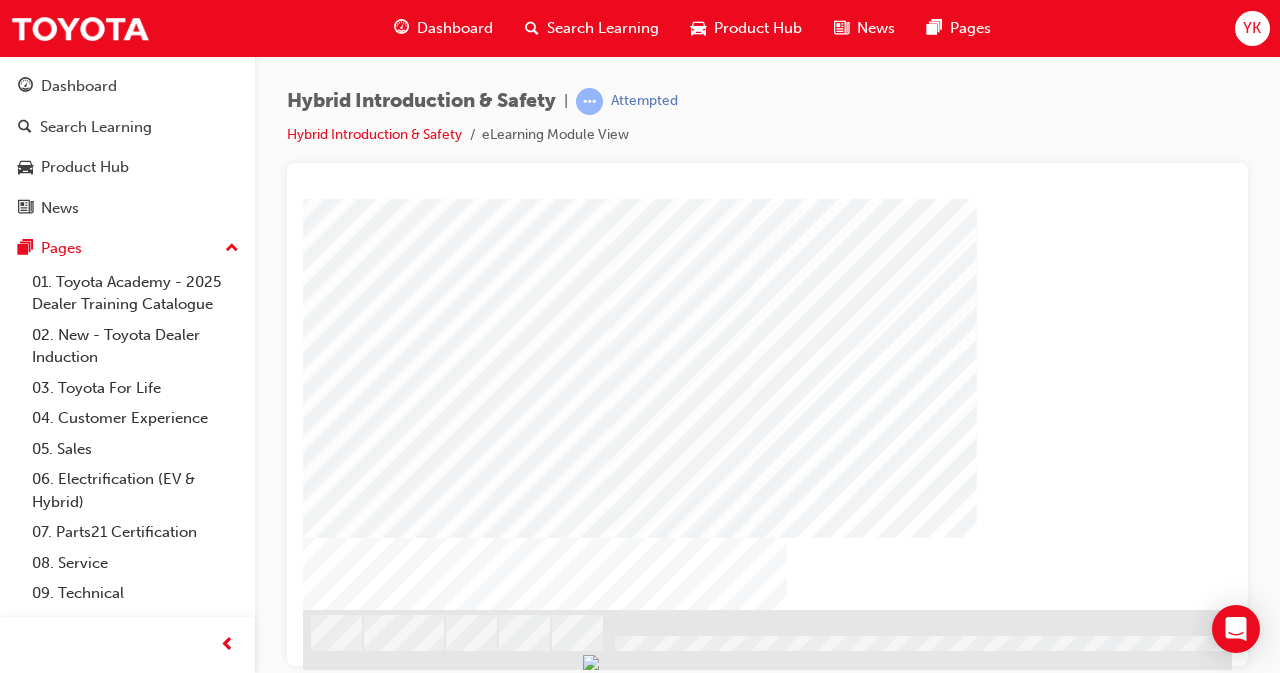 scroll, scrollTop: 309, scrollLeft: 446, axis: both 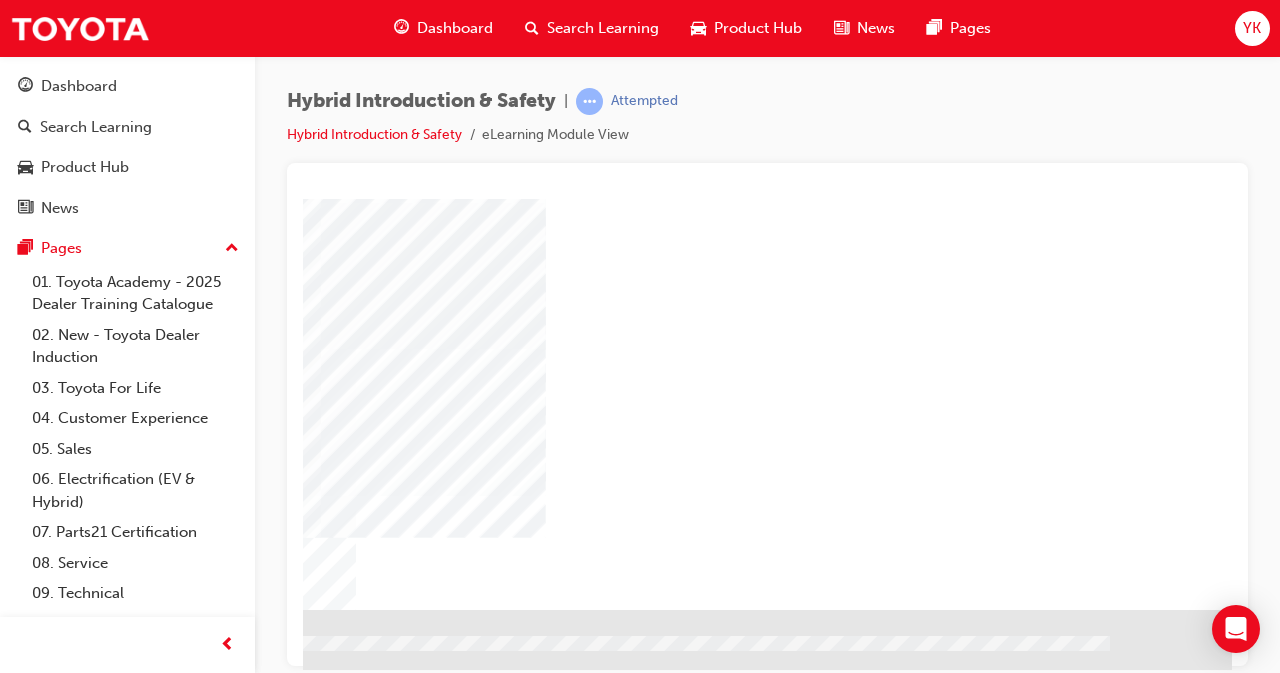click at bounding box center [-65, 1346] 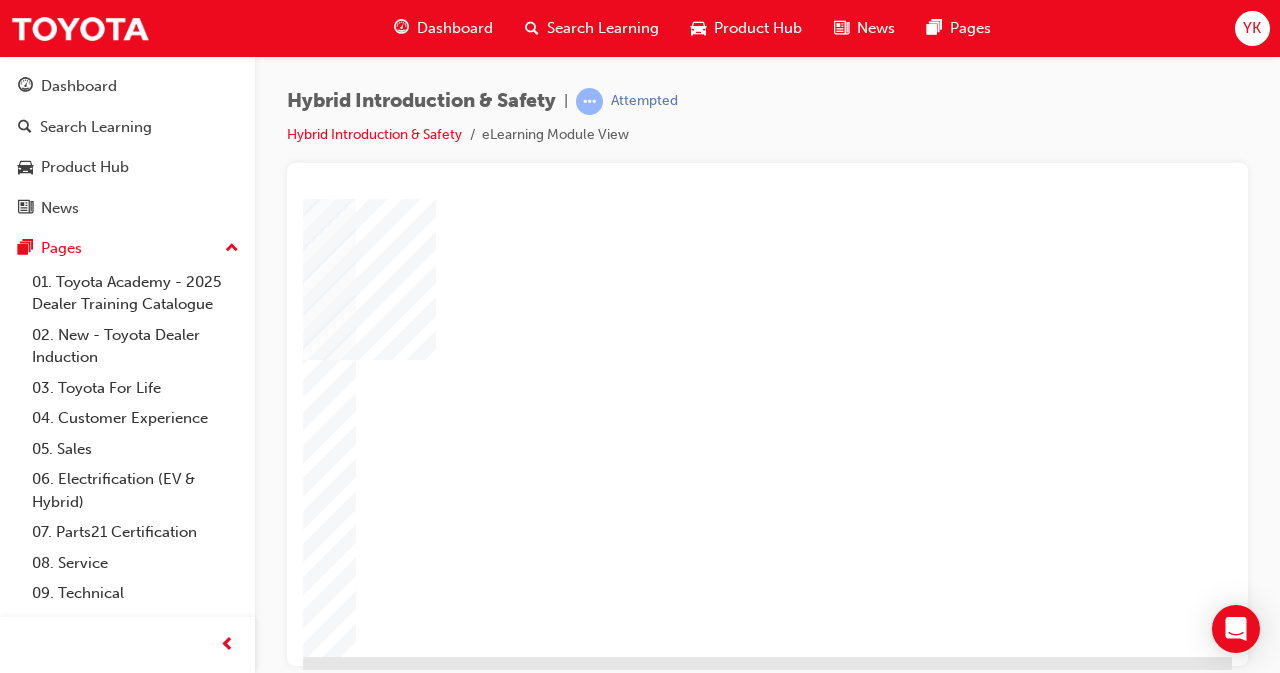 scroll, scrollTop: 309, scrollLeft: 446, axis: both 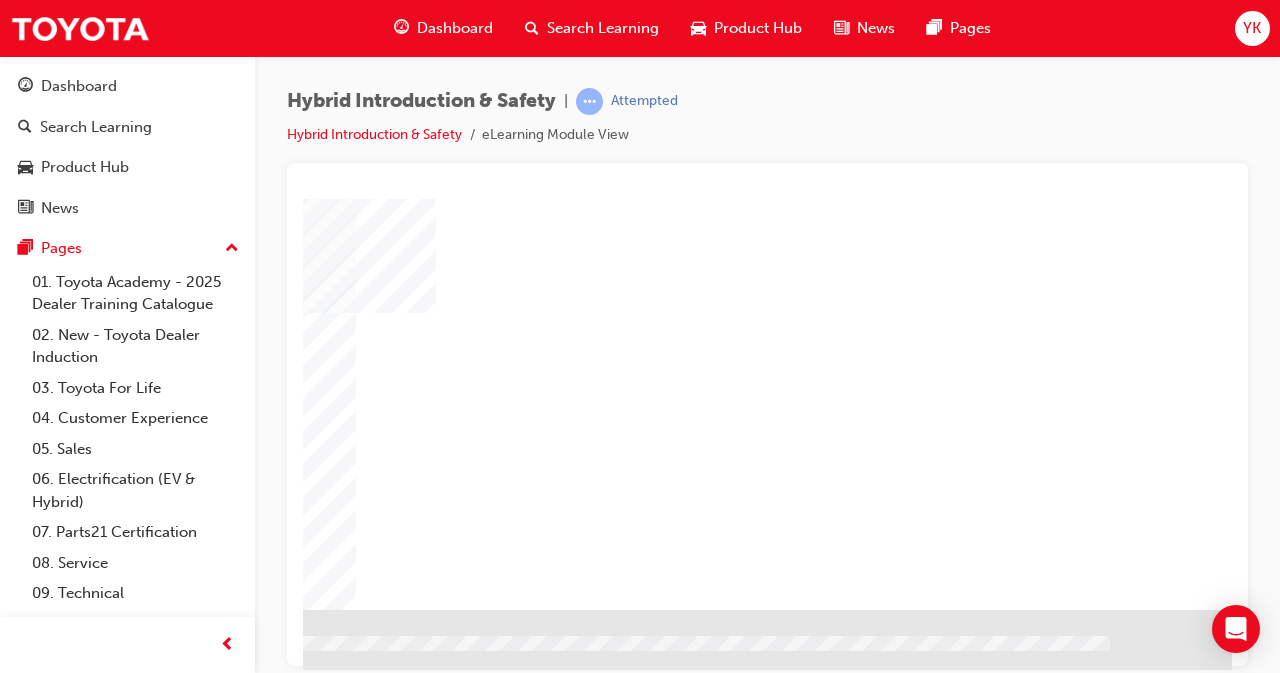 click at bounding box center [-65, 793] 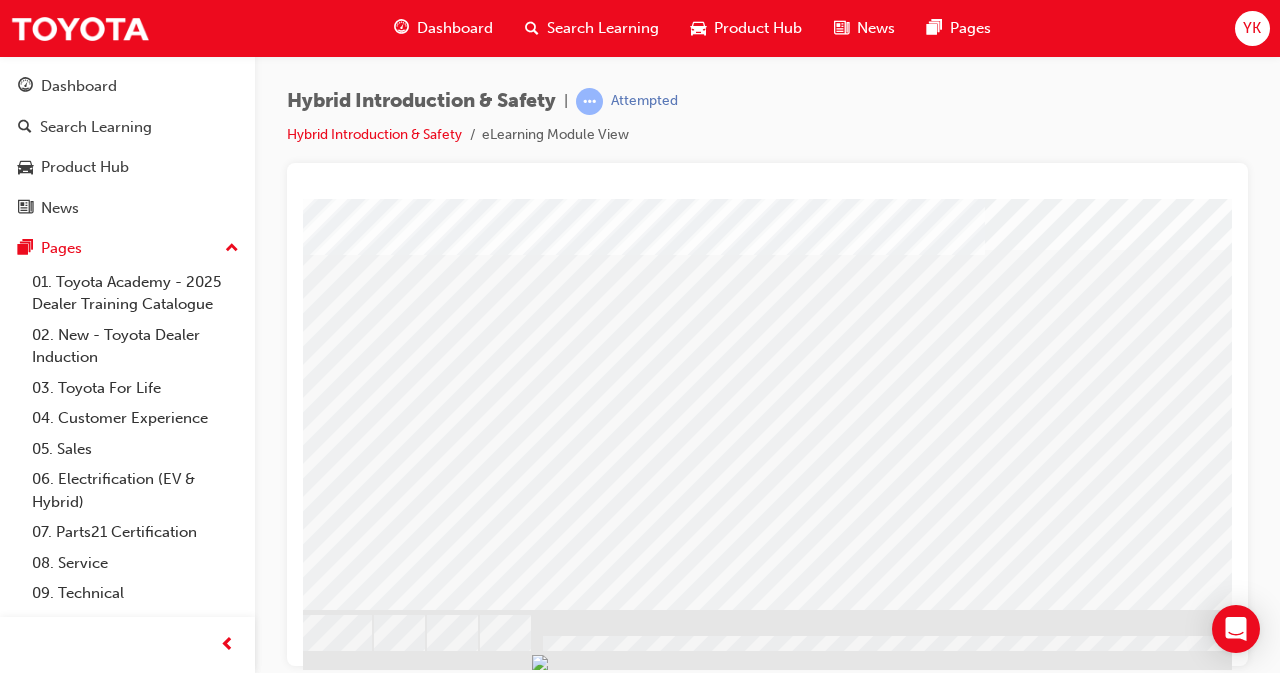 scroll, scrollTop: 309, scrollLeft: 446, axis: both 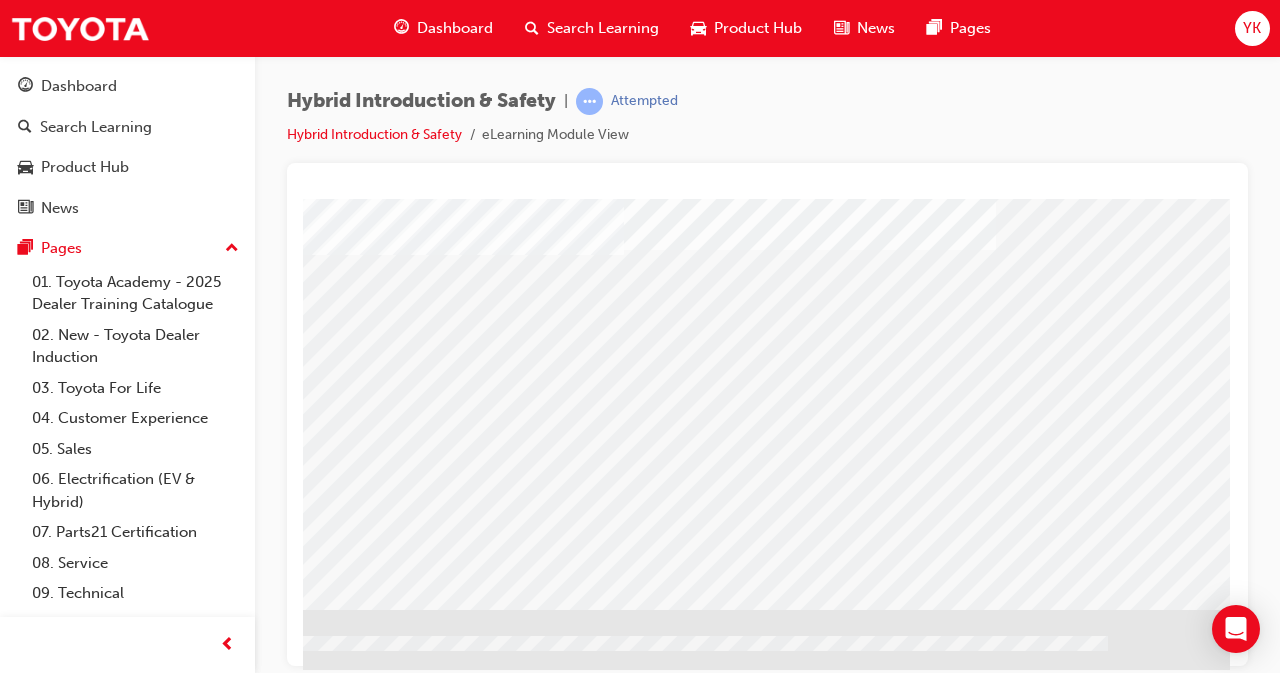 click at bounding box center [-67, 1613] 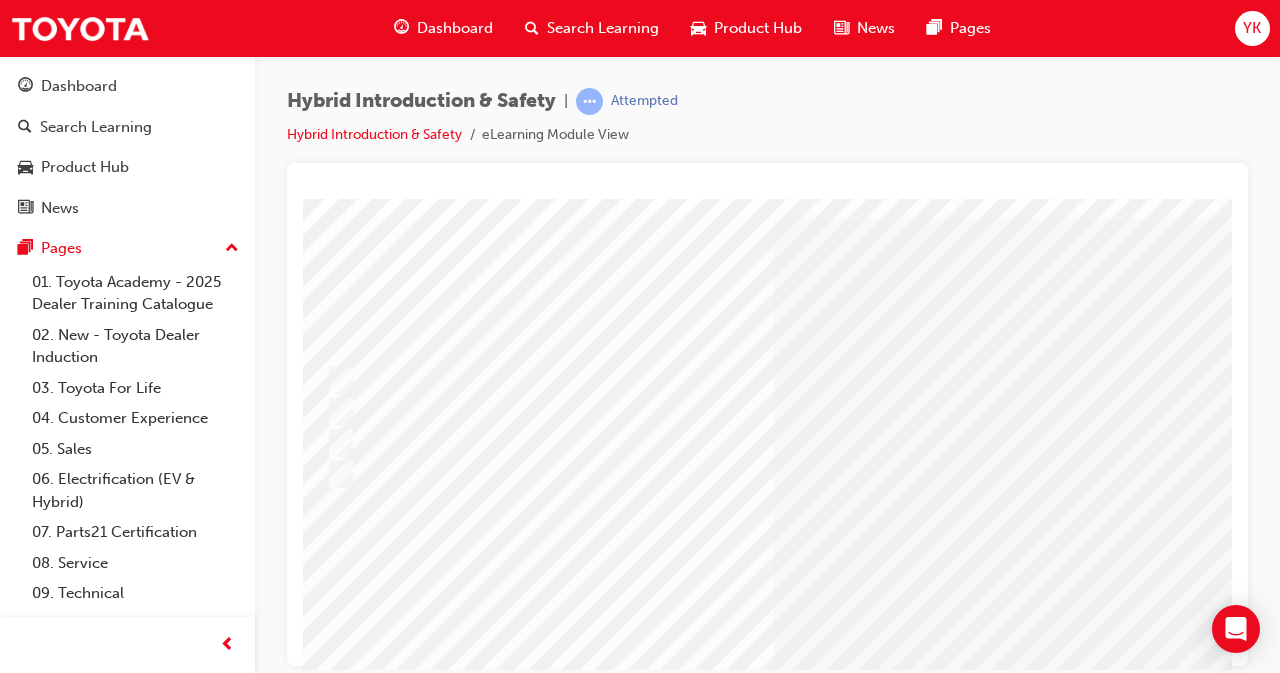scroll, scrollTop: 54, scrollLeft: 0, axis: vertical 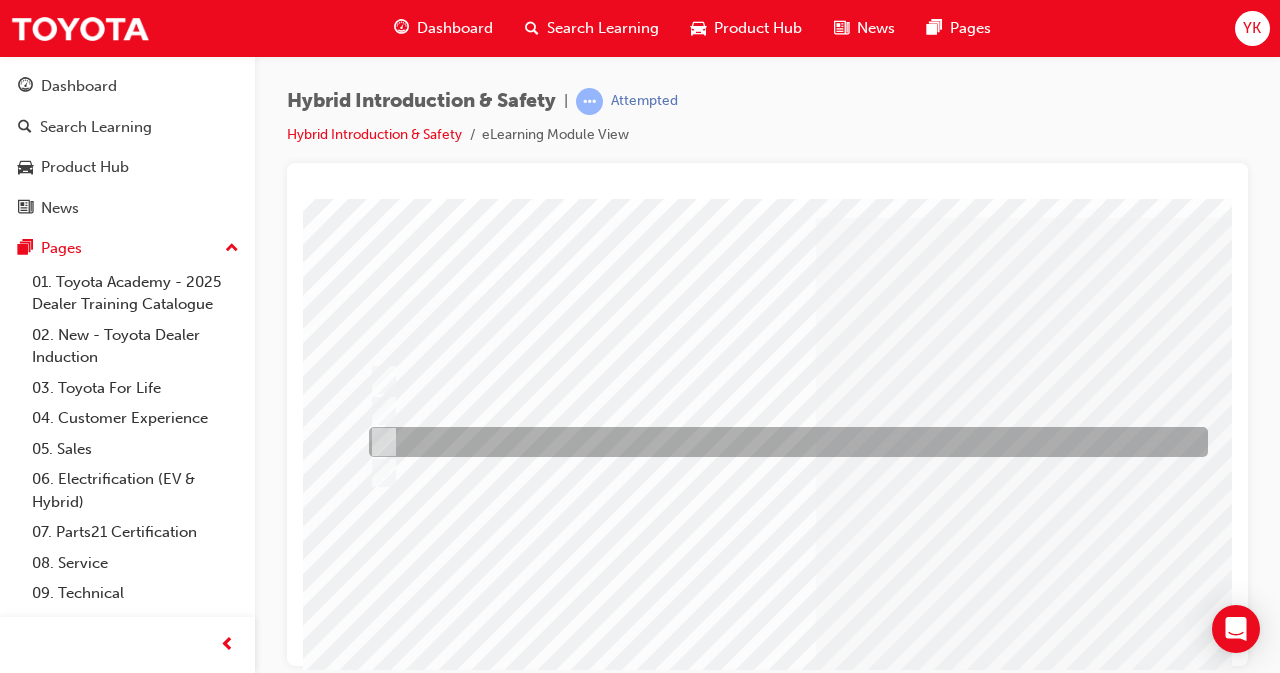 click at bounding box center (380, 442) 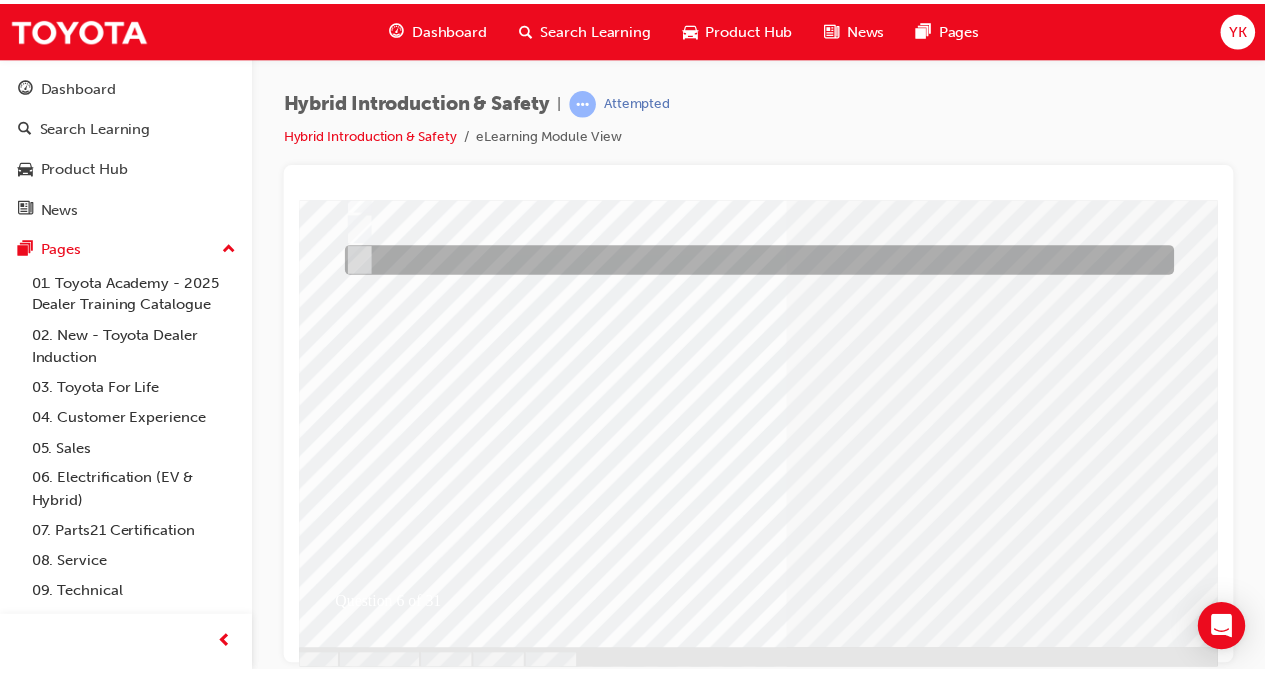scroll, scrollTop: 269, scrollLeft: 20, axis: both 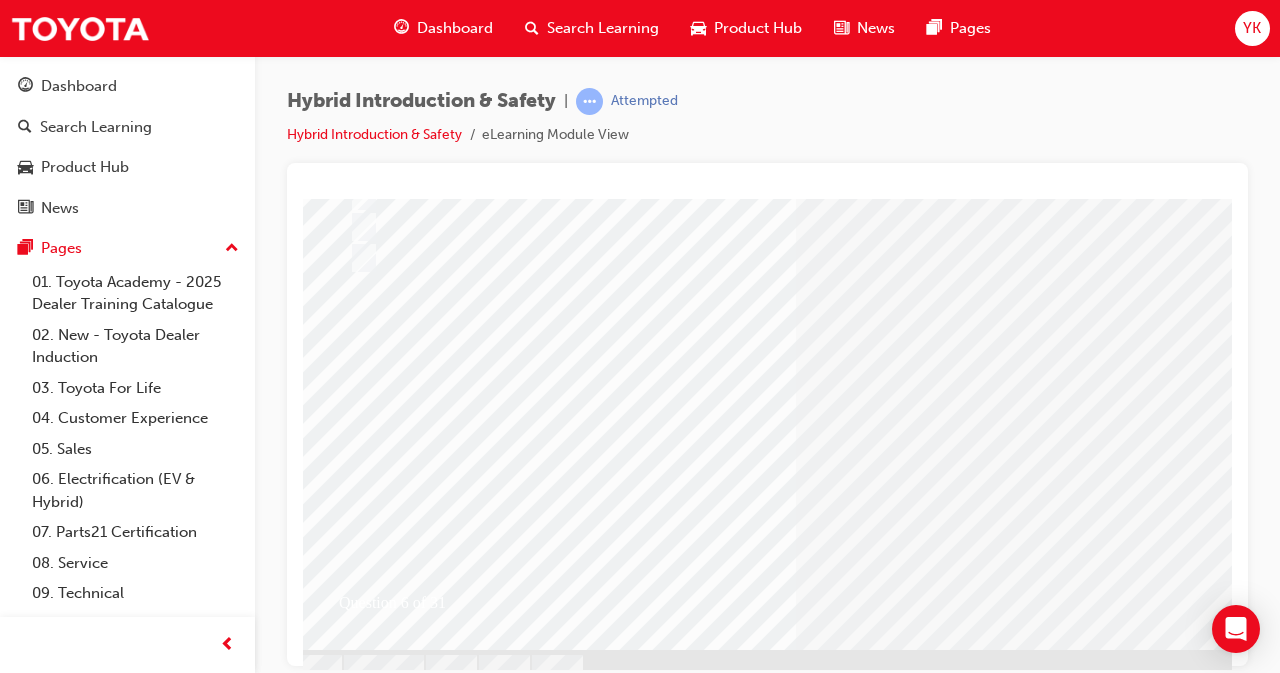 click at bounding box center (355, 2642) 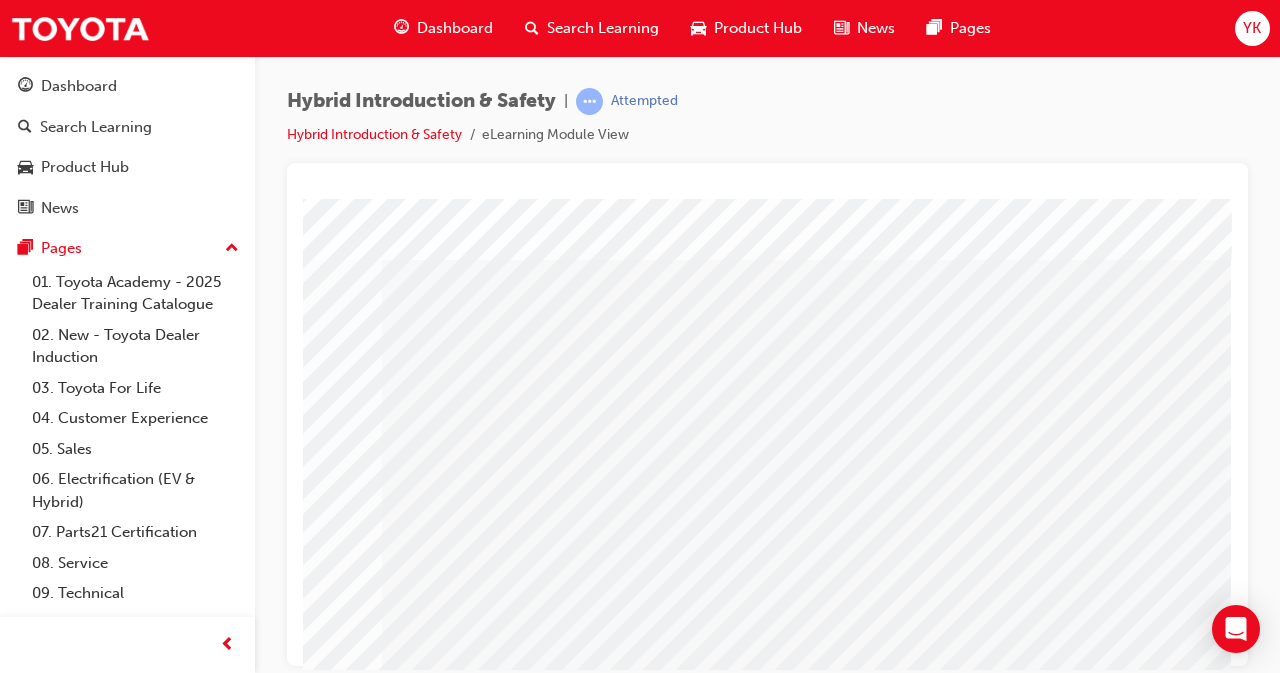 scroll, scrollTop: 309, scrollLeft: 439, axis: both 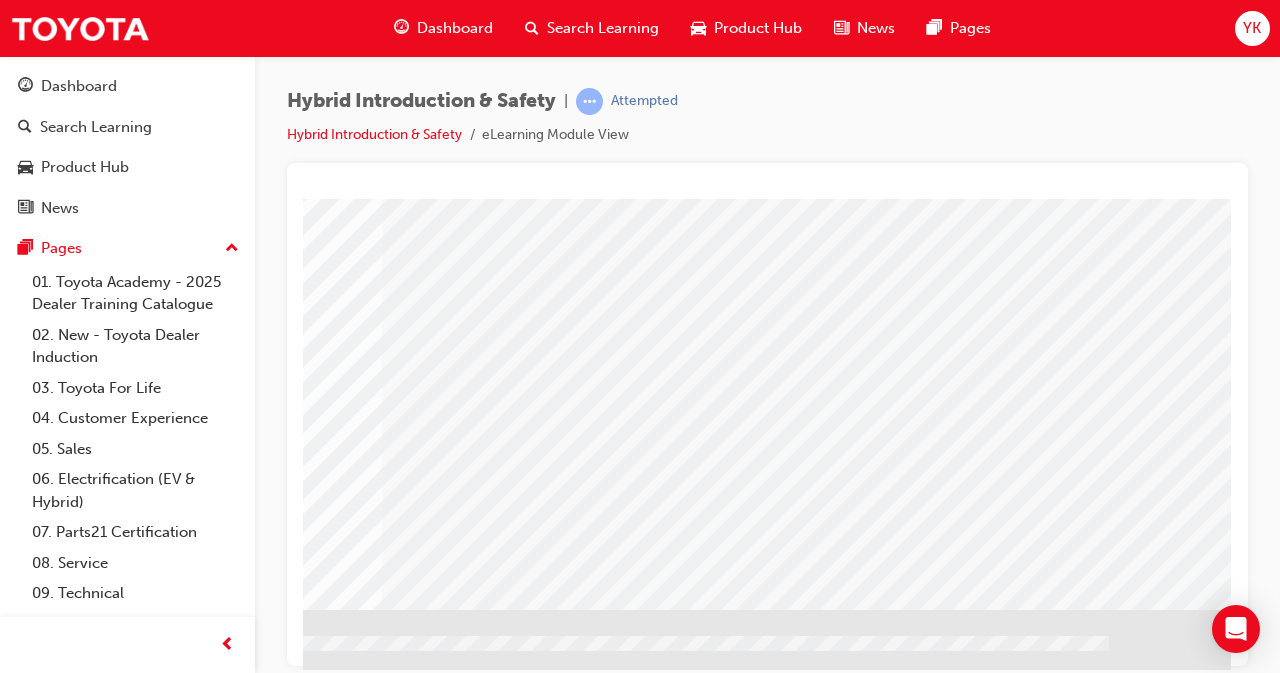click at bounding box center (126, 1838) 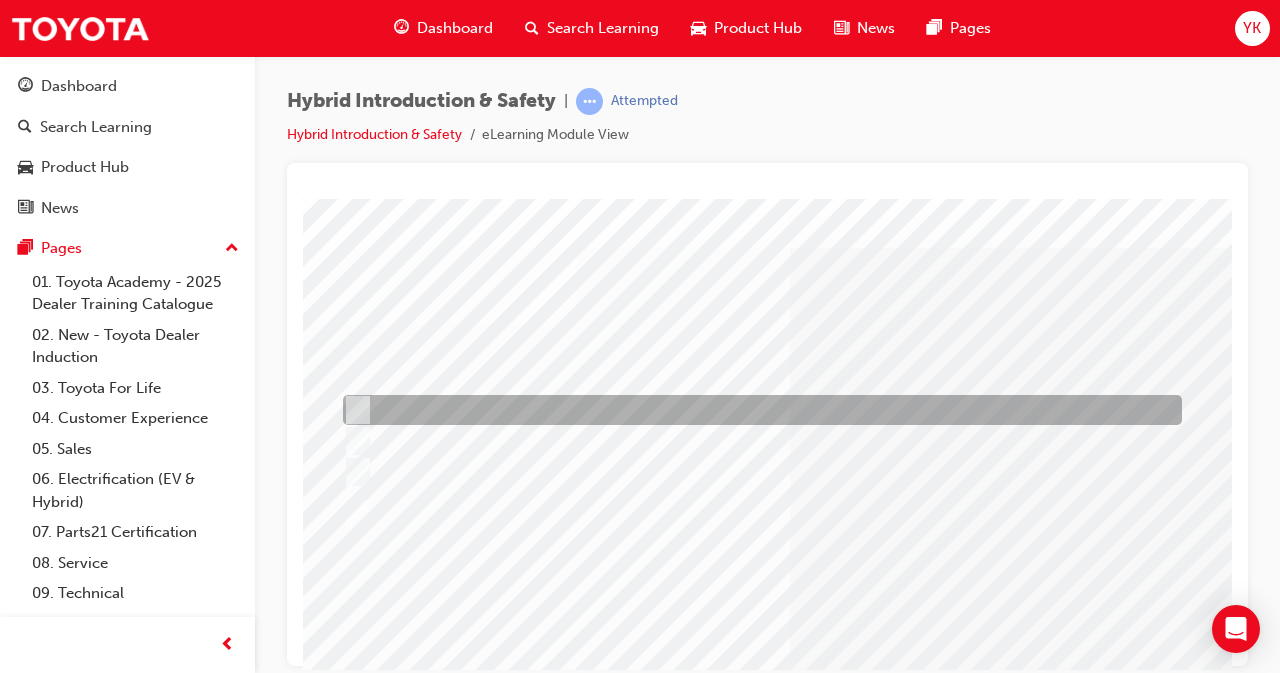 scroll, scrollTop: 41, scrollLeft: 0, axis: vertical 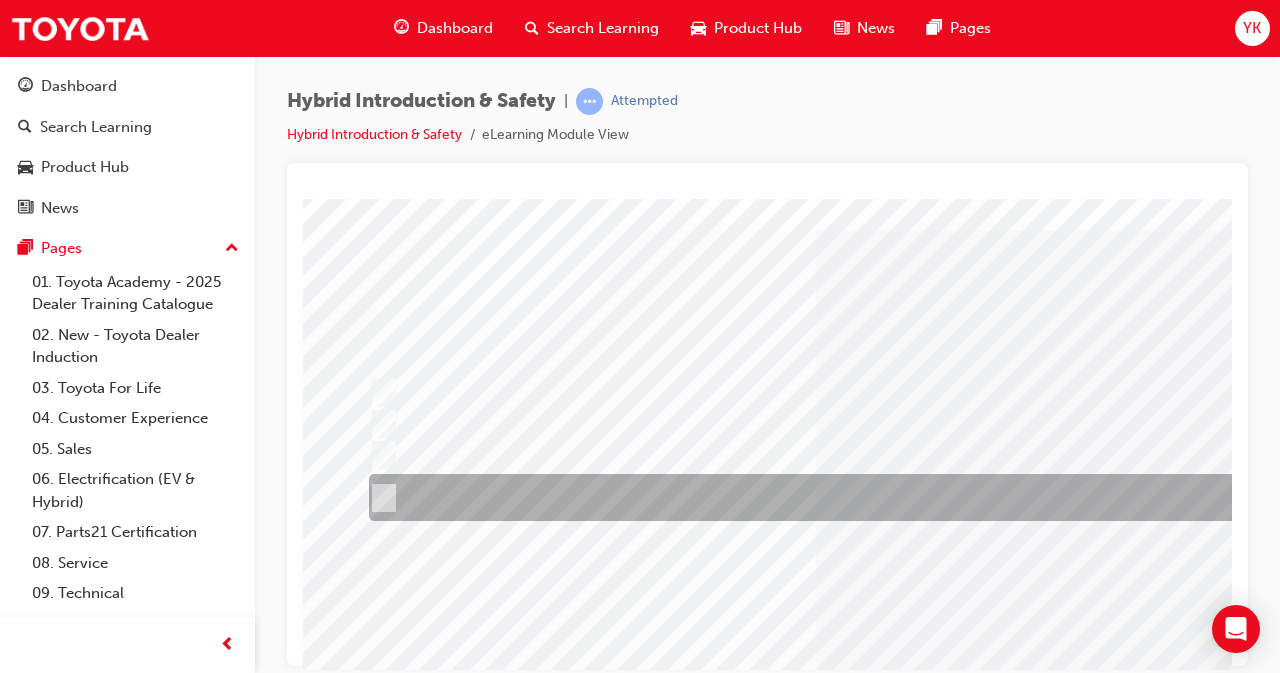 click at bounding box center [831, 497] 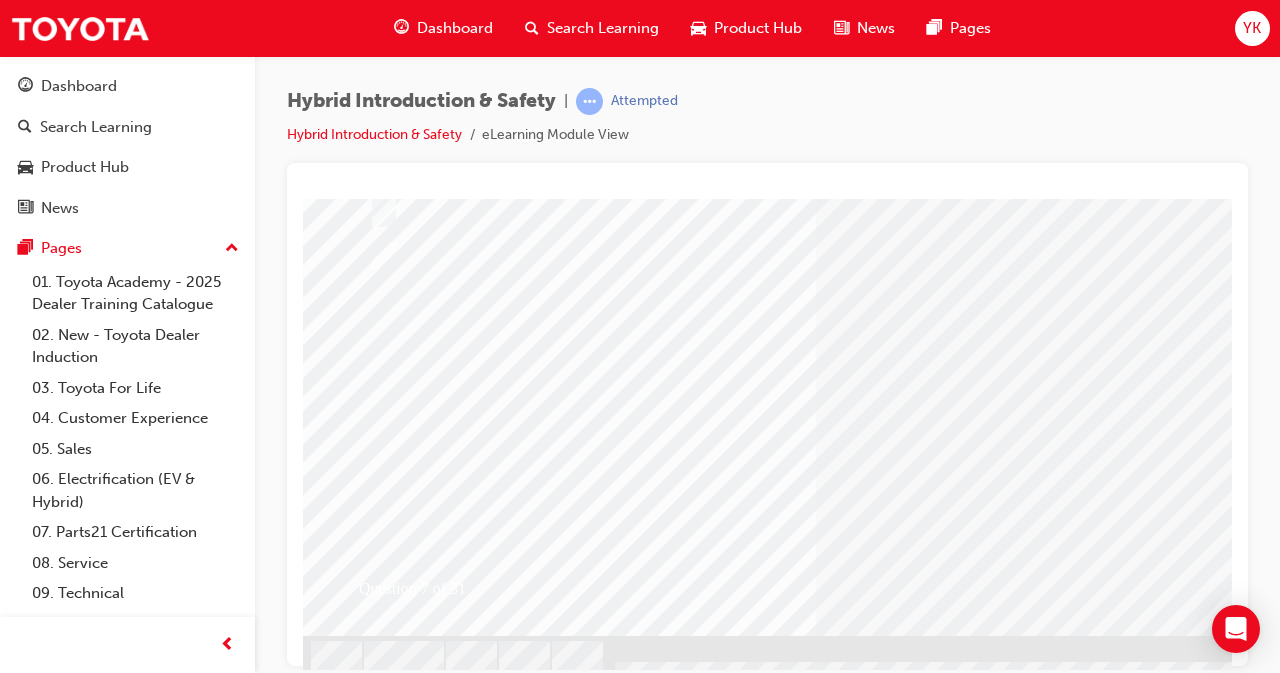 scroll, scrollTop: 309, scrollLeft: 0, axis: vertical 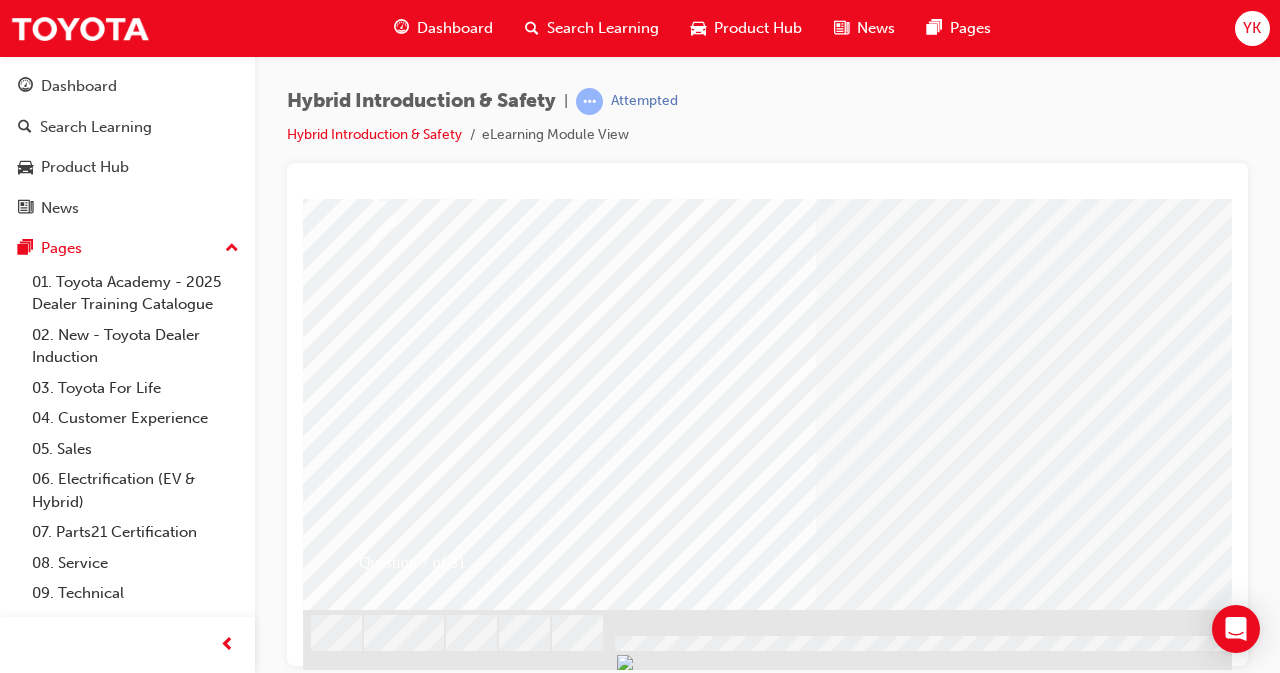 click at bounding box center (375, 2602) 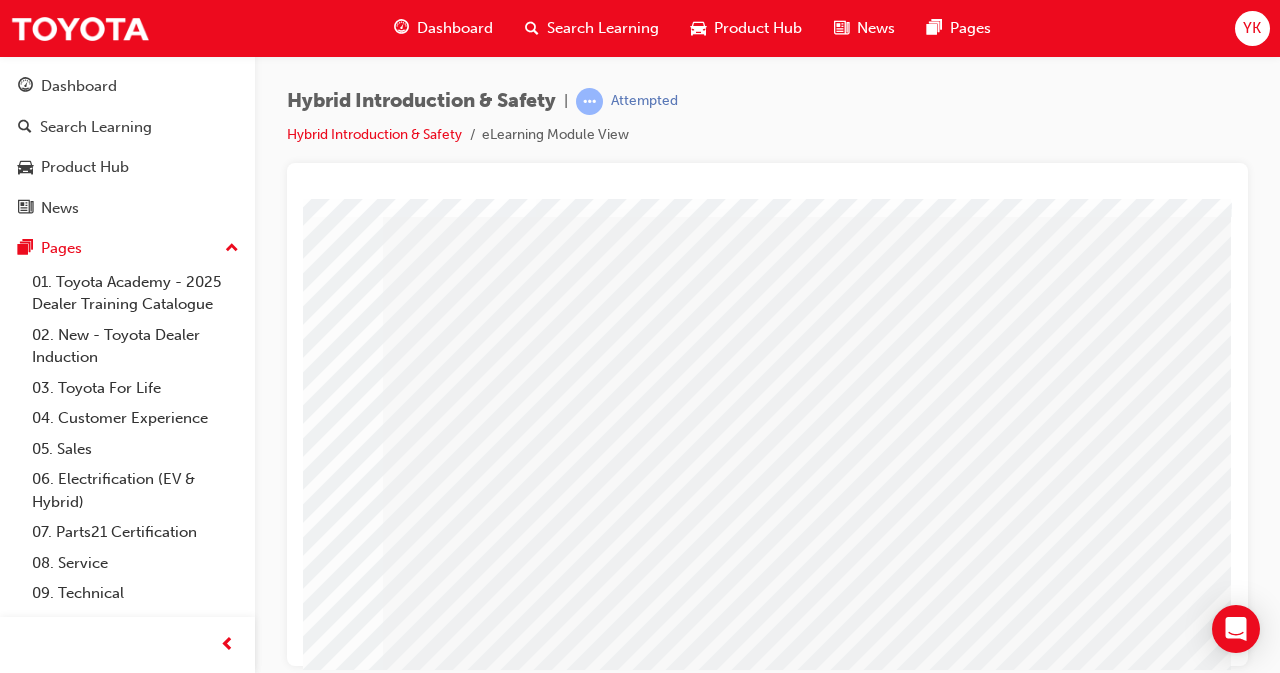 scroll, scrollTop: 55, scrollLeft: 439, axis: both 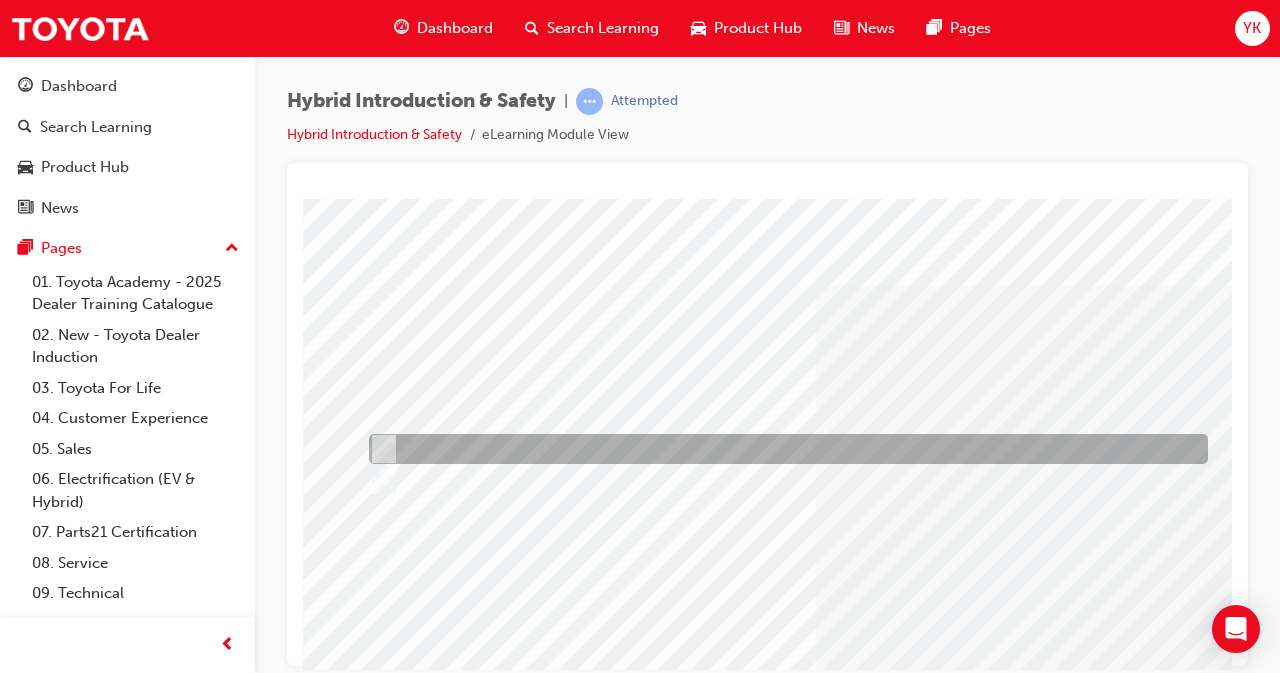 click at bounding box center [380, 449] 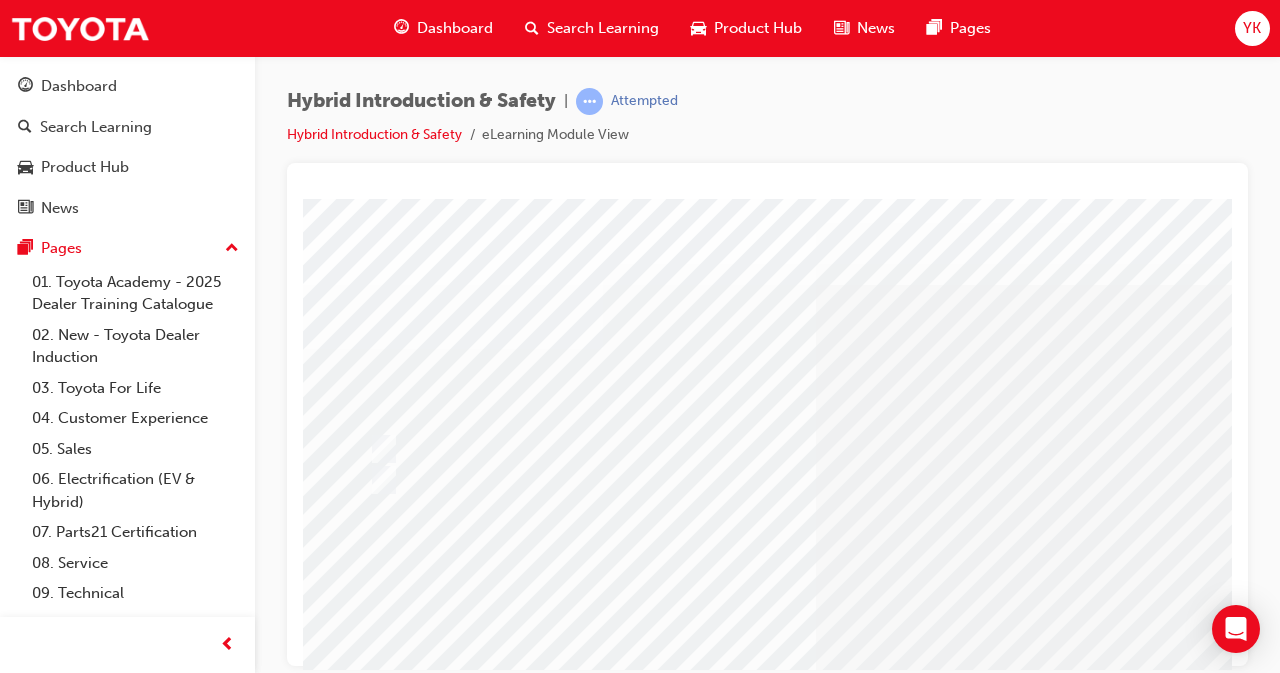 scroll, scrollTop: 309, scrollLeft: 0, axis: vertical 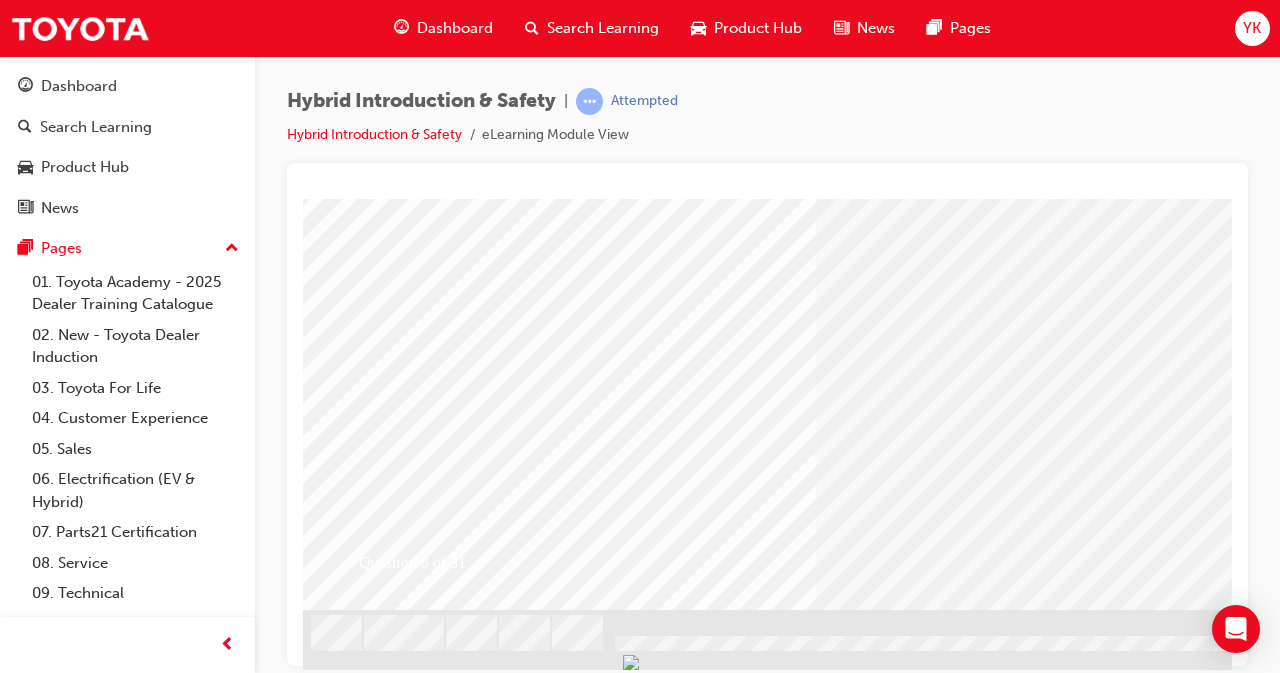 click at bounding box center [375, 2571] 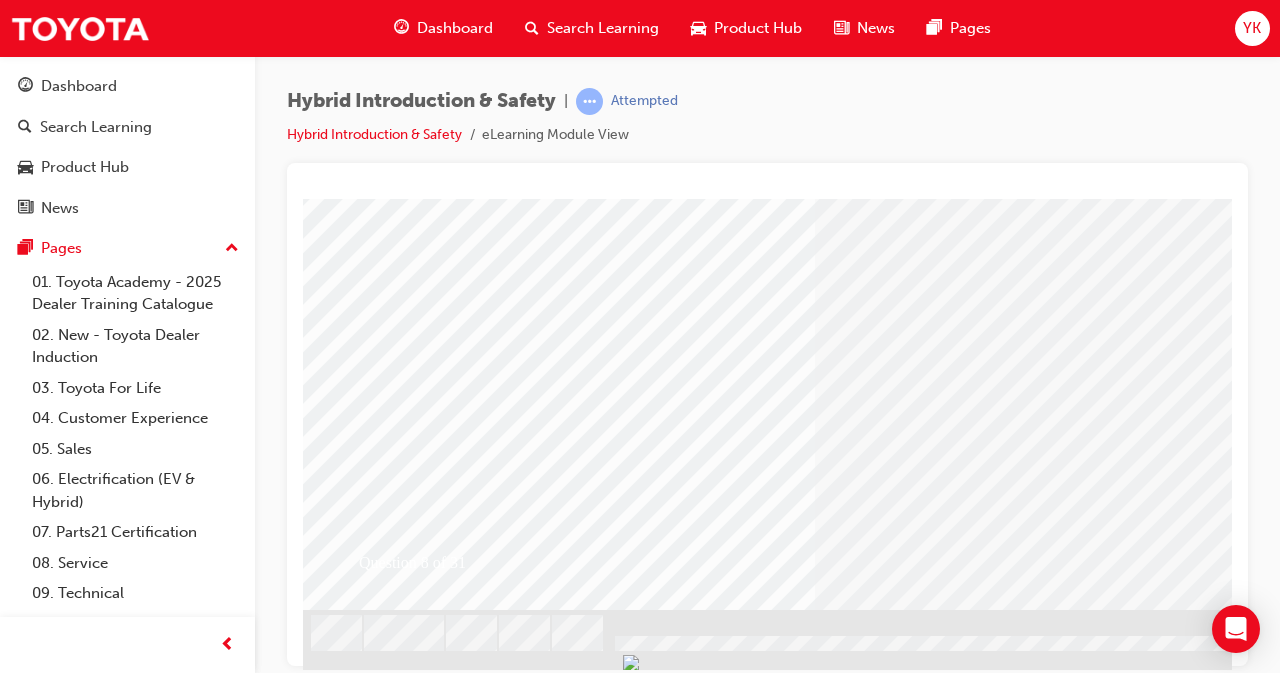scroll, scrollTop: 0, scrollLeft: 0, axis: both 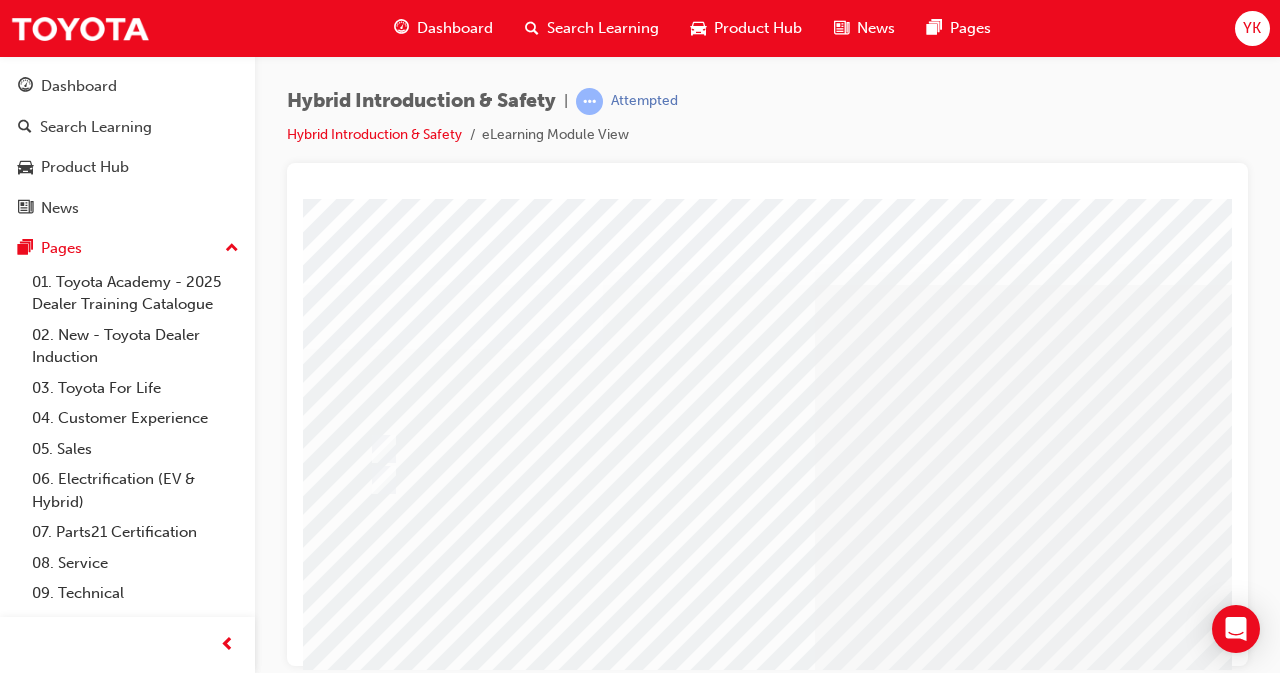 drag, startPoint x: 947, startPoint y: 497, endPoint x: 999, endPoint y: 494, distance: 52.086468 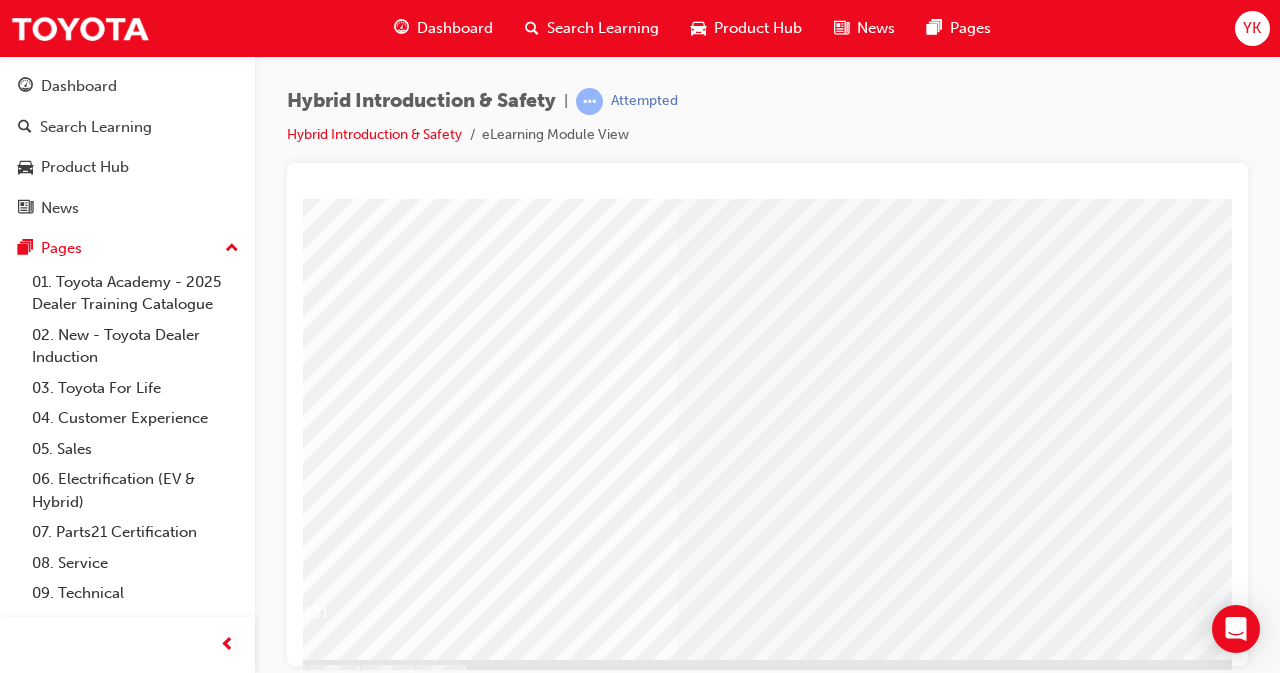 scroll, scrollTop: 260, scrollLeft: 137, axis: both 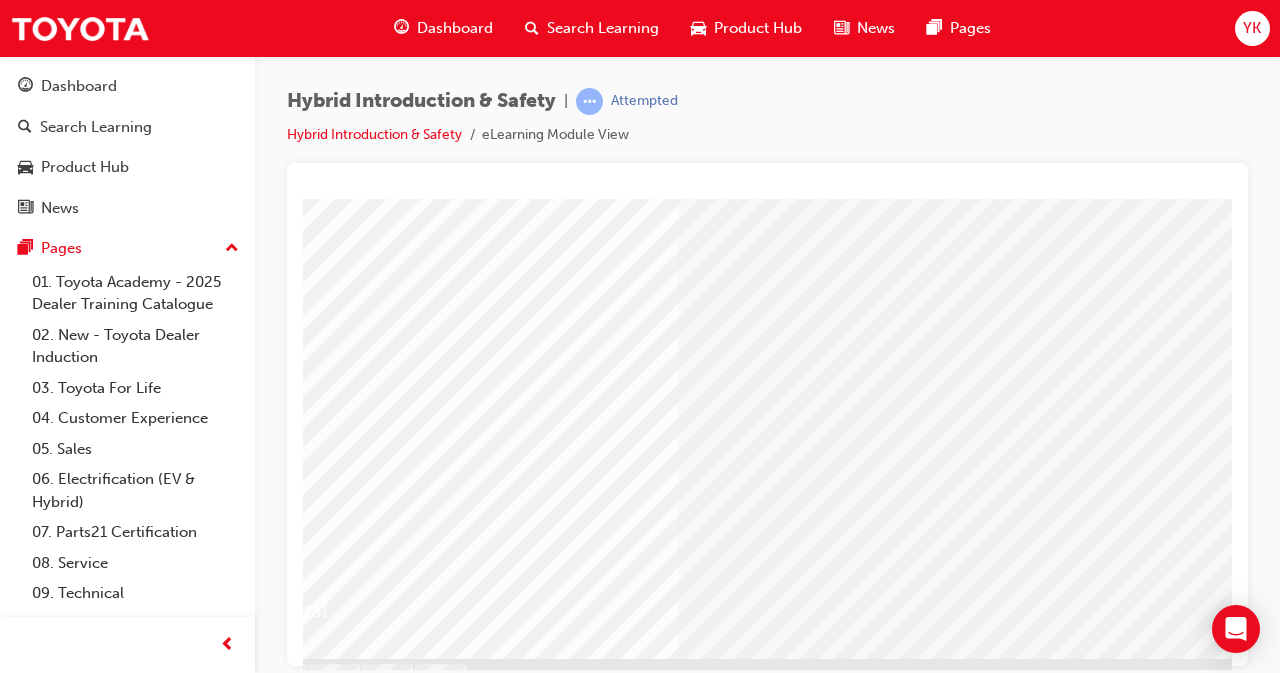 click at bounding box center [498, 2434] 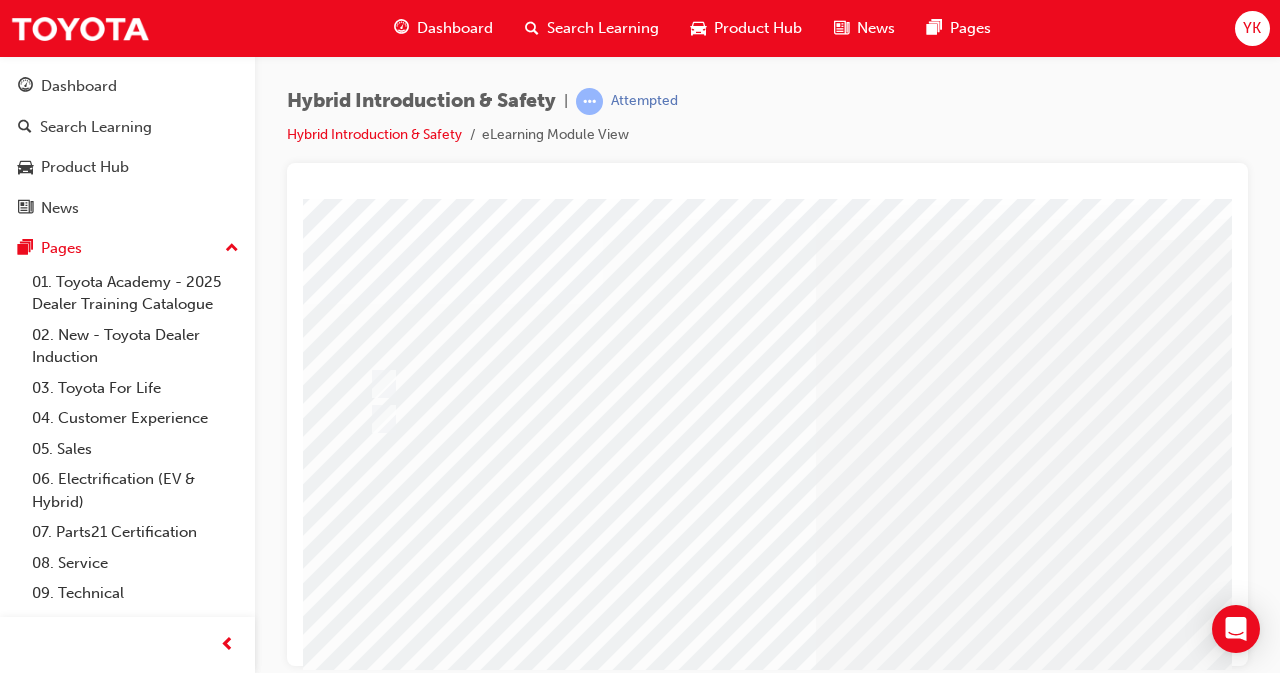 scroll, scrollTop: 44, scrollLeft: 0, axis: vertical 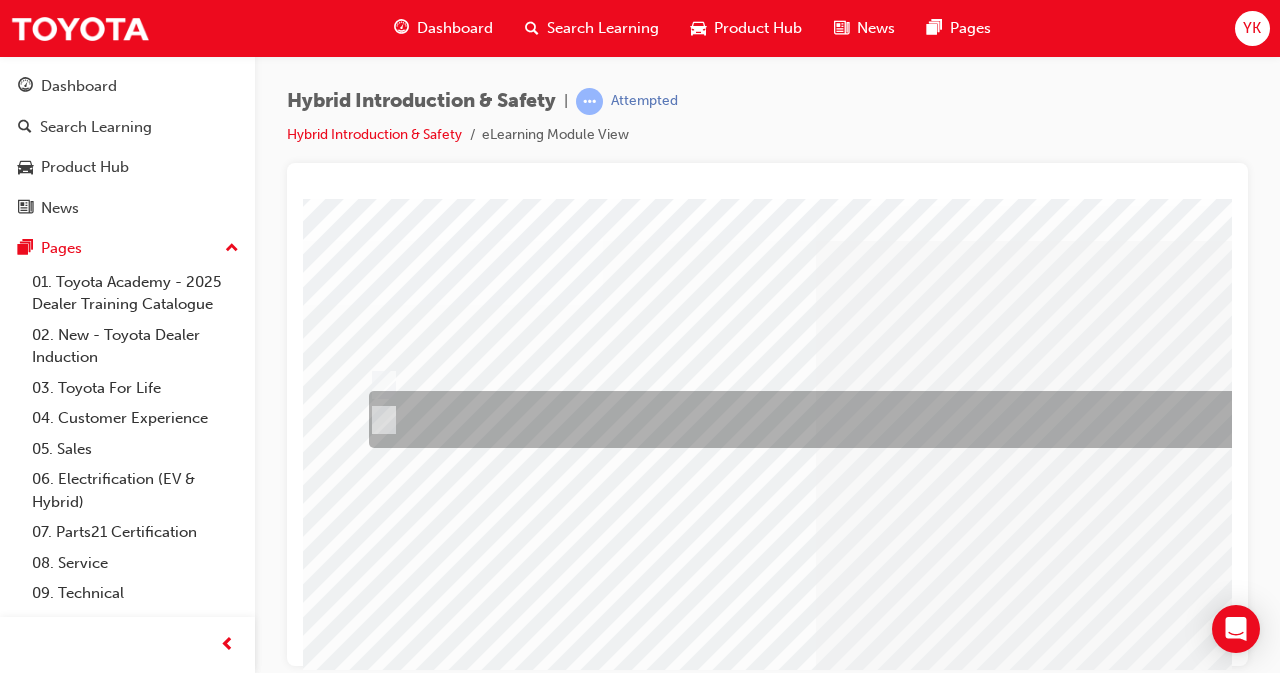 click at bounding box center (380, 420) 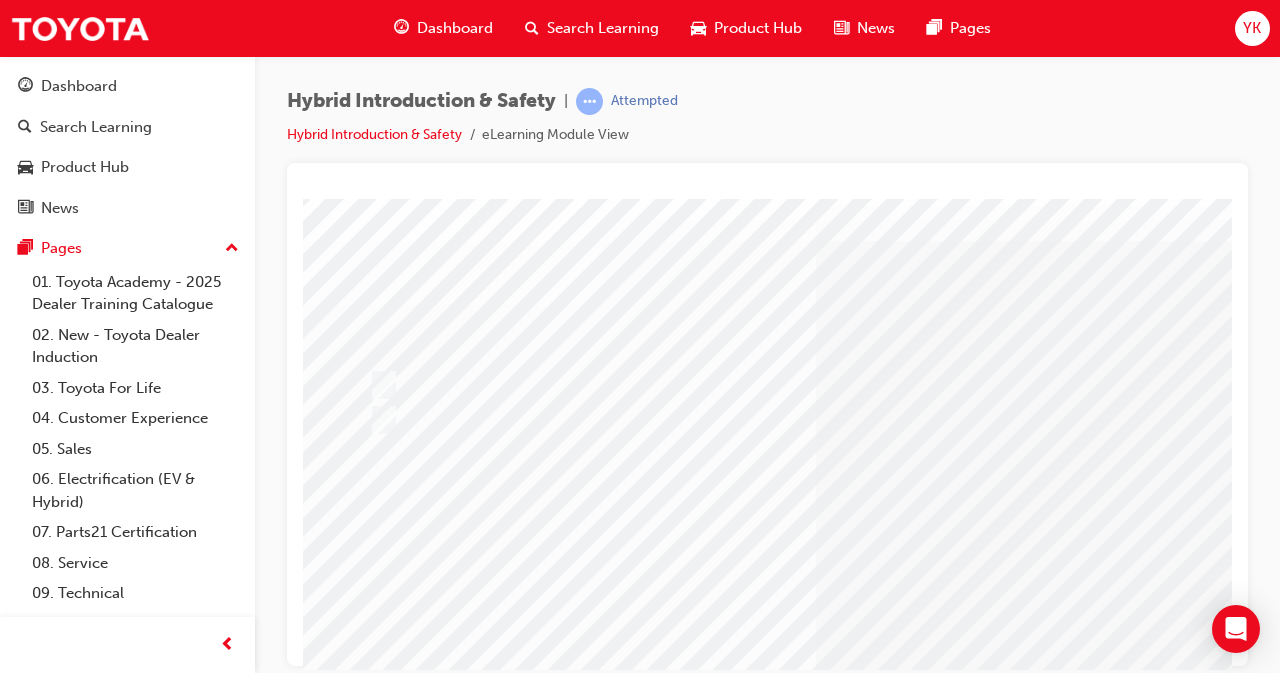 scroll, scrollTop: 309, scrollLeft: 0, axis: vertical 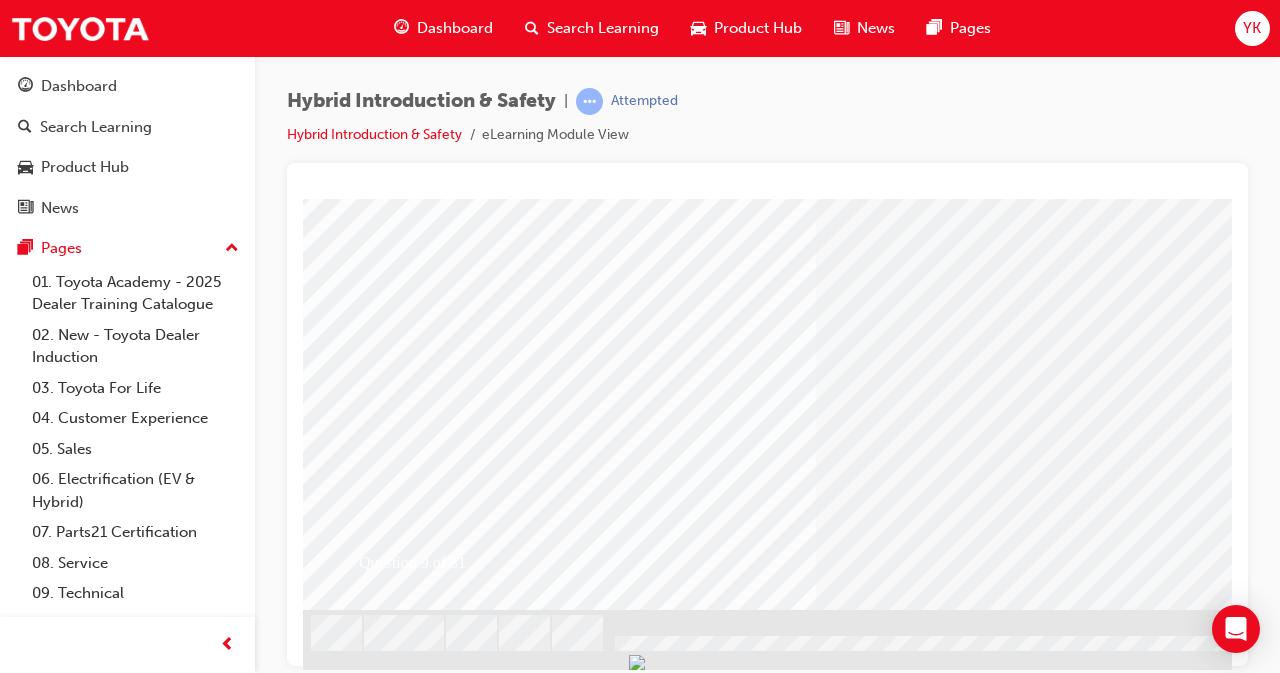 click at bounding box center (375, 2571) 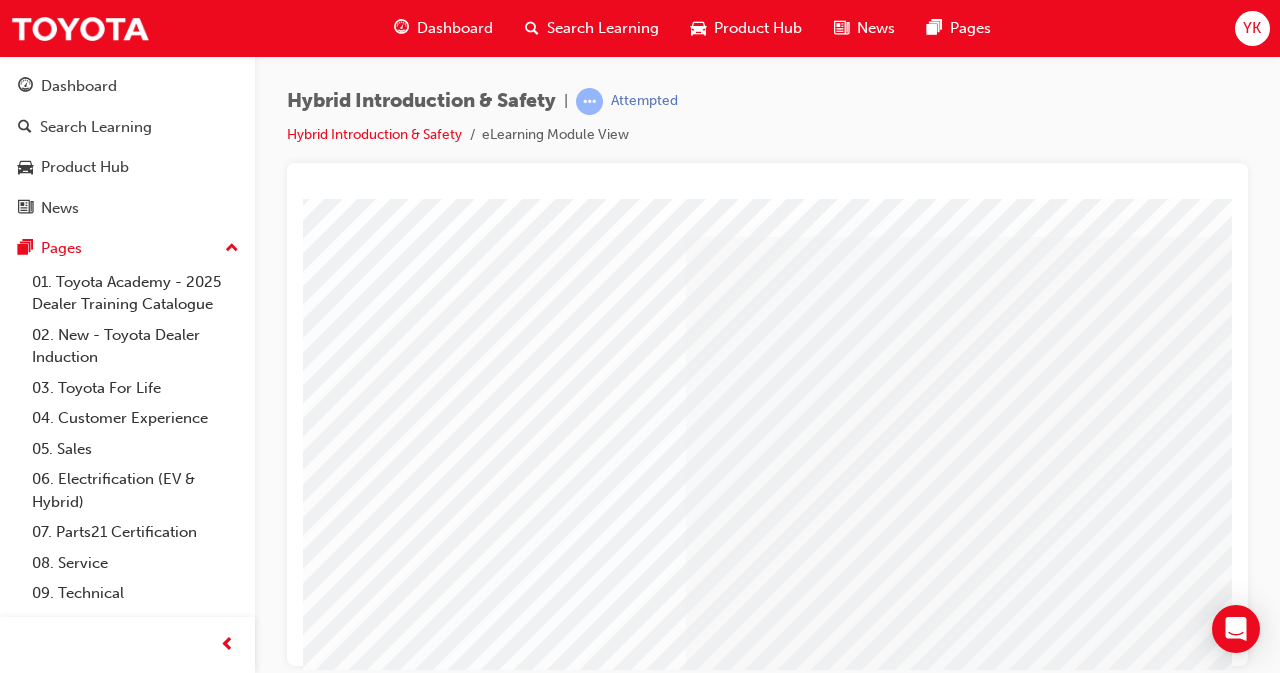 scroll, scrollTop: 48, scrollLeft: 130, axis: both 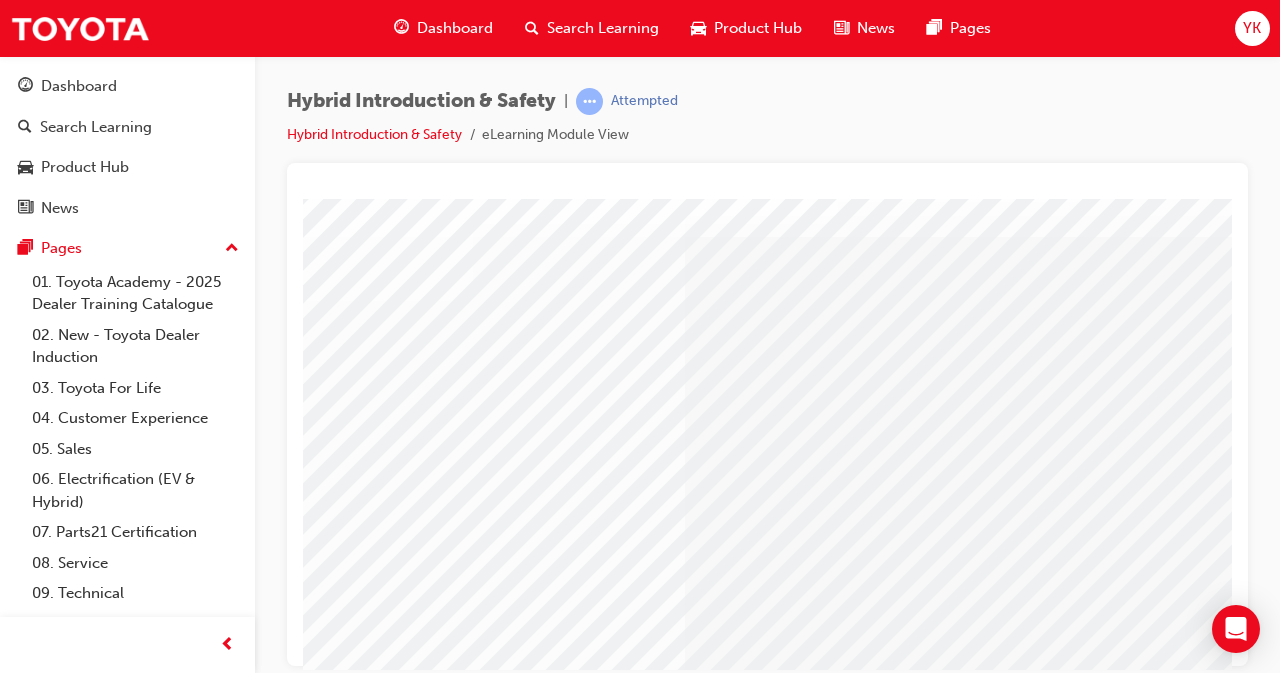 click at bounding box center (429, 2100) 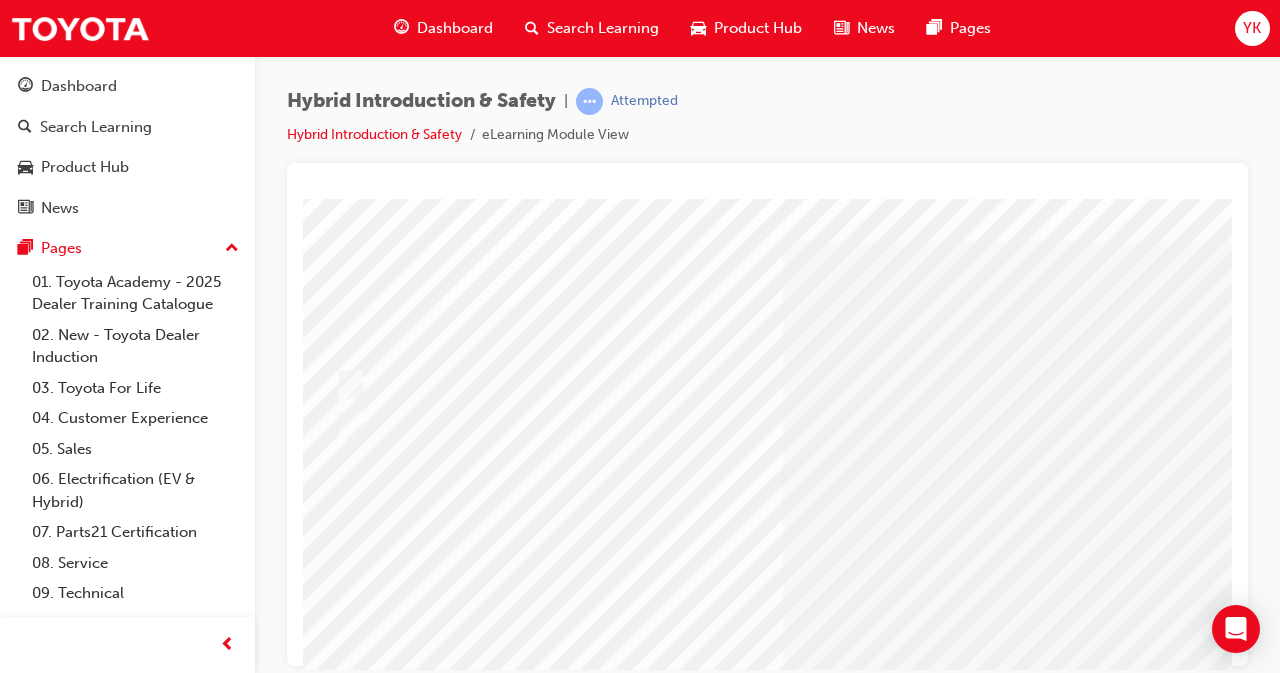 scroll, scrollTop: 44, scrollLeft: 0, axis: vertical 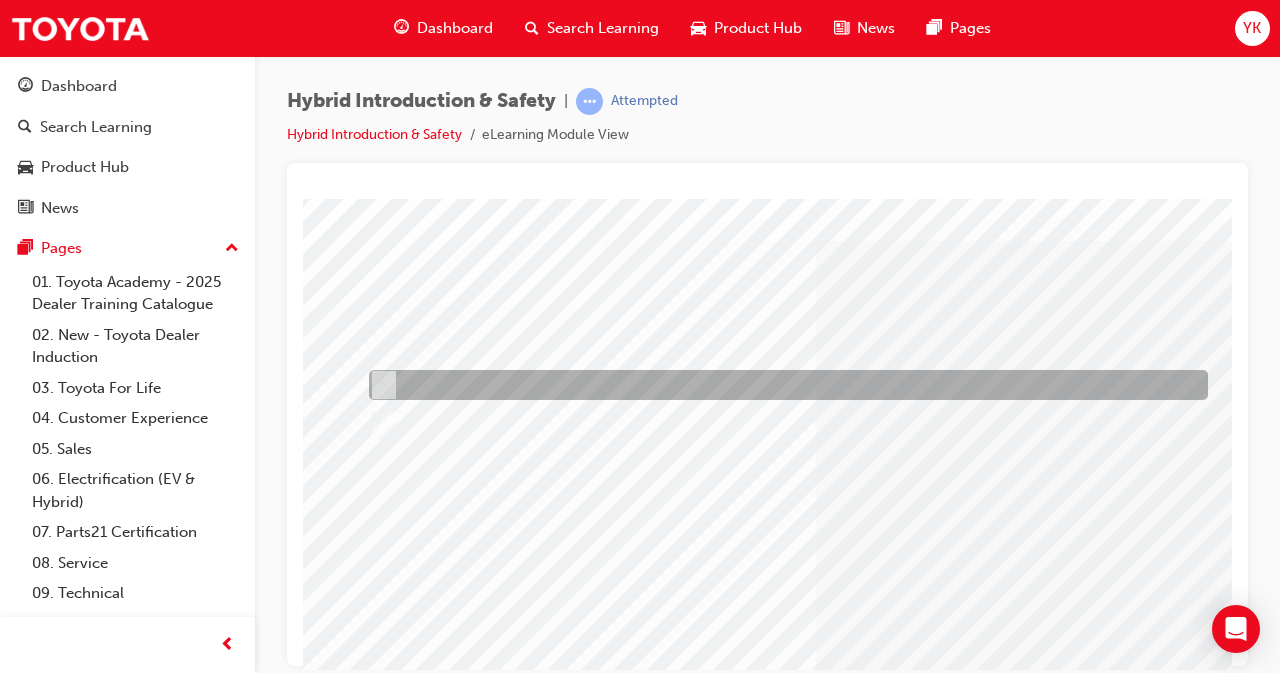 click at bounding box center [380, 385] 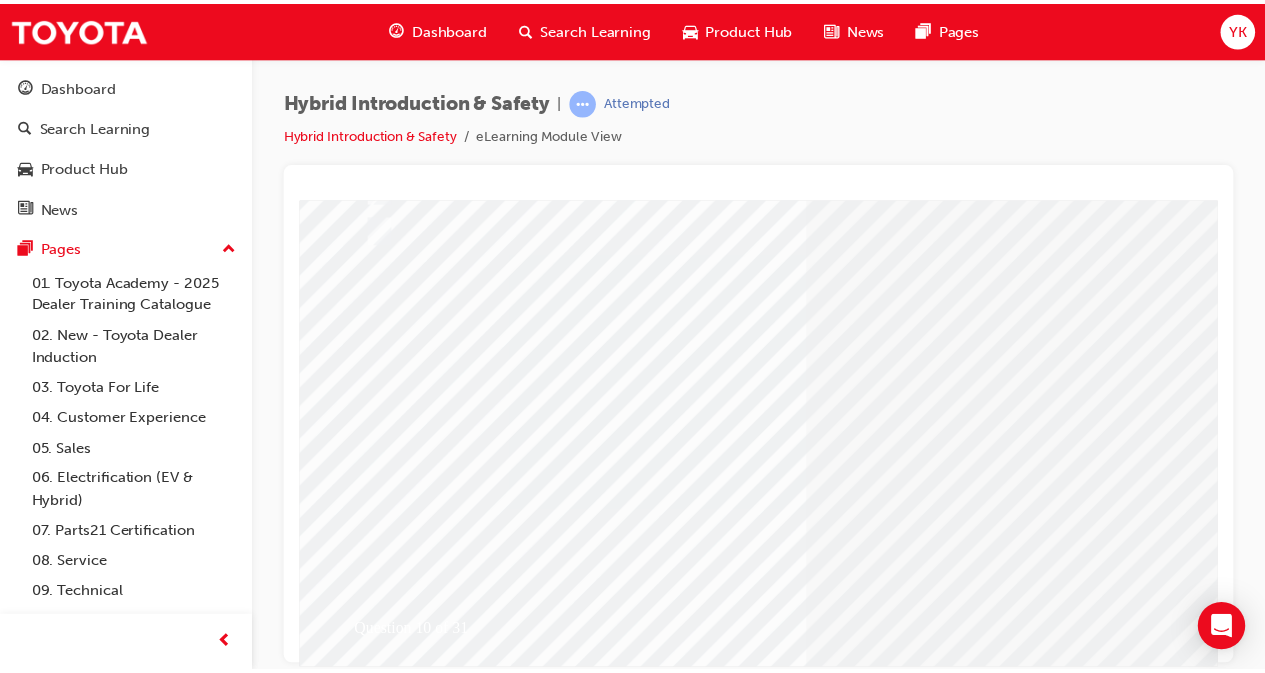 scroll, scrollTop: 243, scrollLeft: 0, axis: vertical 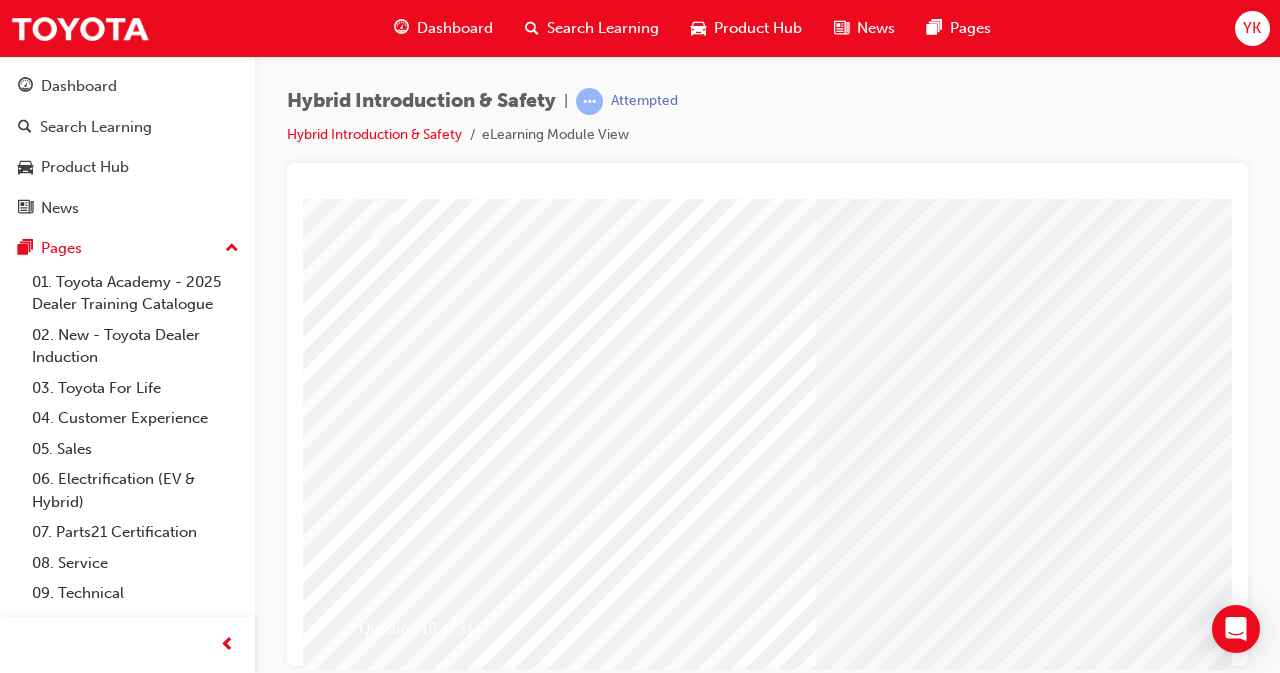 click at bounding box center (375, 2637) 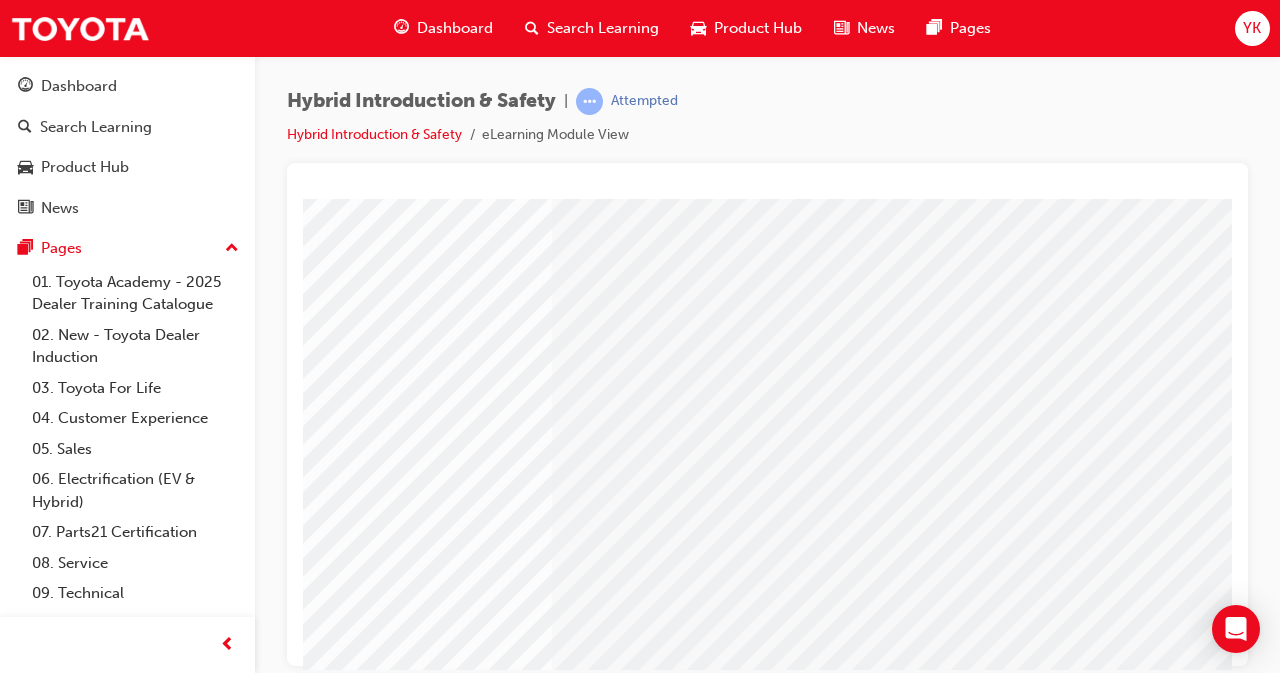 scroll, scrollTop: 139, scrollLeft: 263, axis: both 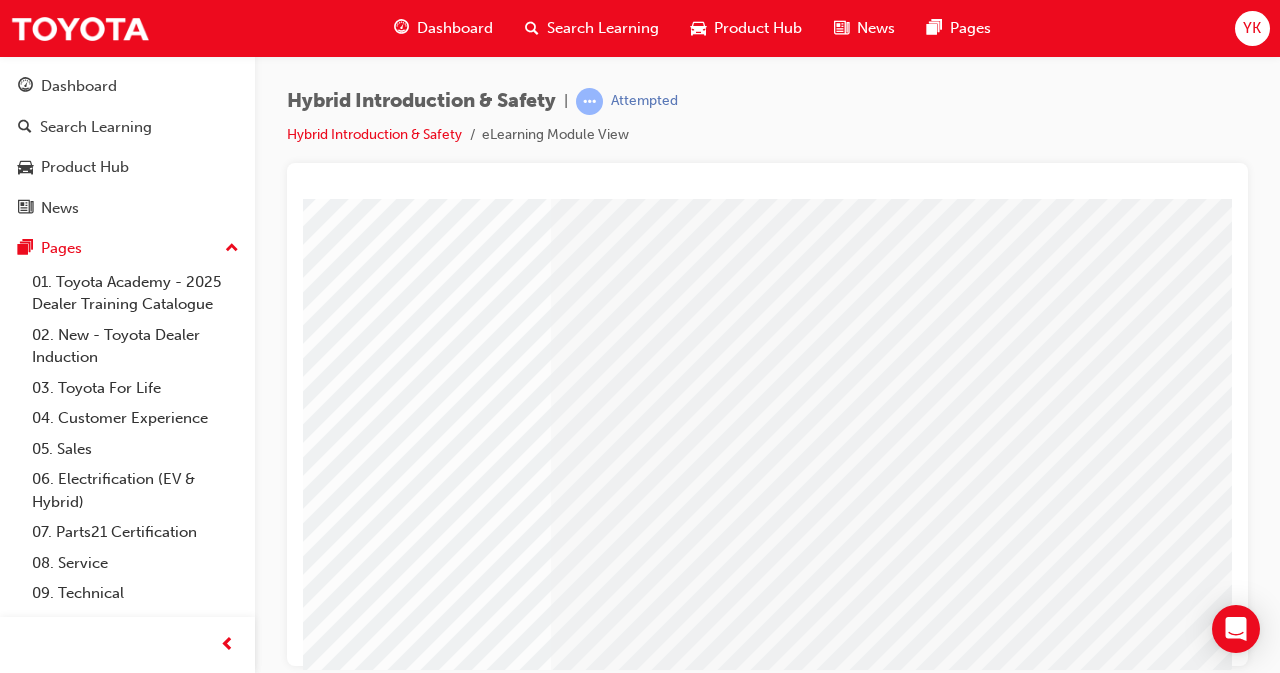 click at bounding box center (295, 2008) 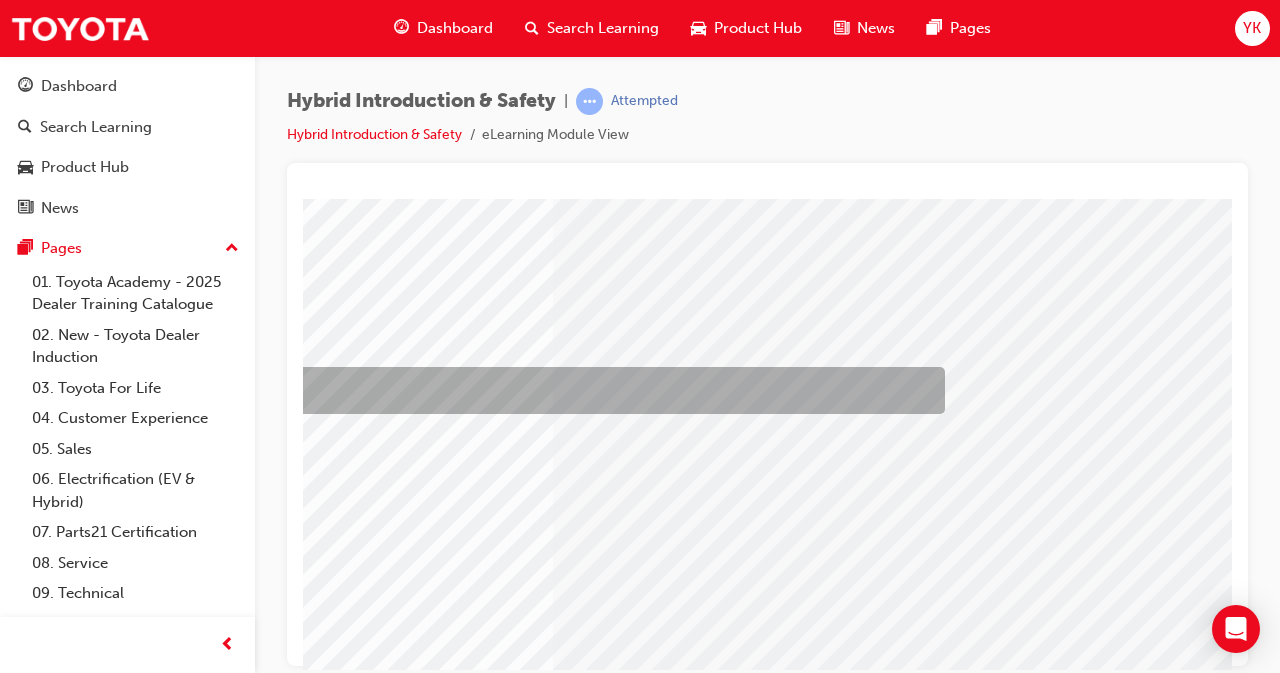 scroll, scrollTop: 0, scrollLeft: 0, axis: both 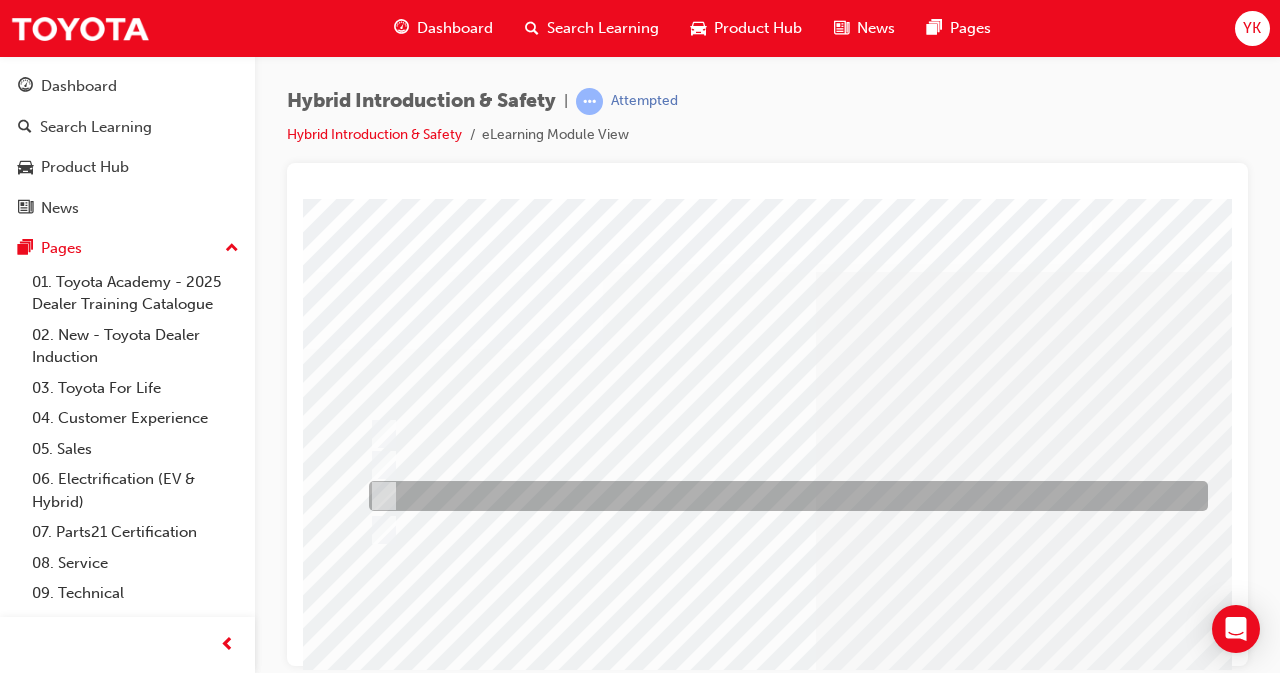 click at bounding box center (380, 496) 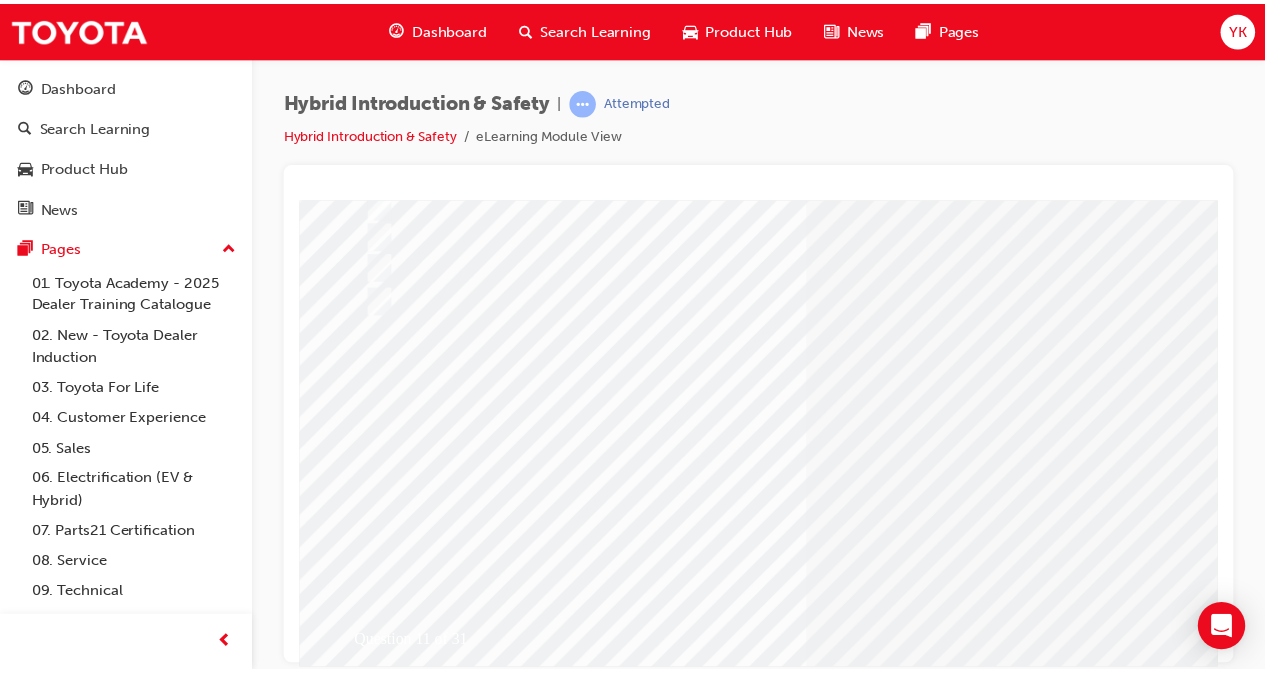 scroll, scrollTop: 236, scrollLeft: 0, axis: vertical 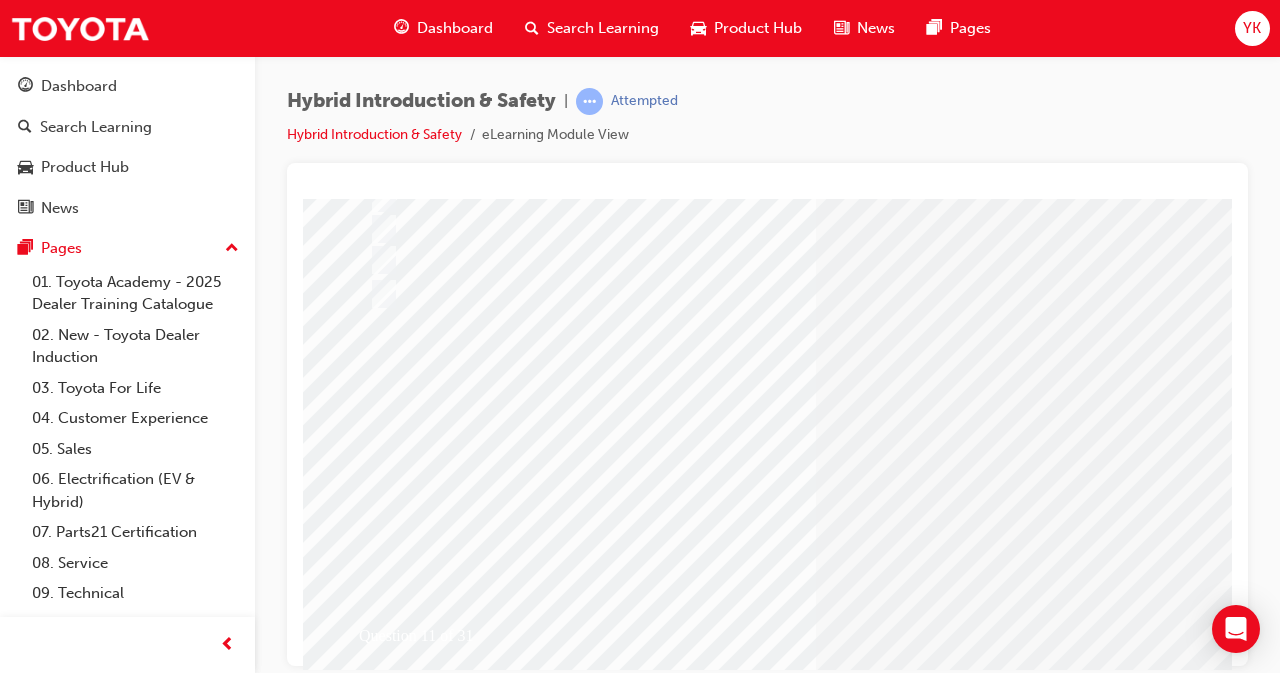 click at bounding box center [375, 2675] 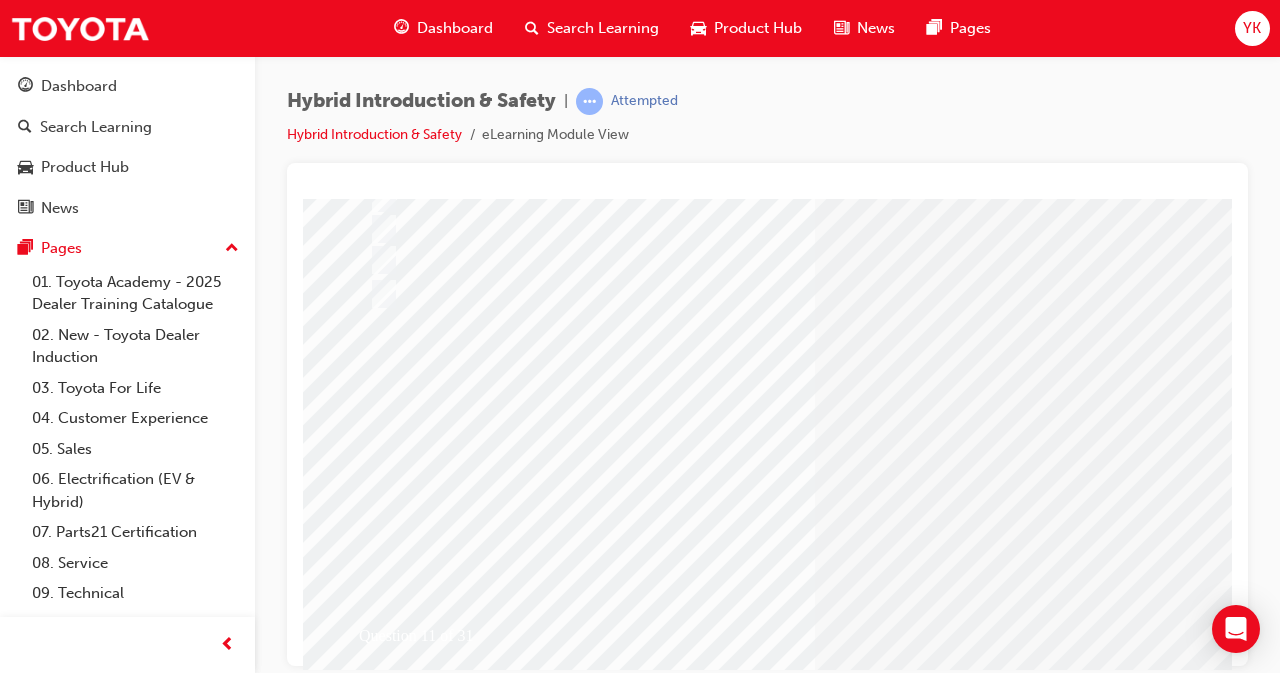 scroll, scrollTop: 0, scrollLeft: 0, axis: both 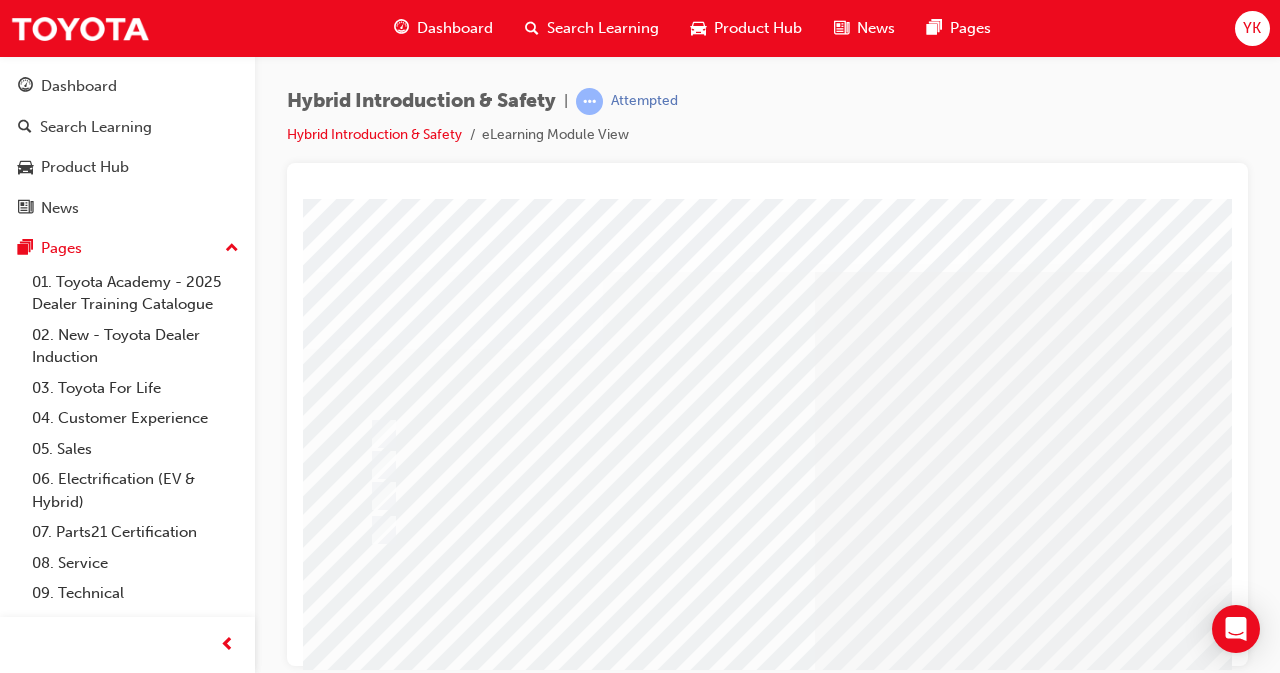 click at bounding box center [783, 529] 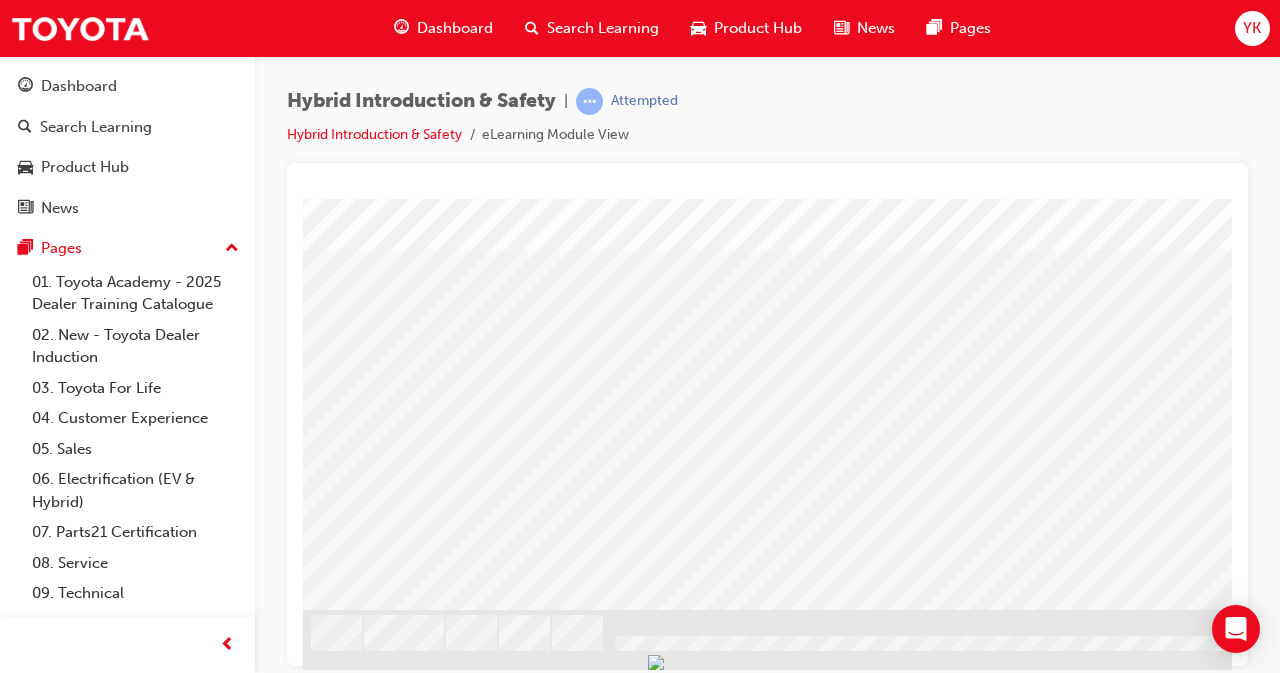 scroll, scrollTop: 309, scrollLeft: 446, axis: both 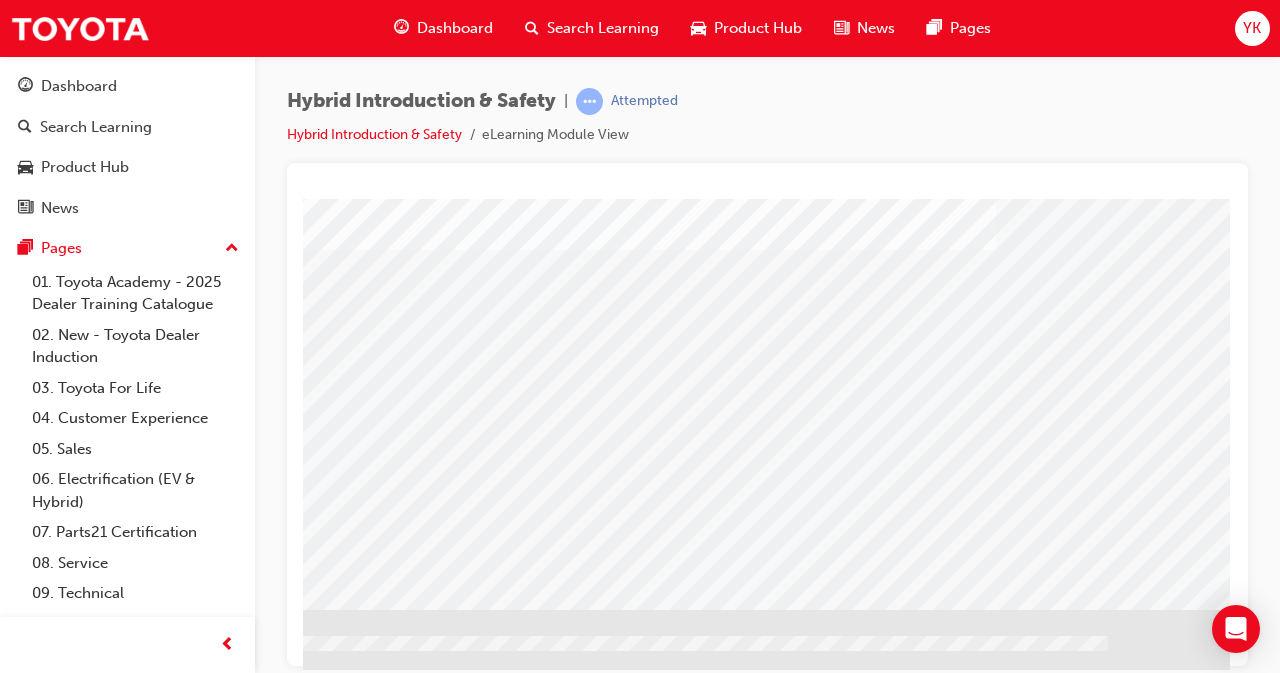 click at bounding box center [-67, 1587] 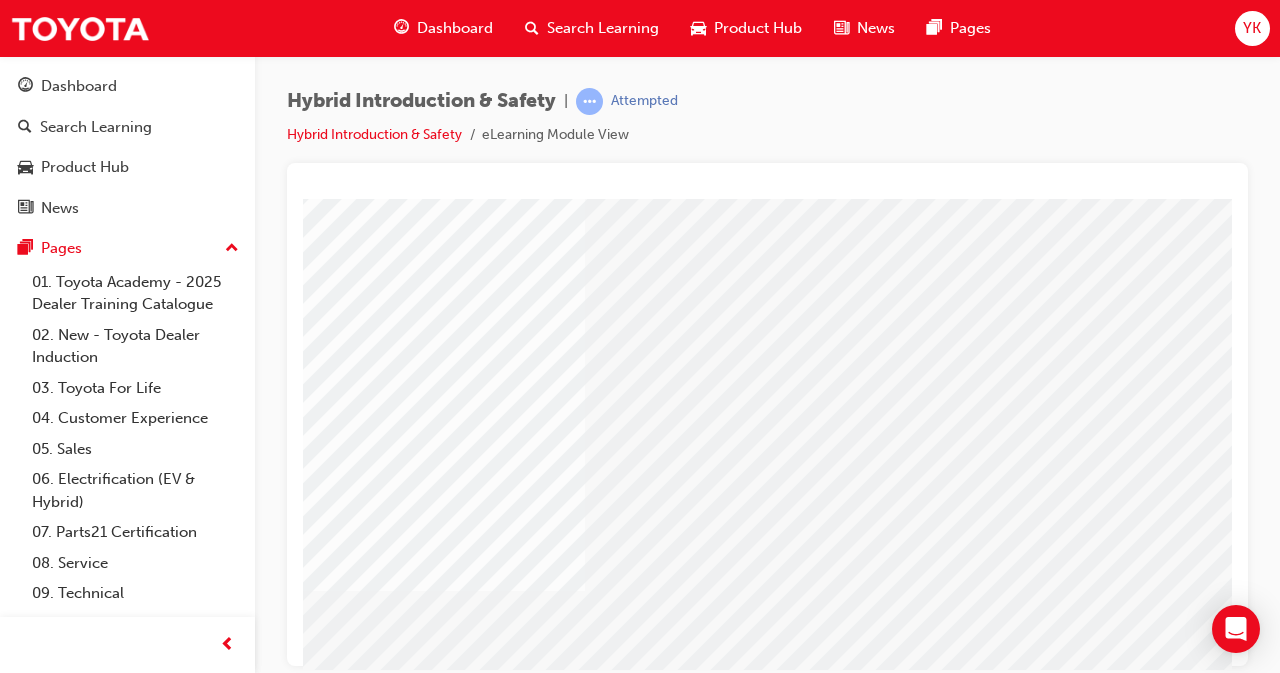 scroll, scrollTop: 177, scrollLeft: 0, axis: vertical 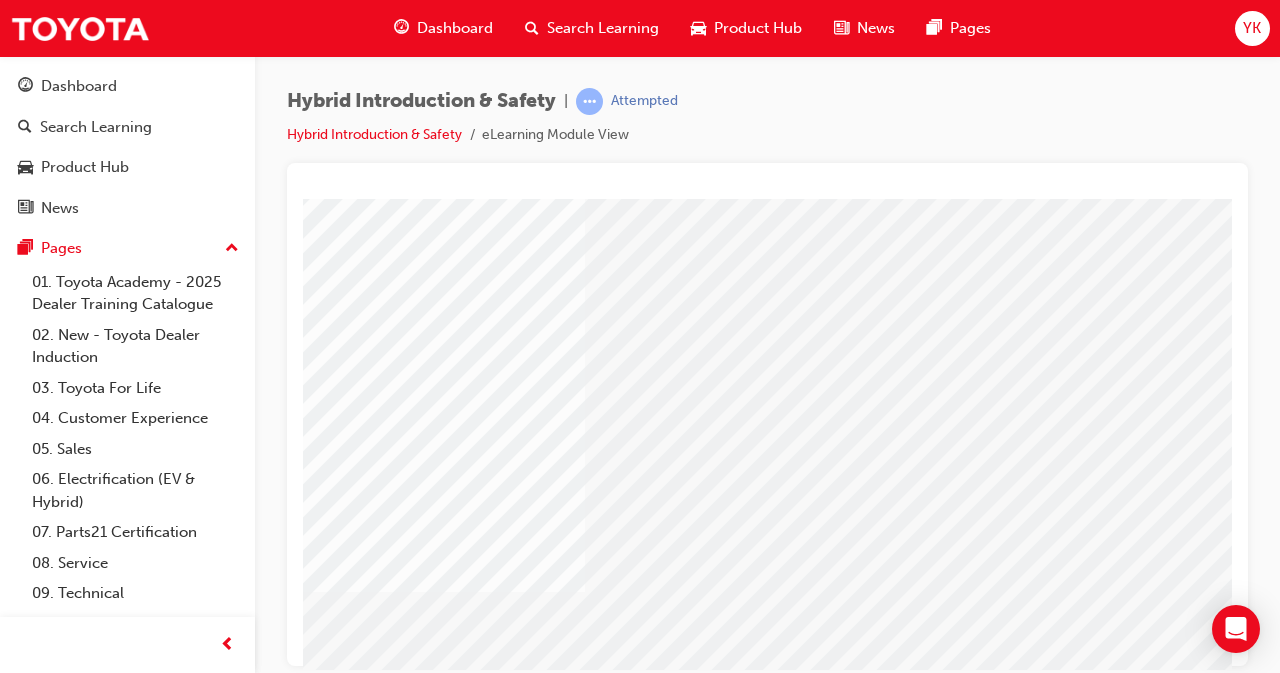 click at bounding box center [361, 3073] 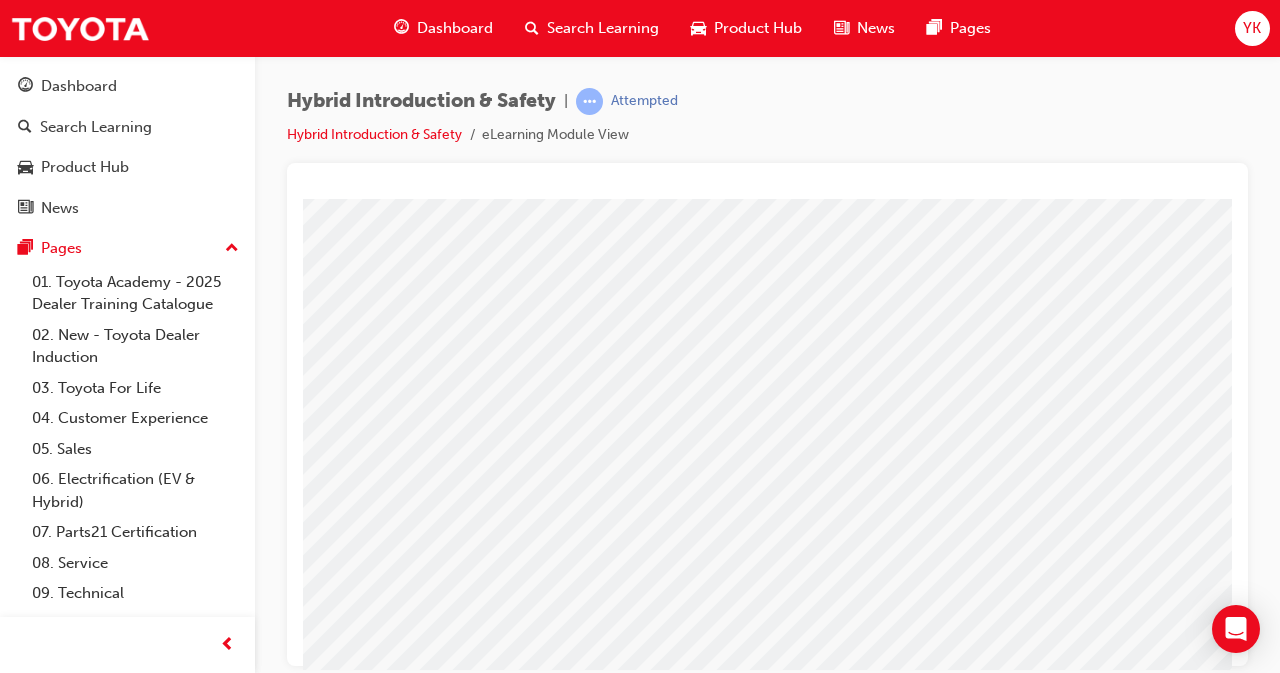 scroll, scrollTop: 226, scrollLeft: 311, axis: both 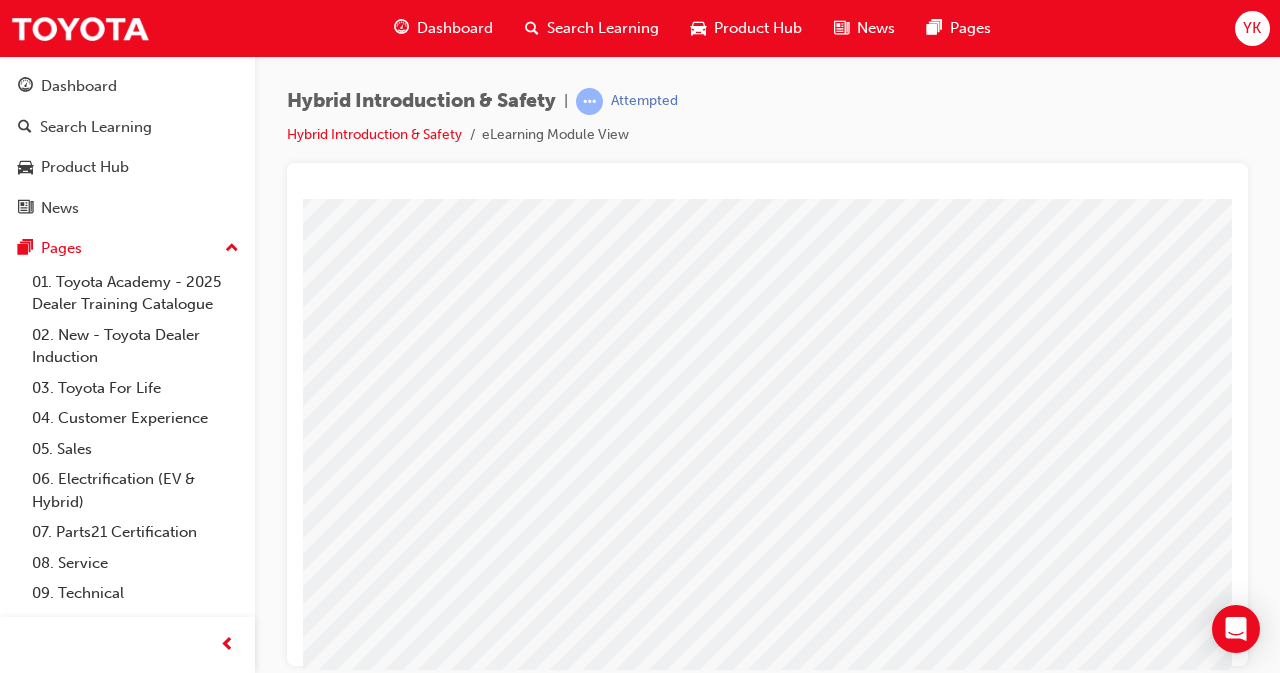 click at bounding box center [50, 4096] 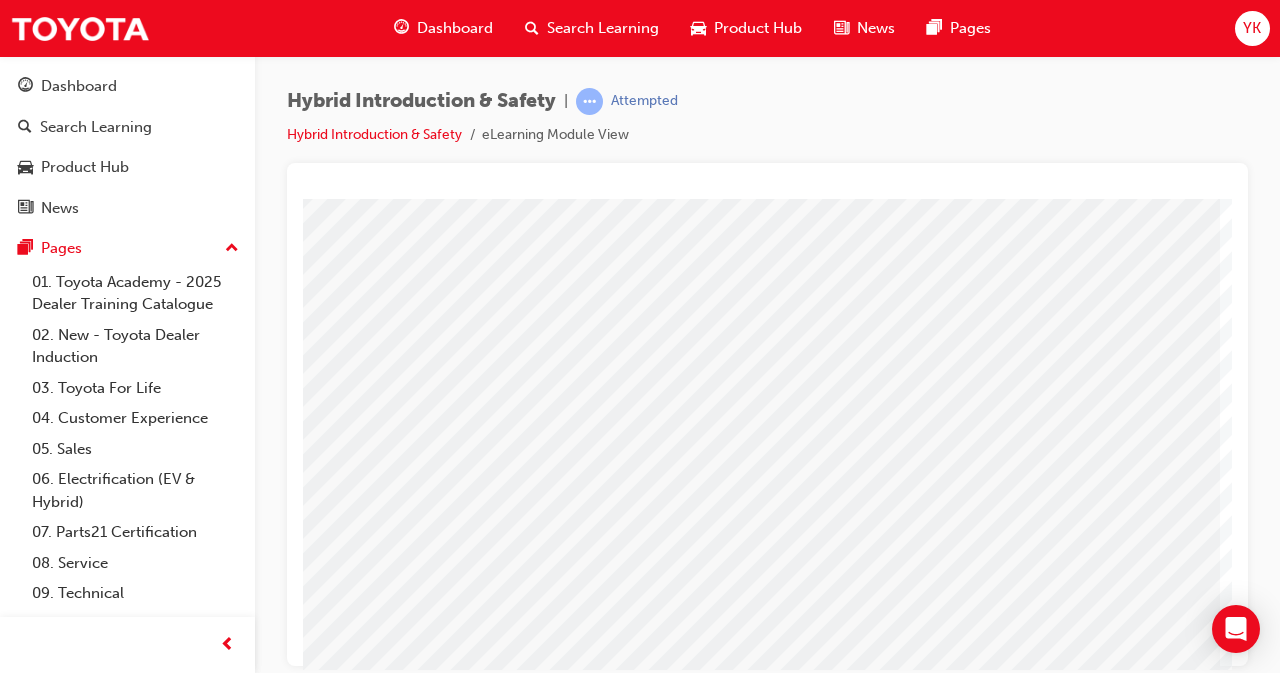 scroll, scrollTop: 309, scrollLeft: 446, axis: both 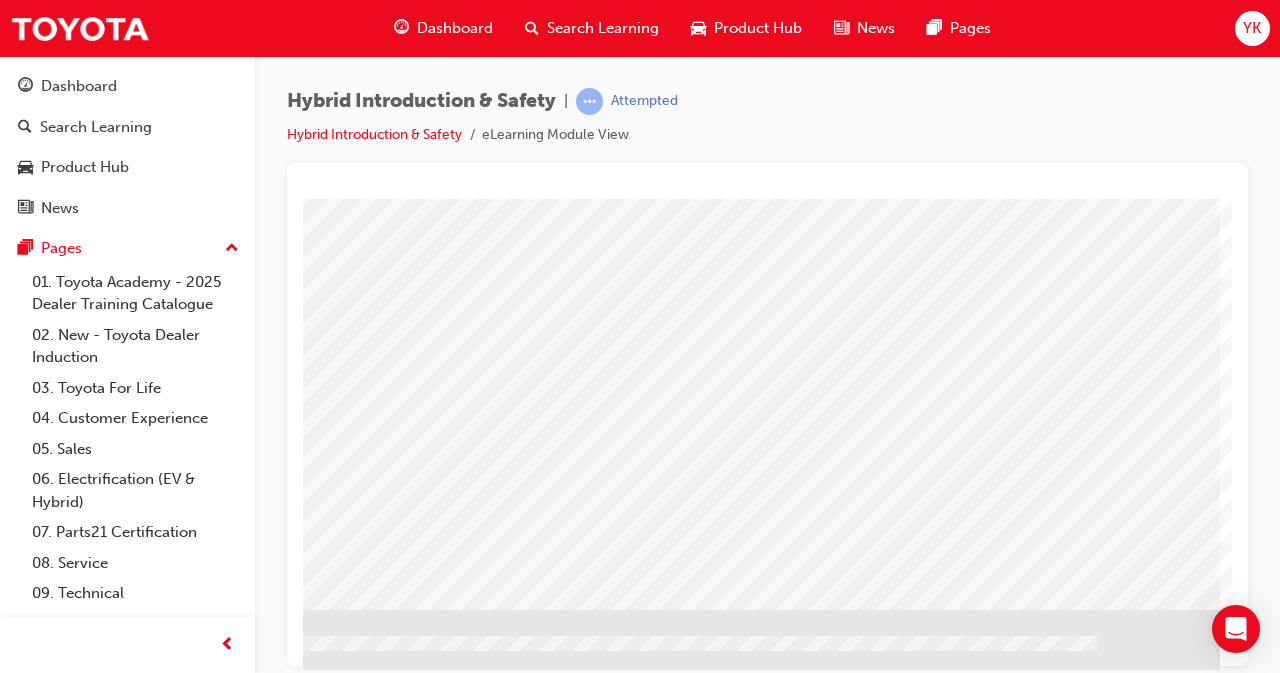 click at bounding box center [-77, 2222] 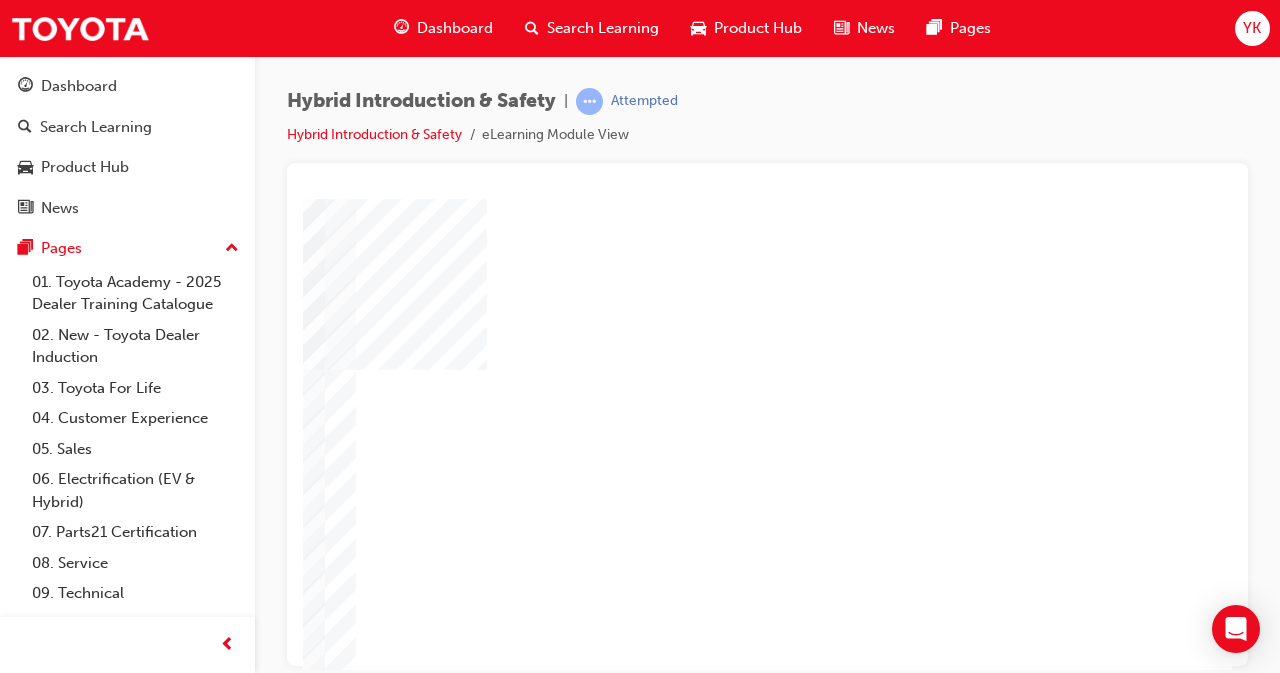 scroll, scrollTop: 250, scrollLeft: 446, axis: both 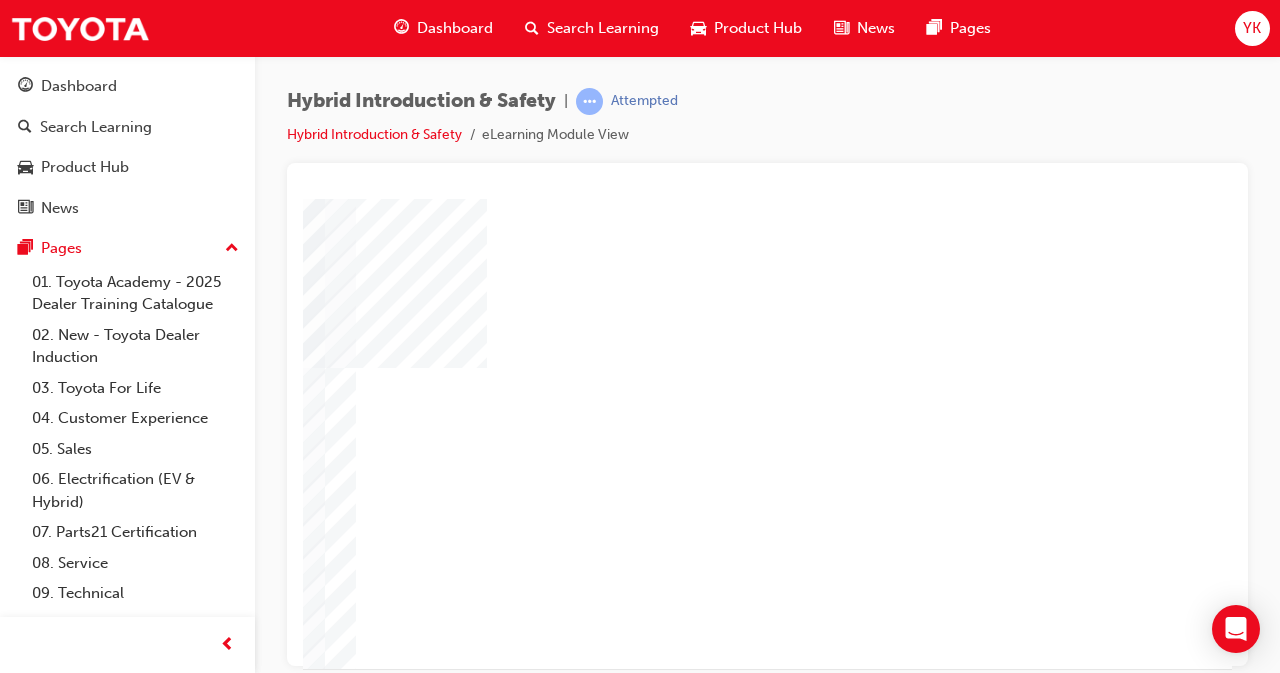 click at bounding box center [-65, 2087] 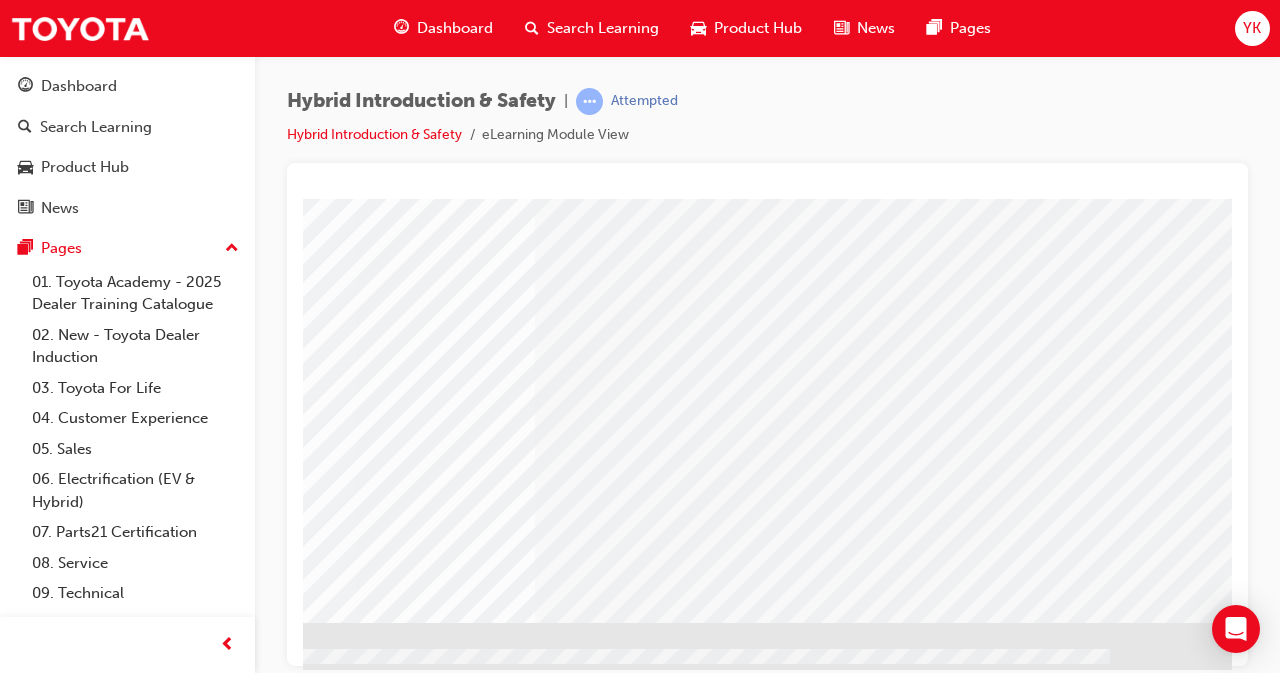scroll, scrollTop: 294, scrollLeft: 446, axis: both 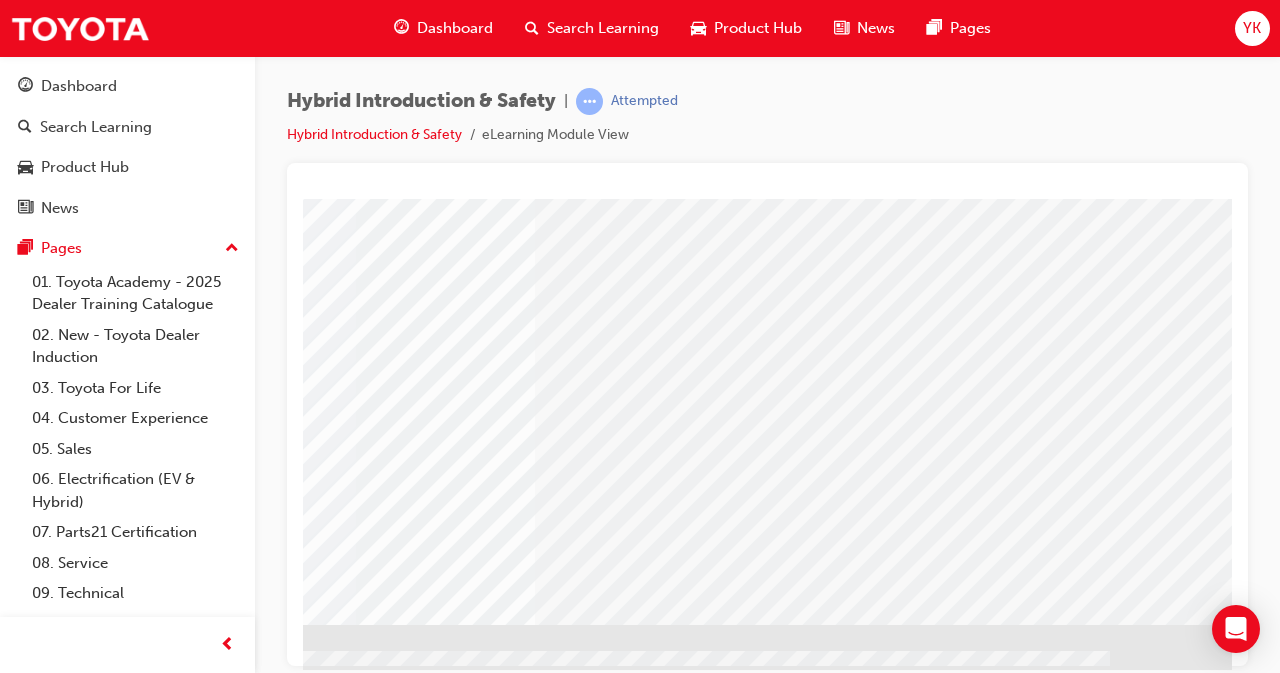 click at bounding box center [-65, 1596] 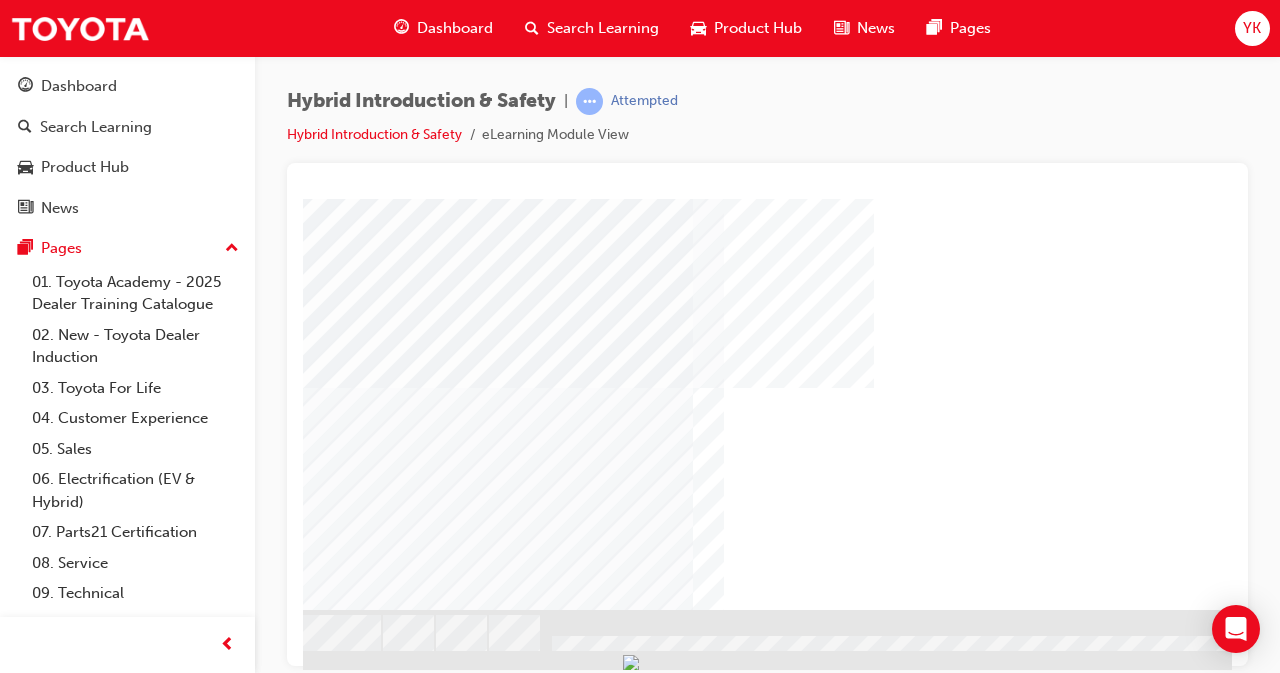 scroll, scrollTop: 309, scrollLeft: 446, axis: both 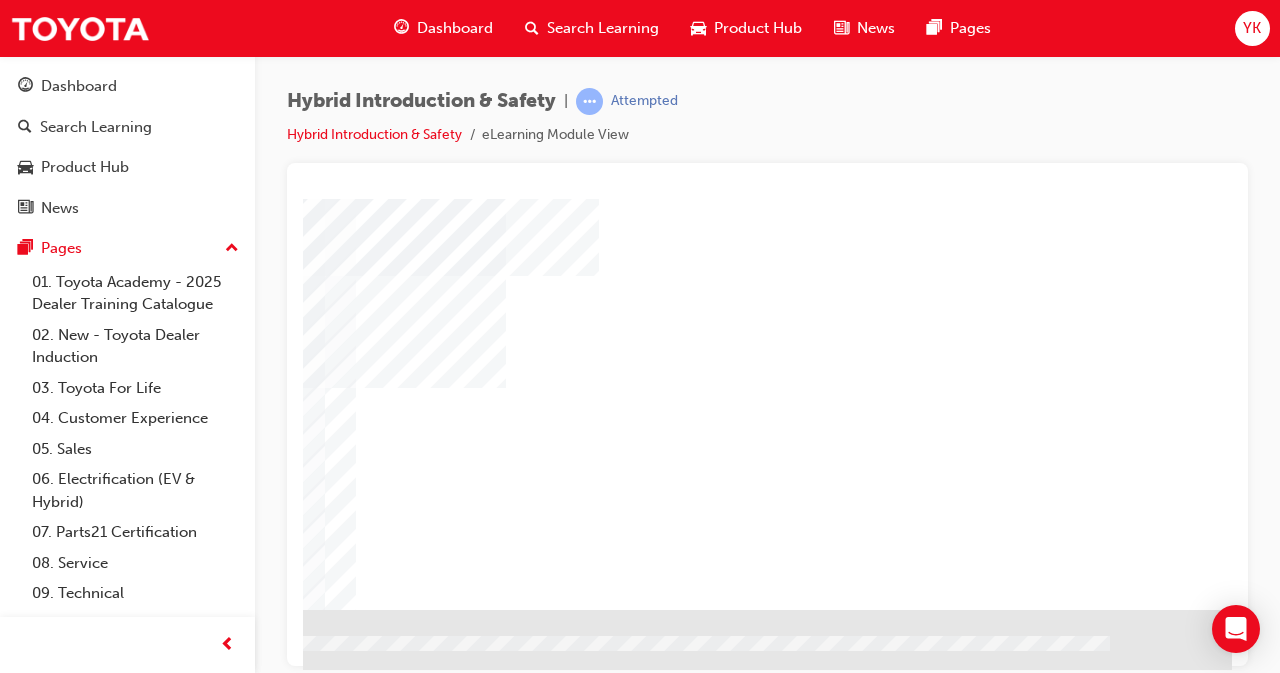click at bounding box center [-65, 663] 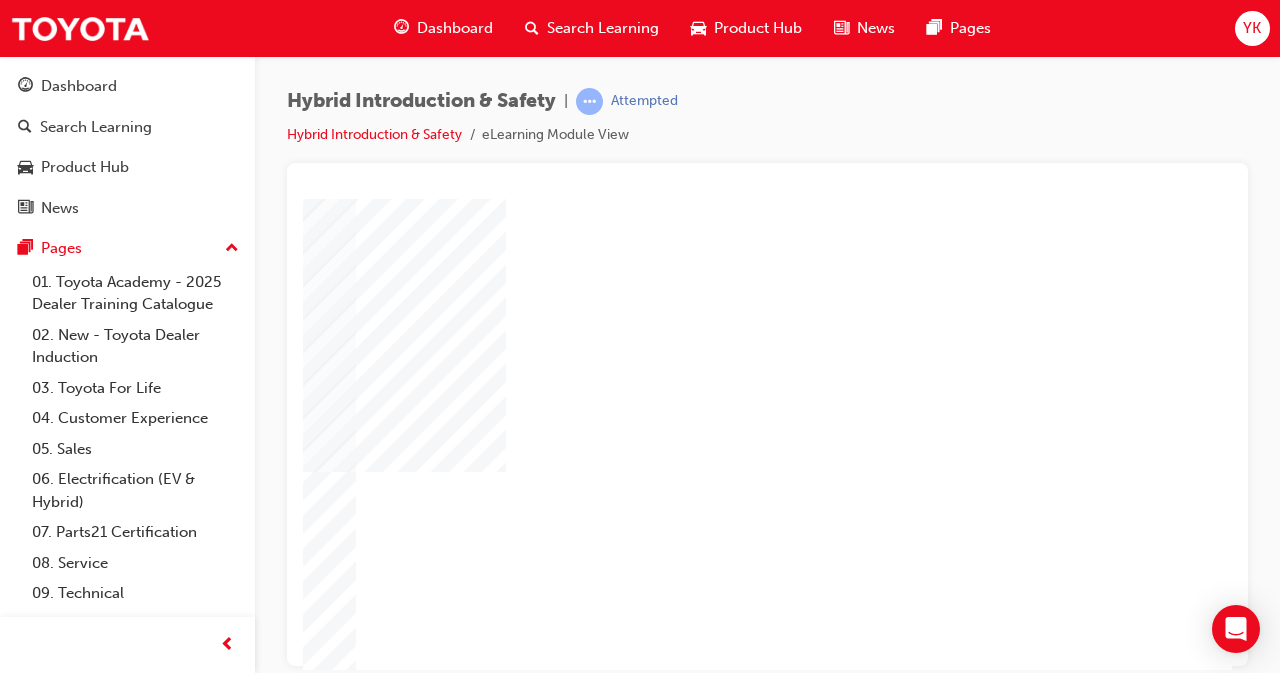 scroll, scrollTop: 226, scrollLeft: 446, axis: both 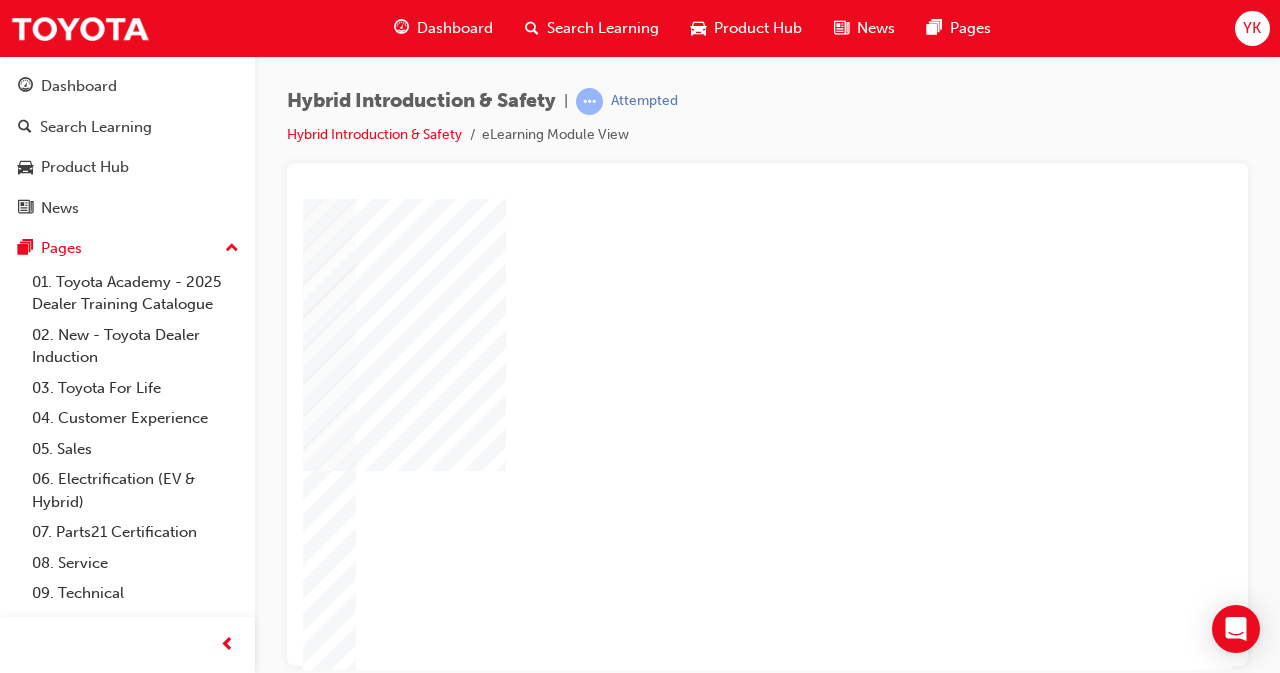 click at bounding box center [-65, 746] 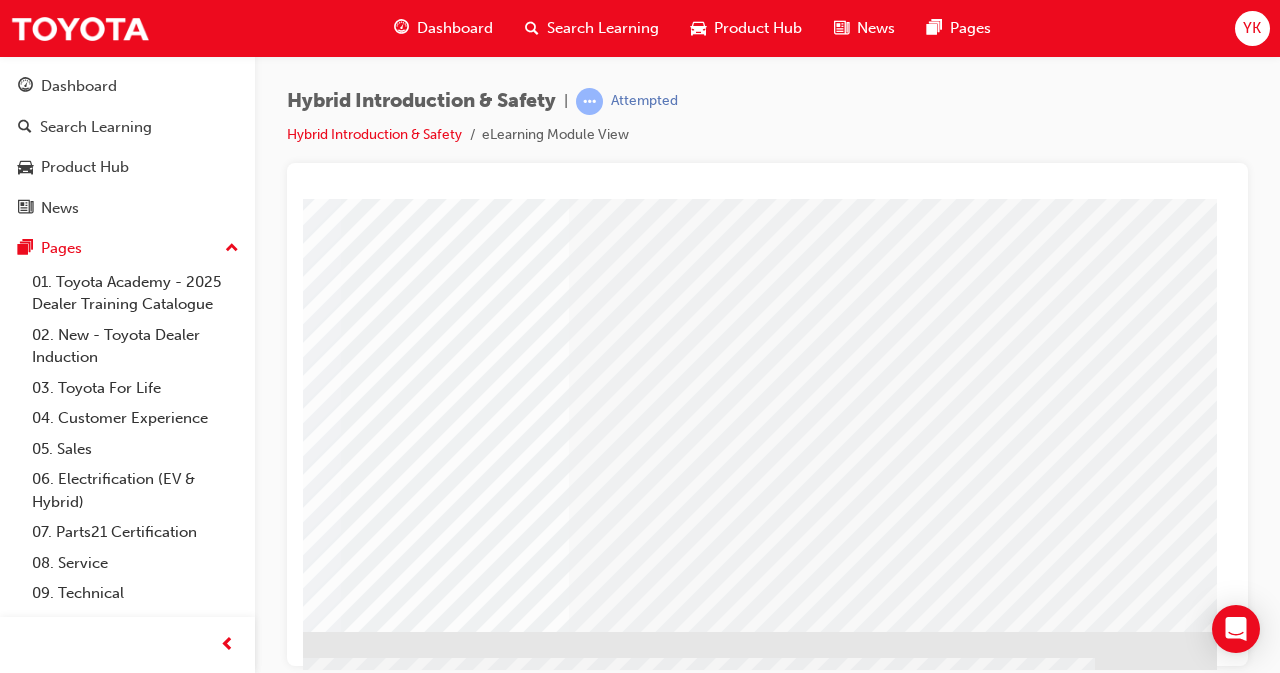scroll, scrollTop: 285, scrollLeft: 446, axis: both 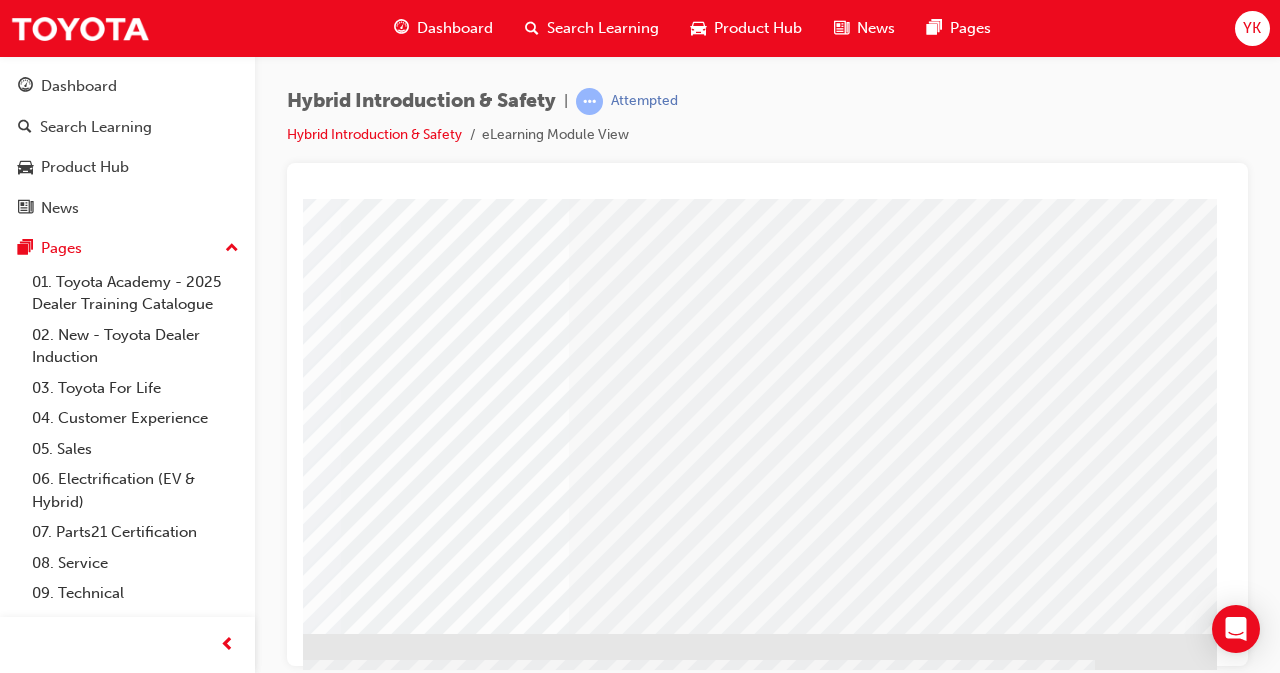 click at bounding box center [-80, 1605] 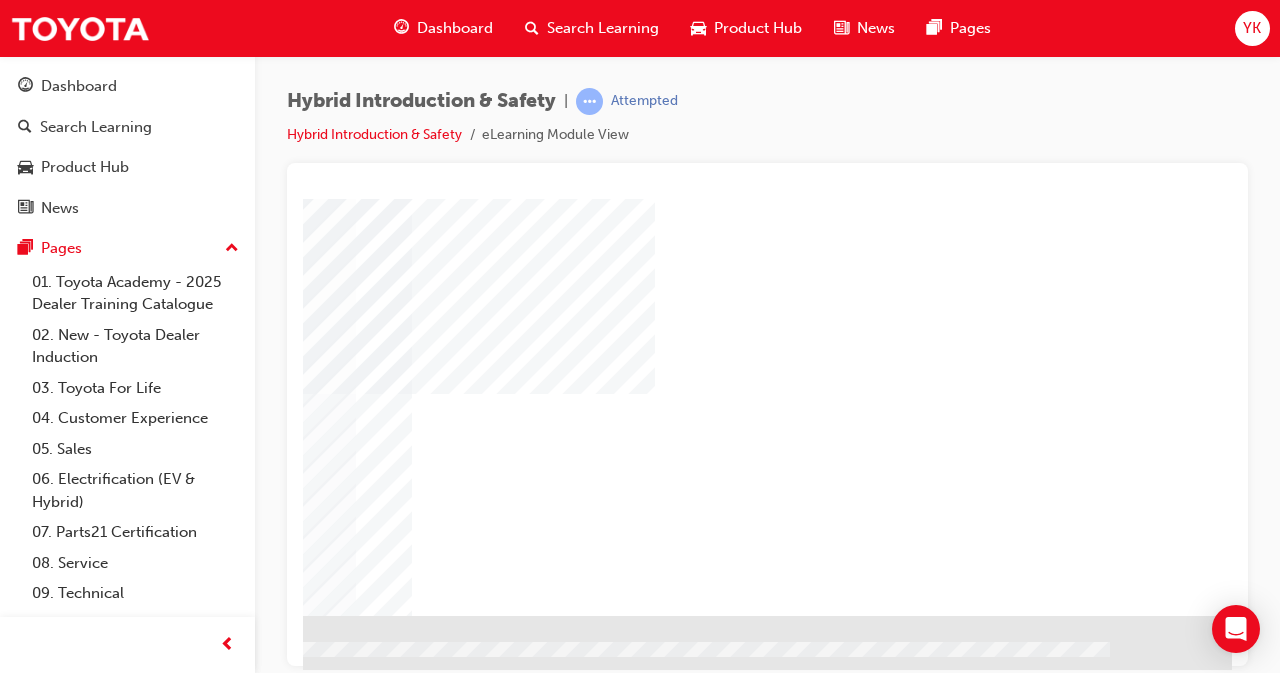 scroll, scrollTop: 297, scrollLeft: 446, axis: both 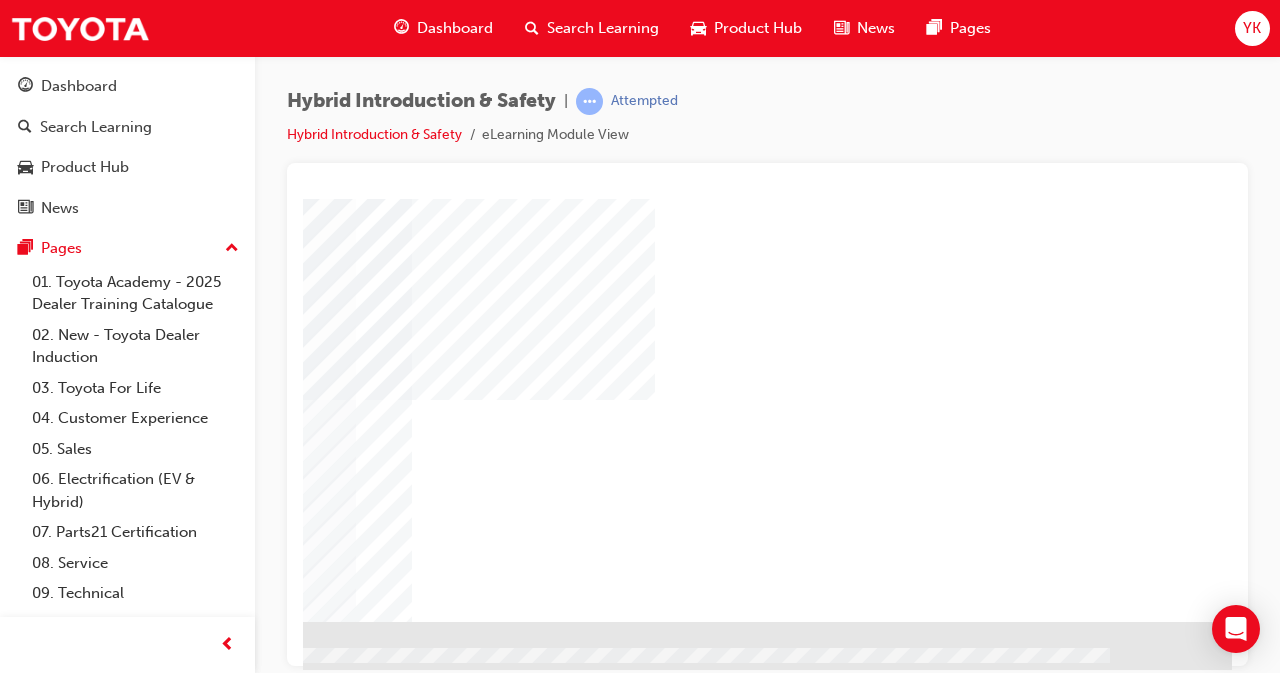 click at bounding box center [-65, 1614] 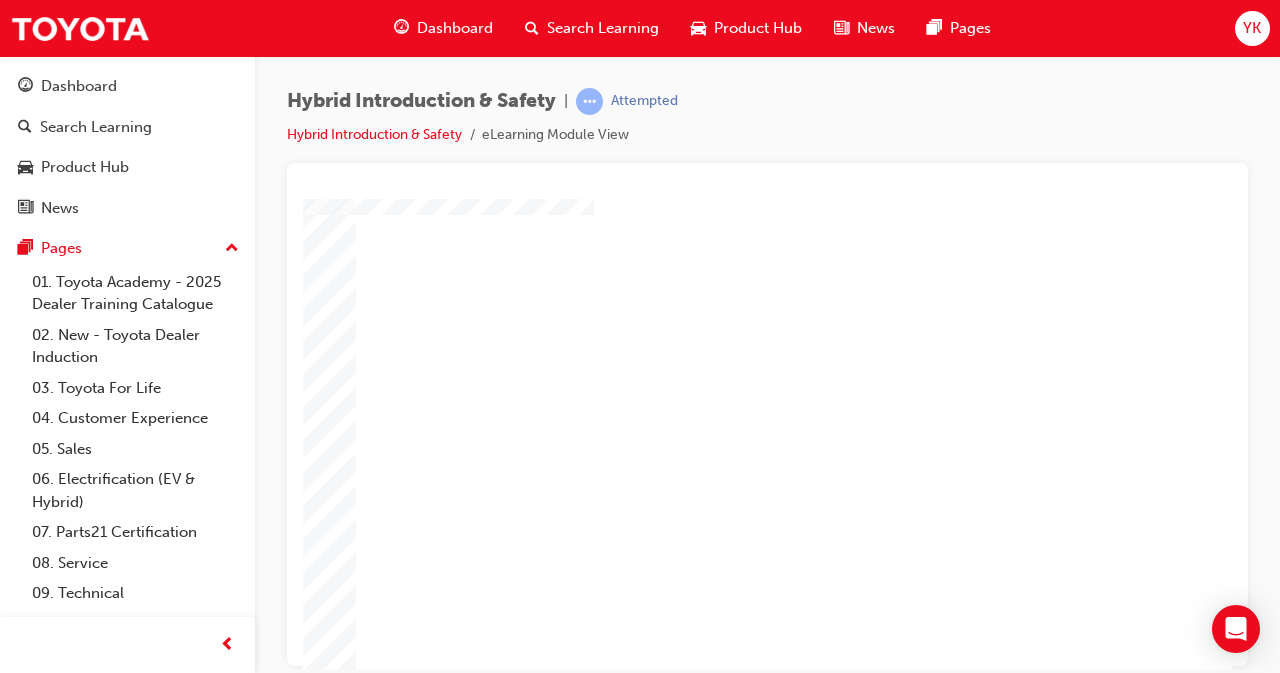 scroll, scrollTop: 234, scrollLeft: 445, axis: both 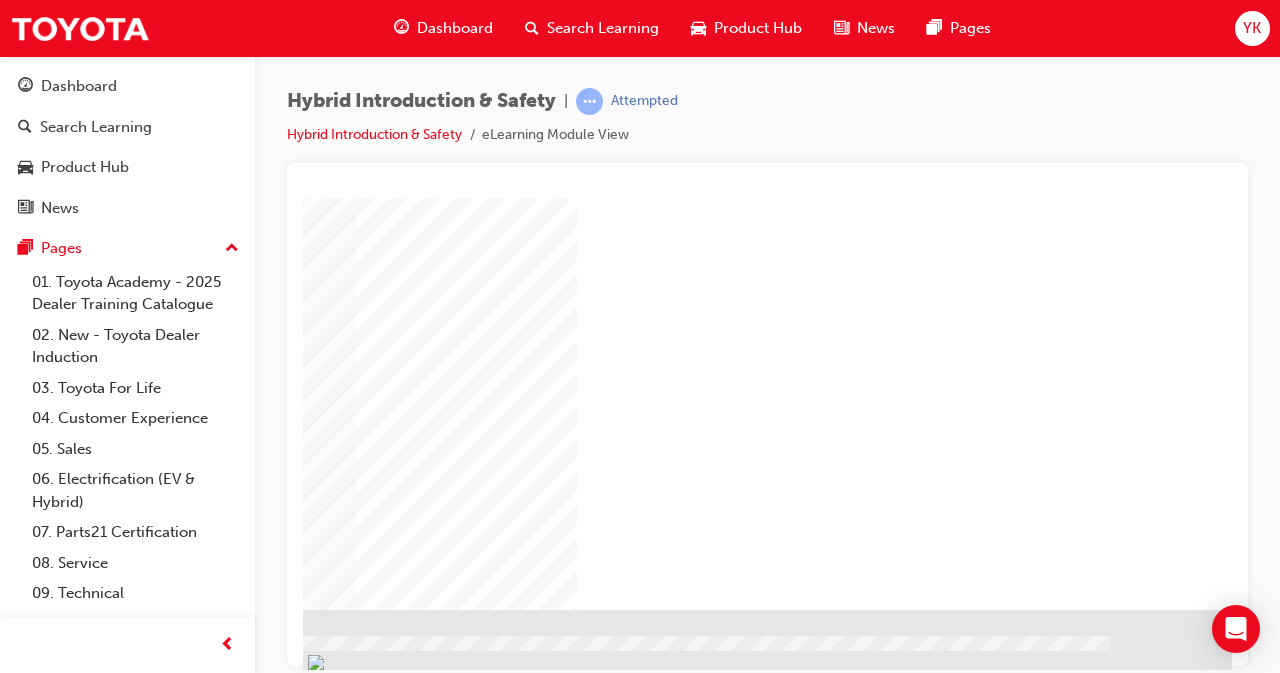 click at bounding box center (-65, 2193) 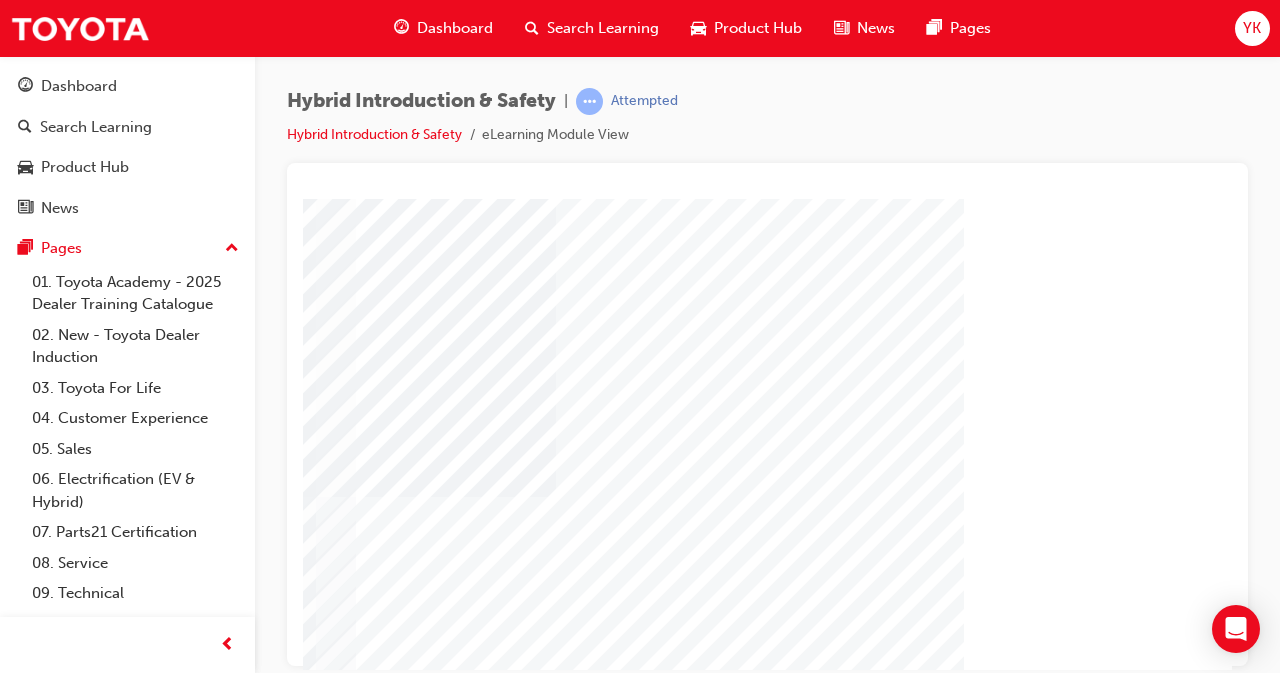 scroll, scrollTop: 187, scrollLeft: 446, axis: both 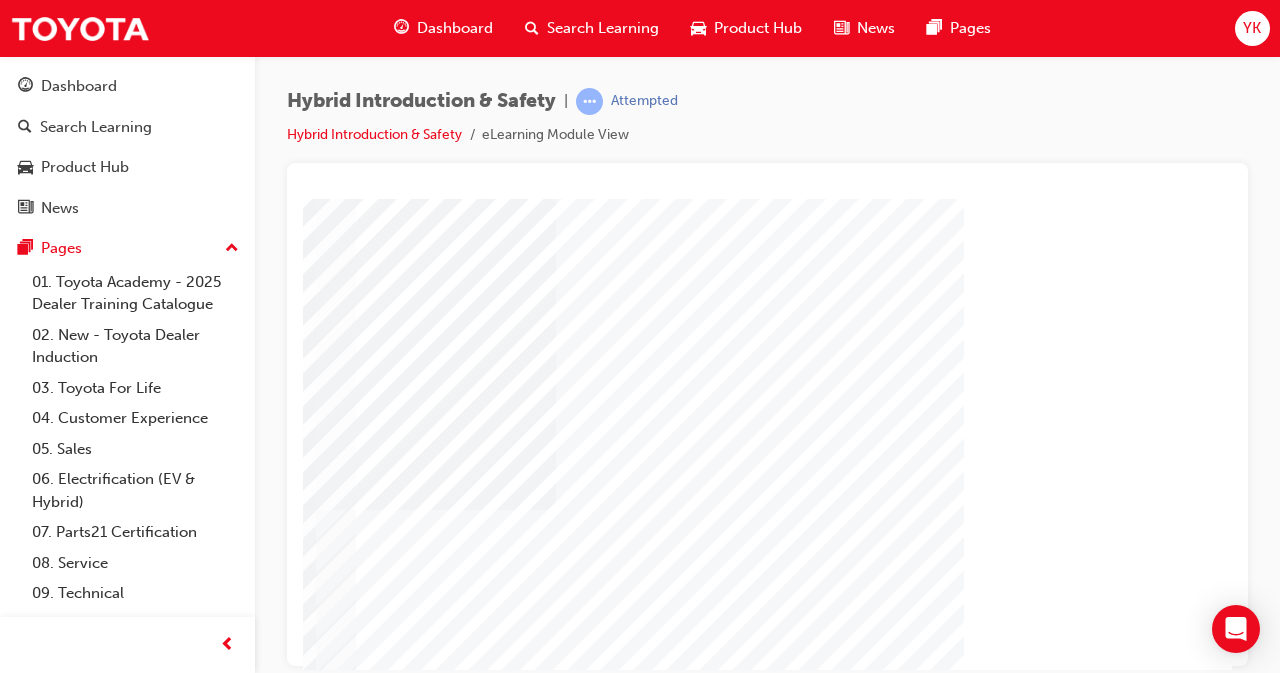click at bounding box center (-103, 3596) 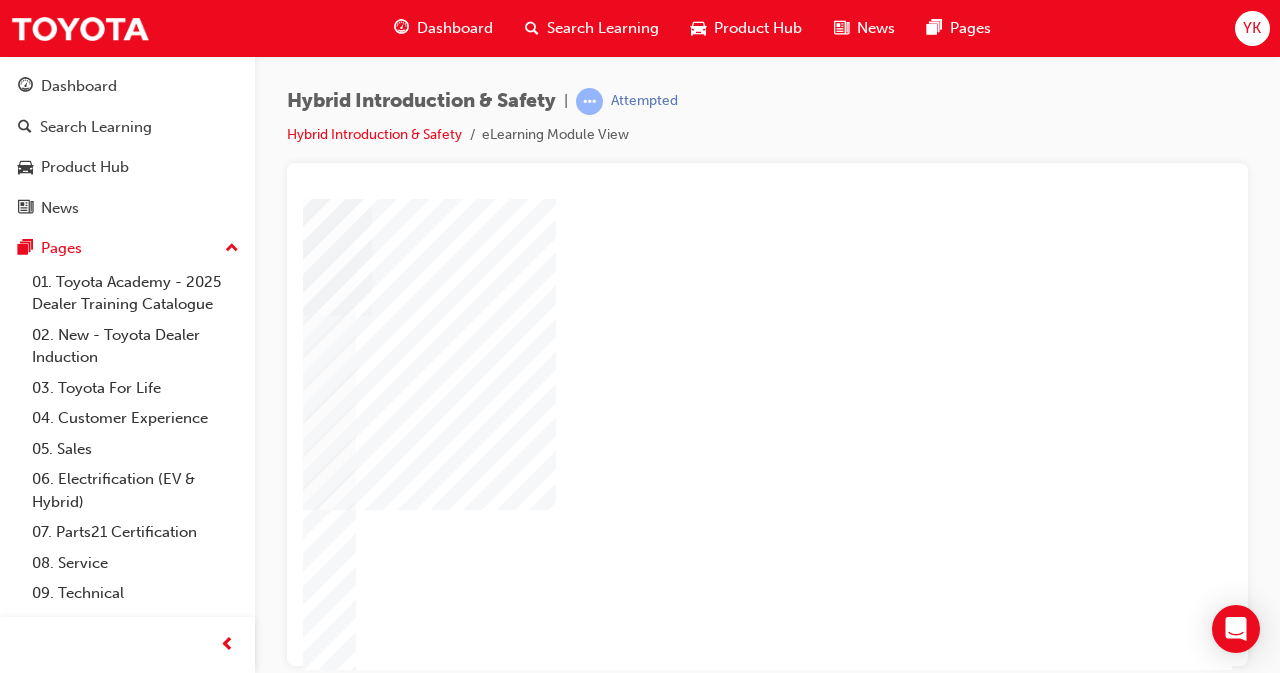 click at bounding box center [-103, 4855] 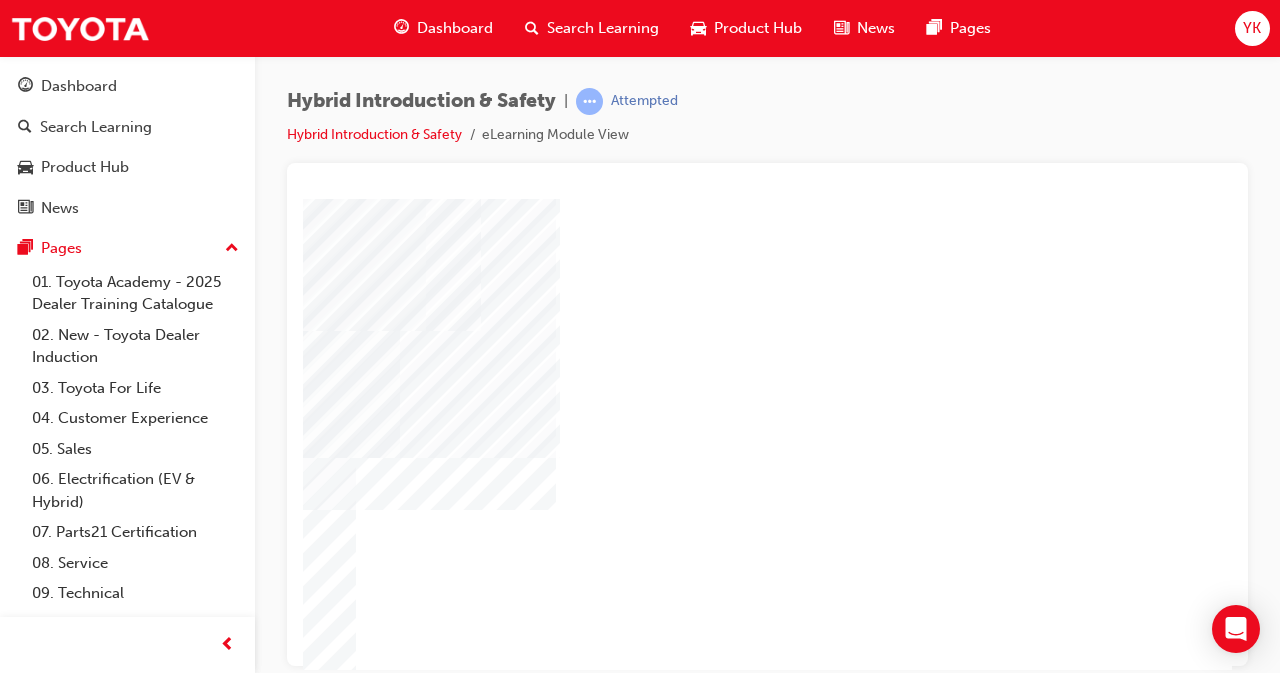 click at bounding box center (-103, 4905) 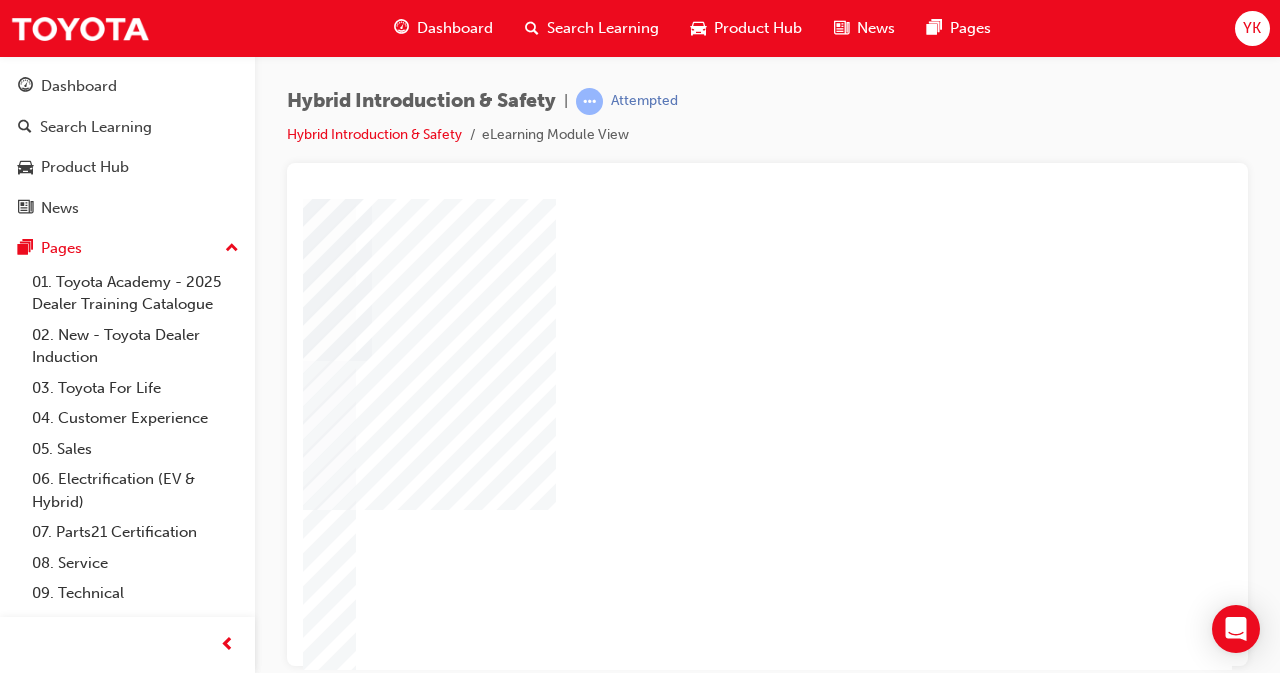 scroll, scrollTop: 309, scrollLeft: 446, axis: both 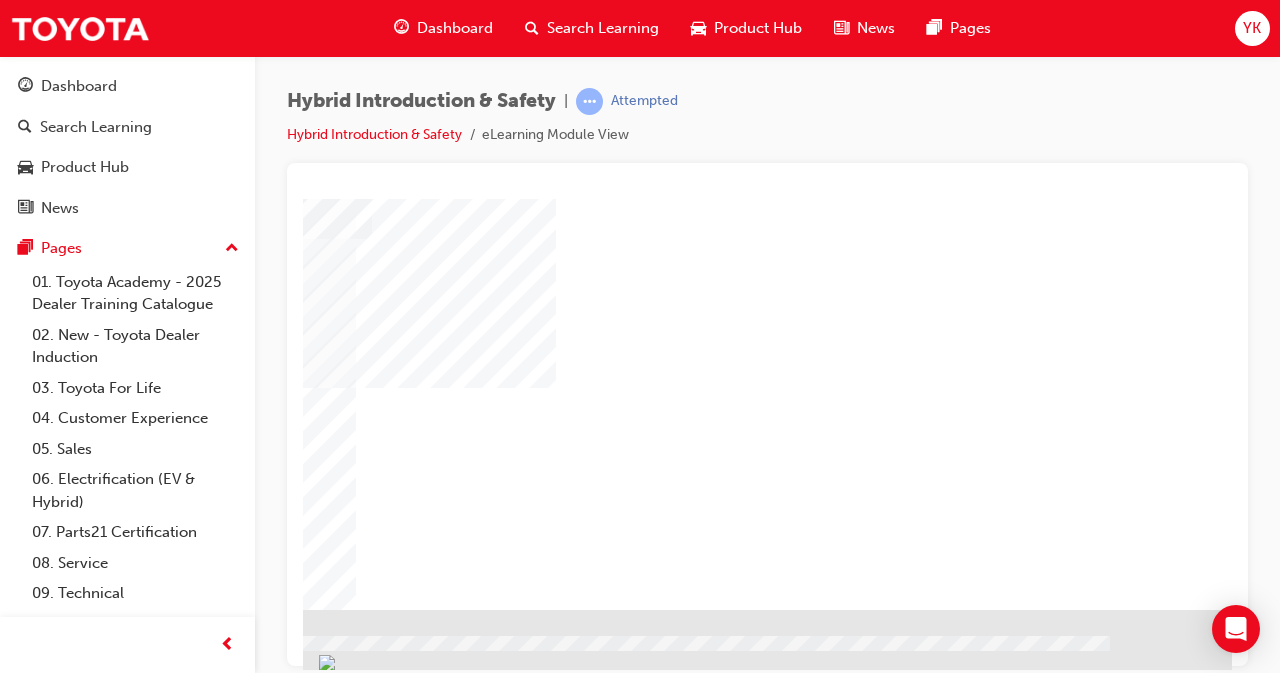 click at bounding box center [-65, 4826] 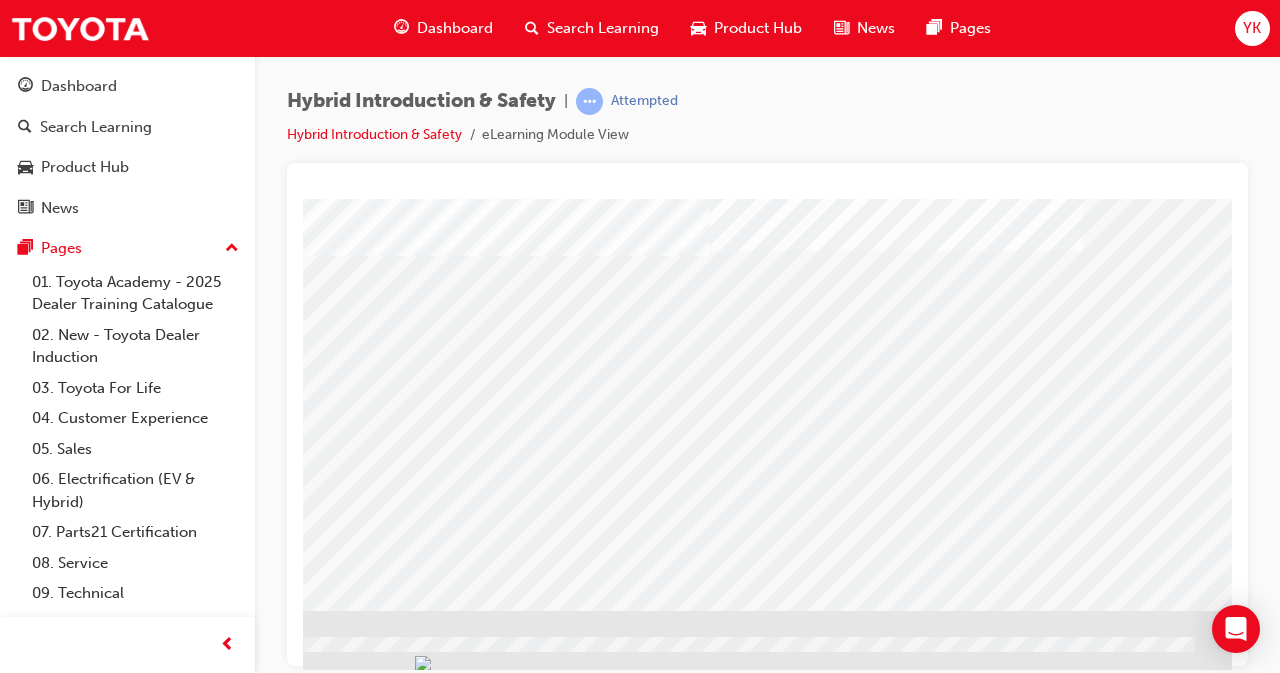 scroll, scrollTop: 309, scrollLeft: 346, axis: both 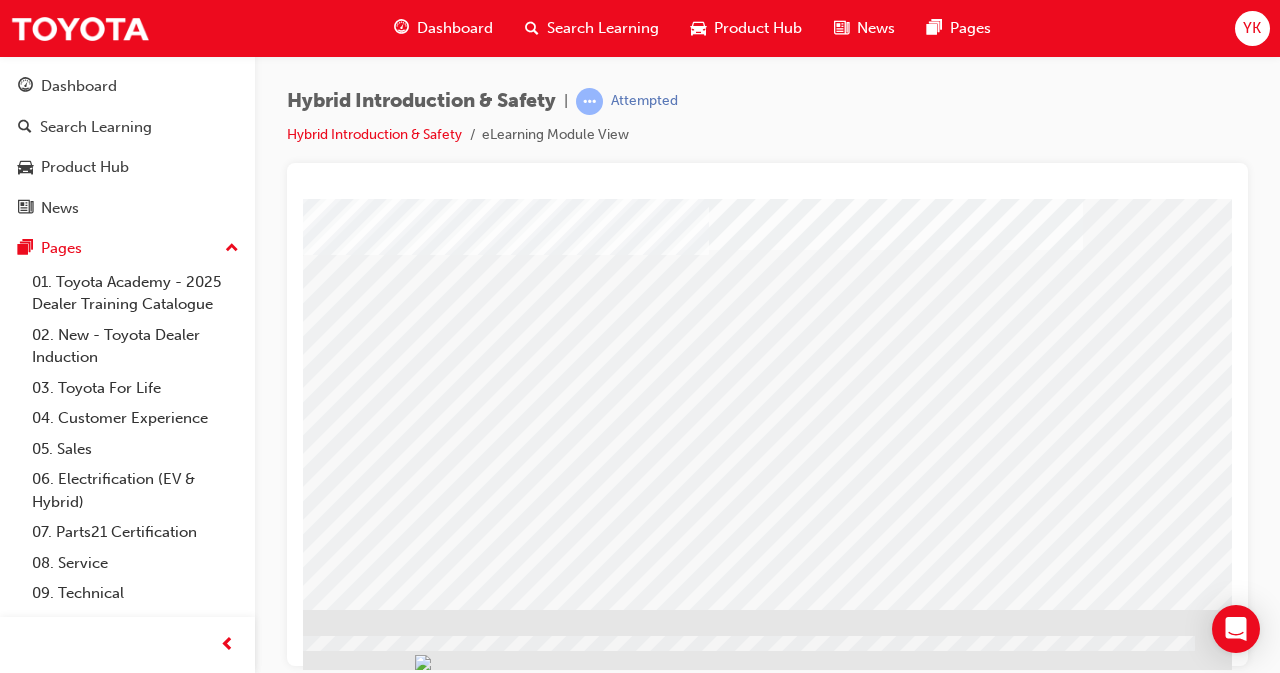 click at bounding box center (20, 1613) 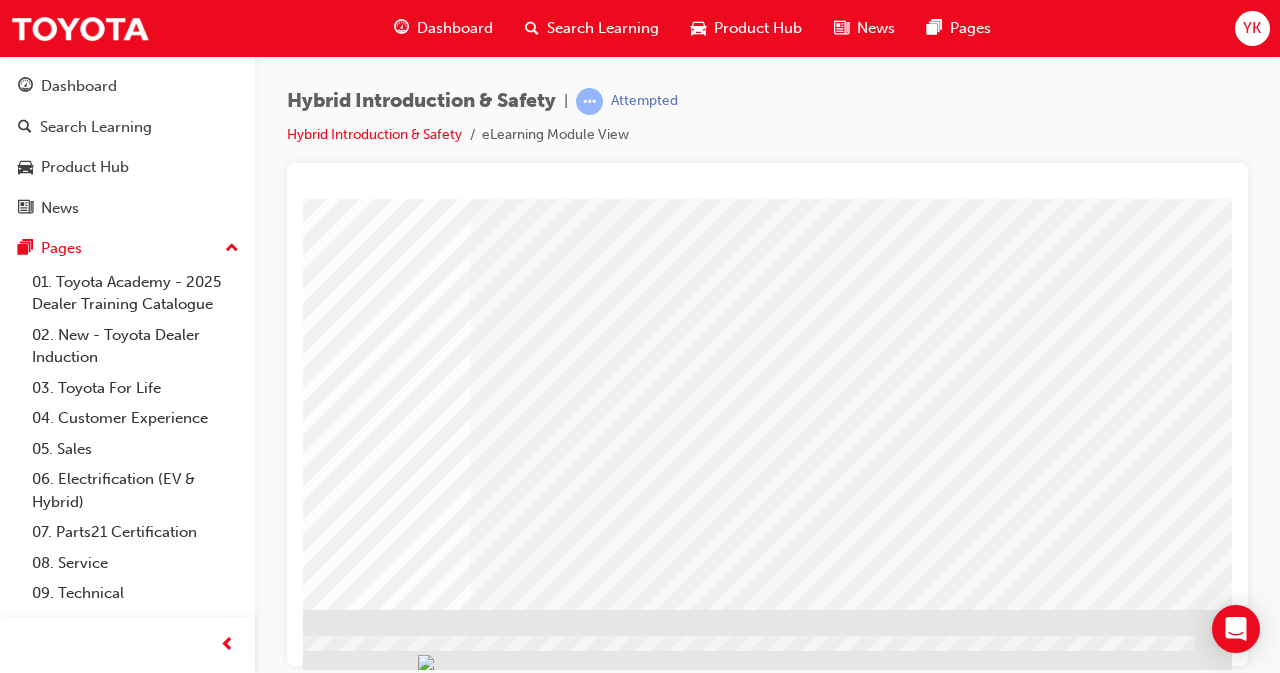scroll, scrollTop: 0, scrollLeft: 0, axis: both 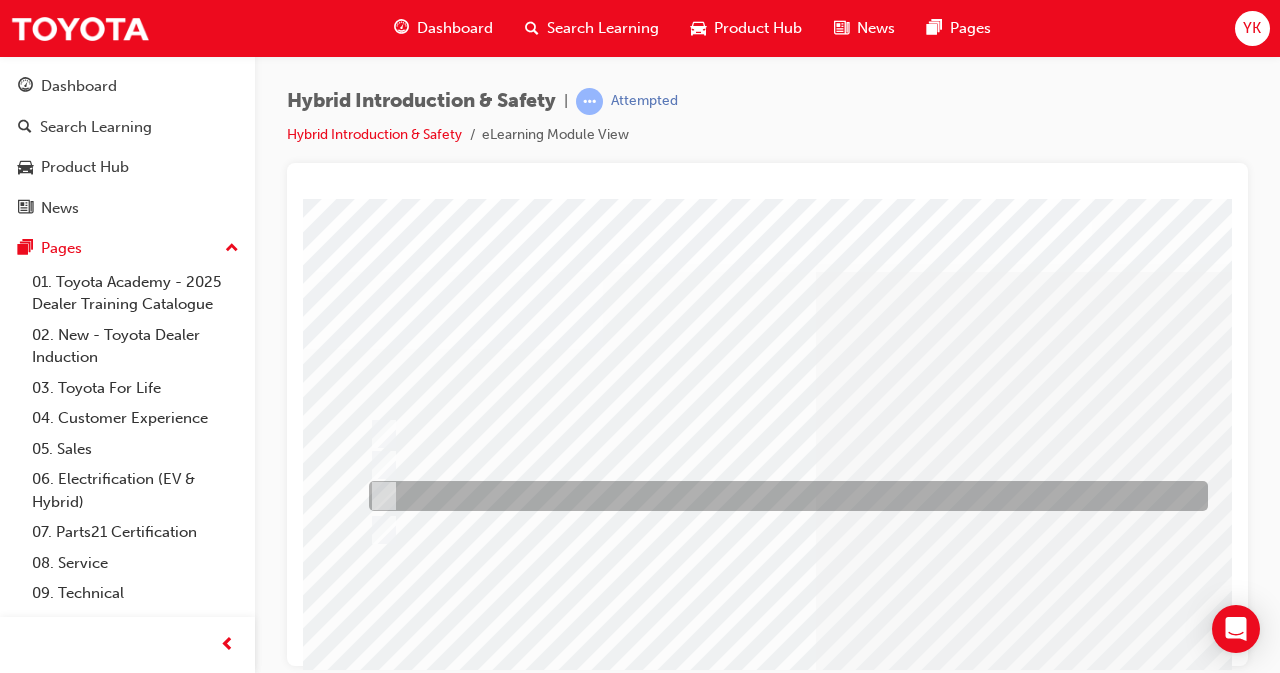 click at bounding box center (380, 496) 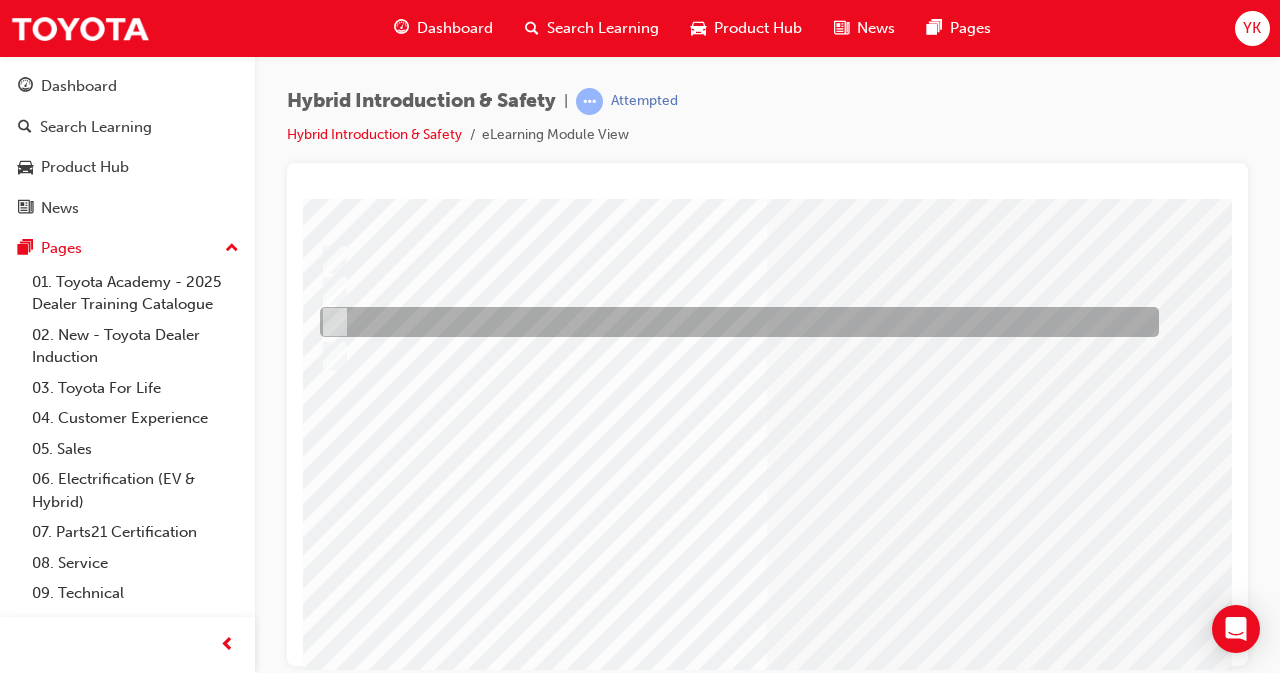 scroll, scrollTop: 175, scrollLeft: 49, axis: both 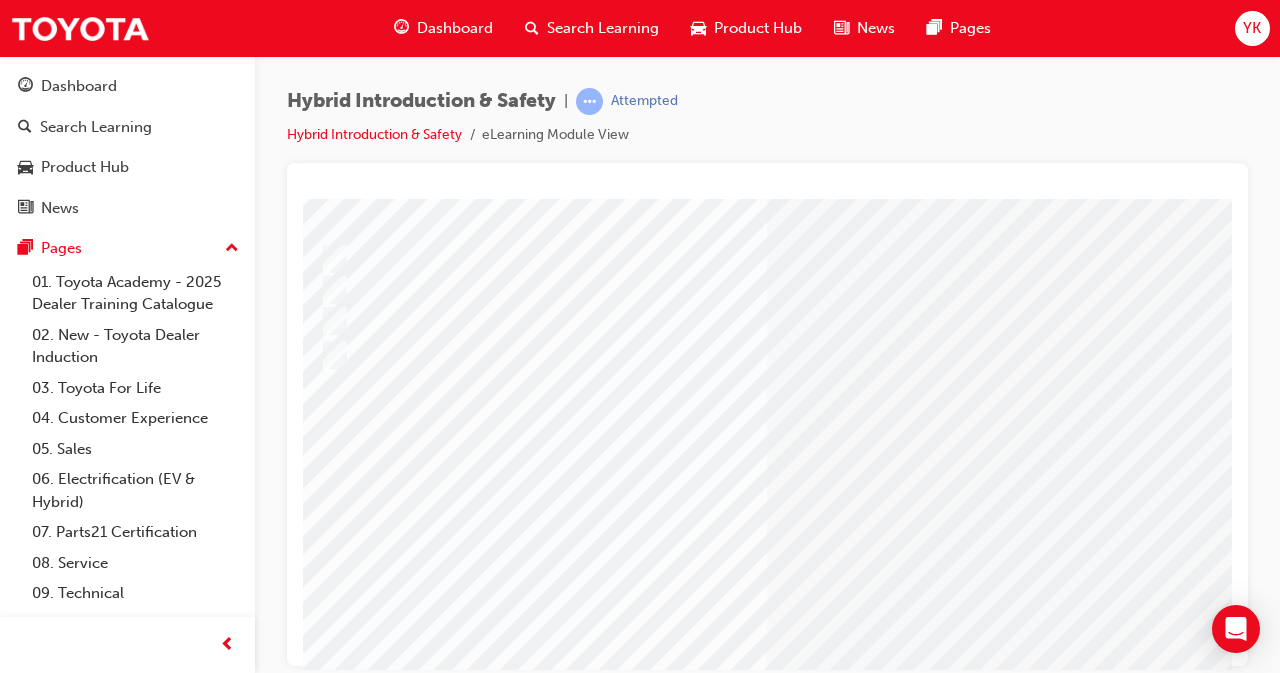 click at bounding box center (326, 2736) 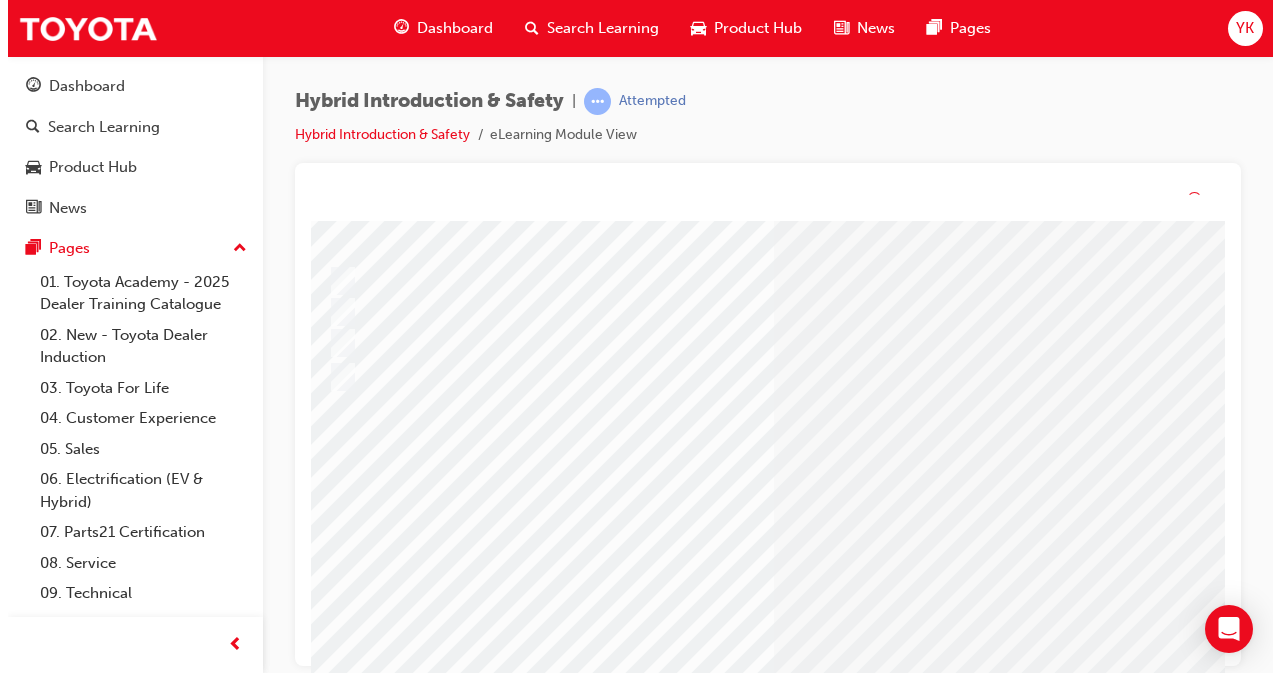 scroll, scrollTop: 0, scrollLeft: 0, axis: both 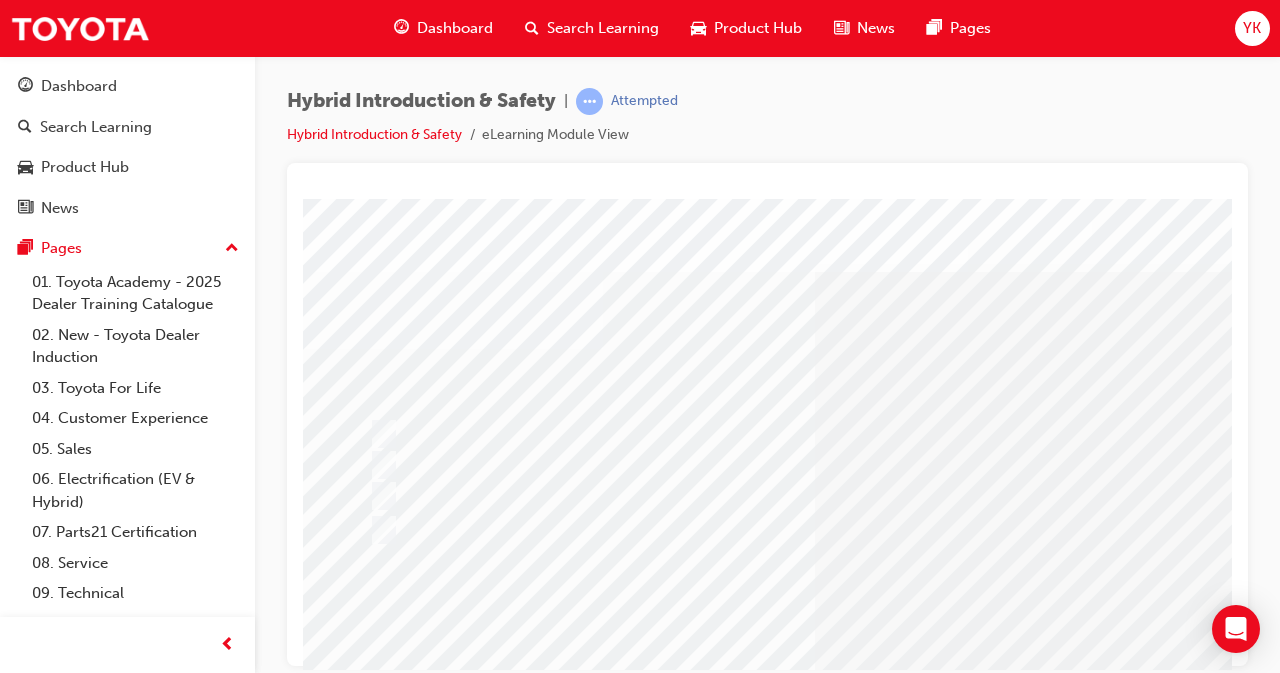 click at bounding box center (783, 529) 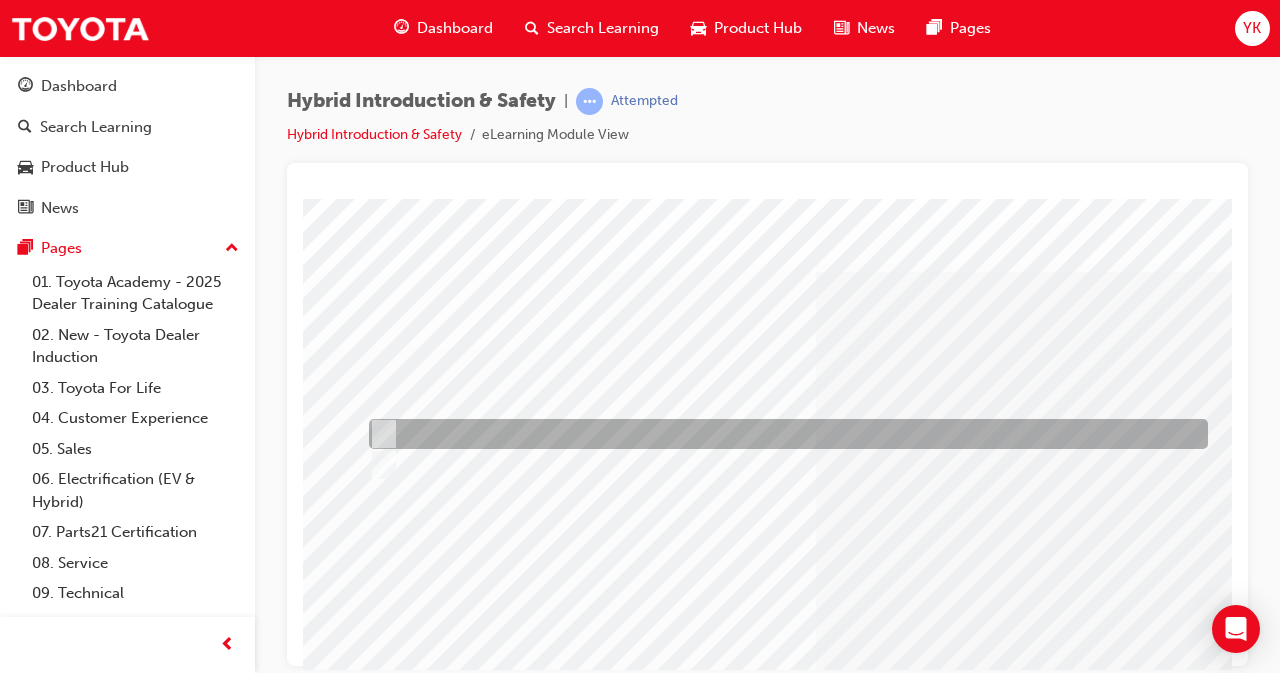 click at bounding box center (380, 434) 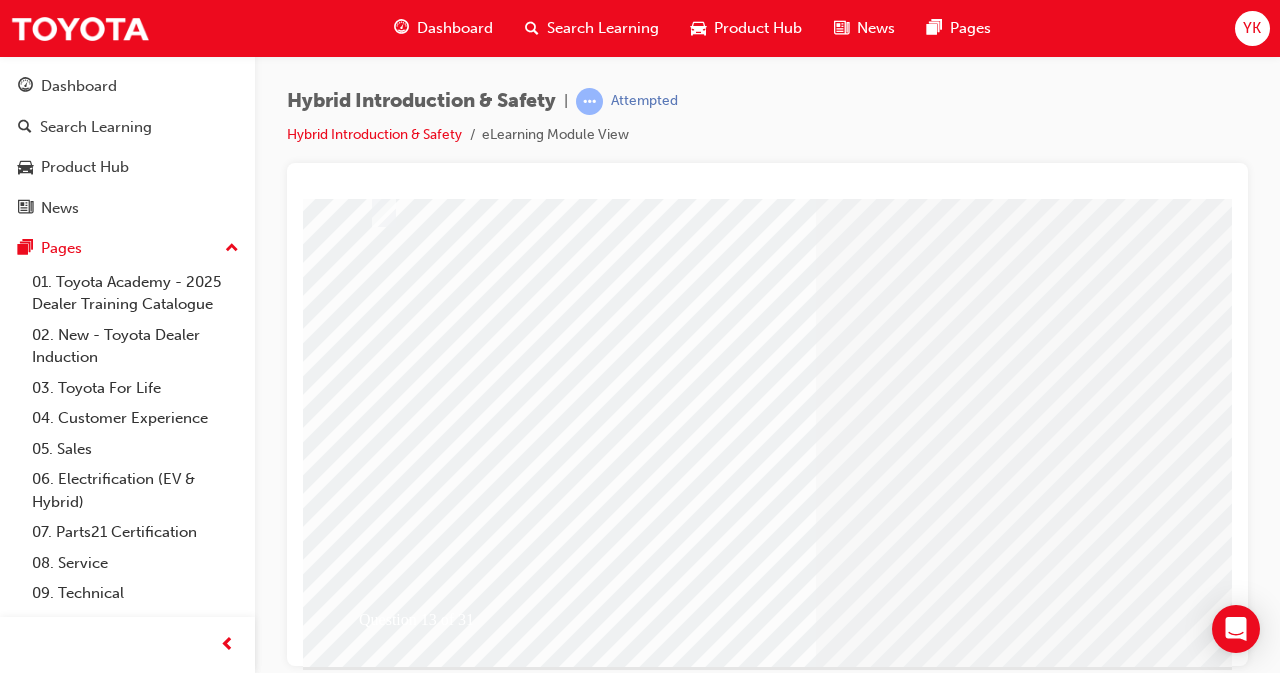 scroll, scrollTop: 253, scrollLeft: 0, axis: vertical 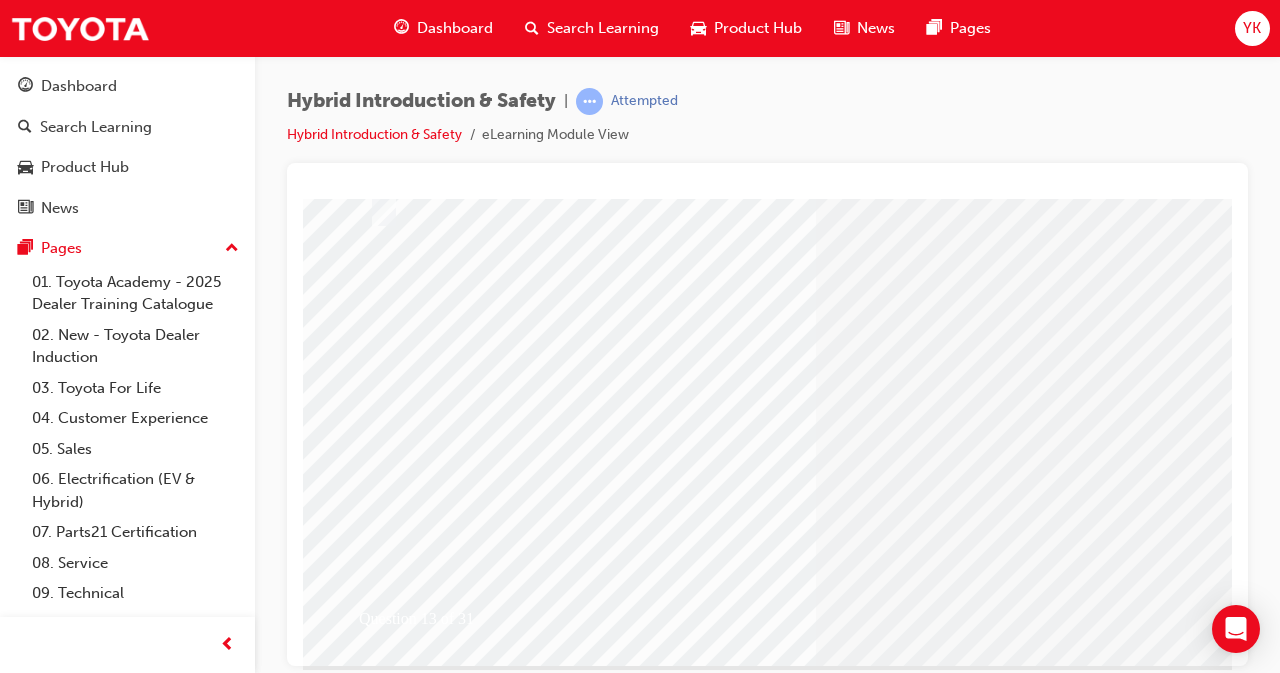 click at bounding box center (375, 2614) 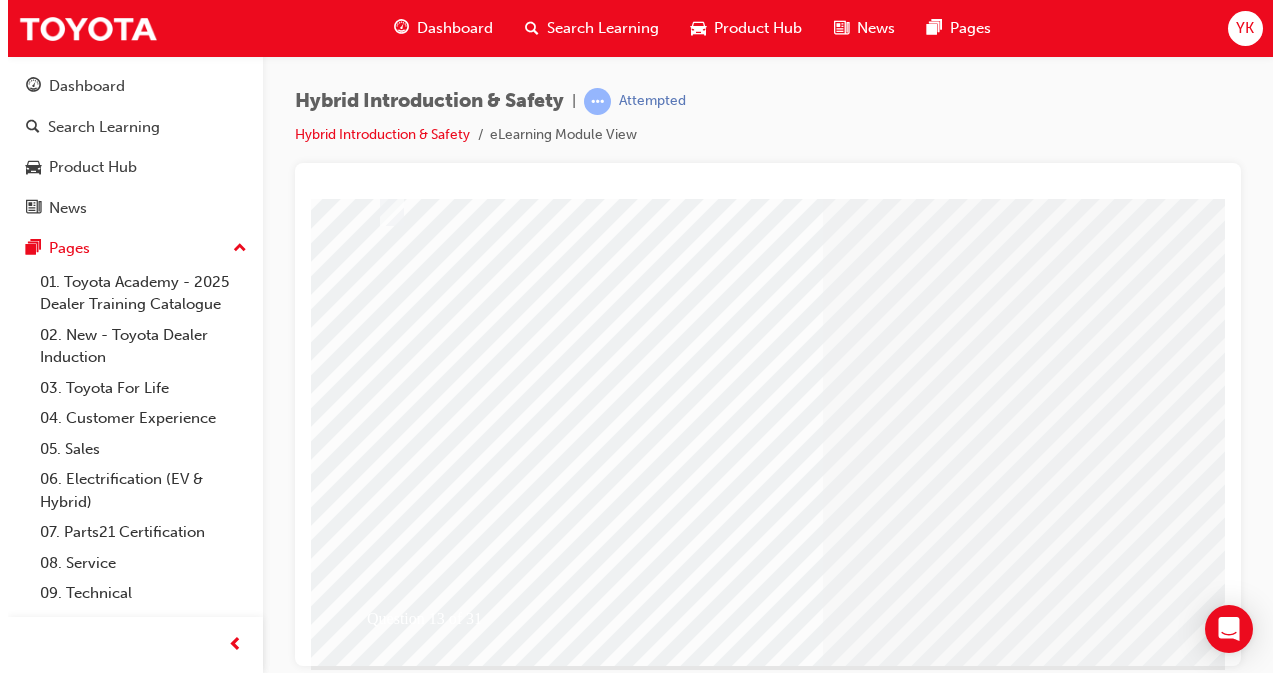 scroll, scrollTop: 0, scrollLeft: 0, axis: both 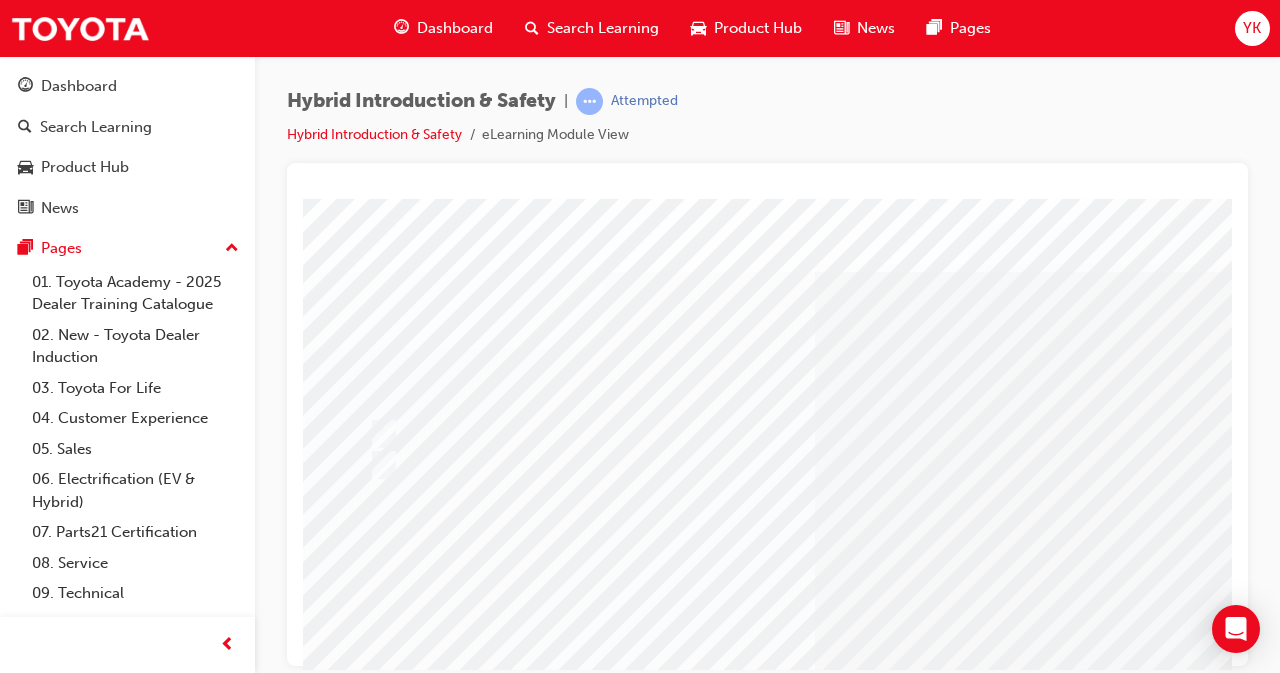 click at bounding box center [783, 465] 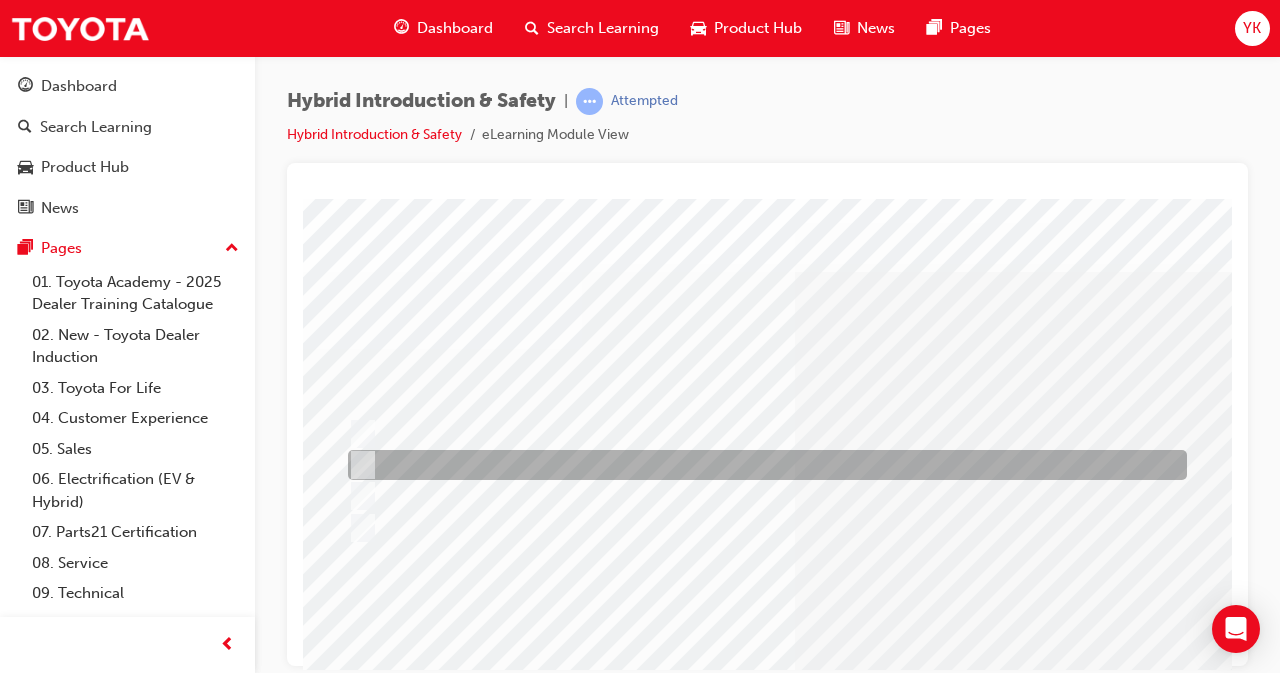 scroll, scrollTop: 0, scrollLeft: 0, axis: both 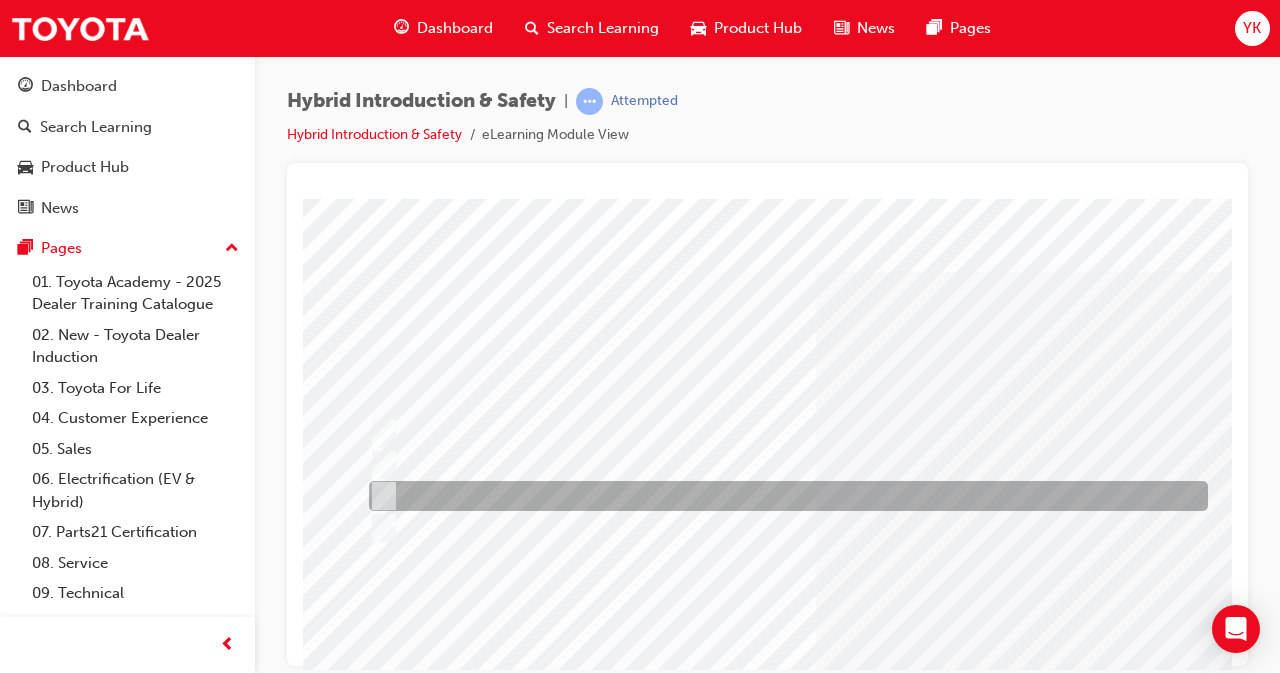 click at bounding box center (380, 496) 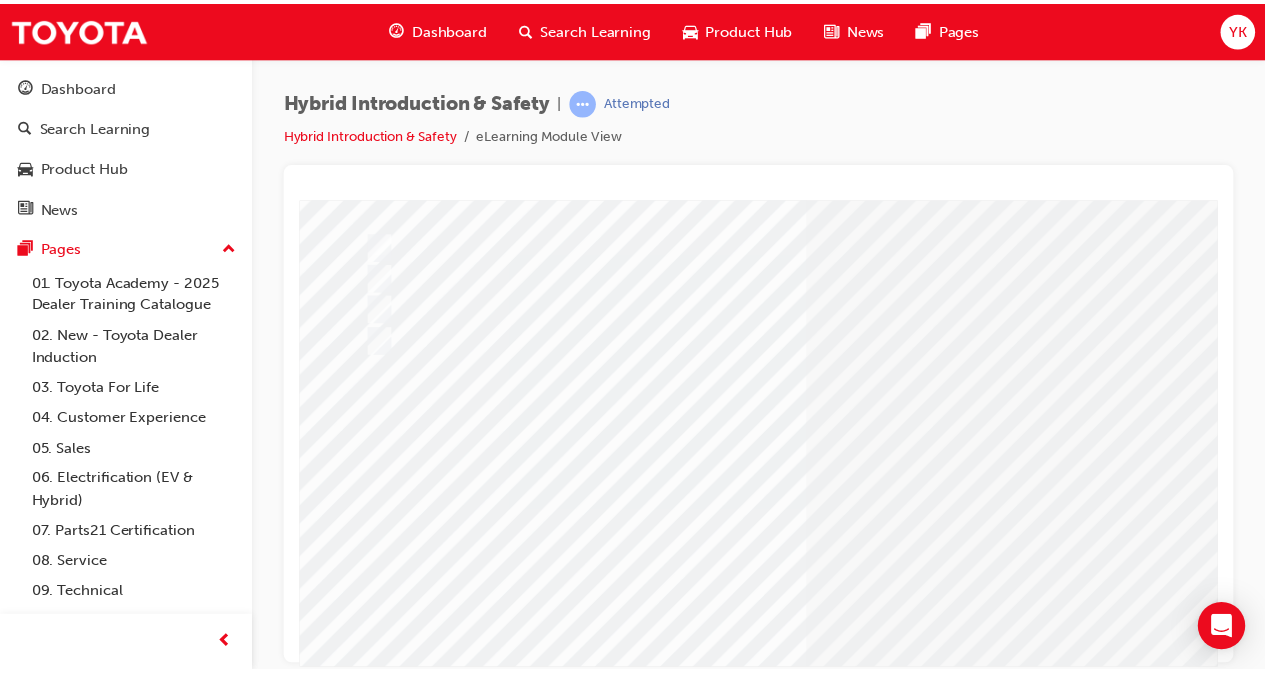 scroll, scrollTop: 188, scrollLeft: 0, axis: vertical 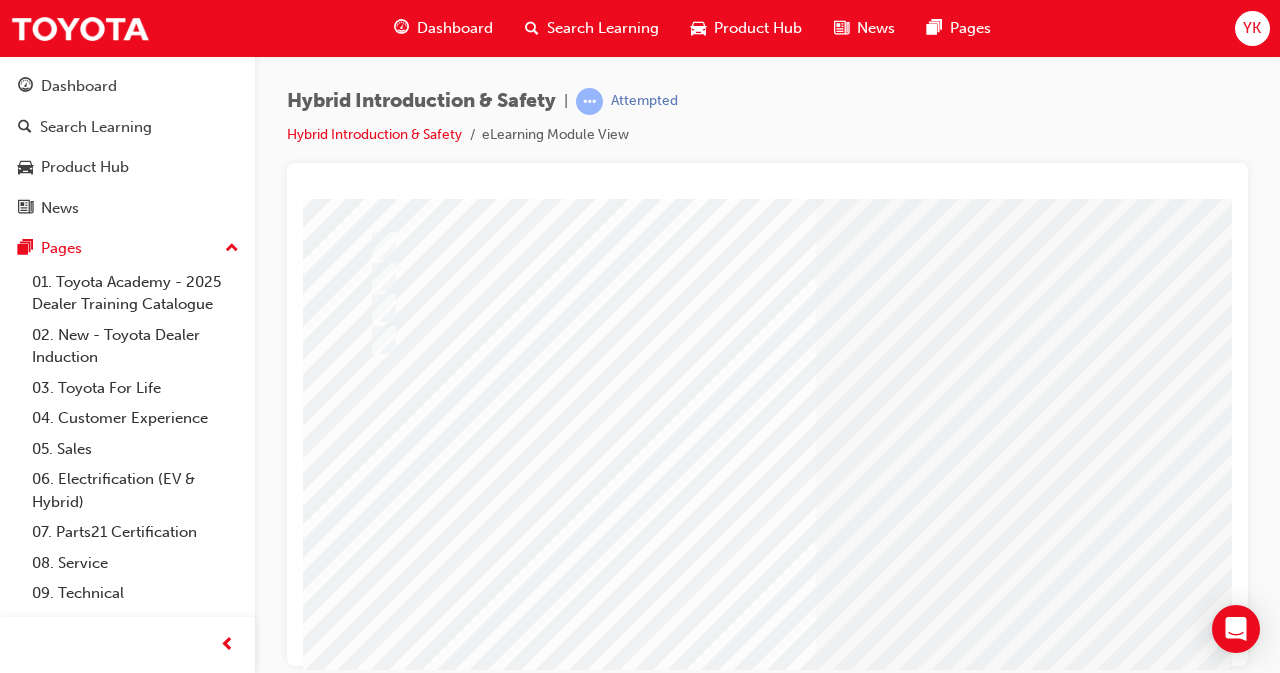 click at bounding box center [375, 2723] 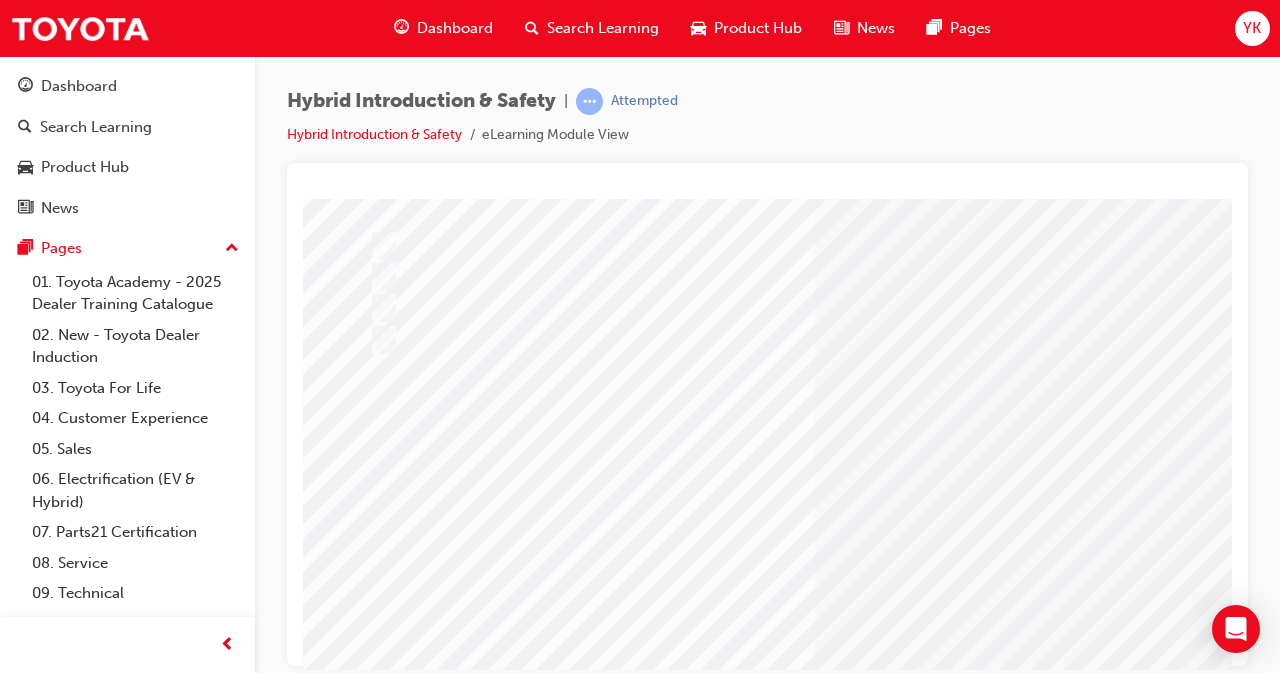 scroll, scrollTop: 0, scrollLeft: 0, axis: both 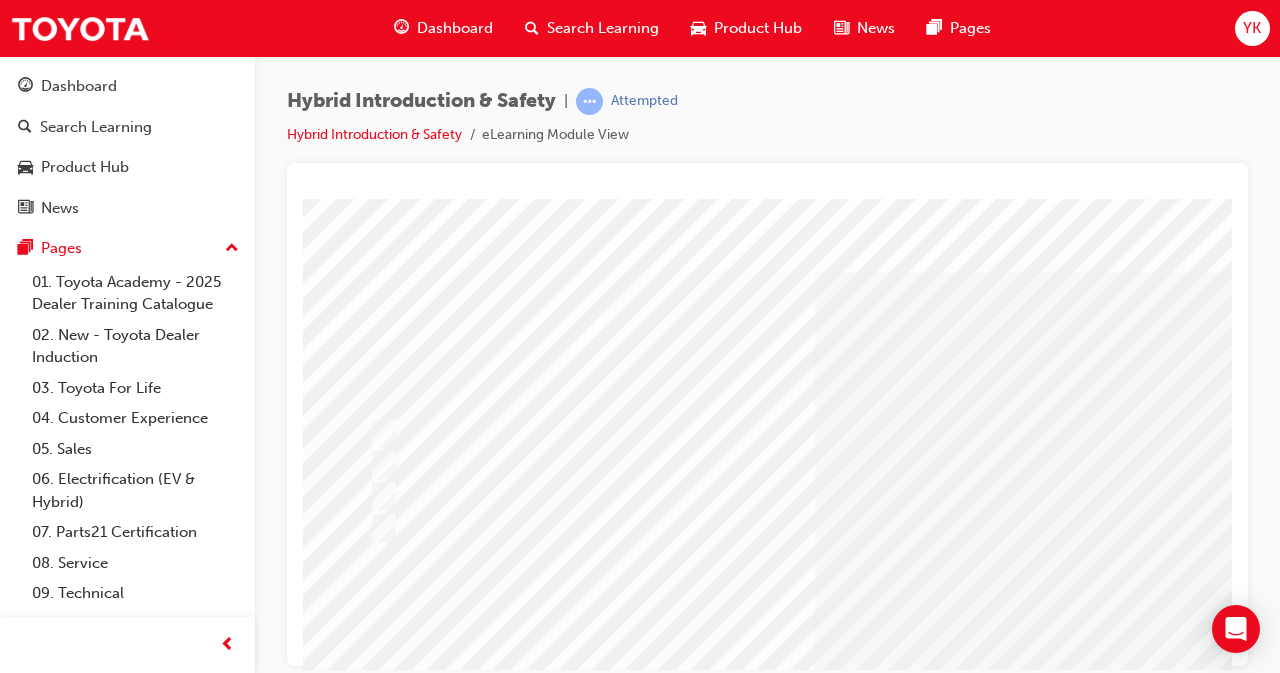 click at bounding box center (783, 496) 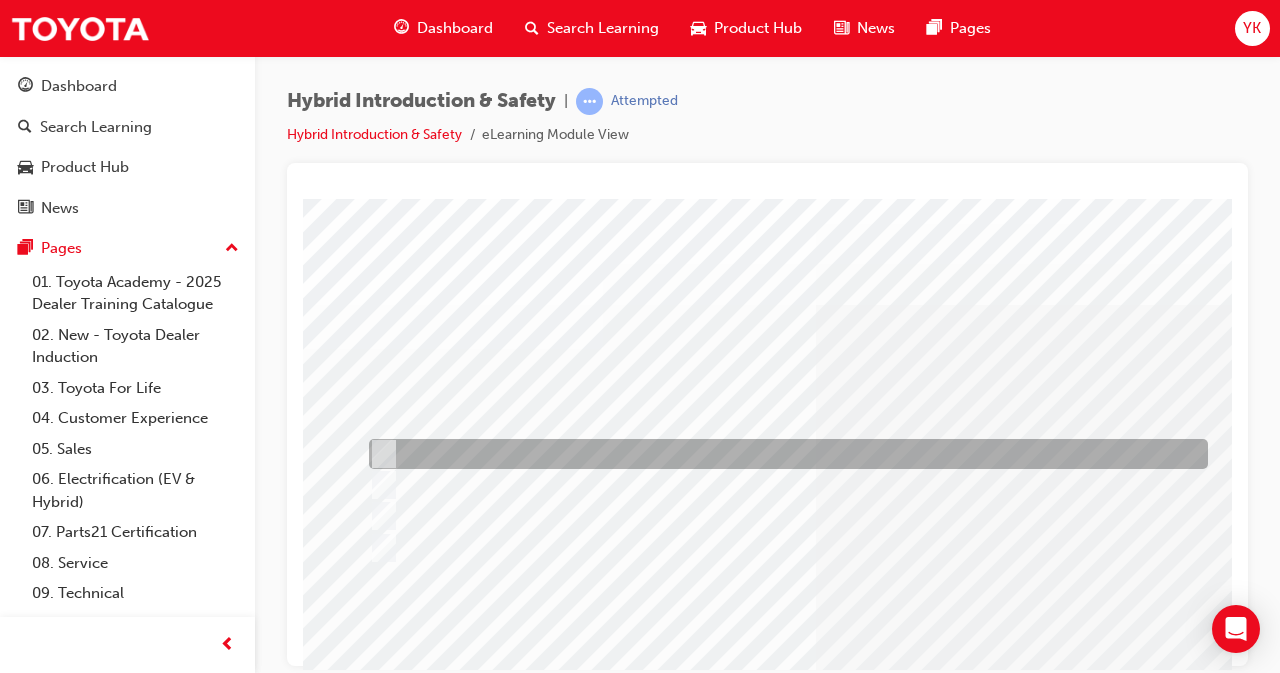 click at bounding box center [379, 454] 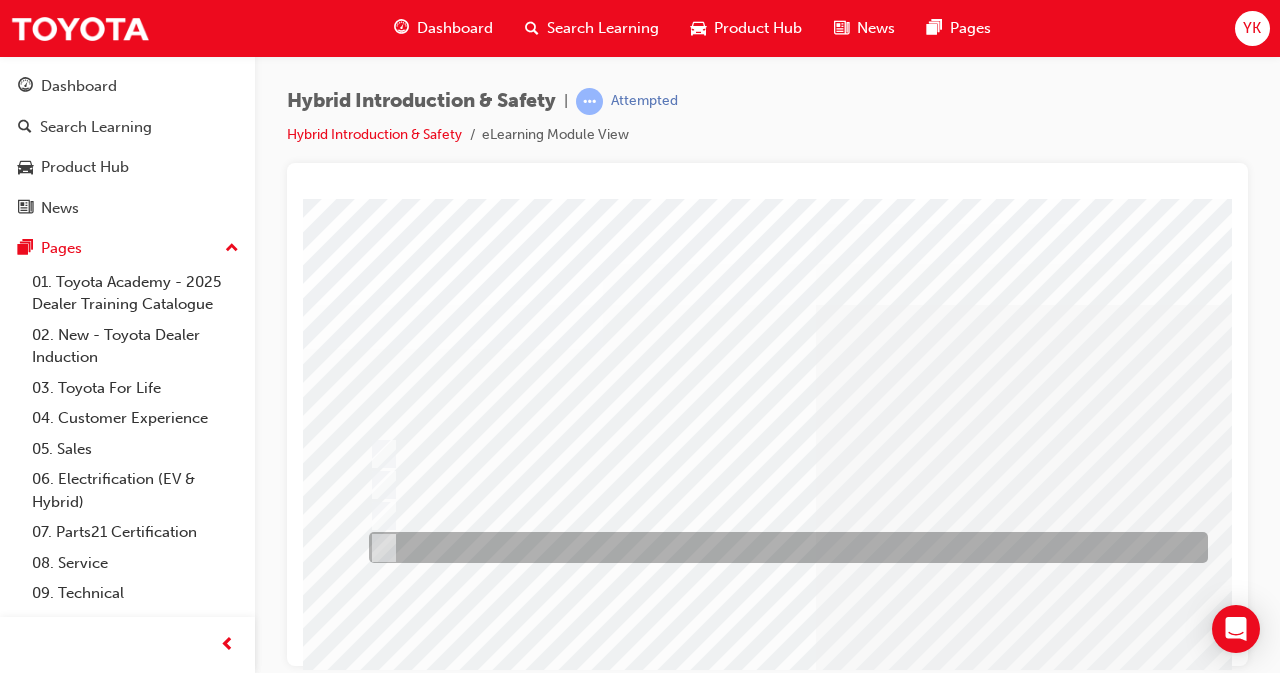 click at bounding box center (379, 548) 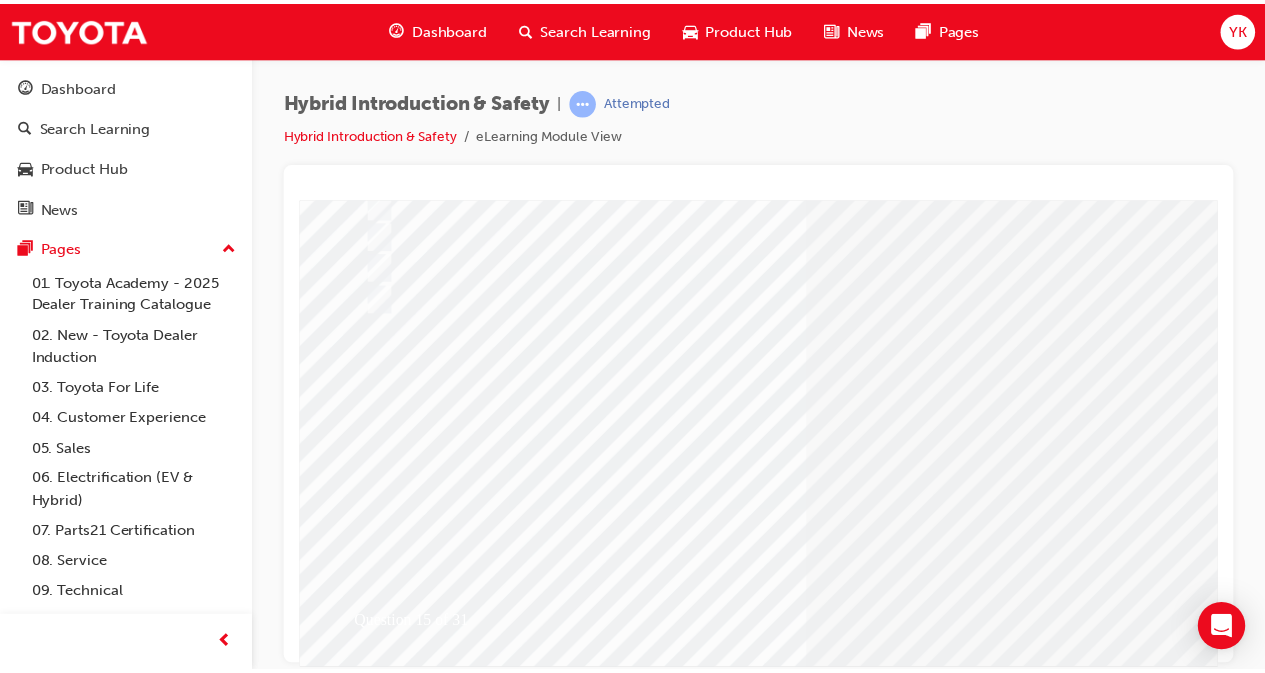 scroll, scrollTop: 250, scrollLeft: 0, axis: vertical 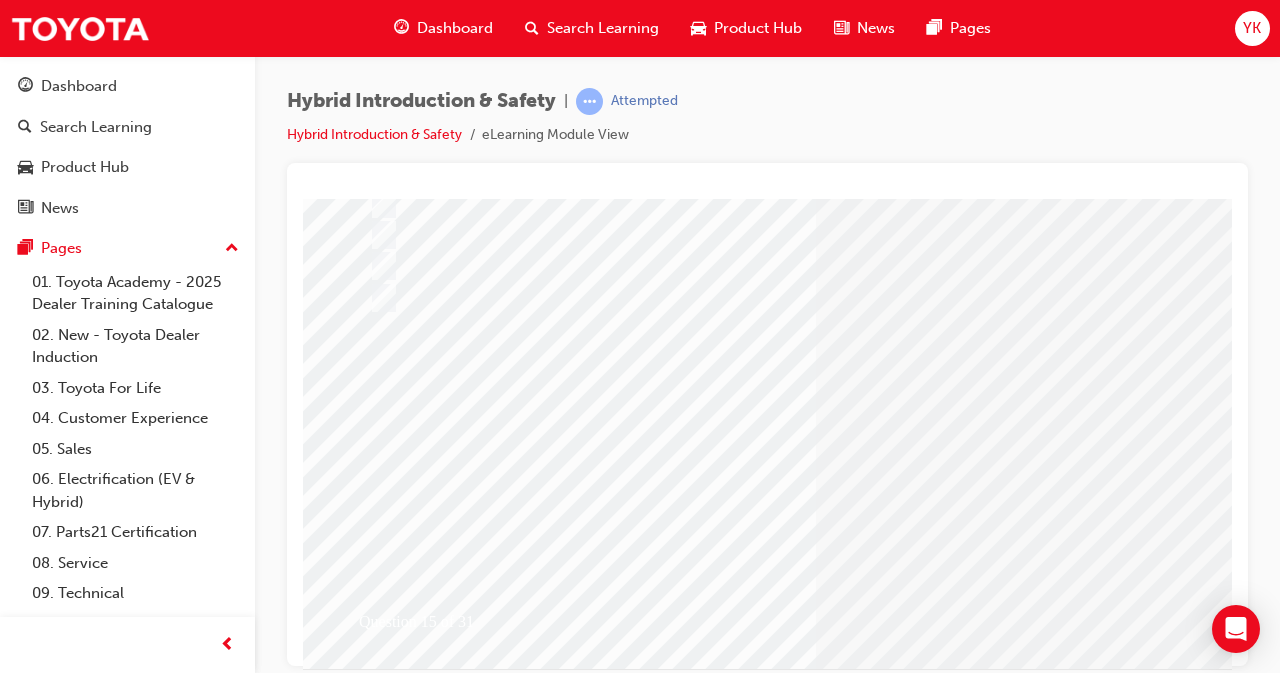 click at bounding box center (375, 2694) 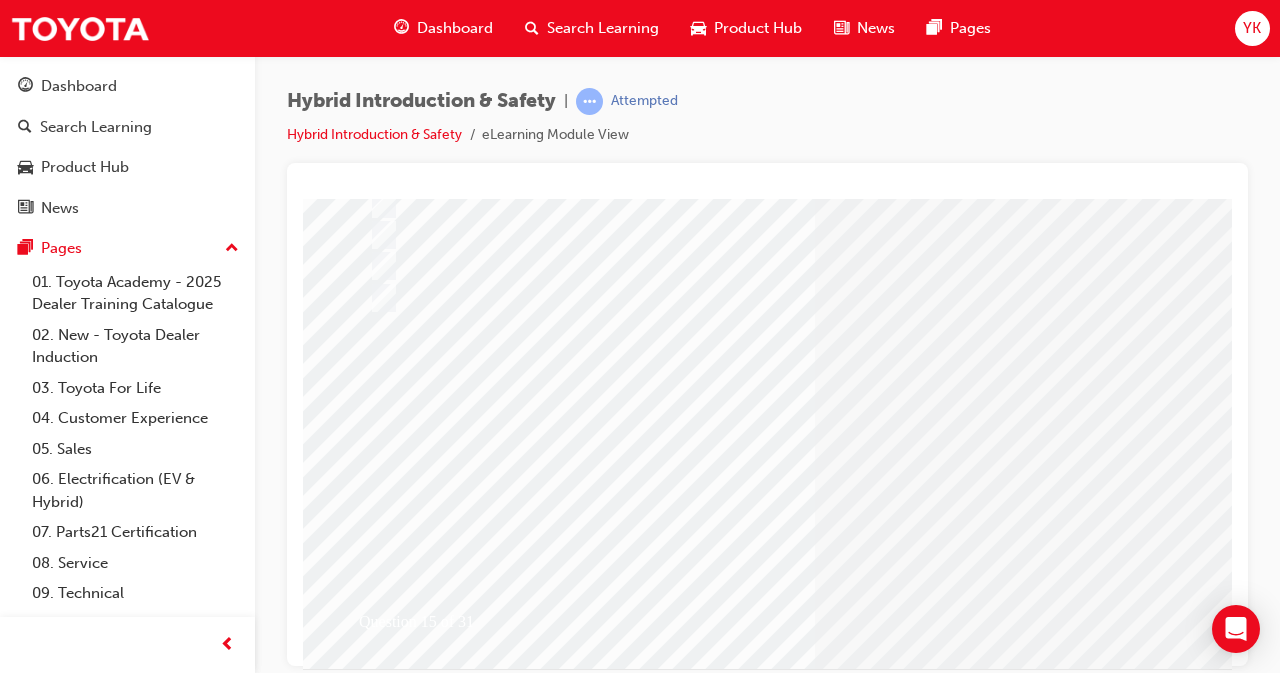 scroll, scrollTop: 0, scrollLeft: 0, axis: both 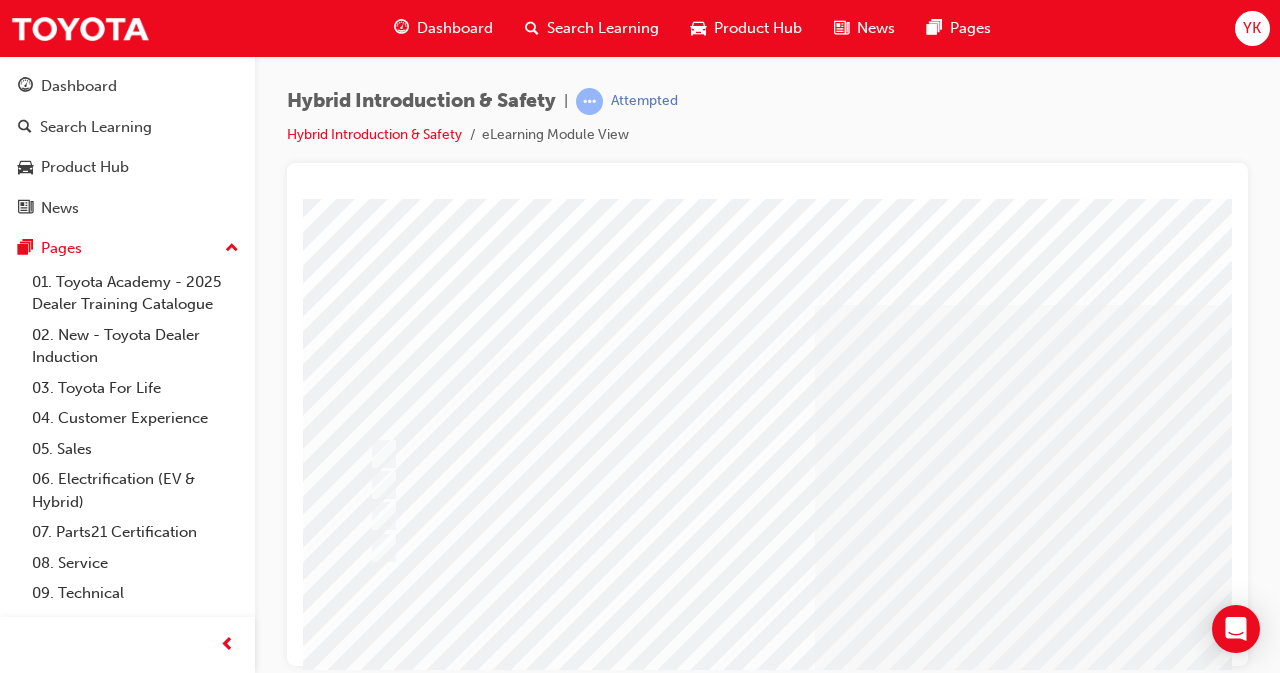 click at bounding box center [783, 485] 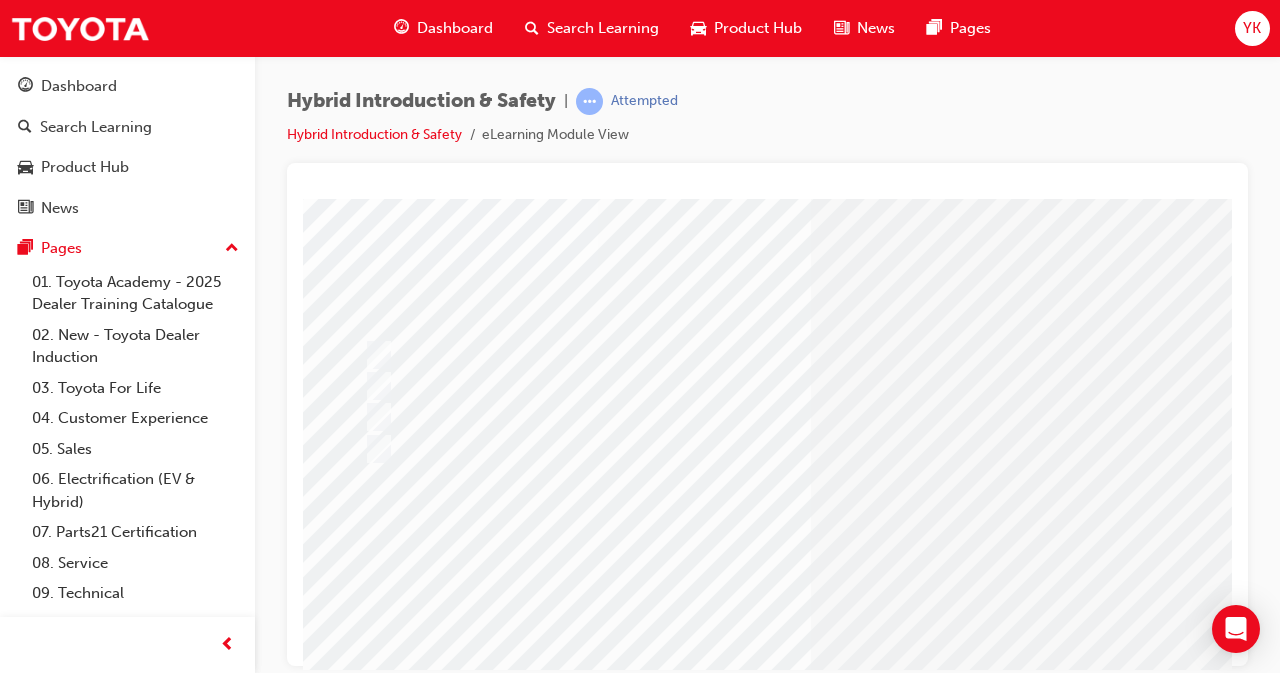 scroll, scrollTop: 79, scrollLeft: 0, axis: vertical 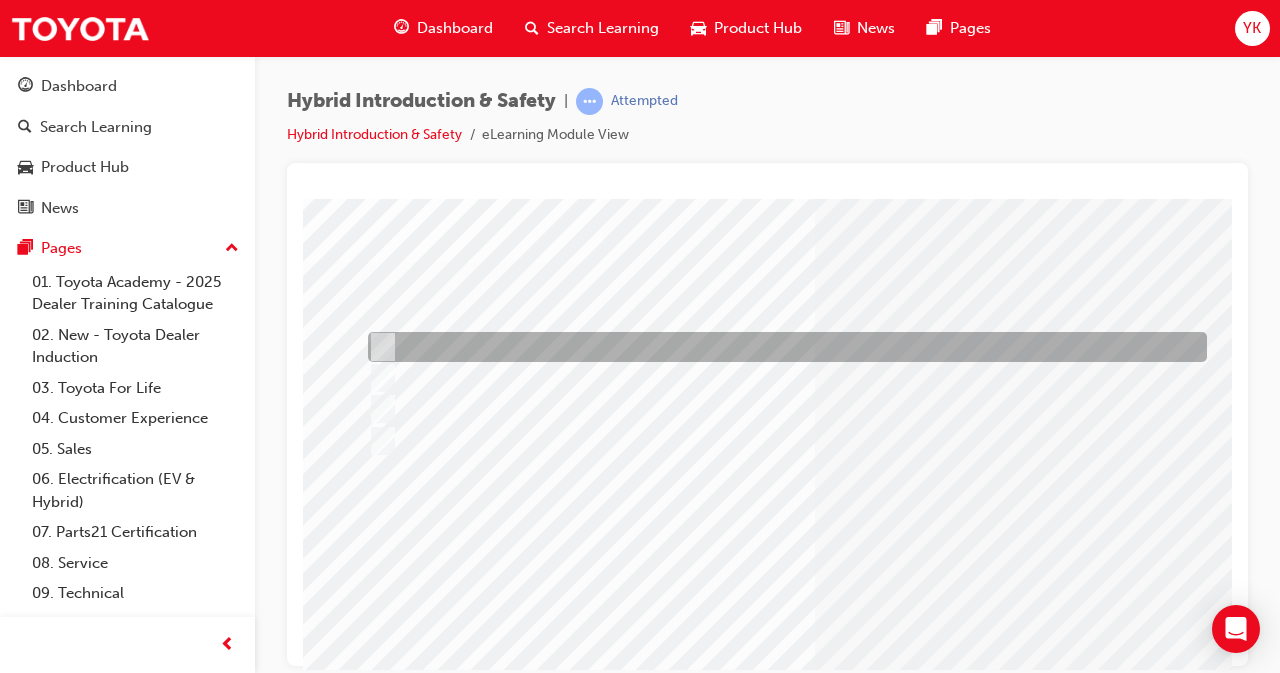 click at bounding box center [379, 347] 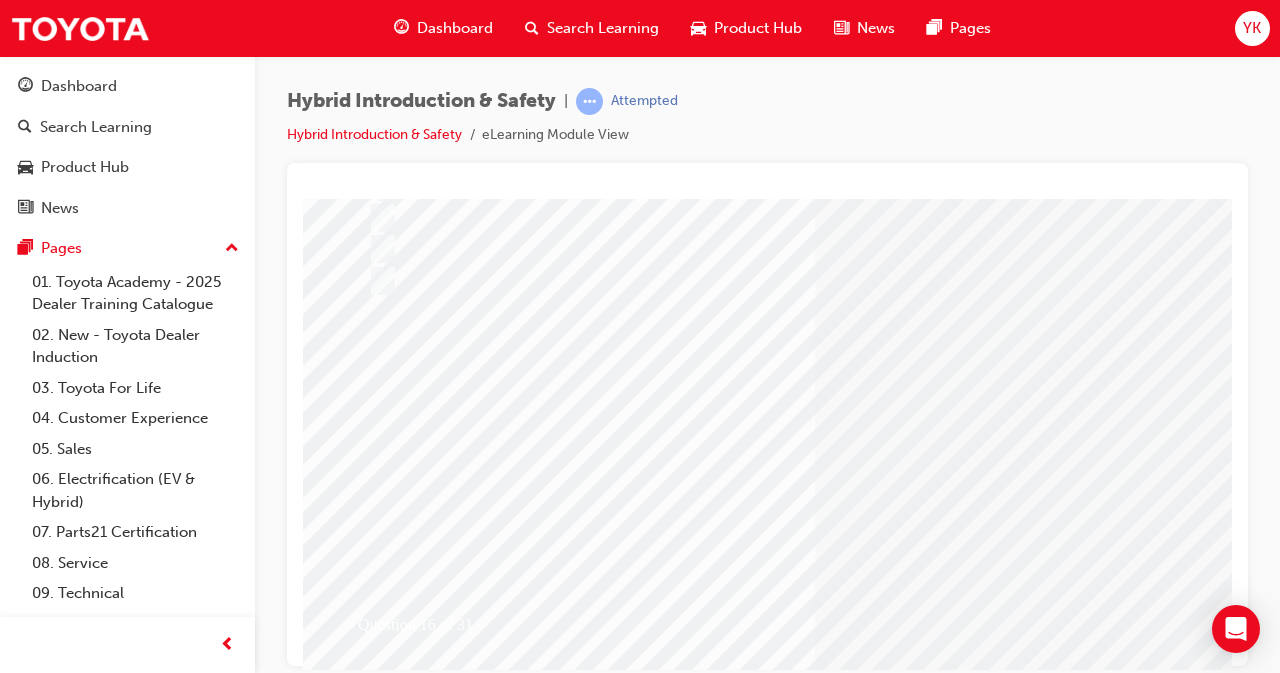 scroll, scrollTop: 248, scrollLeft: 1, axis: both 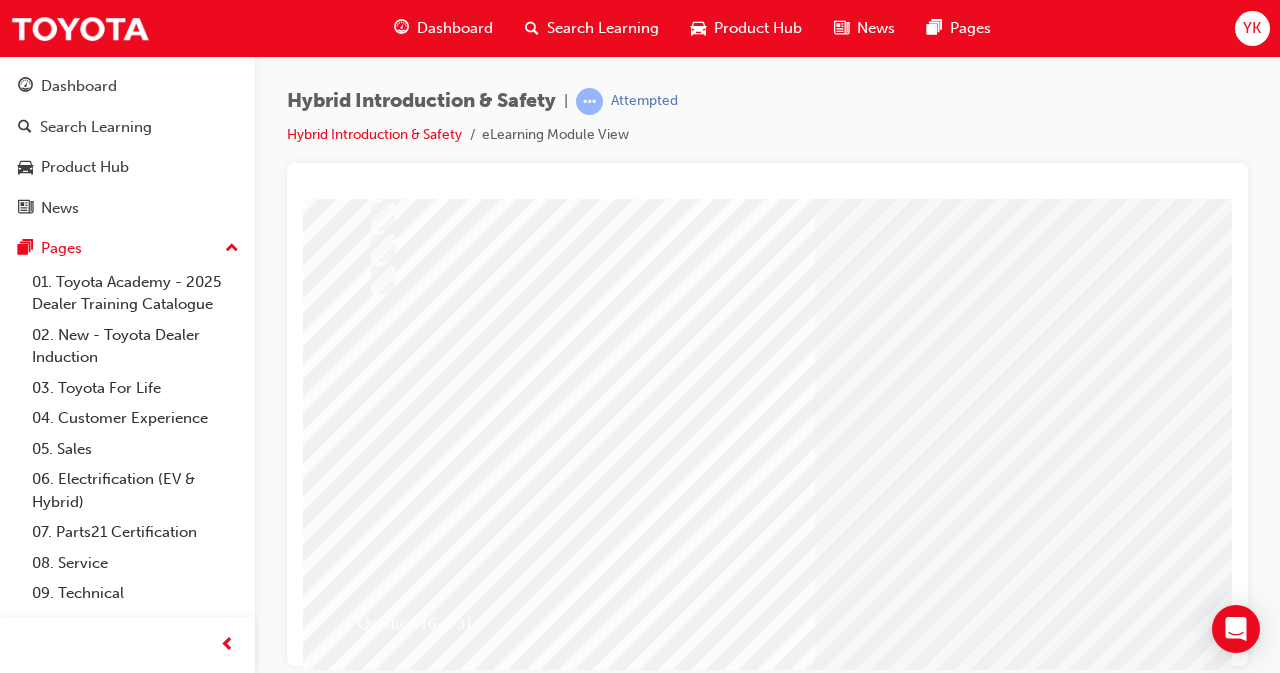 click at bounding box center (374, 2663) 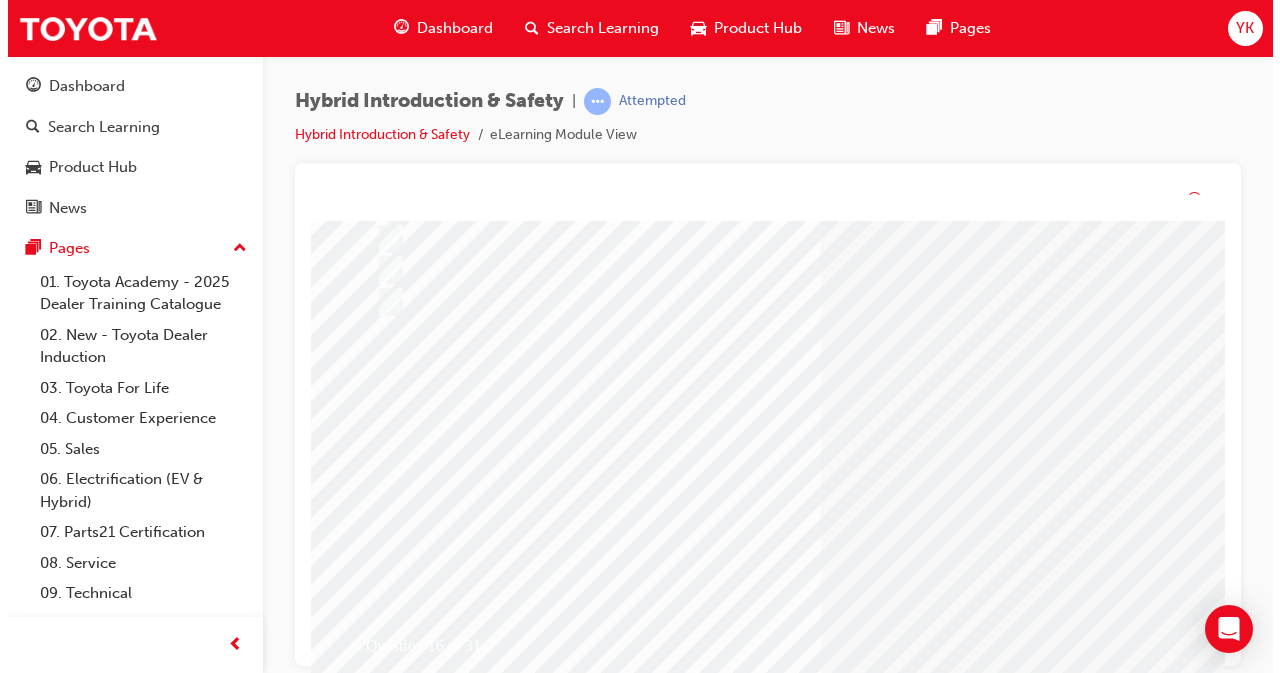 scroll, scrollTop: 0, scrollLeft: 0, axis: both 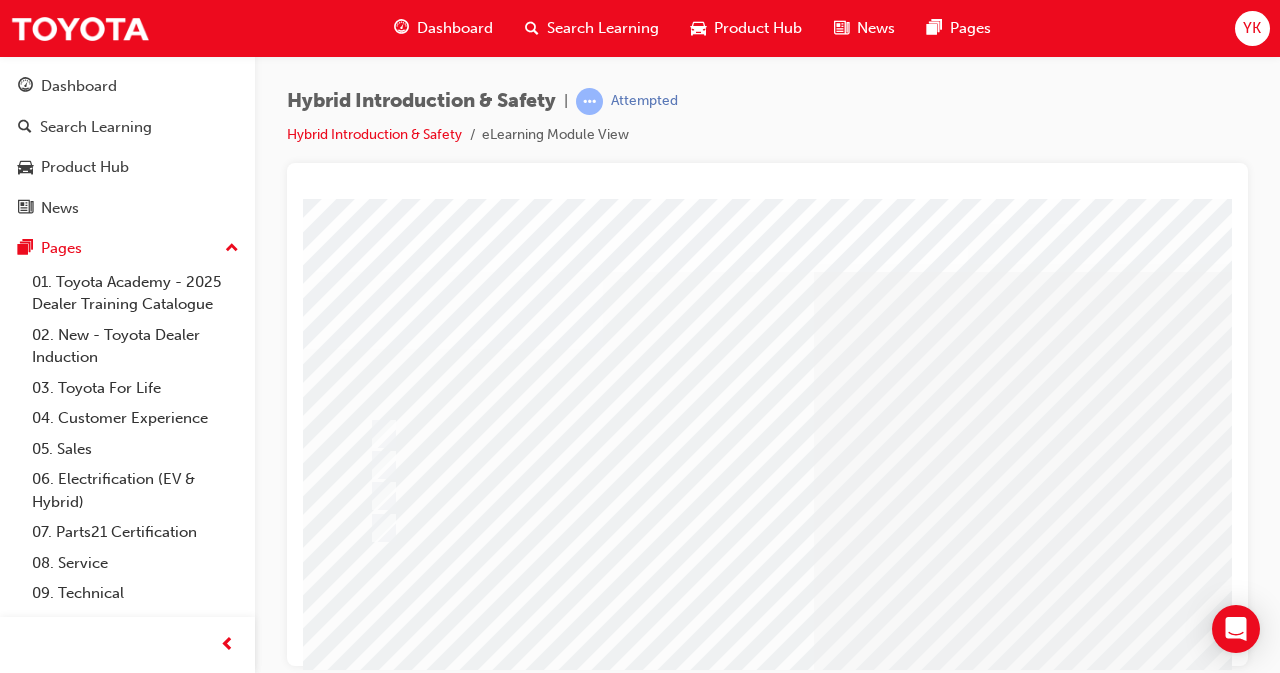 click at bounding box center [983, 1278] 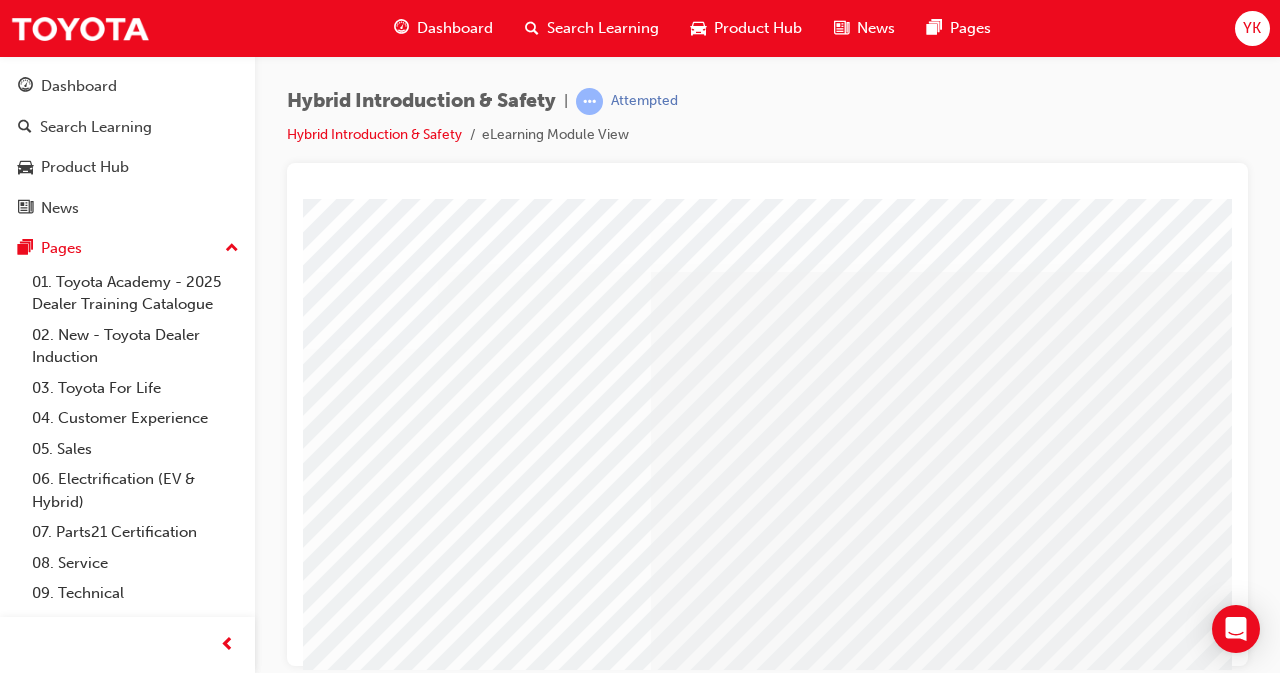 scroll, scrollTop: 0, scrollLeft: 0, axis: both 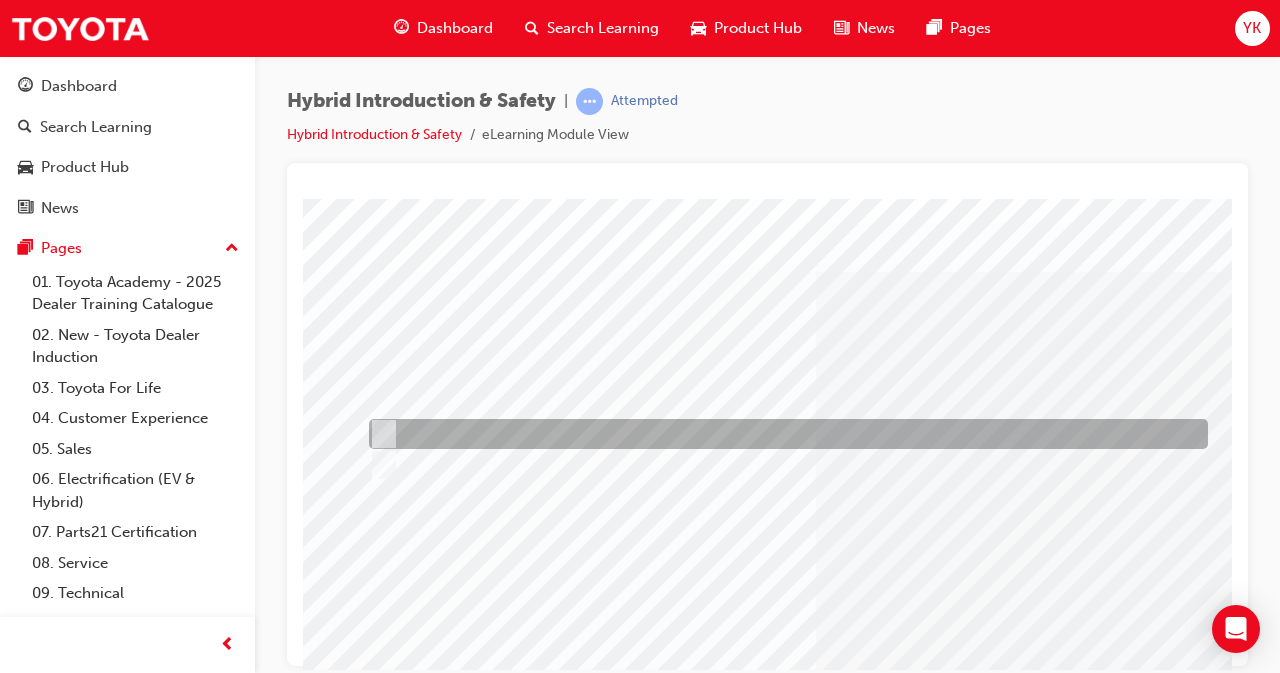 click at bounding box center [380, 434] 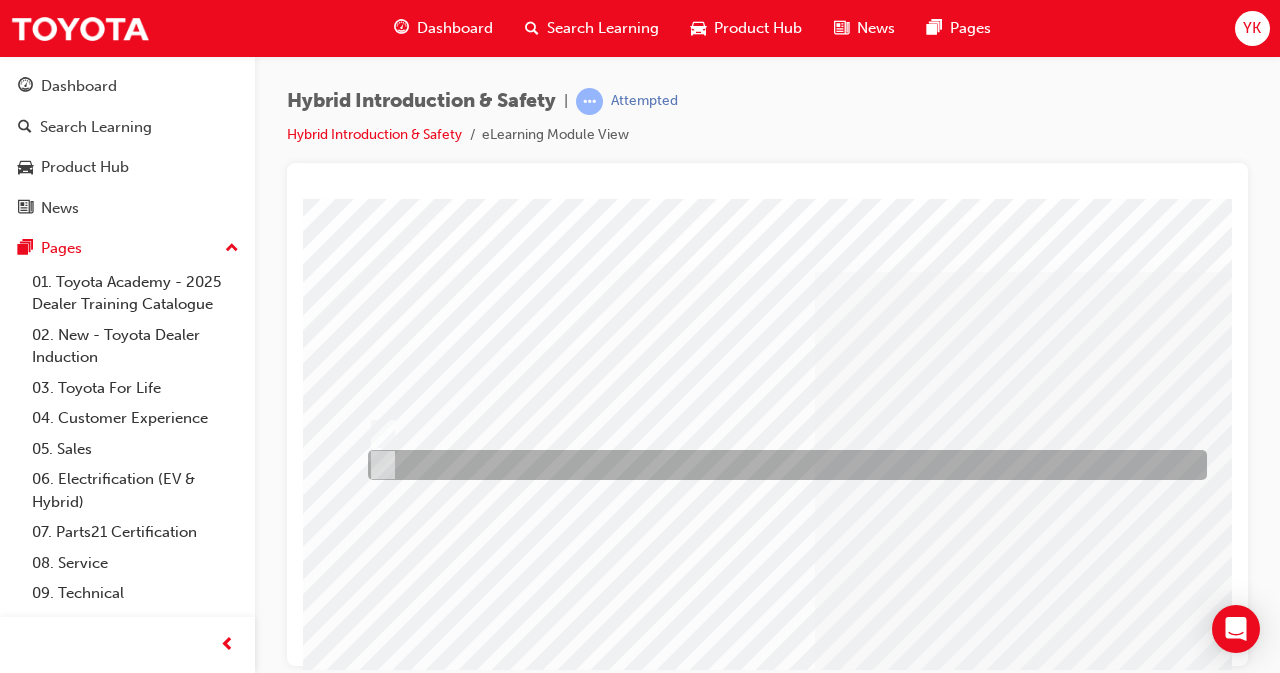 scroll, scrollTop: 309, scrollLeft: 1, axis: both 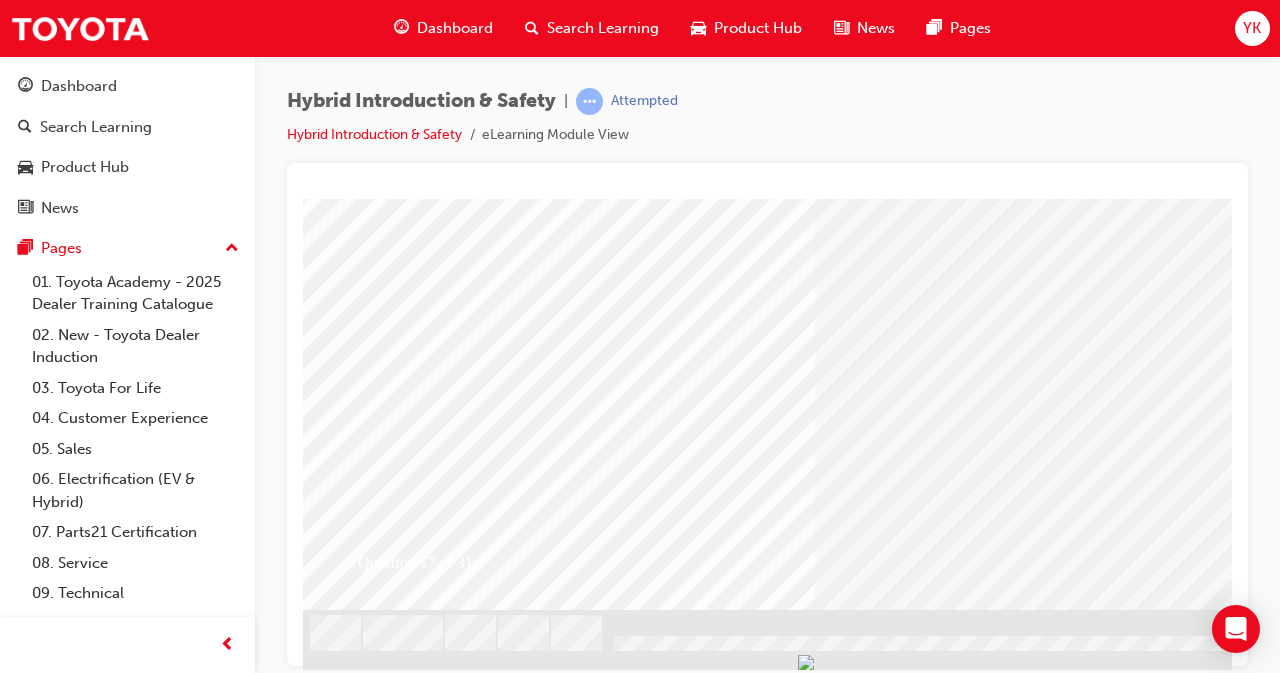 click at bounding box center (374, 2558) 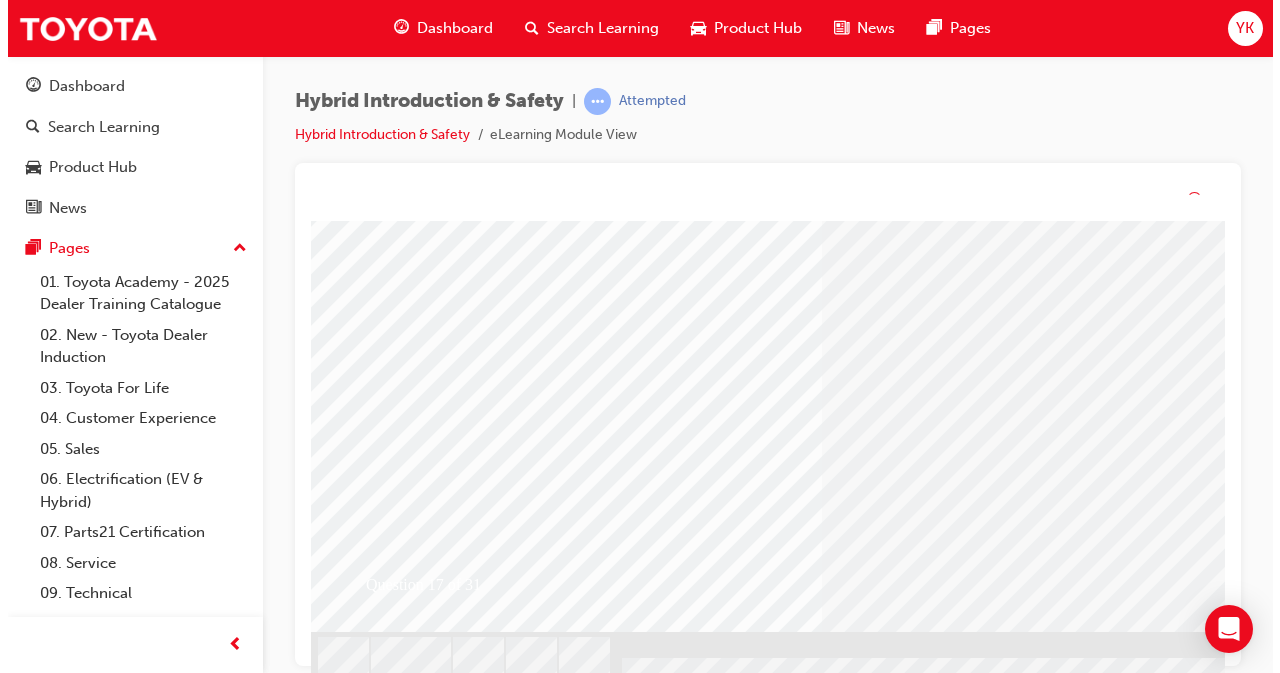 scroll, scrollTop: 0, scrollLeft: 0, axis: both 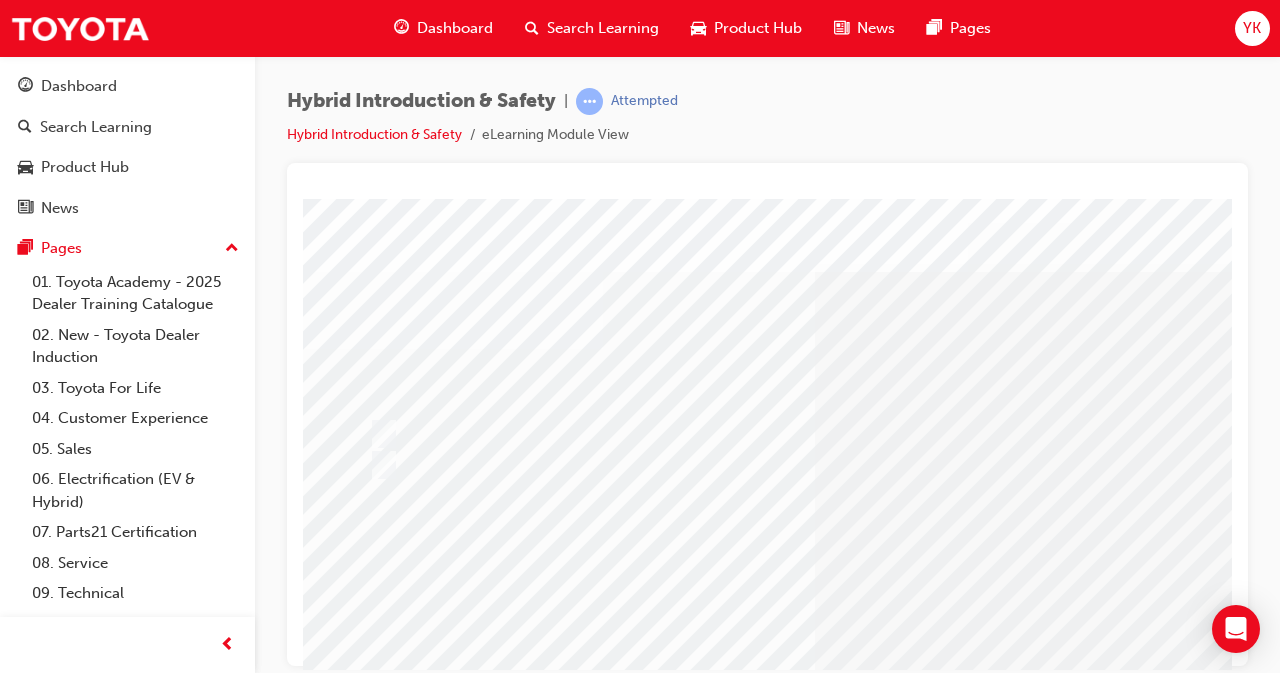click at bounding box center (783, 465) 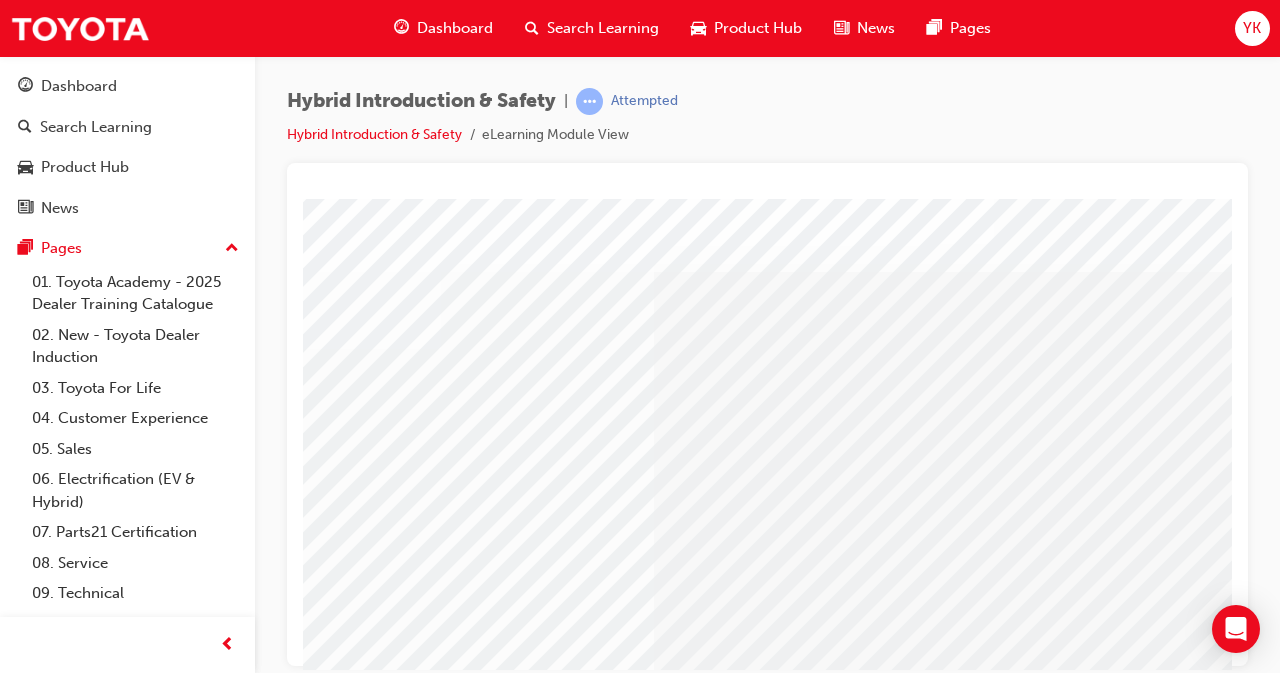scroll, scrollTop: 0, scrollLeft: 0, axis: both 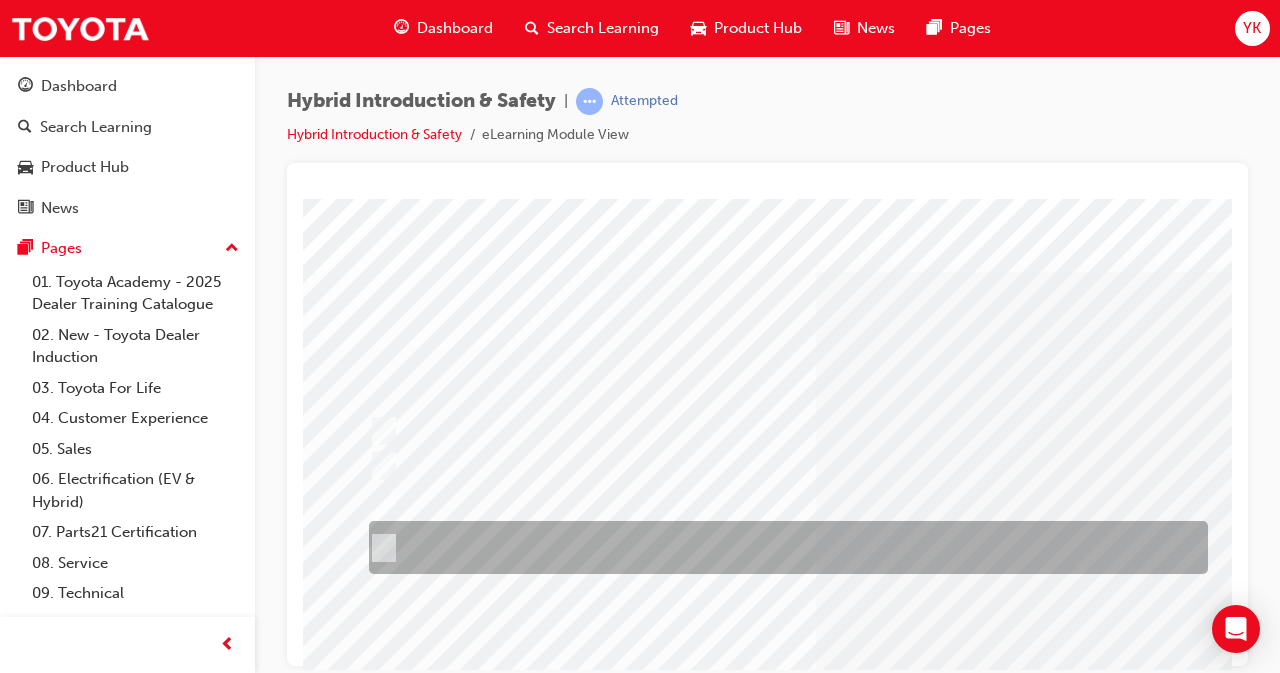 click at bounding box center [380, 548] 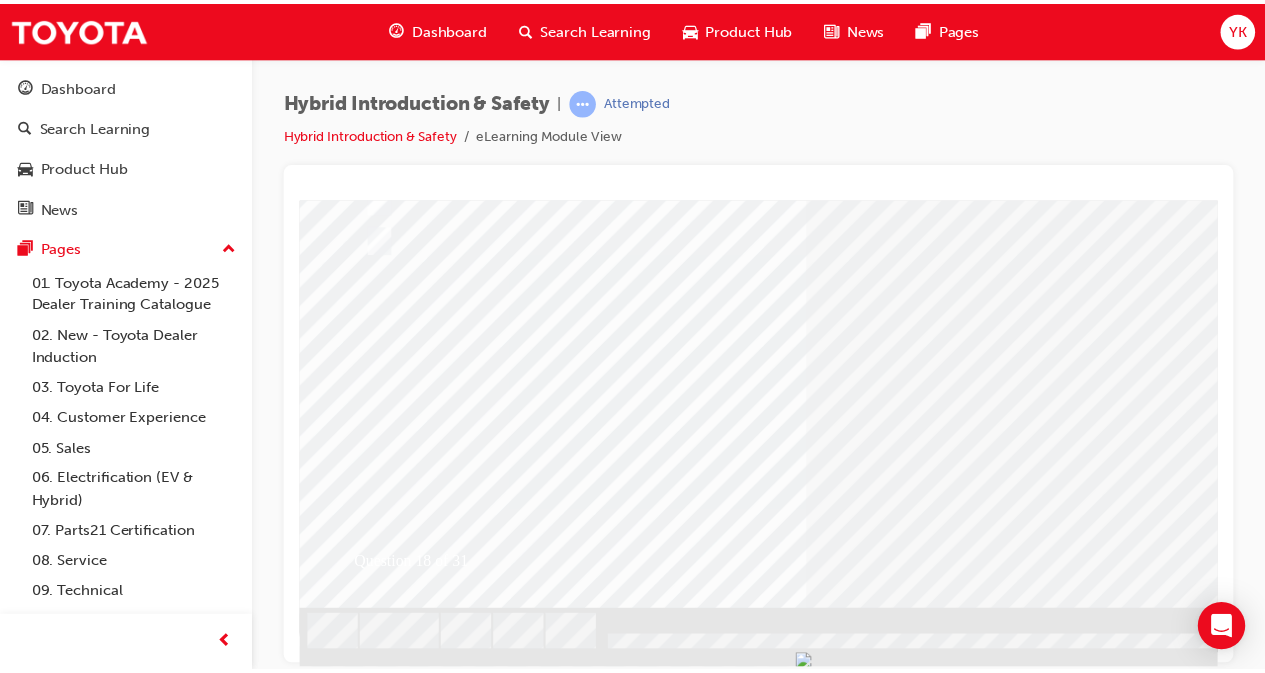 scroll, scrollTop: 309, scrollLeft: 0, axis: vertical 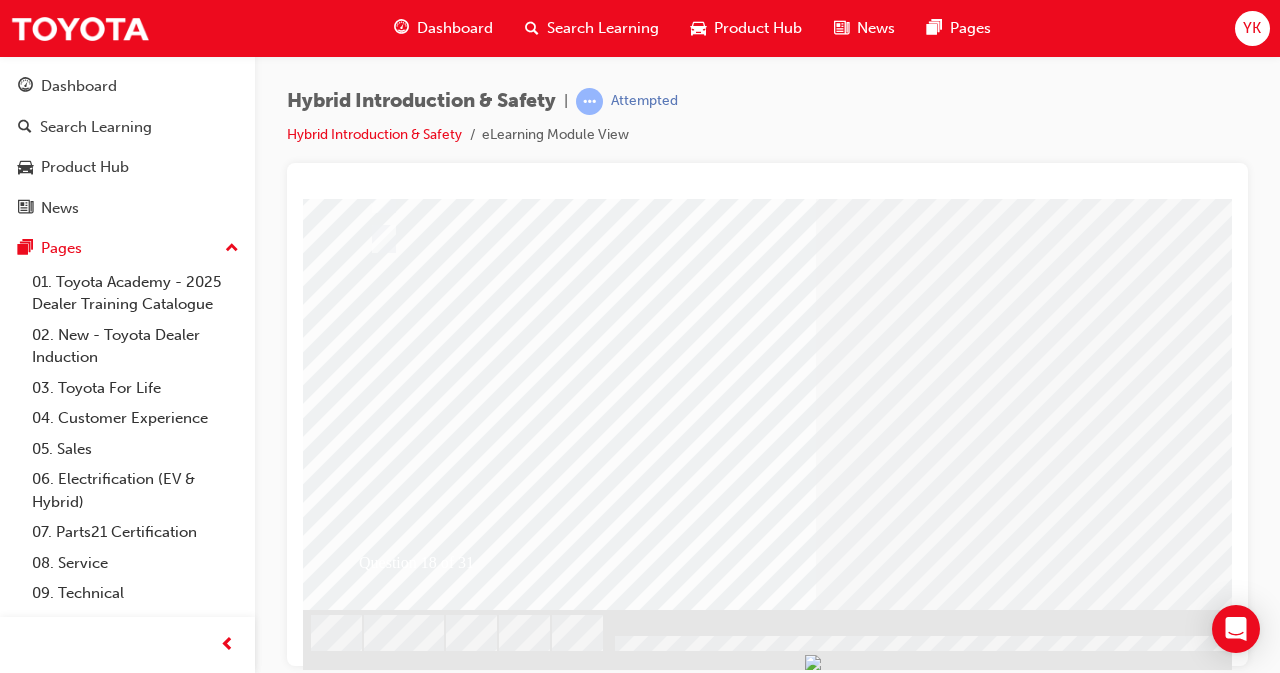click at bounding box center (375, 2602) 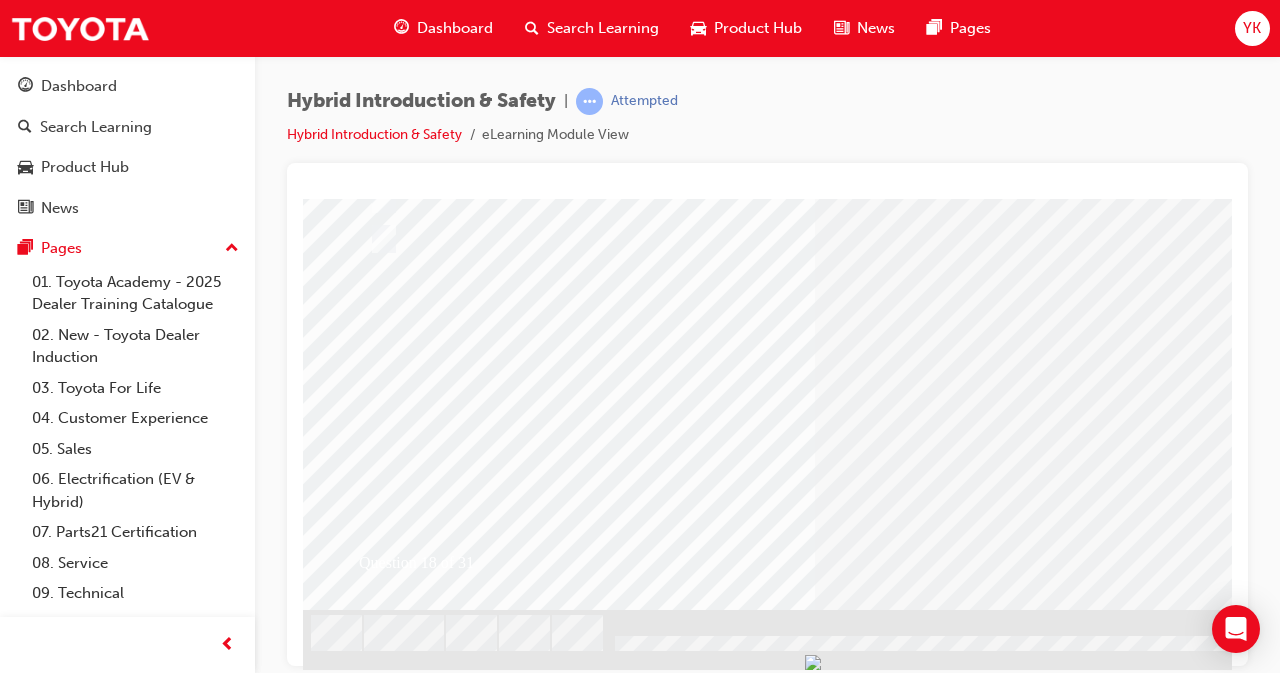scroll, scrollTop: 0, scrollLeft: 0, axis: both 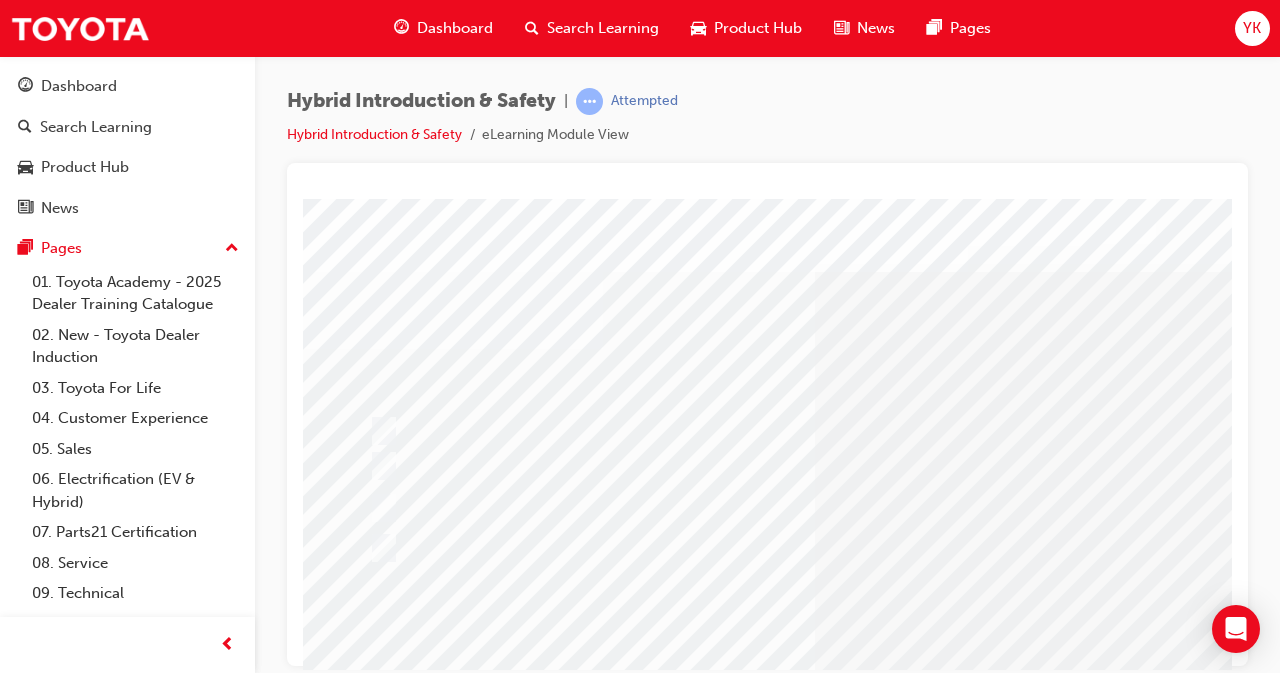 click at bounding box center [983, 1278] 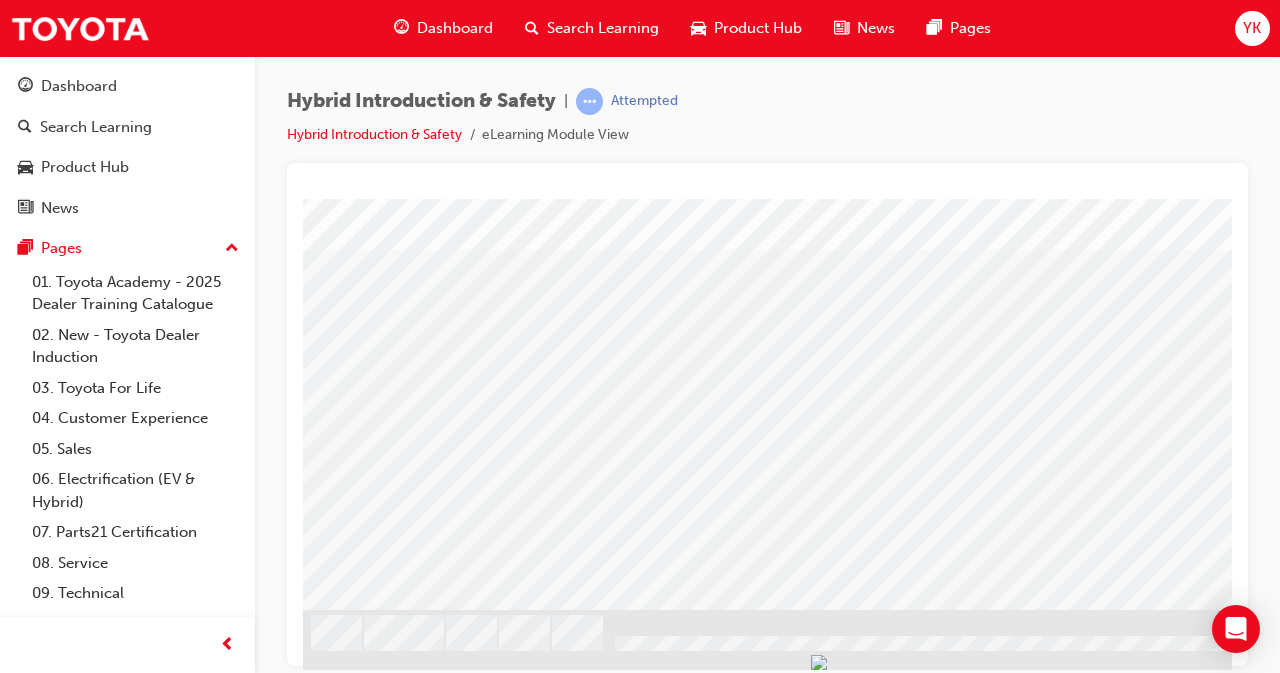 scroll, scrollTop: 309, scrollLeft: 446, axis: both 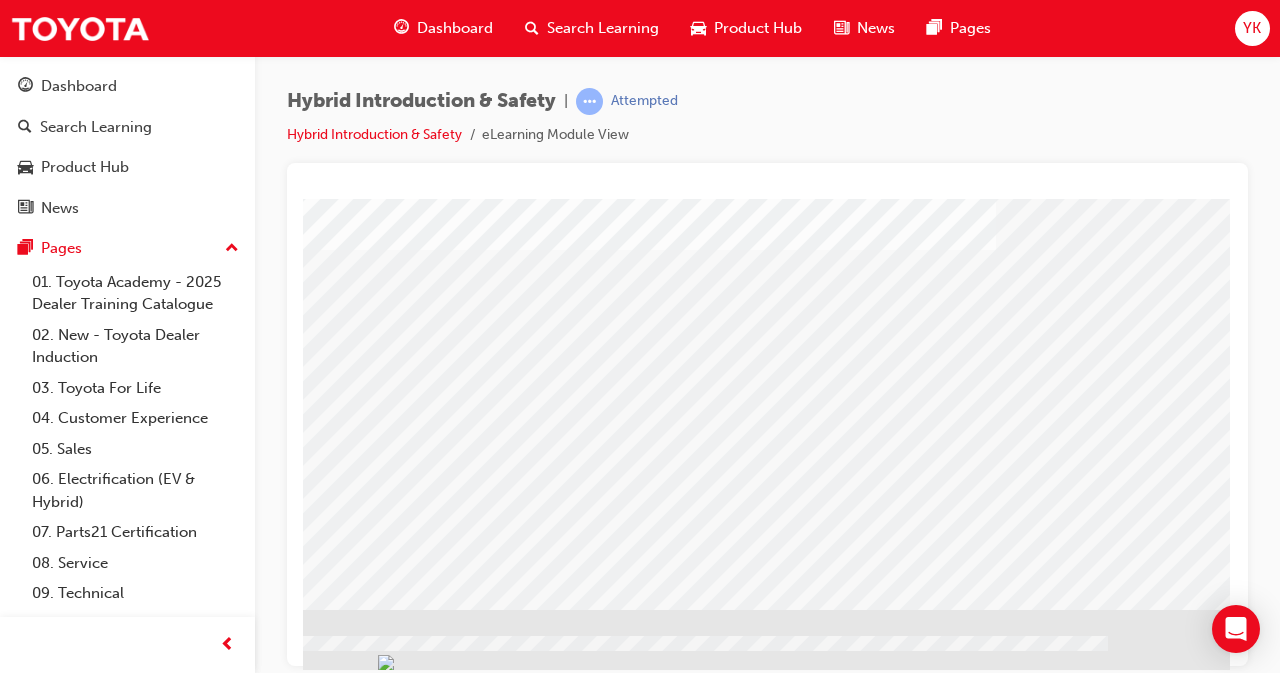 click at bounding box center (-67, 1701) 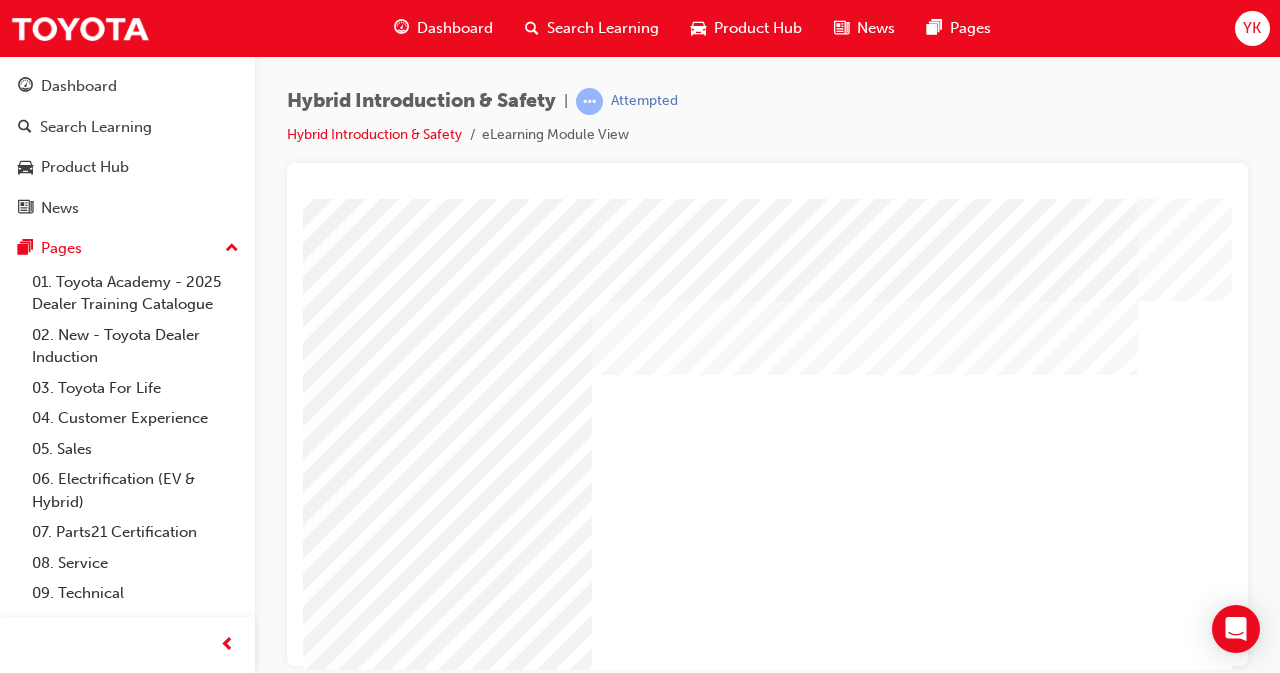 scroll, scrollTop: 19, scrollLeft: 446, axis: both 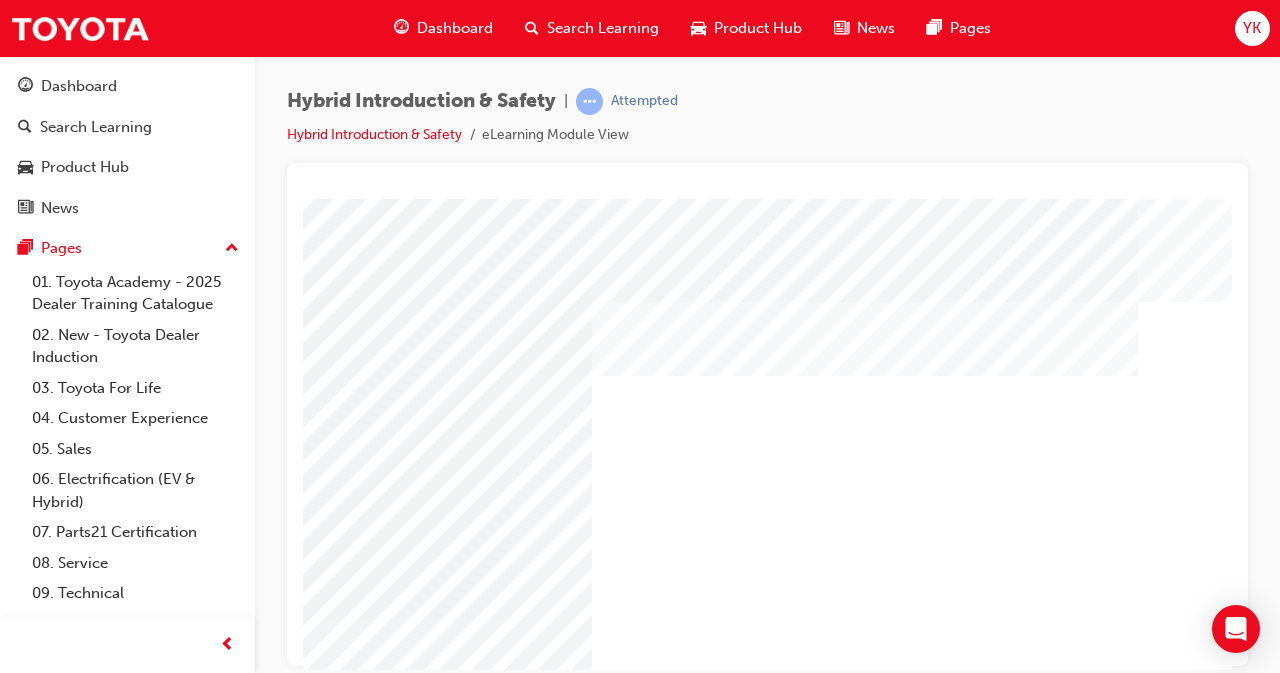 click at bounding box center (-21, 3414) 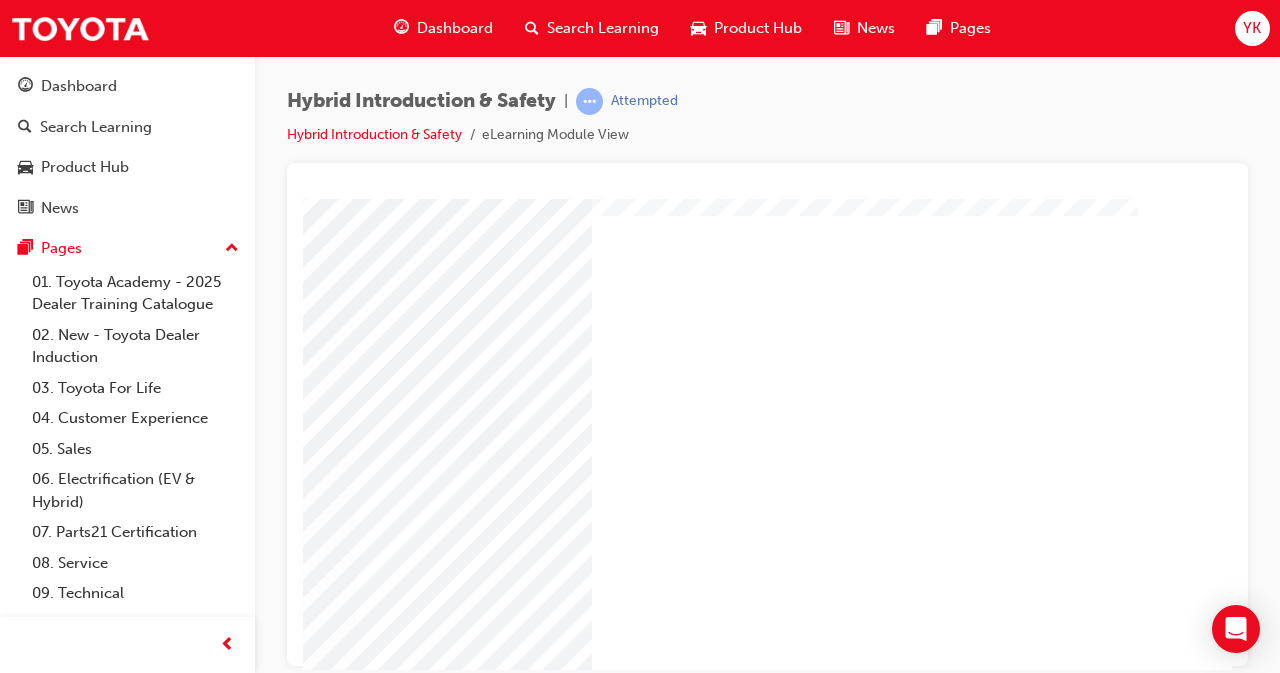click at bounding box center [74, 3081] 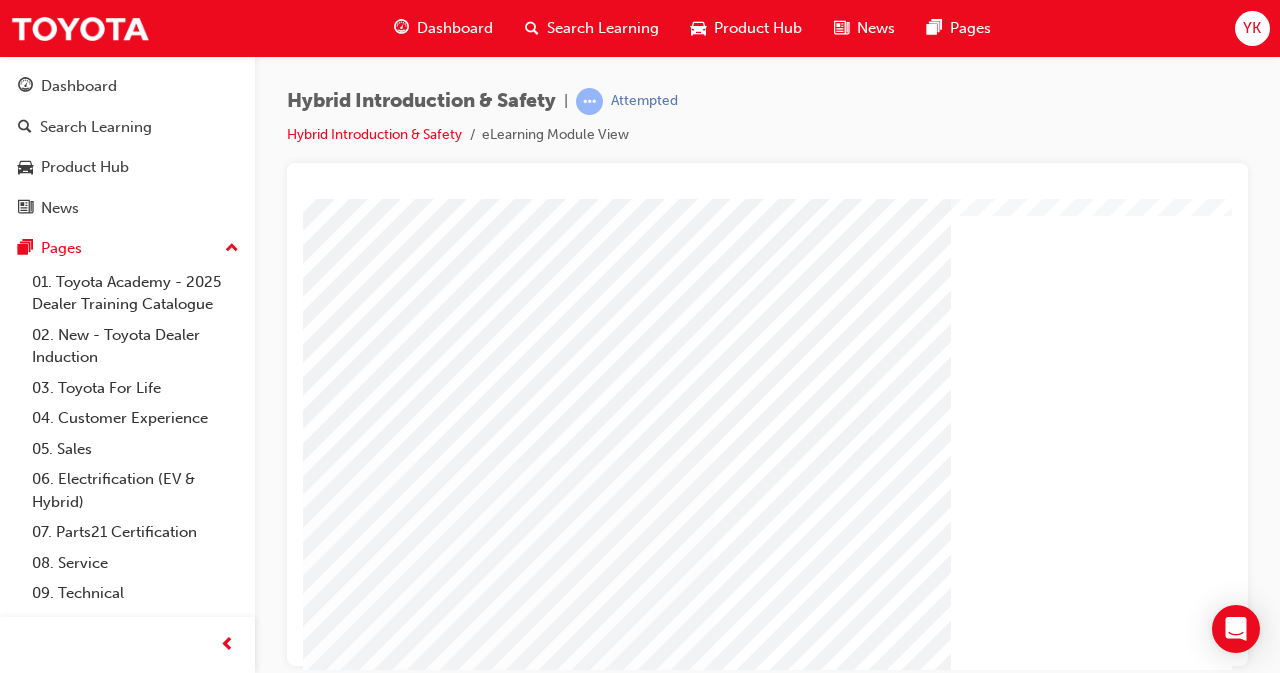 scroll, scrollTop: 179, scrollLeft: 0, axis: vertical 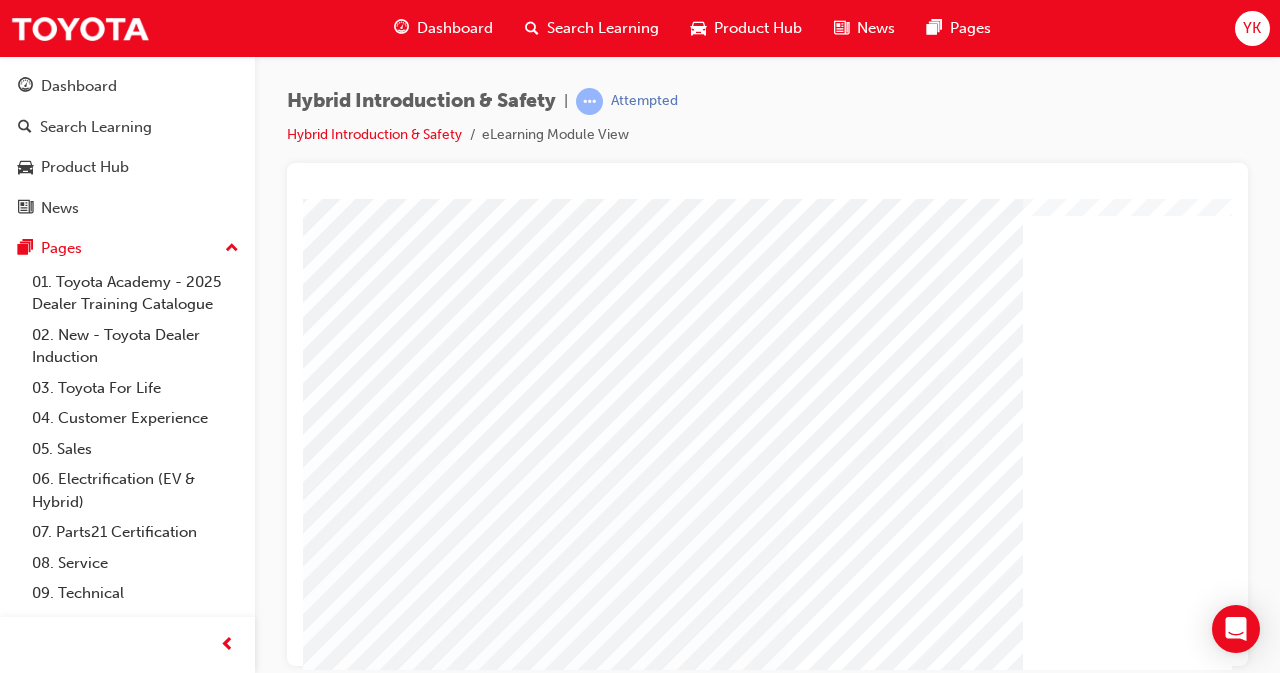 click at bounding box center [410, 3254] 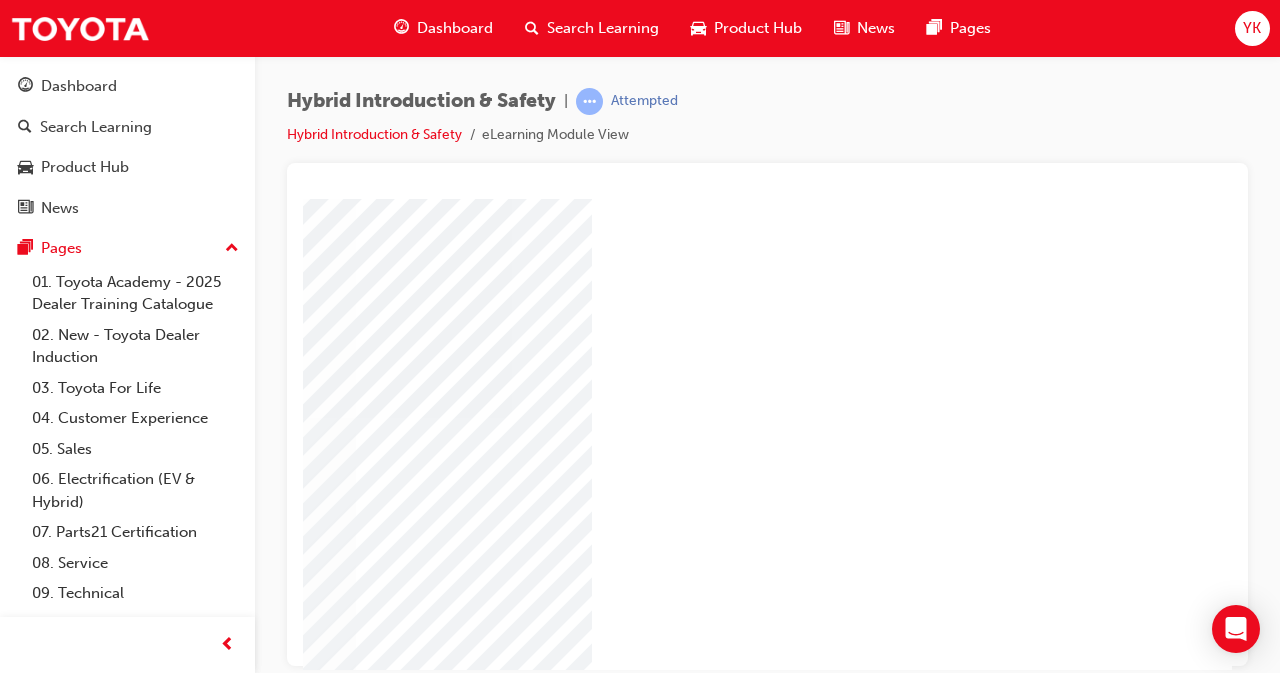 scroll, scrollTop: 309, scrollLeft: 446, axis: both 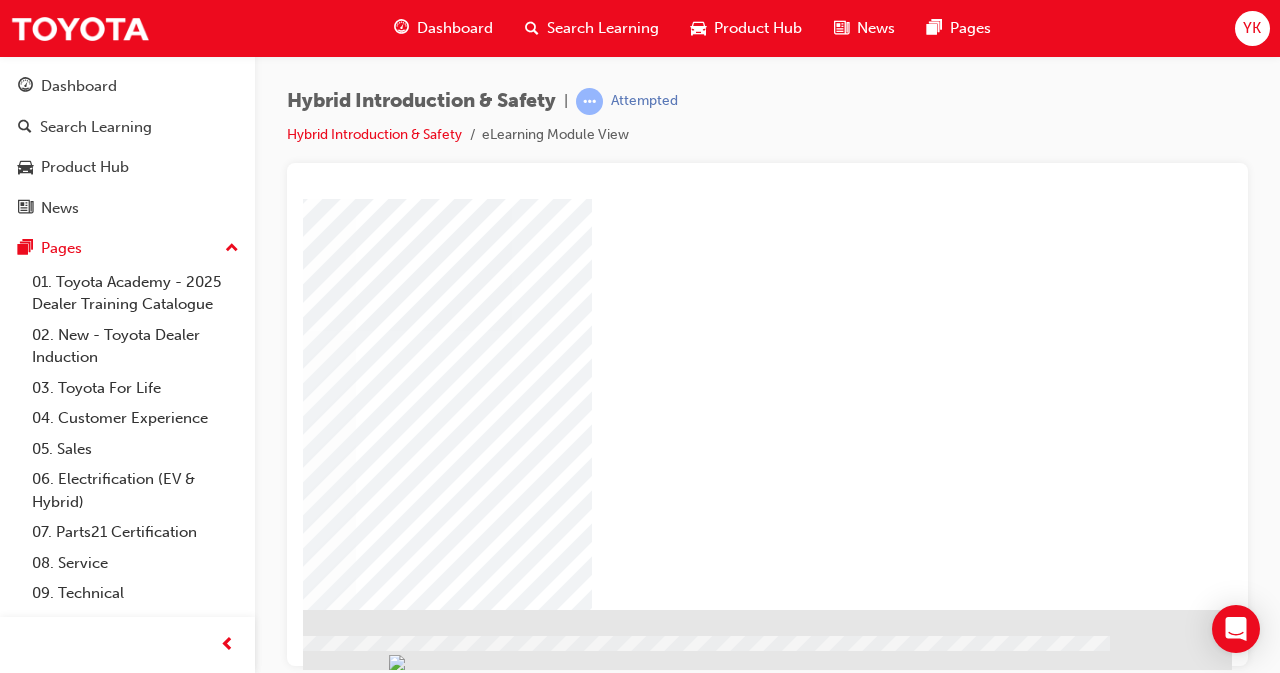 click at bounding box center (-65, 2233) 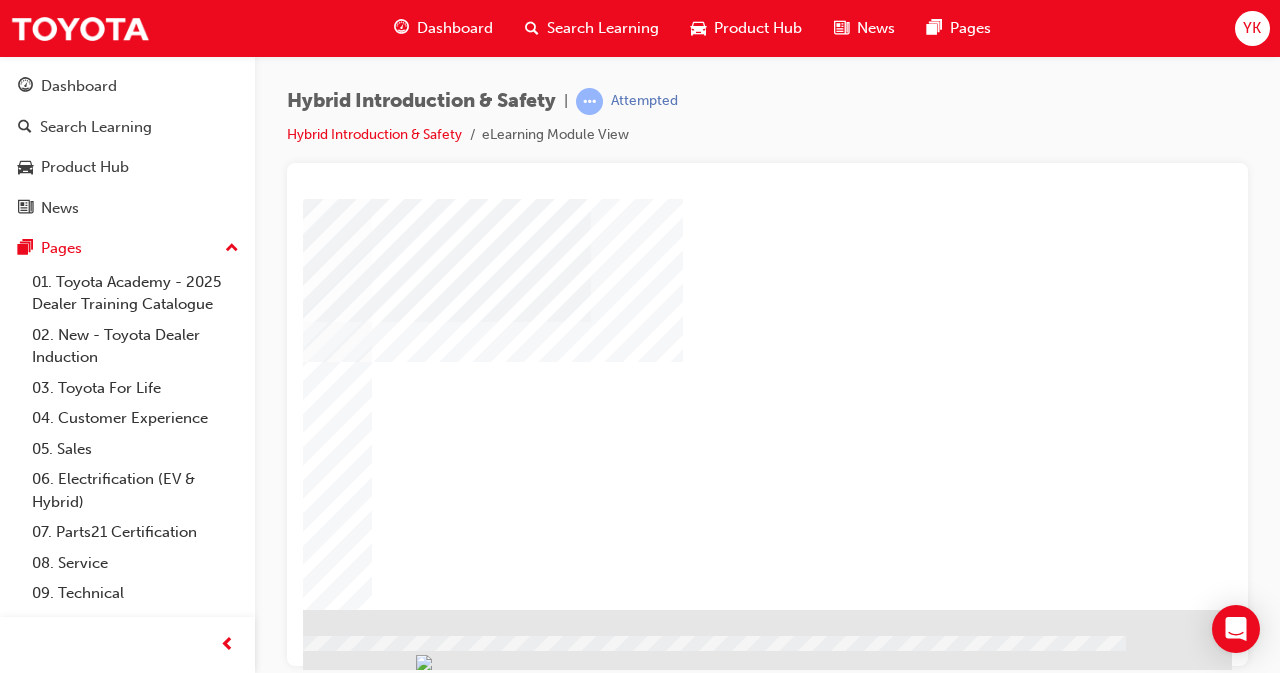 scroll, scrollTop: 309, scrollLeft: 446, axis: both 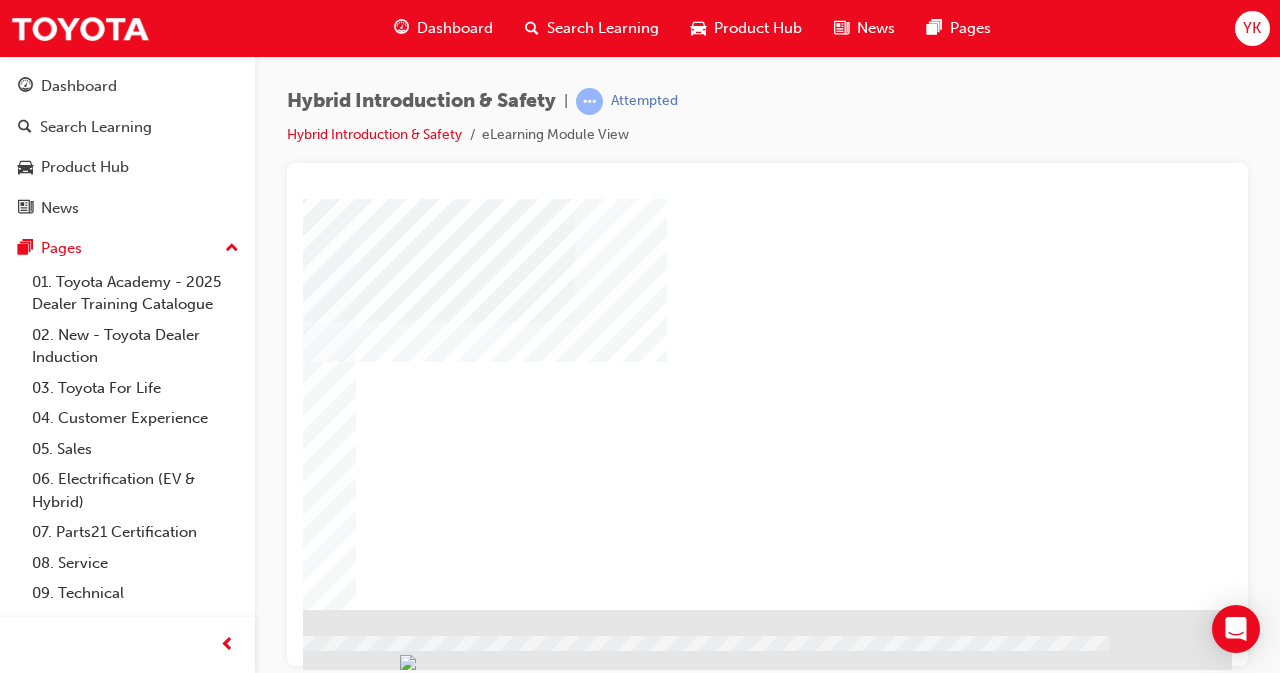 click at bounding box center (-65, 793) 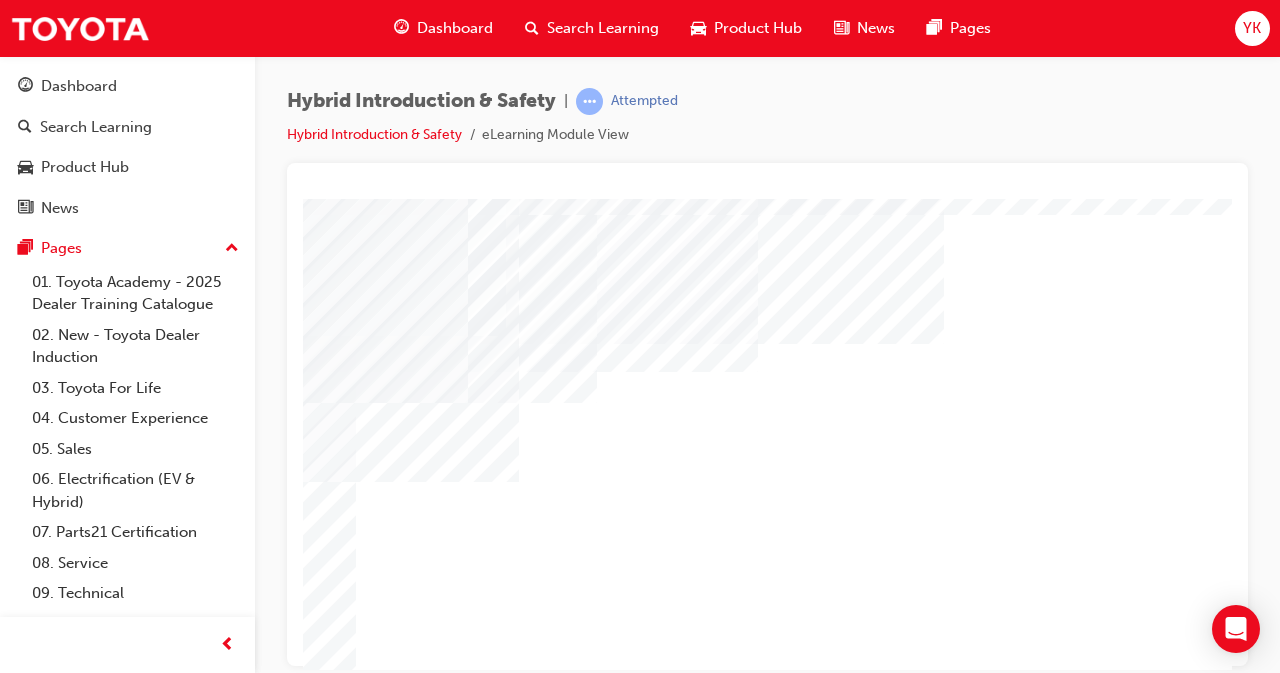 scroll, scrollTop: 309, scrollLeft: 445, axis: both 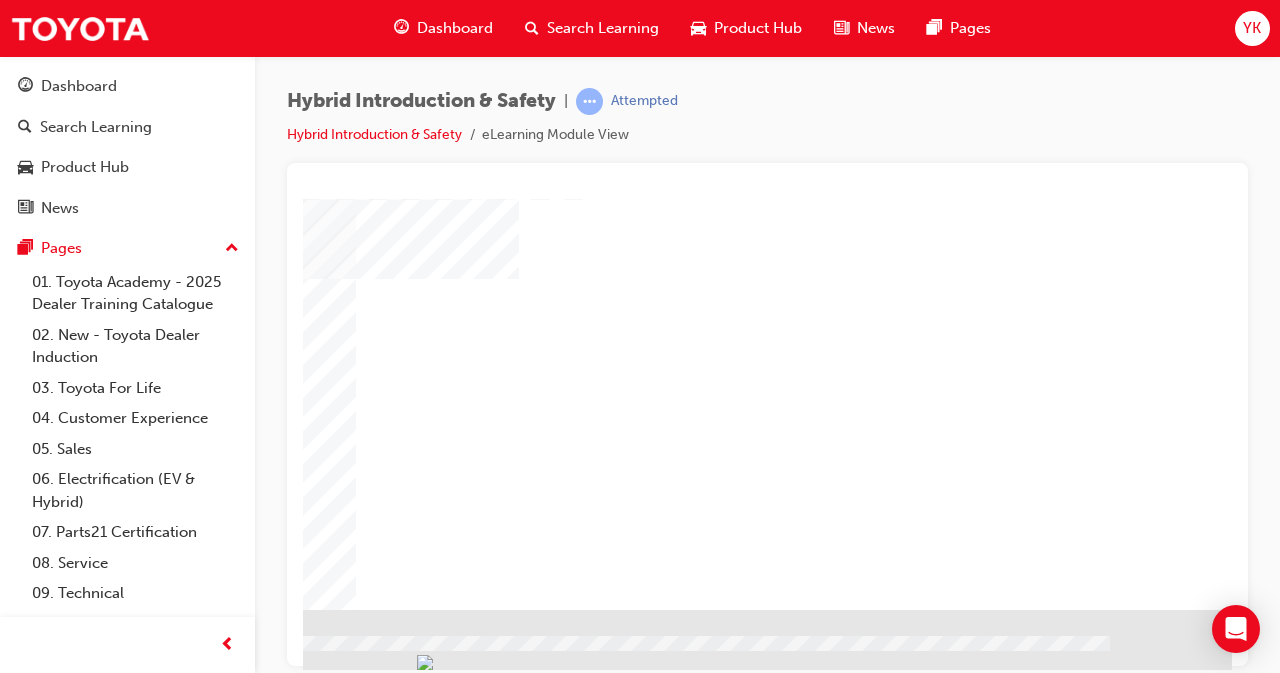 click at bounding box center (-65, 2199) 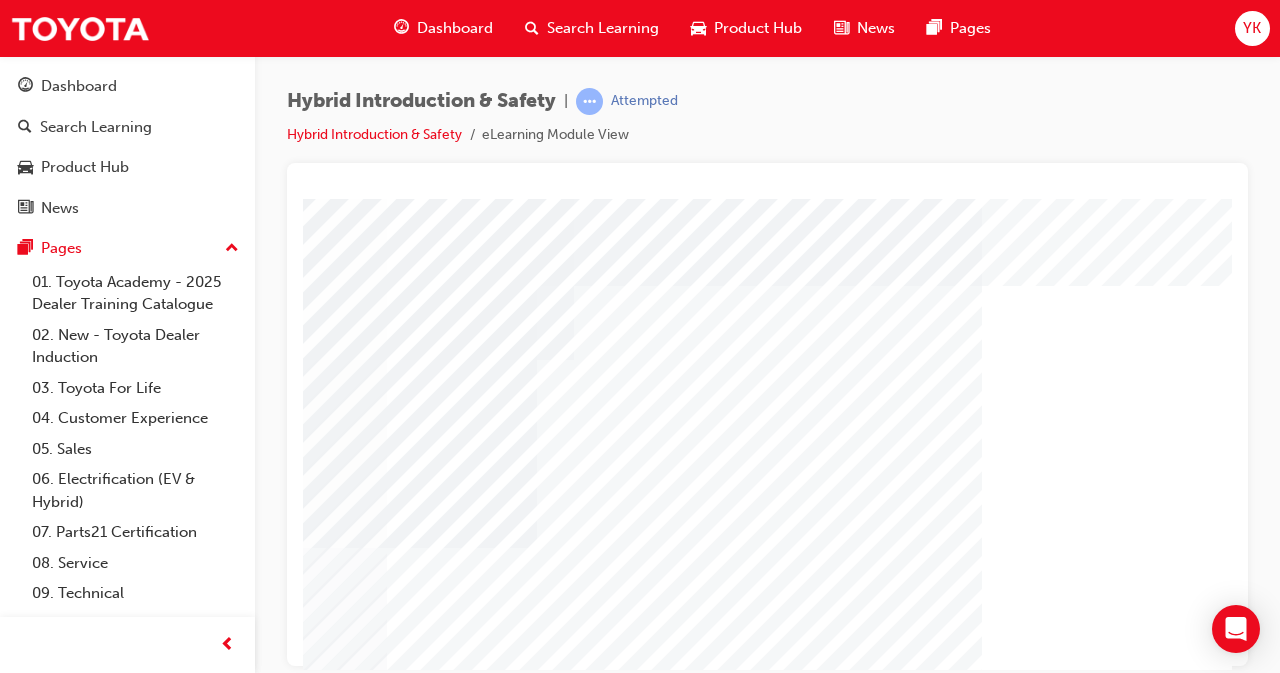 scroll, scrollTop: 36, scrollLeft: 399, axis: both 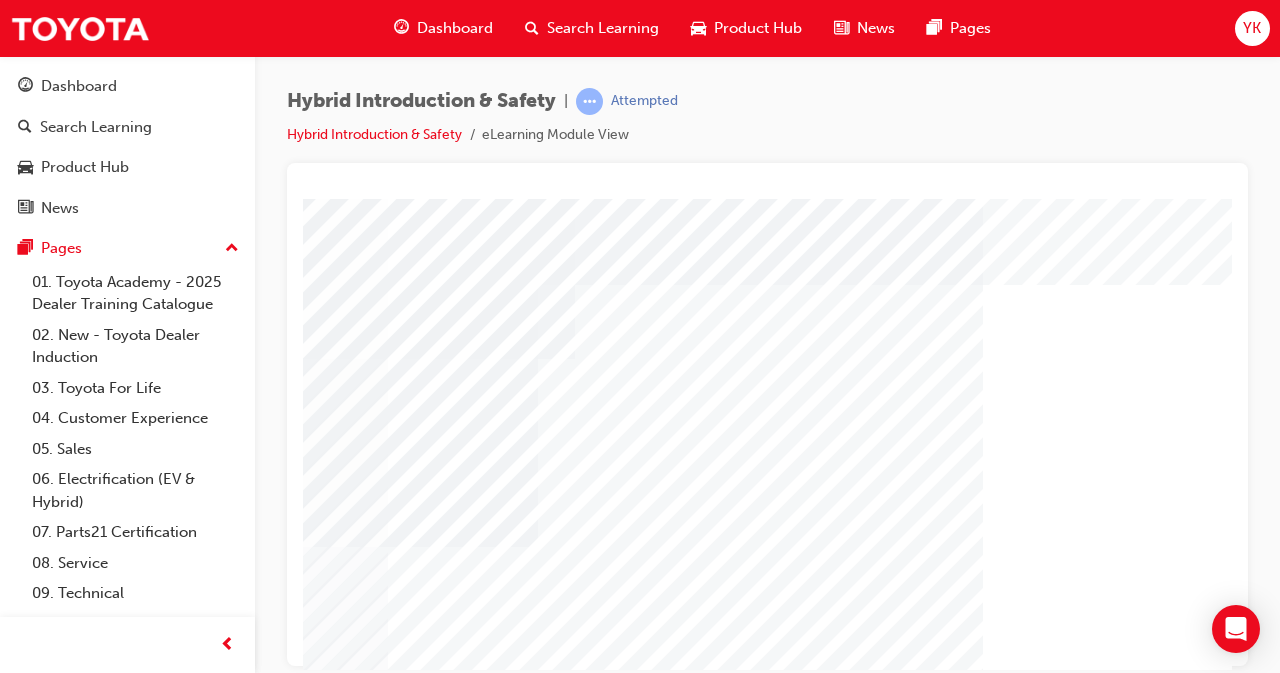 click at bounding box center (25, 6688) 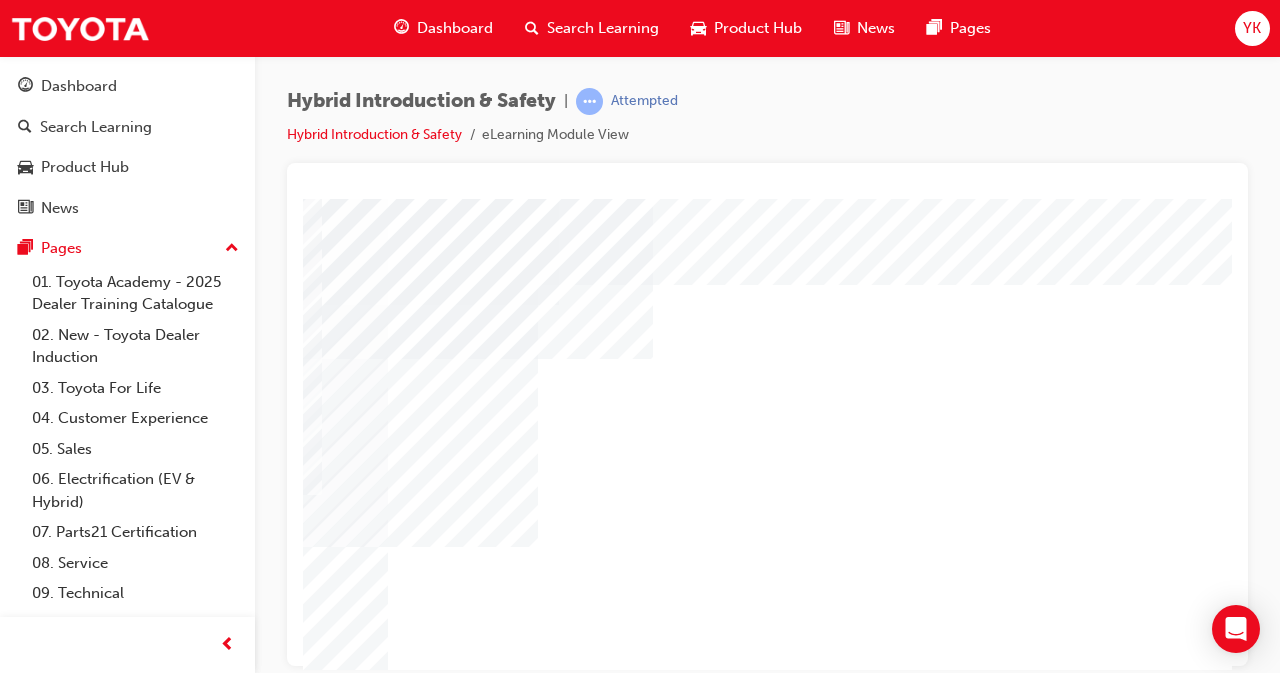 click at bounding box center [25, 6730] 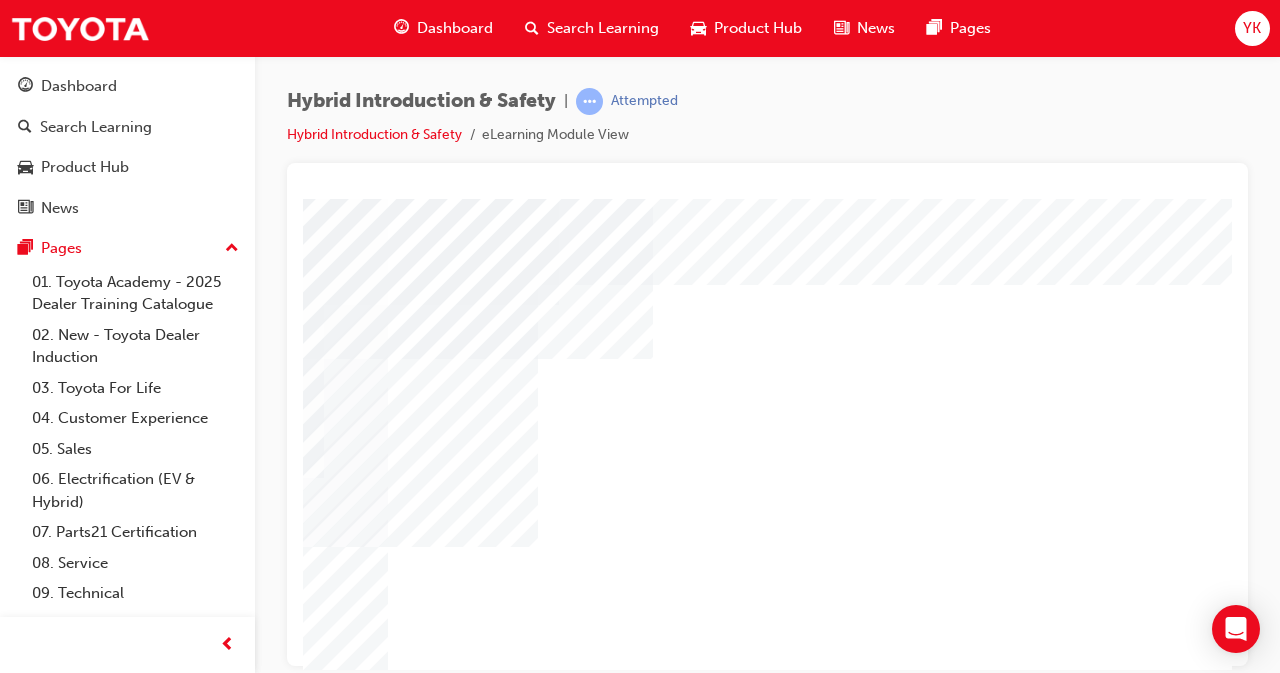 click at bounding box center [25, 6772] 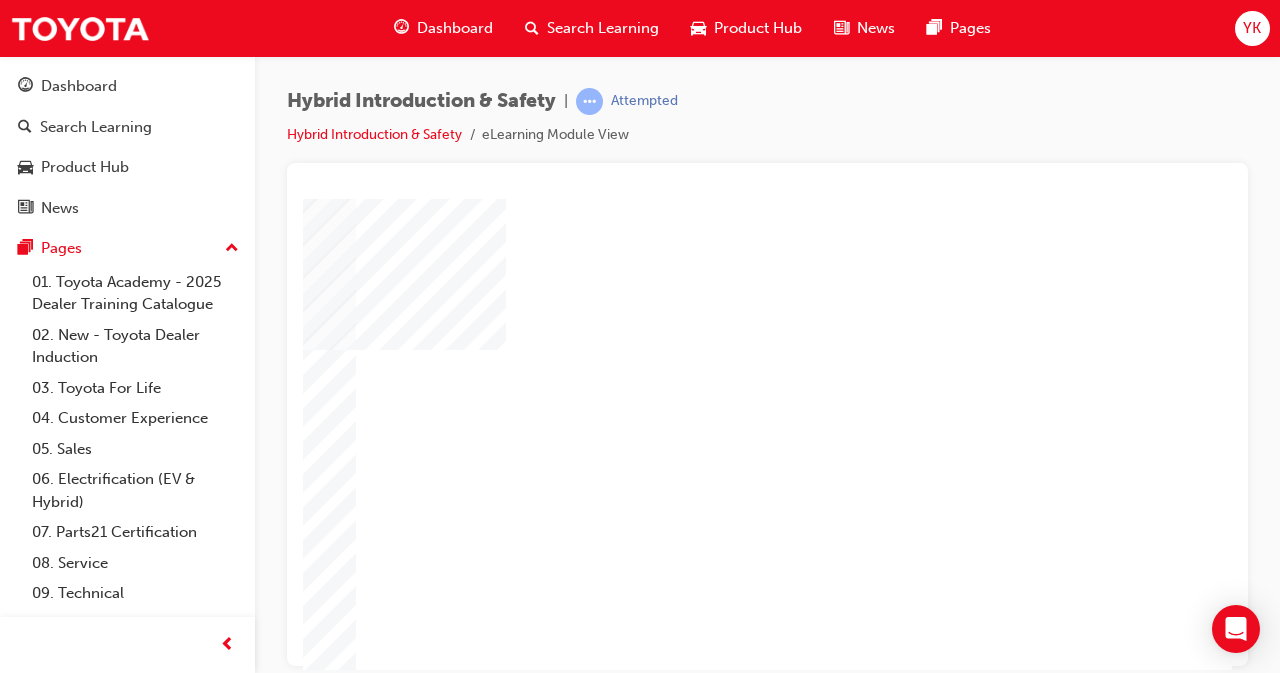 scroll, scrollTop: 237, scrollLeft: 446, axis: both 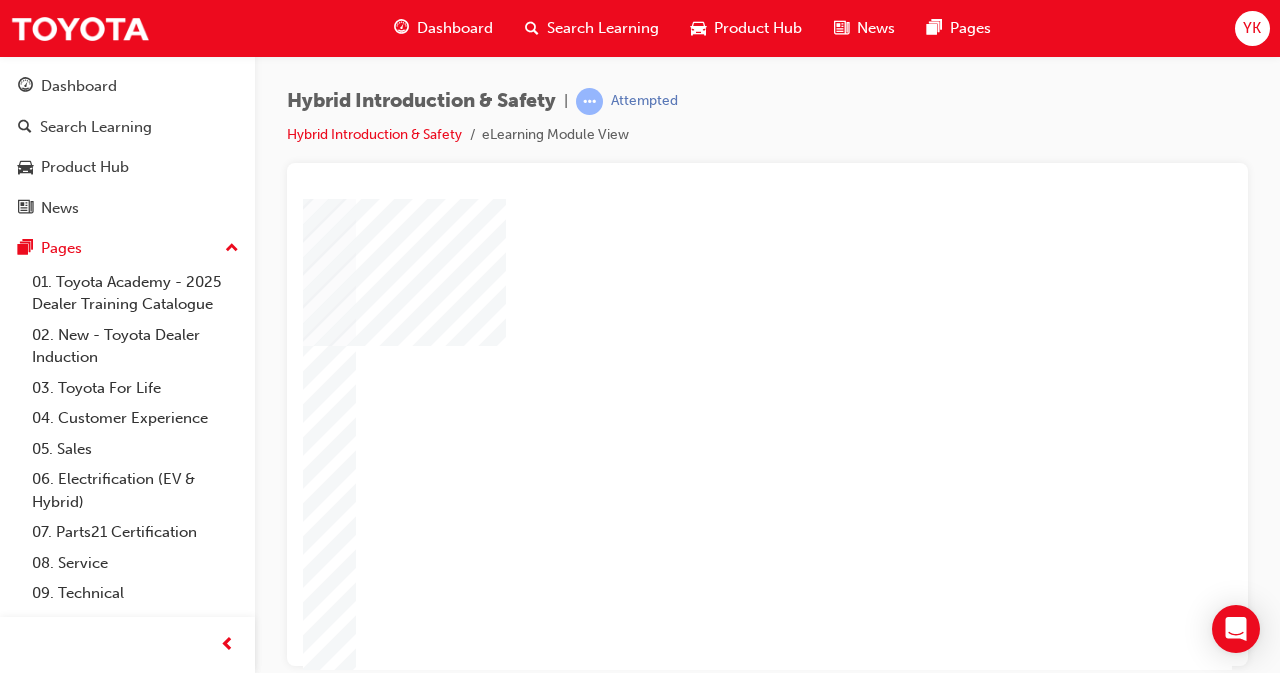 click at bounding box center (-65, 6448) 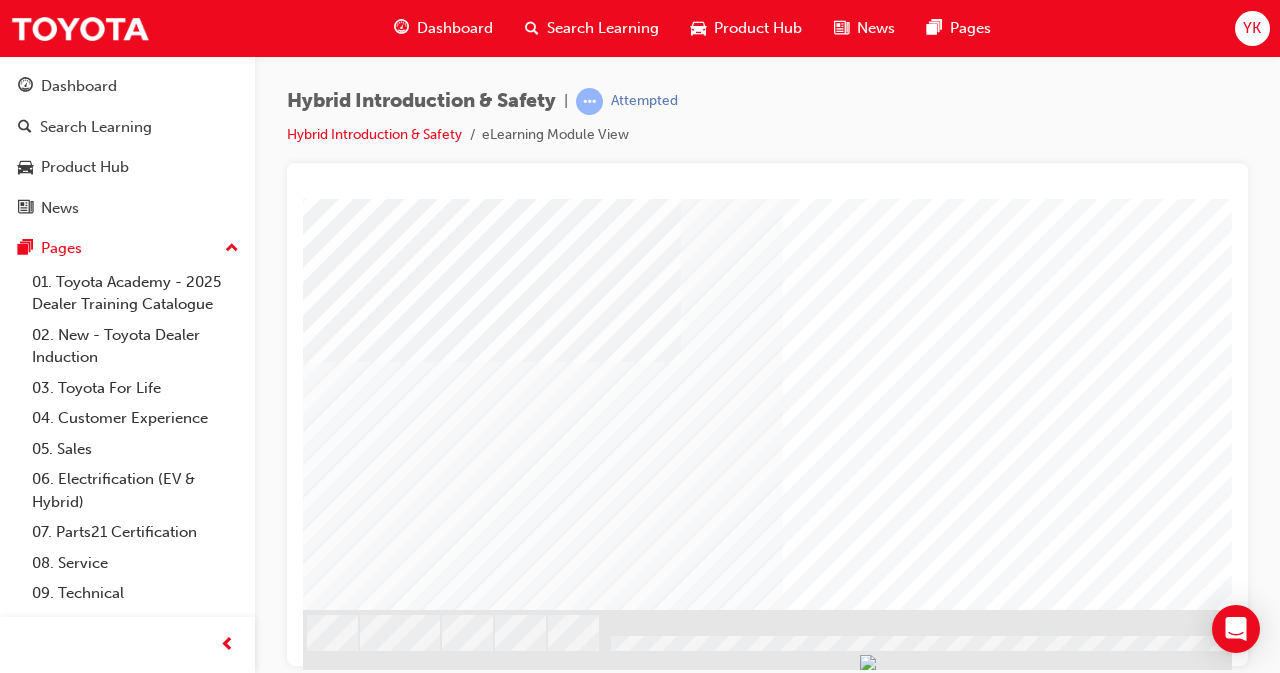 scroll, scrollTop: 306, scrollLeft: 10, axis: both 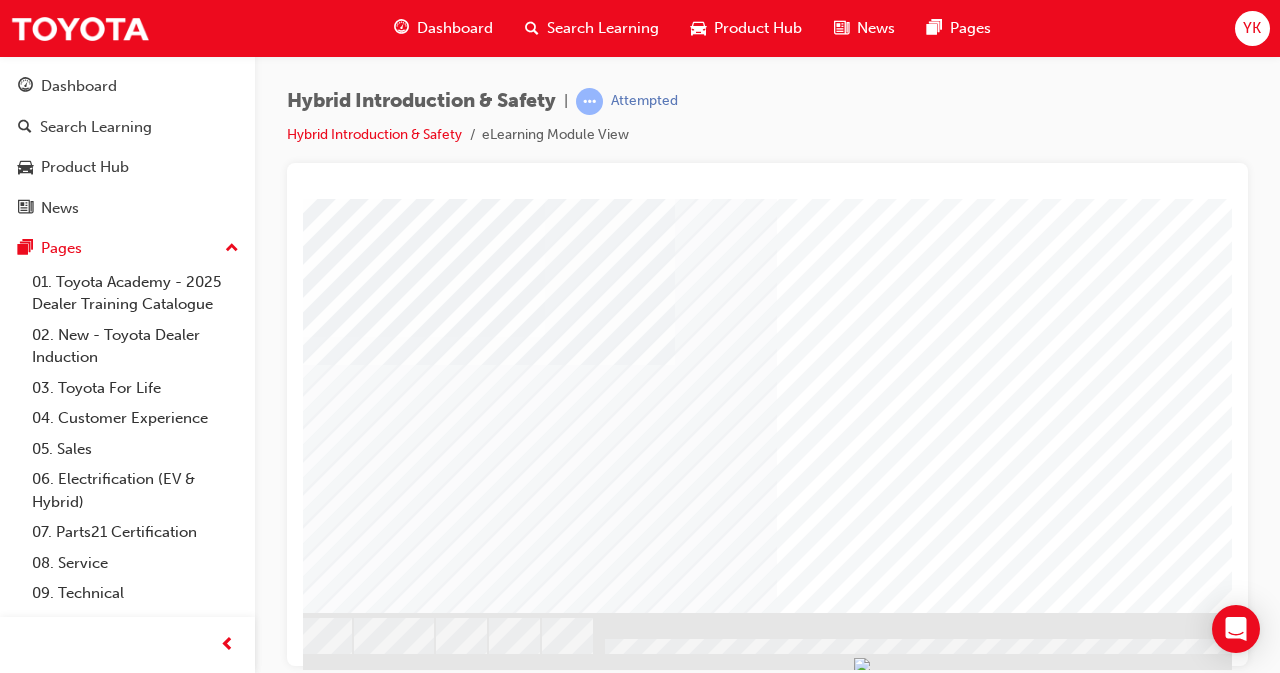 click at bounding box center [414, 3068] 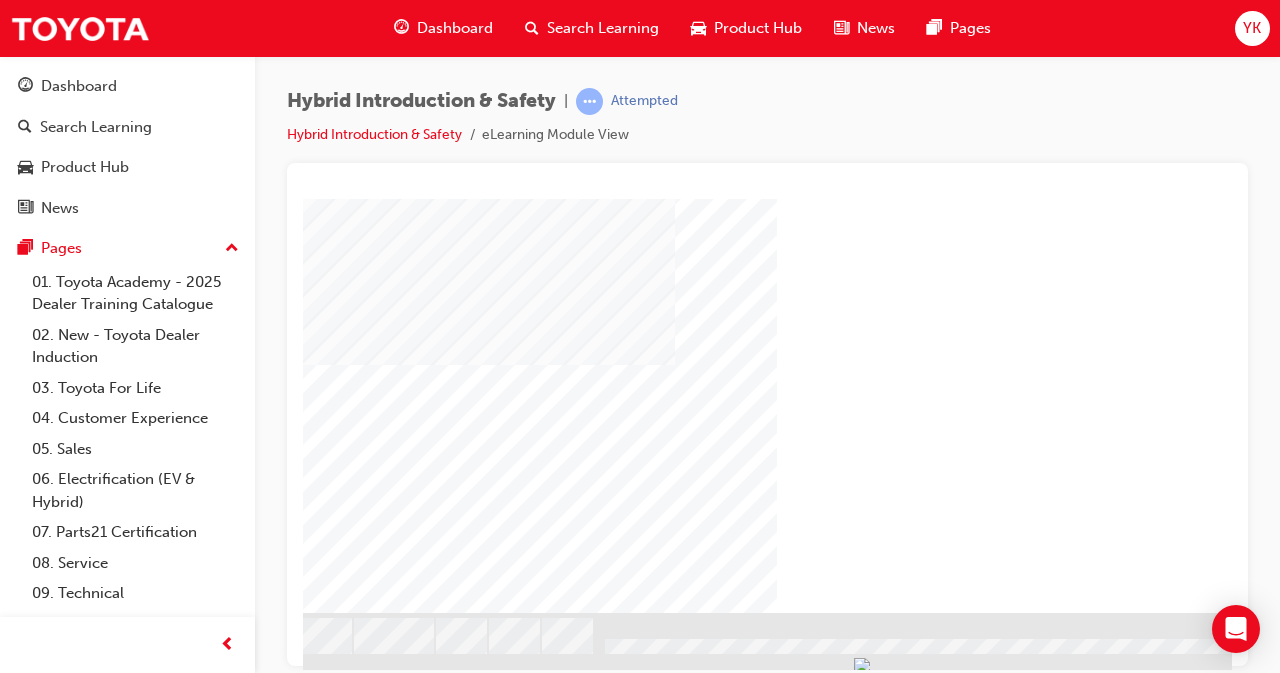 click at bounding box center [414, 3877] 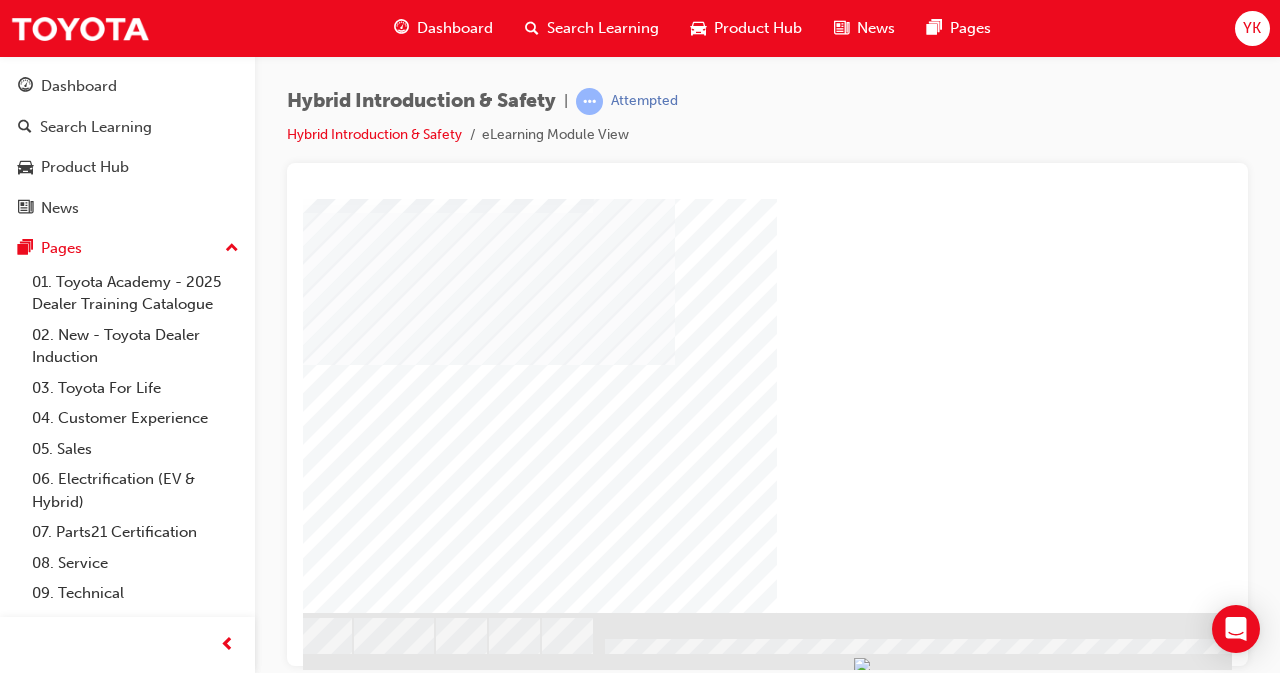 scroll, scrollTop: 309, scrollLeft: 446, axis: both 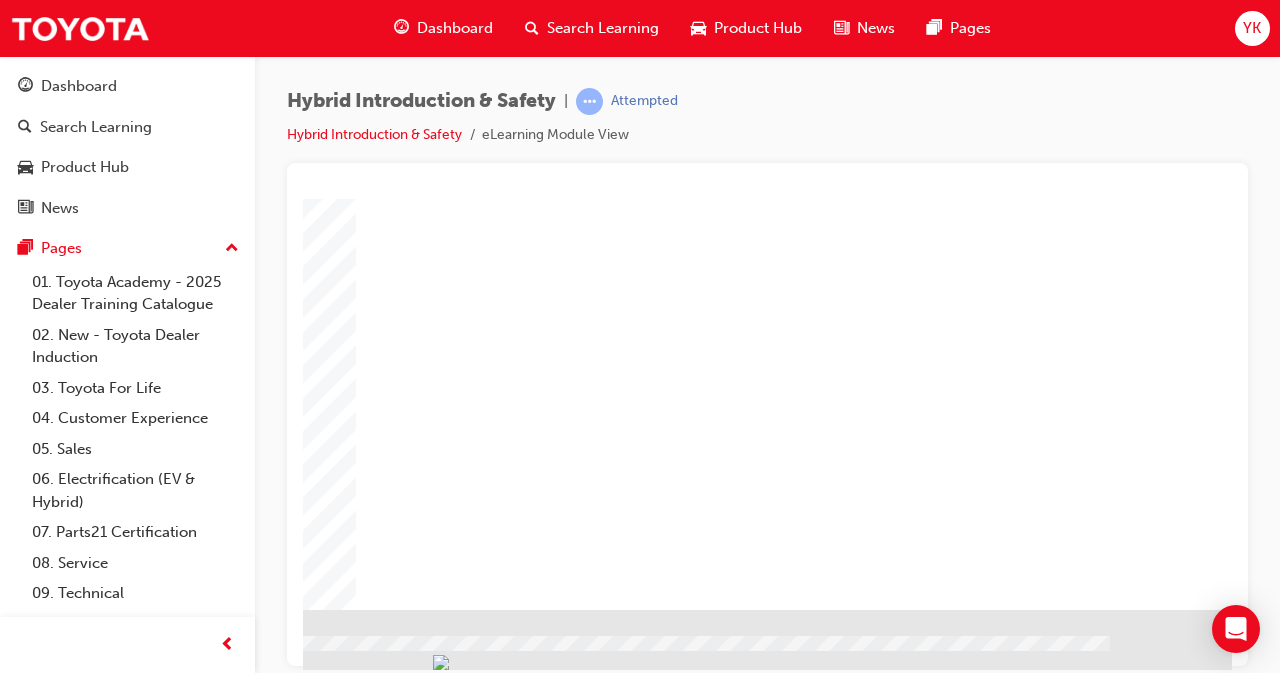 click at bounding box center (-65, 3987) 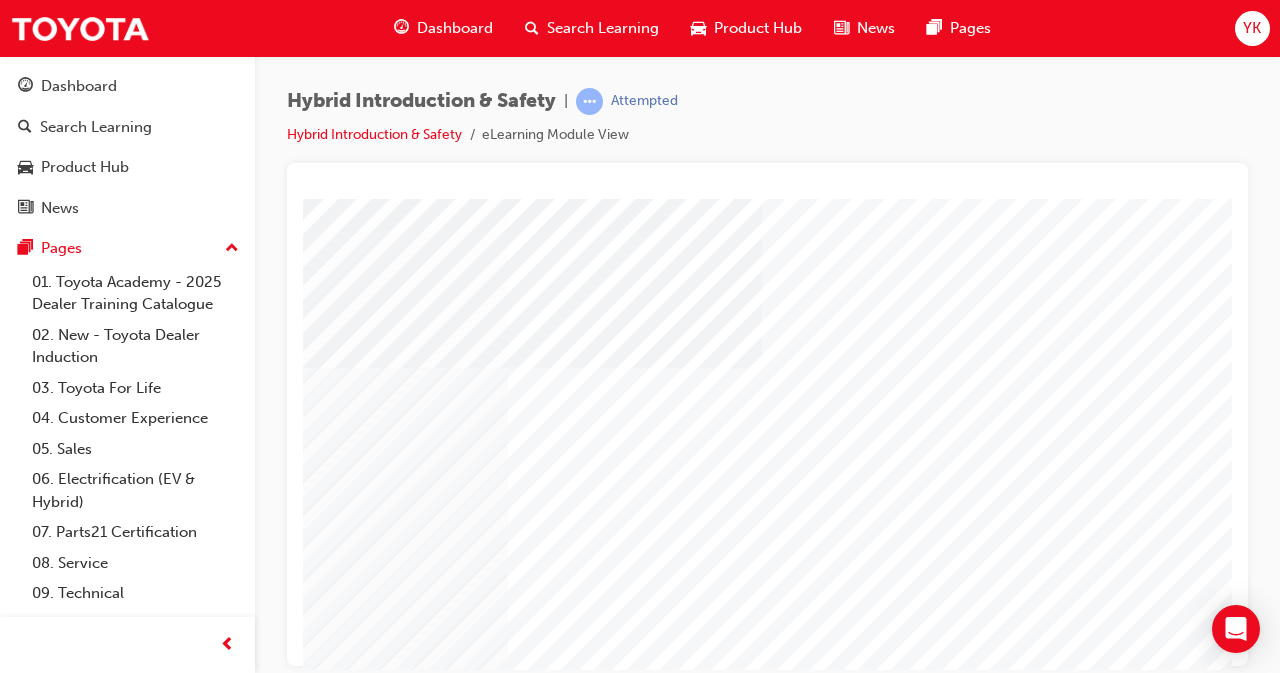 scroll, scrollTop: 309, scrollLeft: 446, axis: both 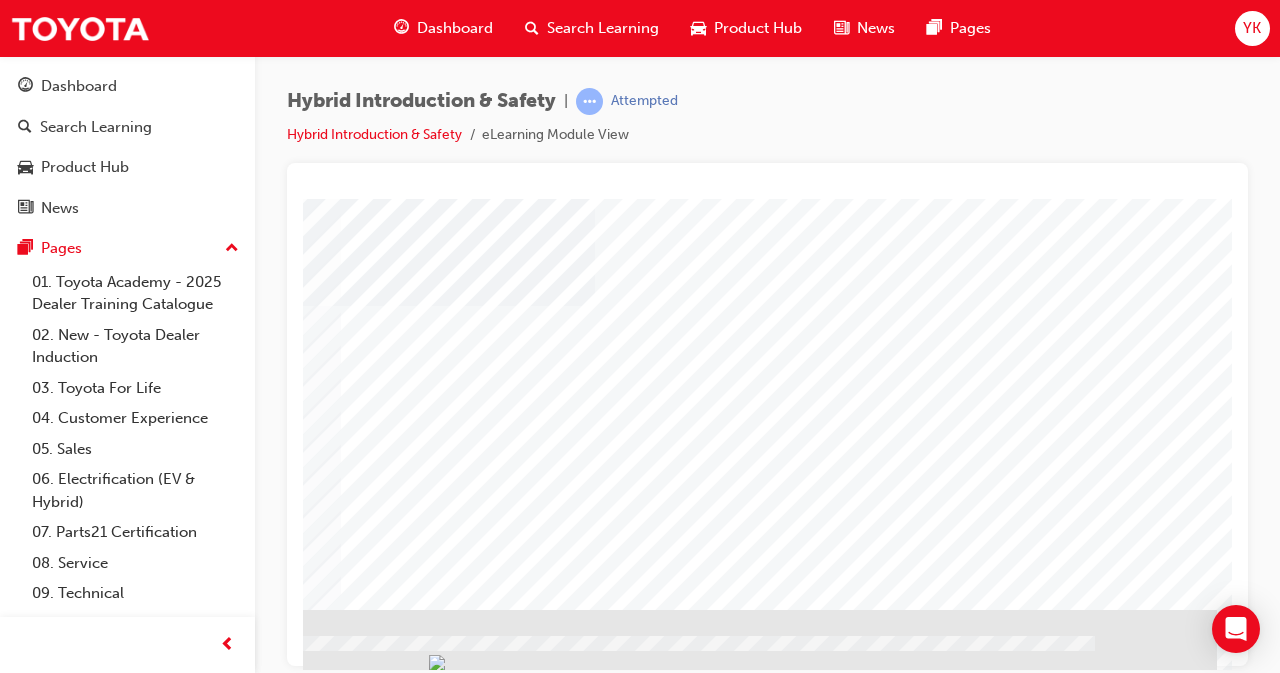 click at bounding box center (-80, 2083) 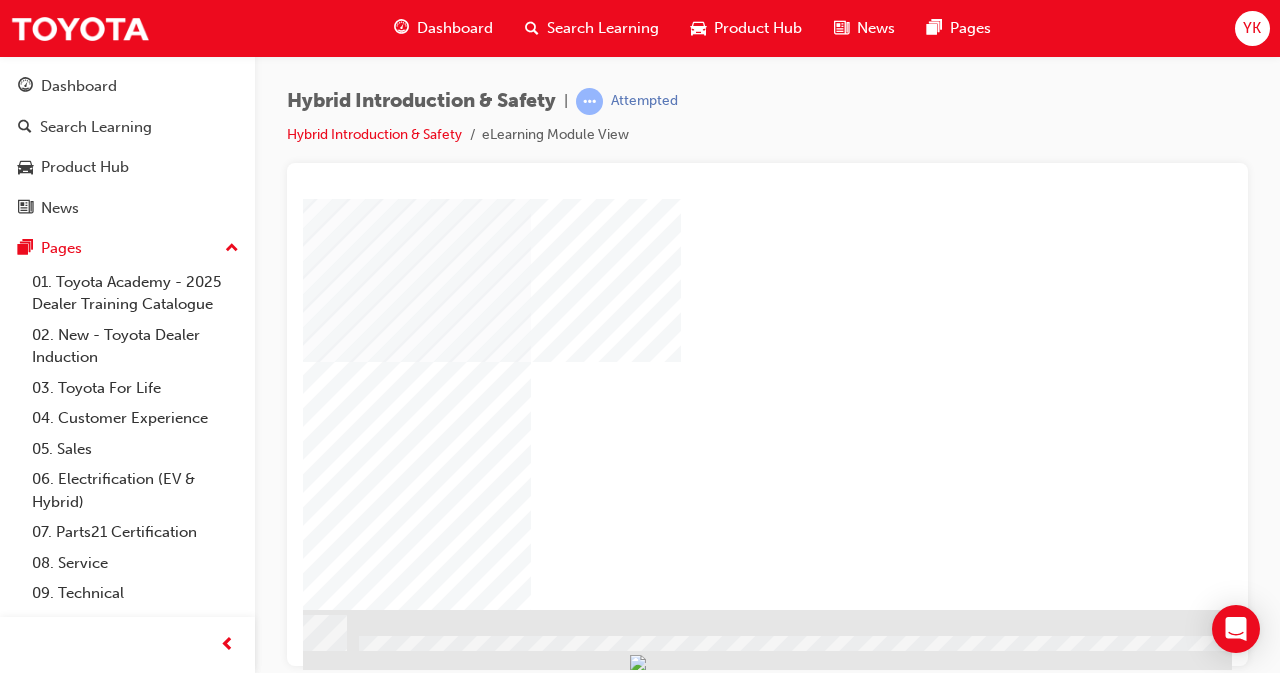 scroll, scrollTop: 309, scrollLeft: 446, axis: both 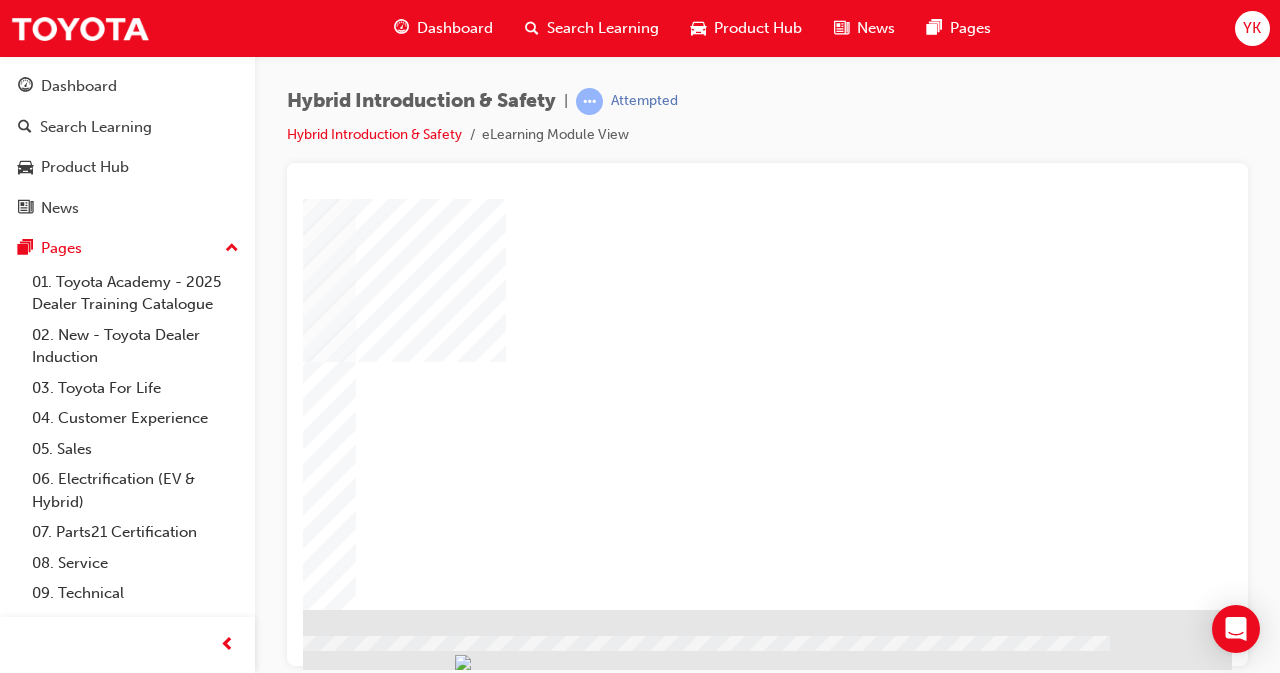 click at bounding box center [-65, 793] 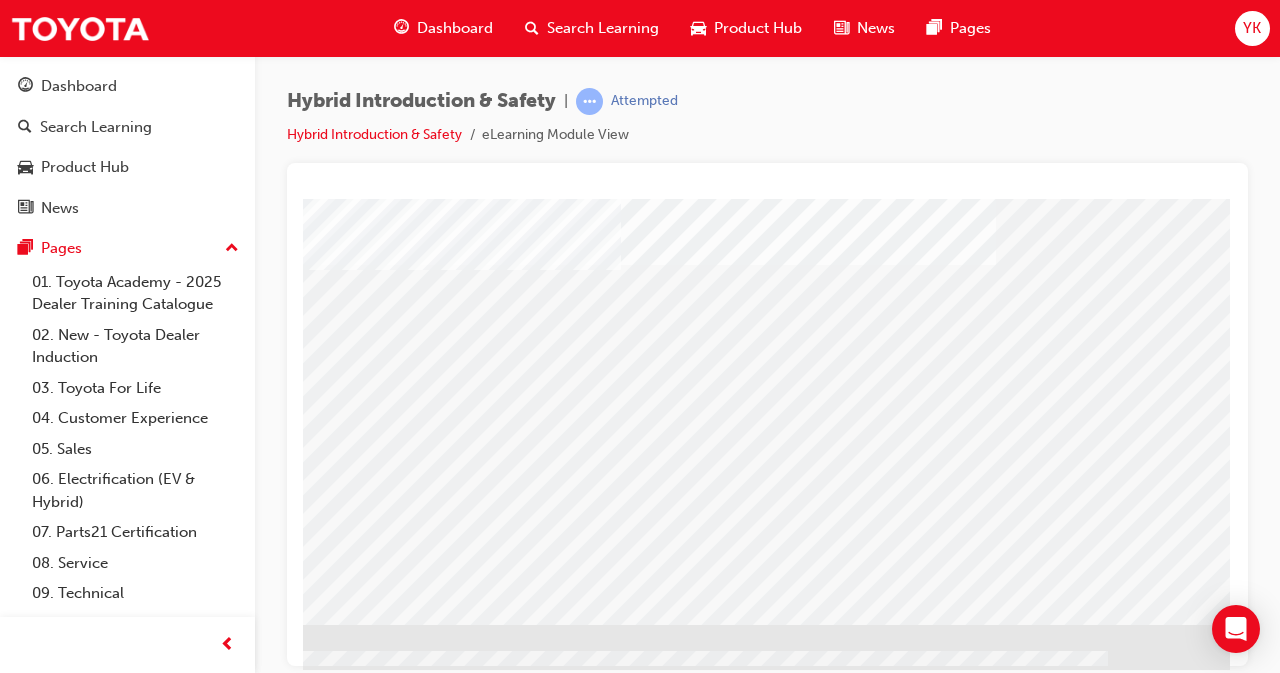 scroll, scrollTop: 286, scrollLeft: 446, axis: both 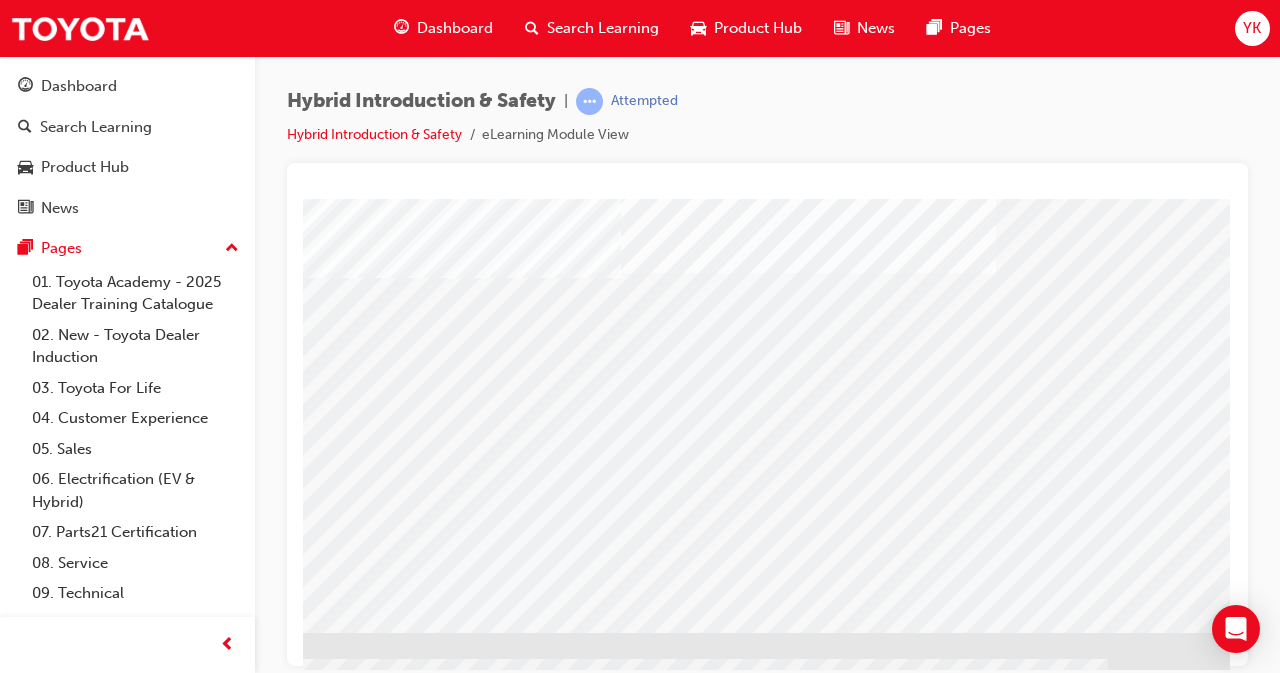 click at bounding box center (-67, 1636) 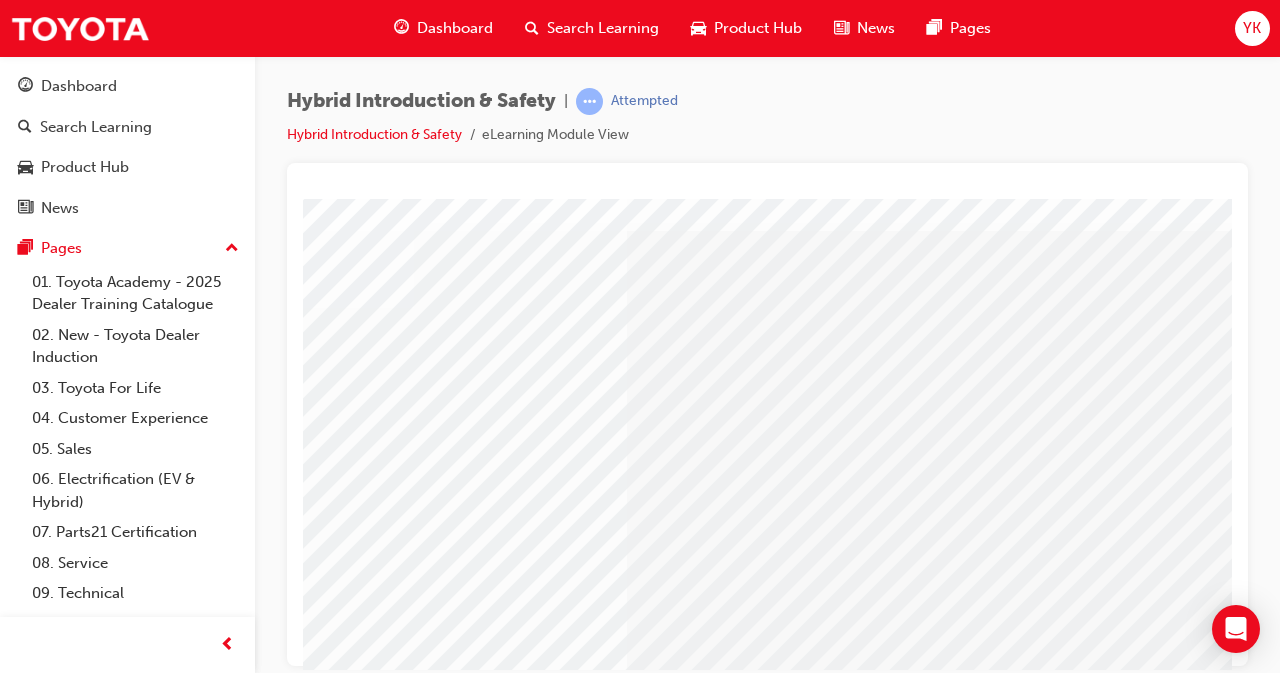 scroll, scrollTop: 41, scrollLeft: 0, axis: vertical 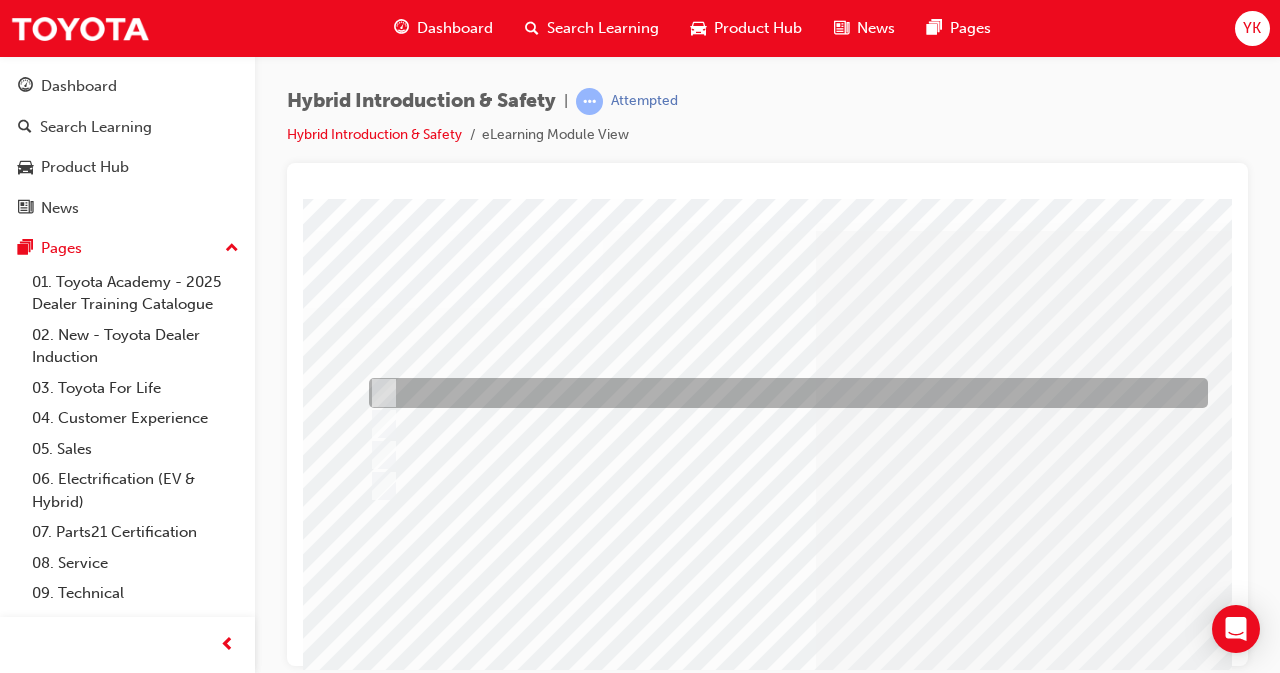 click at bounding box center [783, 393] 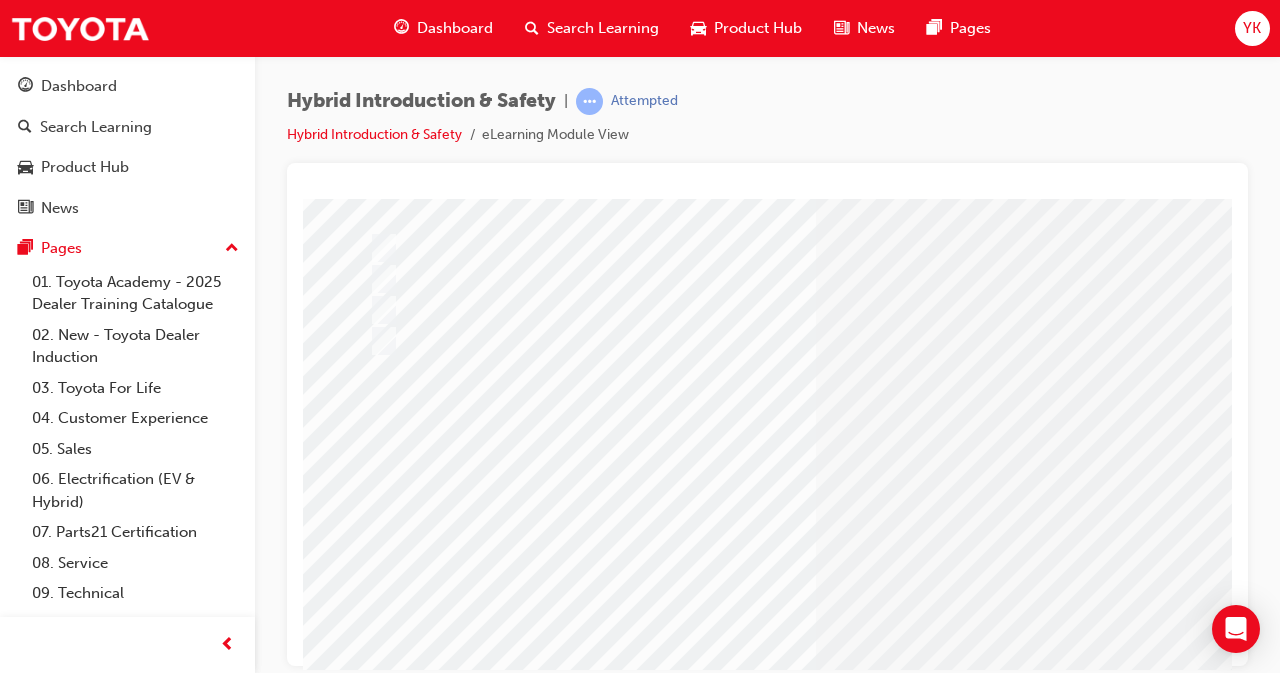 scroll, scrollTop: 187, scrollLeft: 0, axis: vertical 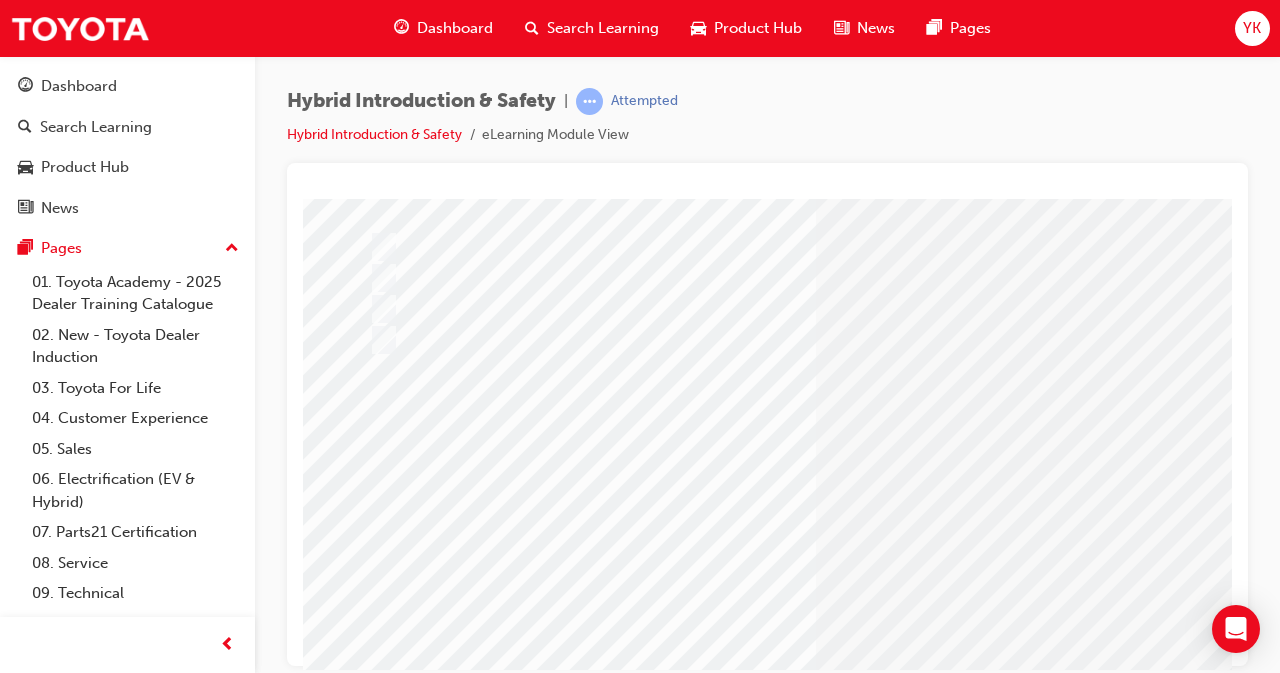 click at bounding box center (375, 2724) 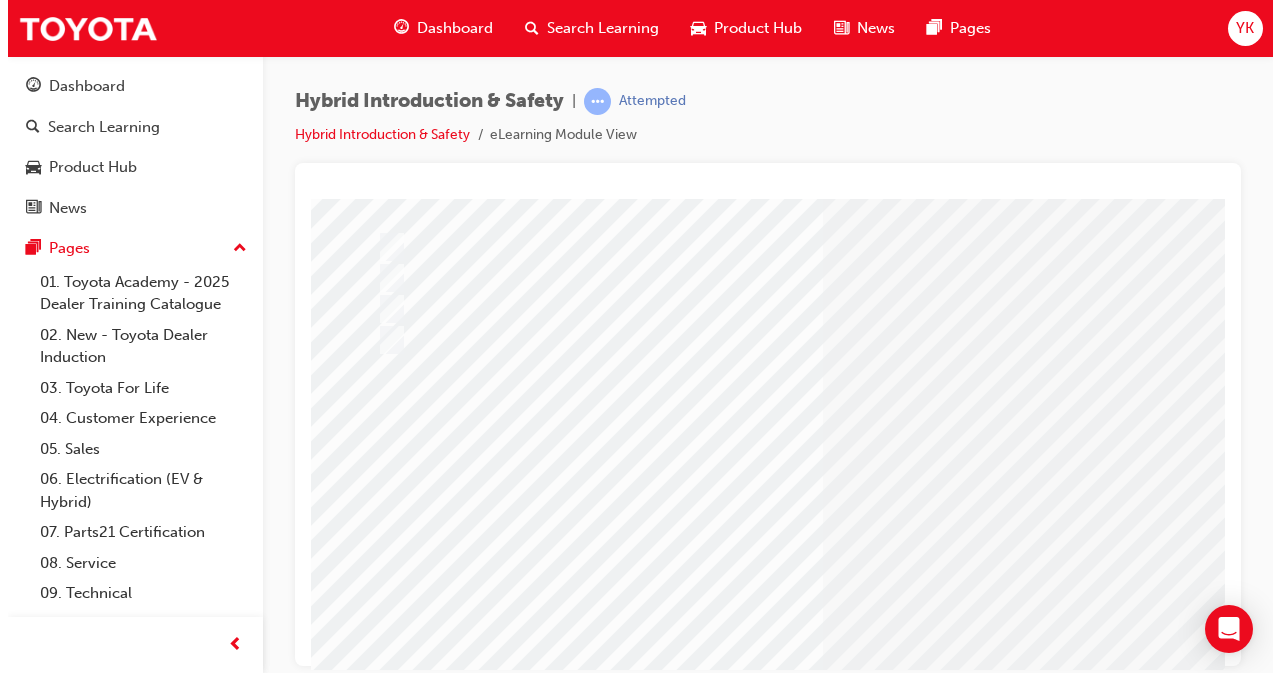 scroll, scrollTop: 0, scrollLeft: 0, axis: both 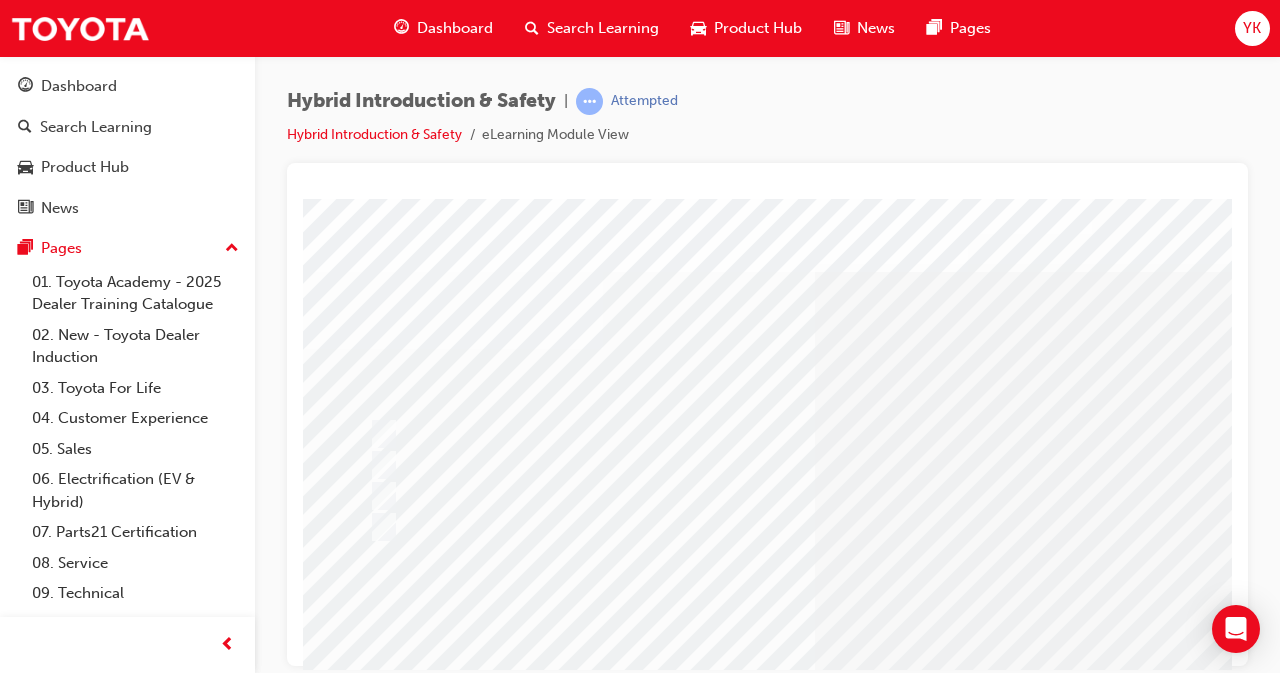 click at bounding box center [983, 1278] 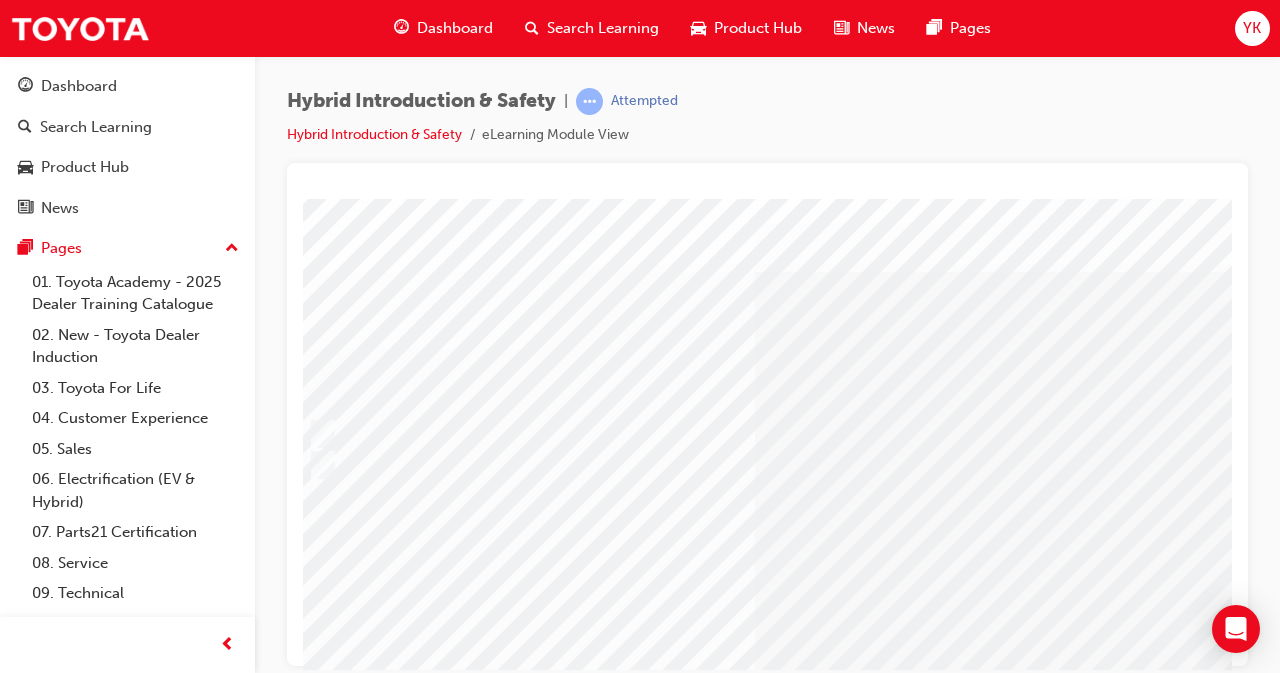 scroll, scrollTop: 0, scrollLeft: 0, axis: both 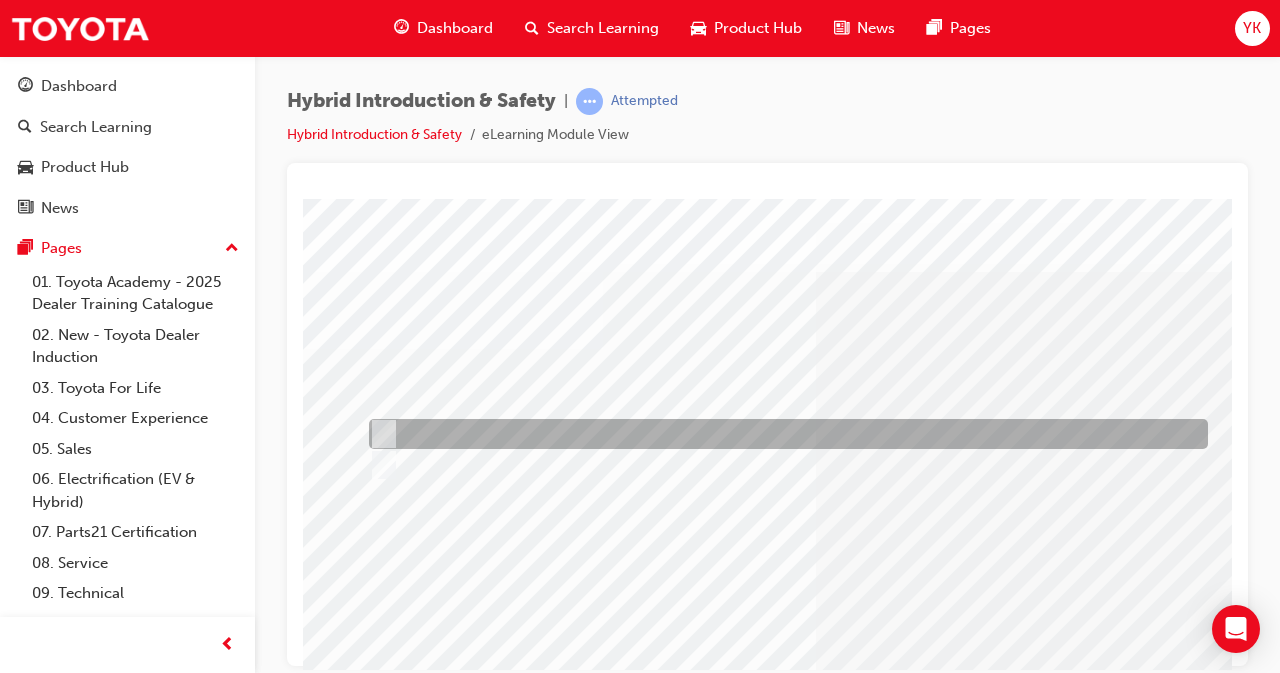 click at bounding box center (783, 434) 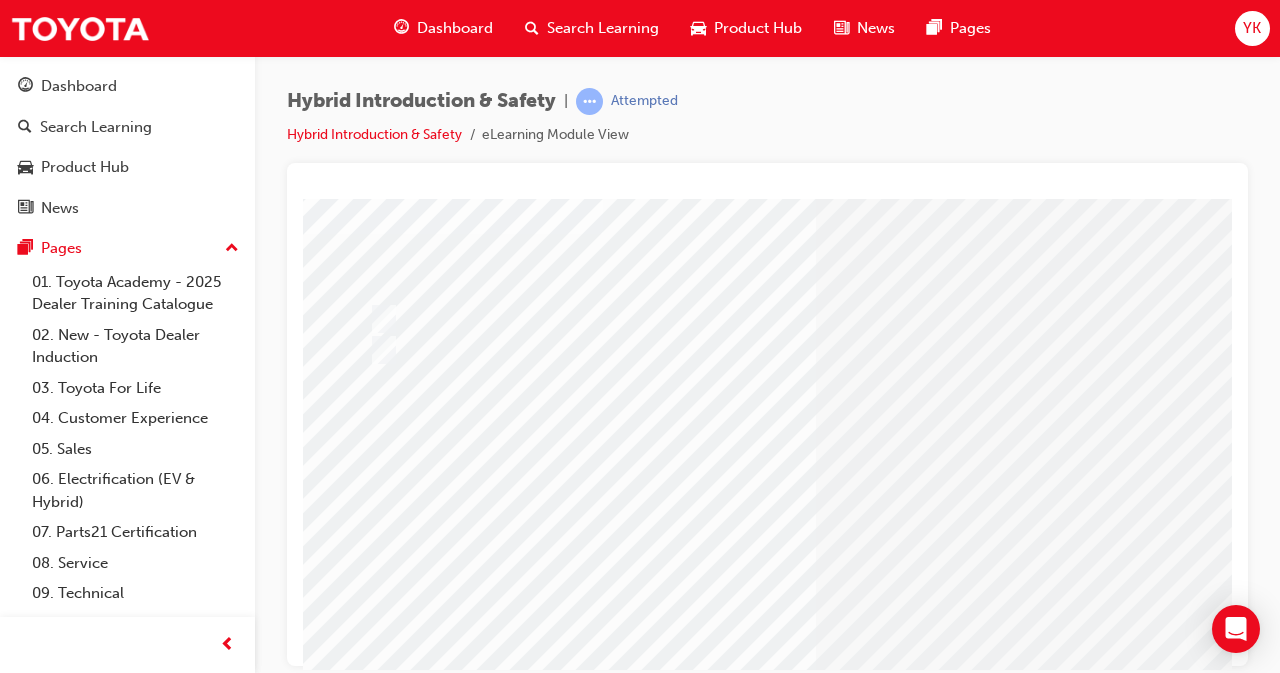 scroll, scrollTop: 309, scrollLeft: 0, axis: vertical 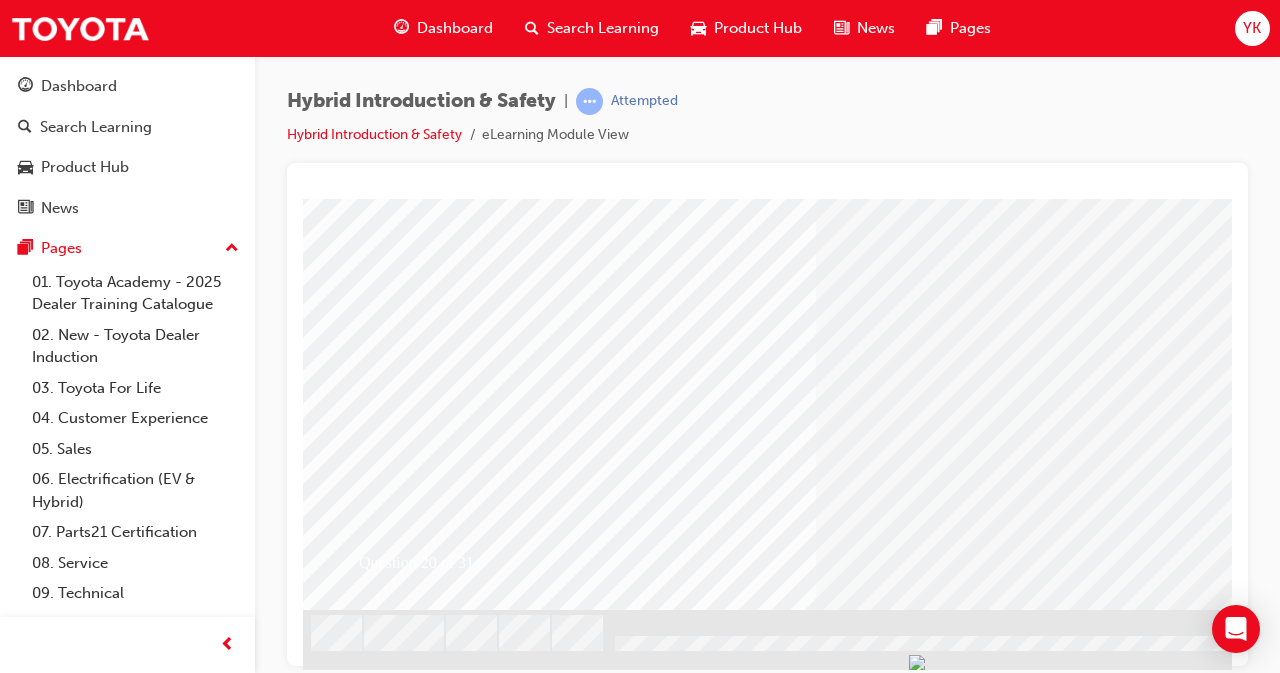 click at bounding box center [375, 2558] 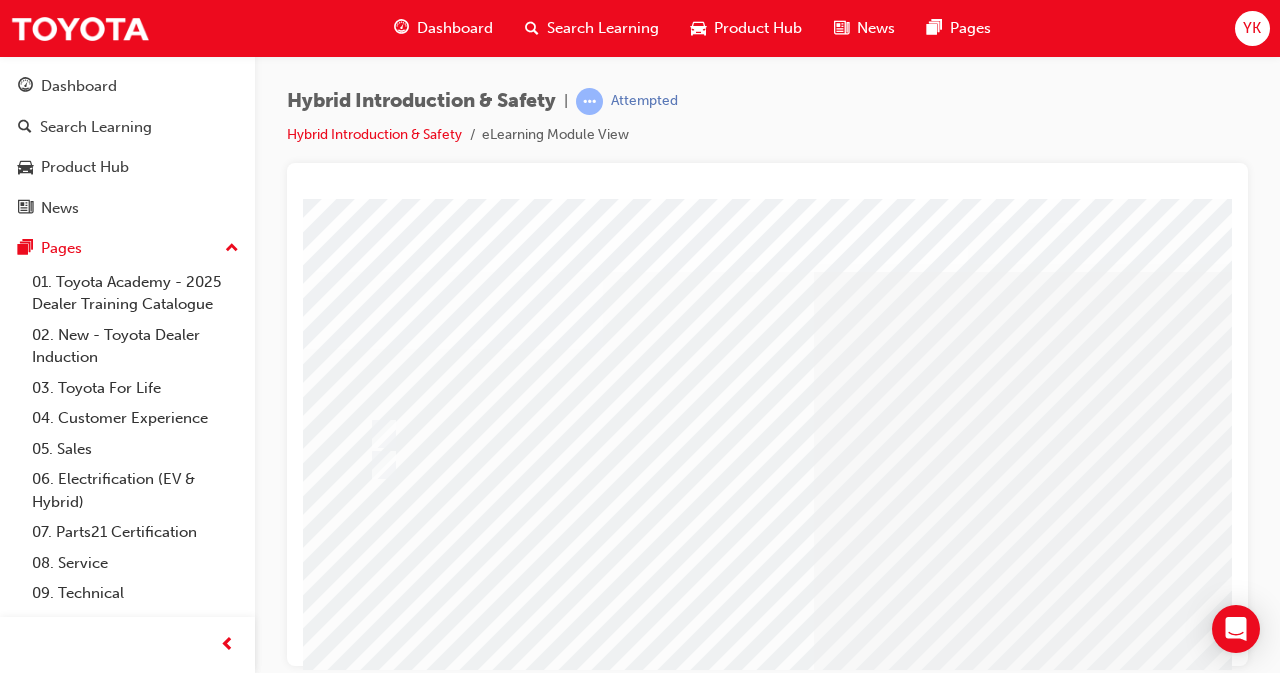 scroll, scrollTop: 247, scrollLeft: 0, axis: vertical 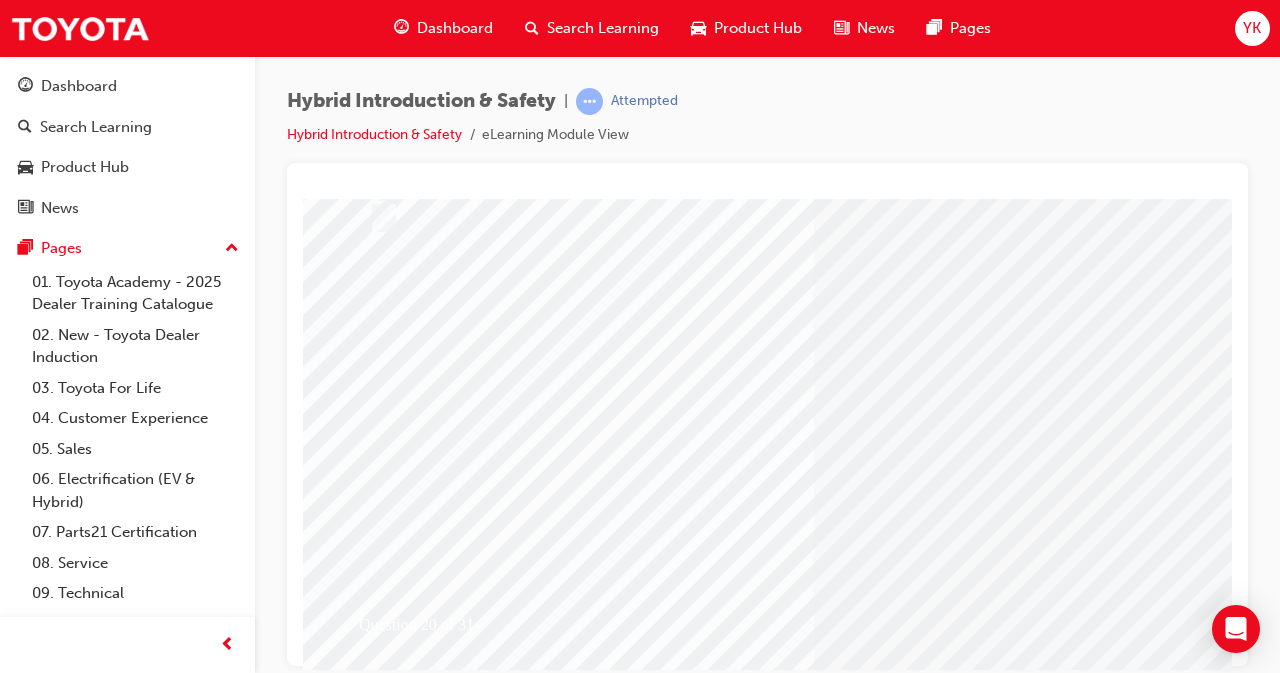 click at bounding box center (983, 1031) 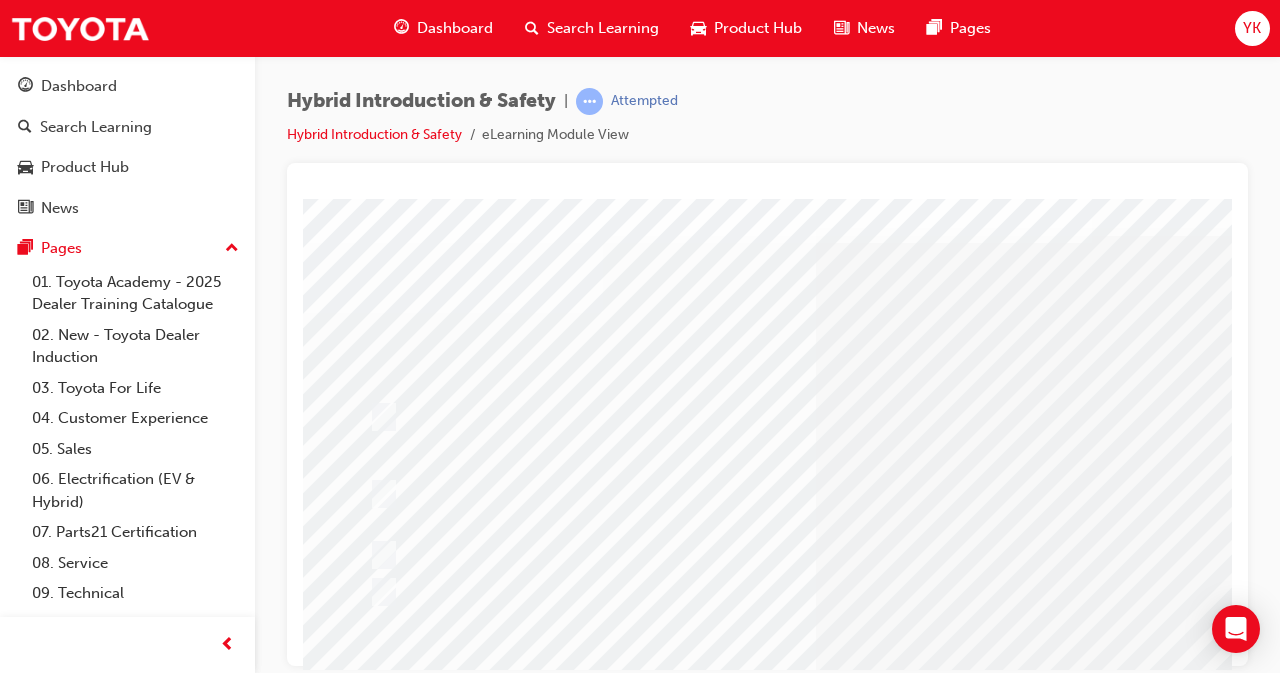 scroll, scrollTop: 32, scrollLeft: 0, axis: vertical 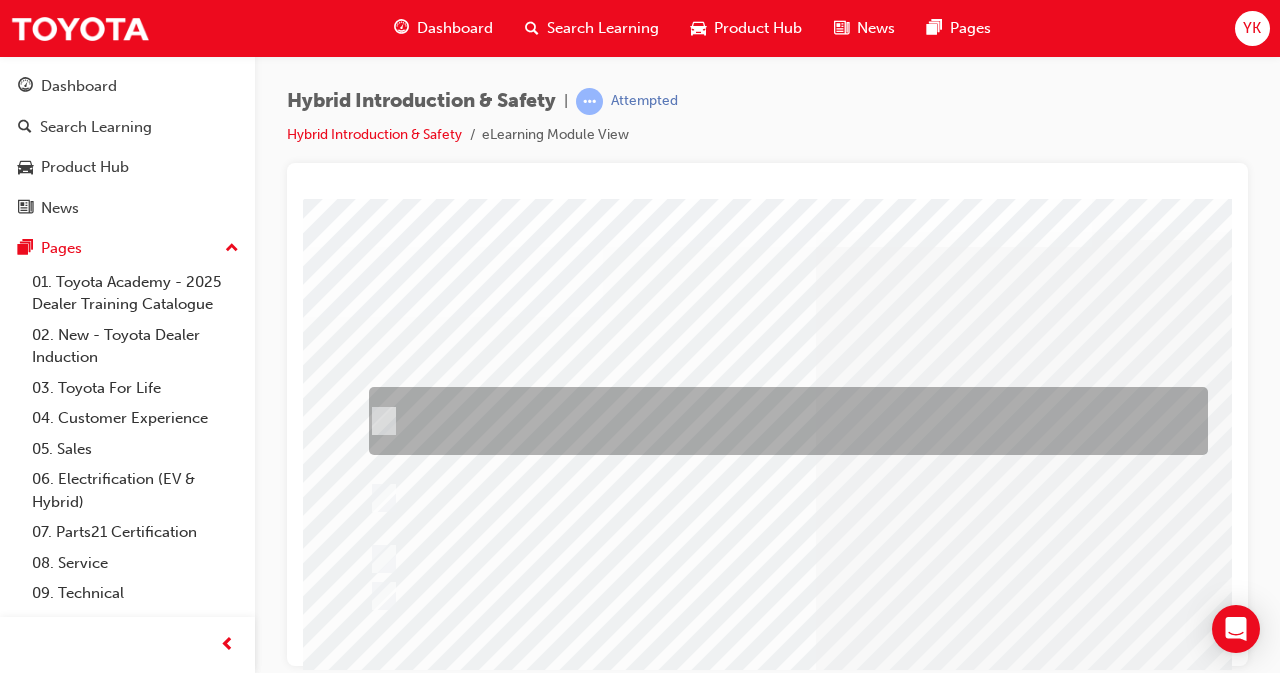 click at bounding box center [380, 421] 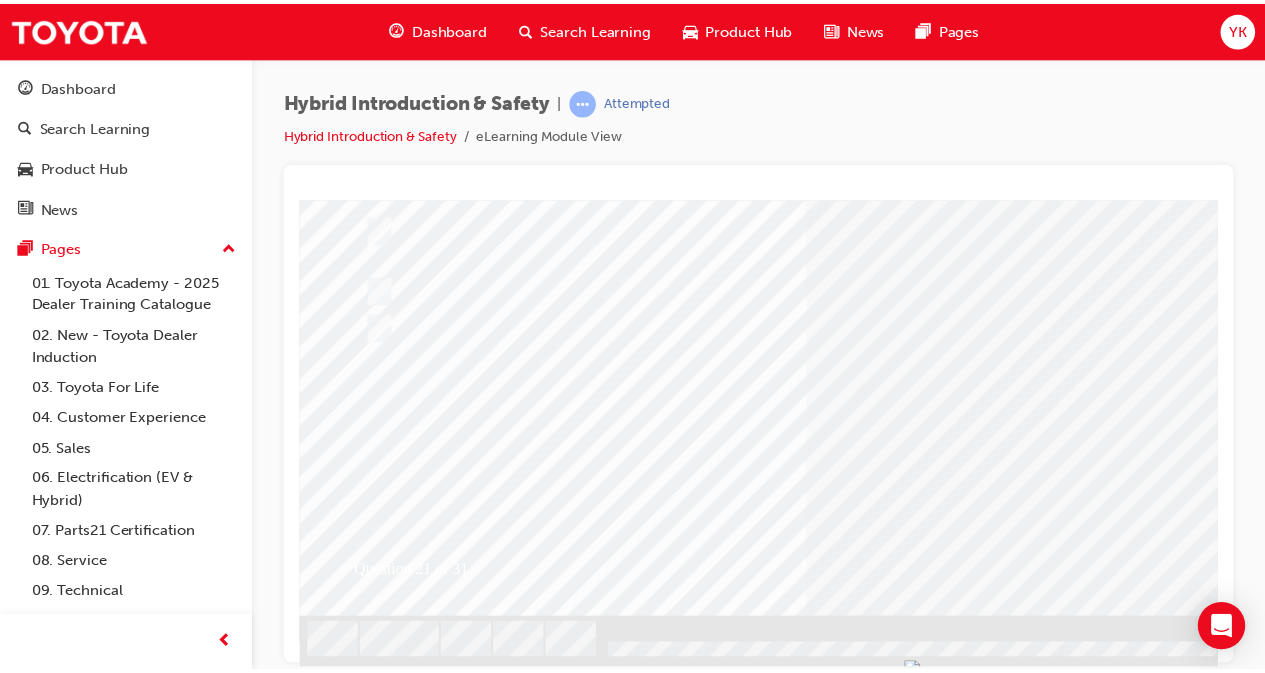 scroll, scrollTop: 301, scrollLeft: 0, axis: vertical 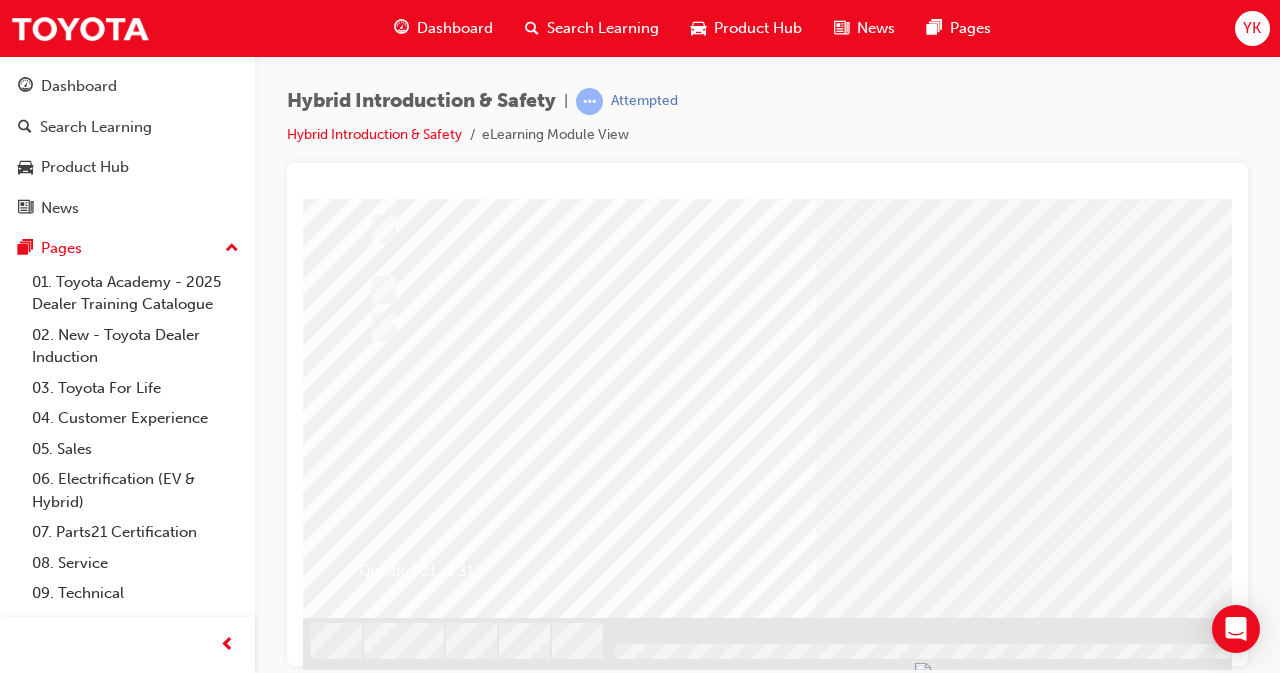 click at bounding box center [375, 2610] 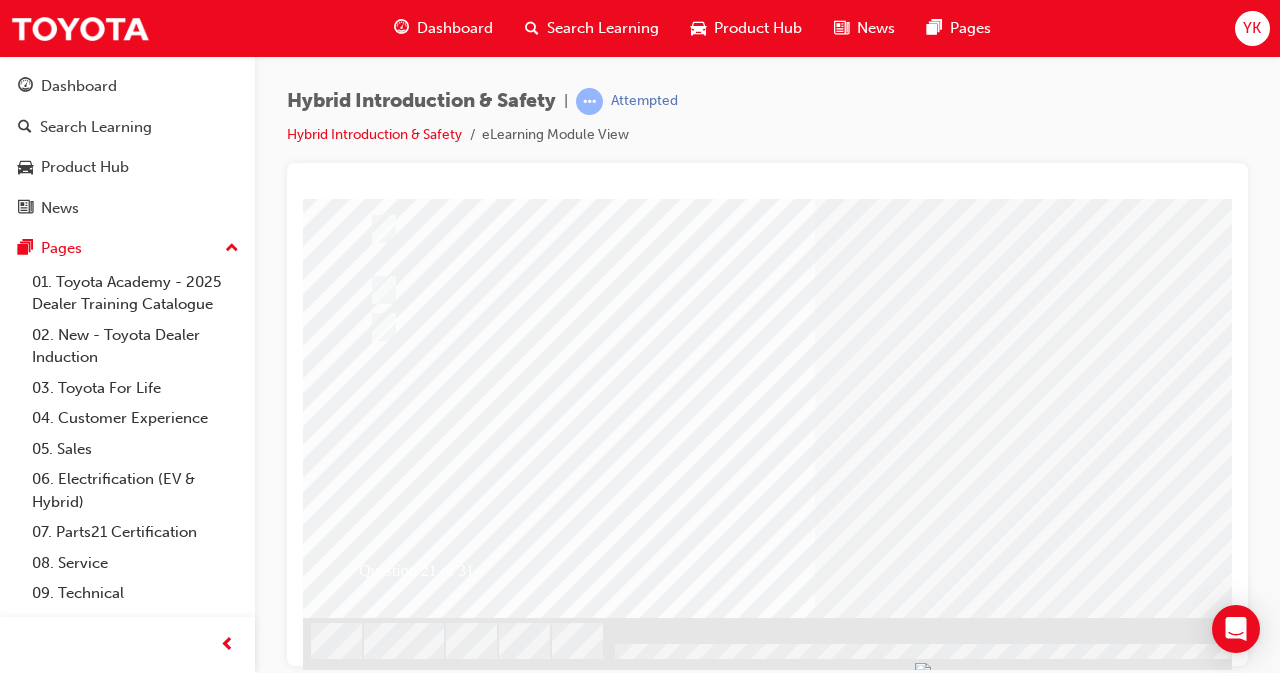 scroll, scrollTop: 0, scrollLeft: 0, axis: both 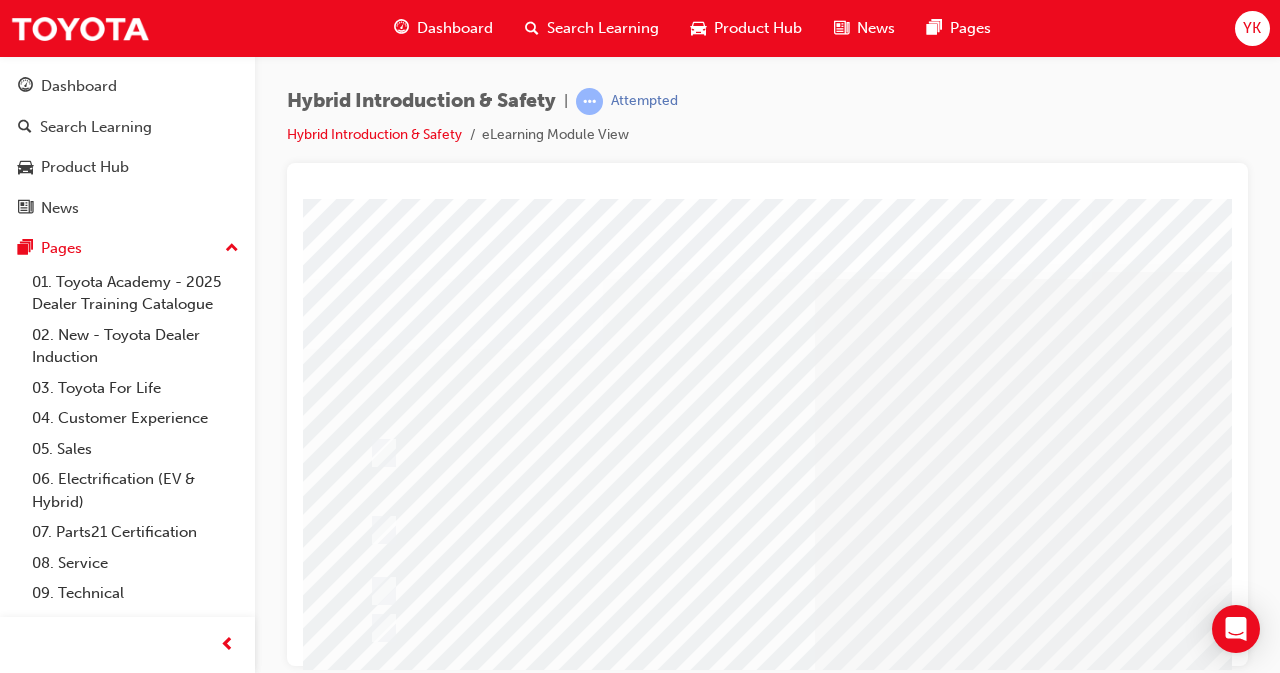 click at bounding box center [783, 530] 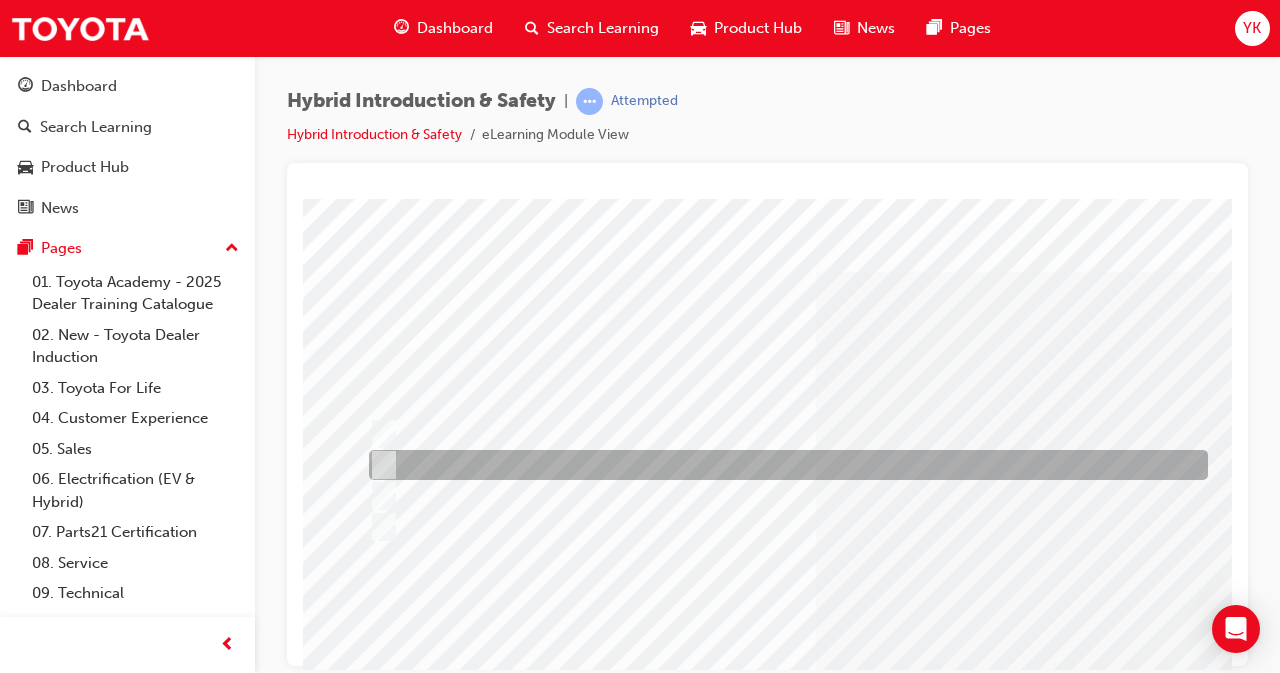 click at bounding box center [380, 465] 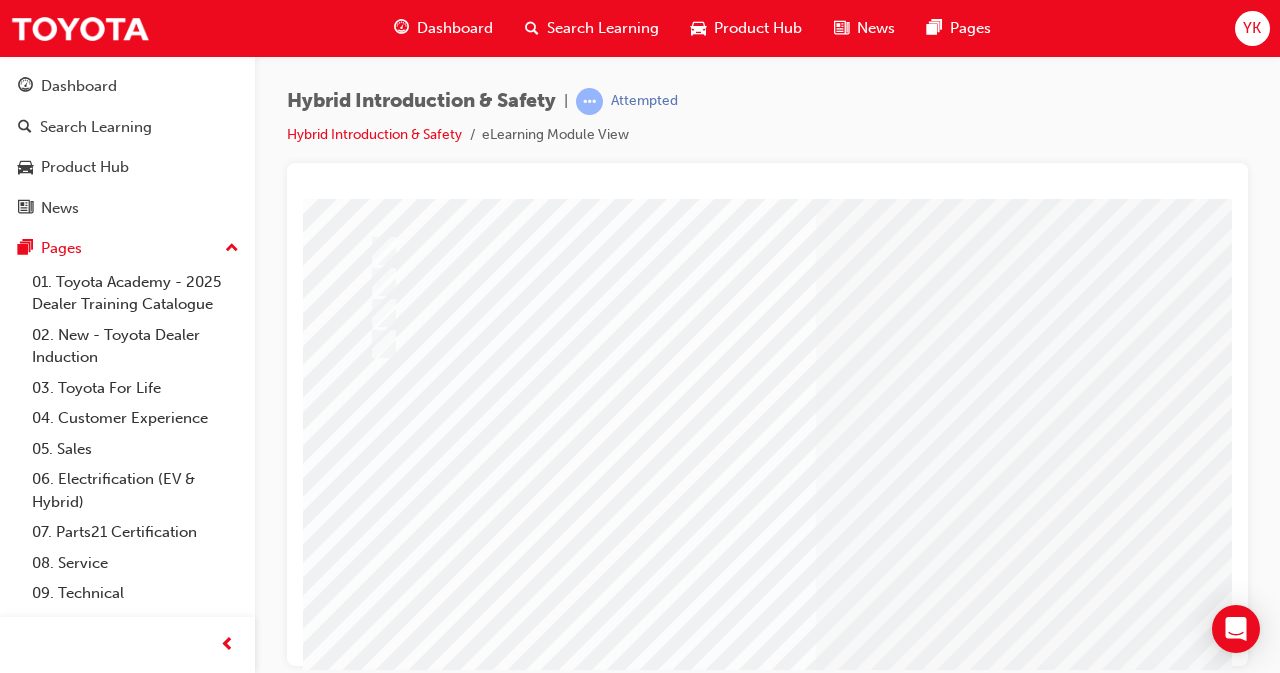 click at bounding box center (375, 2728) 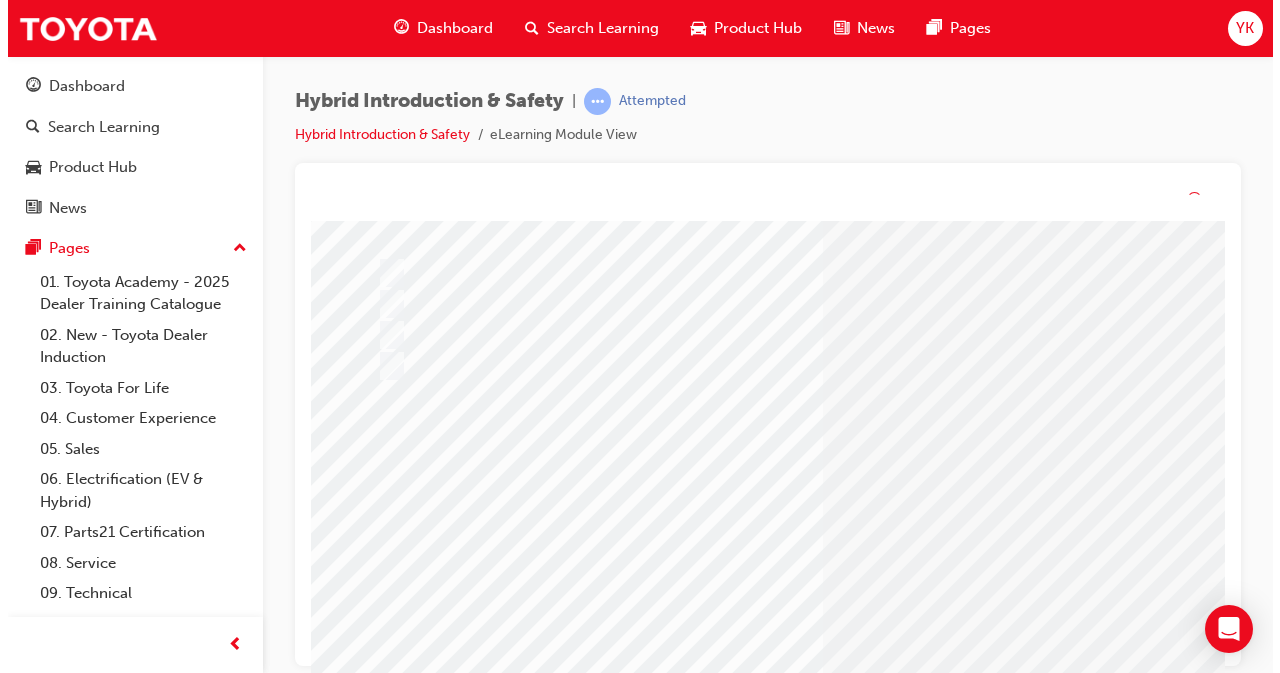 scroll, scrollTop: 0, scrollLeft: 0, axis: both 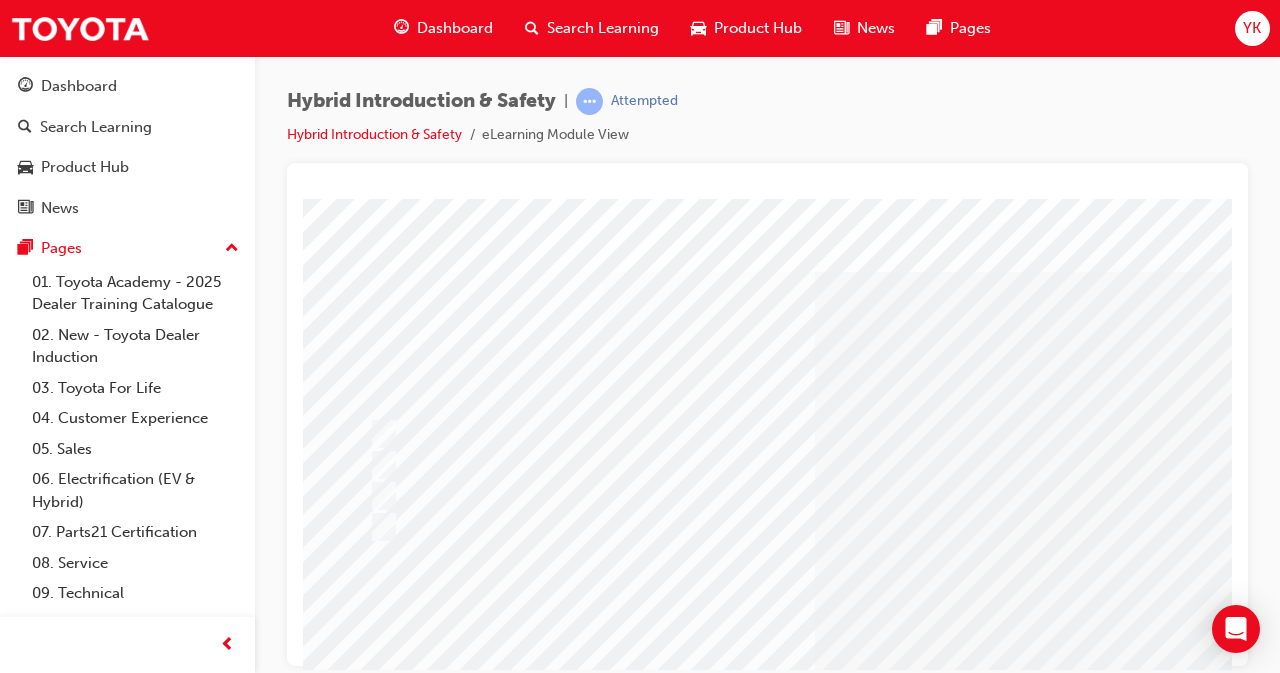 click at bounding box center [983, 2767] 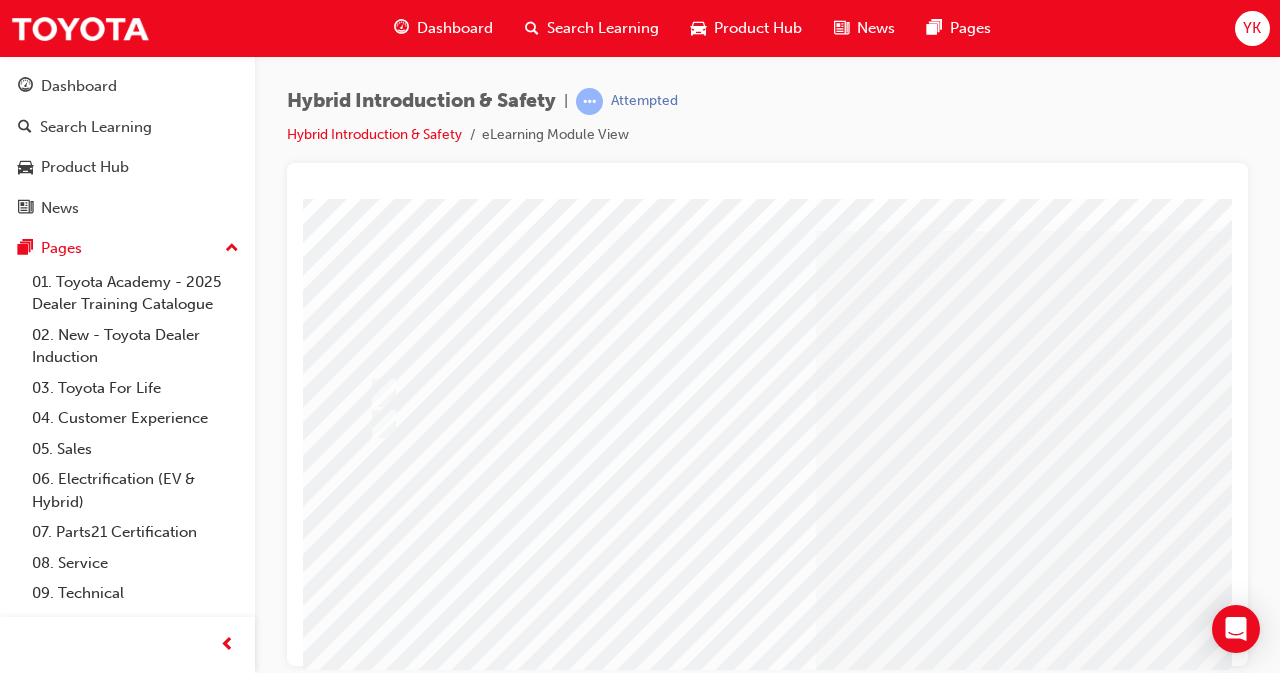 scroll, scrollTop: 45, scrollLeft: 0, axis: vertical 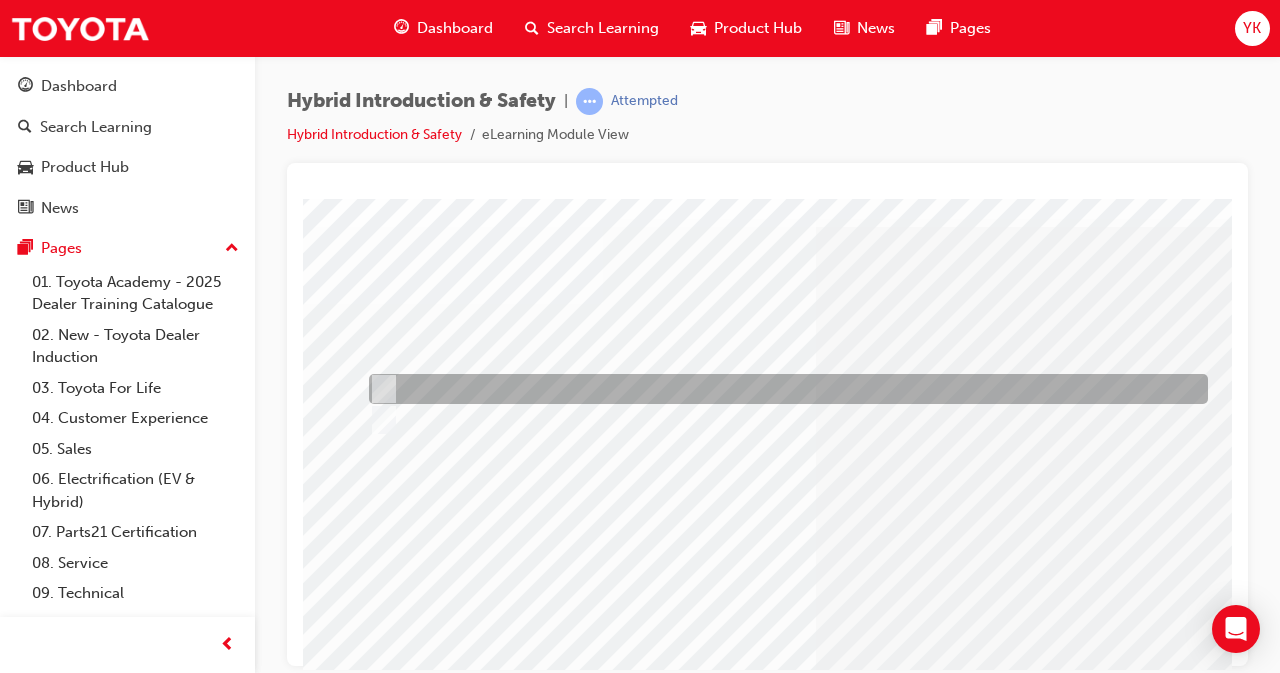 click at bounding box center [380, 389] 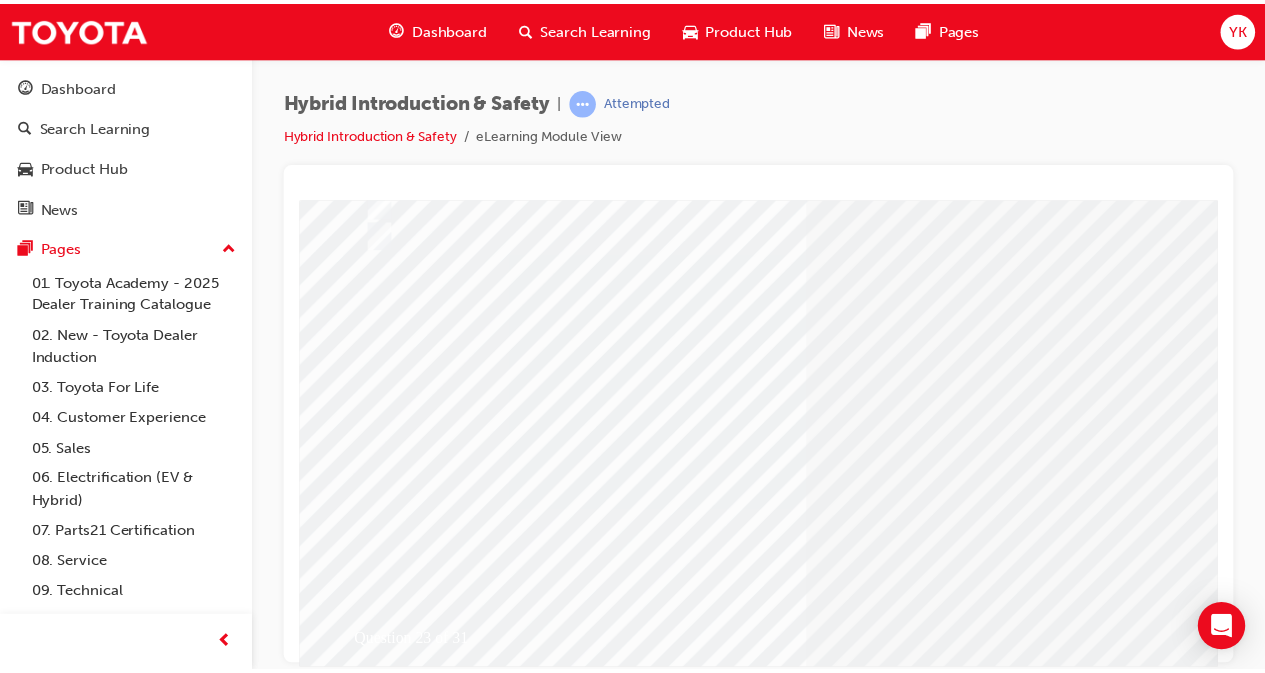 scroll, scrollTop: 231, scrollLeft: 0, axis: vertical 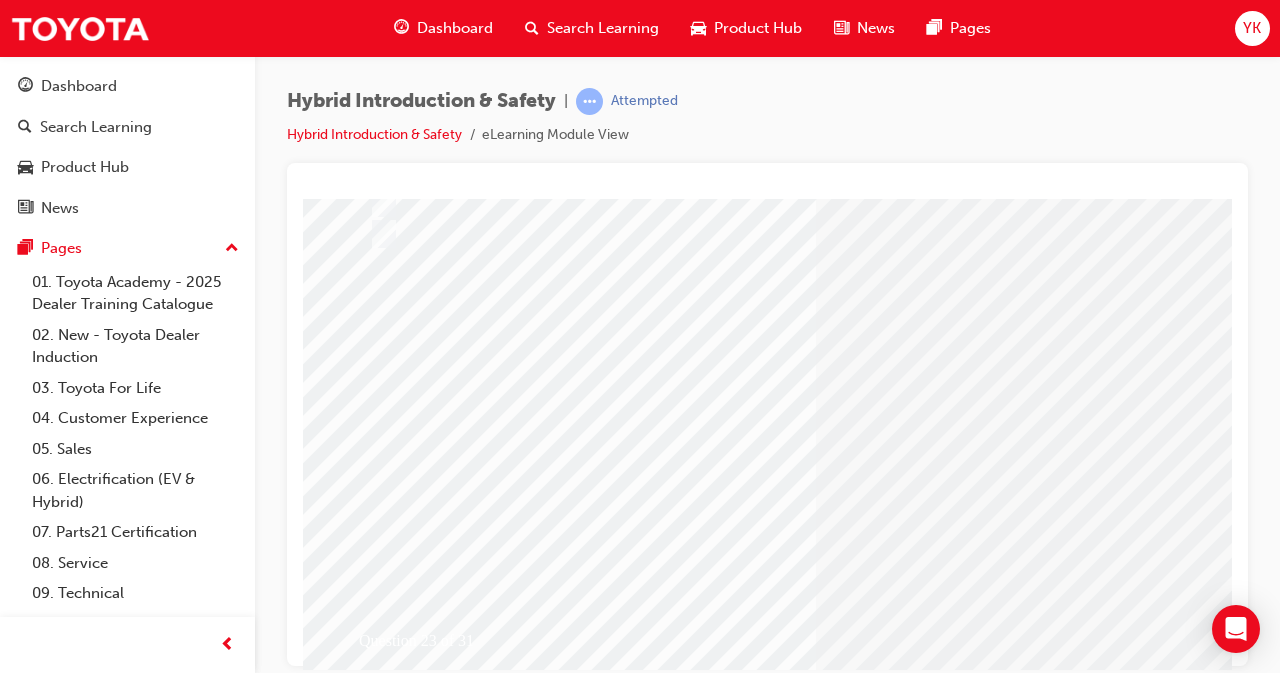 click at bounding box center [375, 2636] 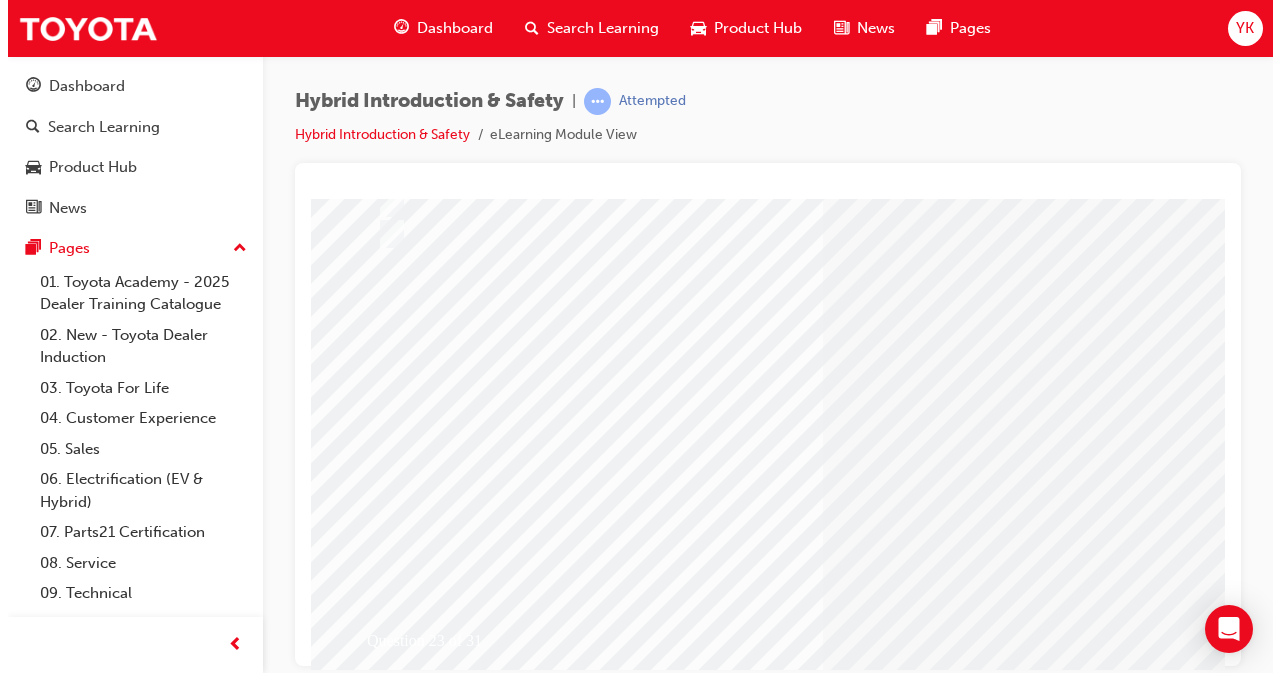 scroll, scrollTop: 0, scrollLeft: 0, axis: both 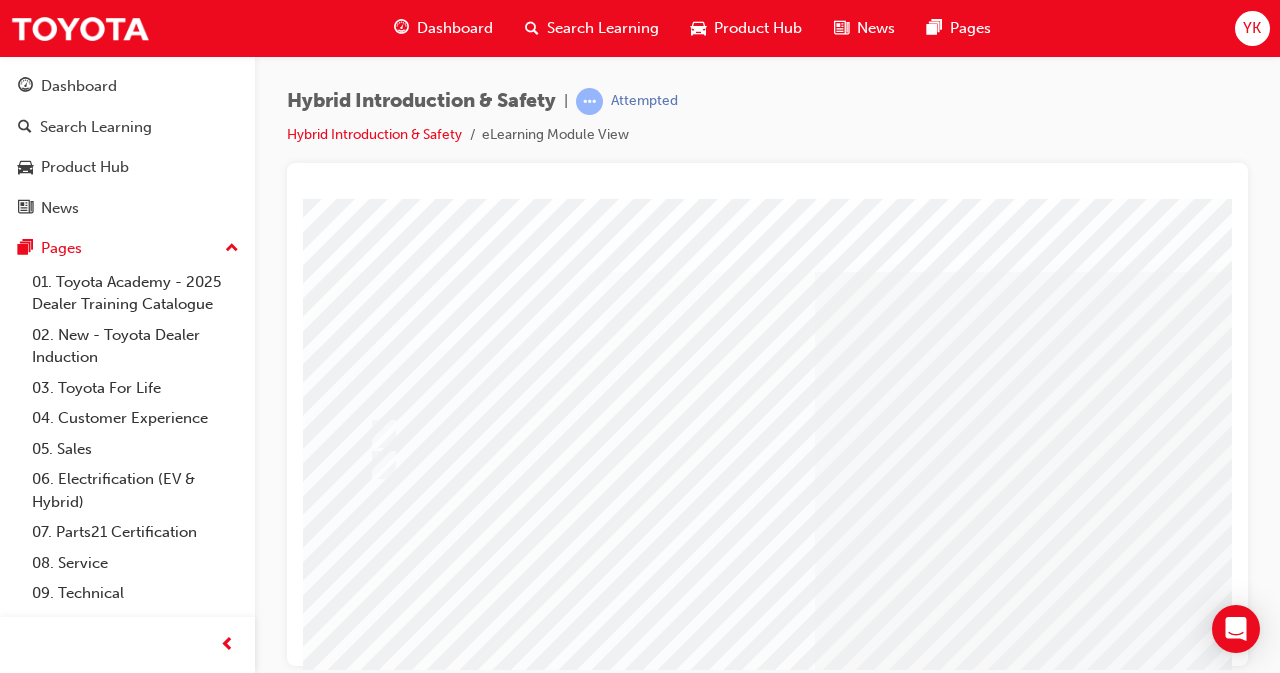 click at bounding box center [783, 465] 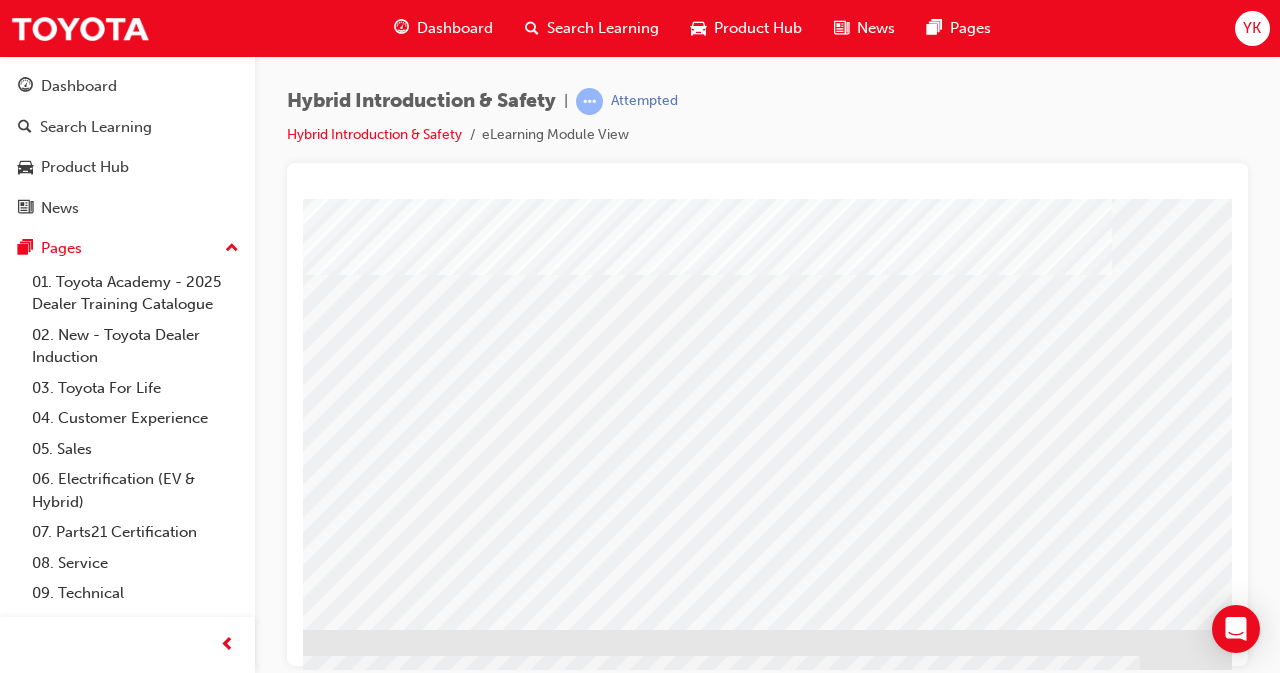scroll, scrollTop: 290, scrollLeft: 401, axis: both 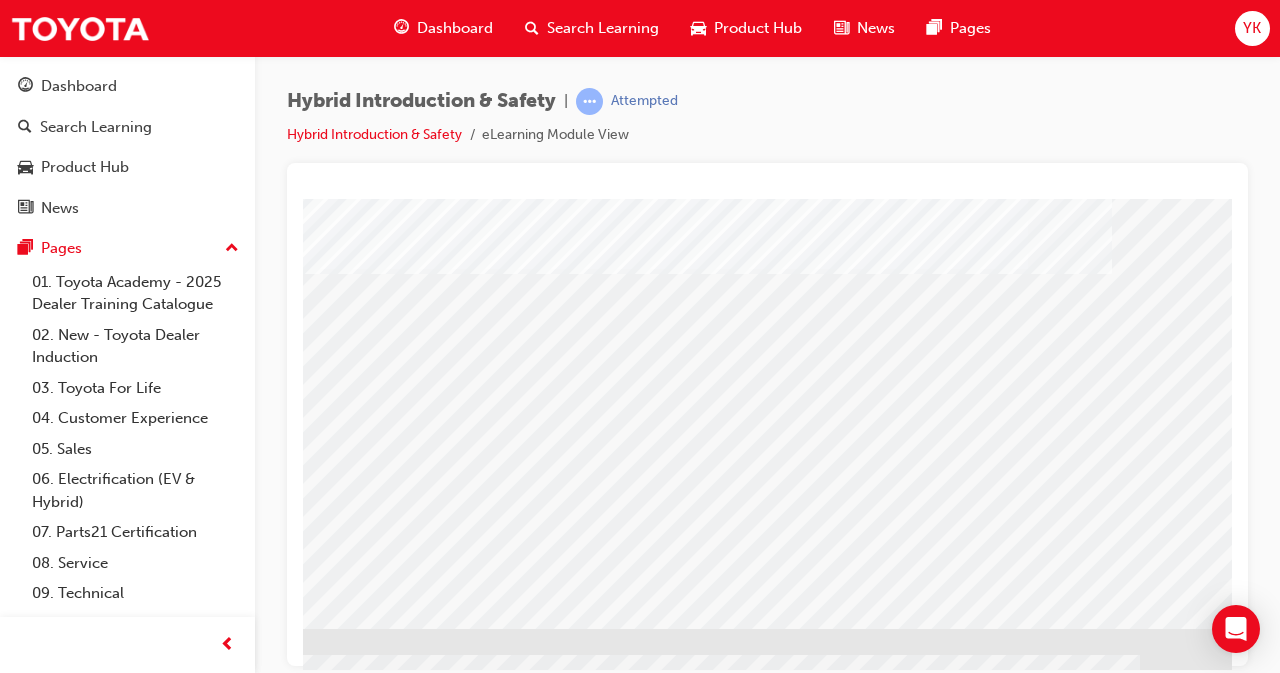 click at bounding box center [-35, 1647] 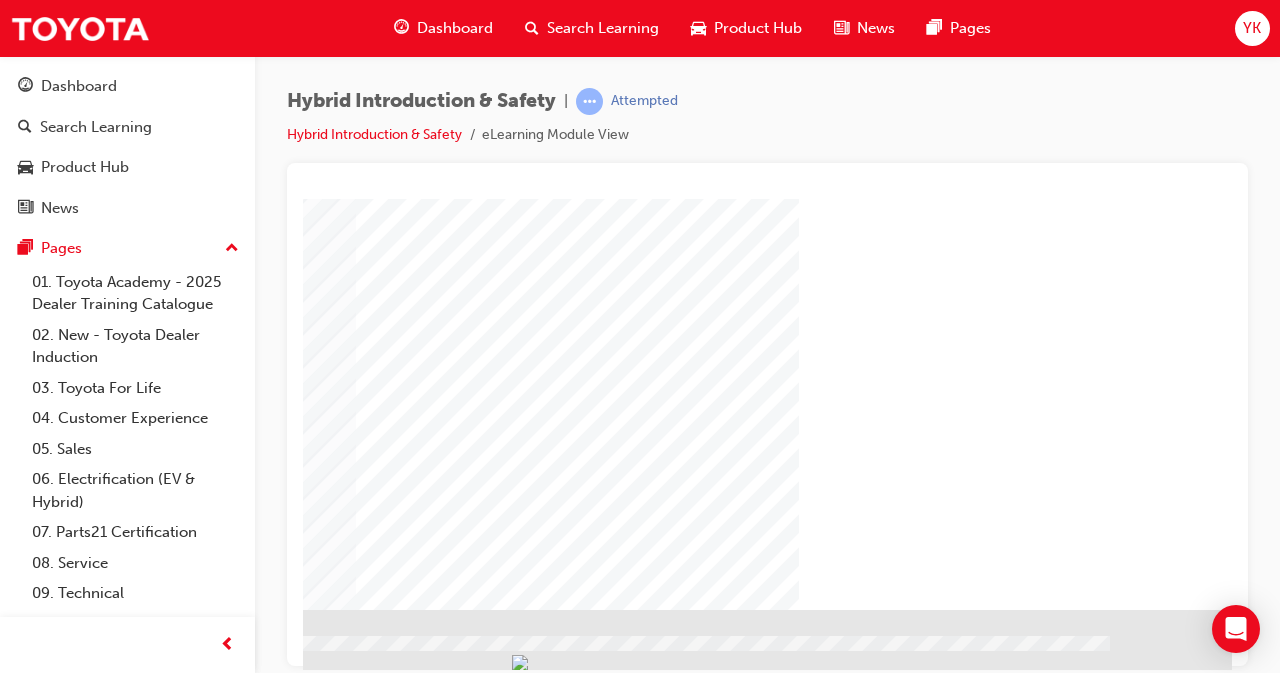 scroll, scrollTop: 308, scrollLeft: 446, axis: both 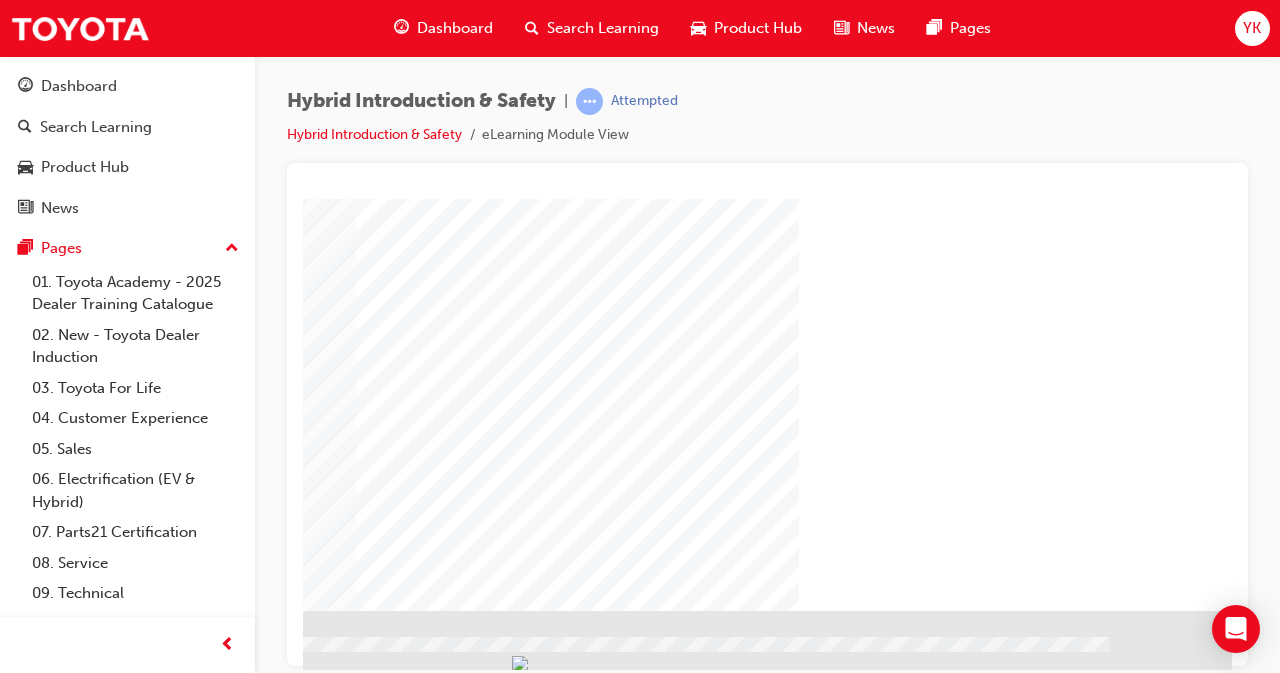 click at bounding box center [-65, 1525] 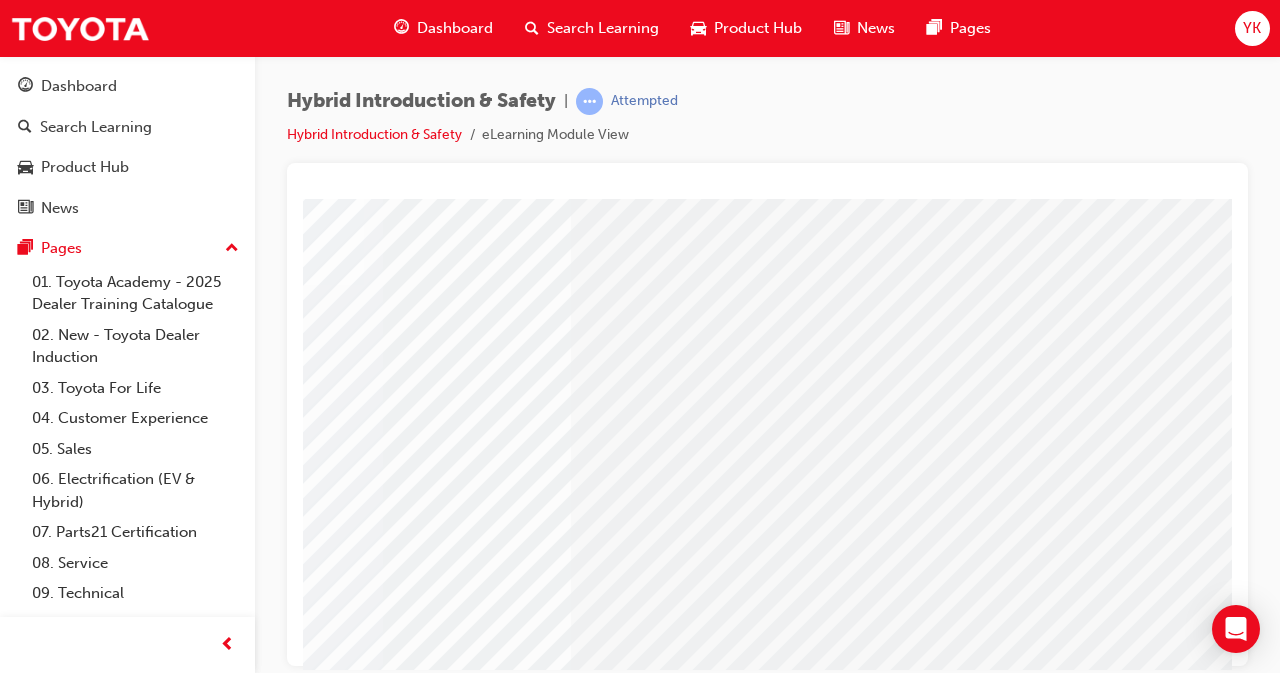 scroll, scrollTop: 309, scrollLeft: 446, axis: both 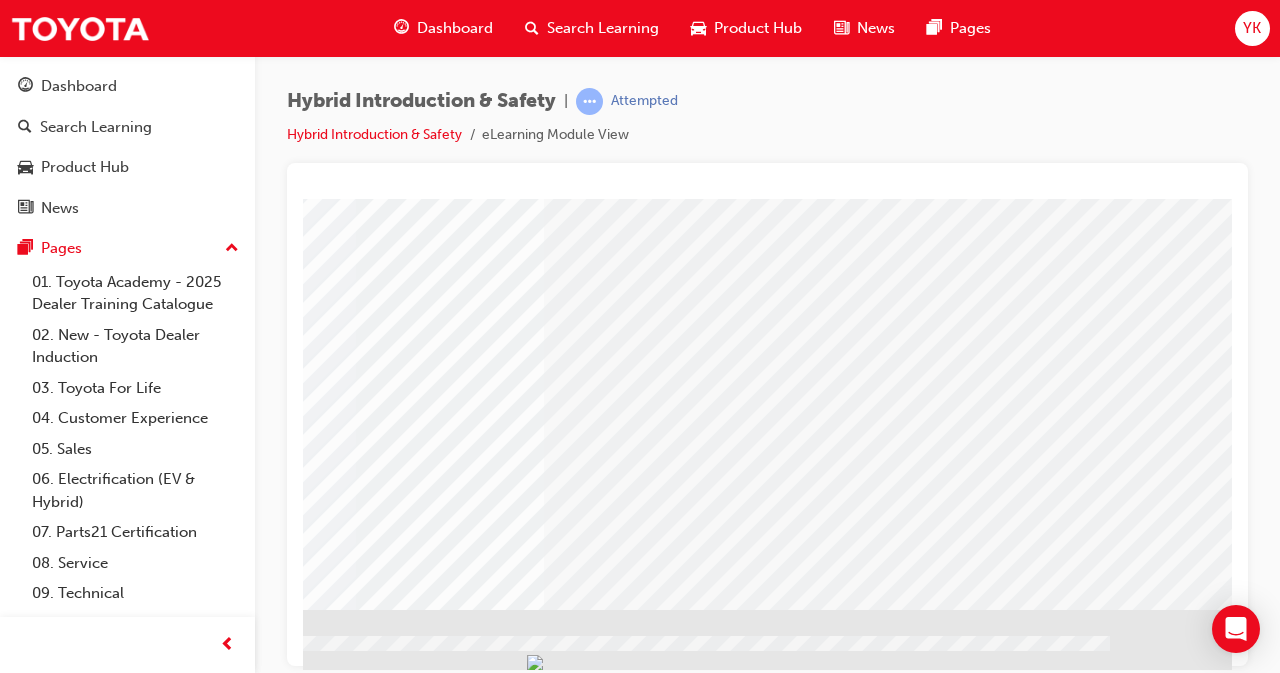 click at bounding box center (-65, 1575) 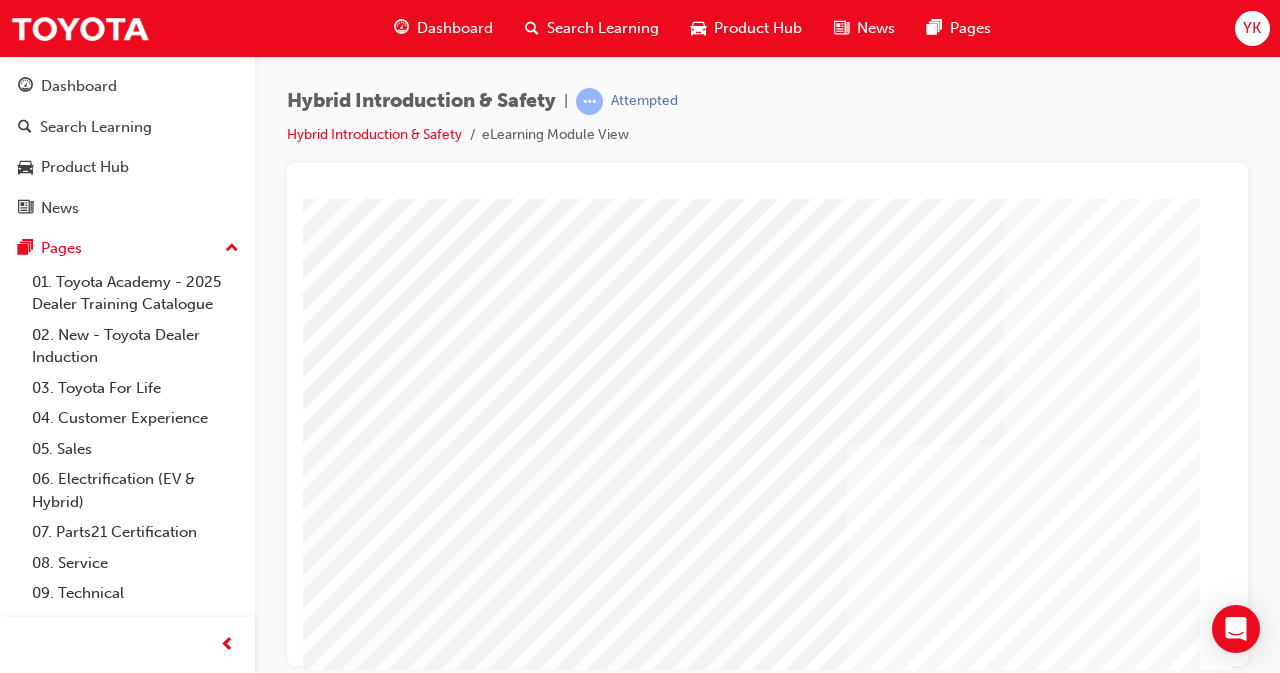 scroll, scrollTop: 225, scrollLeft: 43, axis: both 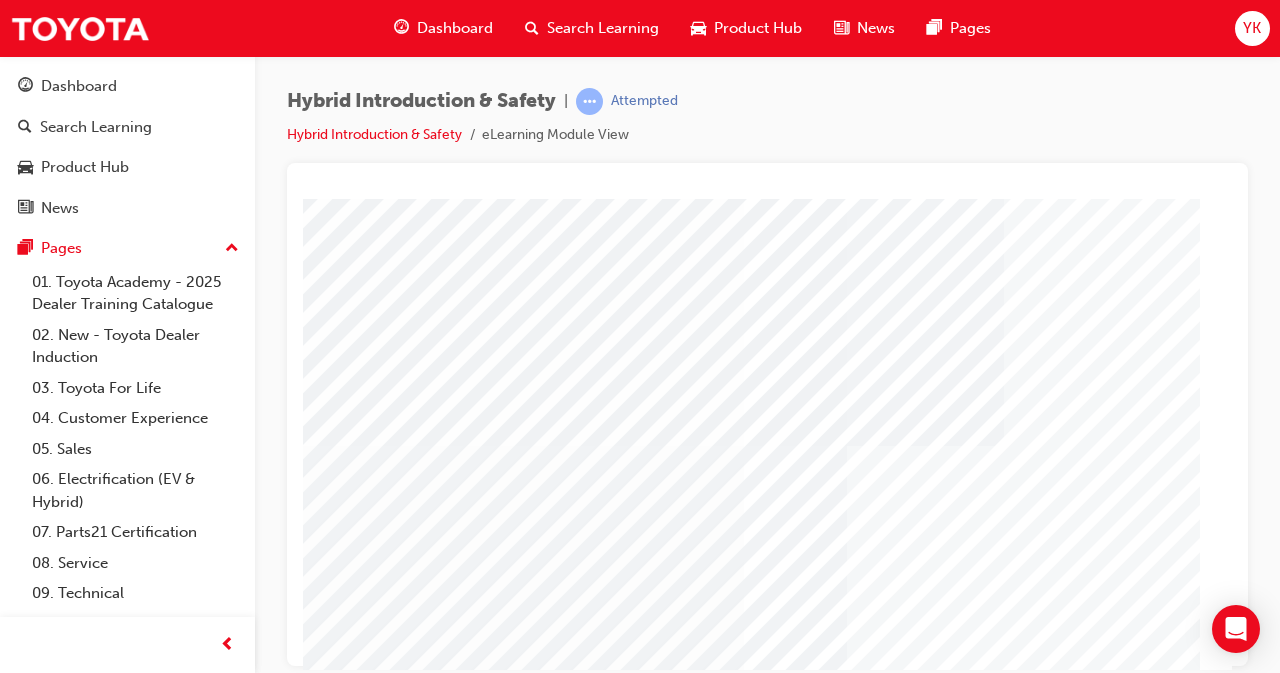 click at bounding box center [350, 2599] 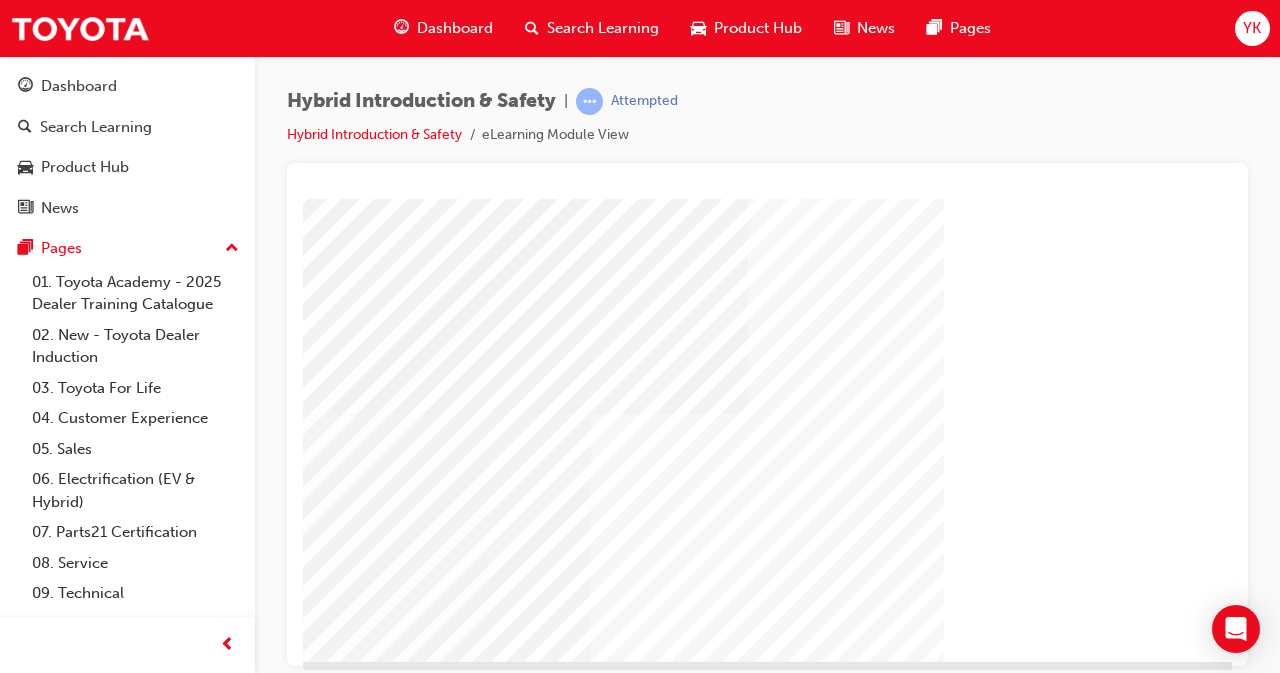 scroll, scrollTop: 250, scrollLeft: 446, axis: both 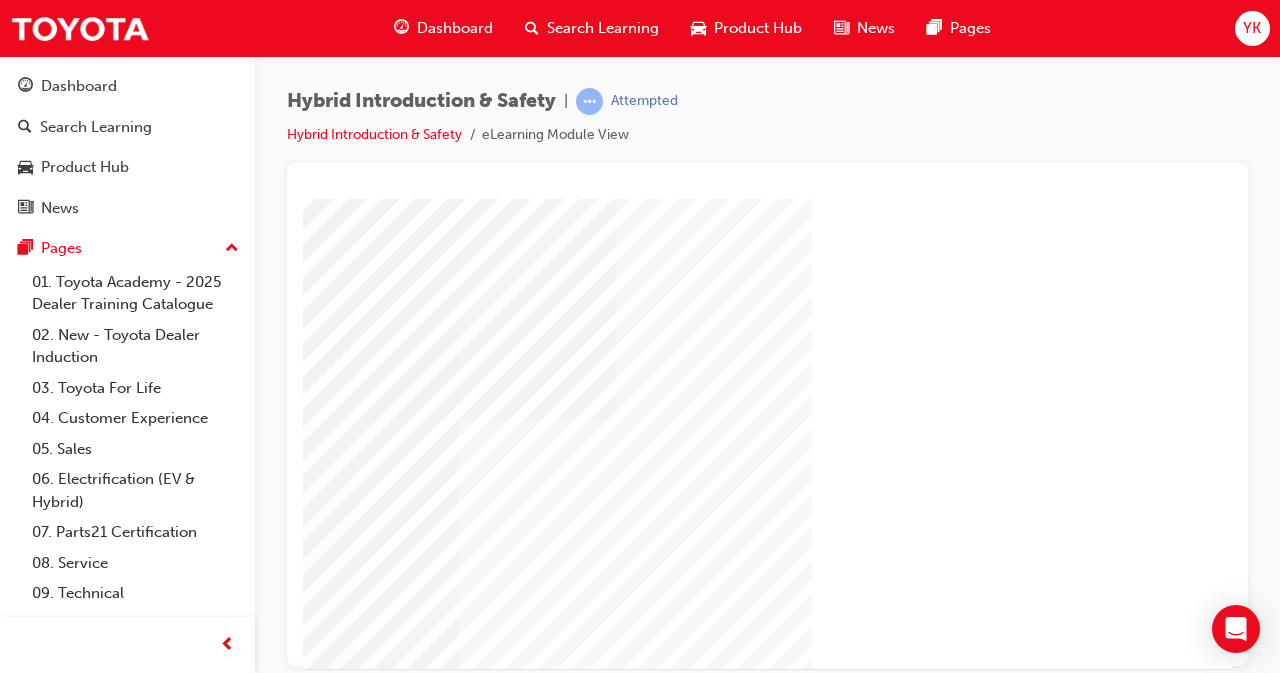 click at bounding box center (-65, 1752) 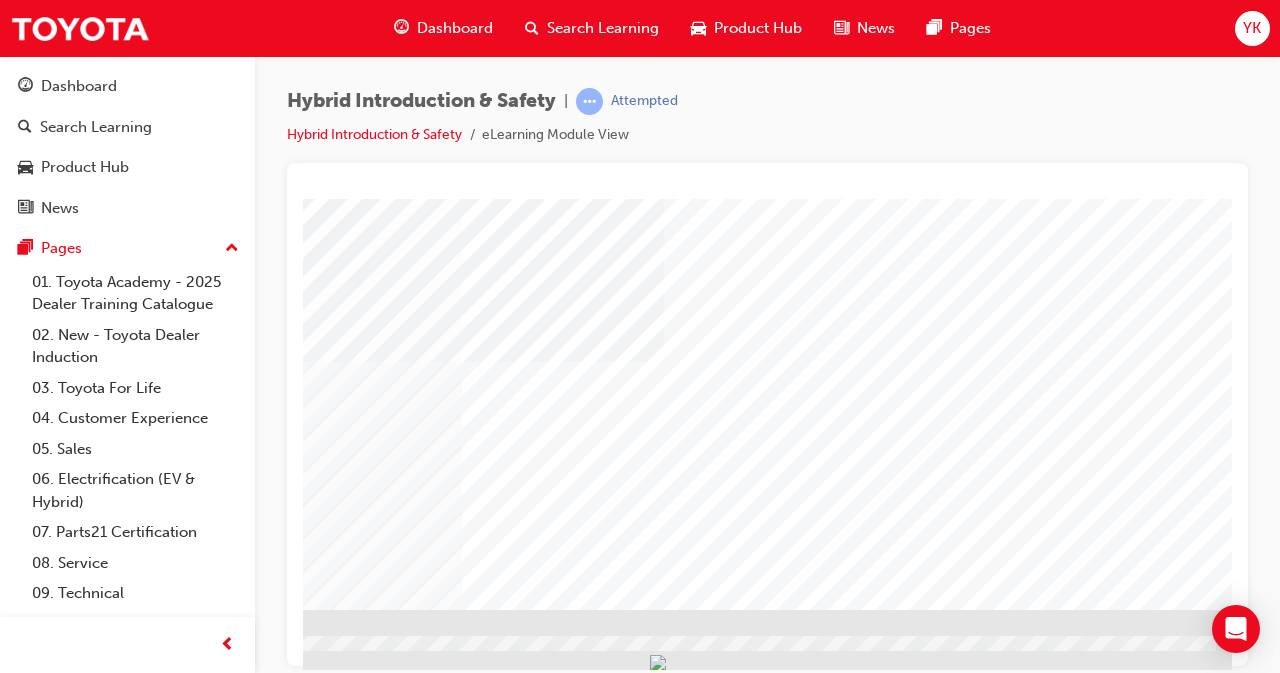 scroll, scrollTop: 309, scrollLeft: 446, axis: both 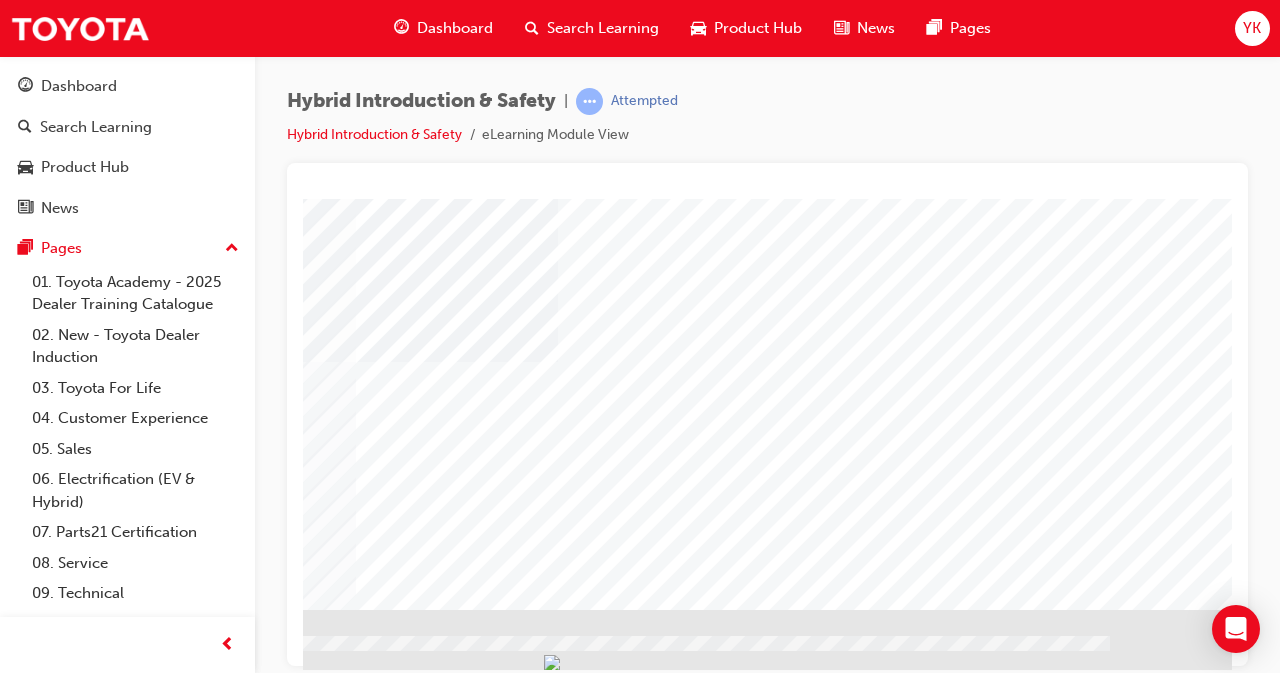 click at bounding box center [-65, 1513] 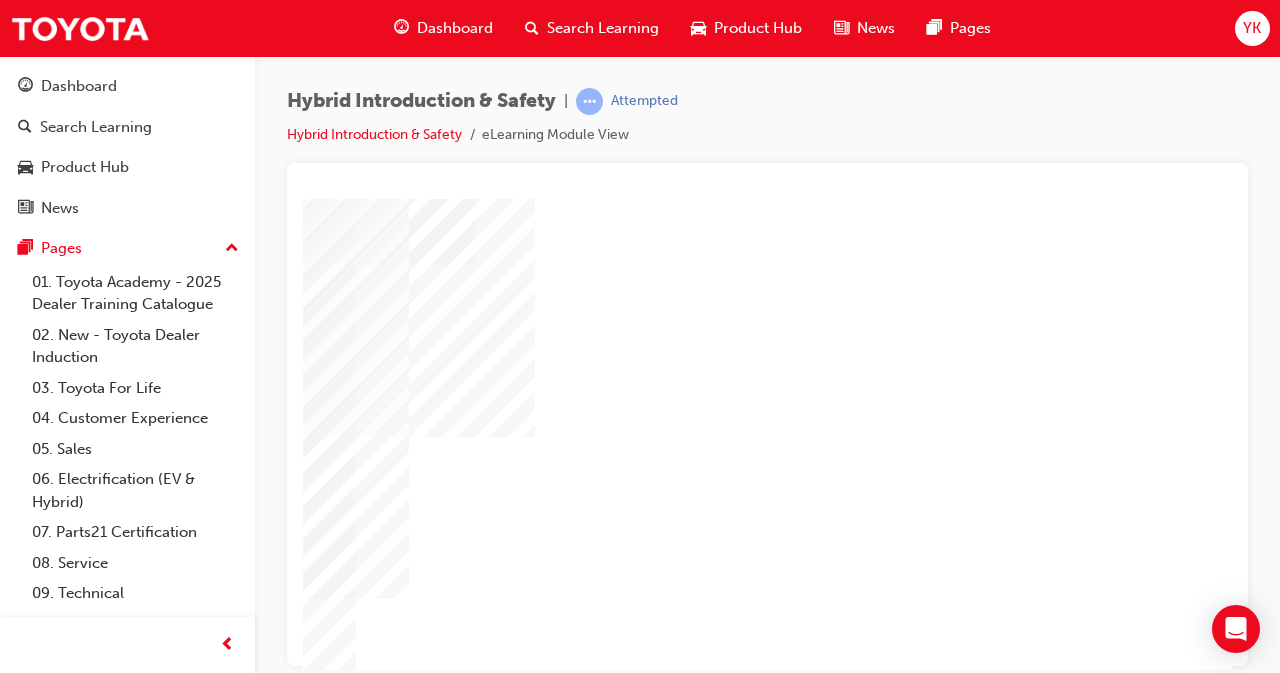 scroll, scrollTop: 276, scrollLeft: 446, axis: both 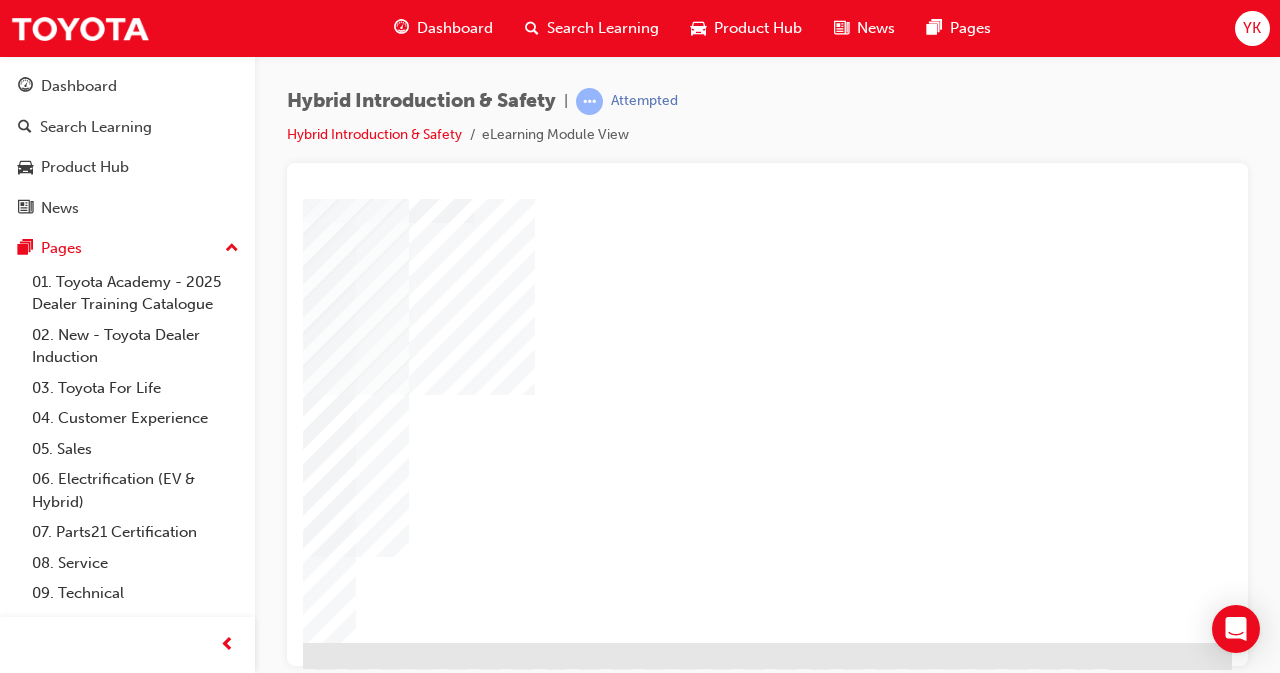 click at bounding box center [-65, 1835] 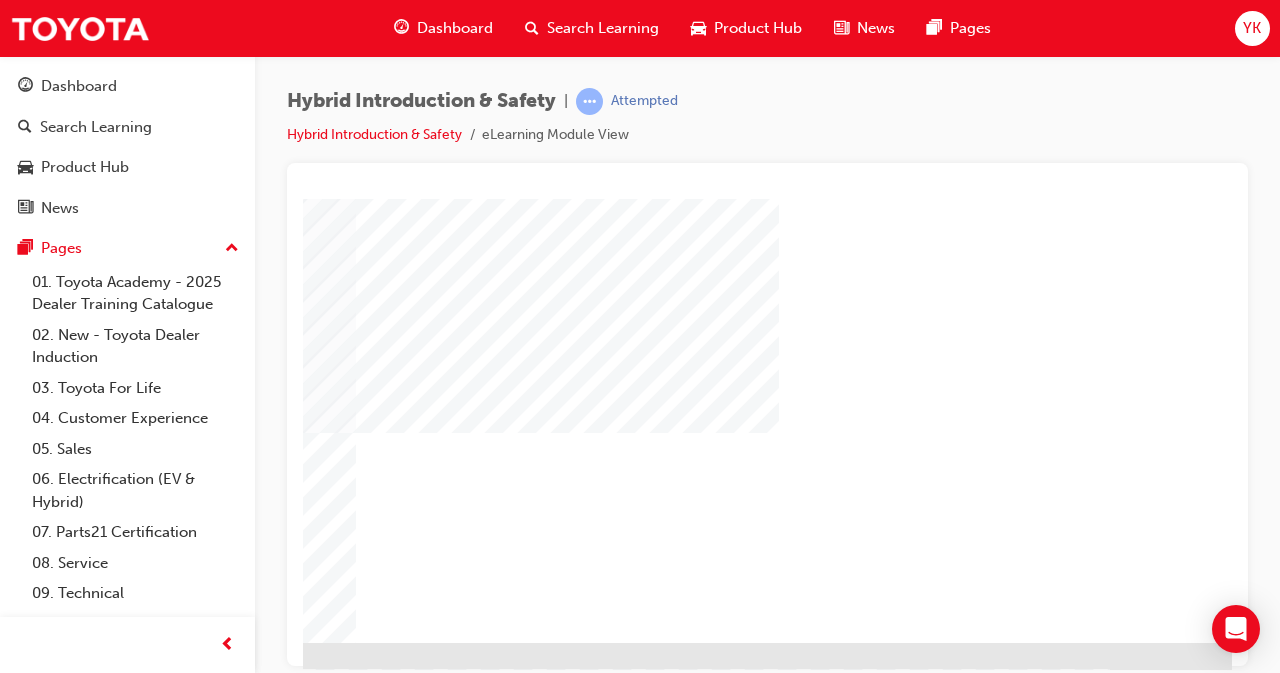 scroll, scrollTop: 0, scrollLeft: 0, axis: both 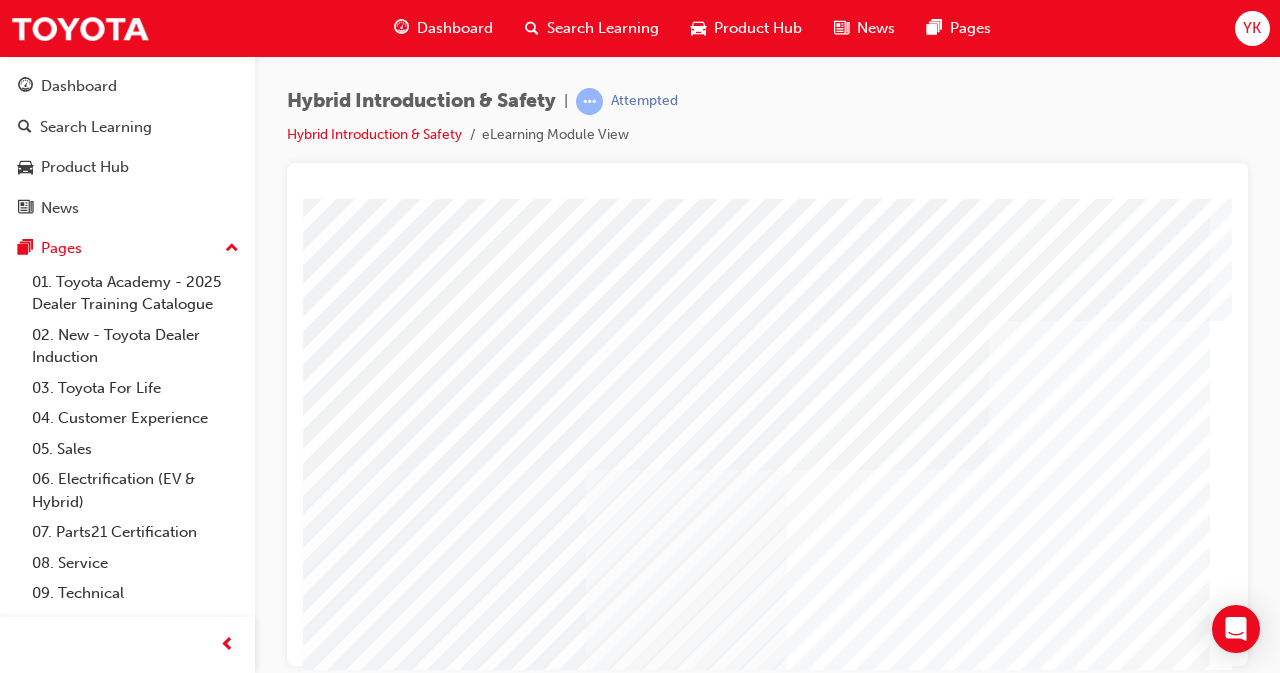click at bounding box center [424, 3685] 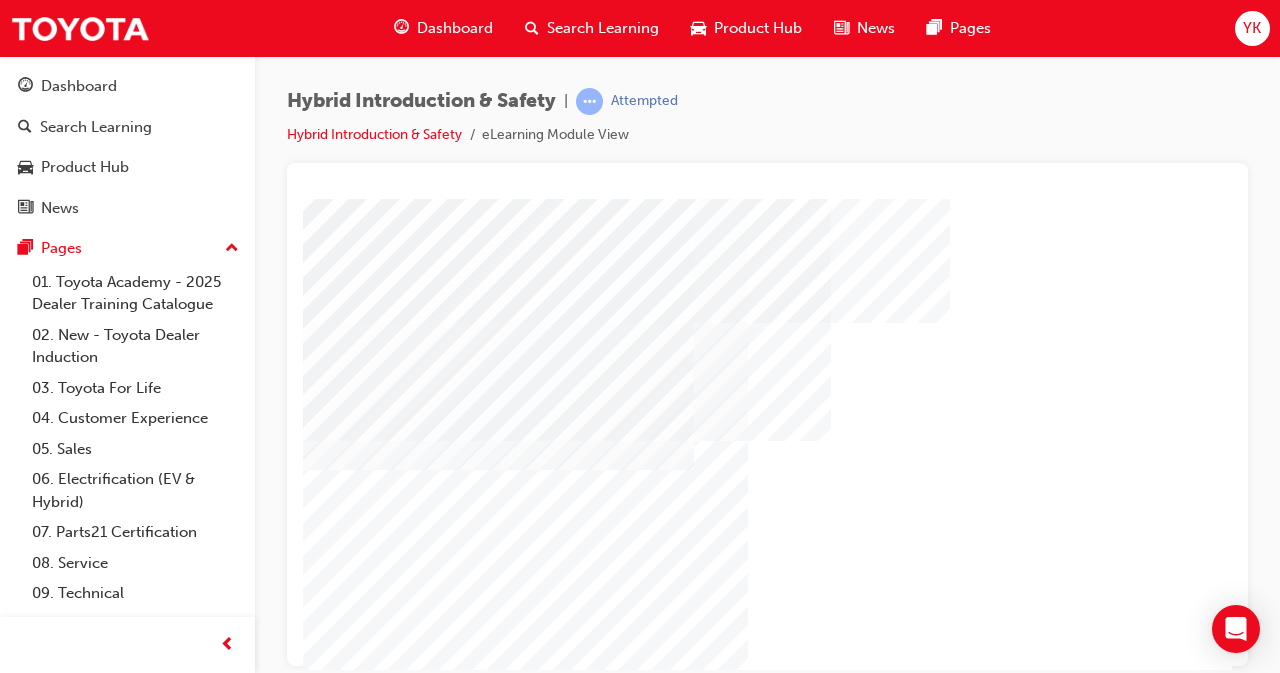 scroll, scrollTop: 146, scrollLeft: 30, axis: both 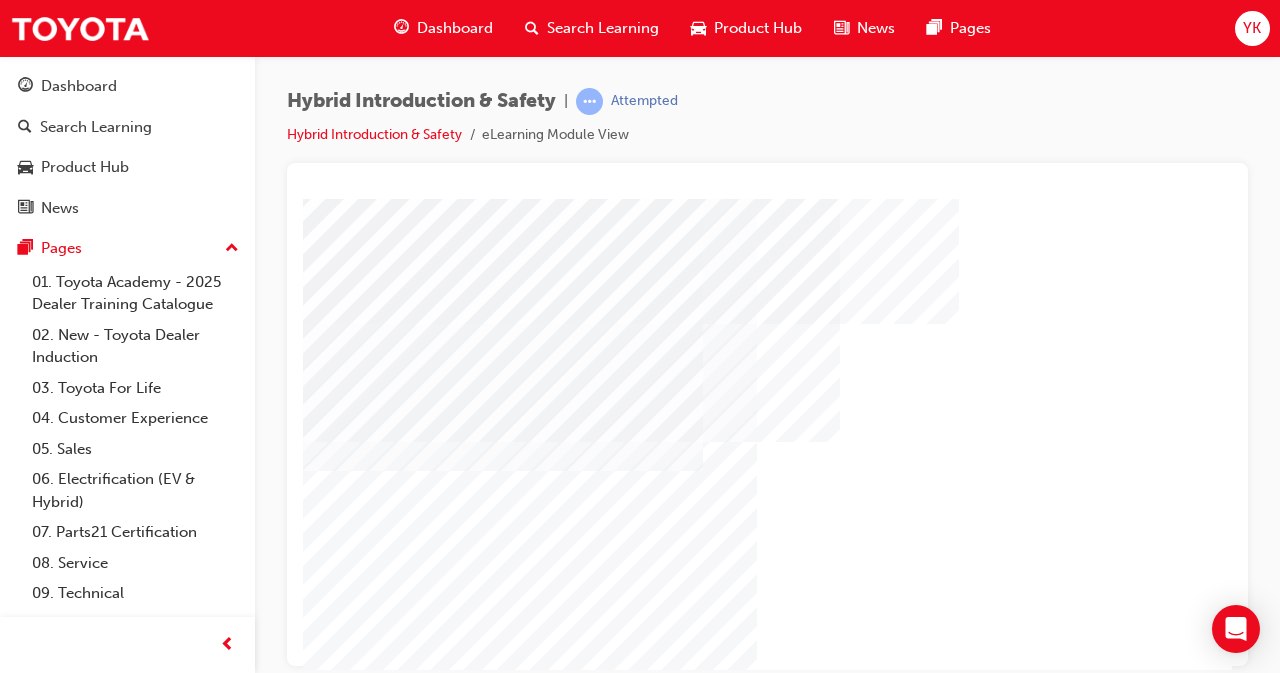 click at bounding box center (394, 3581) 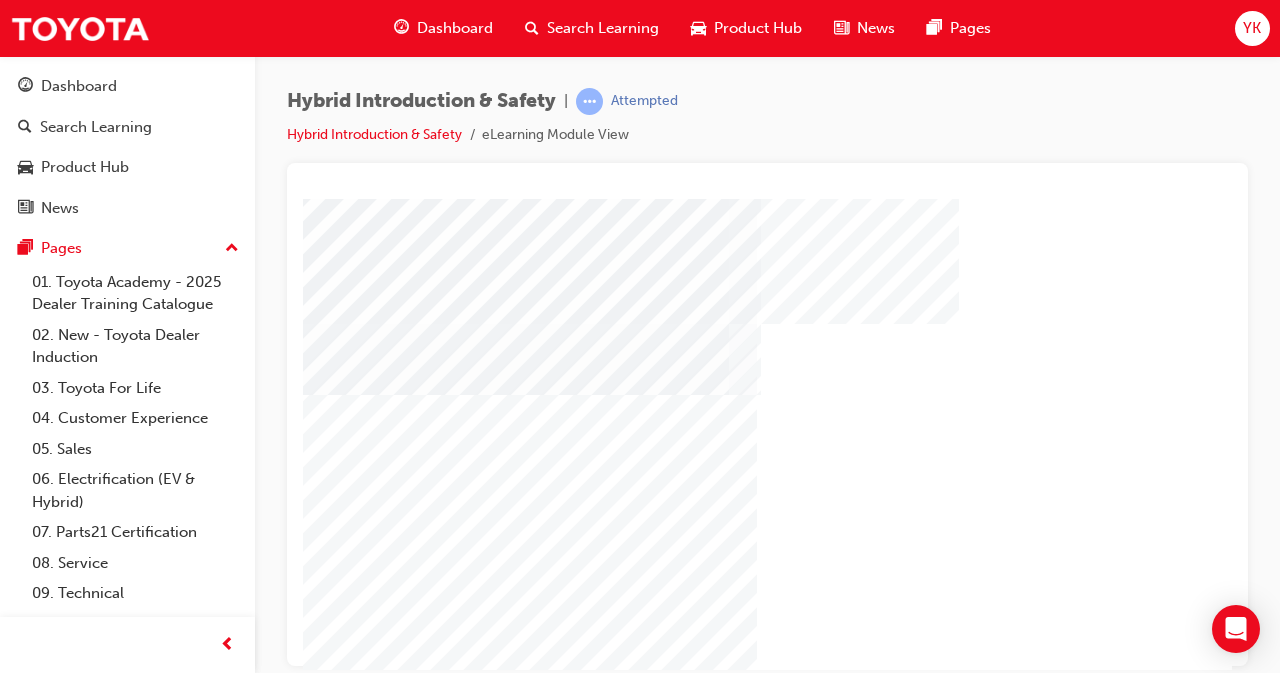 scroll, scrollTop: 309, scrollLeft: 95, axis: both 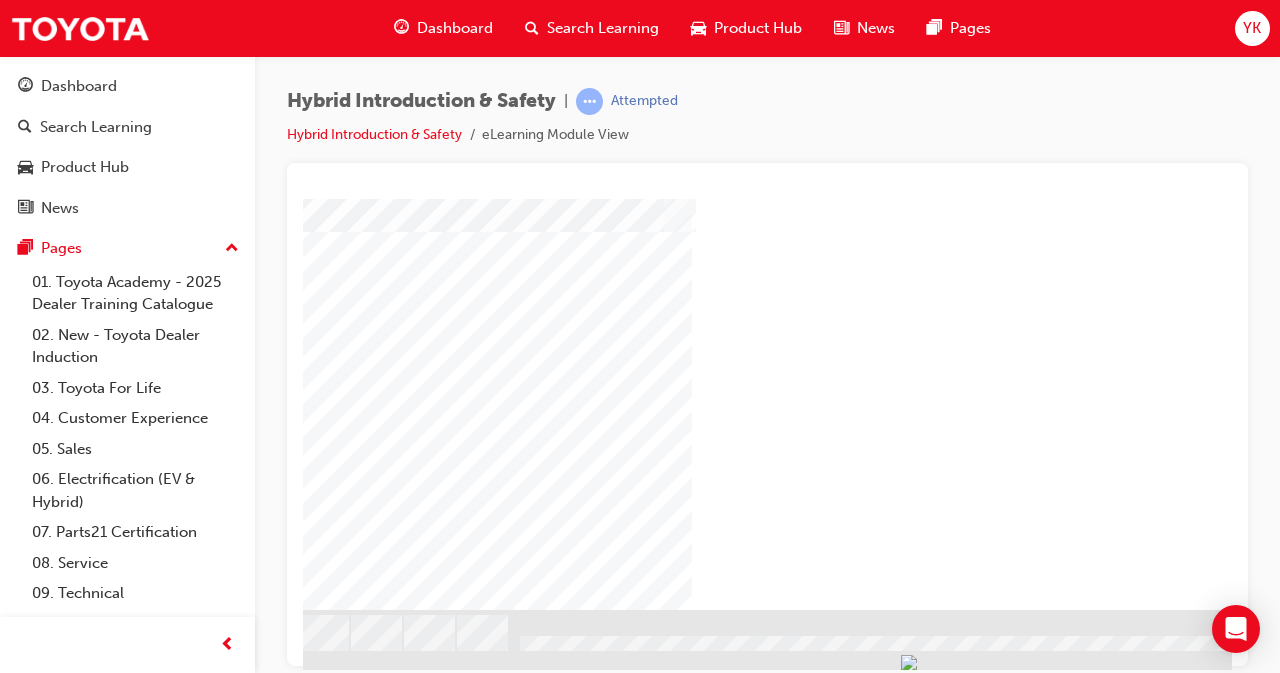 click at bounding box center (329, 4532) 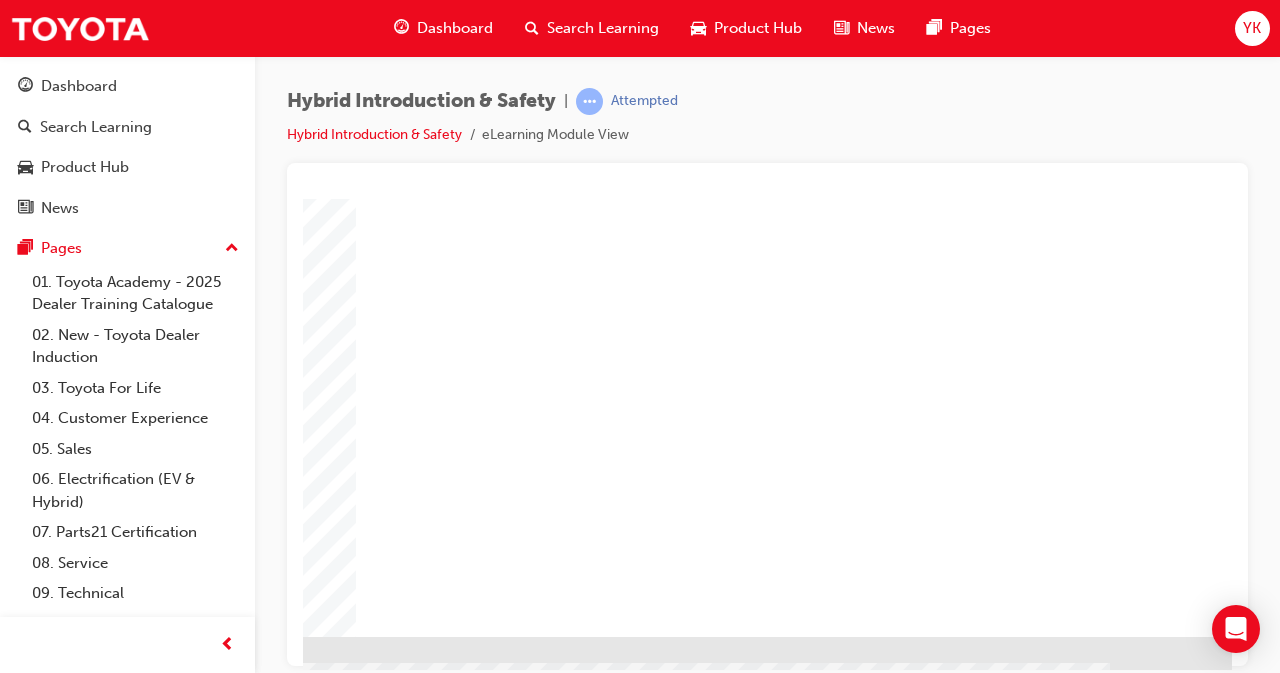 scroll, scrollTop: 243, scrollLeft: 446, axis: both 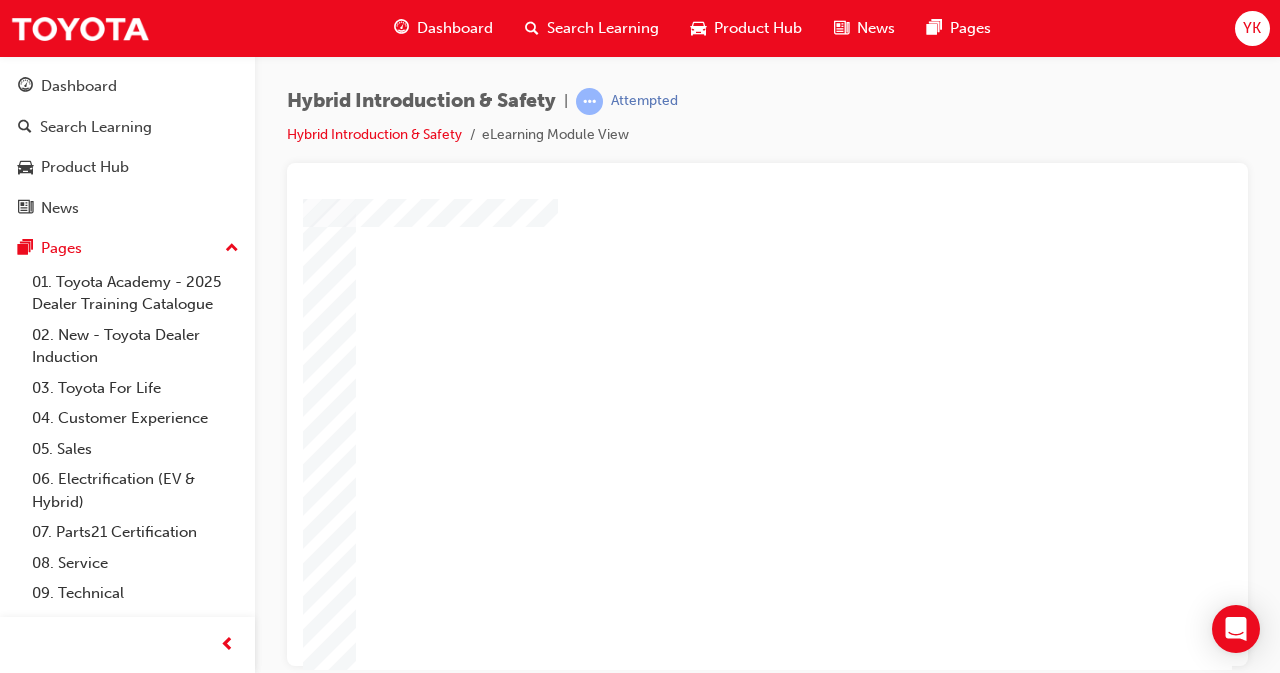 click at bounding box center (-65, 859) 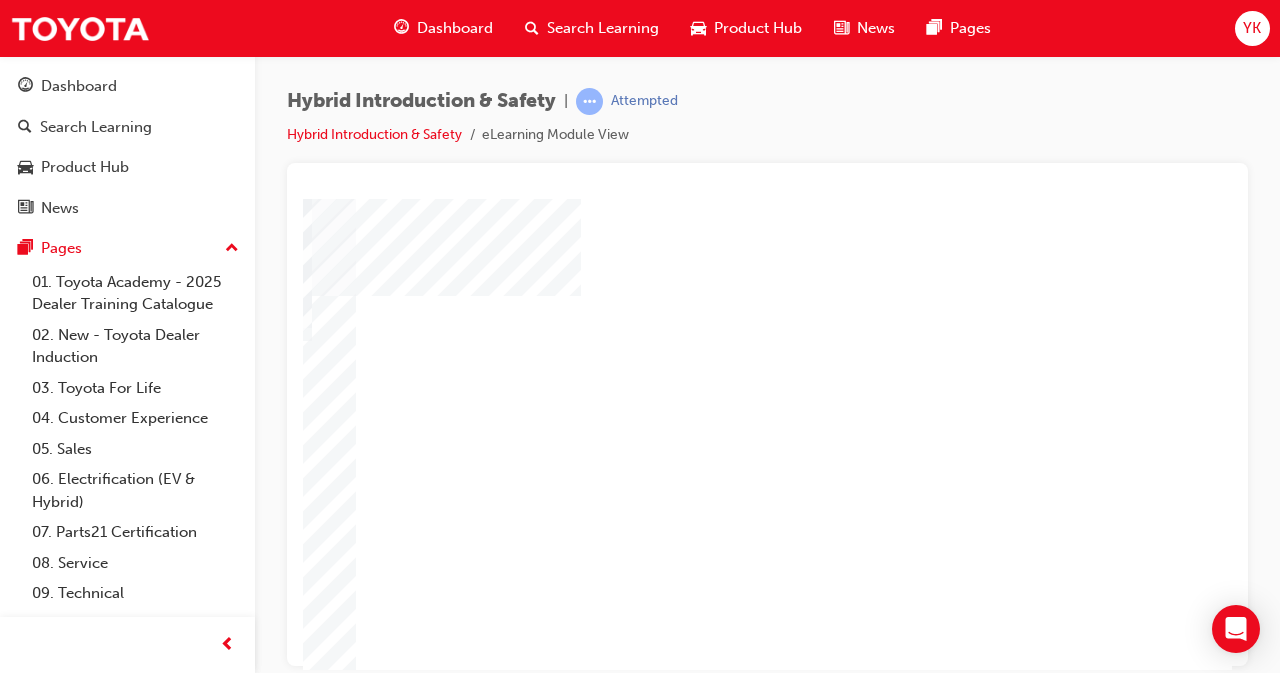 scroll, scrollTop: 309, scrollLeft: 446, axis: both 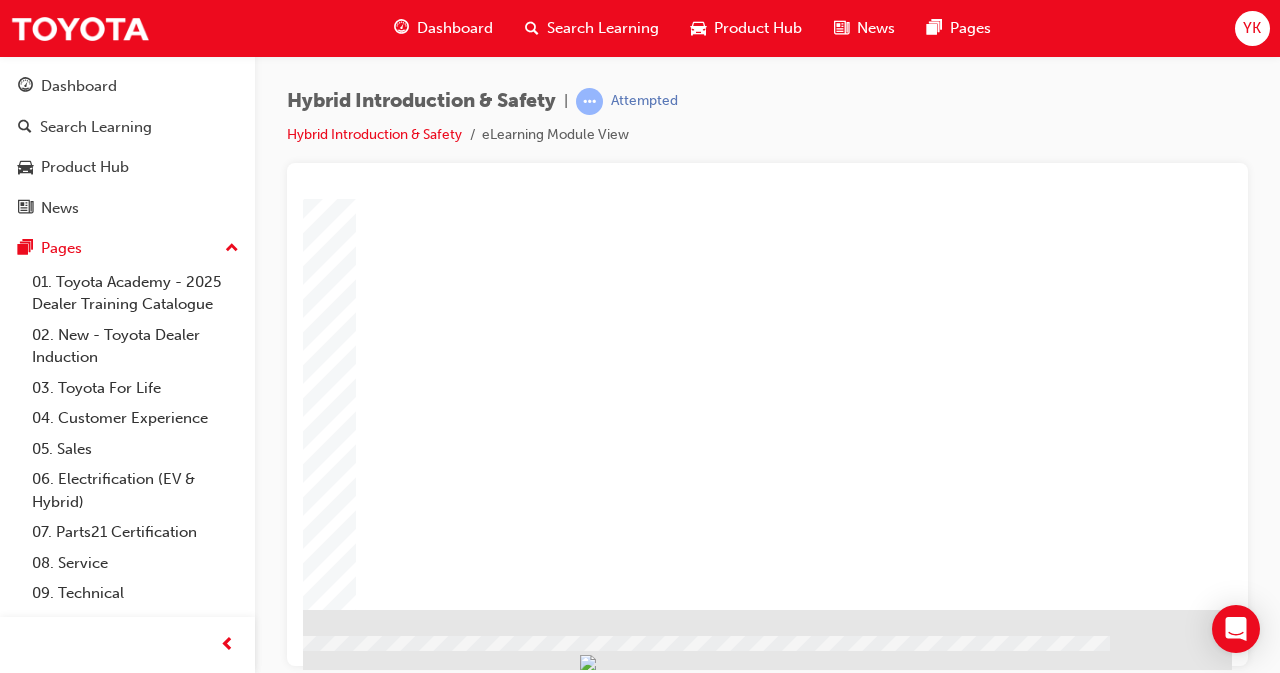 click at bounding box center (-65, 1085) 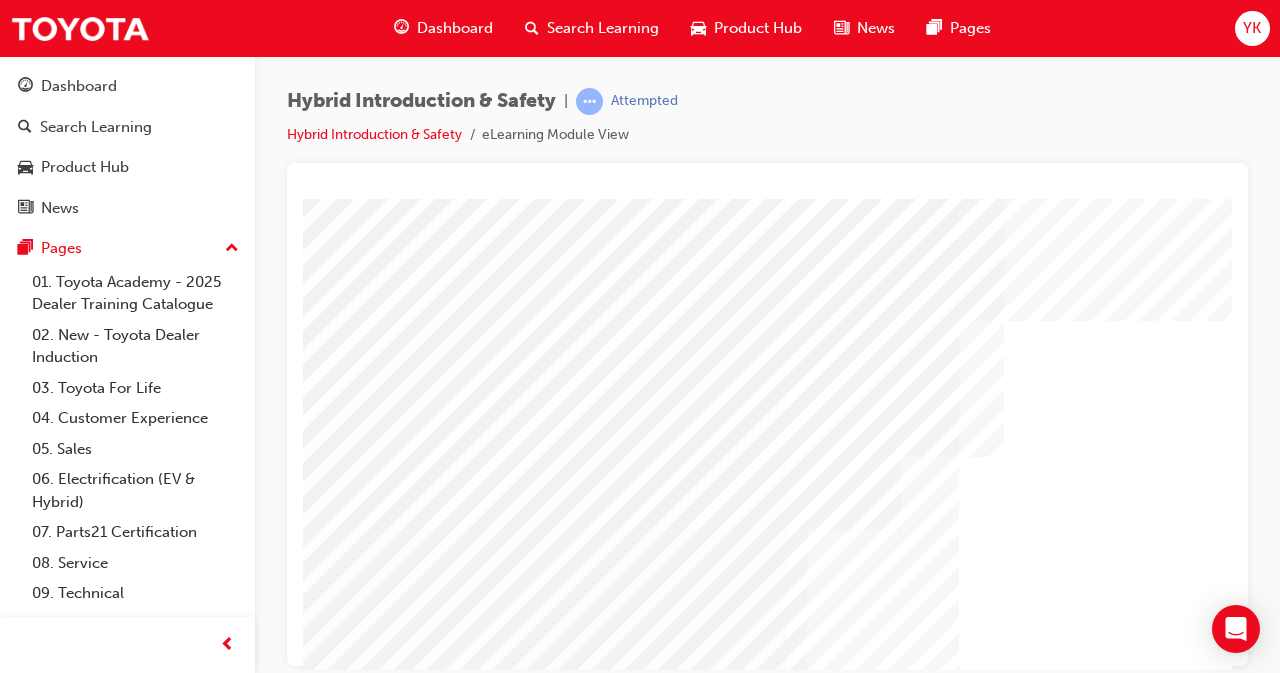 scroll, scrollTop: 309, scrollLeft: 446, axis: both 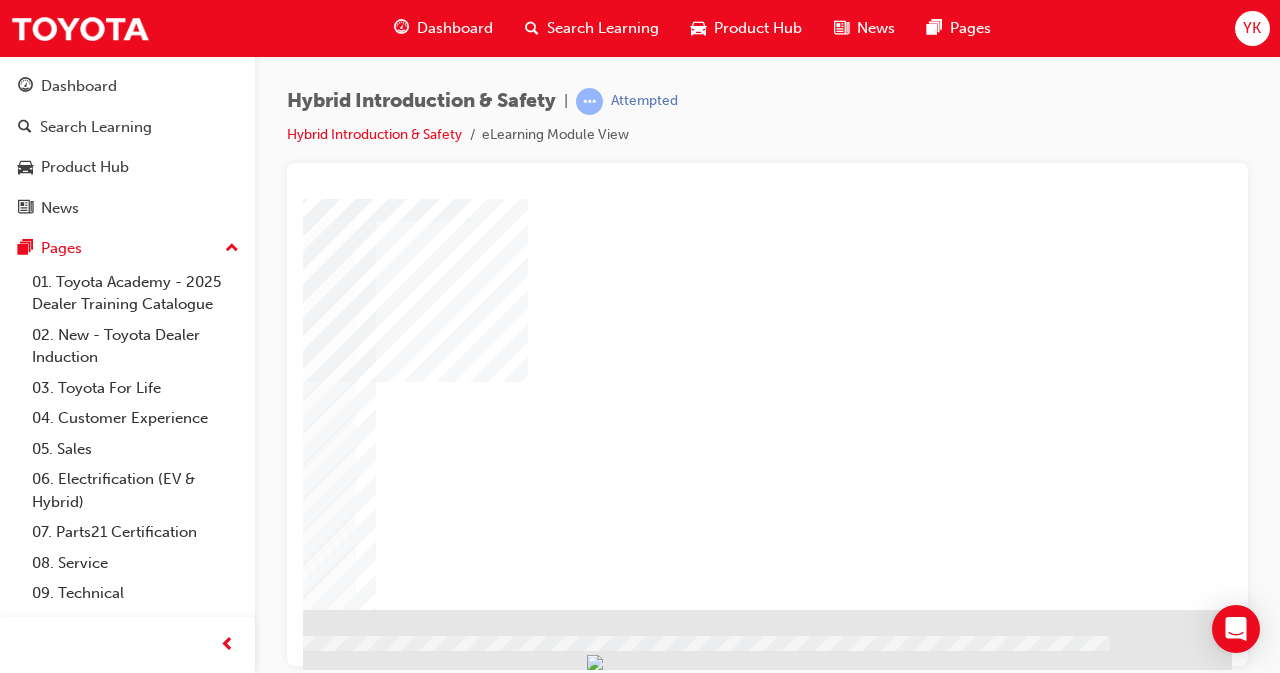 click at bounding box center [-65, 2981] 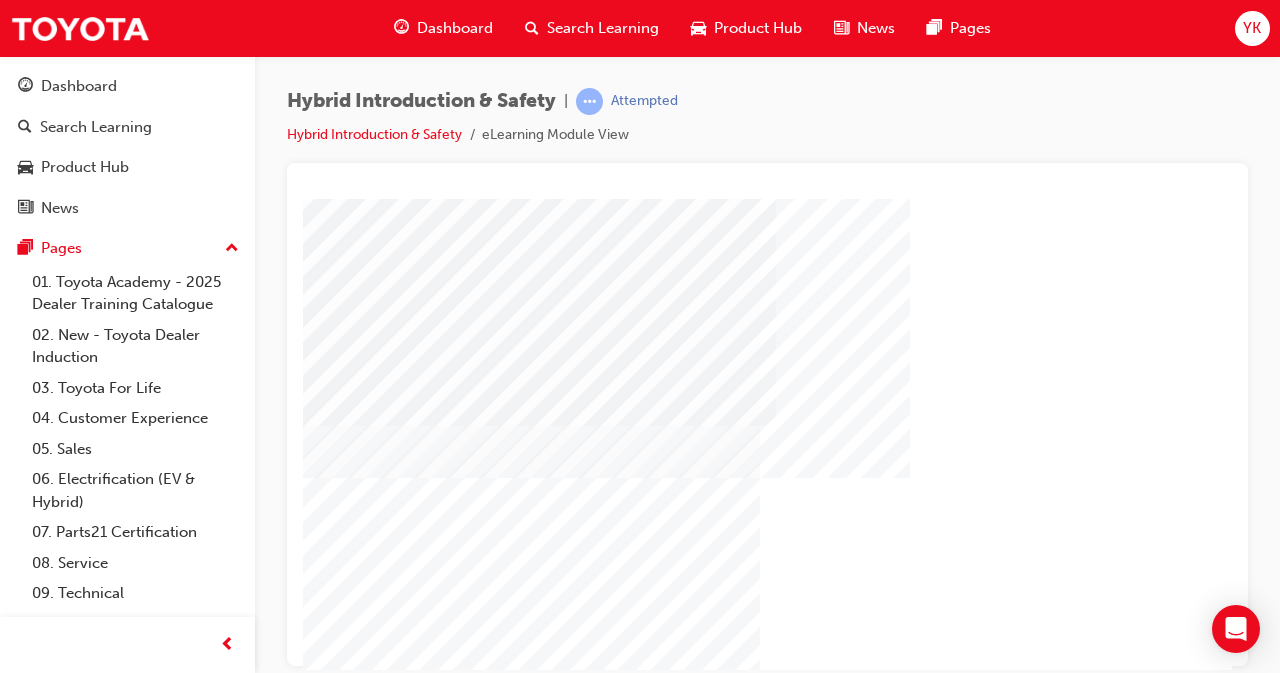 scroll, scrollTop: 192, scrollLeft: 28, axis: both 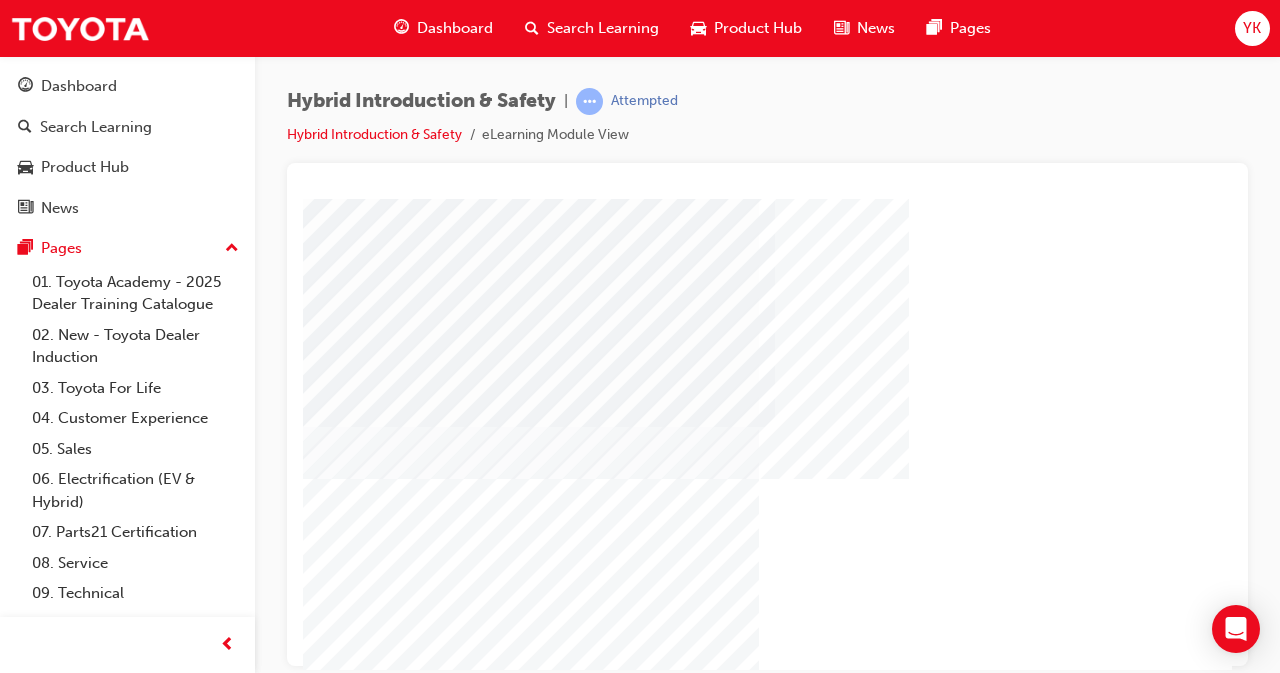 click at bounding box center [421, 2005] 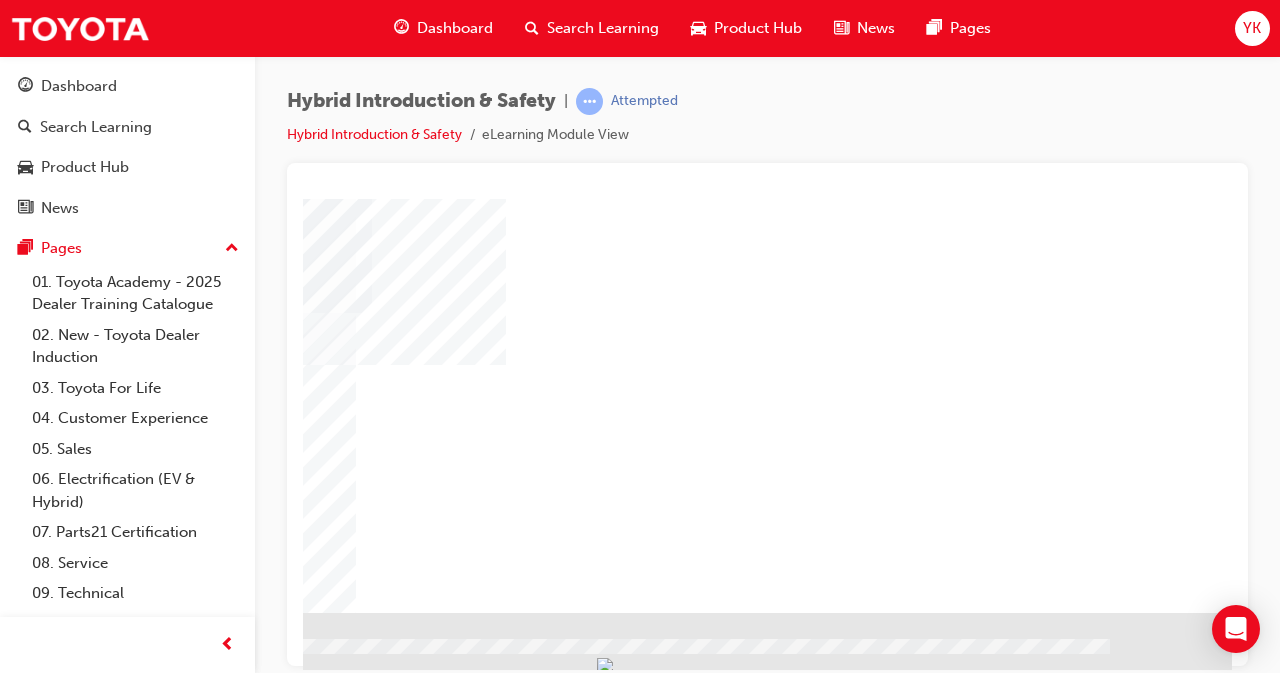 scroll, scrollTop: 309, scrollLeft: 445, axis: both 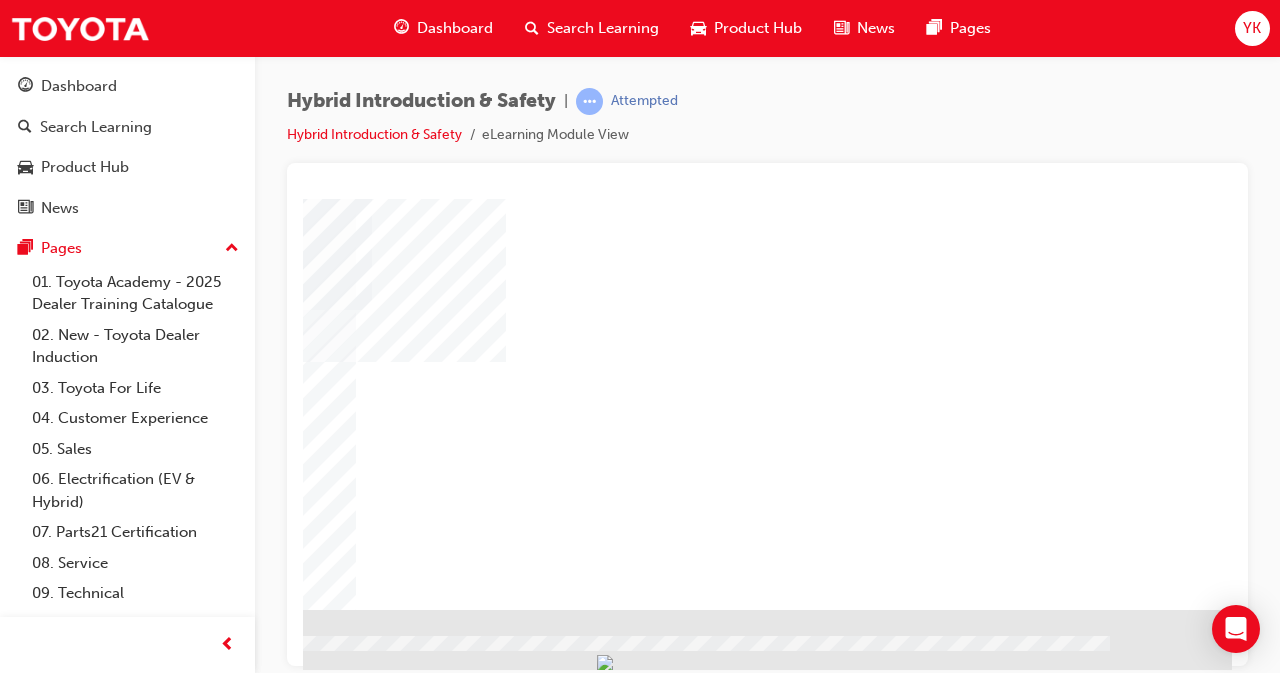 click at bounding box center [-65, 793] 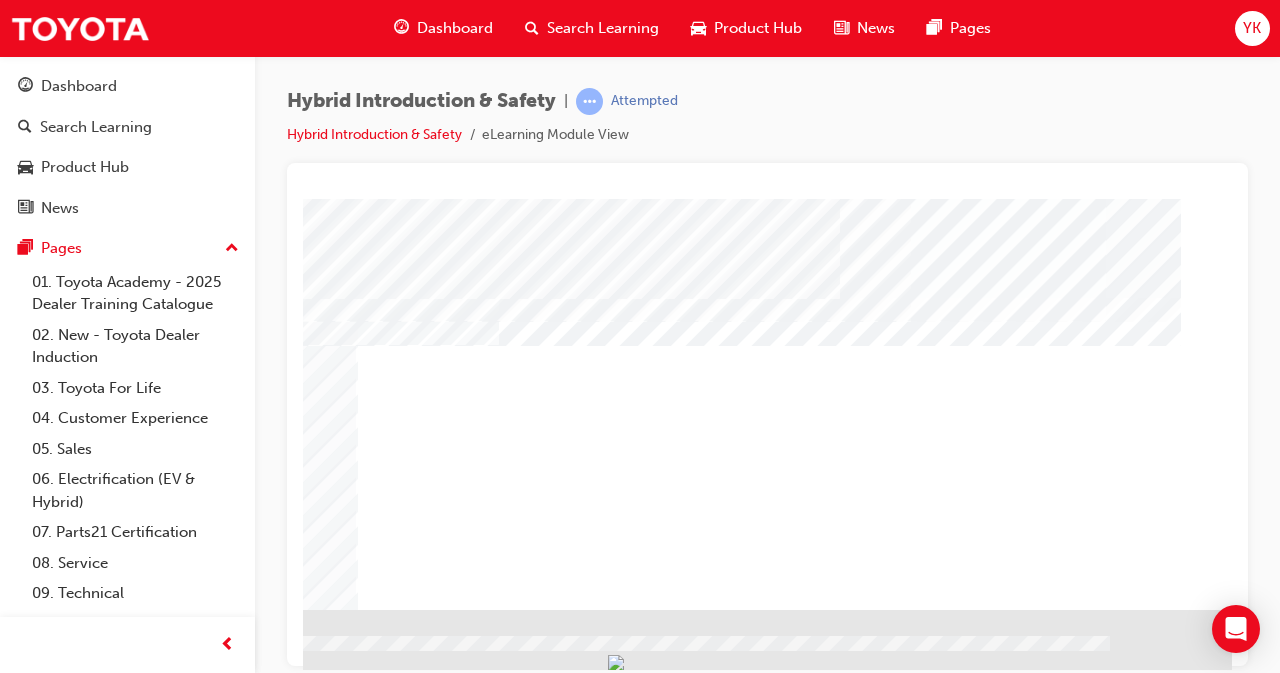 click at bounding box center (-65, 1538) 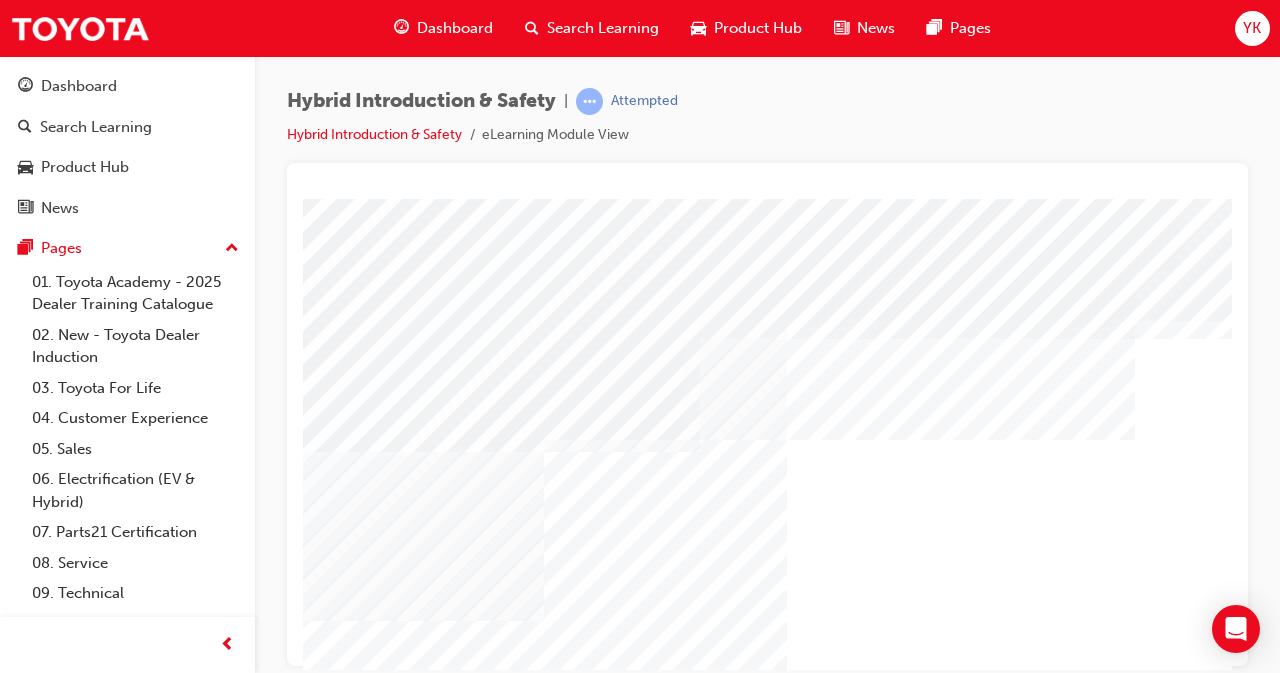 click at bounding box center [413, 1915] 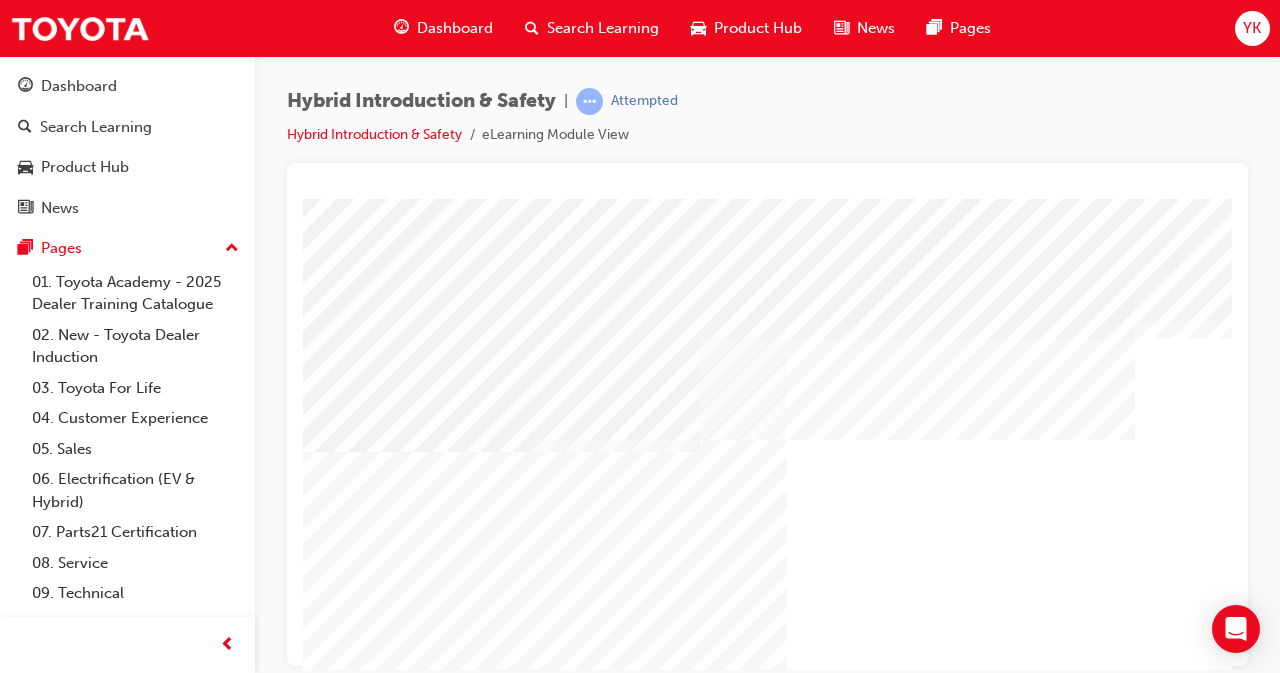 click at bounding box center [413, 2156] 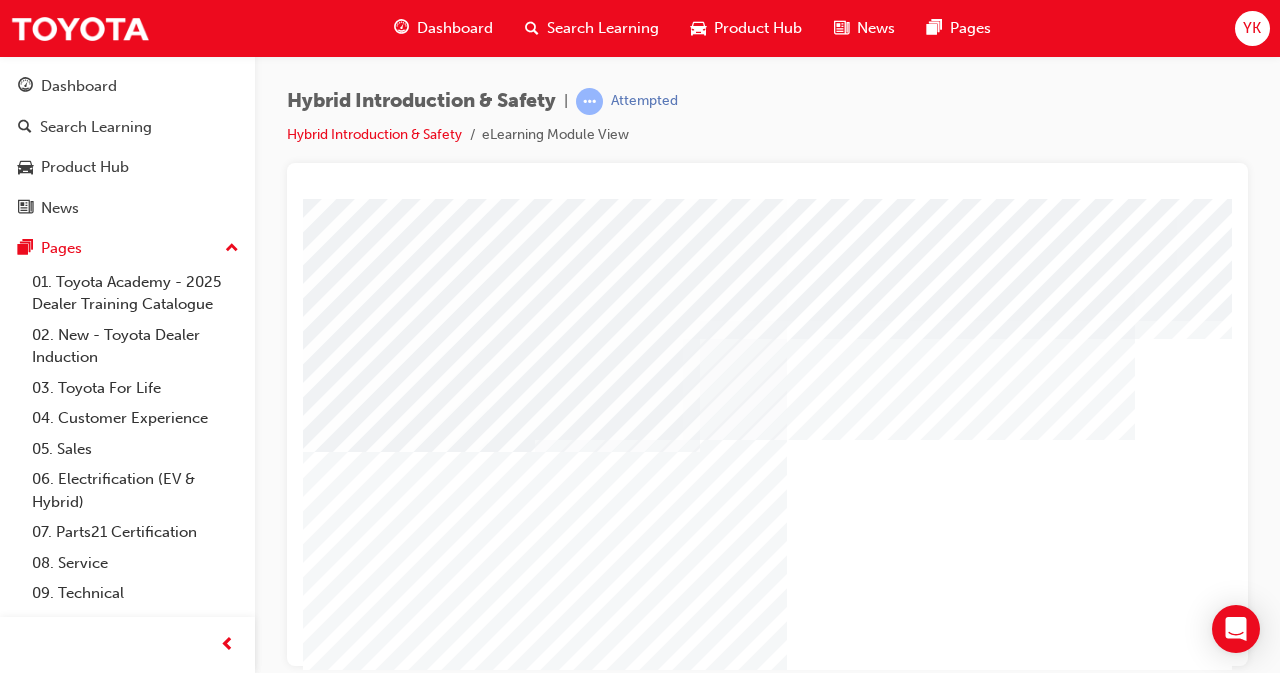click at bounding box center [390, 2397] 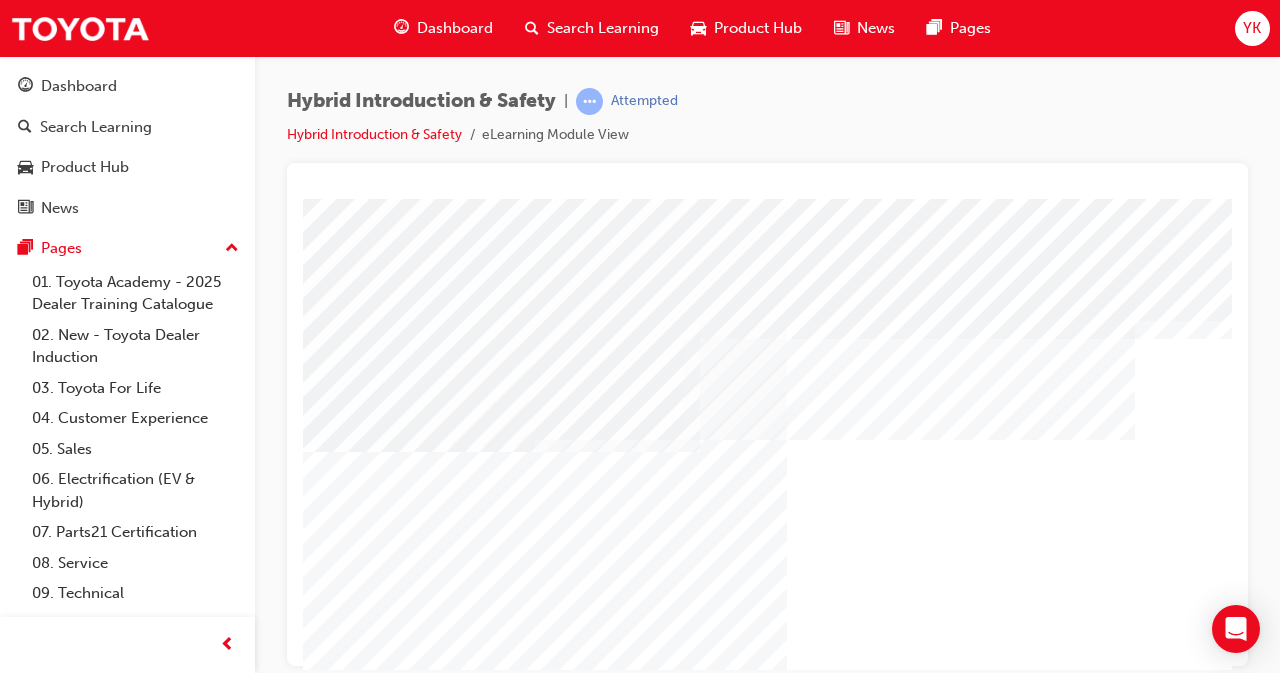 click at bounding box center [413, 2638] 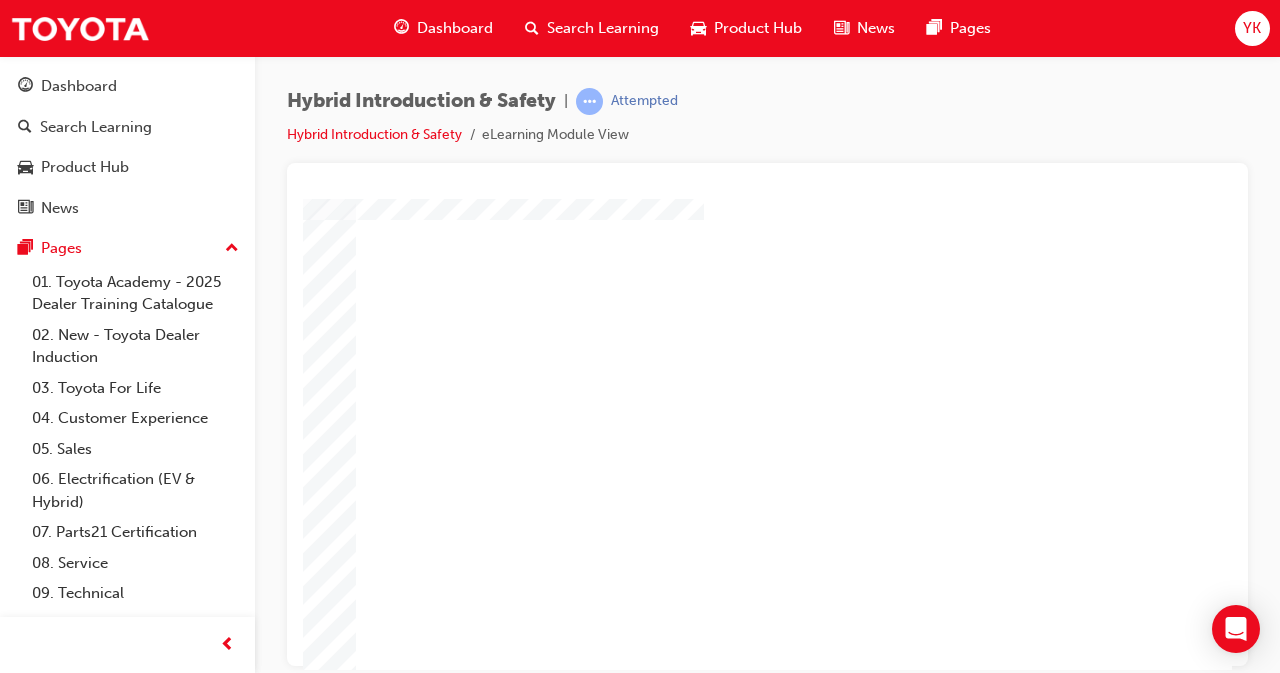 scroll, scrollTop: 219, scrollLeft: 446, axis: both 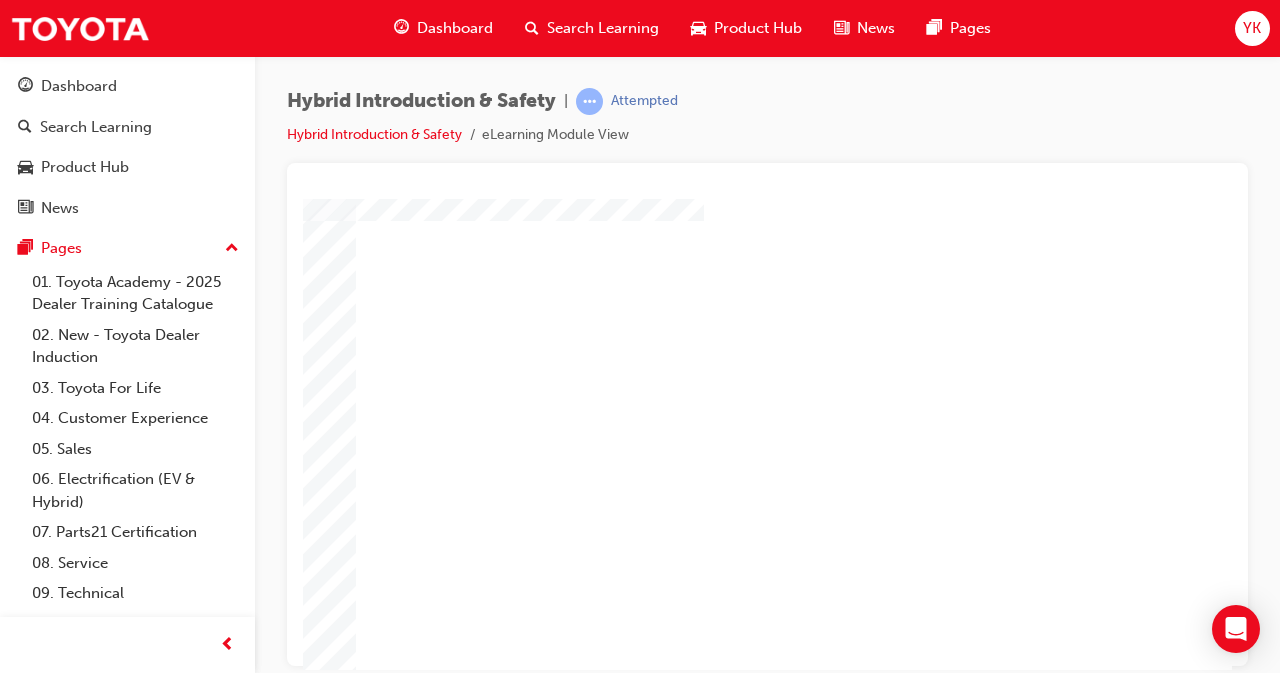 click at bounding box center (64, 2660) 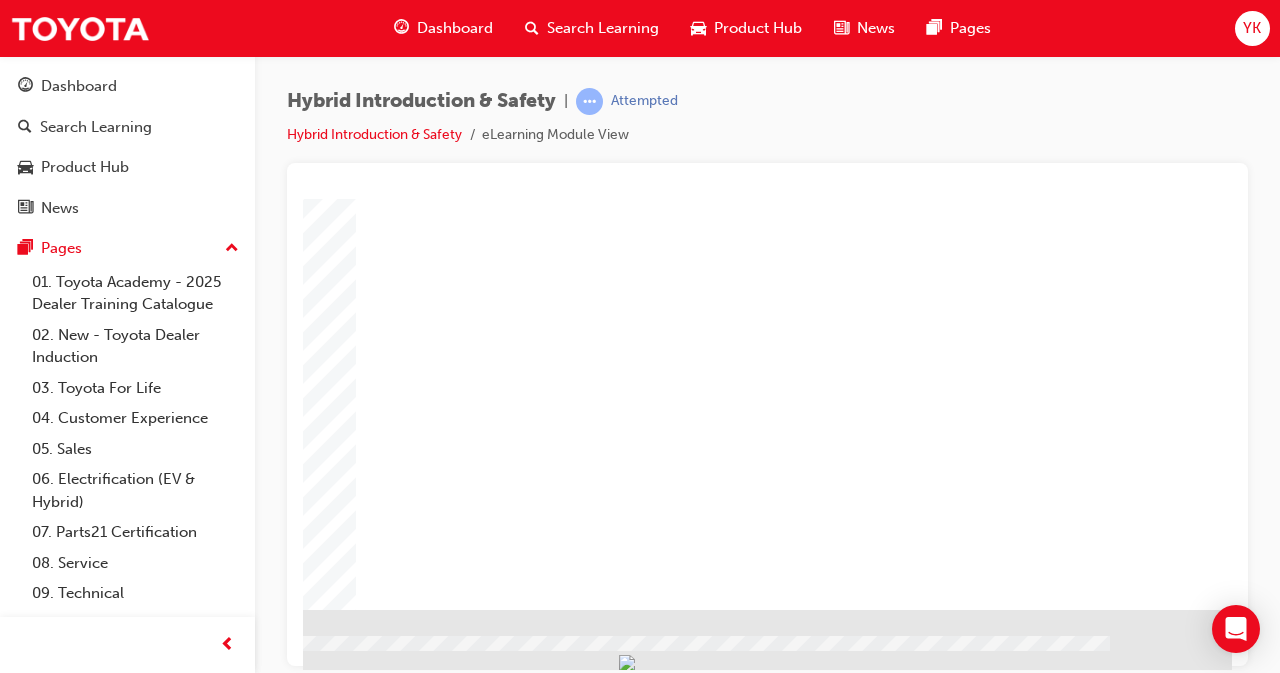click at bounding box center [-65, 793] 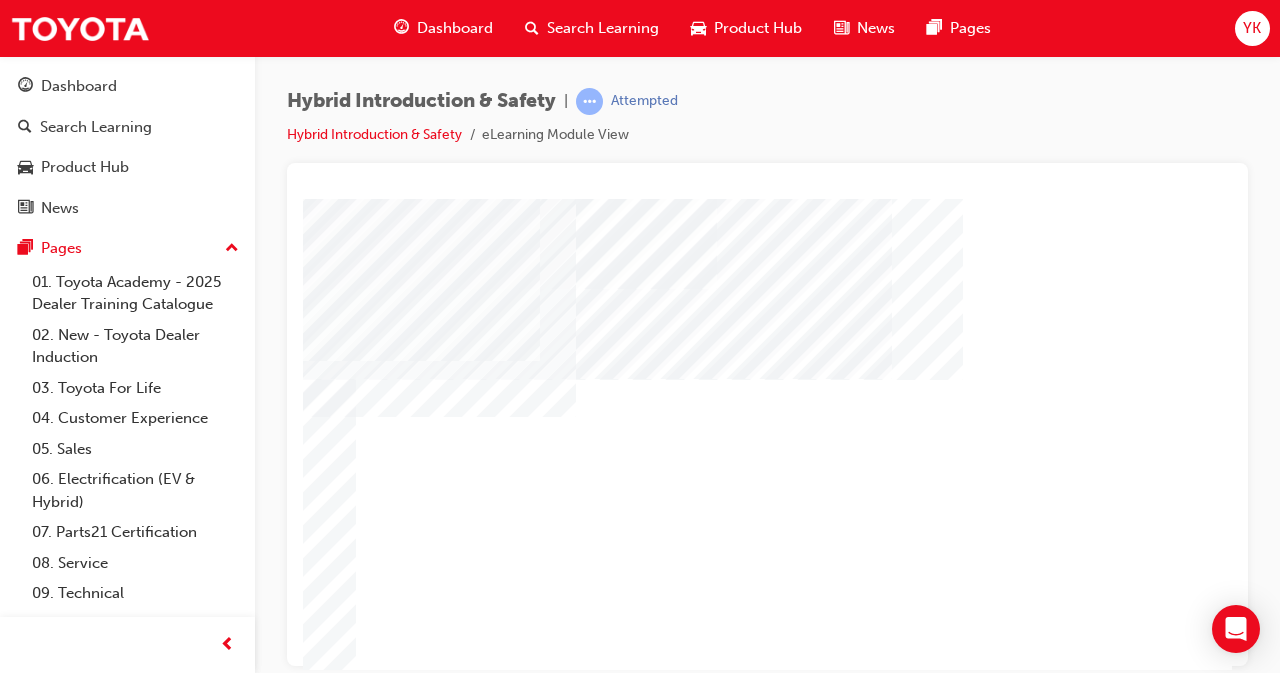 scroll, scrollTop: 309, scrollLeft: 446, axis: both 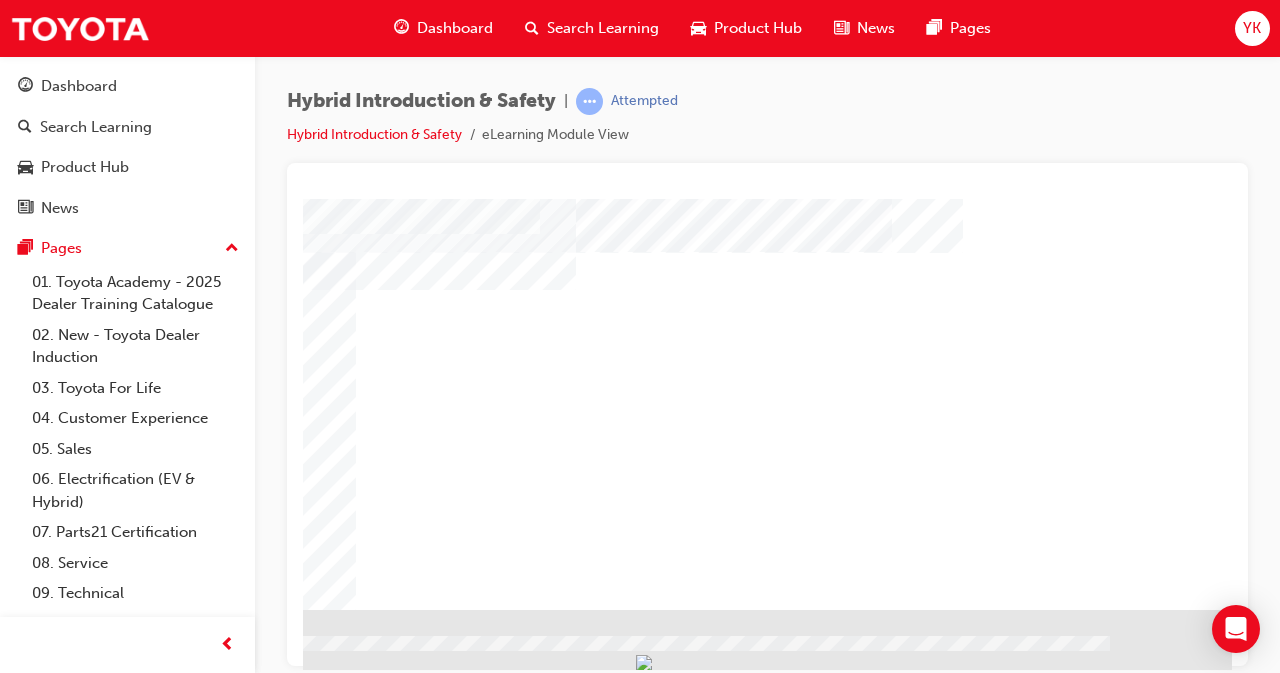 click at bounding box center (-65, 793) 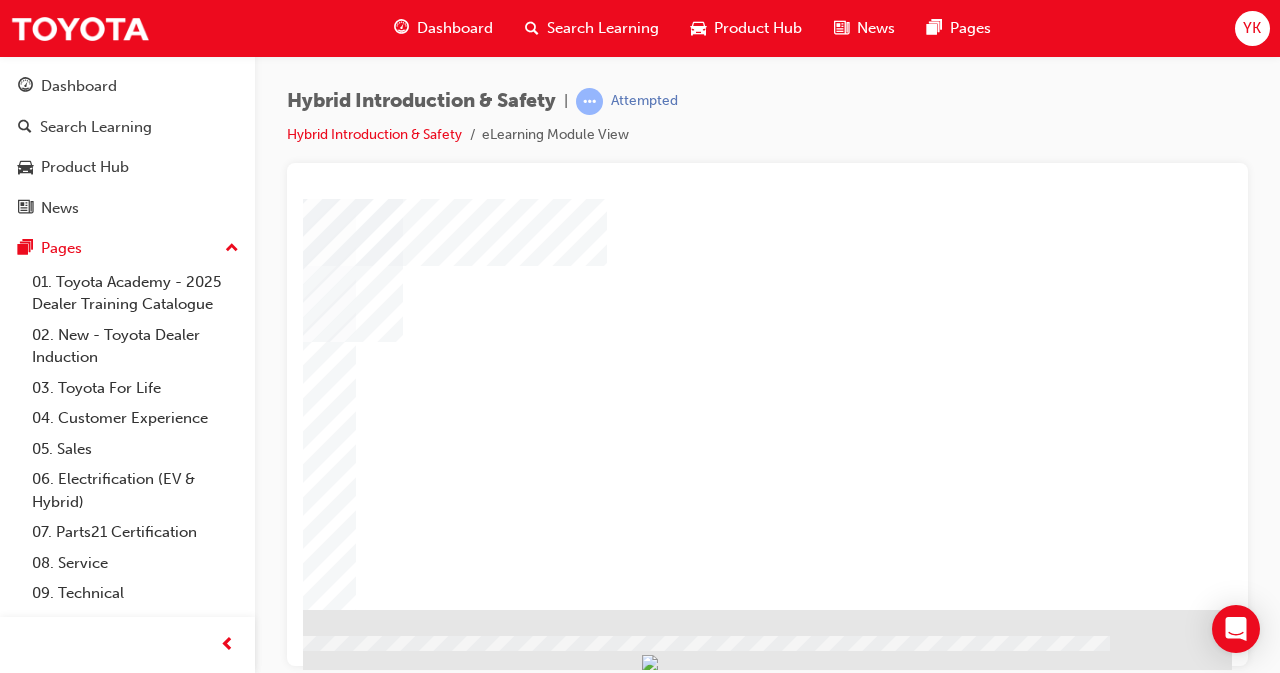 scroll, scrollTop: 309, scrollLeft: 446, axis: both 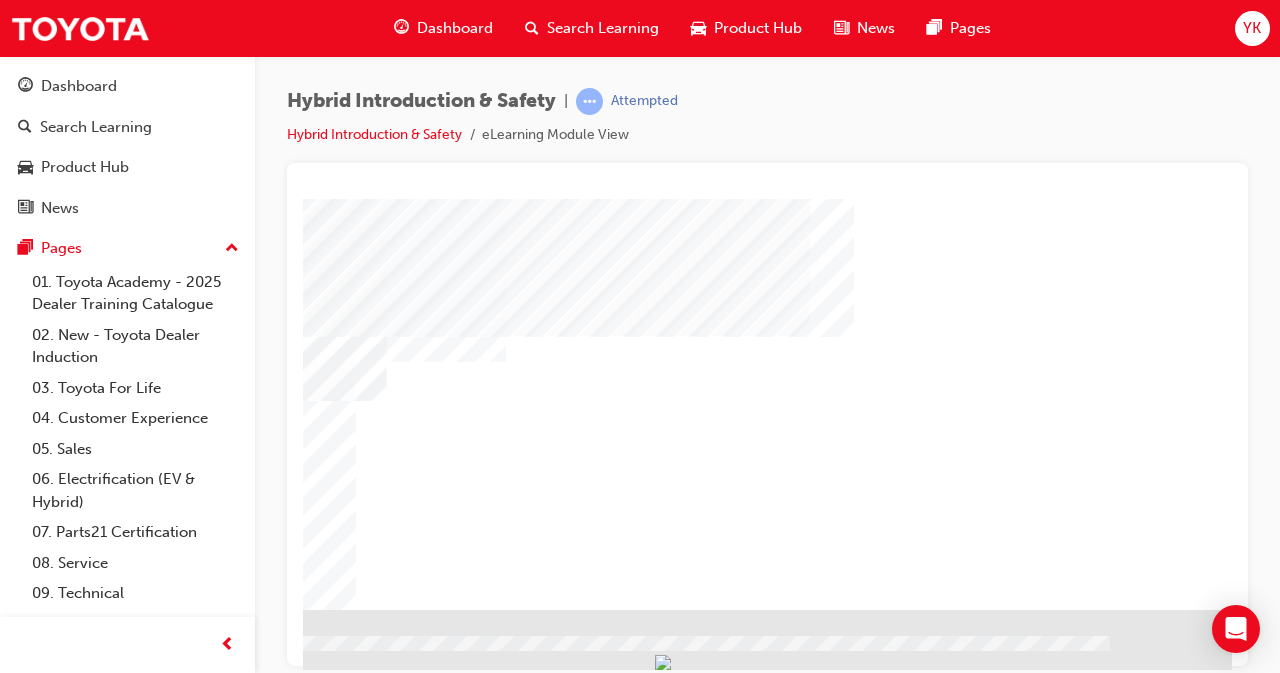 click at bounding box center [-65, 793] 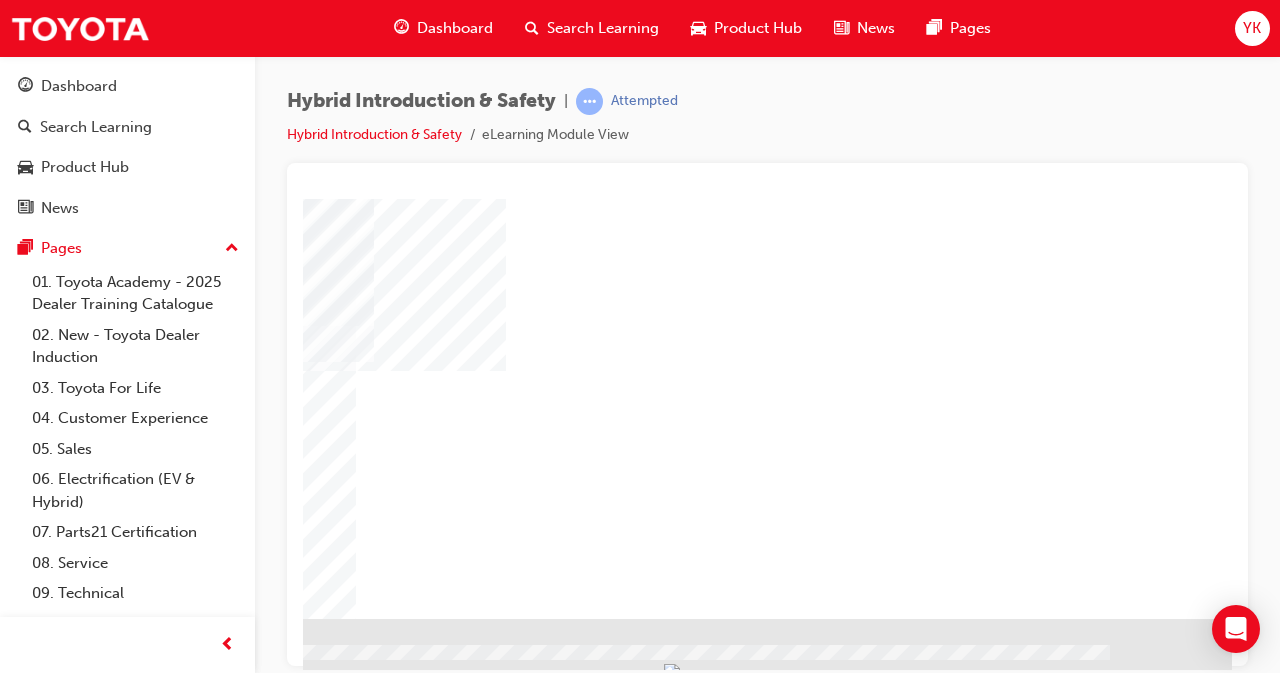 scroll, scrollTop: 309, scrollLeft: 446, axis: both 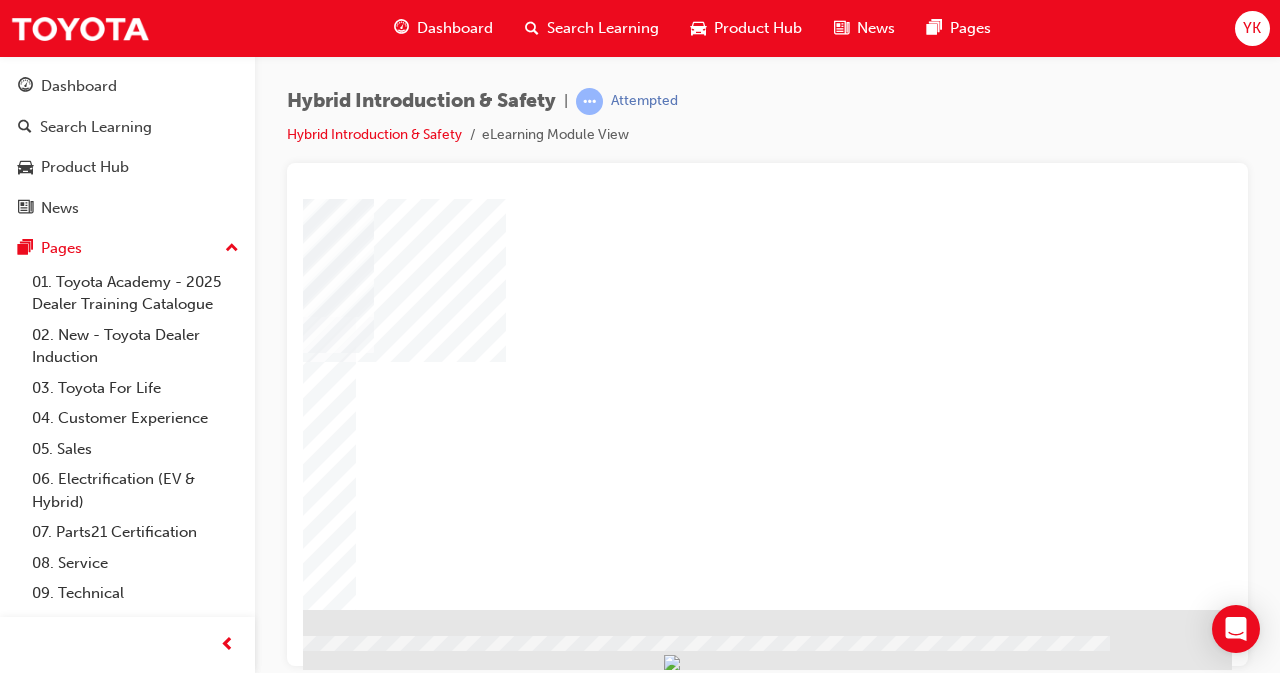 click at bounding box center (-65, 793) 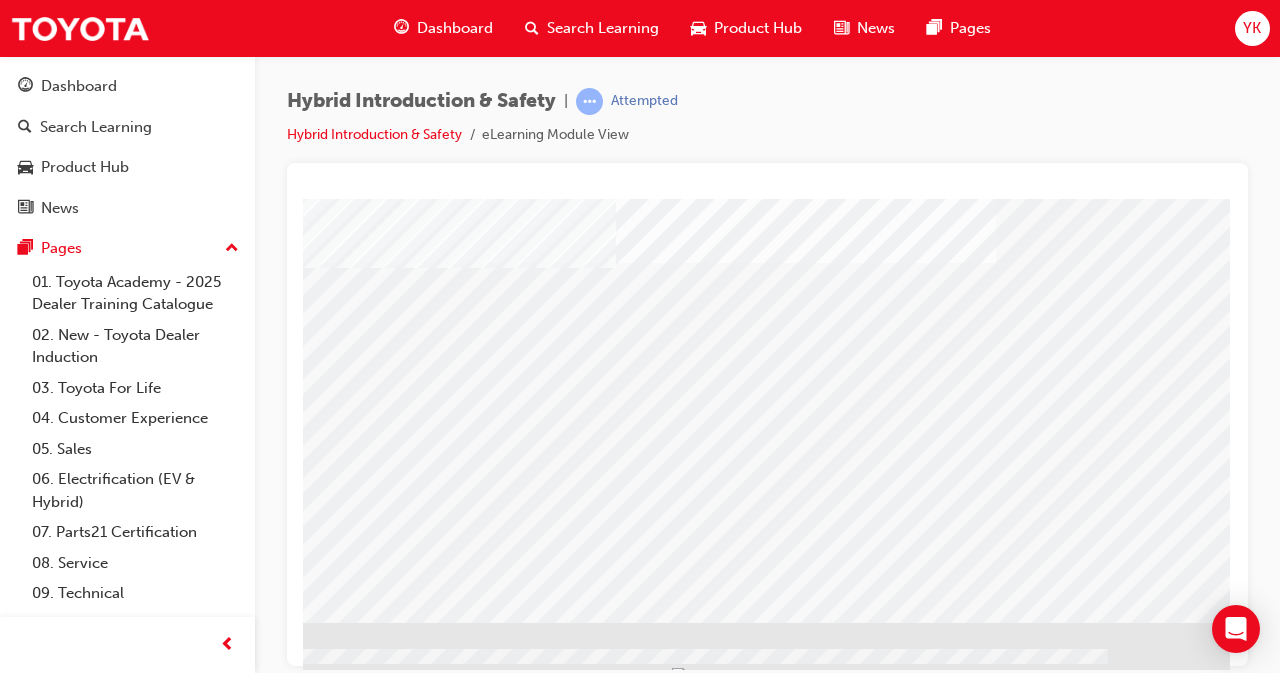 scroll, scrollTop: 295, scrollLeft: 446, axis: both 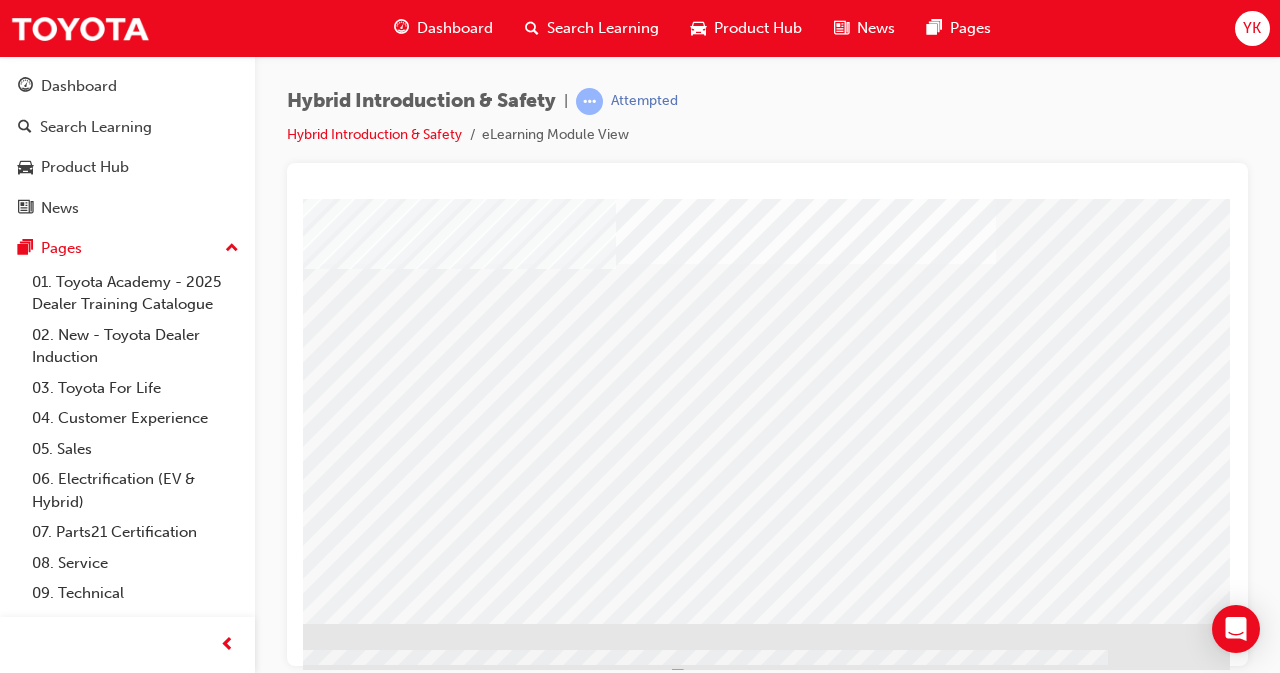 click at bounding box center [-67, 1627] 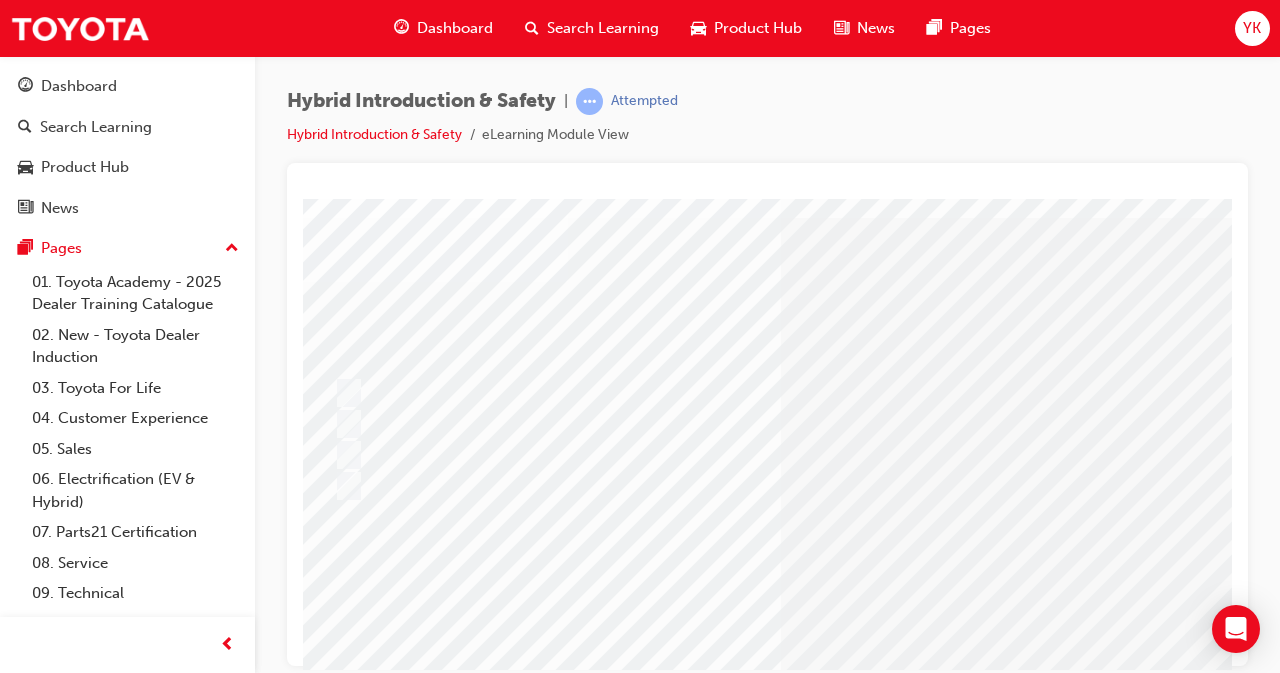 scroll, scrollTop: 67, scrollLeft: 36, axis: both 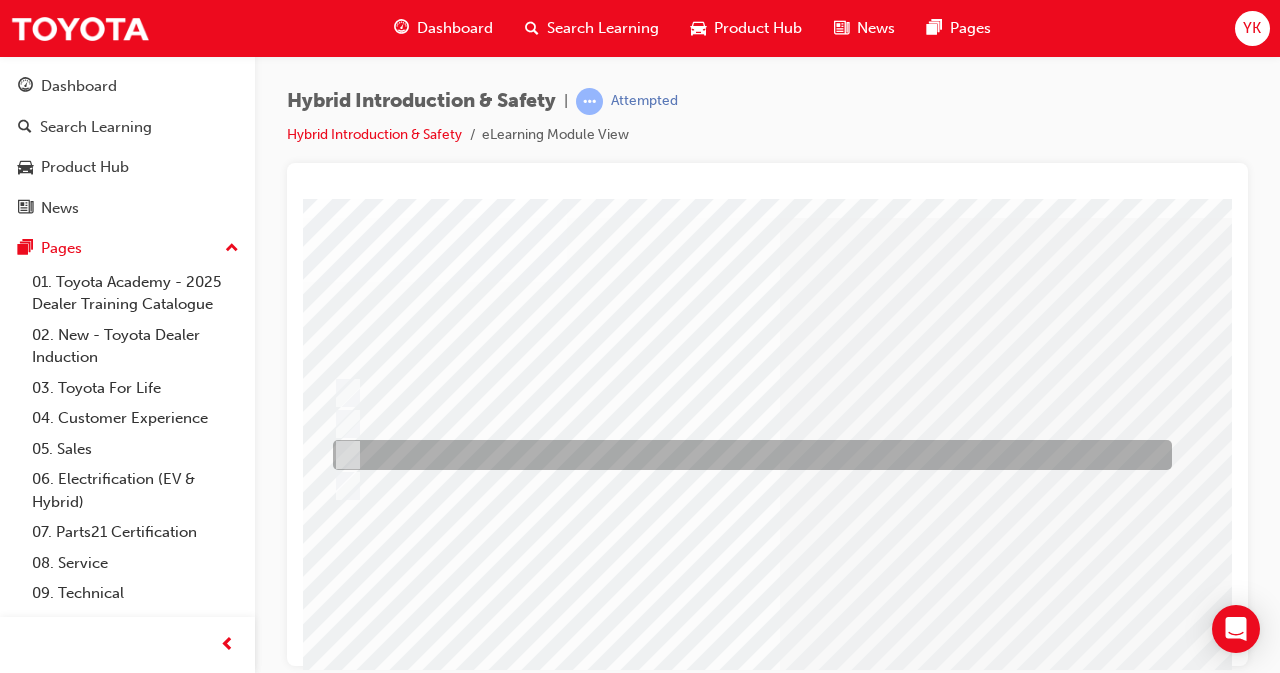 click at bounding box center (344, 455) 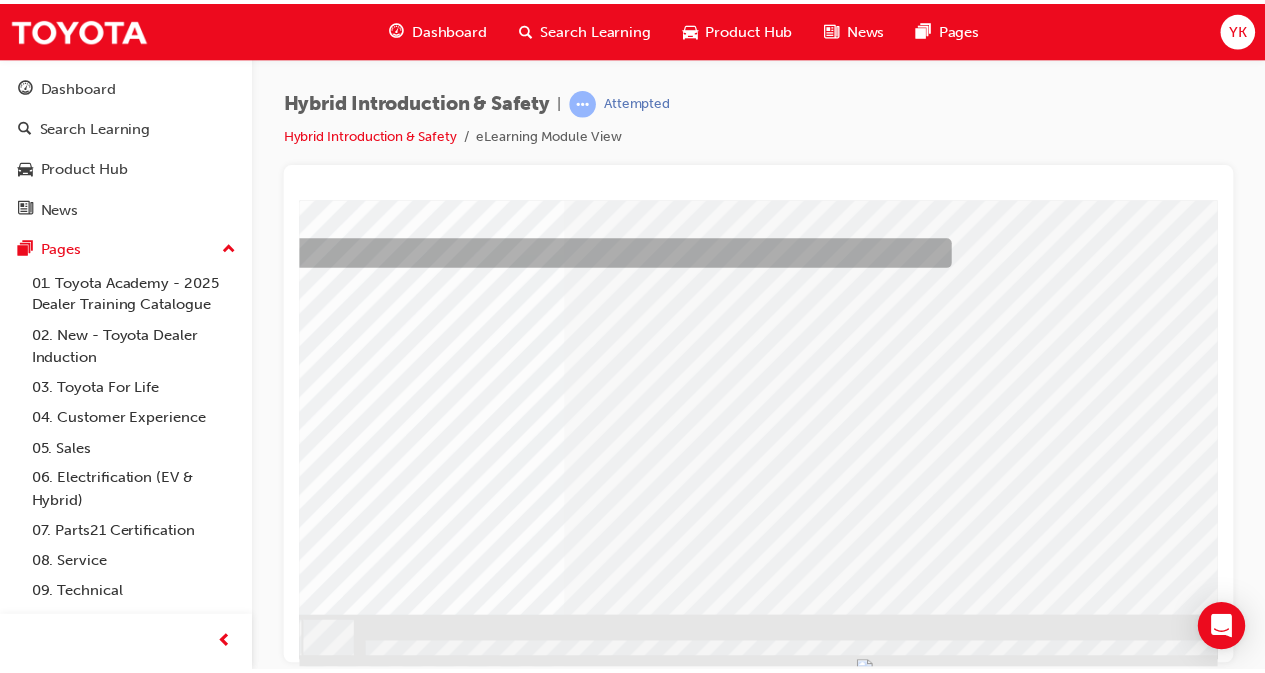 scroll, scrollTop: 301, scrollLeft: 246, axis: both 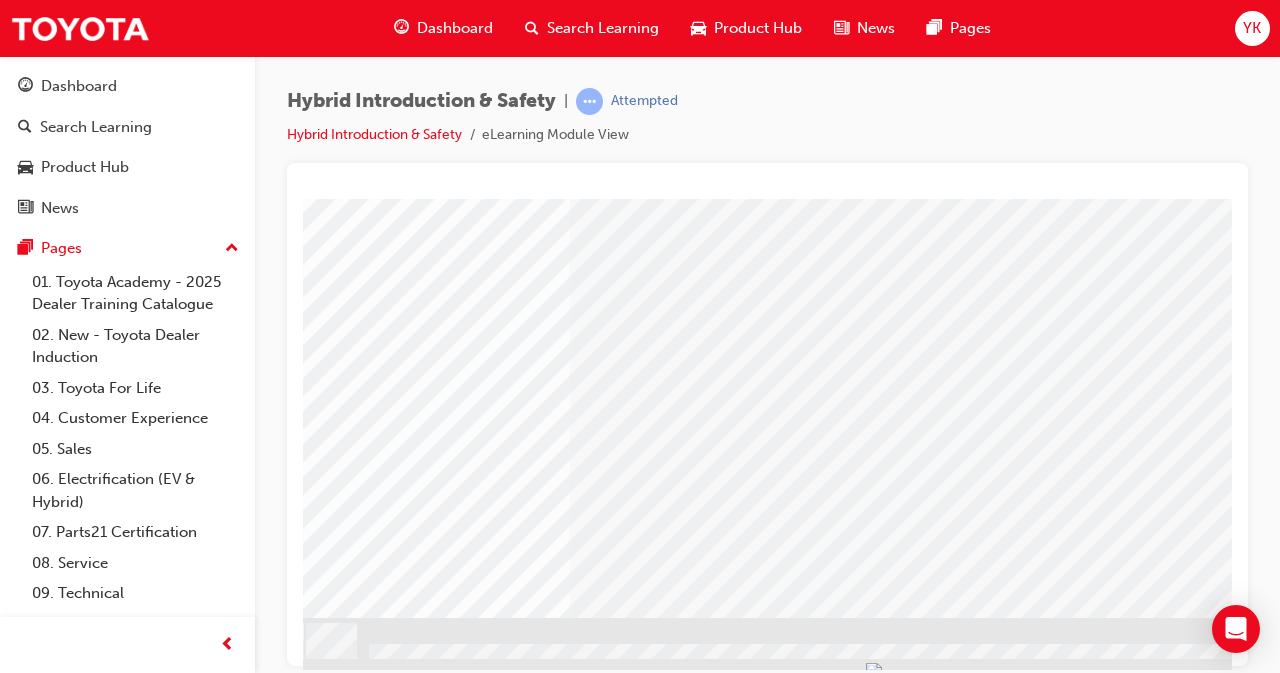 click at bounding box center (129, 2623) 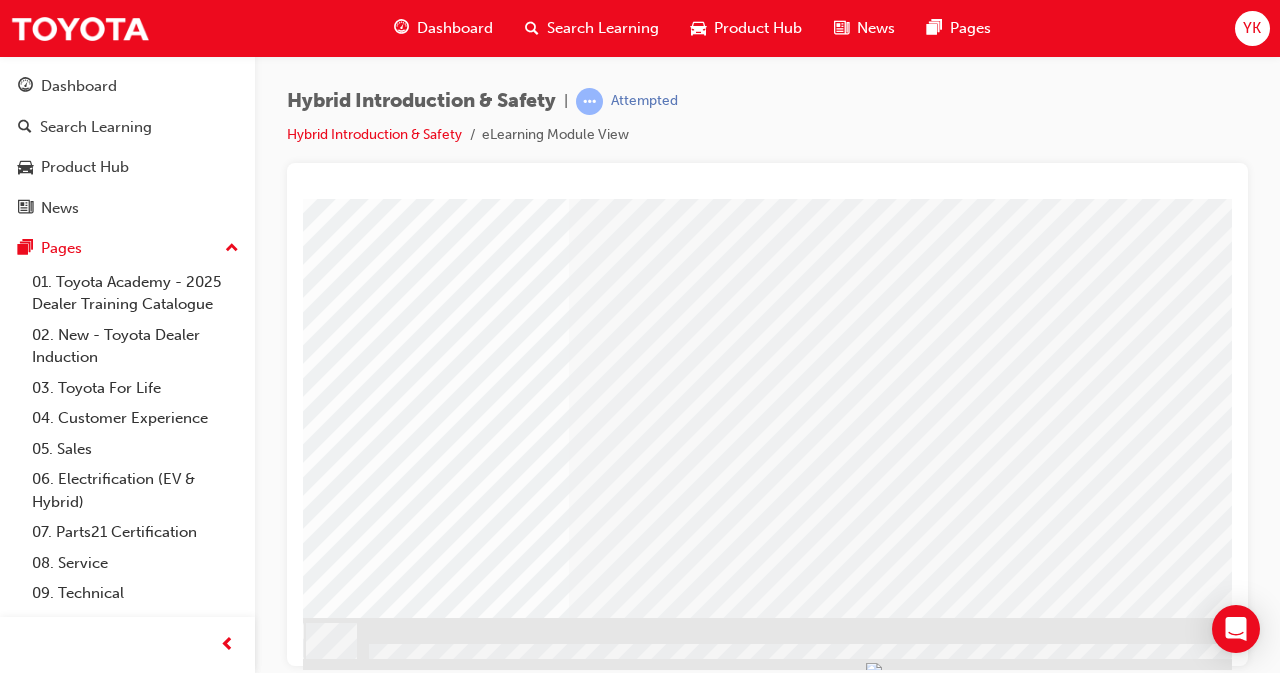 scroll, scrollTop: 0, scrollLeft: 0, axis: both 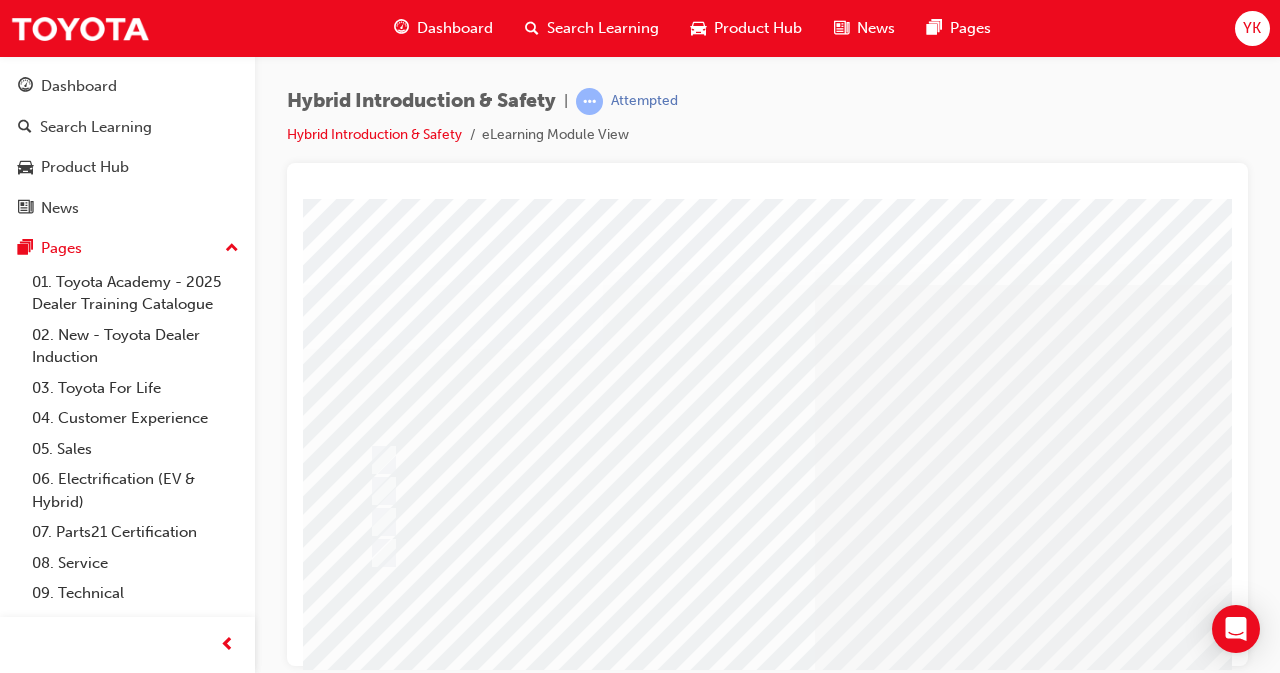 click at bounding box center (783, 460) 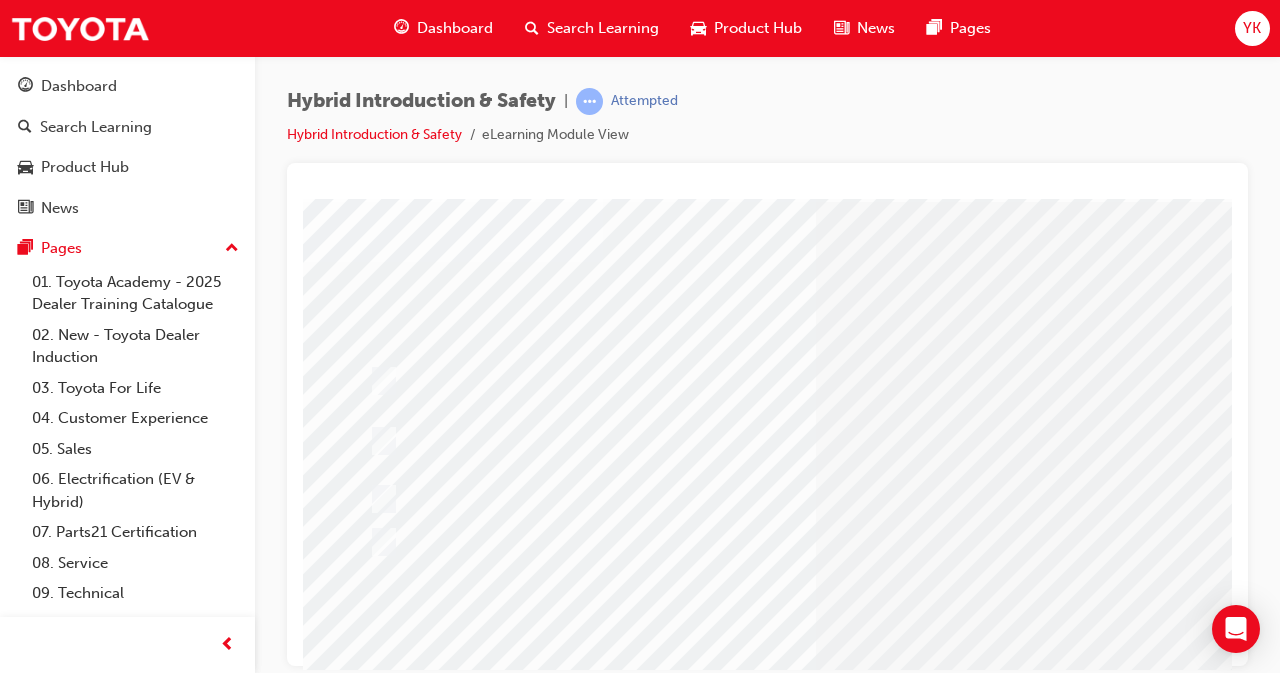 scroll, scrollTop: 88, scrollLeft: 0, axis: vertical 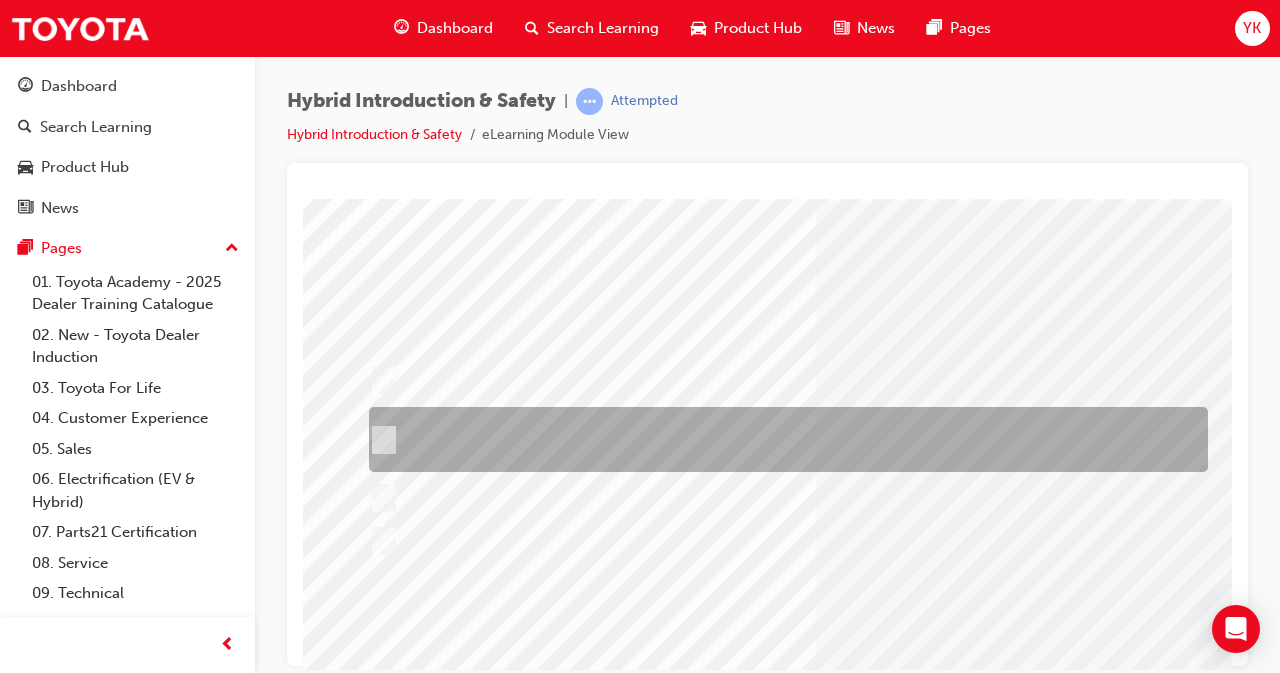 click at bounding box center (380, 440) 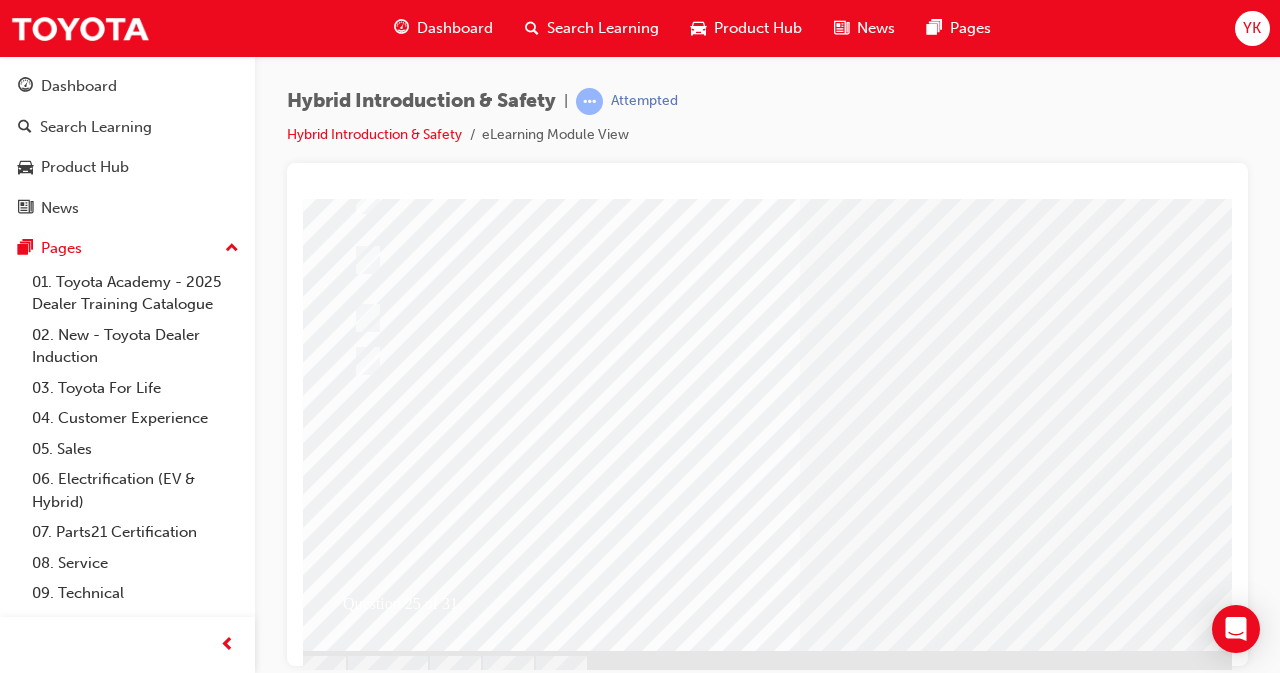 scroll, scrollTop: 266, scrollLeft: 10, axis: both 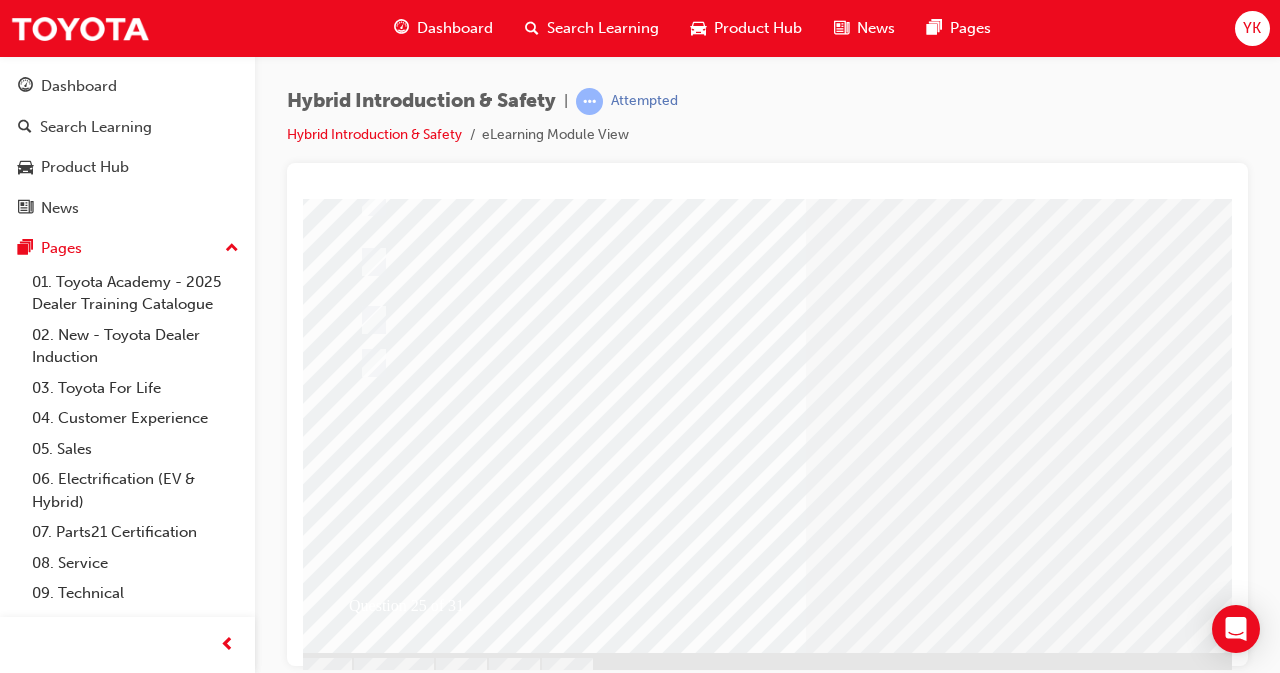 click at bounding box center (365, 2662) 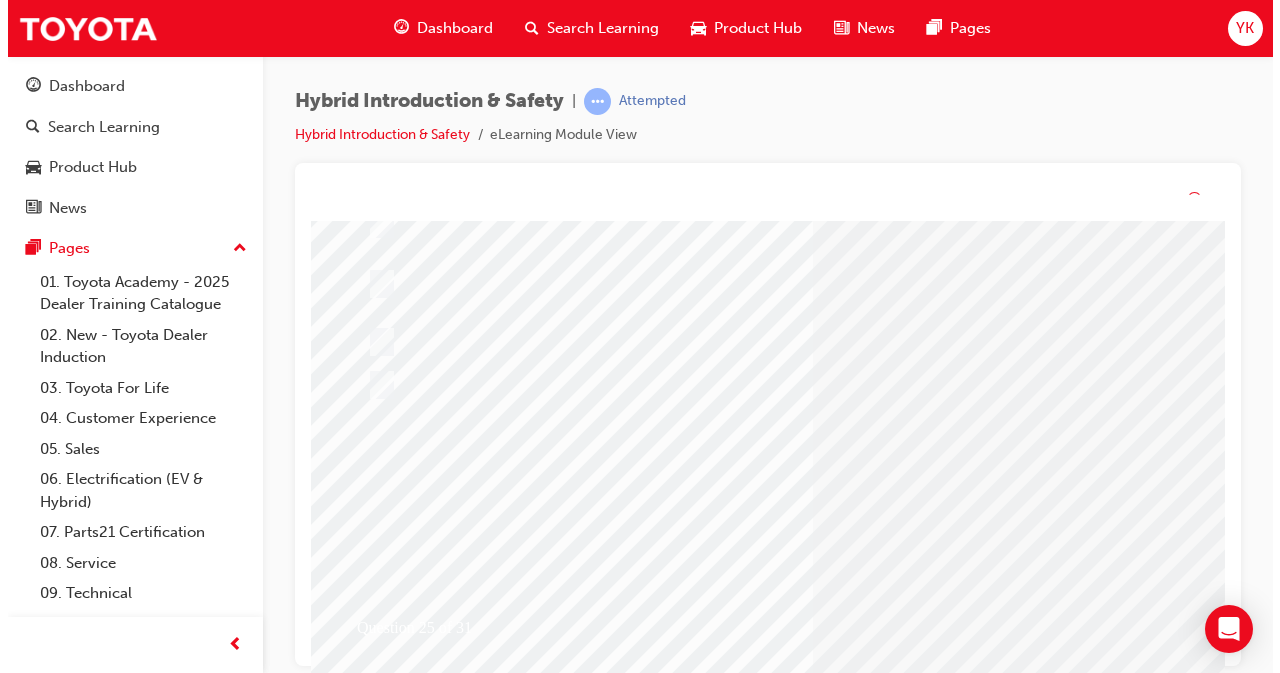 scroll, scrollTop: 0, scrollLeft: 0, axis: both 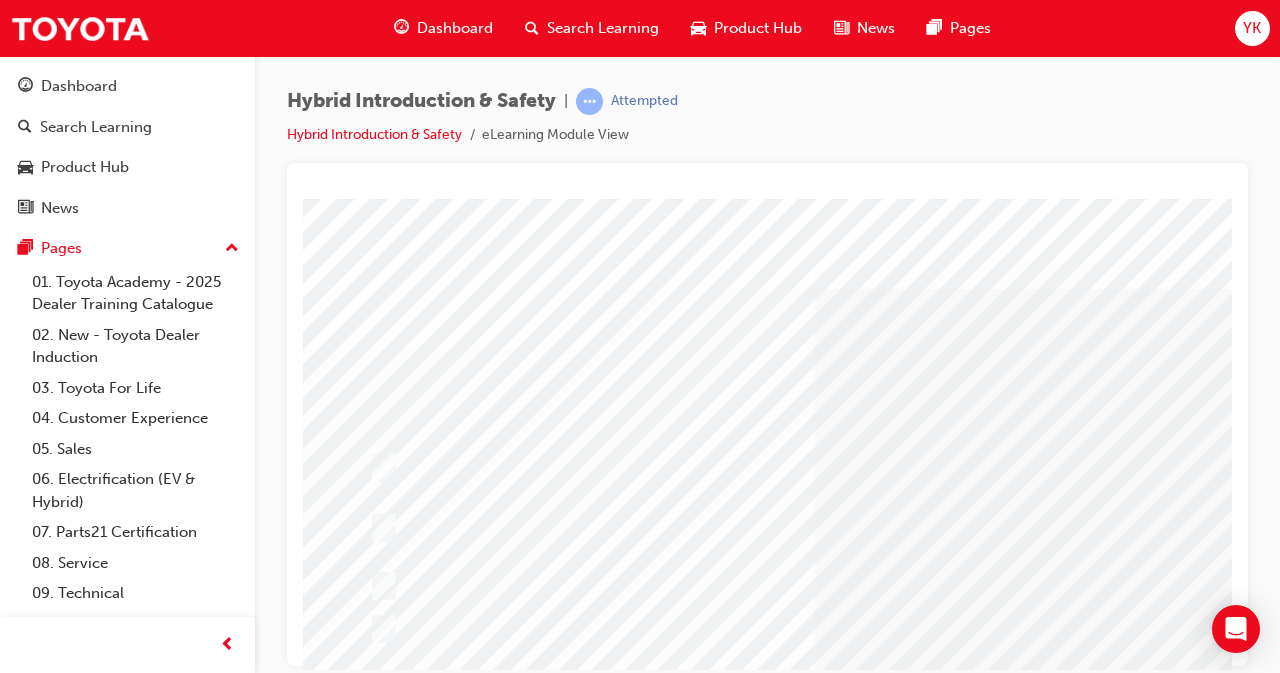 click at bounding box center [983, 1278] 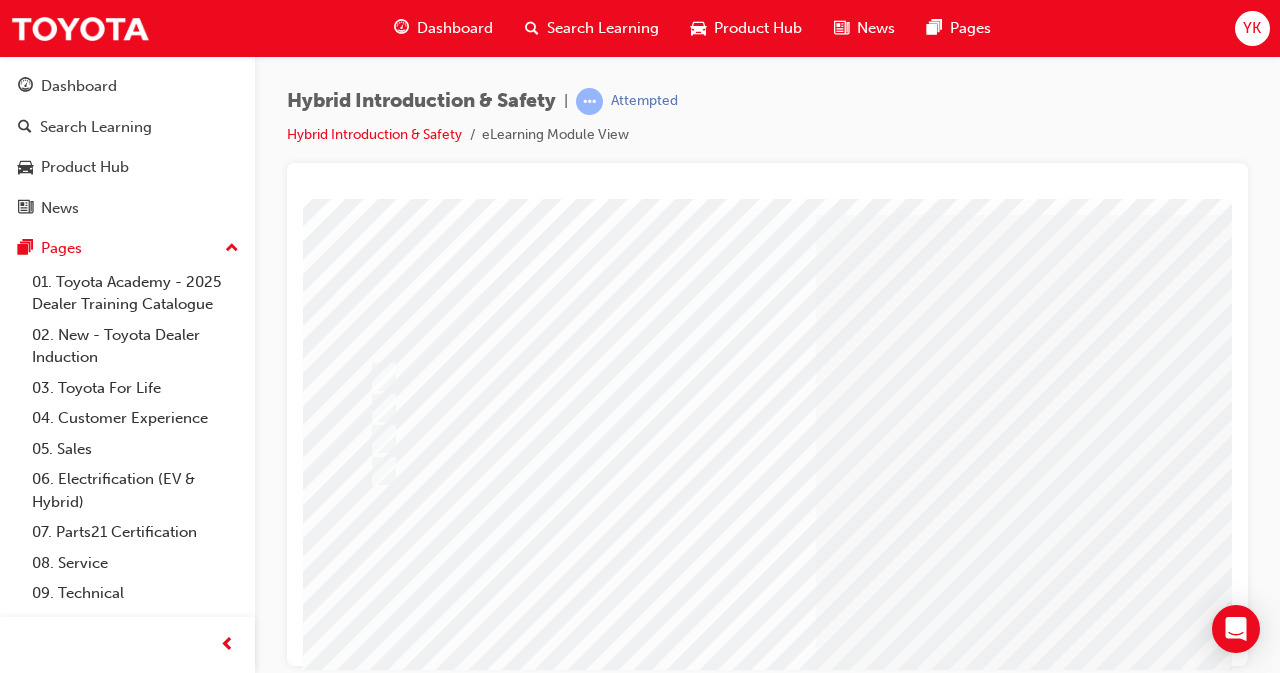 scroll, scrollTop: 52, scrollLeft: 0, axis: vertical 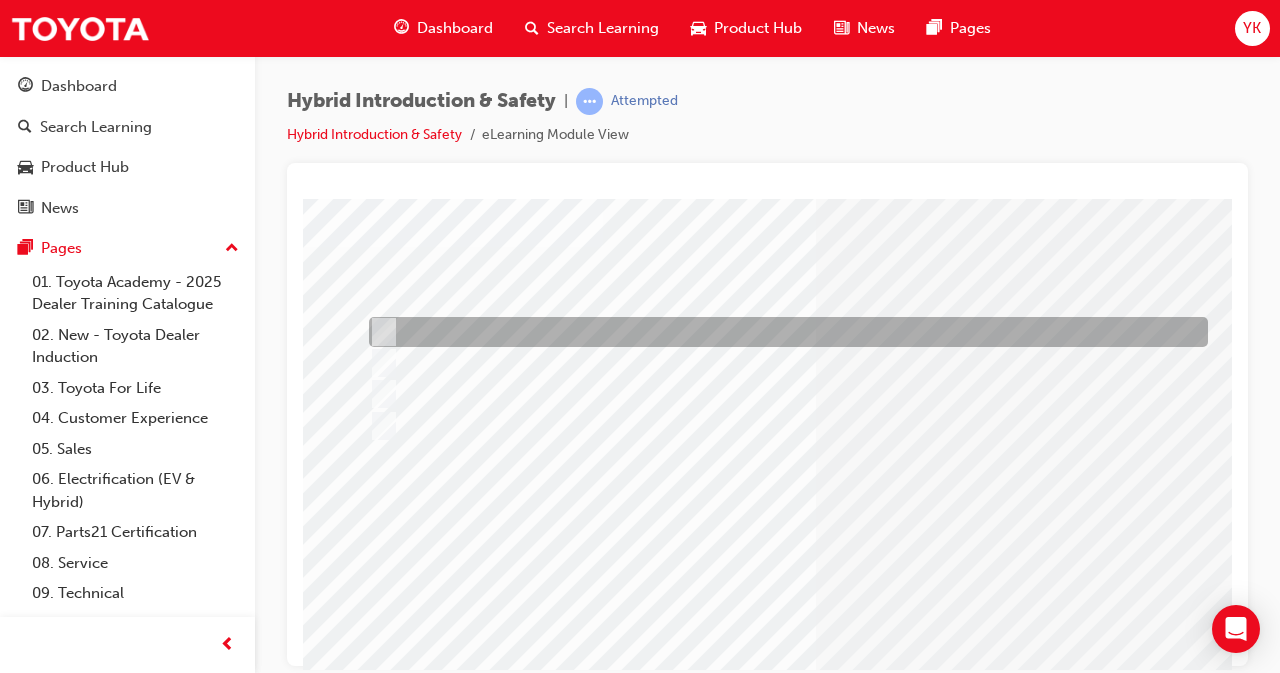 click at bounding box center [380, 332] 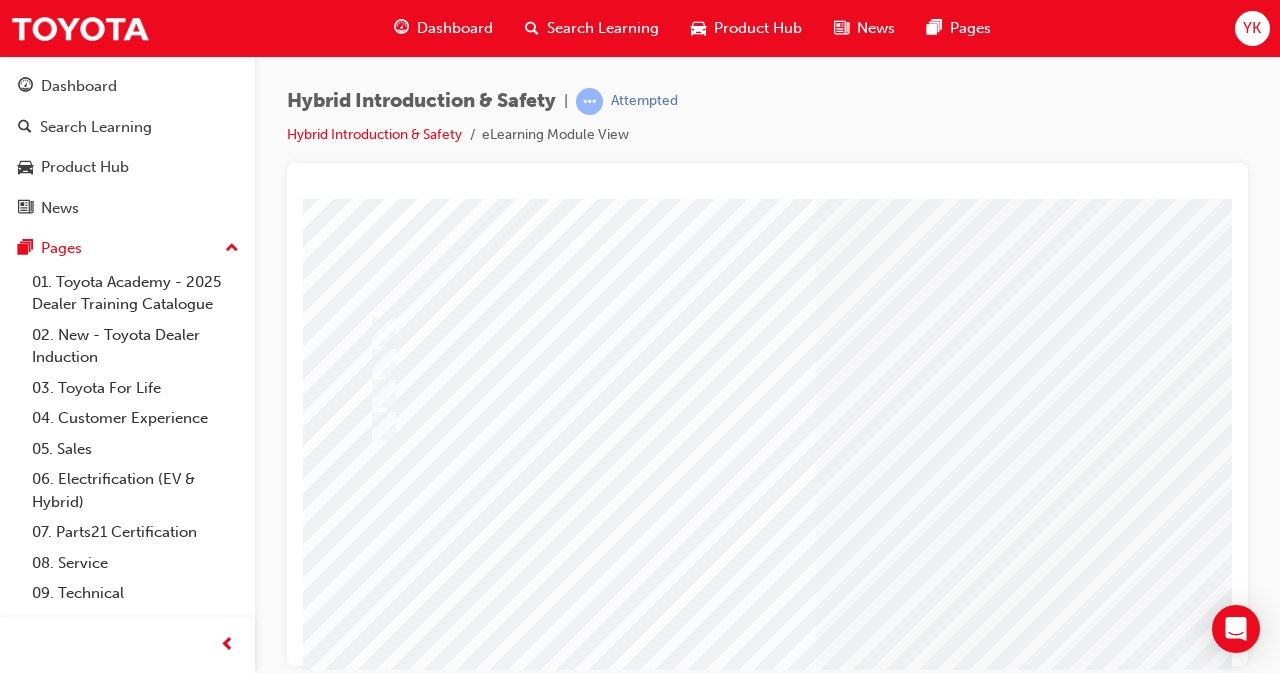 scroll, scrollTop: 309, scrollLeft: 0, axis: vertical 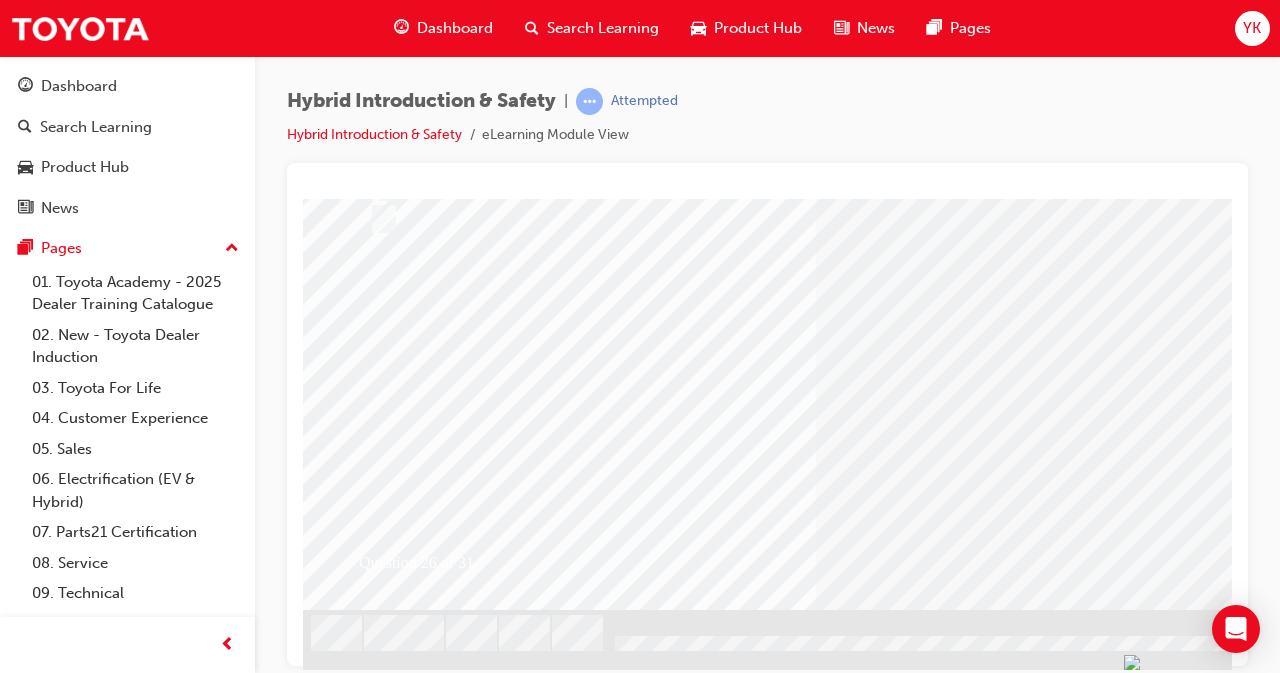 click at bounding box center [375, 2602] 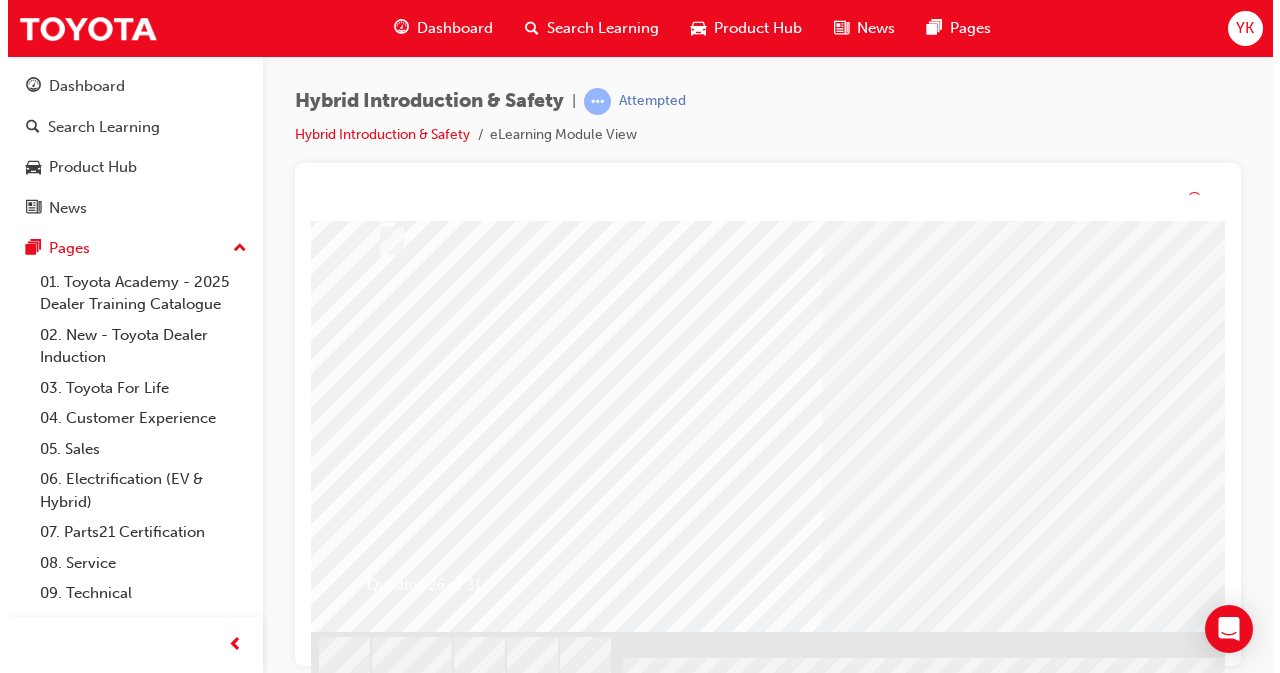 scroll, scrollTop: 0, scrollLeft: 0, axis: both 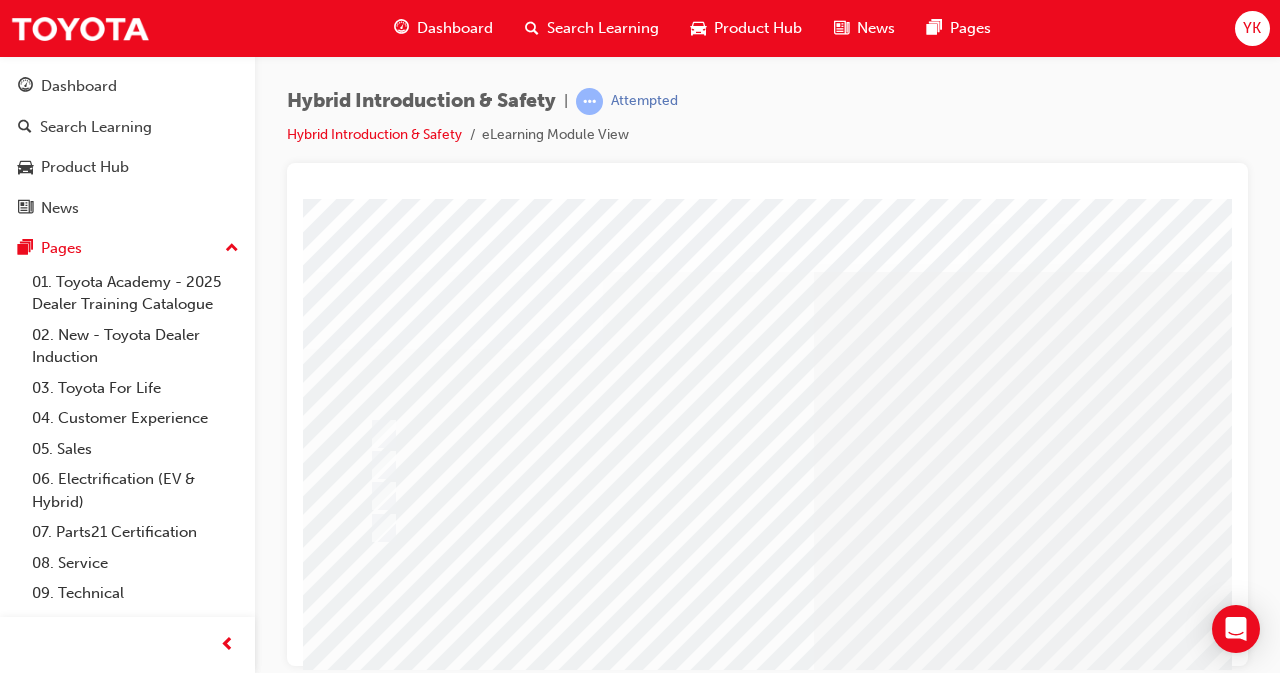 click at bounding box center (783, 496) 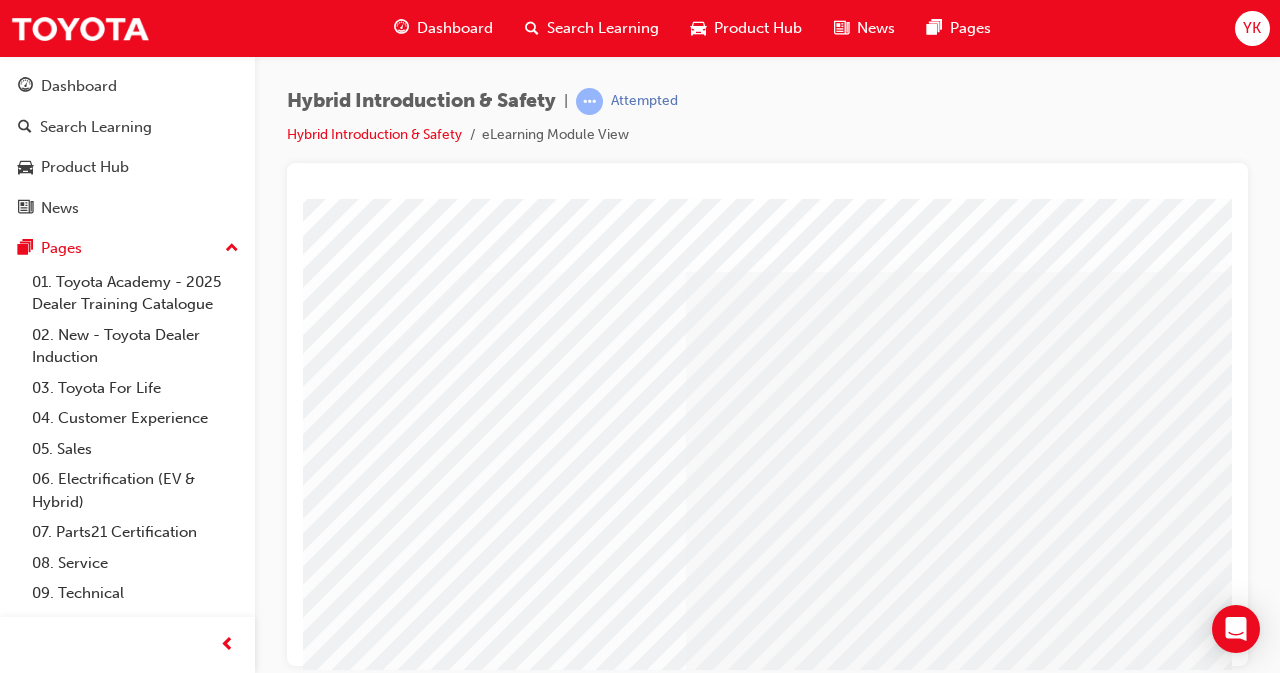 scroll, scrollTop: 0, scrollLeft: 114, axis: horizontal 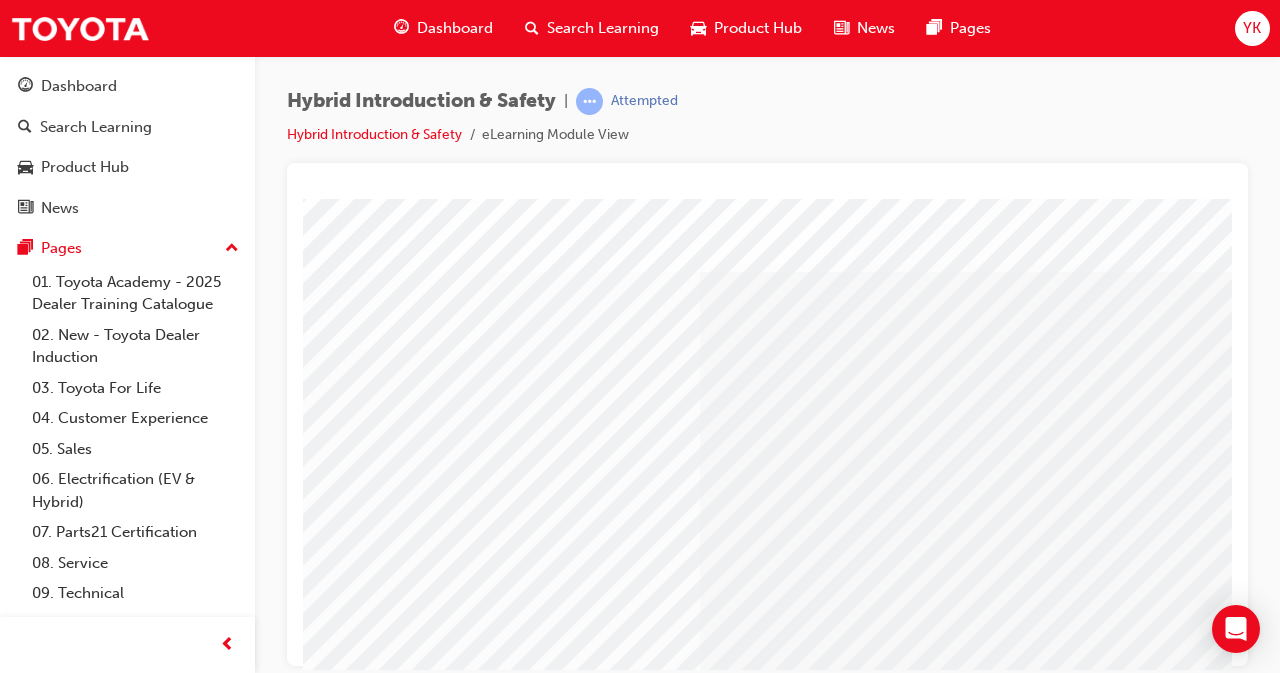 click at bounding box center [674, 466] 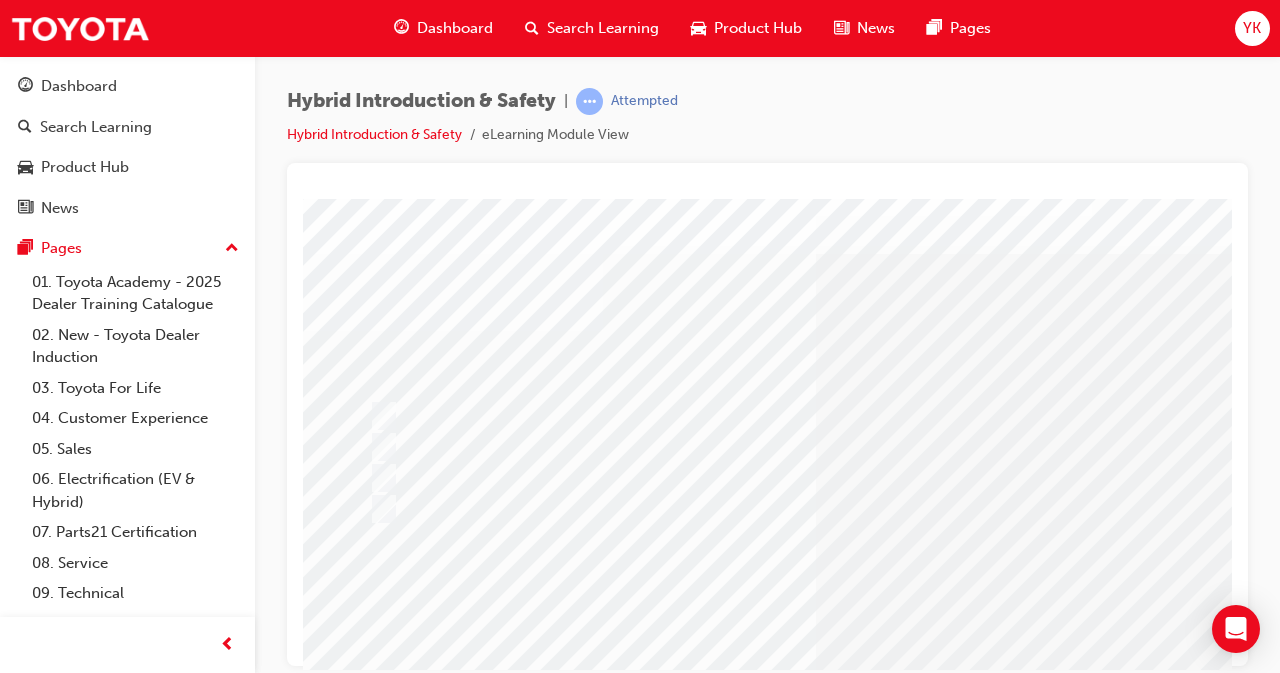 scroll, scrollTop: 21, scrollLeft: 0, axis: vertical 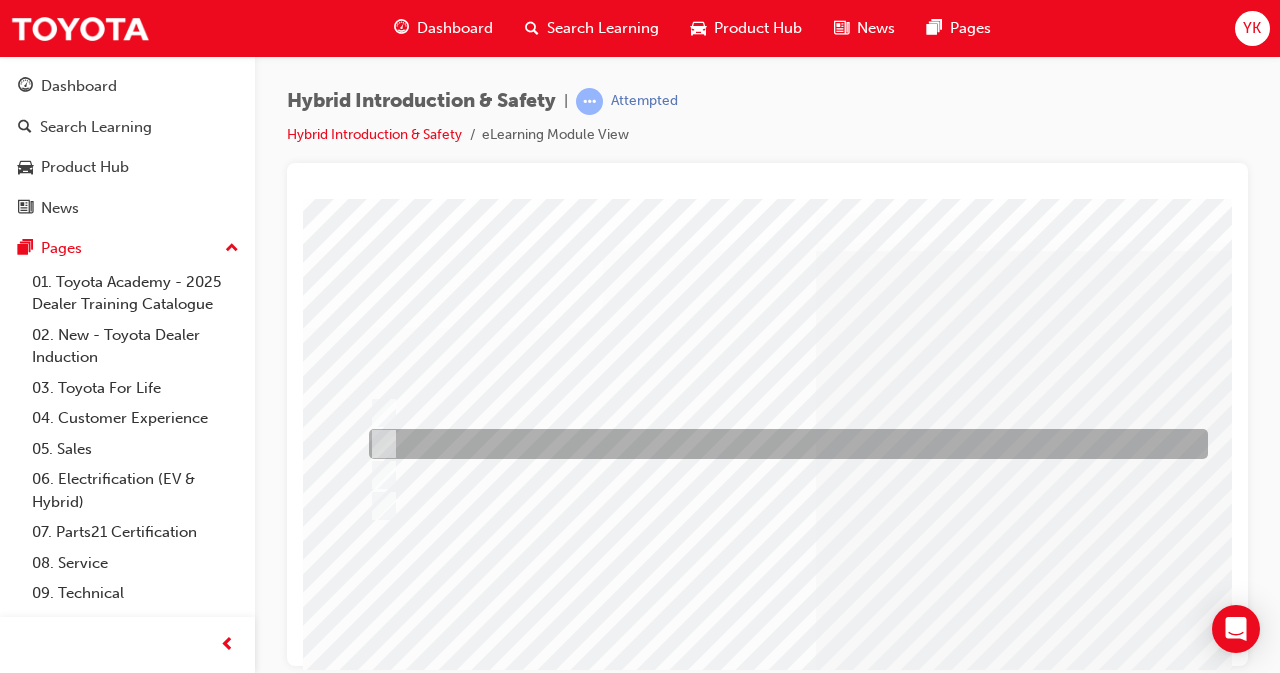 click at bounding box center (783, 444) 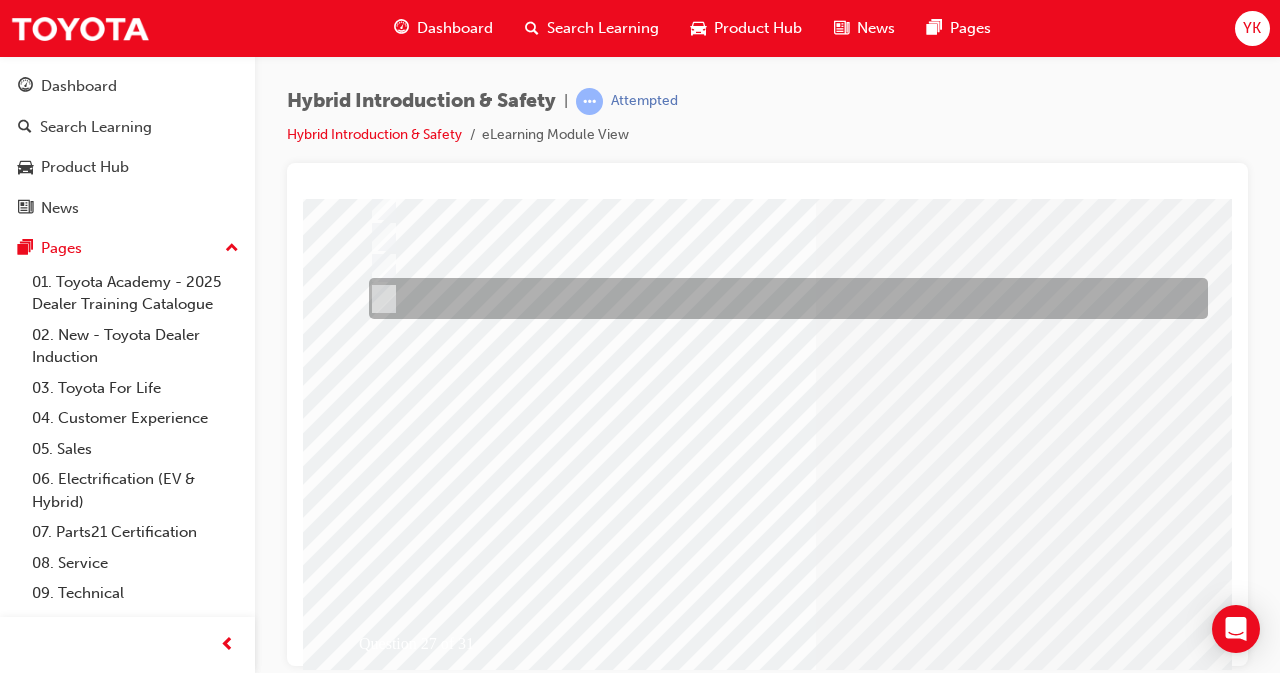 scroll, scrollTop: 236, scrollLeft: 0, axis: vertical 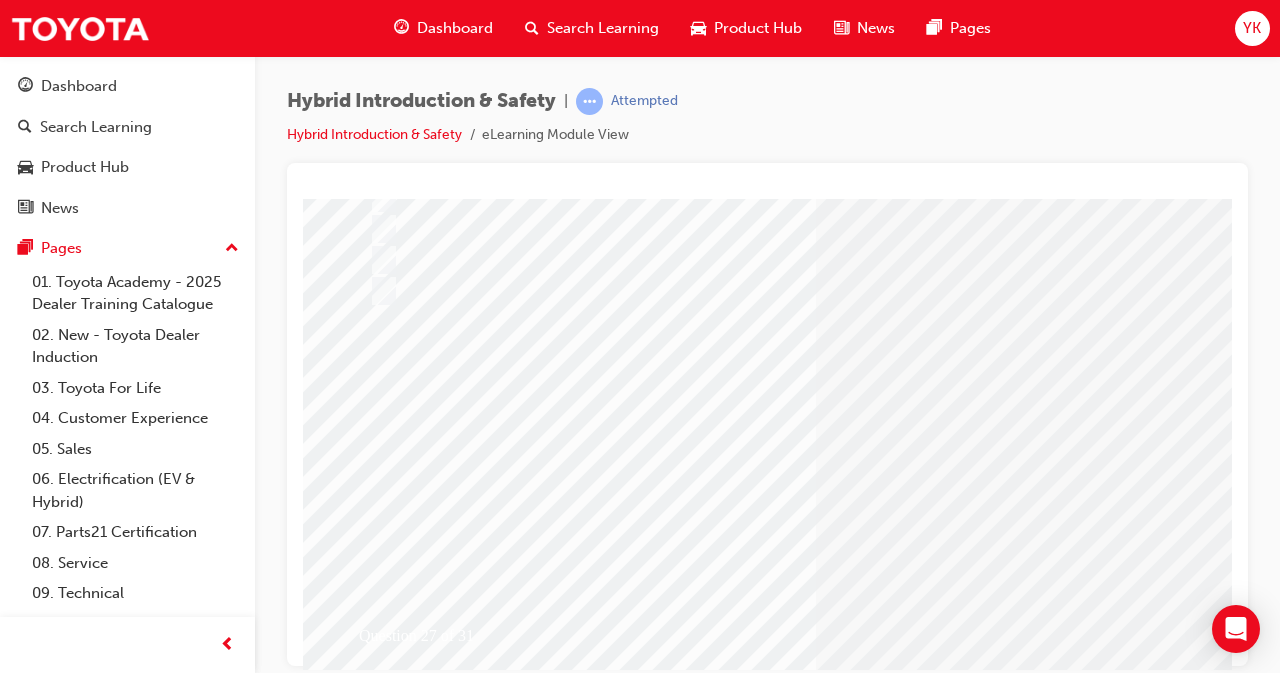 click at bounding box center (375, 2675) 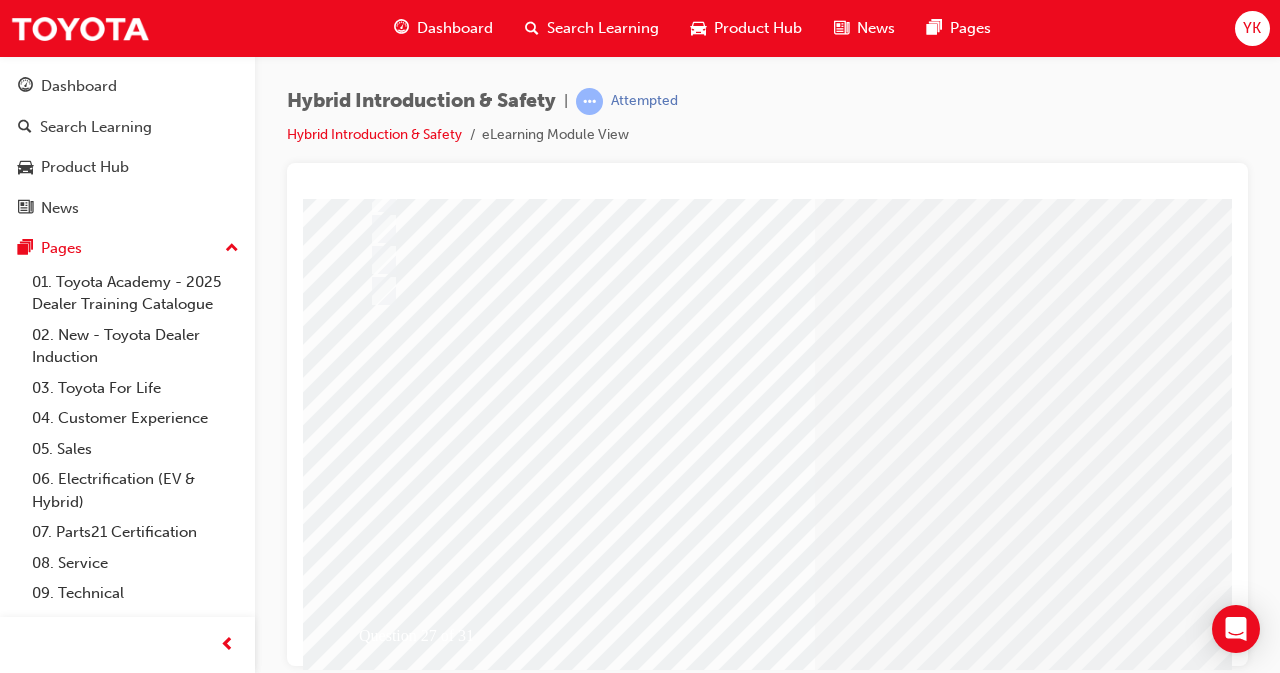 scroll, scrollTop: 0, scrollLeft: 0, axis: both 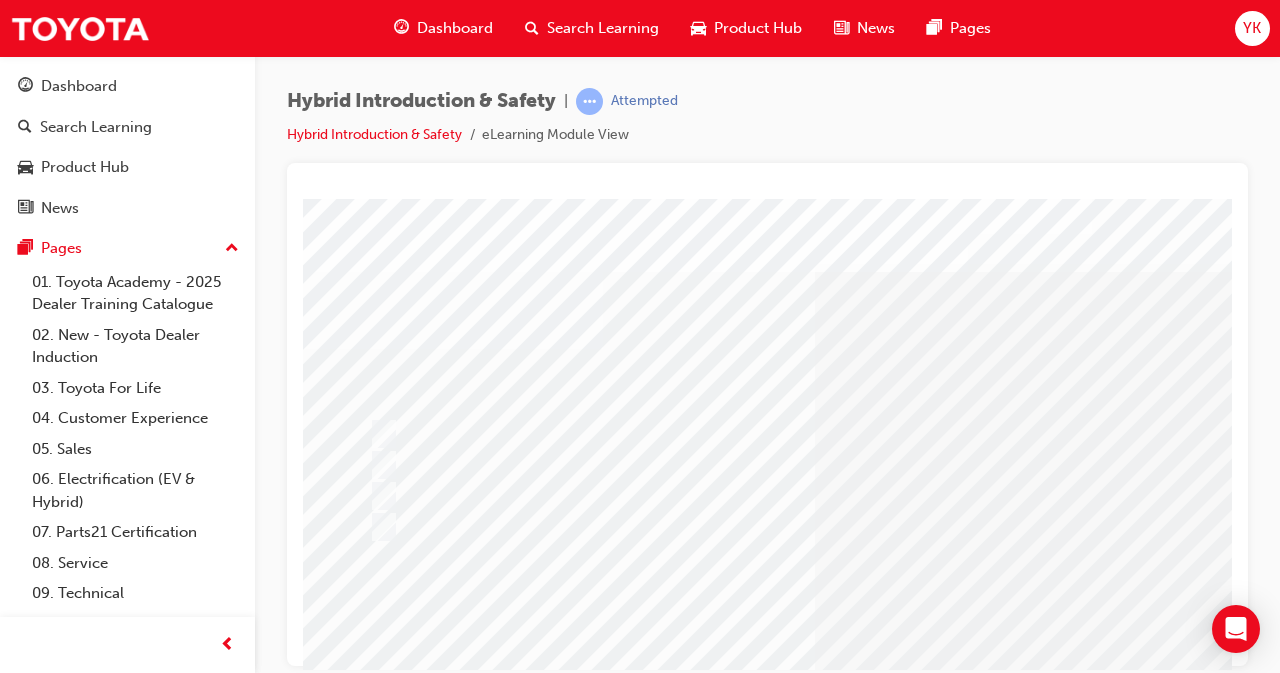 click at bounding box center [835, 2767] 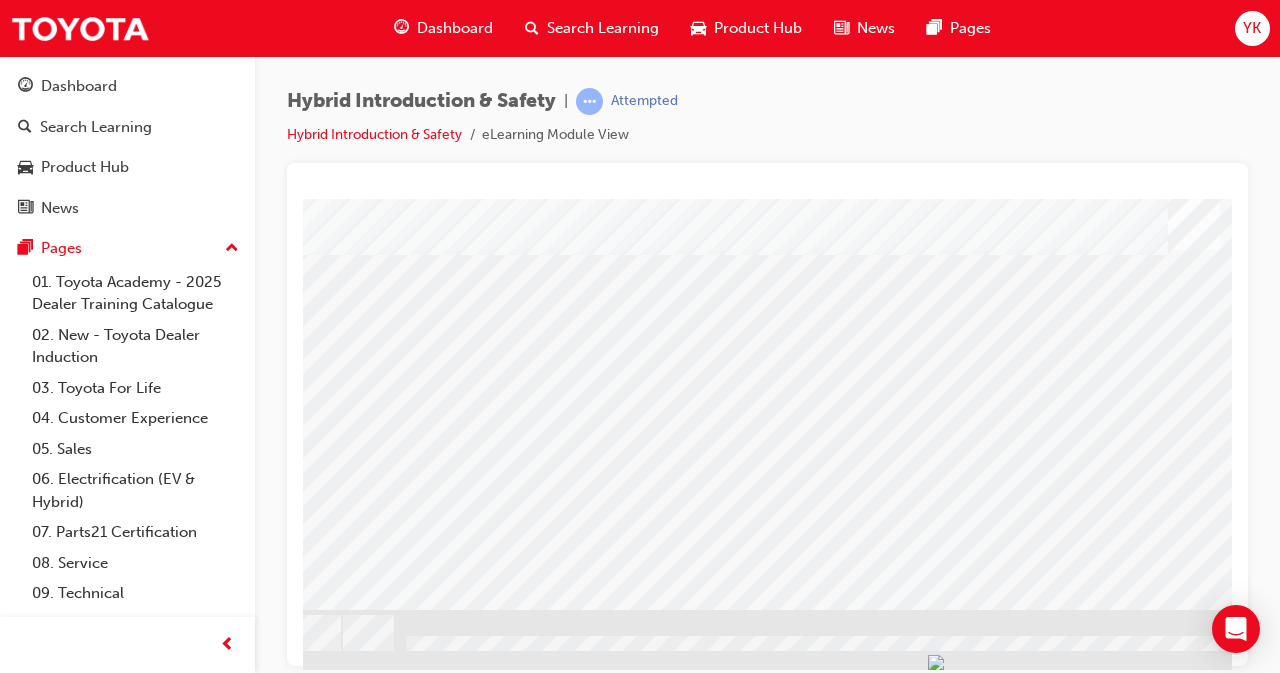 scroll, scrollTop: 309, scrollLeft: 446, axis: both 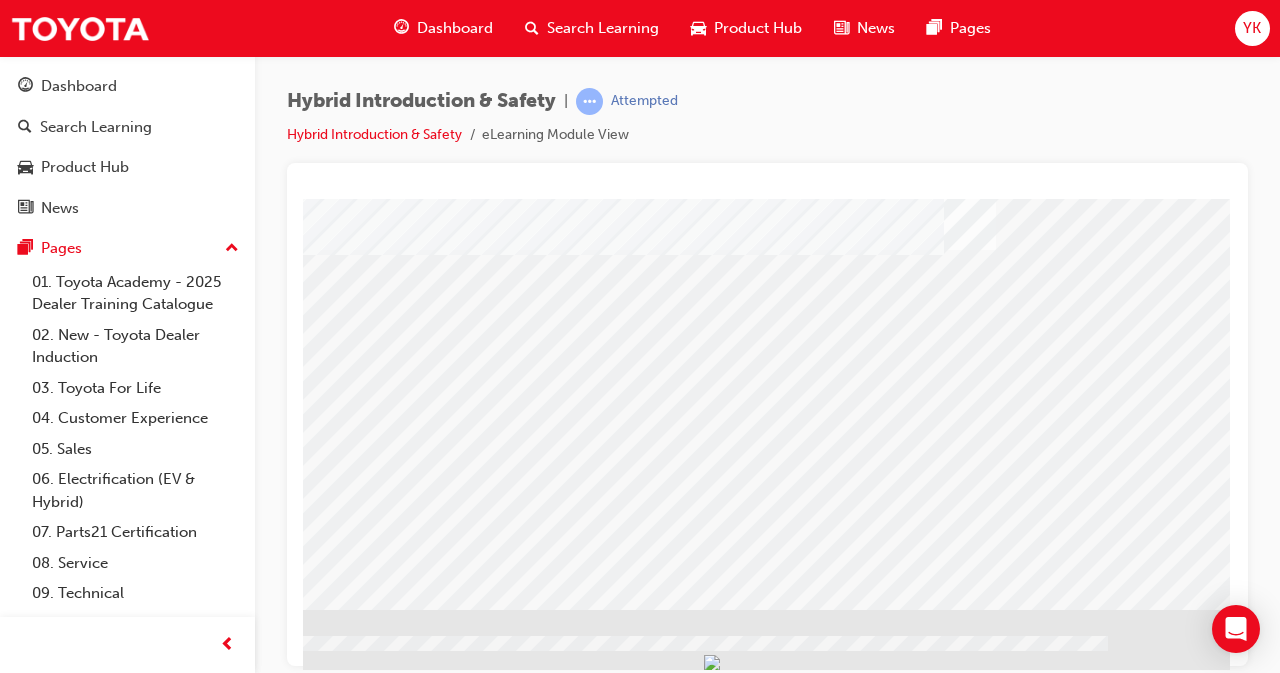 click at bounding box center [-67, 1628] 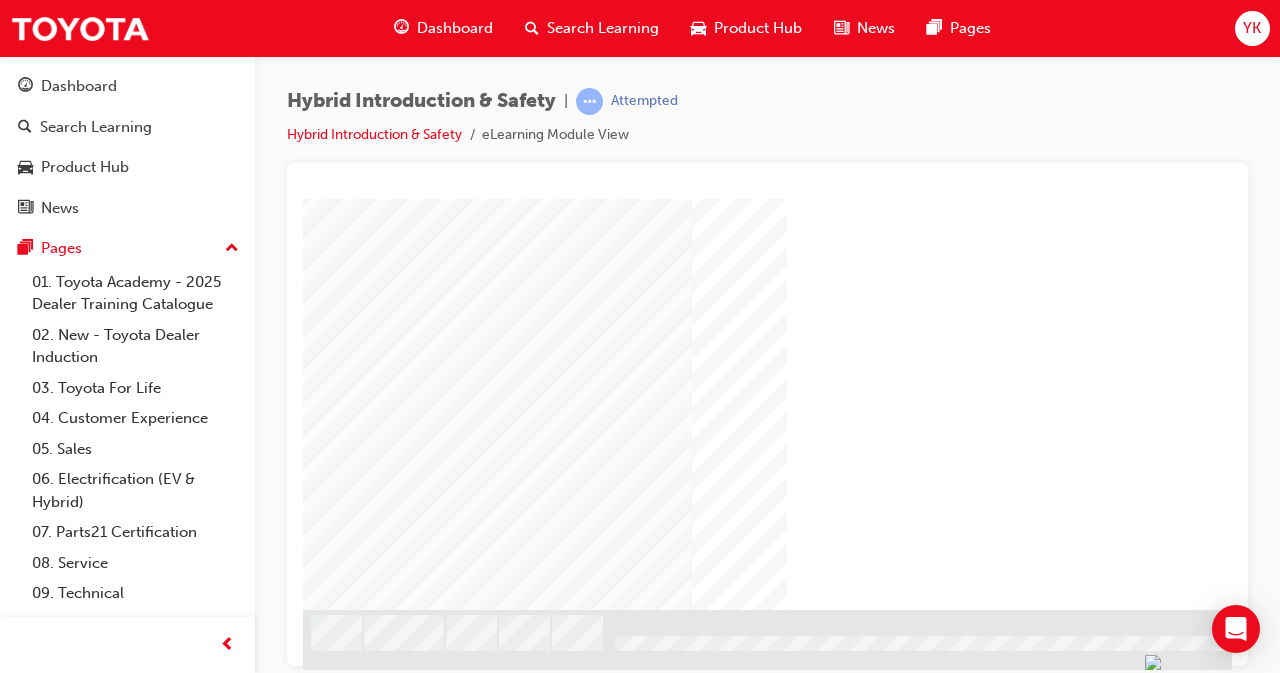 scroll, scrollTop: 309, scrollLeft: 446, axis: both 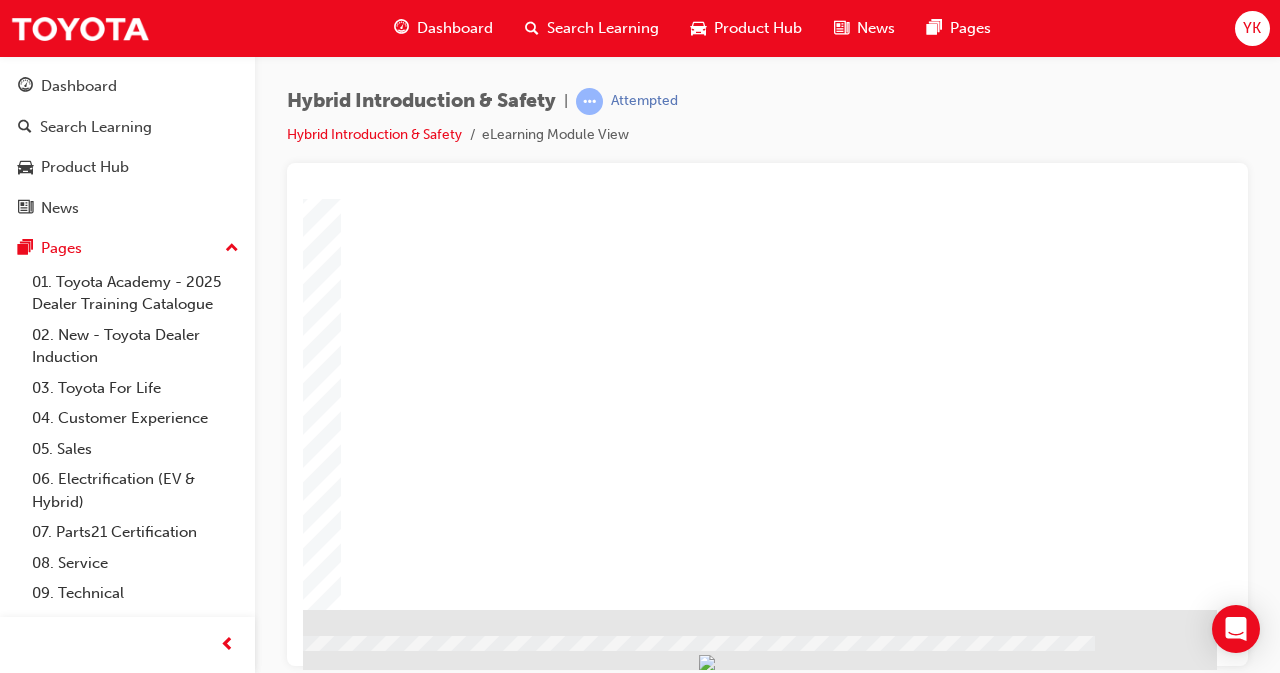 click at bounding box center (-80, 663) 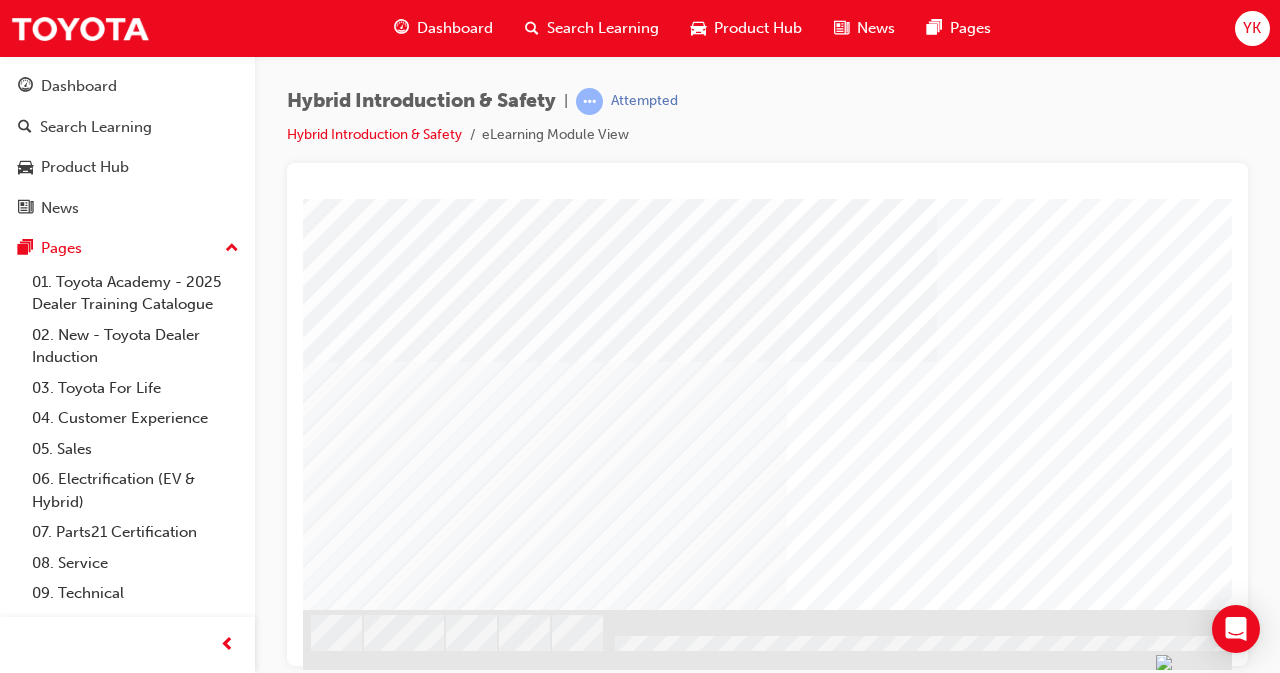 scroll, scrollTop: 309, scrollLeft: 446, axis: both 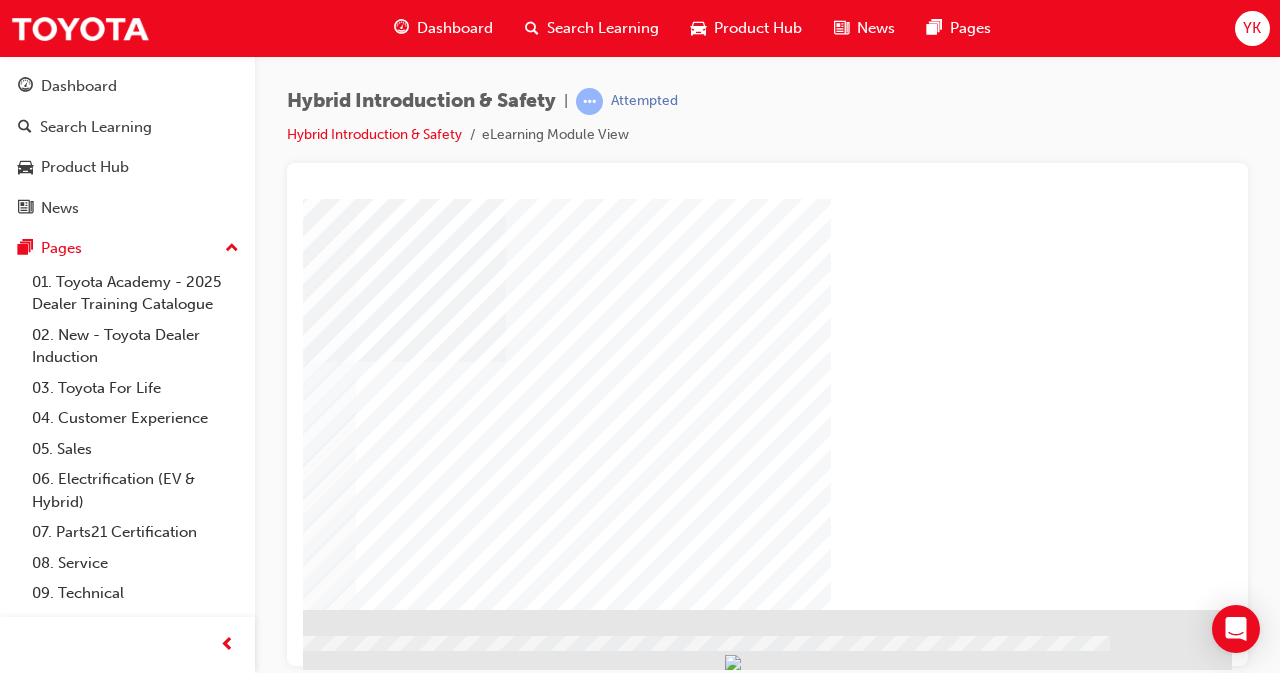 click at bounding box center [-65, 1513] 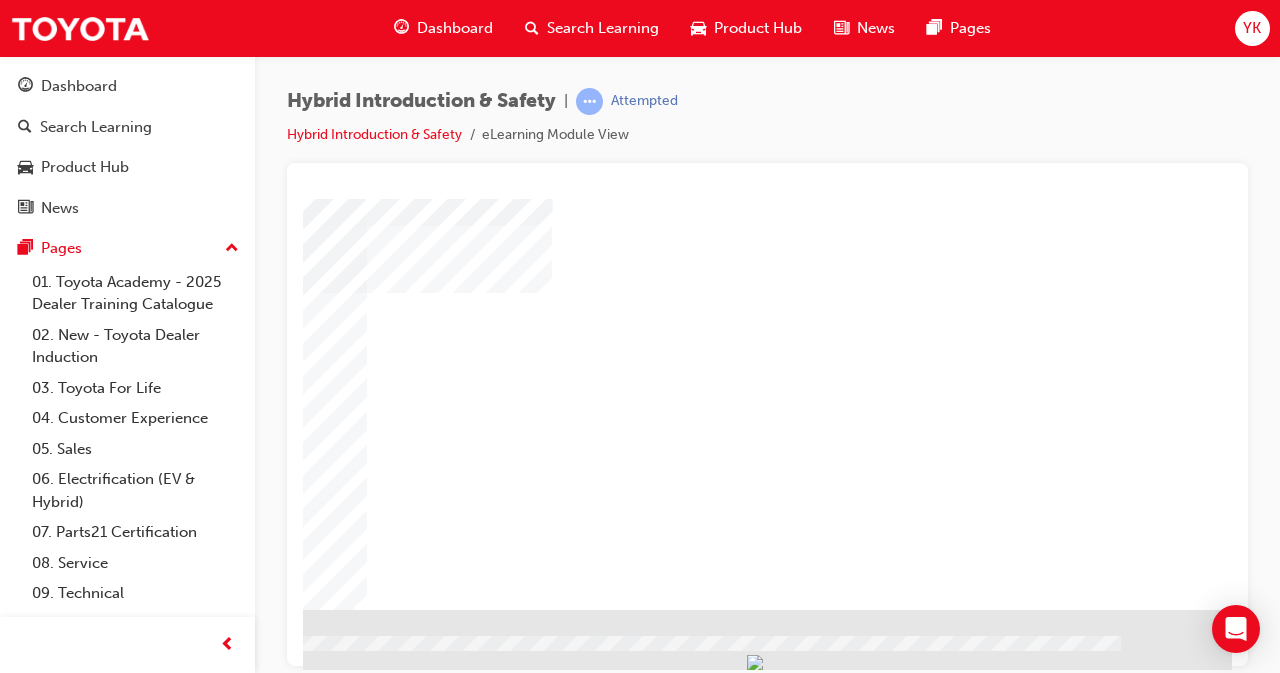scroll, scrollTop: 309, scrollLeft: 446, axis: both 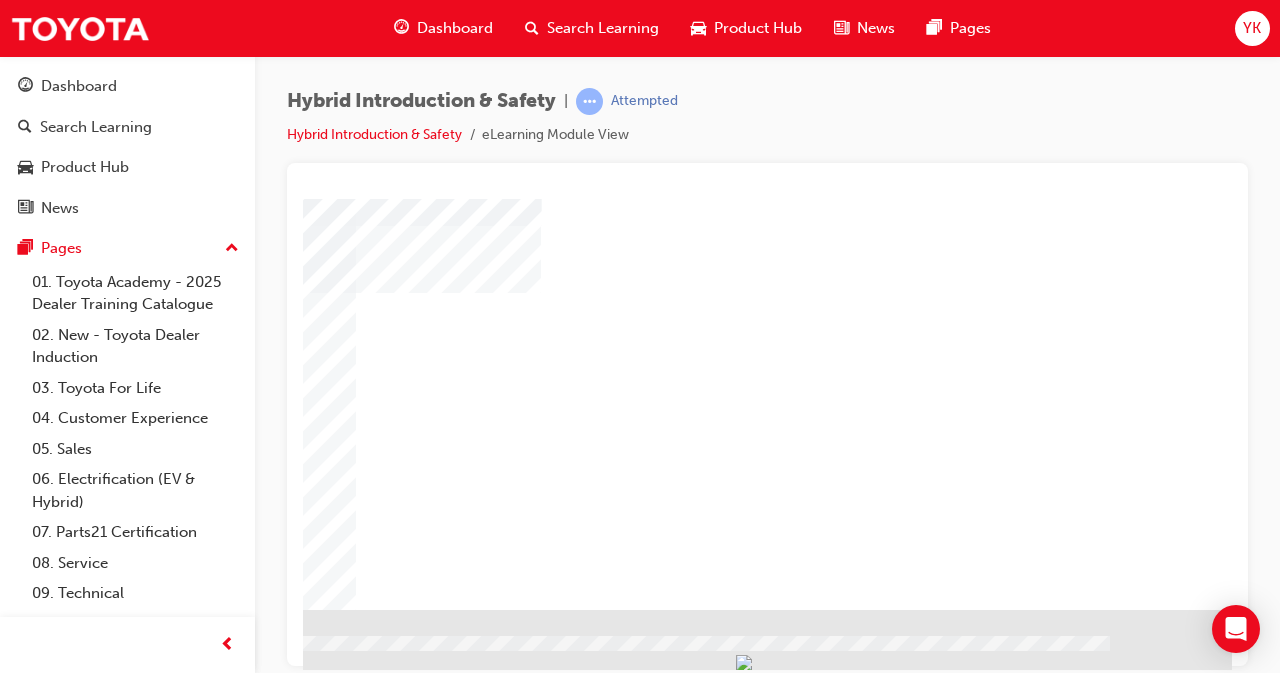 click at bounding box center (-65, 793) 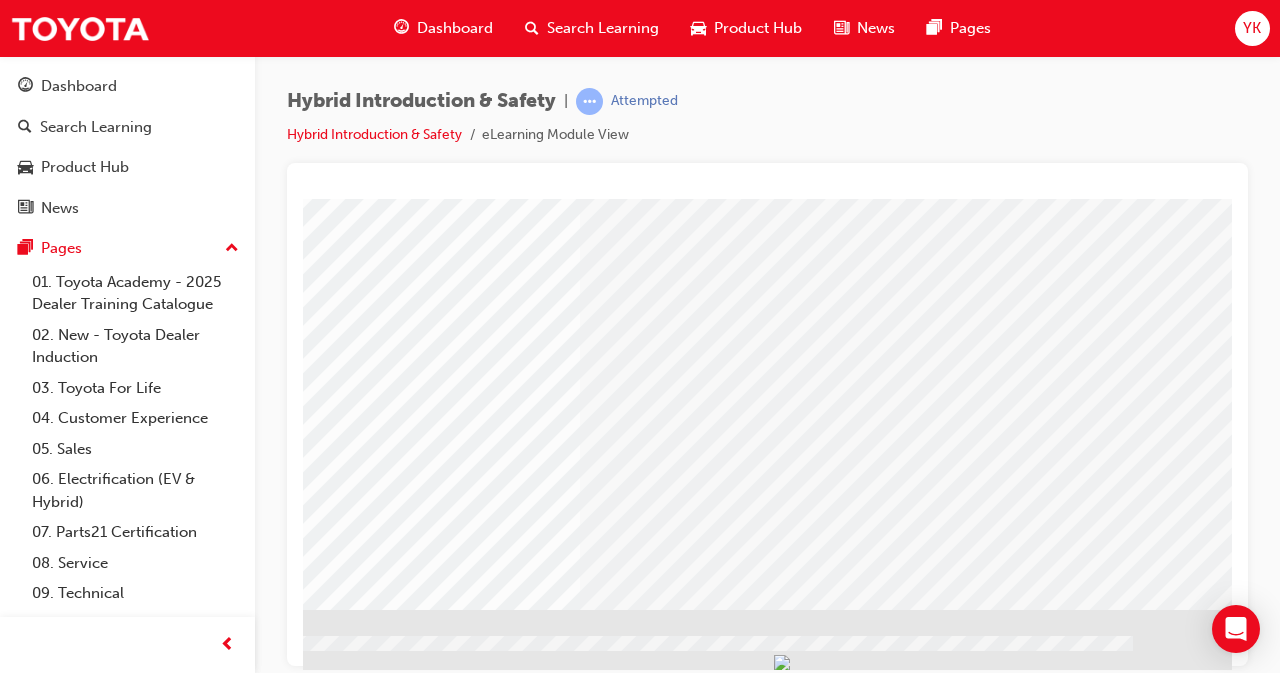 scroll, scrollTop: 309, scrollLeft: 446, axis: both 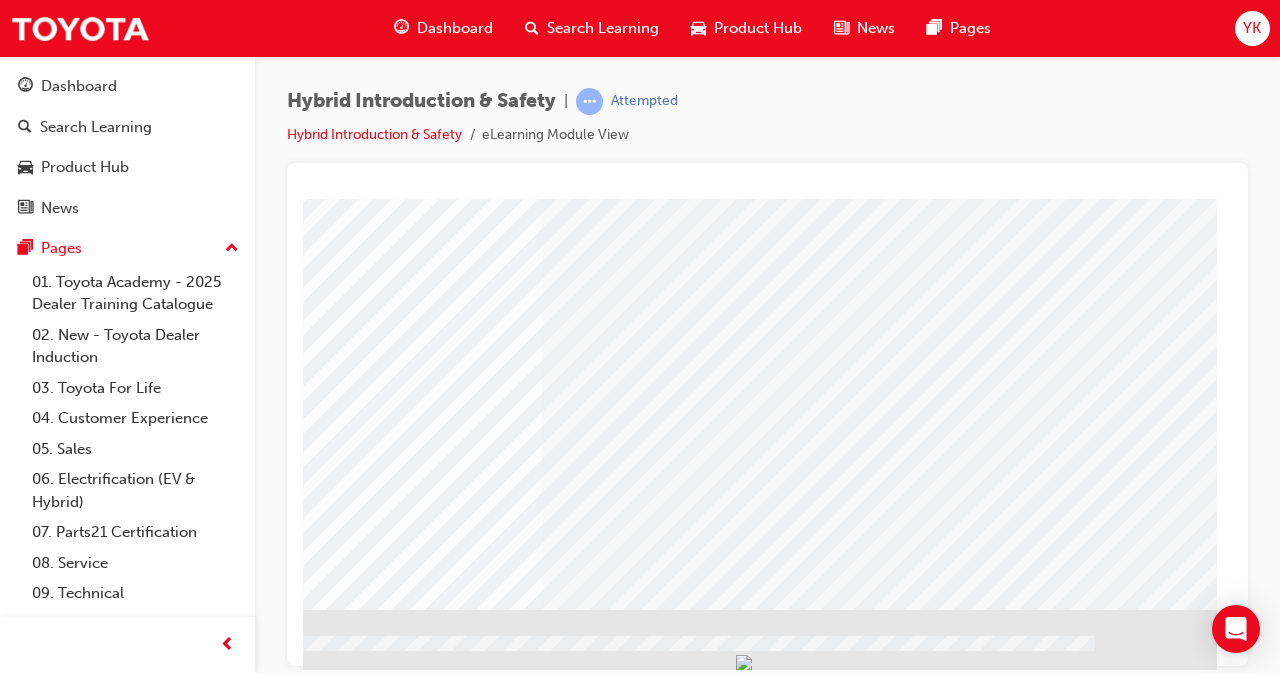 click at bounding box center [-80, 2786] 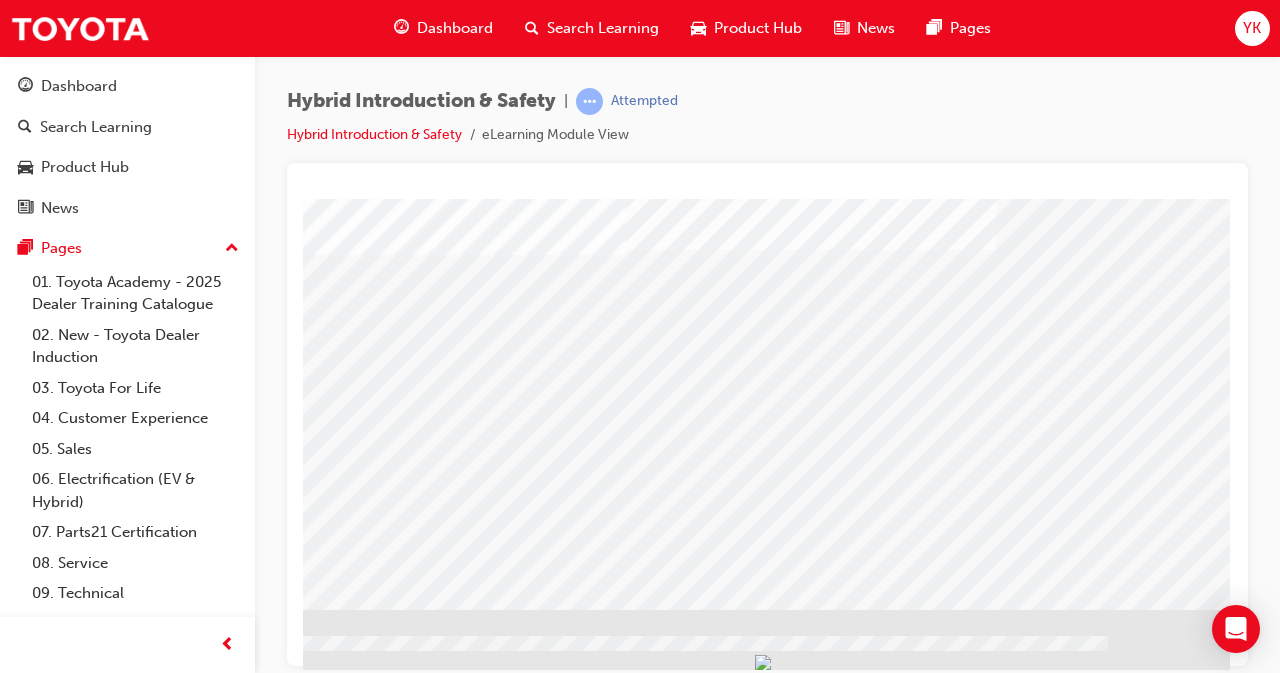 scroll, scrollTop: 309, scrollLeft: 446, axis: both 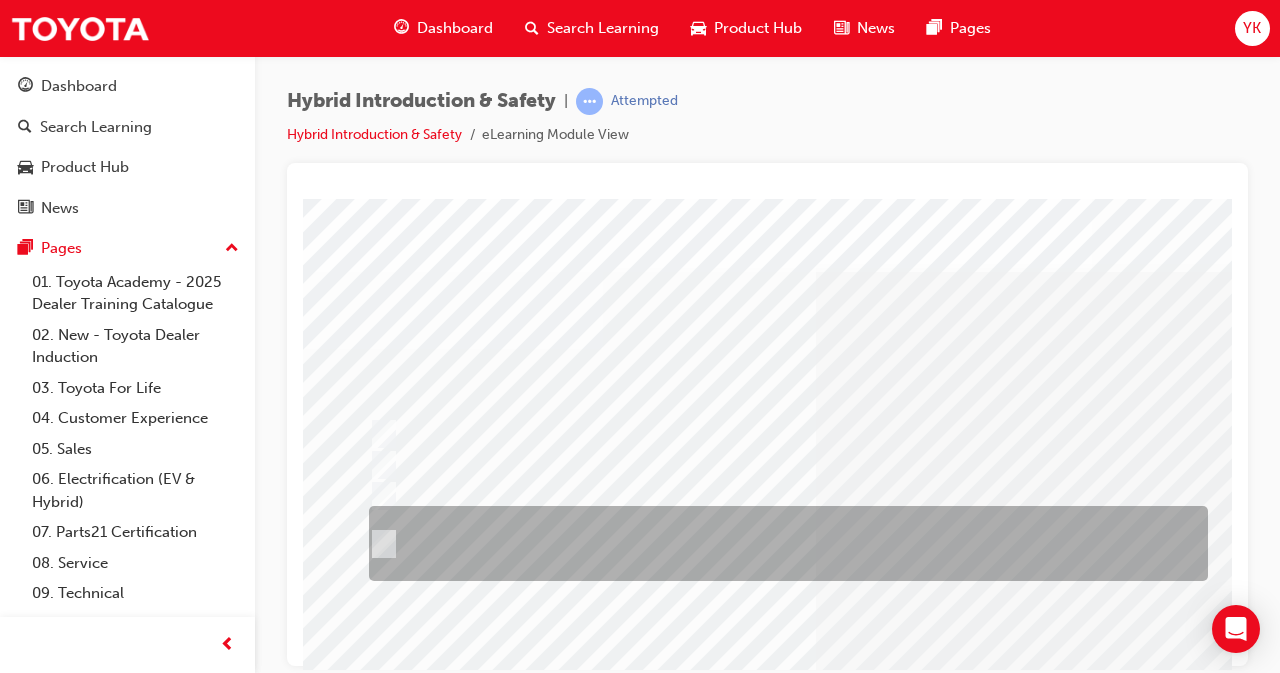 click at bounding box center (380, 544) 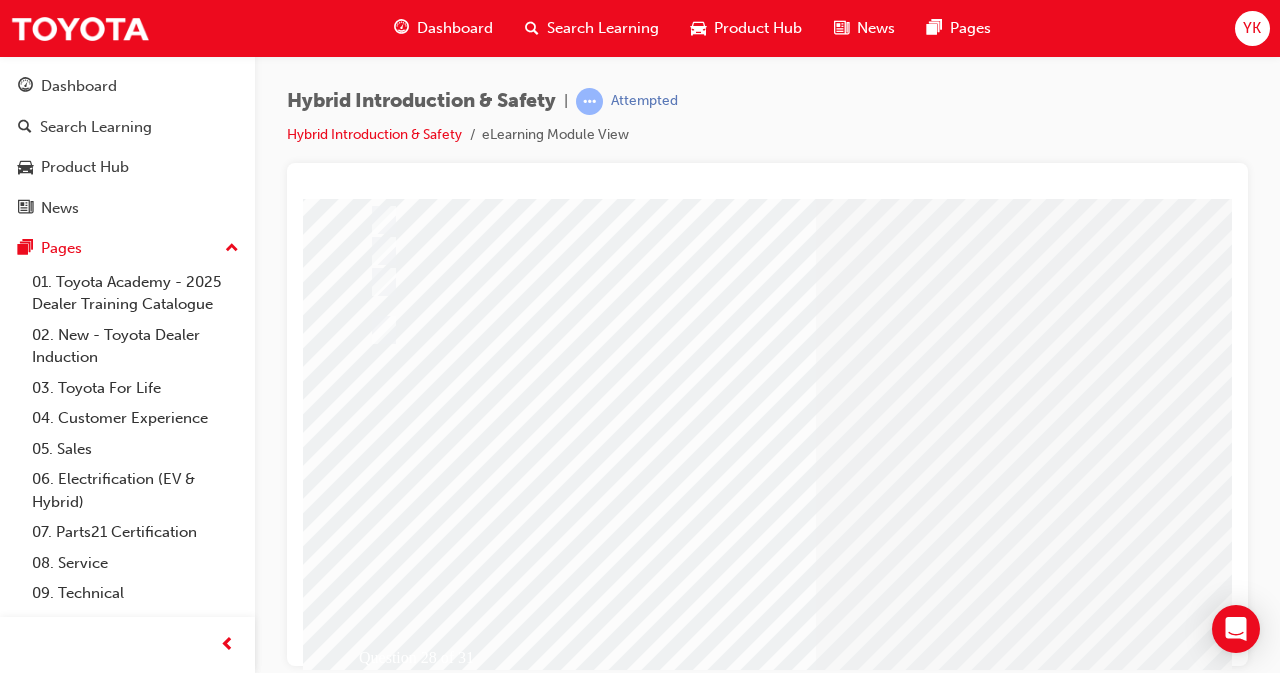 scroll, scrollTop: 215, scrollLeft: 0, axis: vertical 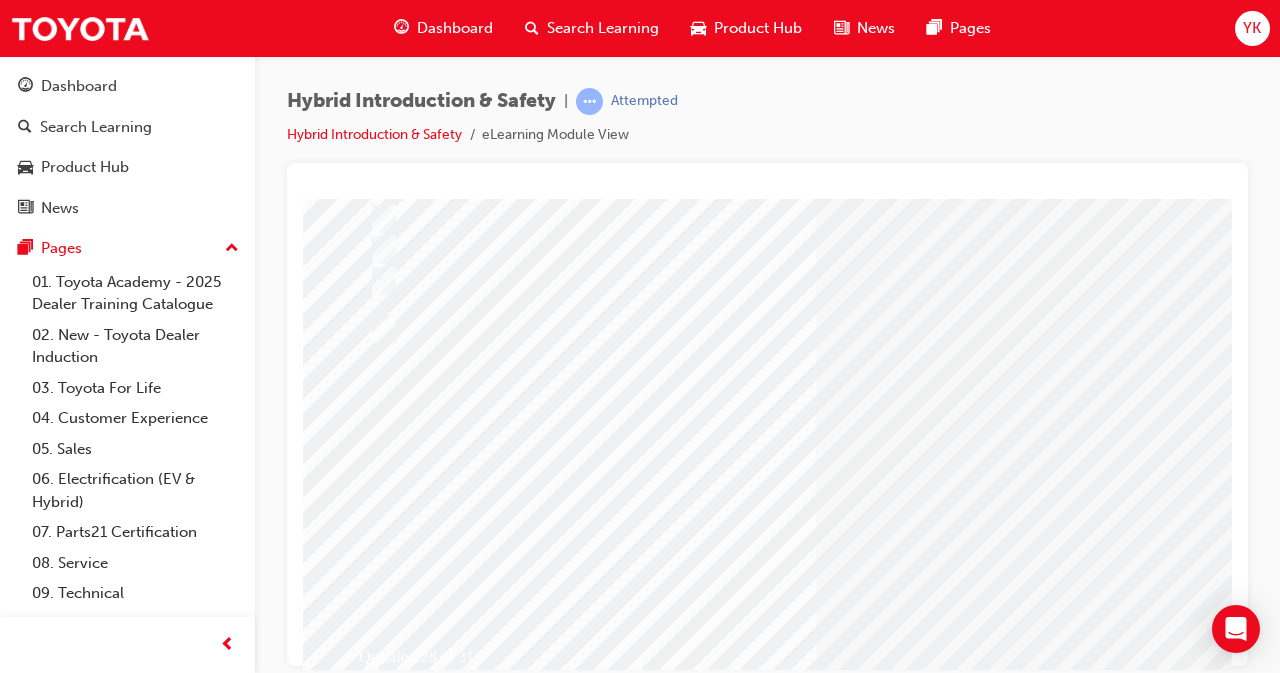 click at bounding box center [375, 2696] 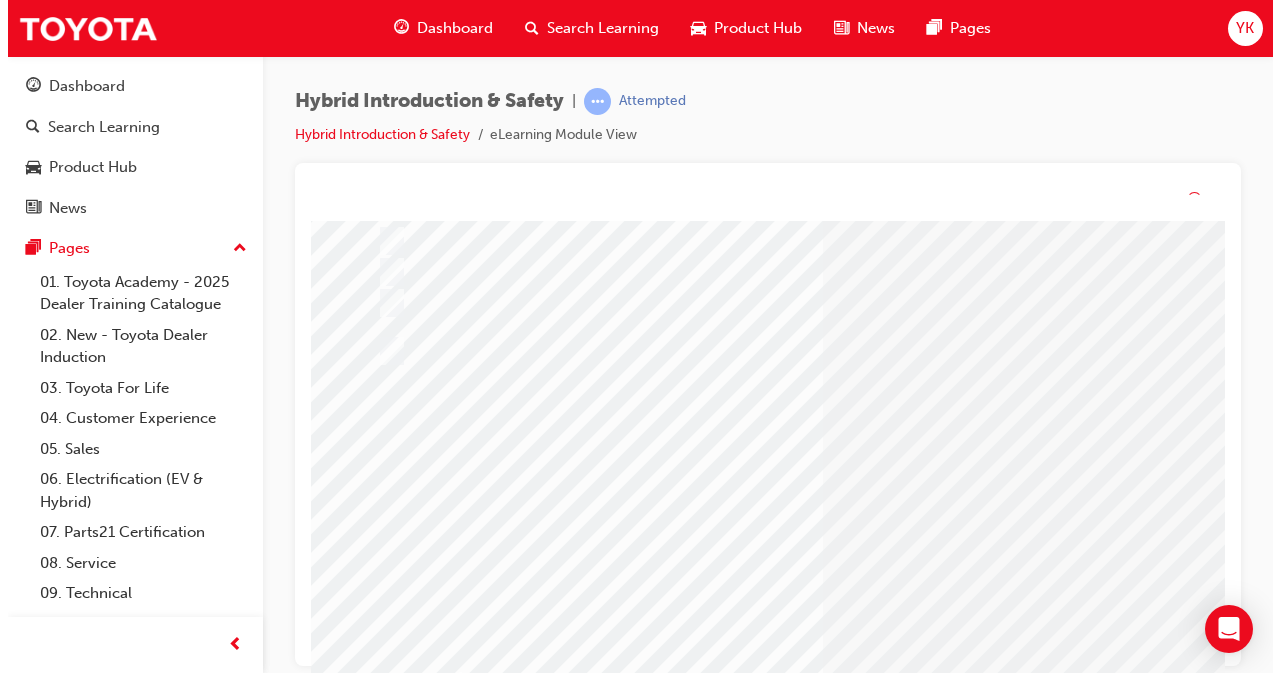 scroll, scrollTop: 0, scrollLeft: 0, axis: both 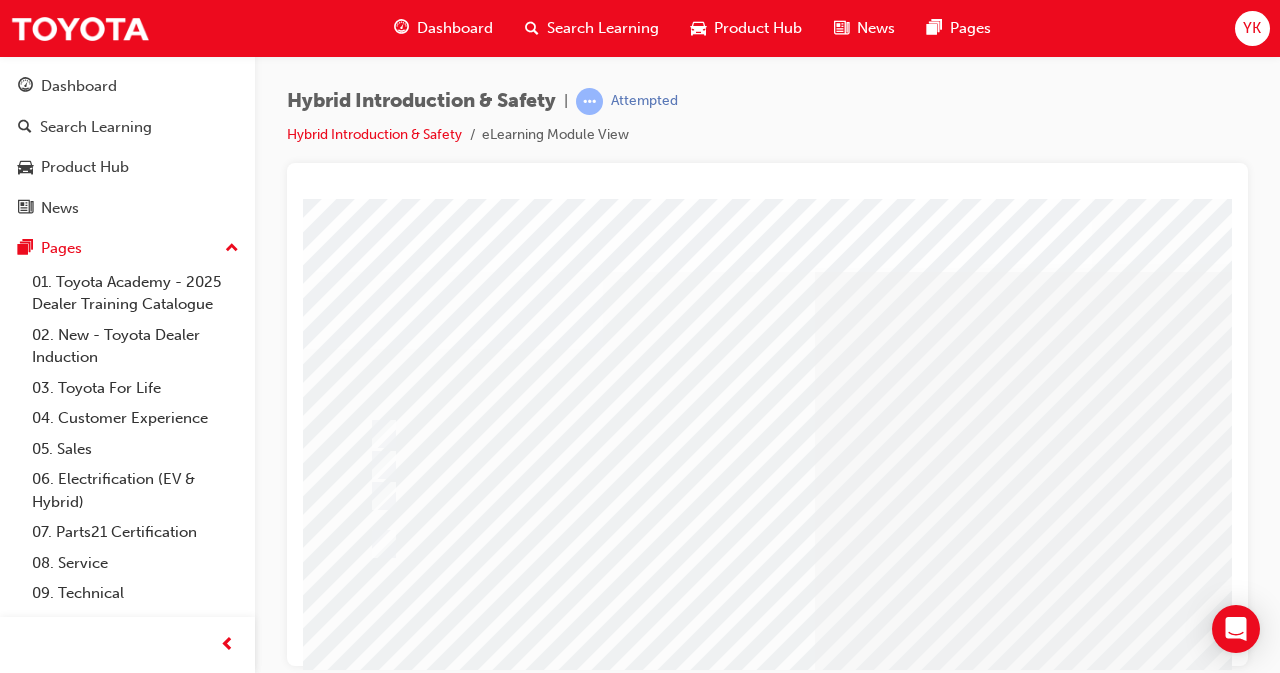 click at bounding box center [783, 434] 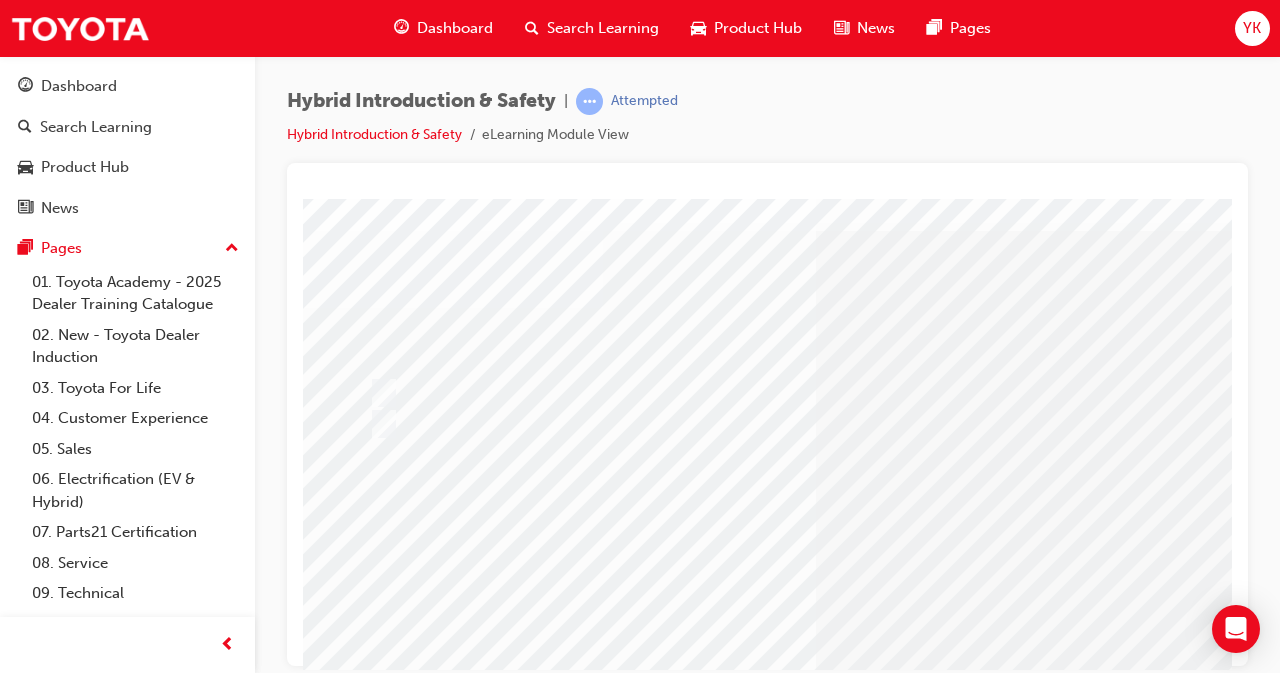 scroll, scrollTop: 41, scrollLeft: 0, axis: vertical 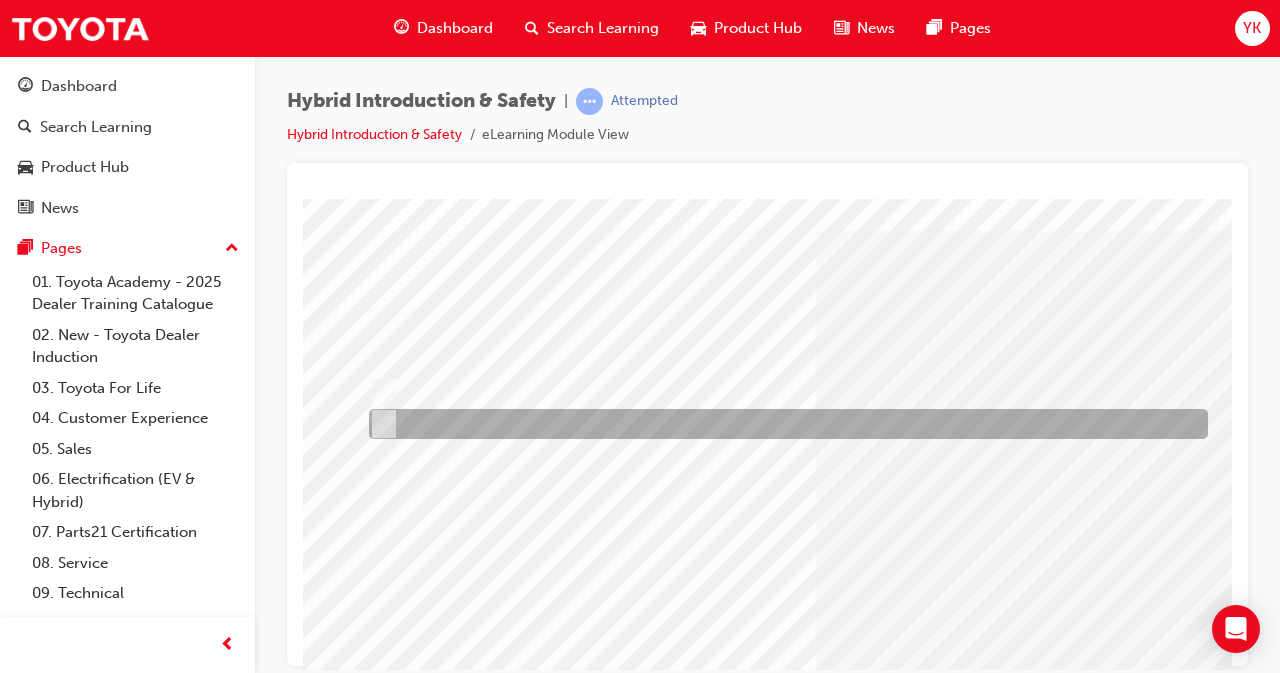 click at bounding box center [380, 424] 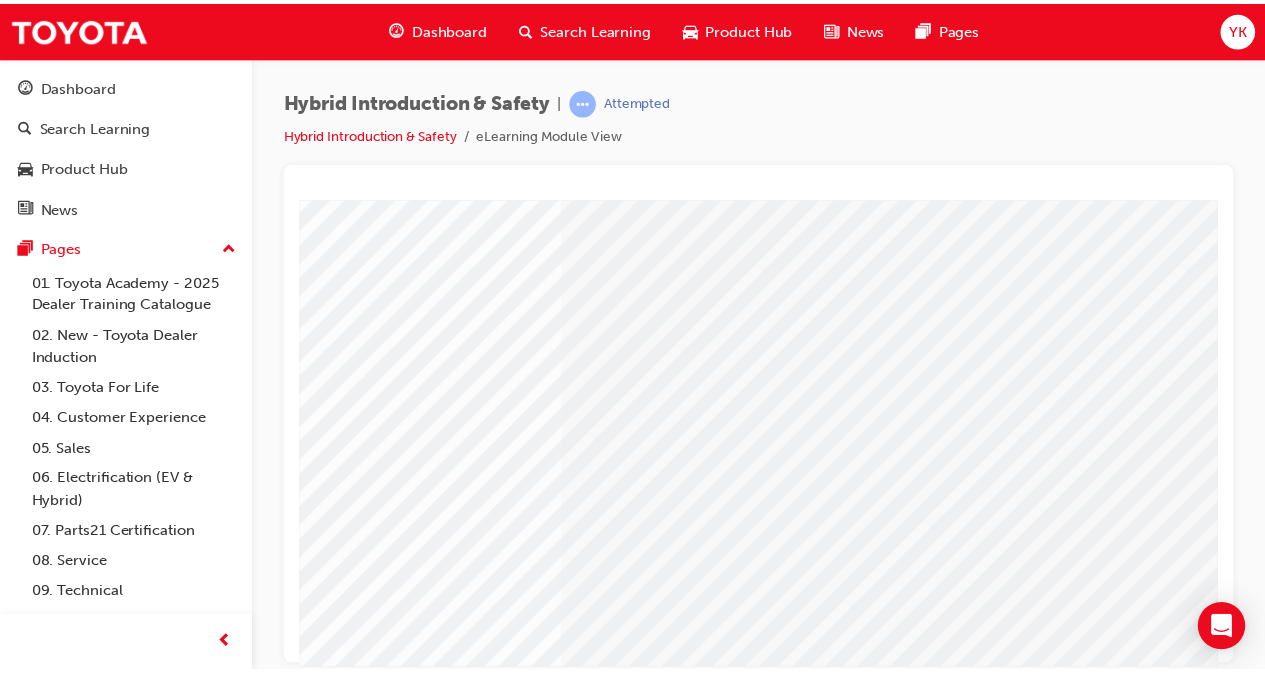 scroll, scrollTop: 194, scrollLeft: 233, axis: both 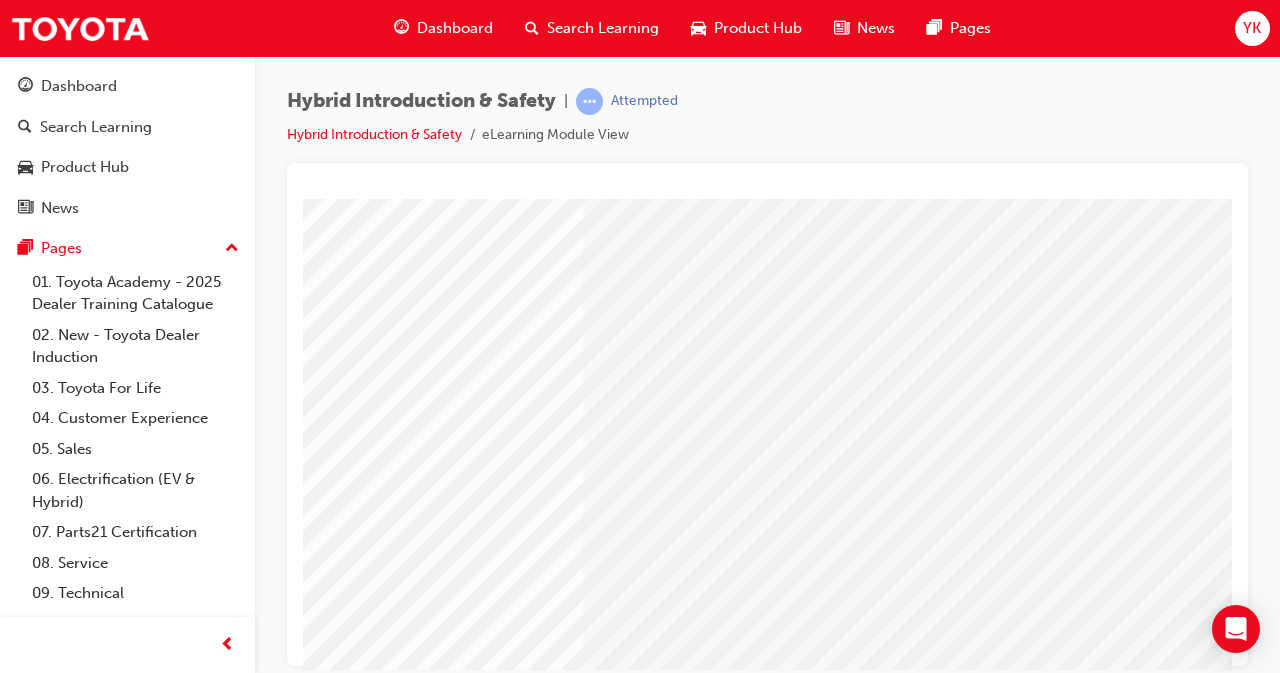 click at bounding box center (142, 2673) 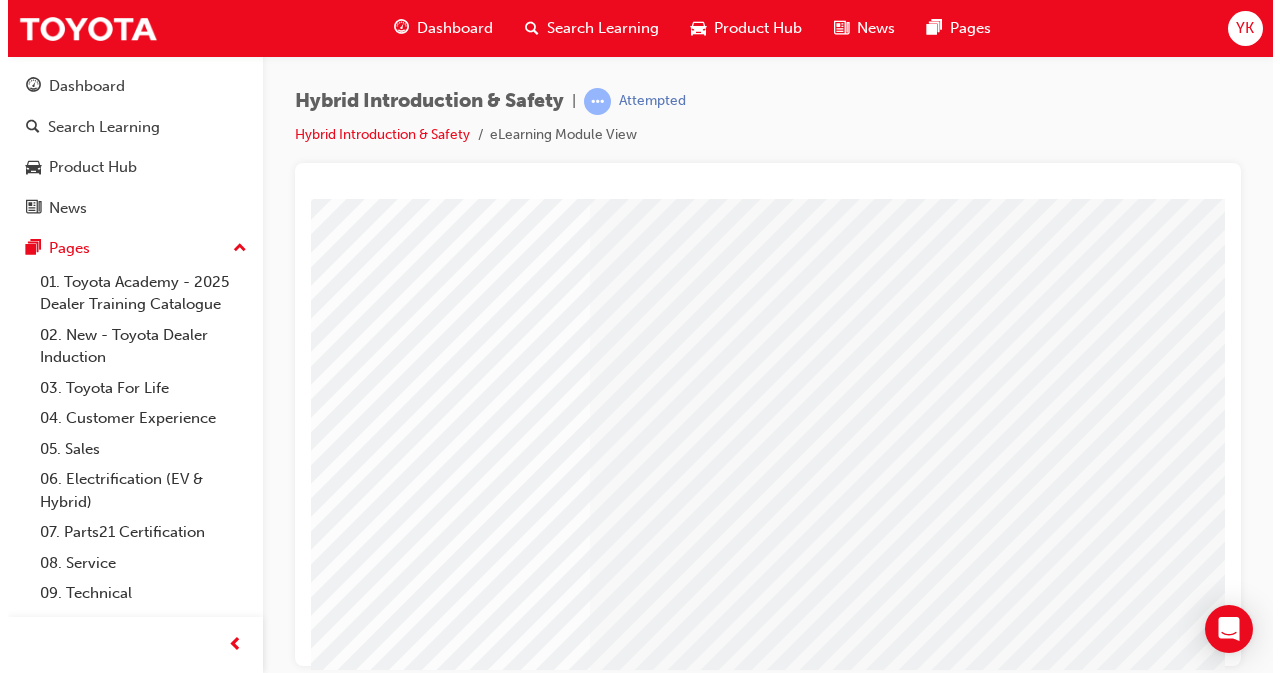 scroll, scrollTop: 0, scrollLeft: 0, axis: both 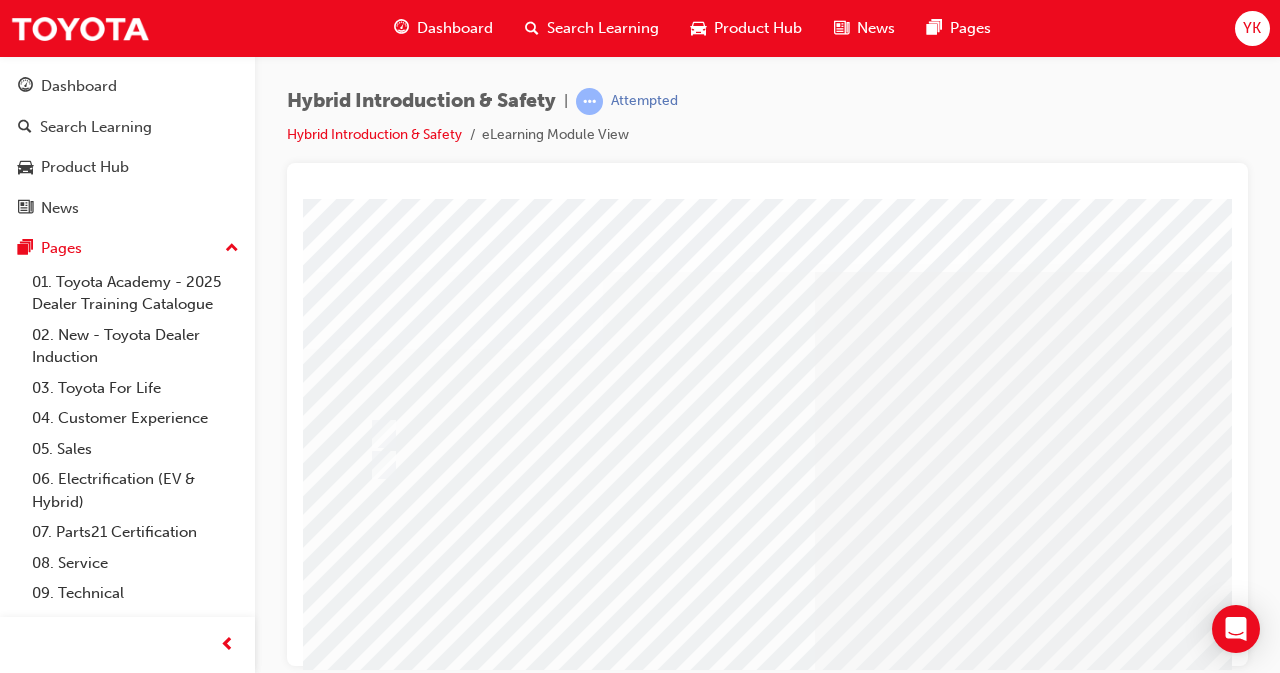 click at bounding box center (983, 1278) 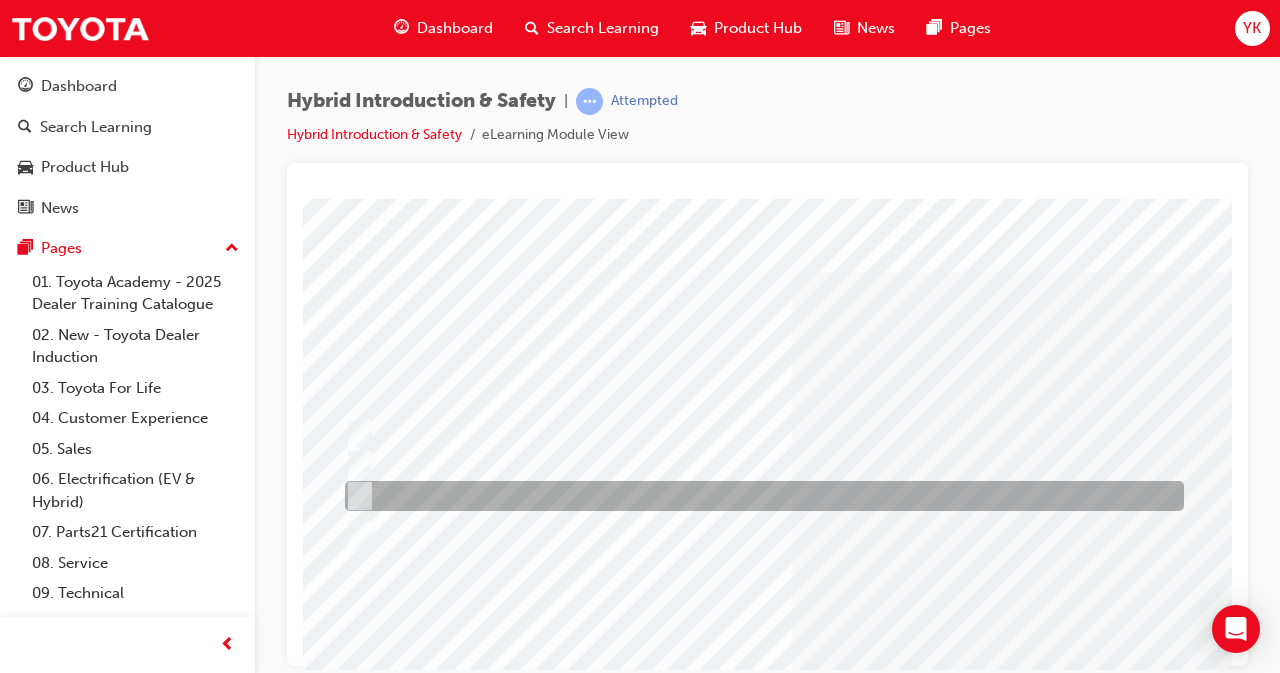 scroll, scrollTop: 0, scrollLeft: 0, axis: both 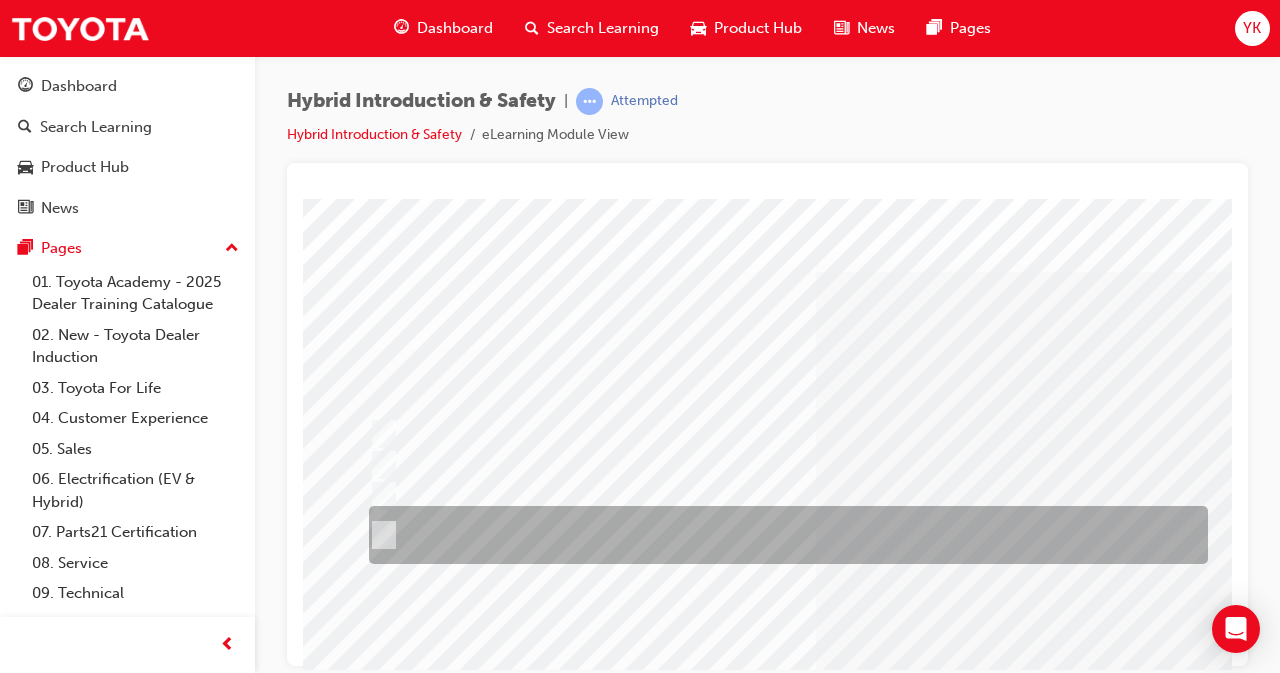 click at bounding box center [380, 535] 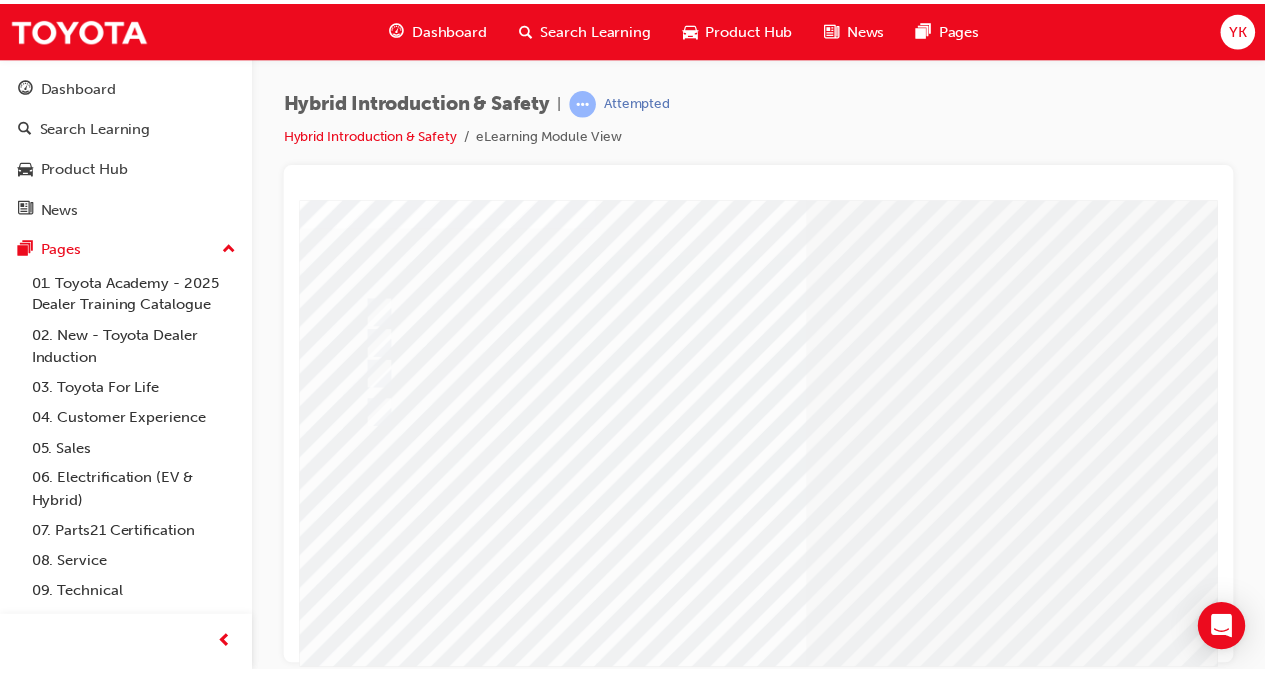 scroll, scrollTop: 309, scrollLeft: 0, axis: vertical 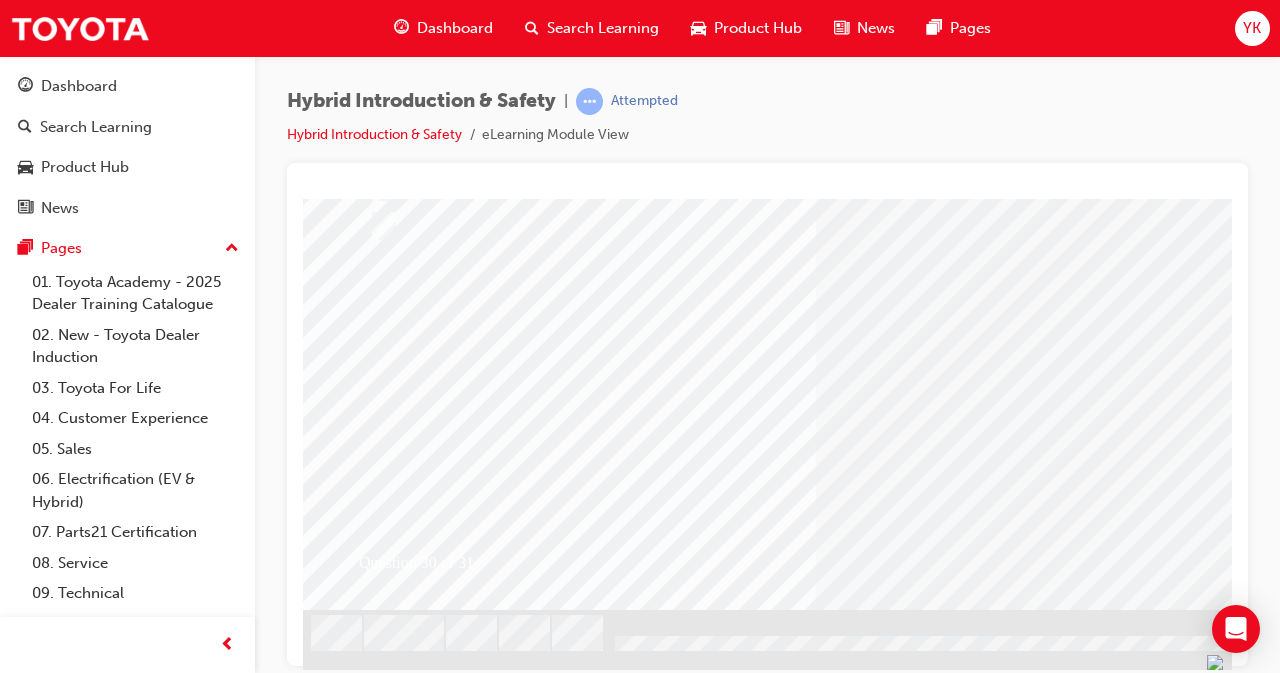 click at bounding box center (375, 2602) 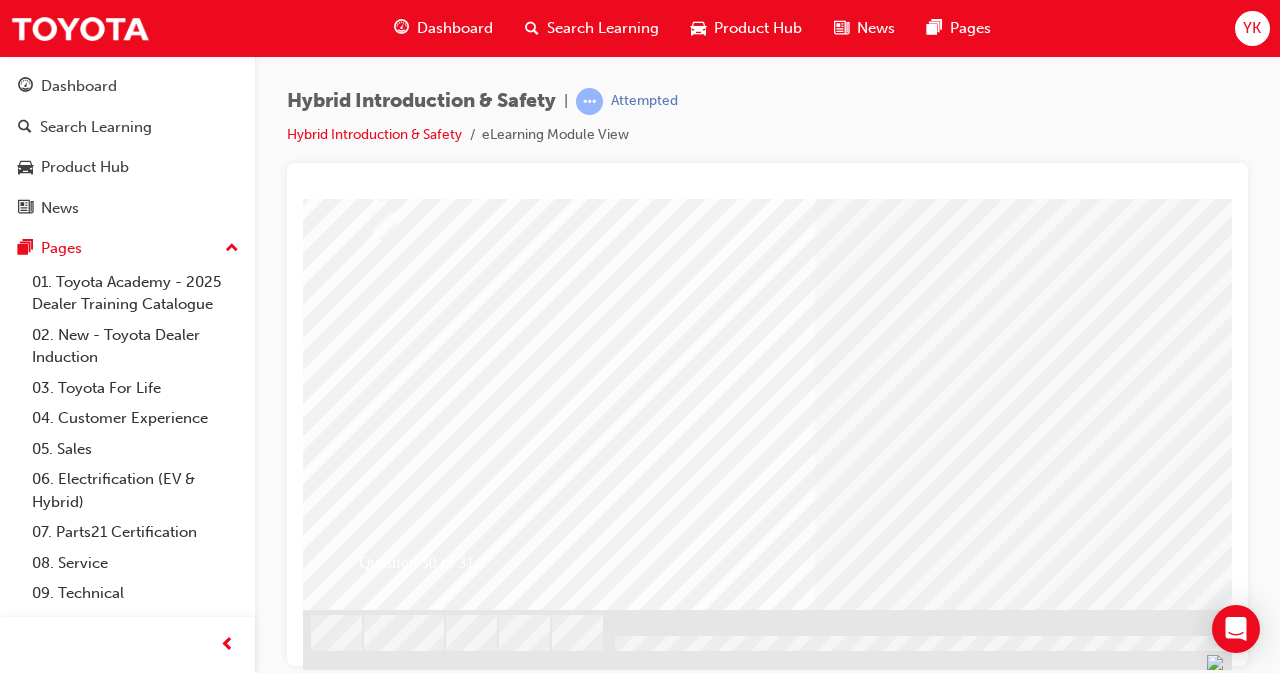 scroll, scrollTop: 0, scrollLeft: 0, axis: both 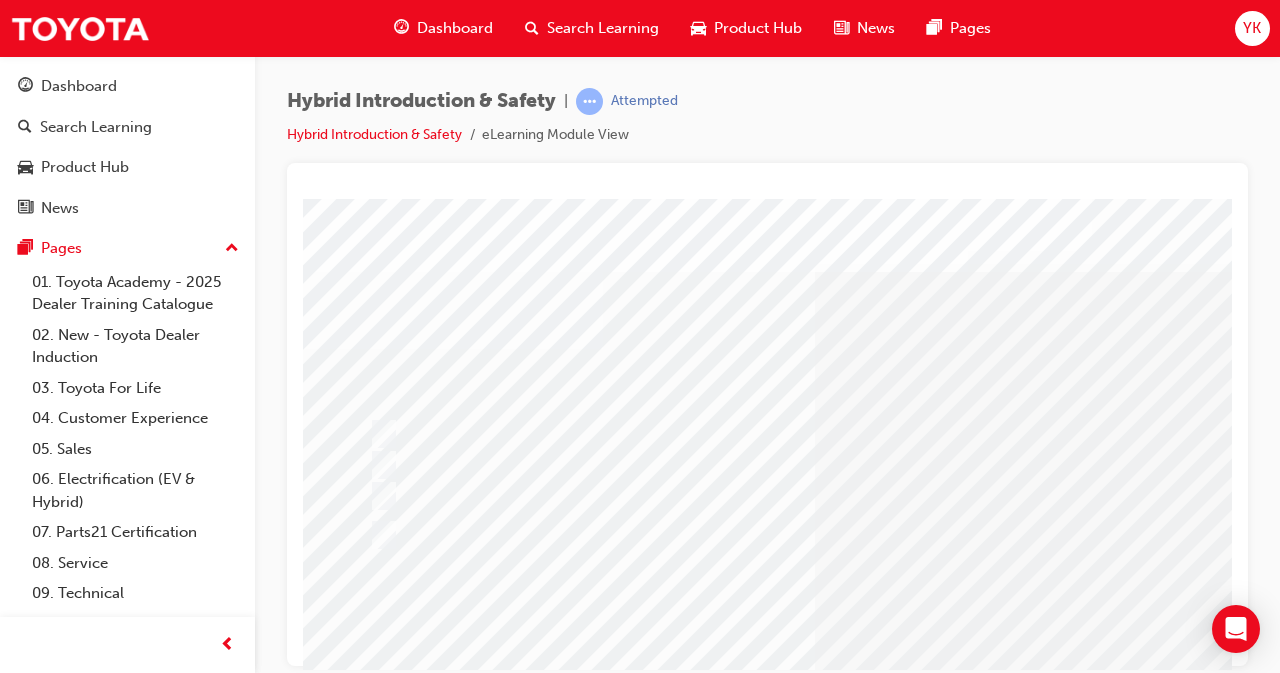 click at bounding box center [783, 434] 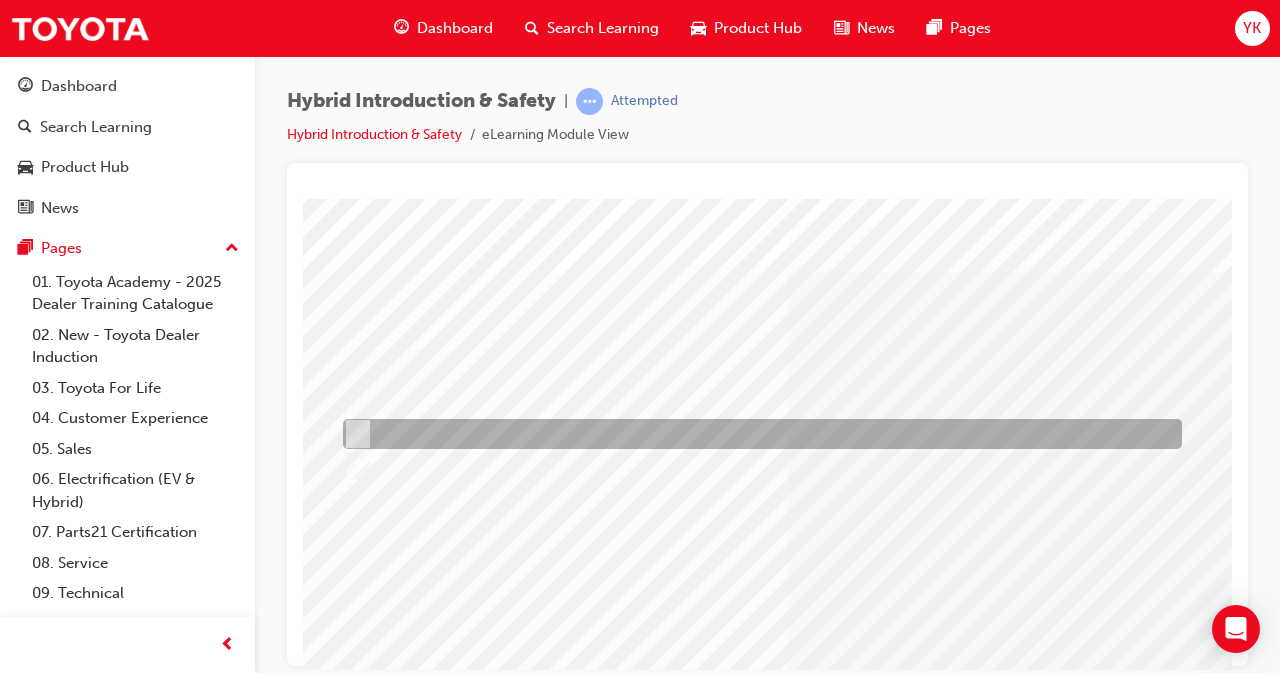 scroll, scrollTop: 0, scrollLeft: 0, axis: both 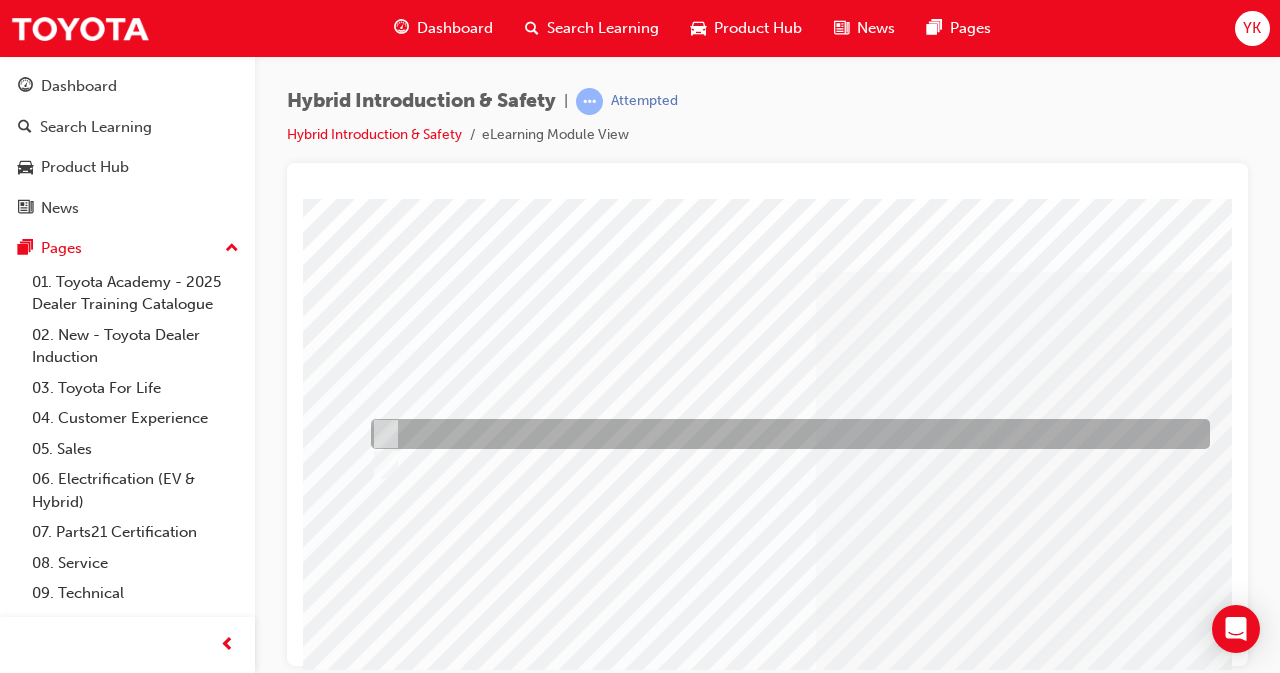 click at bounding box center (382, 434) 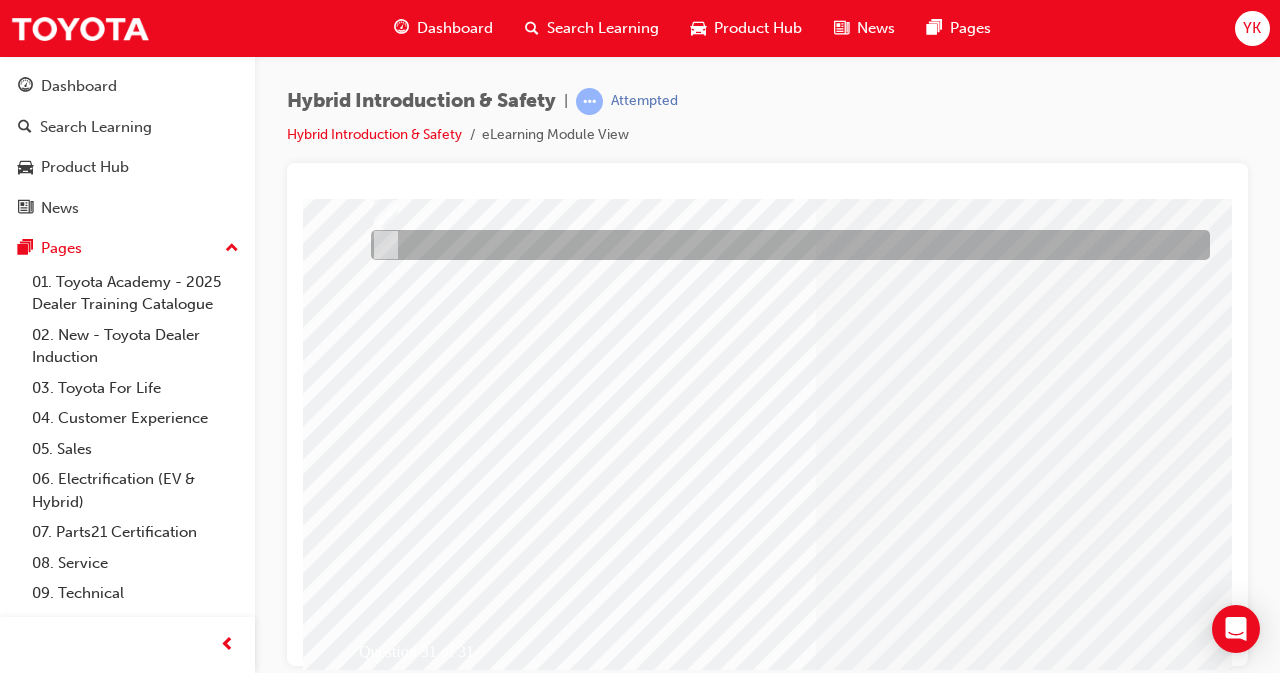 scroll, scrollTop: 222, scrollLeft: 0, axis: vertical 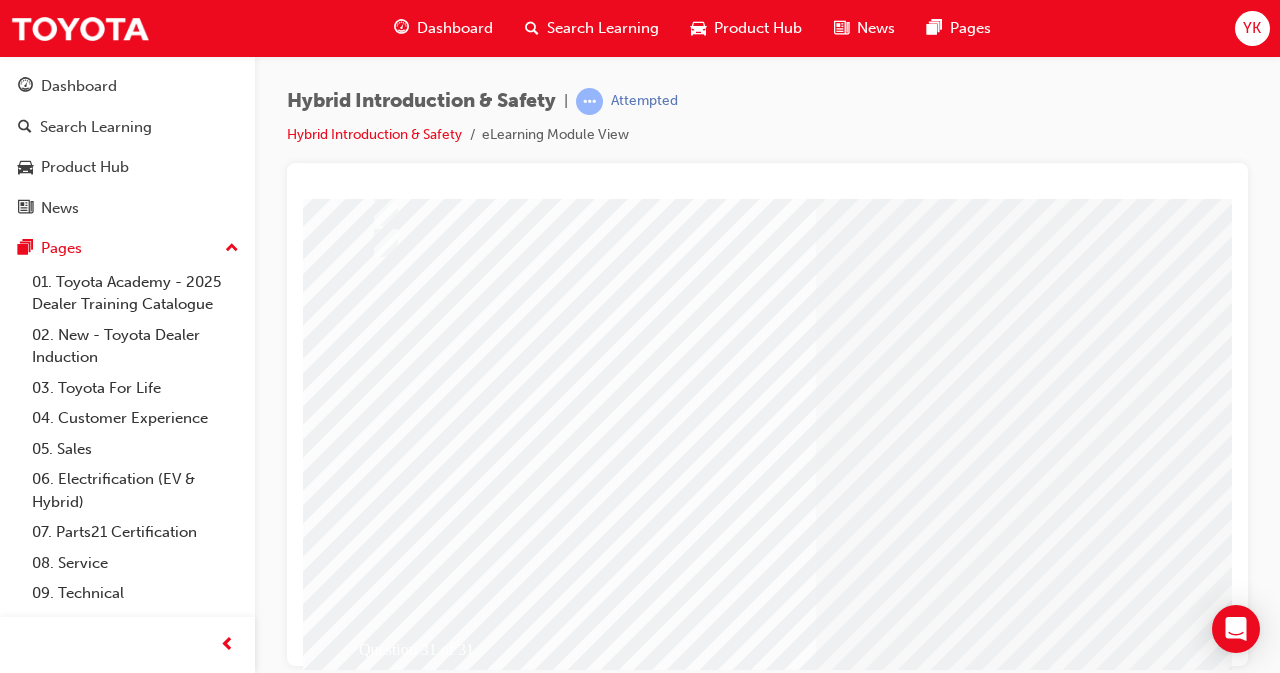 click at bounding box center (375, 2645) 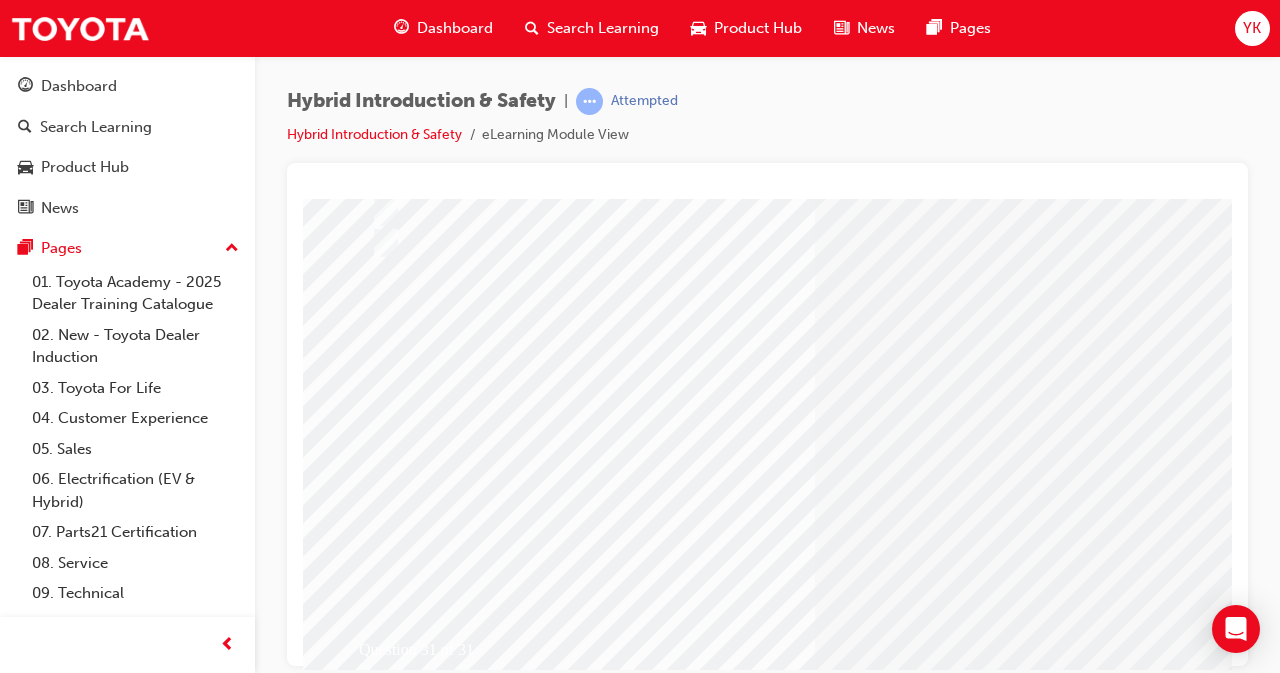 scroll, scrollTop: 0, scrollLeft: 0, axis: both 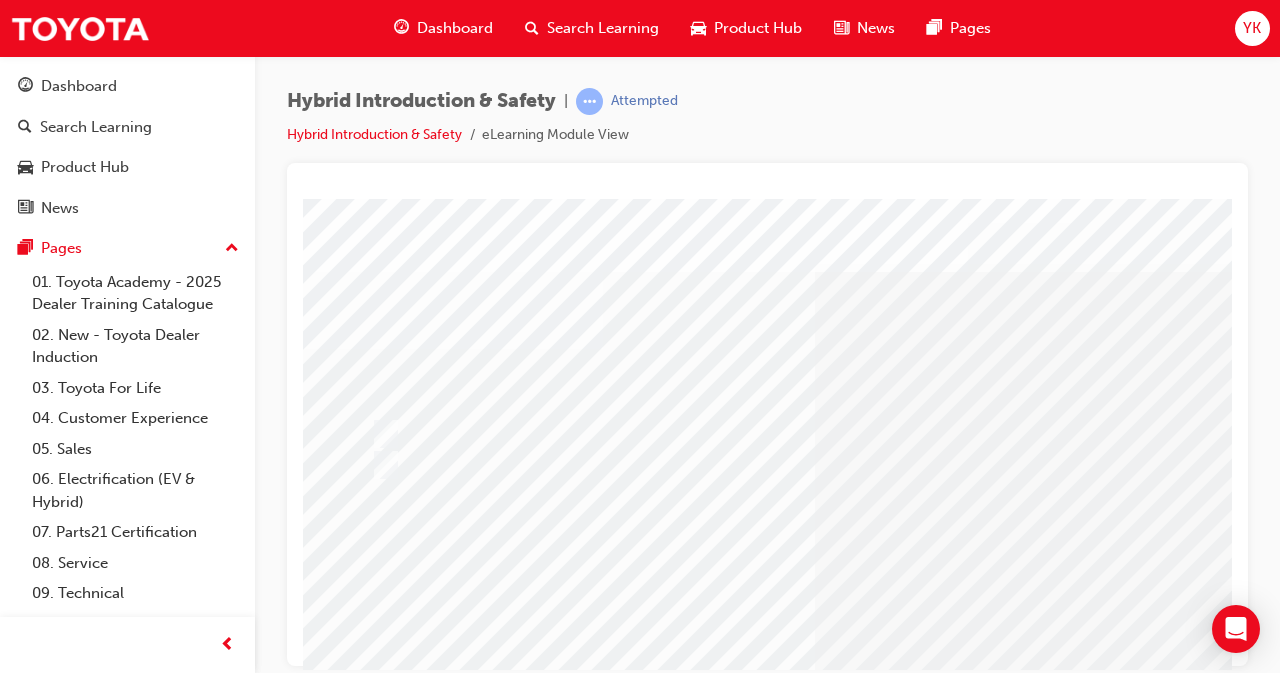 click at bounding box center [785, 434] 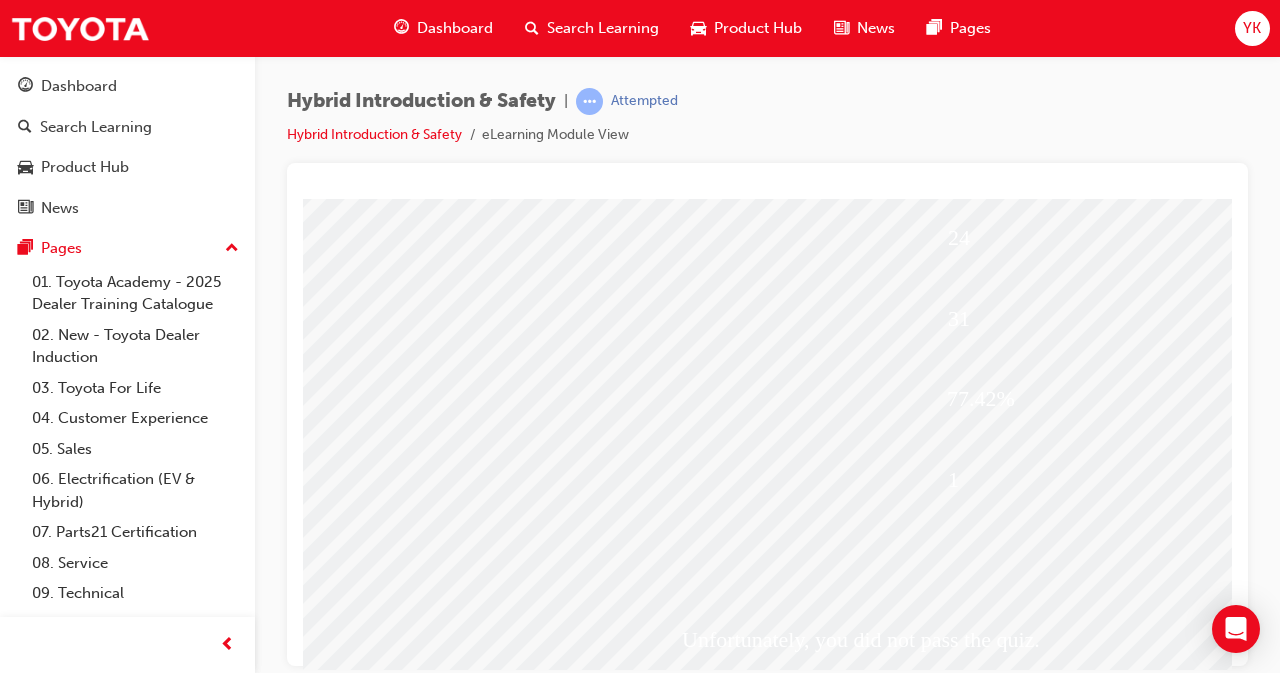 scroll, scrollTop: 240, scrollLeft: 101, axis: both 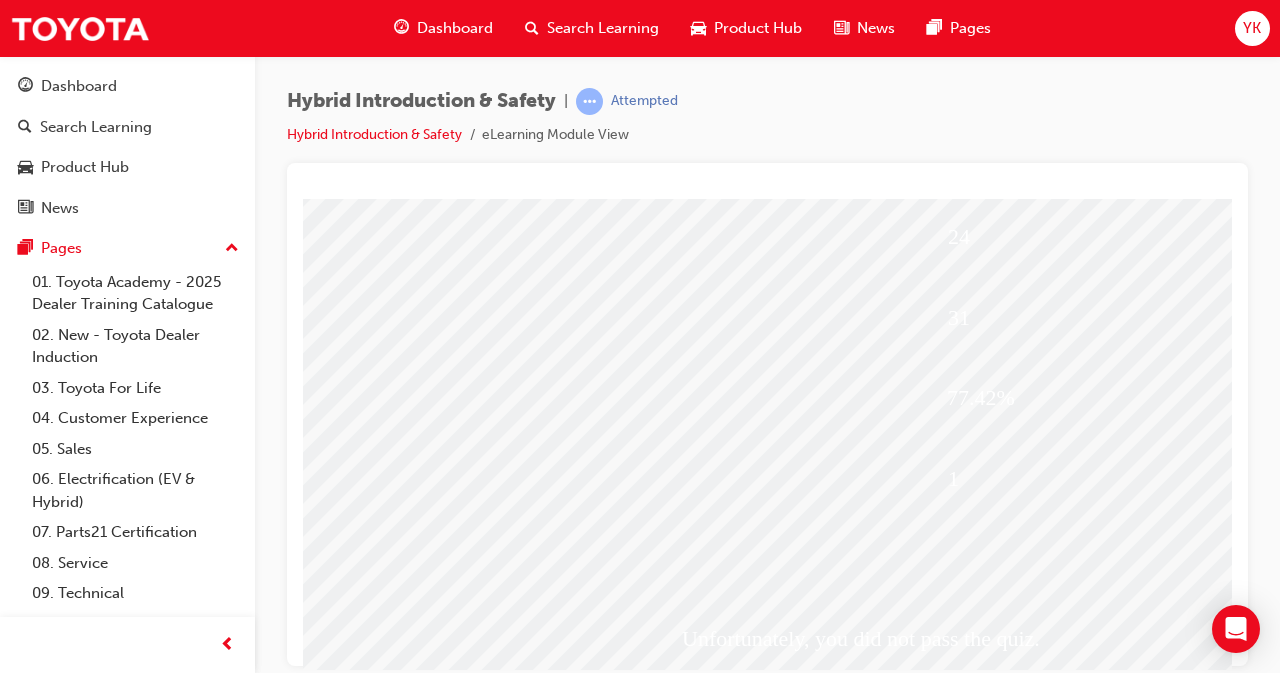 click at bounding box center [310, 1939] 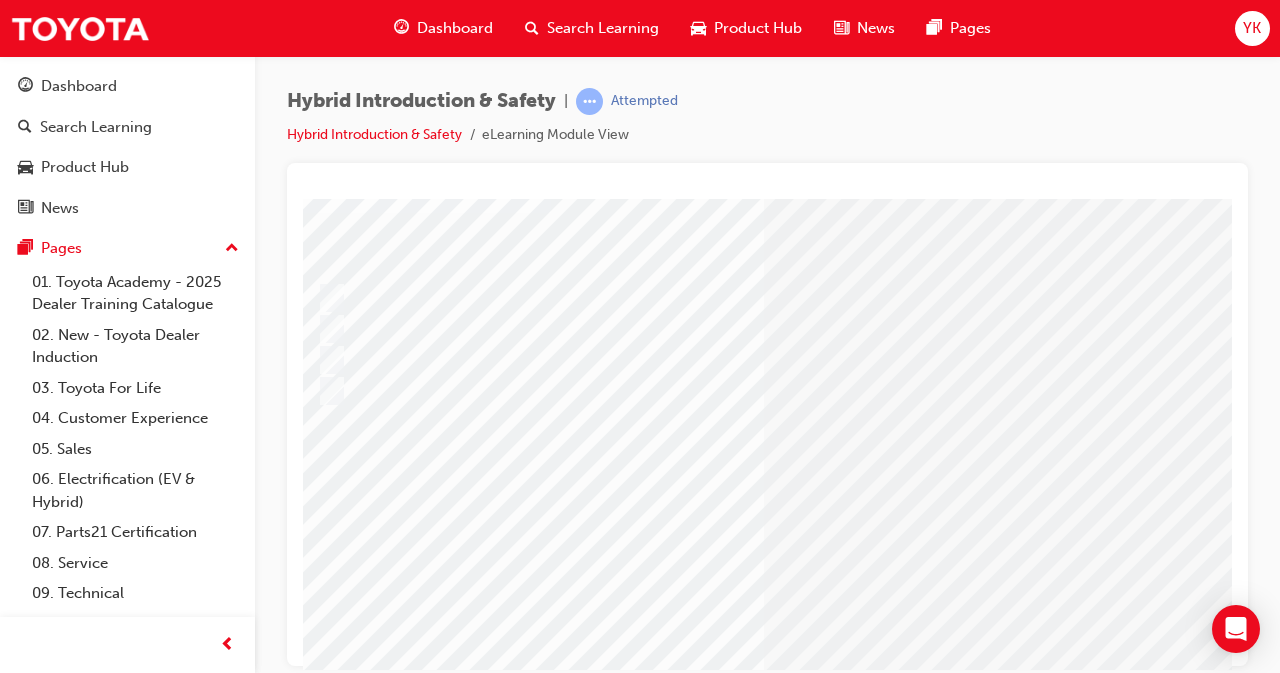 scroll, scrollTop: 76, scrollLeft: 59, axis: both 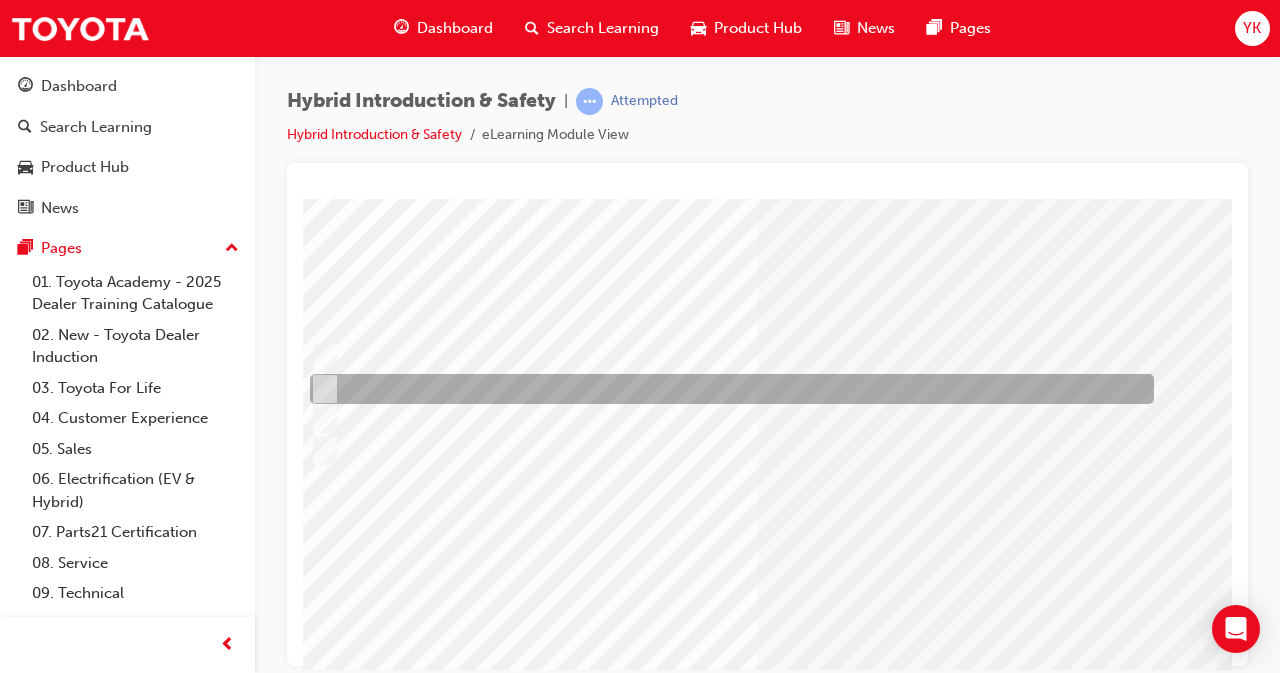 click at bounding box center (727, 389) 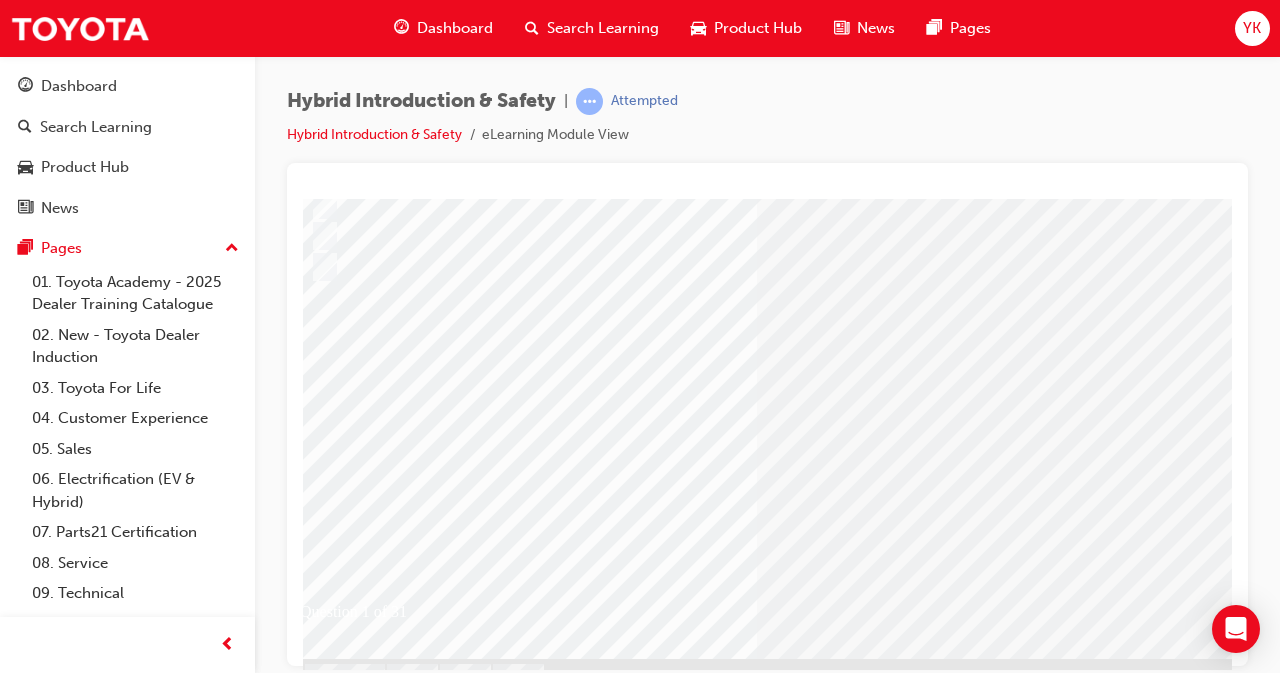 scroll, scrollTop: 261, scrollLeft: 59, axis: both 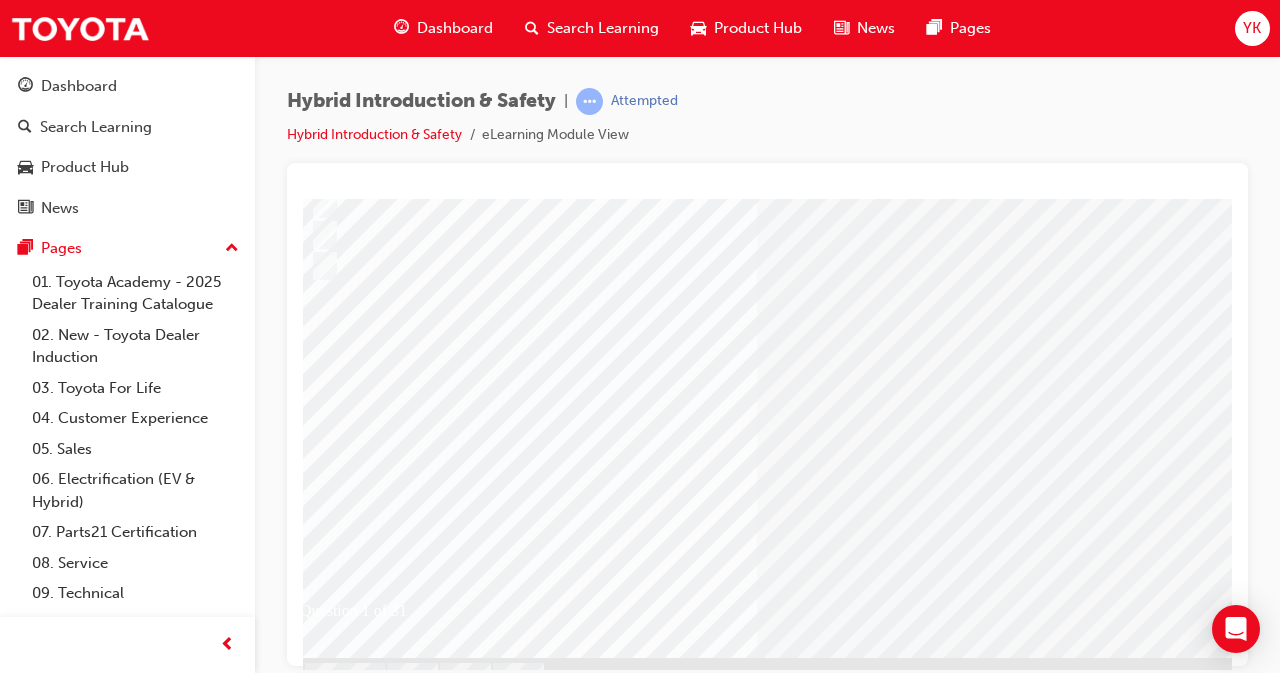 click at bounding box center (316, 2650) 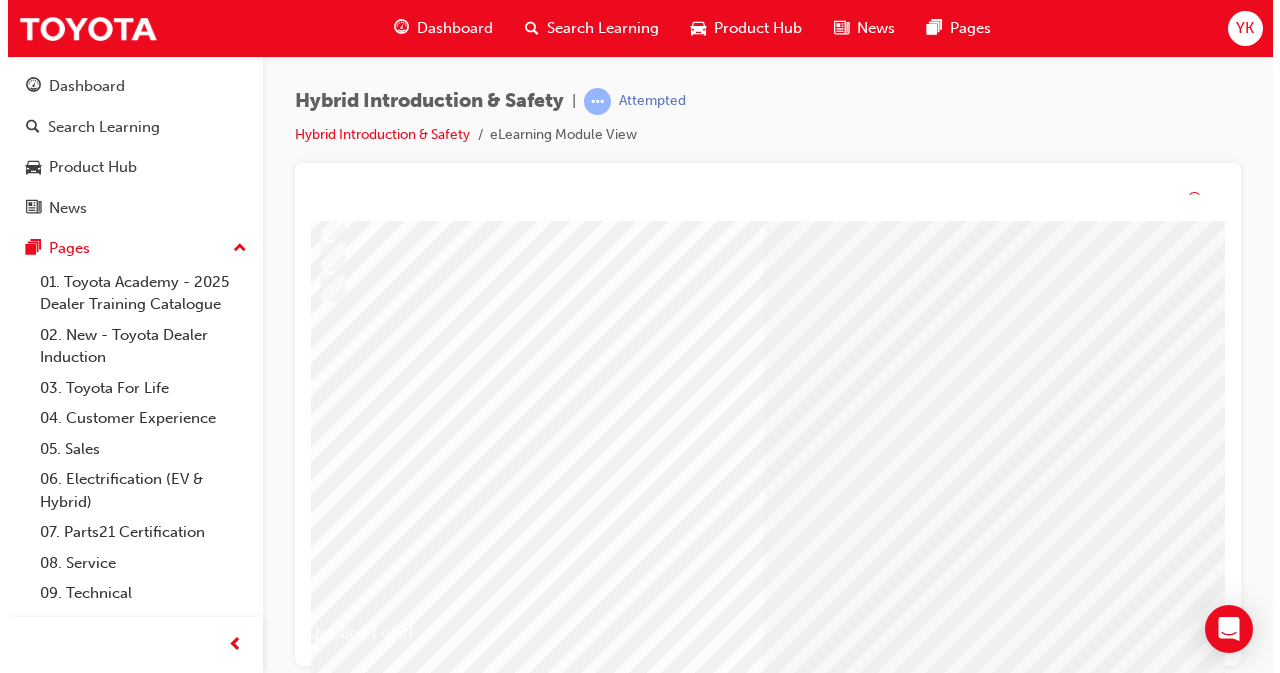 scroll, scrollTop: 0, scrollLeft: 0, axis: both 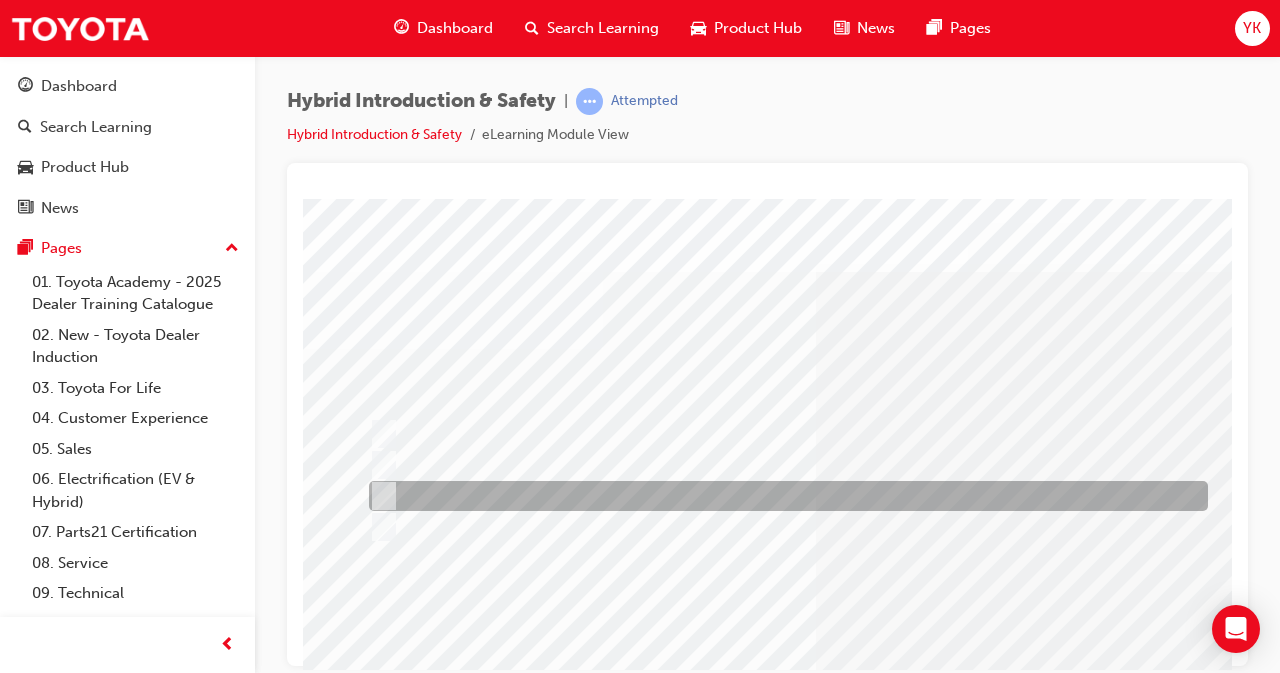 click at bounding box center (783, 496) 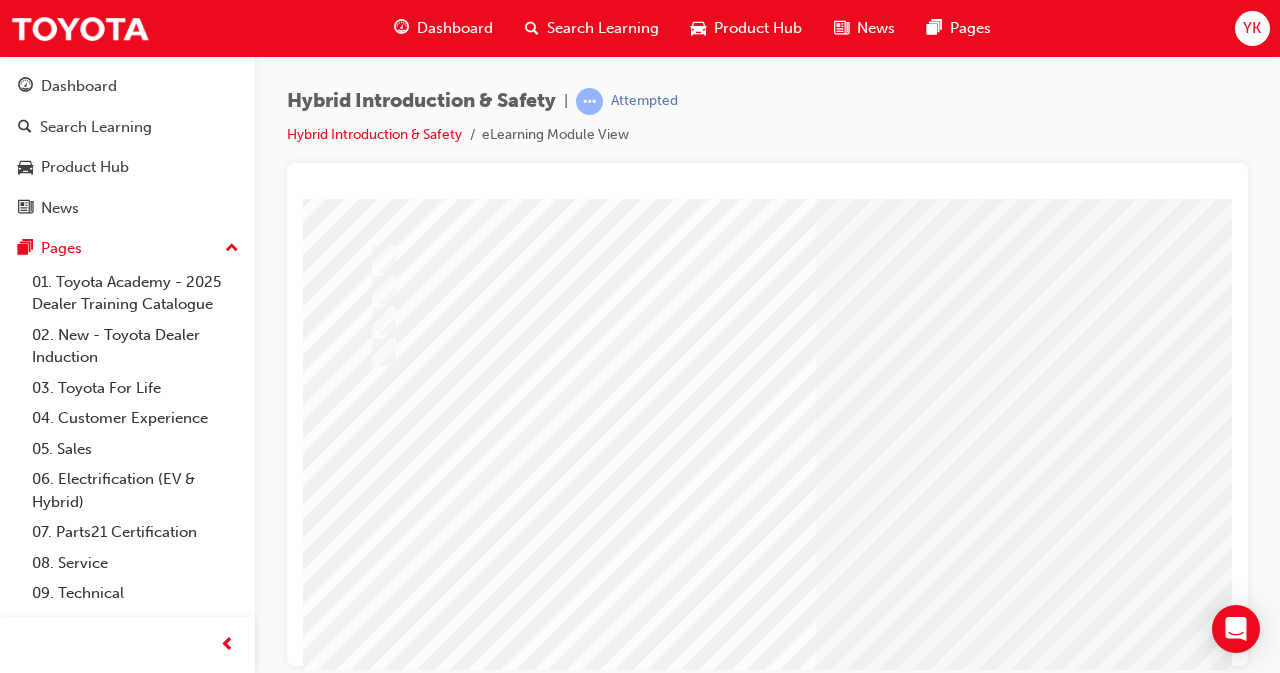 scroll, scrollTop: 176, scrollLeft: 0, axis: vertical 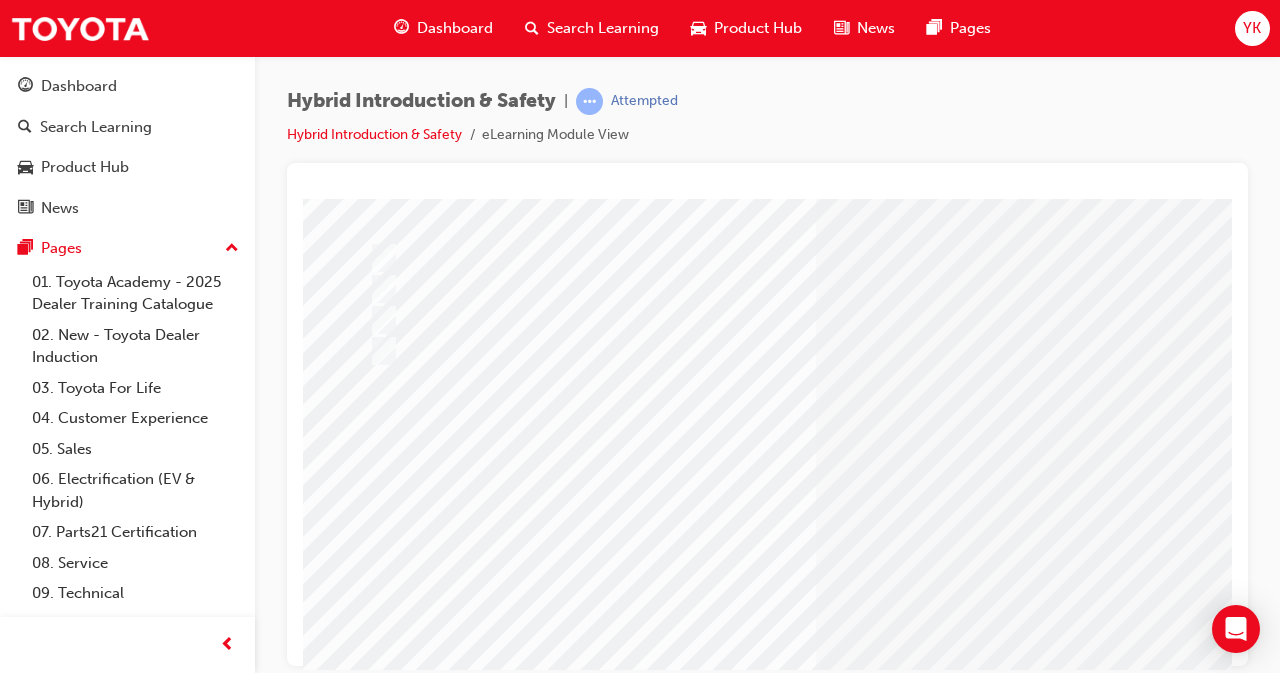 click at bounding box center (375, 2735) 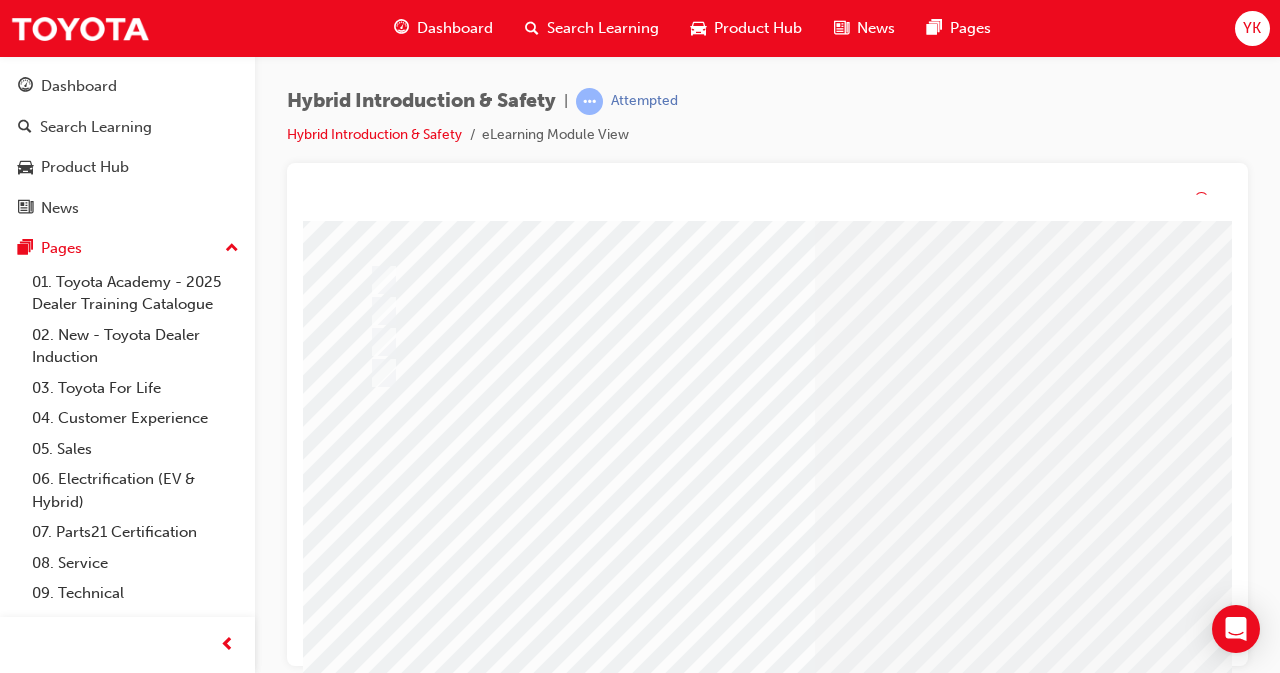 scroll, scrollTop: 0, scrollLeft: 0, axis: both 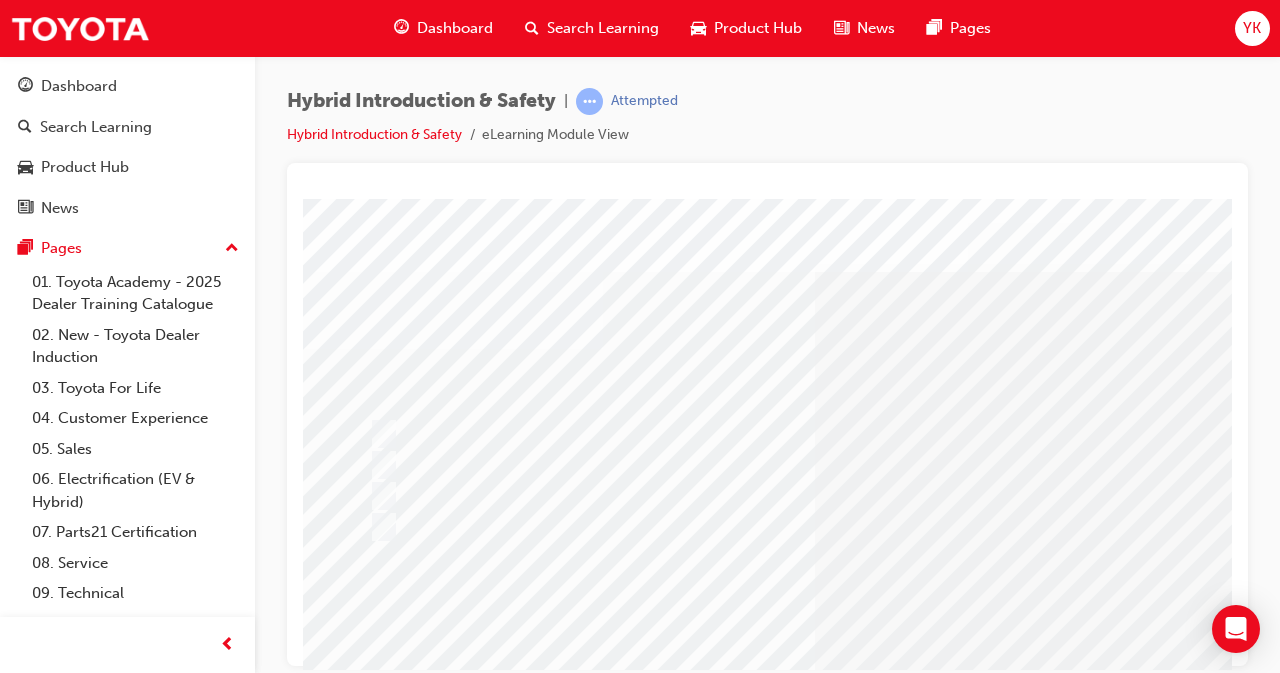 click at bounding box center (783, 434) 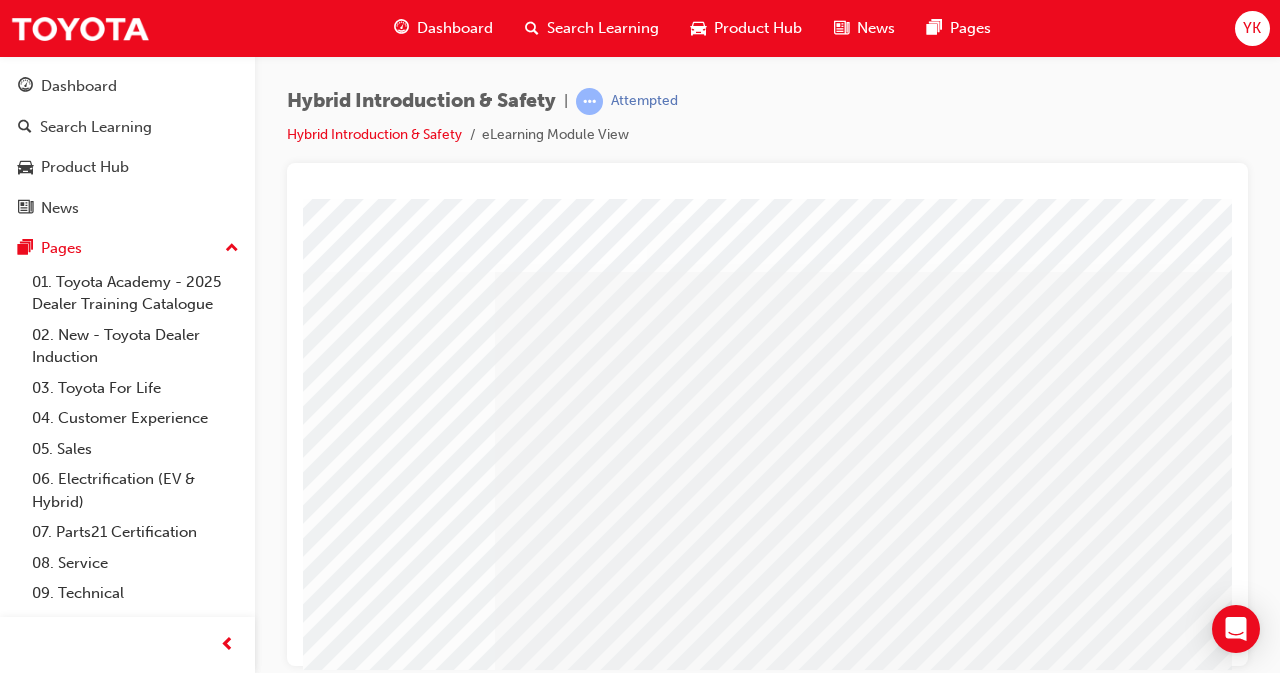 scroll, scrollTop: 0, scrollLeft: 446, axis: horizontal 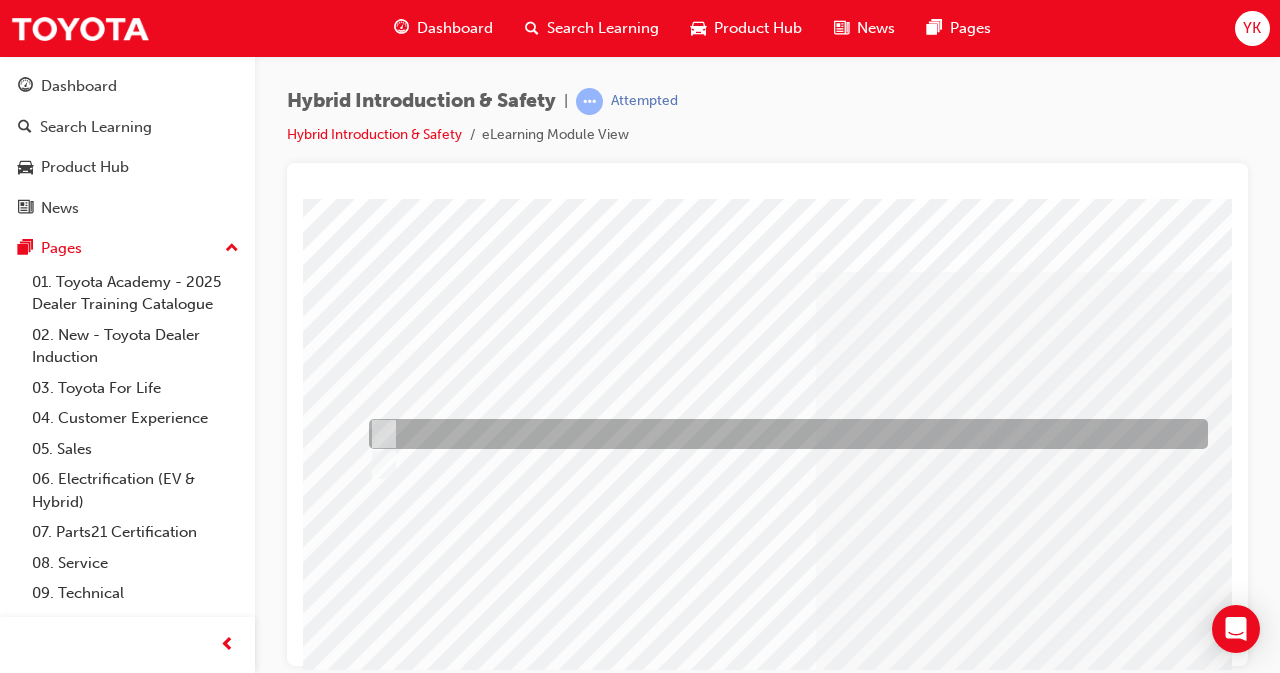 click at bounding box center (380, 434) 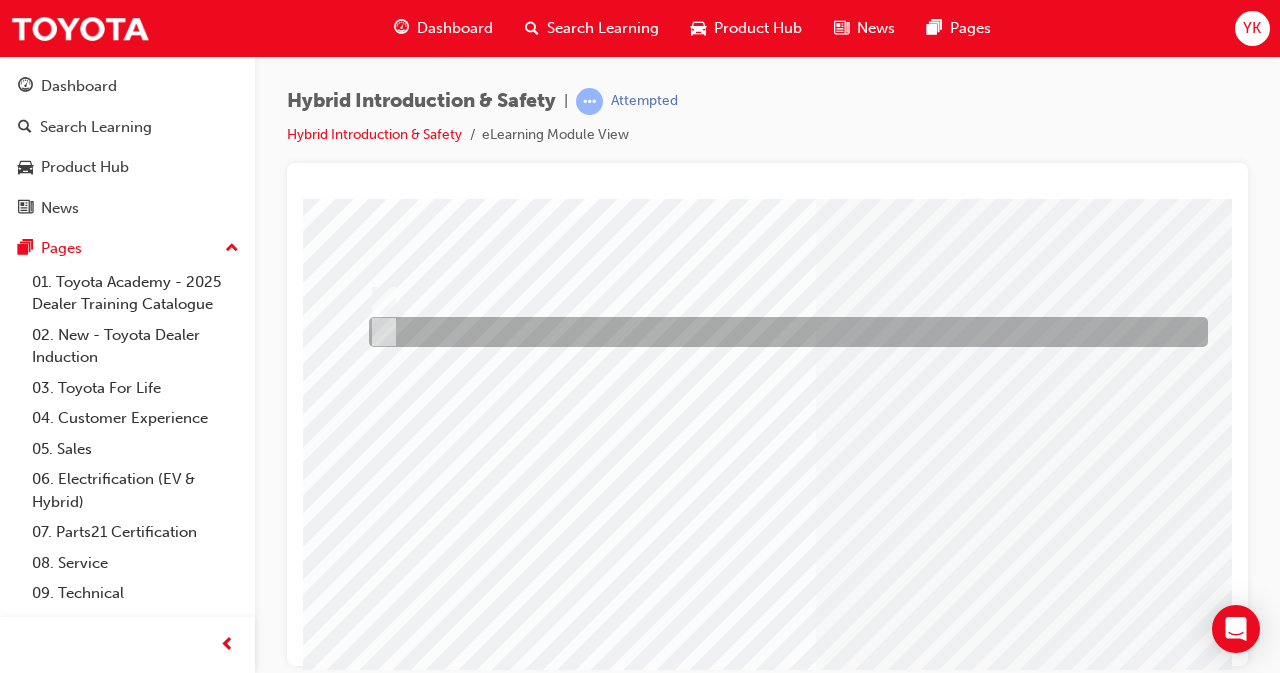 scroll, scrollTop: 139, scrollLeft: 0, axis: vertical 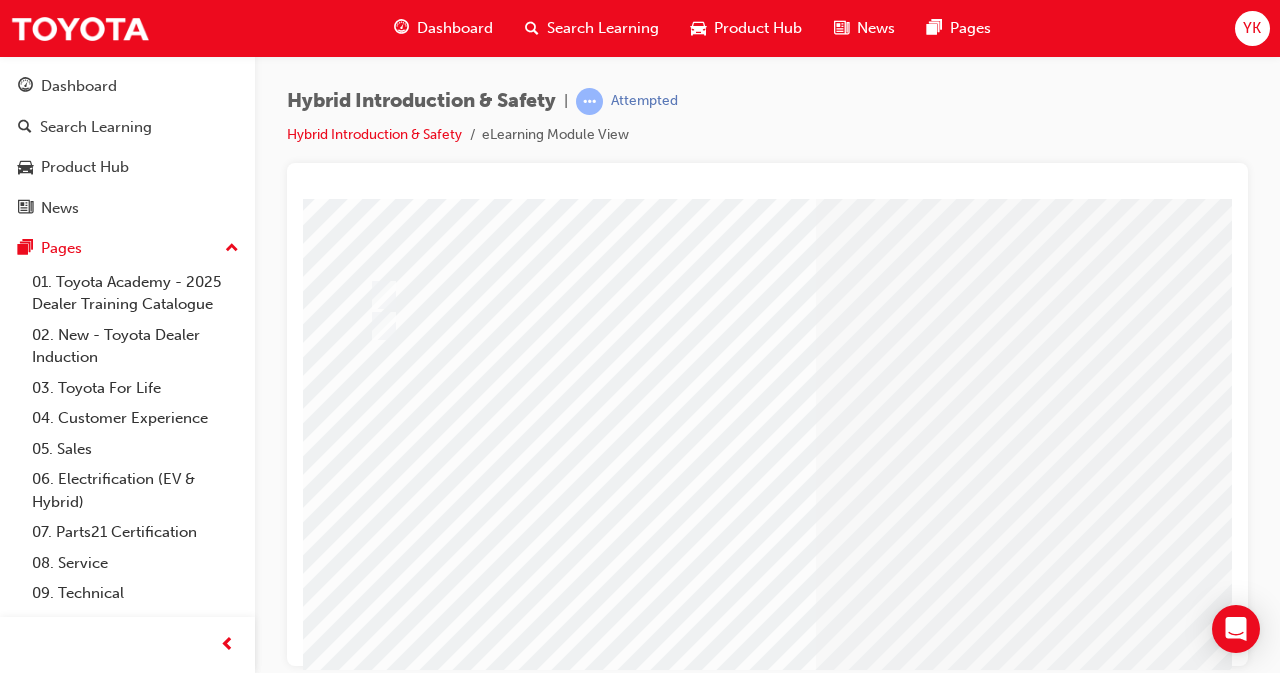 drag, startPoint x: 857, startPoint y: 469, endPoint x: 722, endPoint y: 515, distance: 142.62187 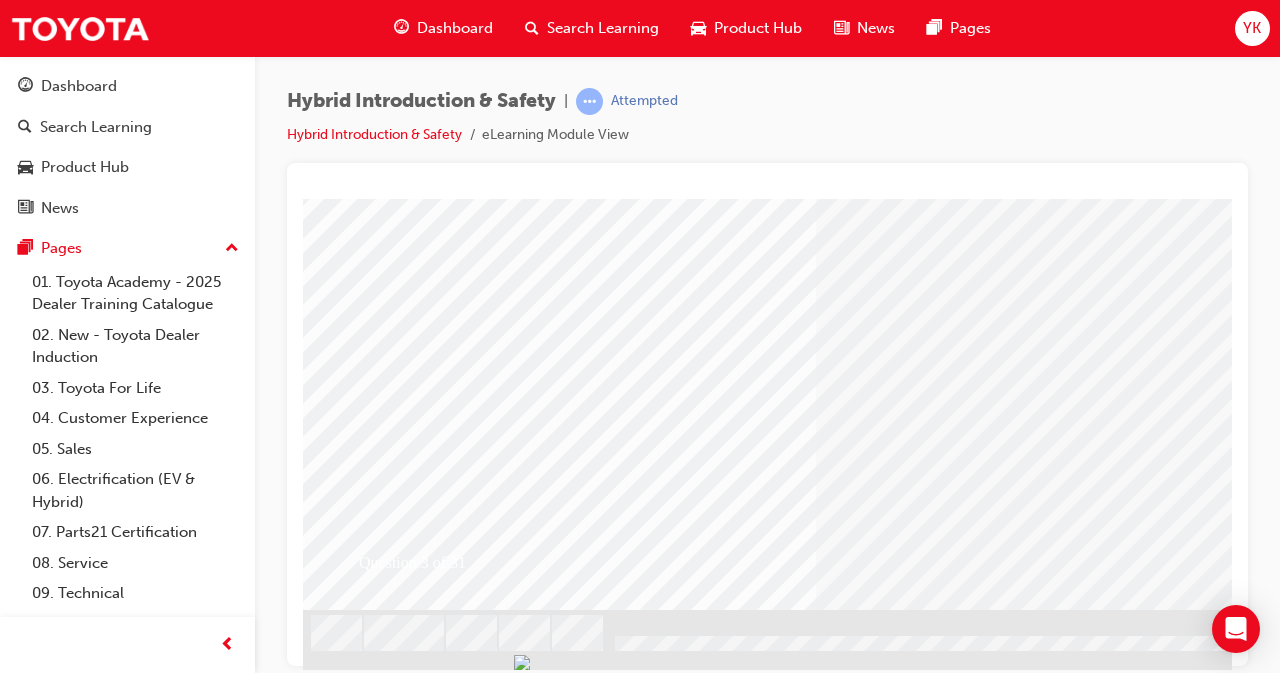 click at bounding box center [375, 2558] 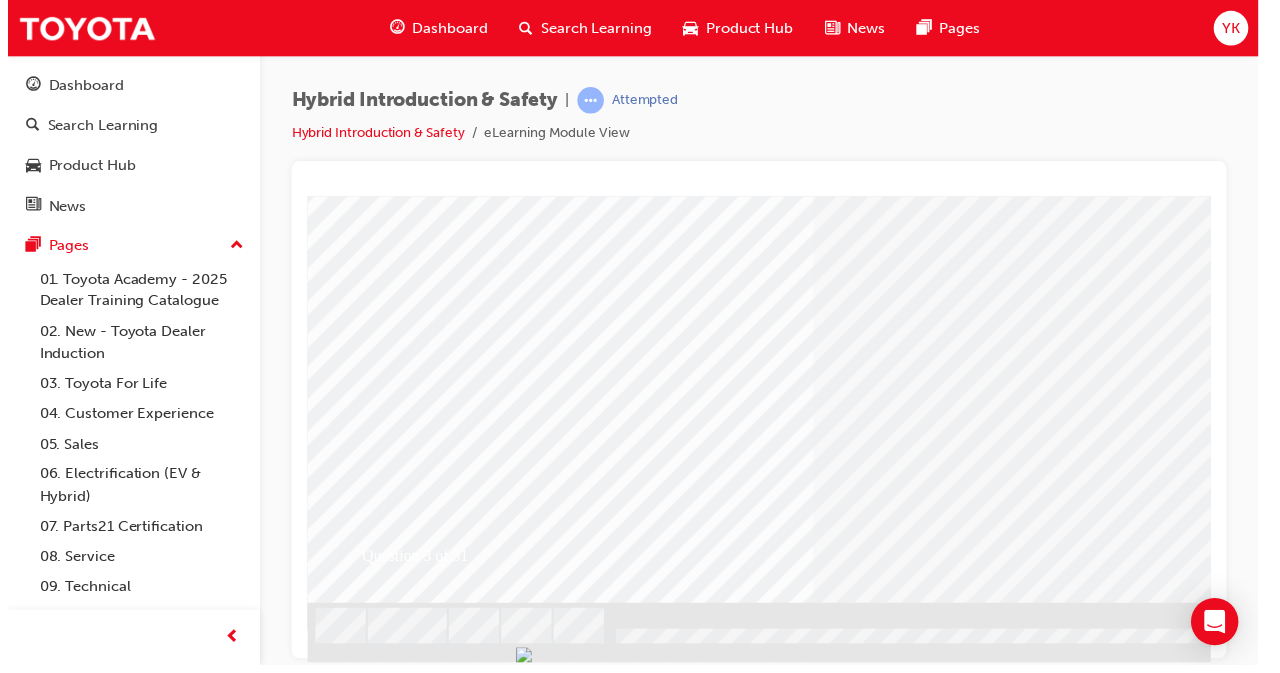 scroll, scrollTop: 0, scrollLeft: 0, axis: both 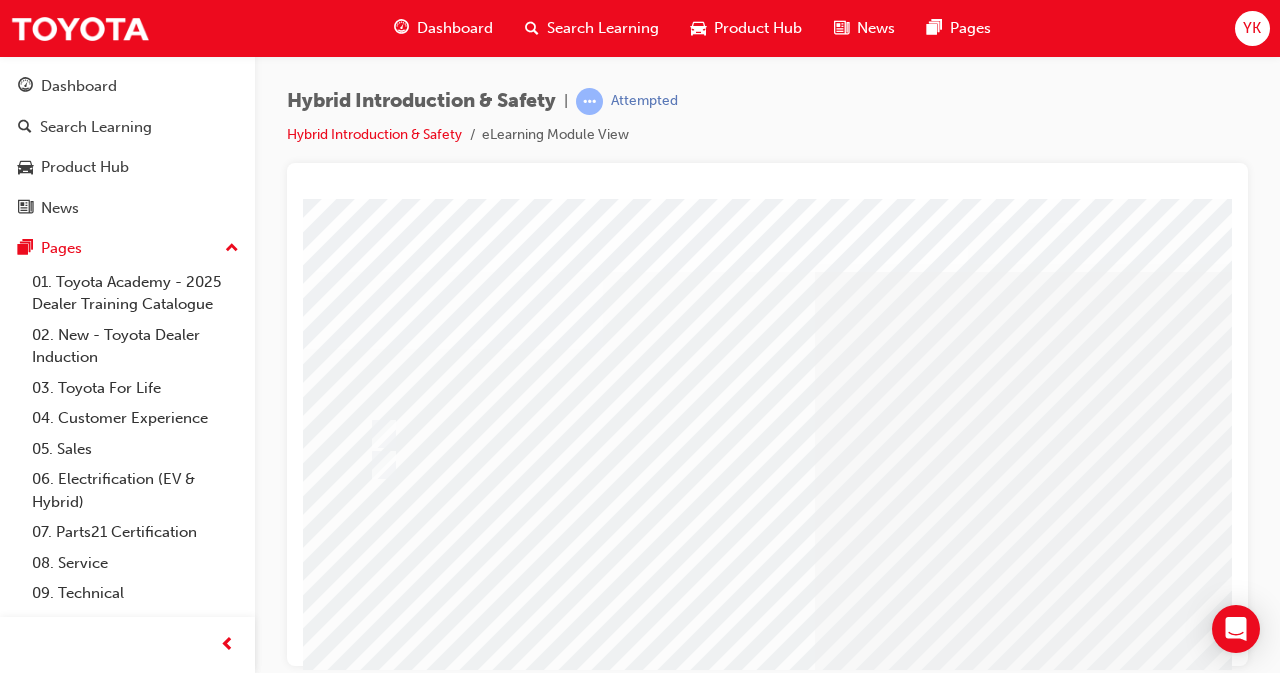 click at bounding box center (983, 1278) 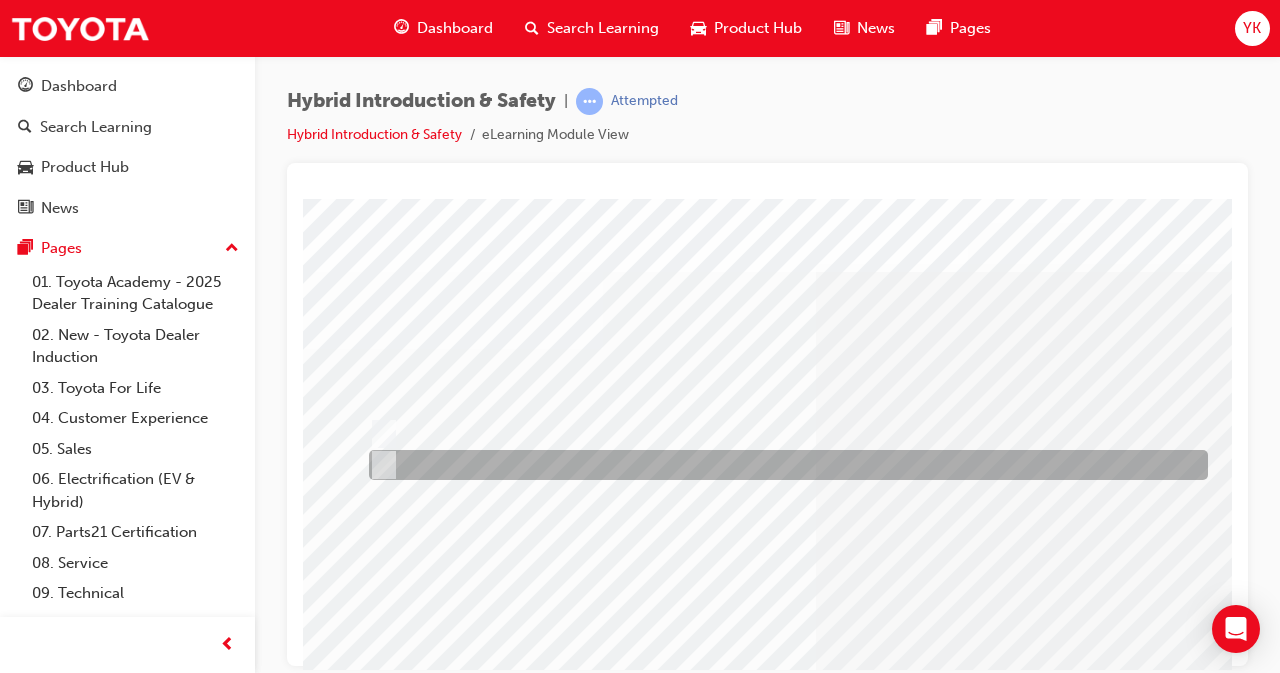 click at bounding box center (380, 465) 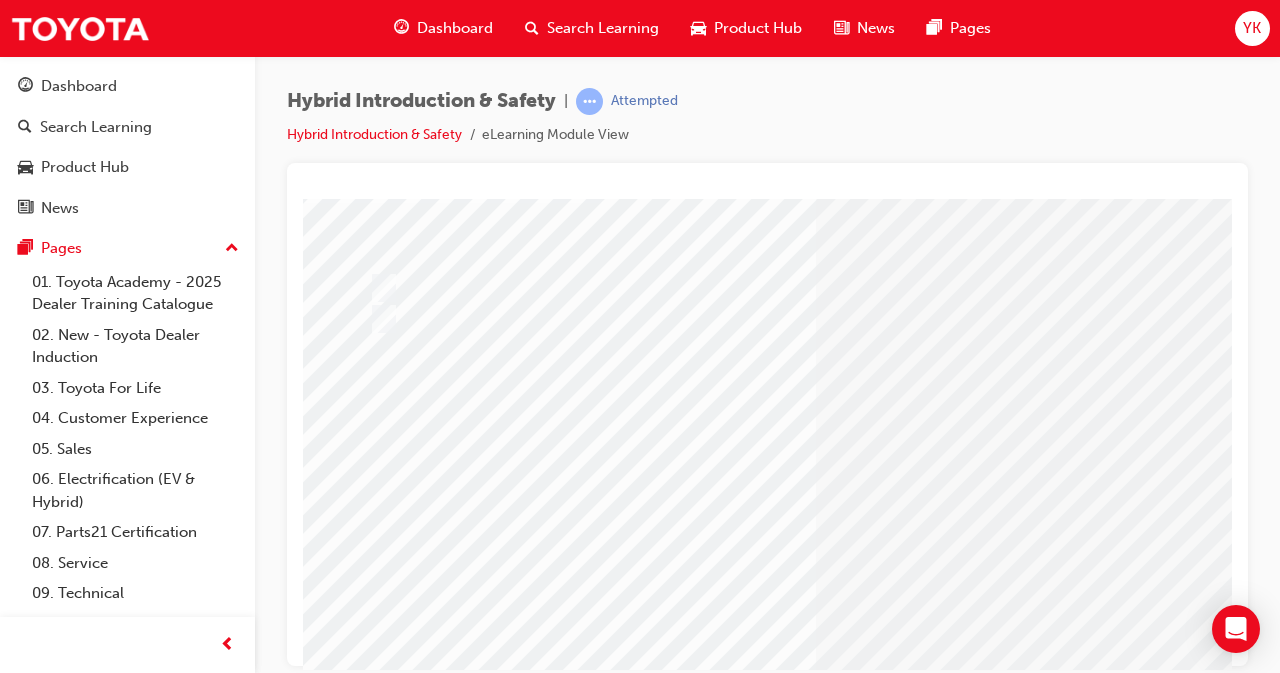 scroll, scrollTop: 236, scrollLeft: 1, axis: both 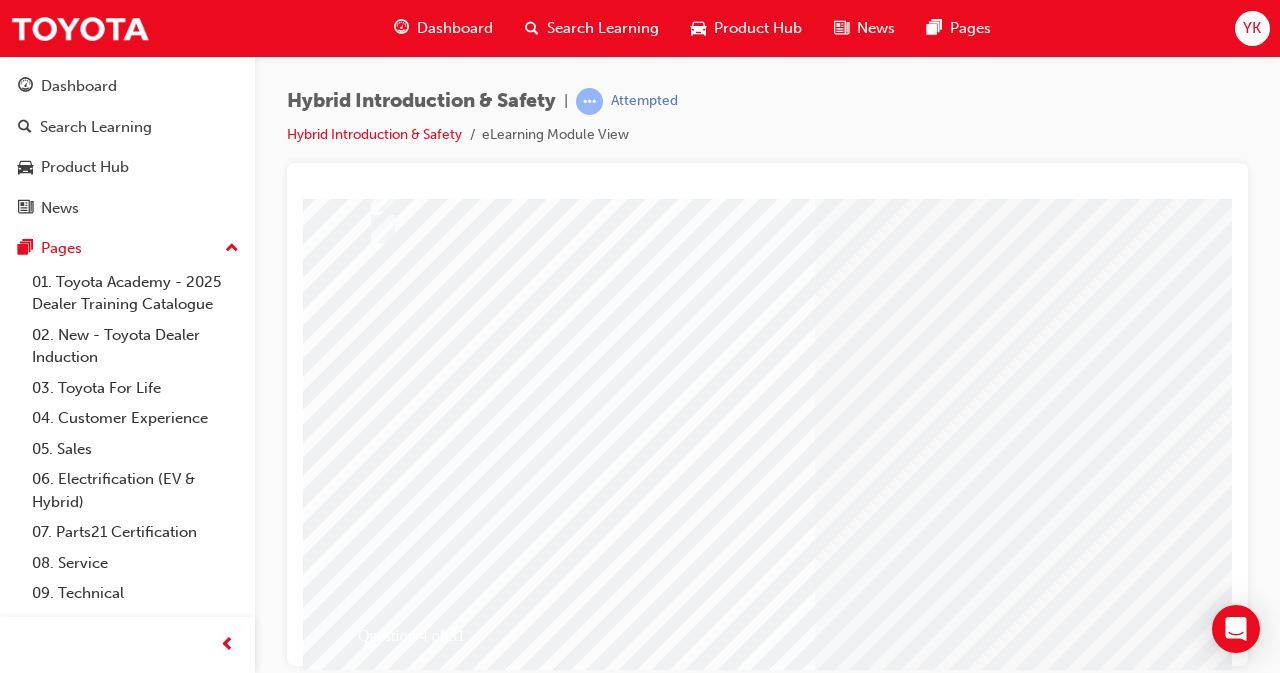 click at bounding box center (374, 2631) 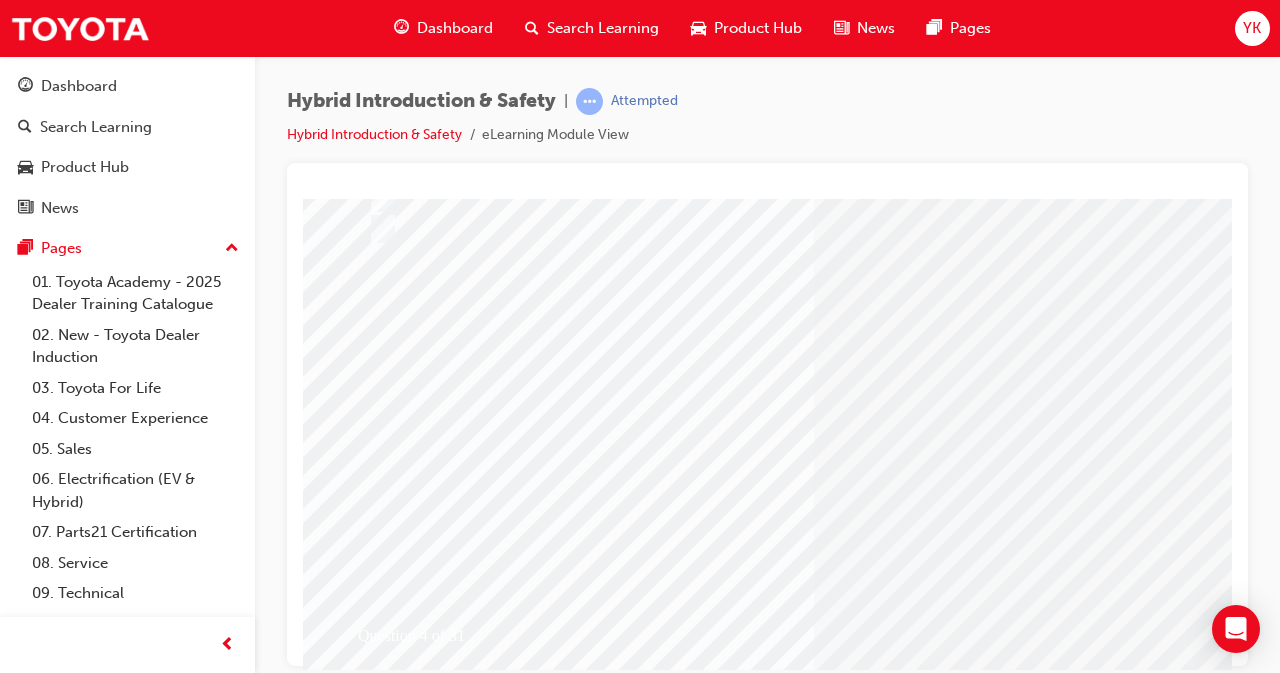 scroll, scrollTop: 0, scrollLeft: 0, axis: both 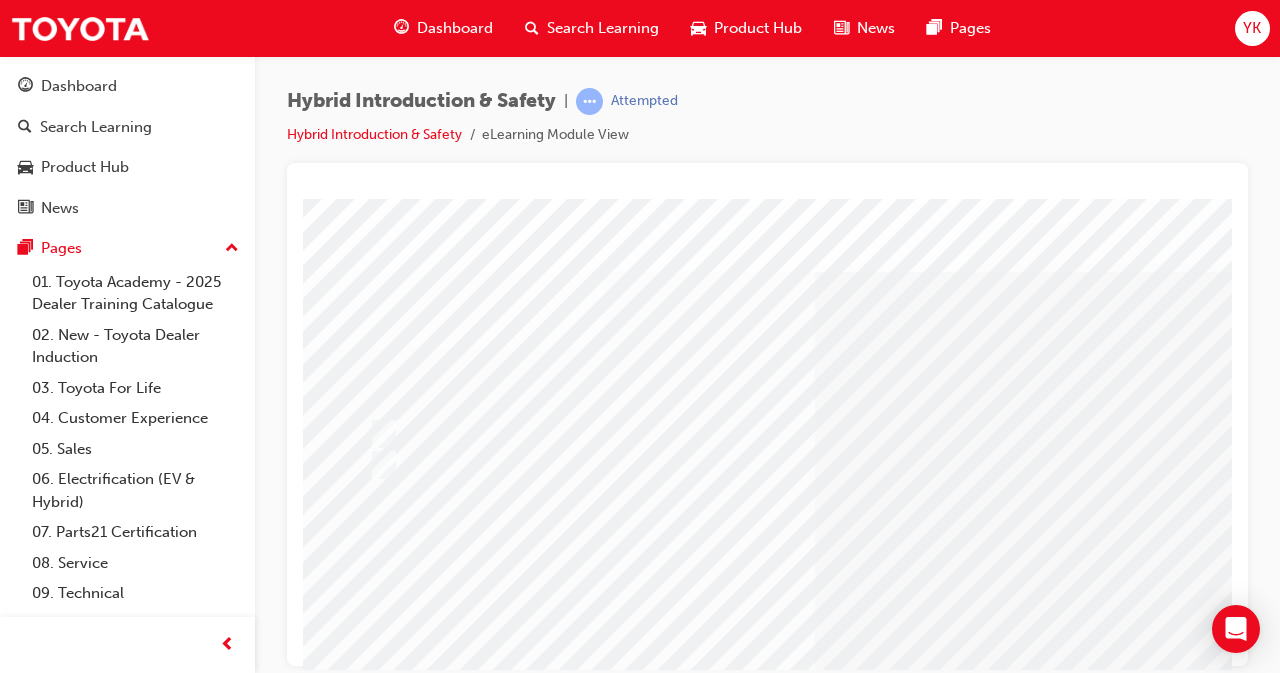click at bounding box center (783, 434) 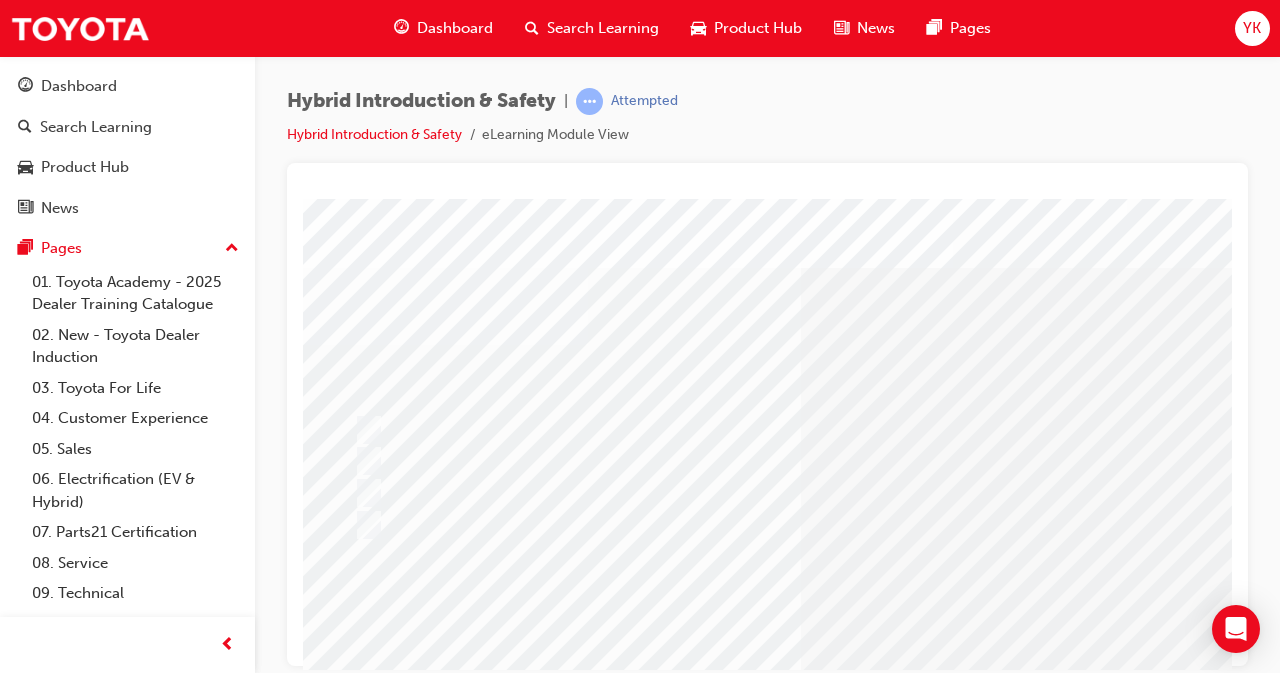 scroll, scrollTop: 3, scrollLeft: 15, axis: both 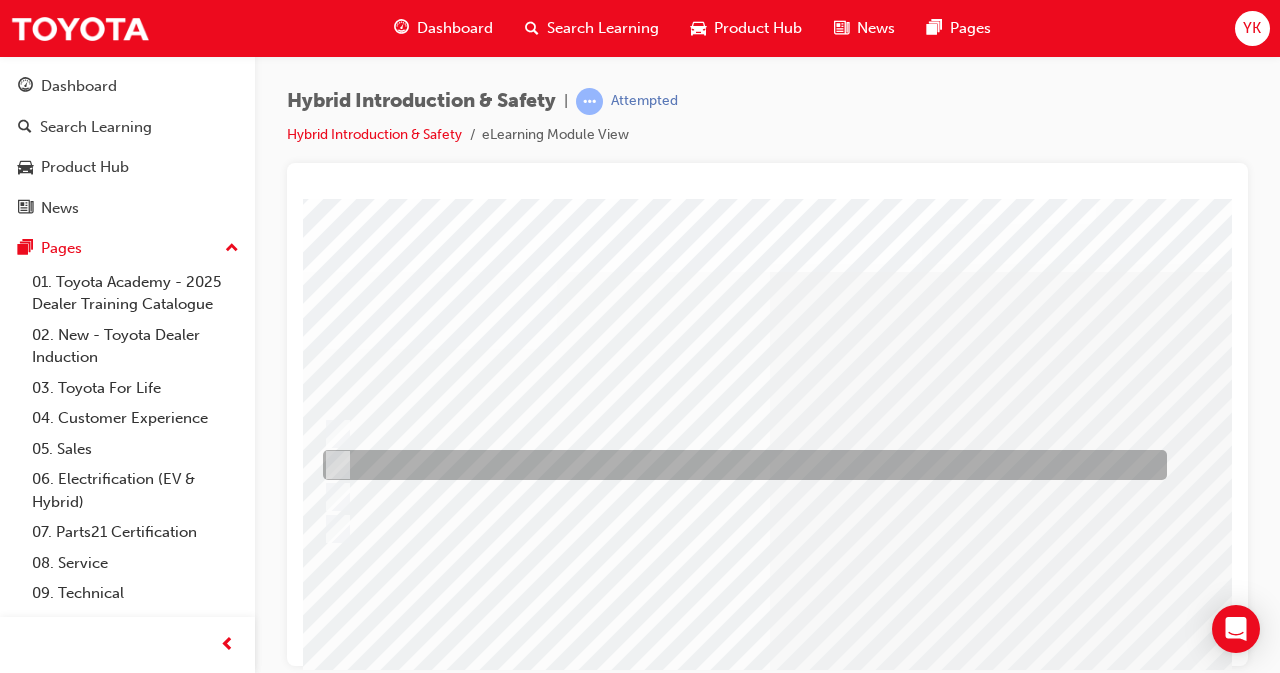 click at bounding box center (740, 465) 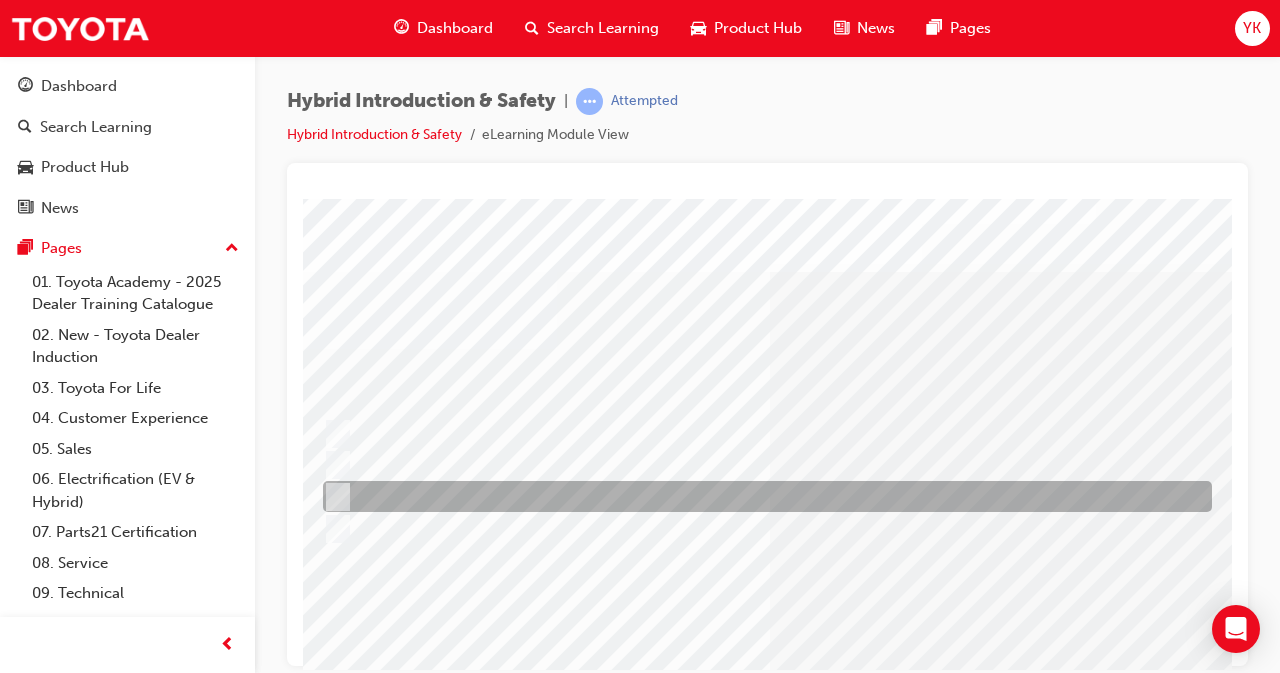 click at bounding box center [333, 497] 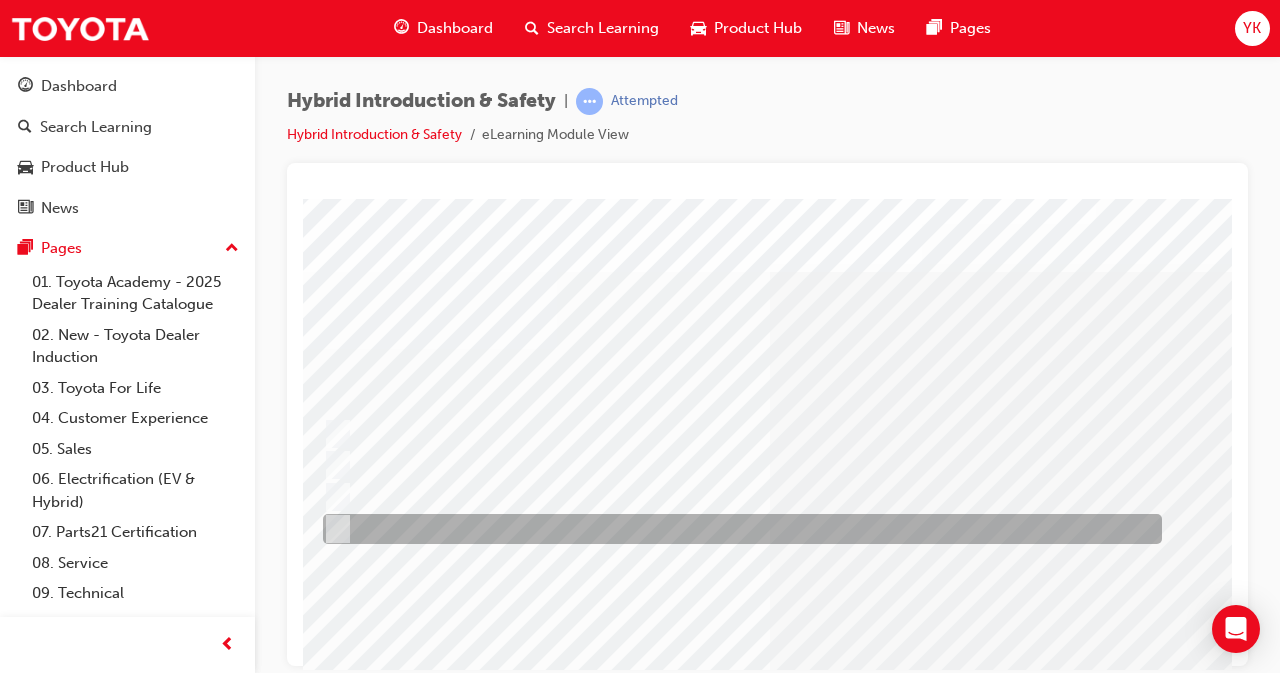 click at bounding box center [737, 529] 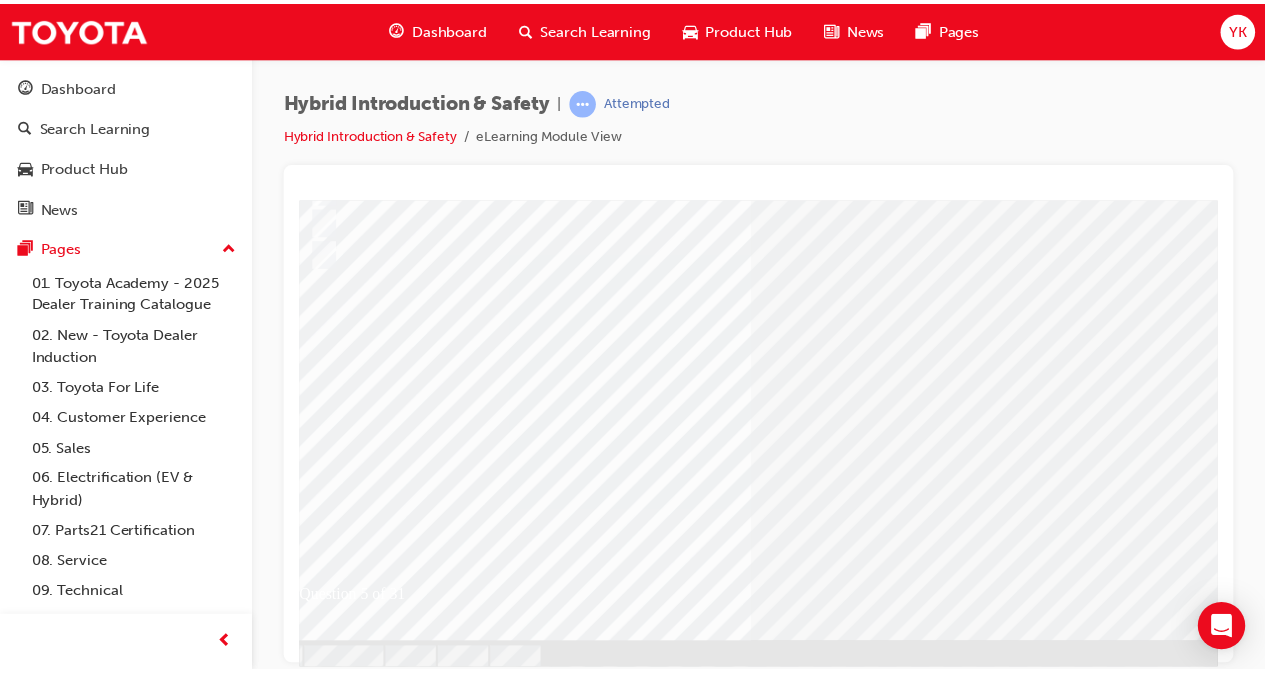 scroll, scrollTop: 276, scrollLeft: 56, axis: both 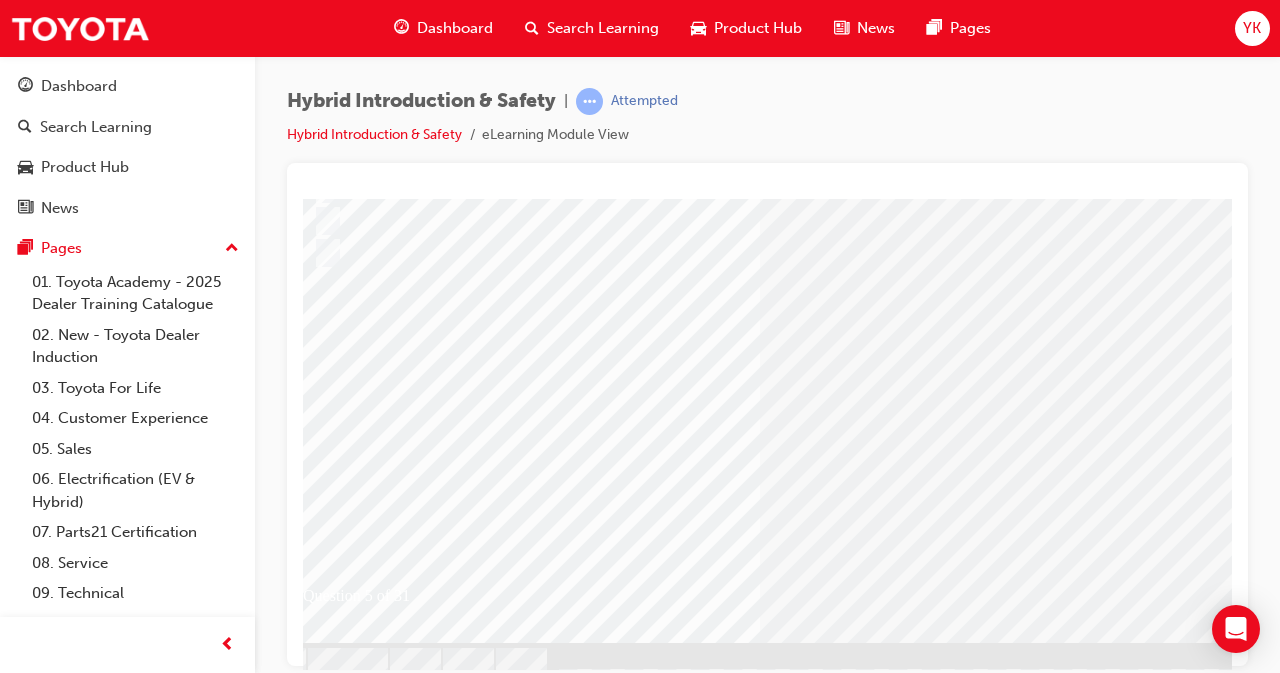 click at bounding box center (319, 2635) 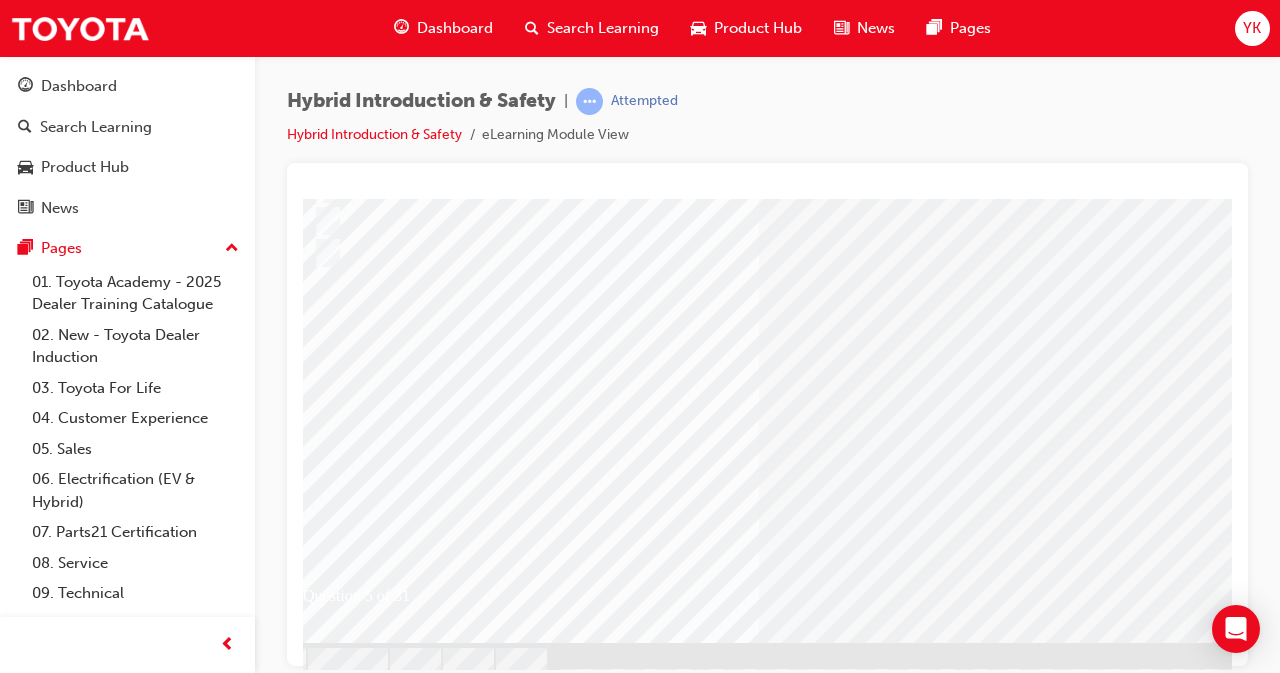 scroll, scrollTop: 0, scrollLeft: 0, axis: both 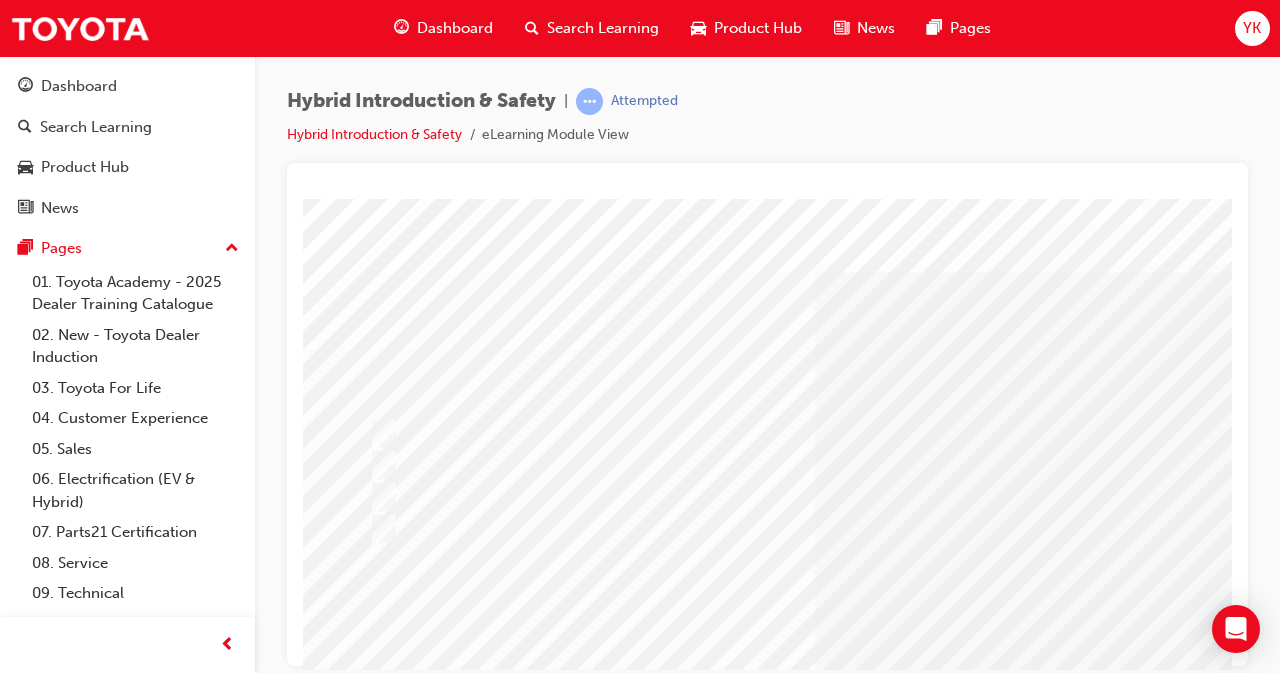 click at bounding box center [983, 1278] 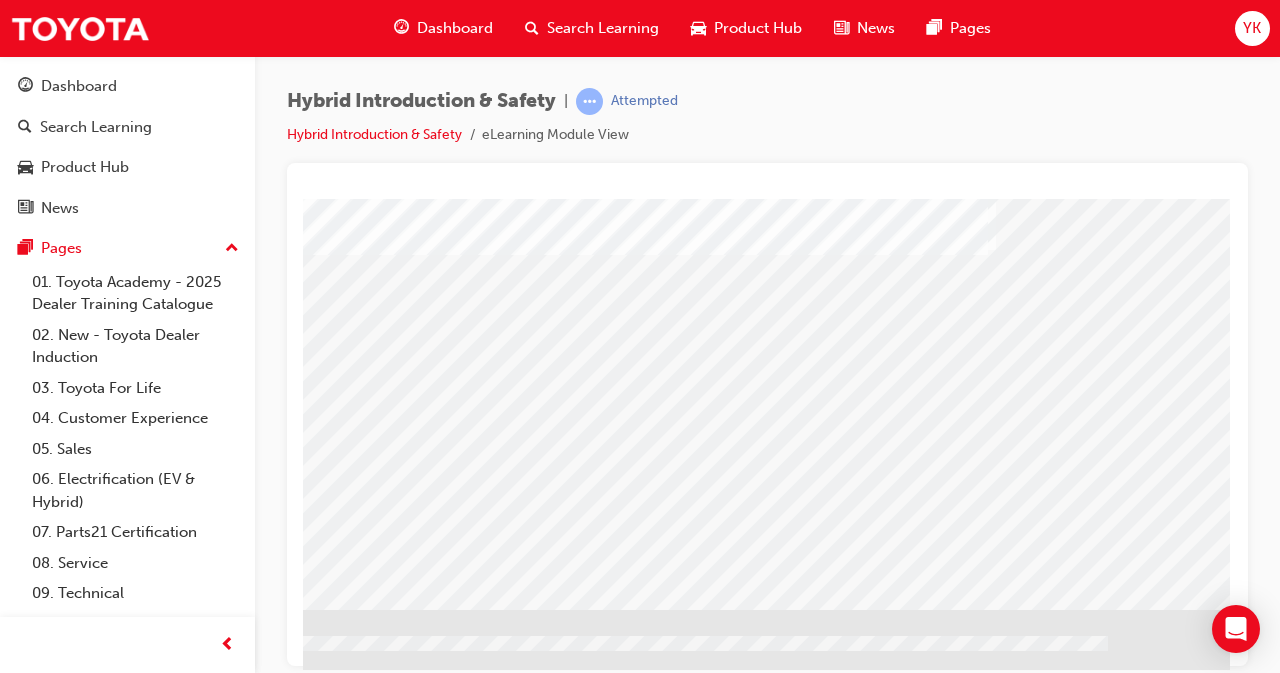 scroll, scrollTop: 309, scrollLeft: 446, axis: both 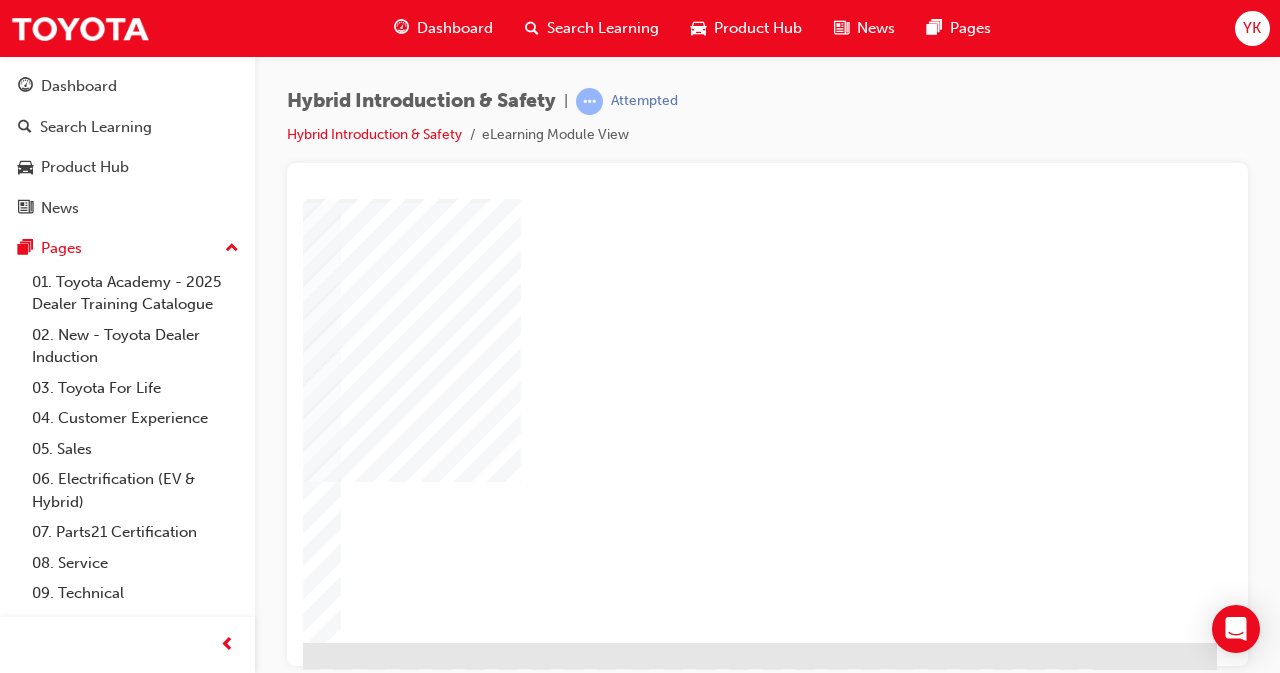 click at bounding box center [-80, 826] 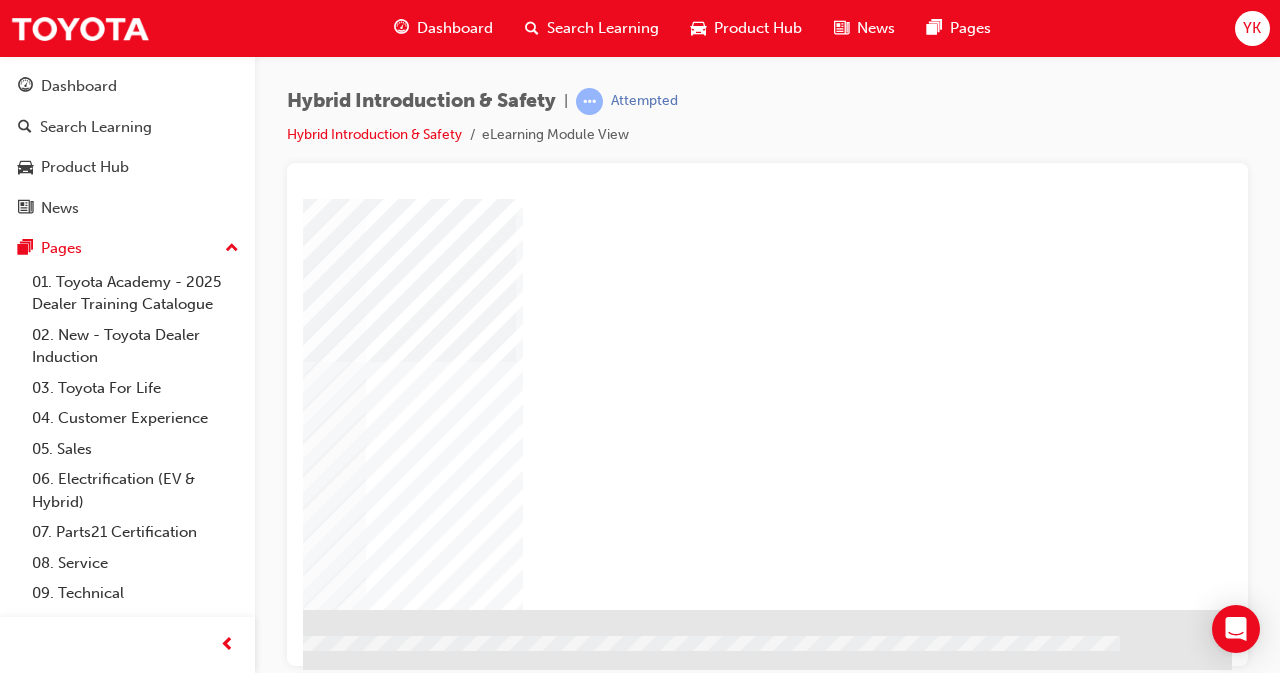 scroll, scrollTop: 309, scrollLeft: 446, axis: both 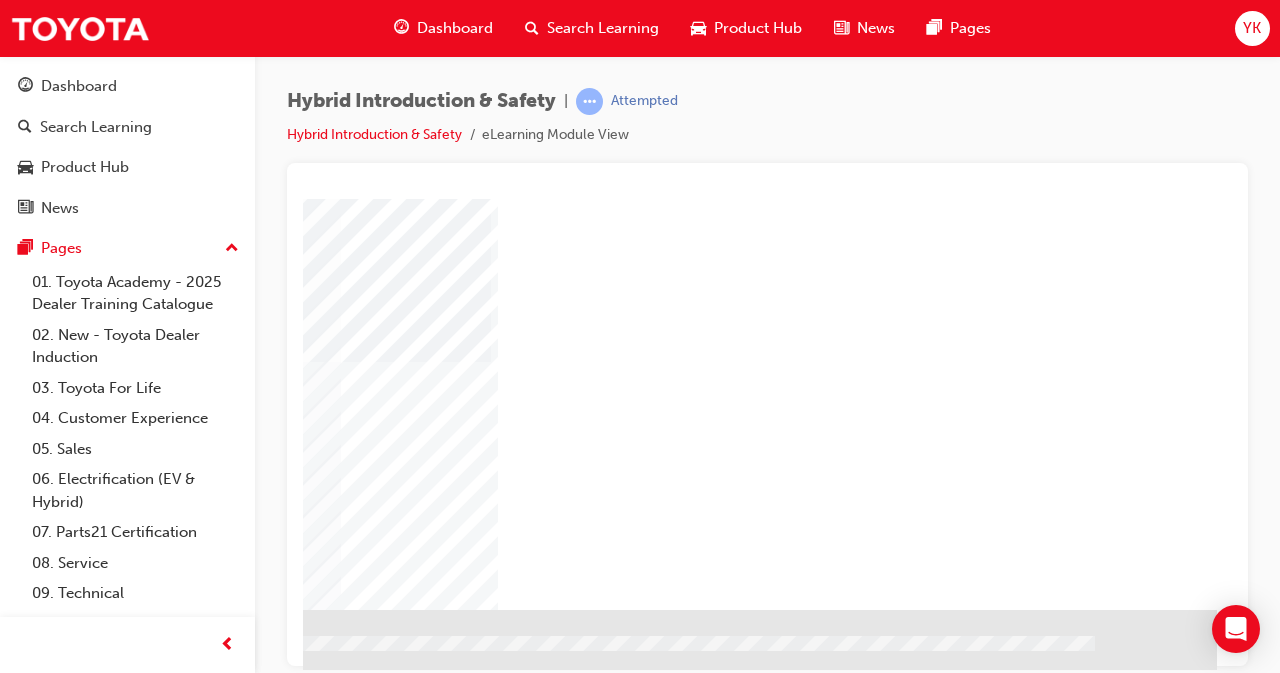 click at bounding box center (-80, 663) 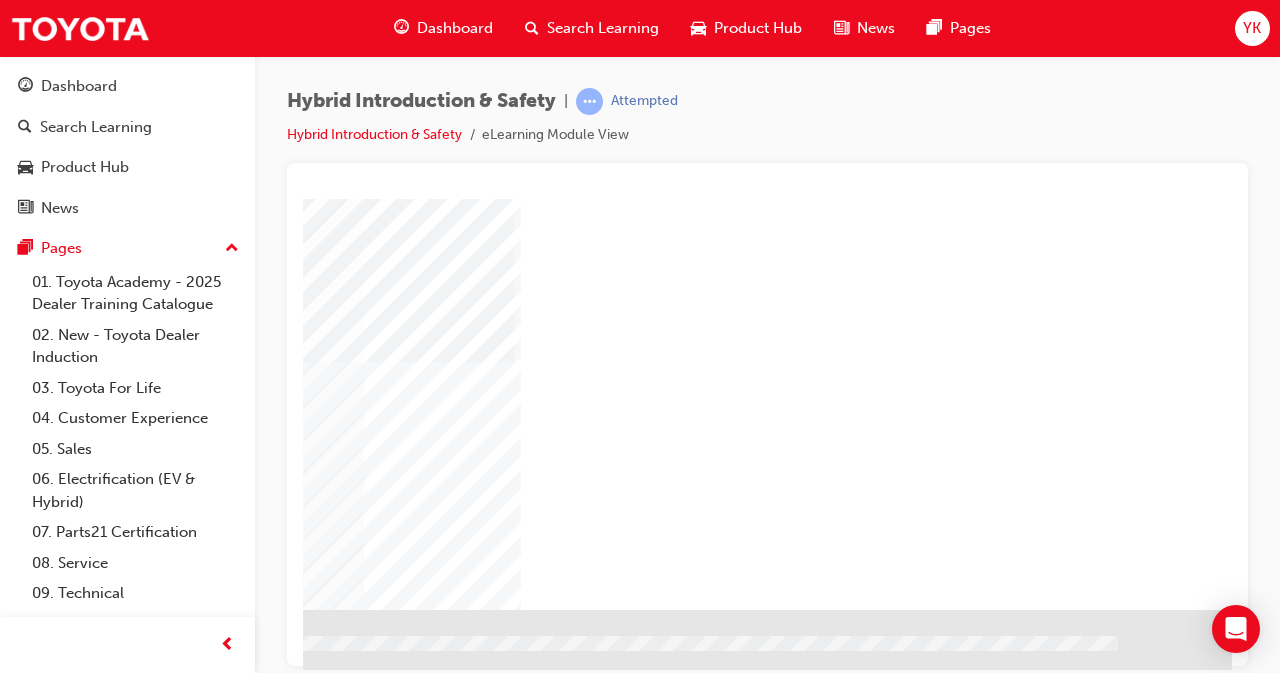 scroll, scrollTop: 309, scrollLeft: 446, axis: both 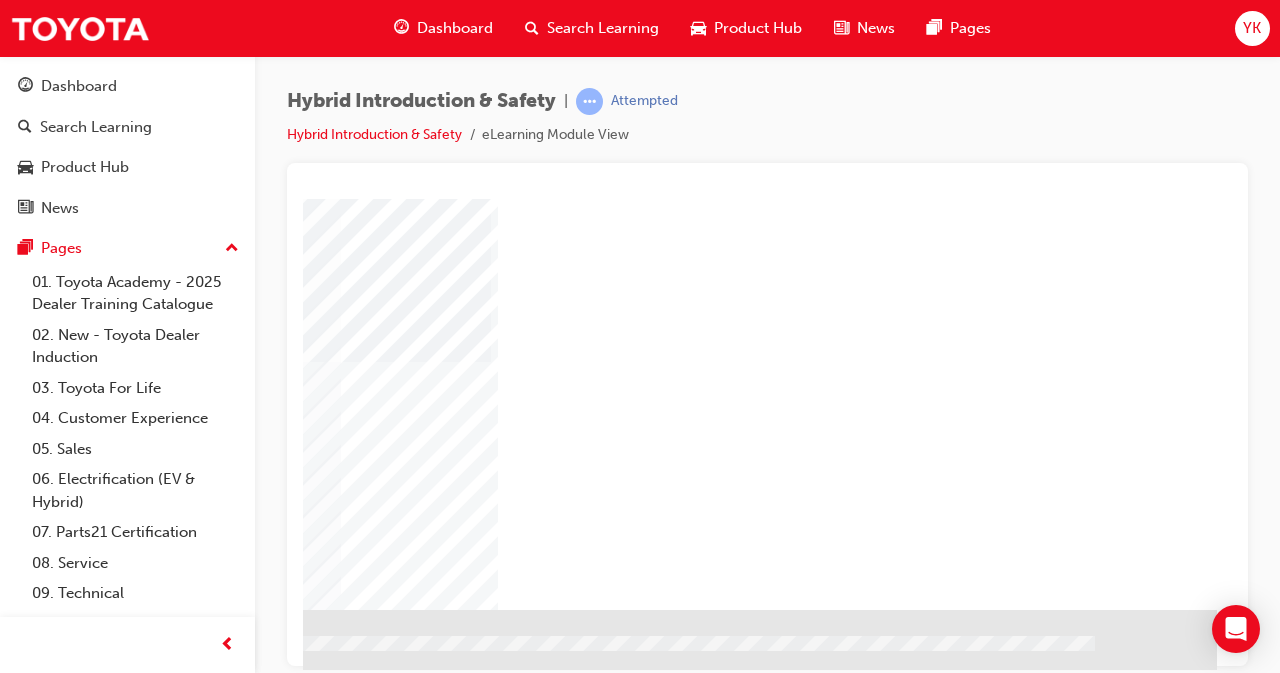 click at bounding box center (-80, 663) 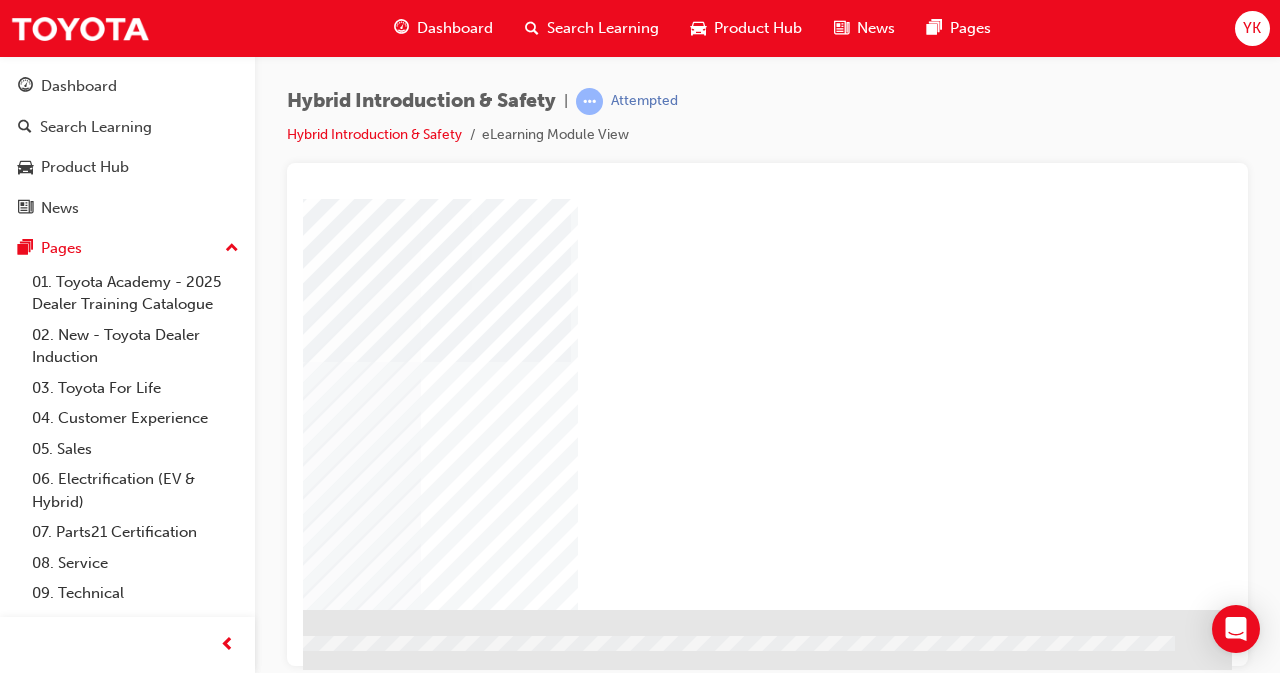 scroll, scrollTop: 285, scrollLeft: 366, axis: both 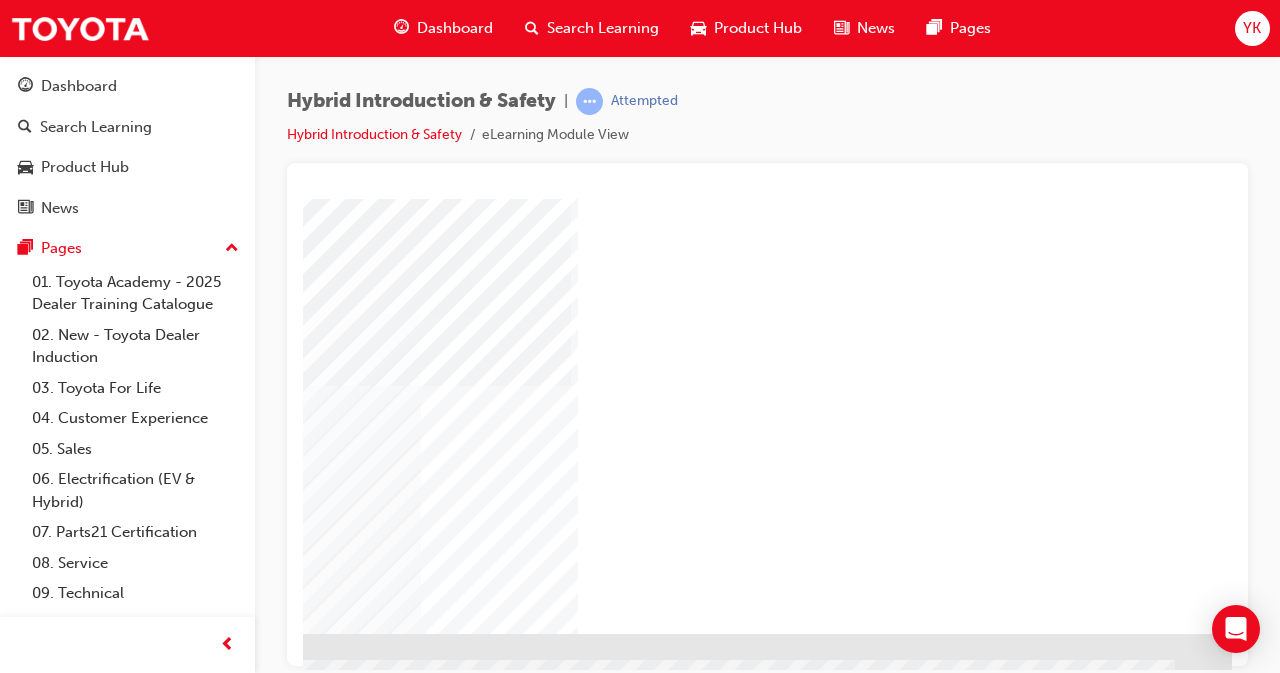 click at bounding box center [0, 687] 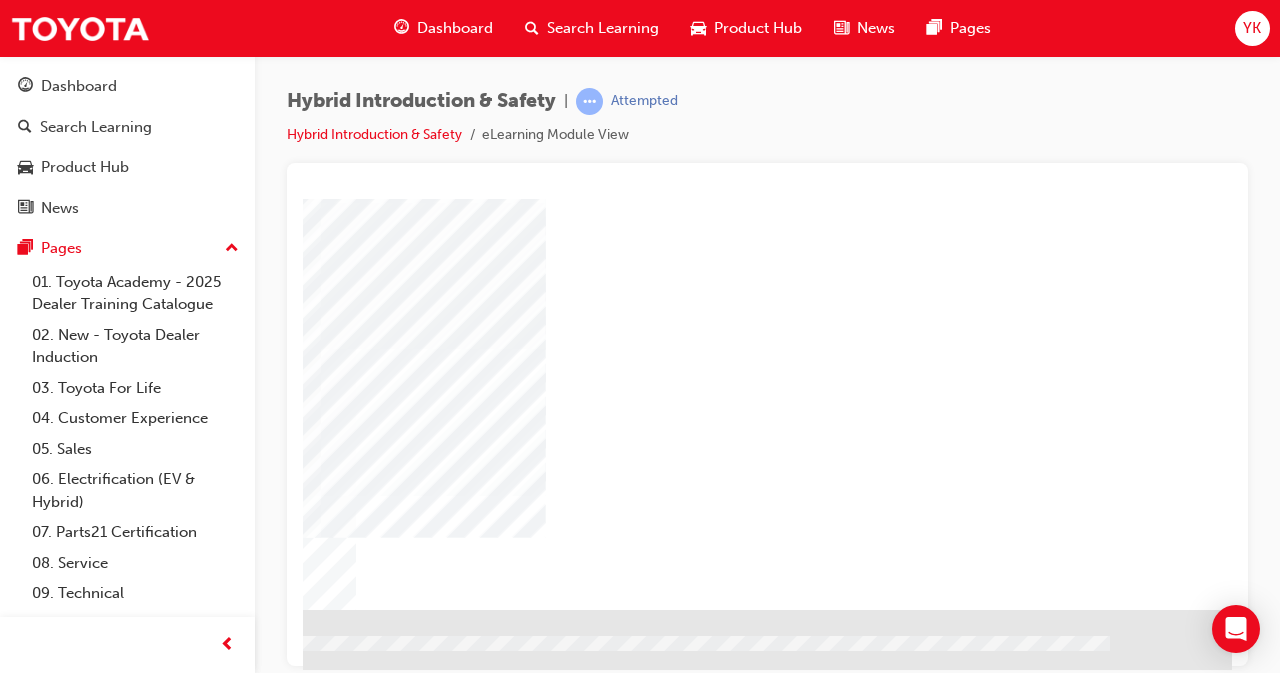 scroll, scrollTop: 309, scrollLeft: 437, axis: both 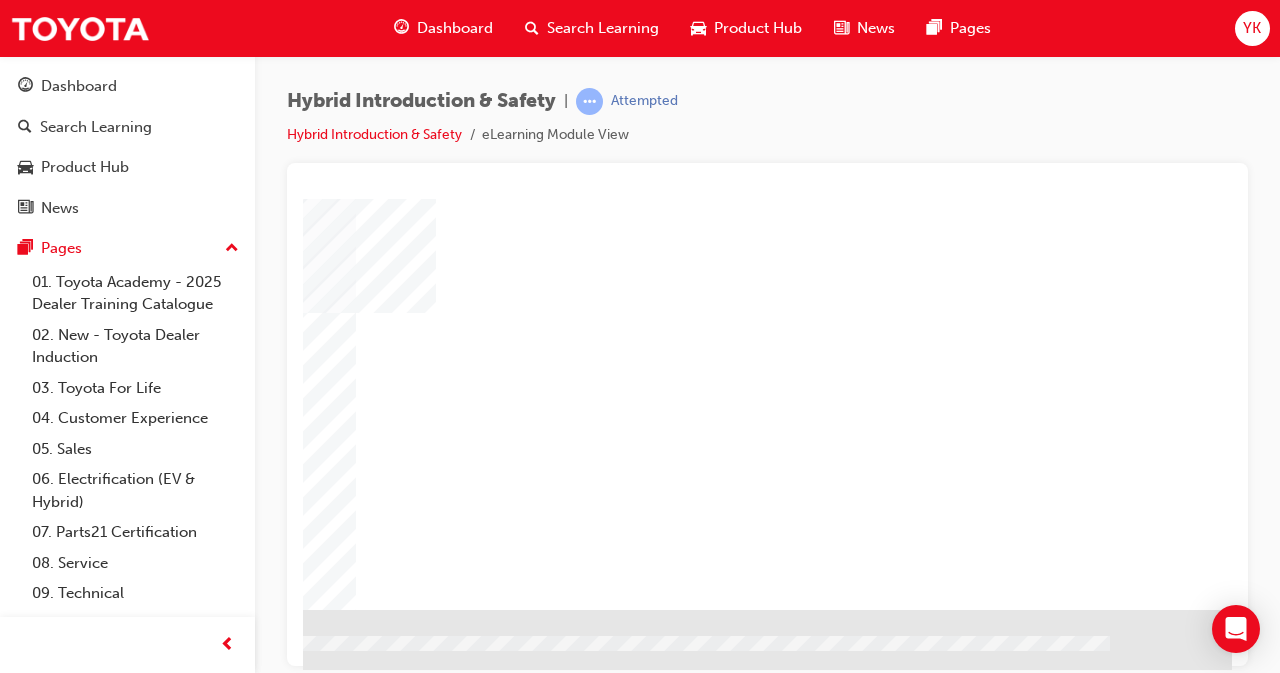 click at bounding box center (-65, 793) 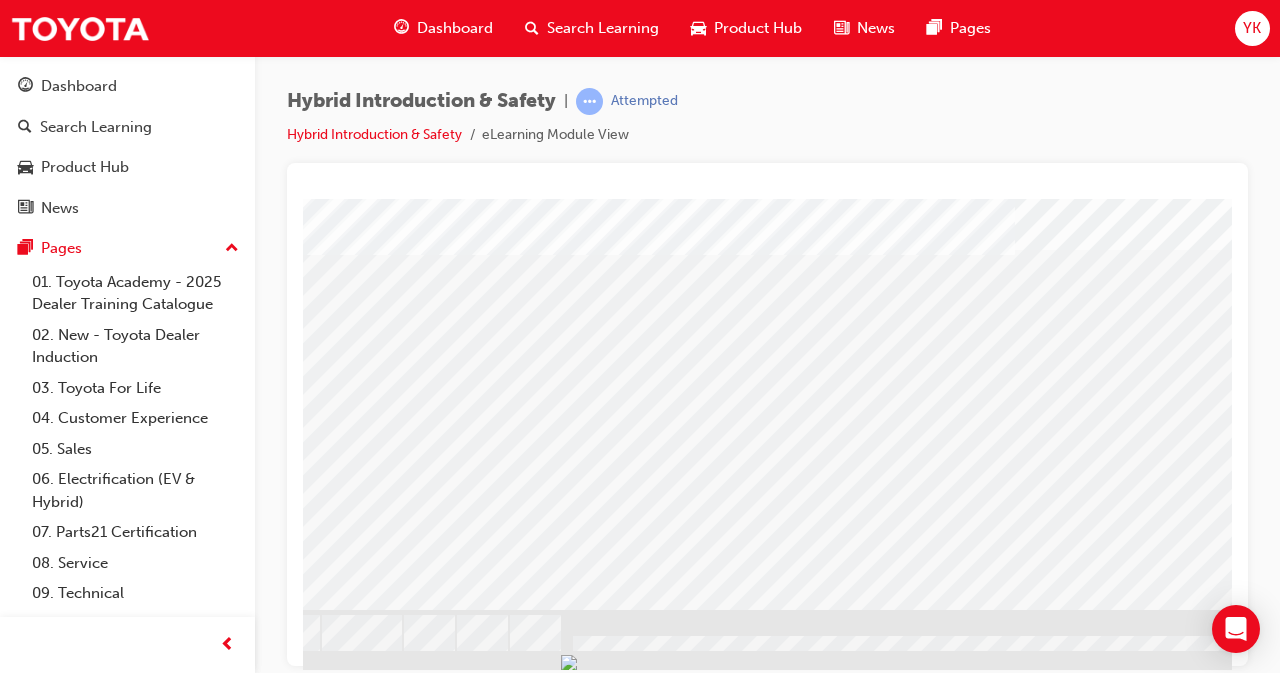 scroll, scrollTop: 309, scrollLeft: 446, axis: both 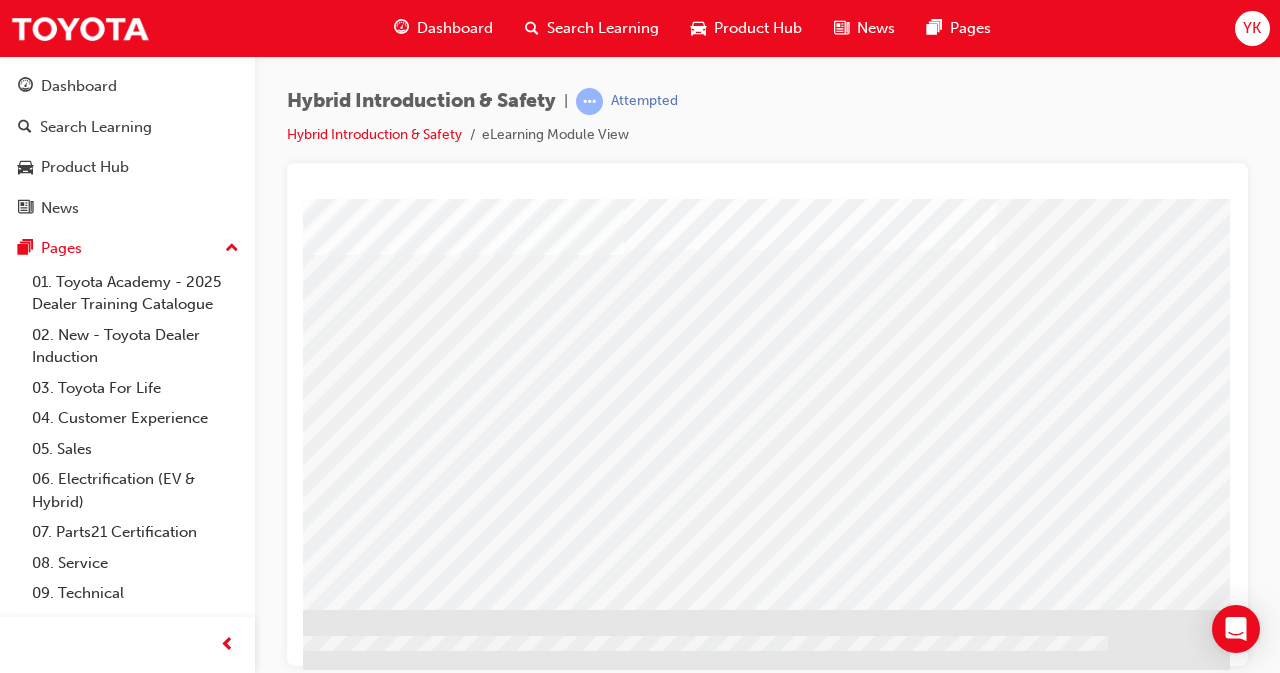click at bounding box center [-67, 1613] 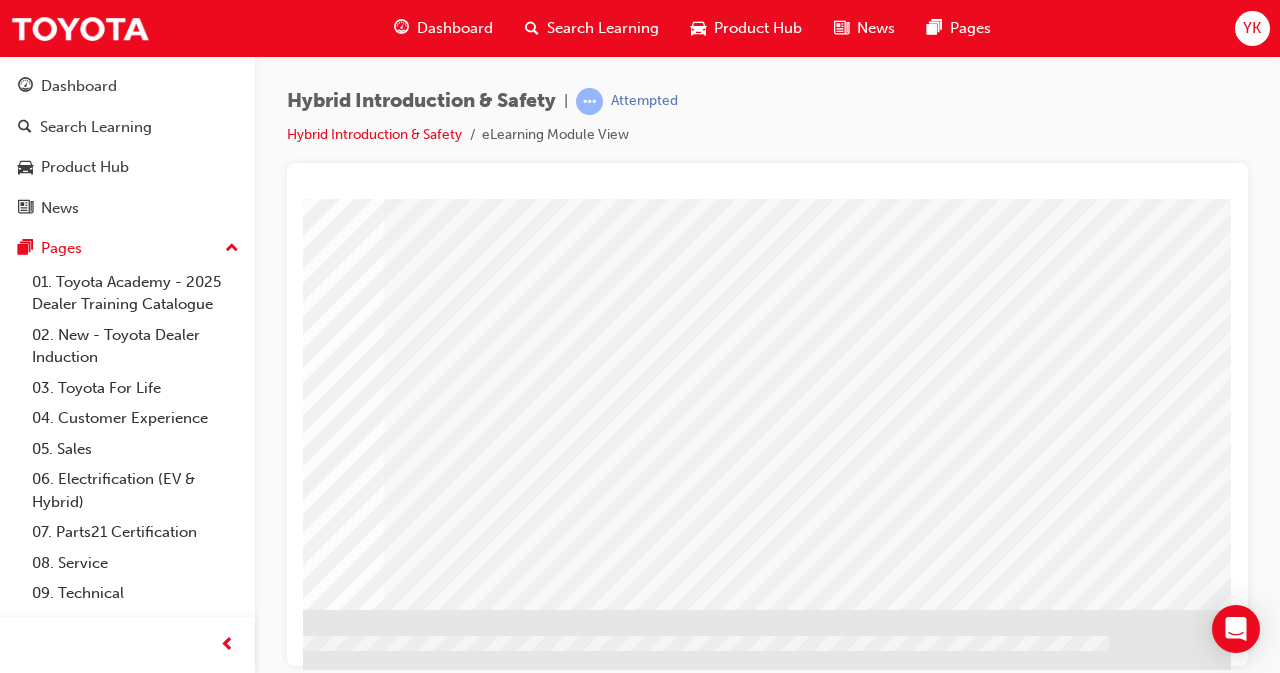 scroll, scrollTop: 0, scrollLeft: 0, axis: both 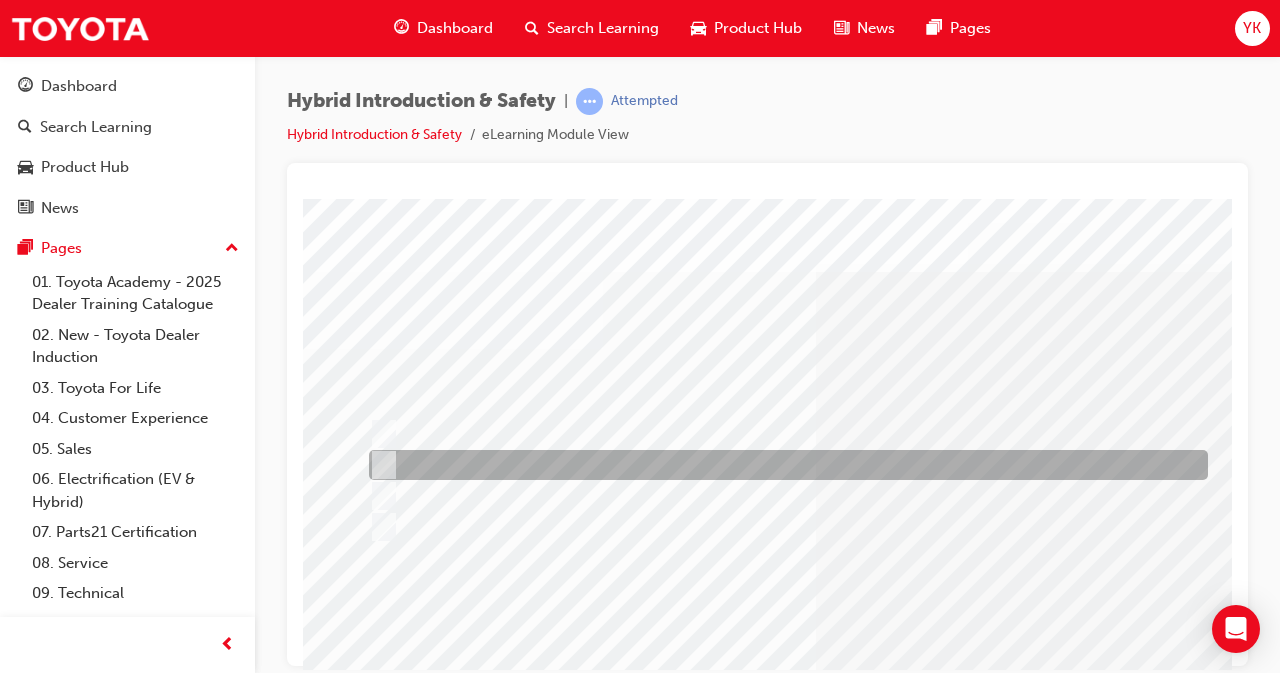 click at bounding box center (783, 465) 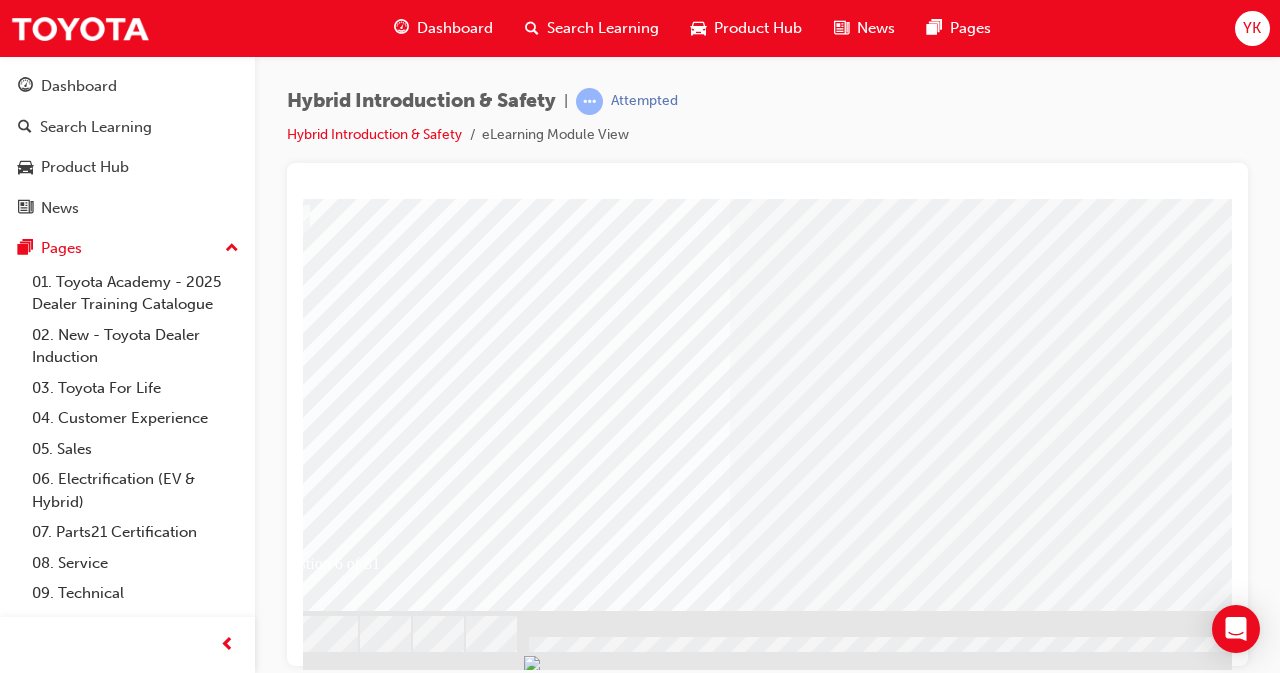 scroll, scrollTop: 309, scrollLeft: 95, axis: both 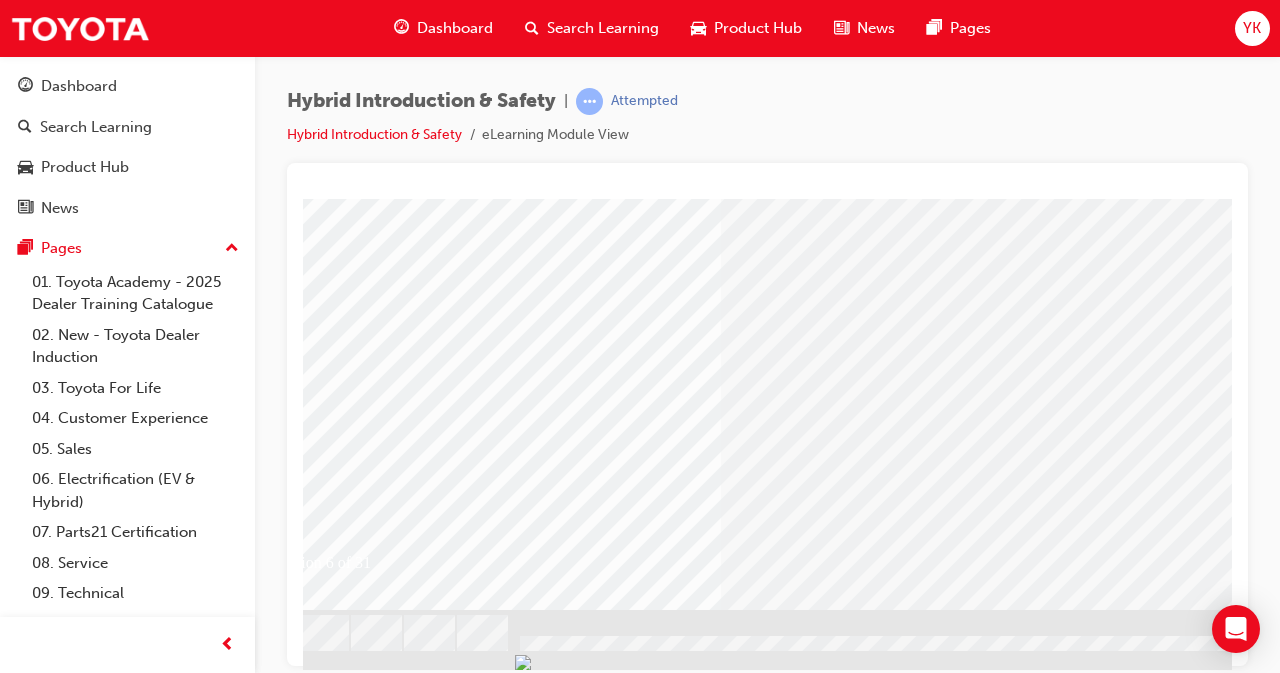 click at bounding box center (280, 2602) 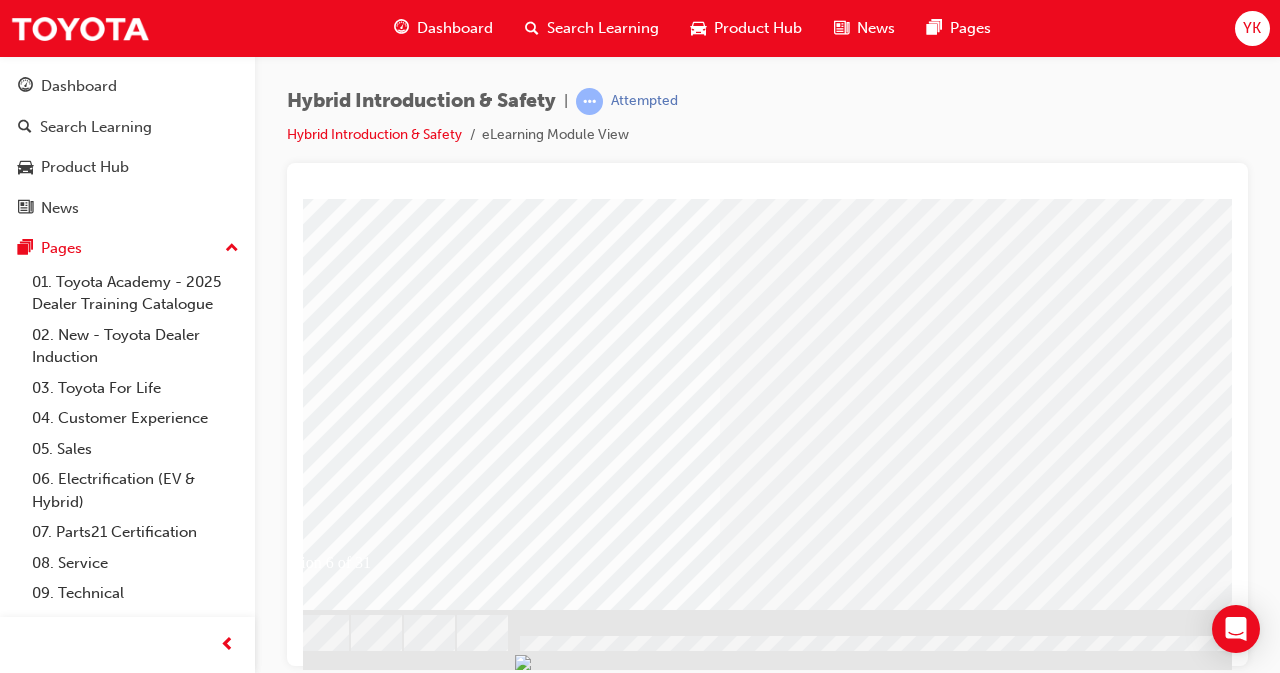 scroll, scrollTop: 0, scrollLeft: 0, axis: both 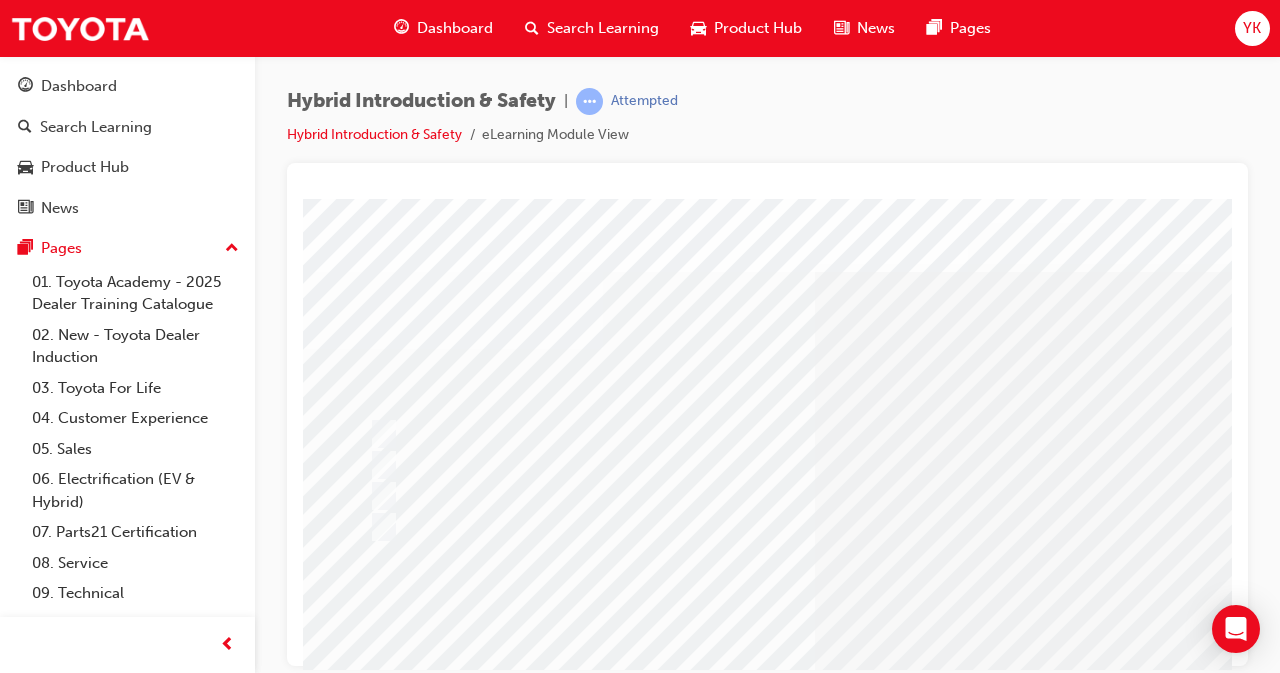 click at bounding box center [983, 1278] 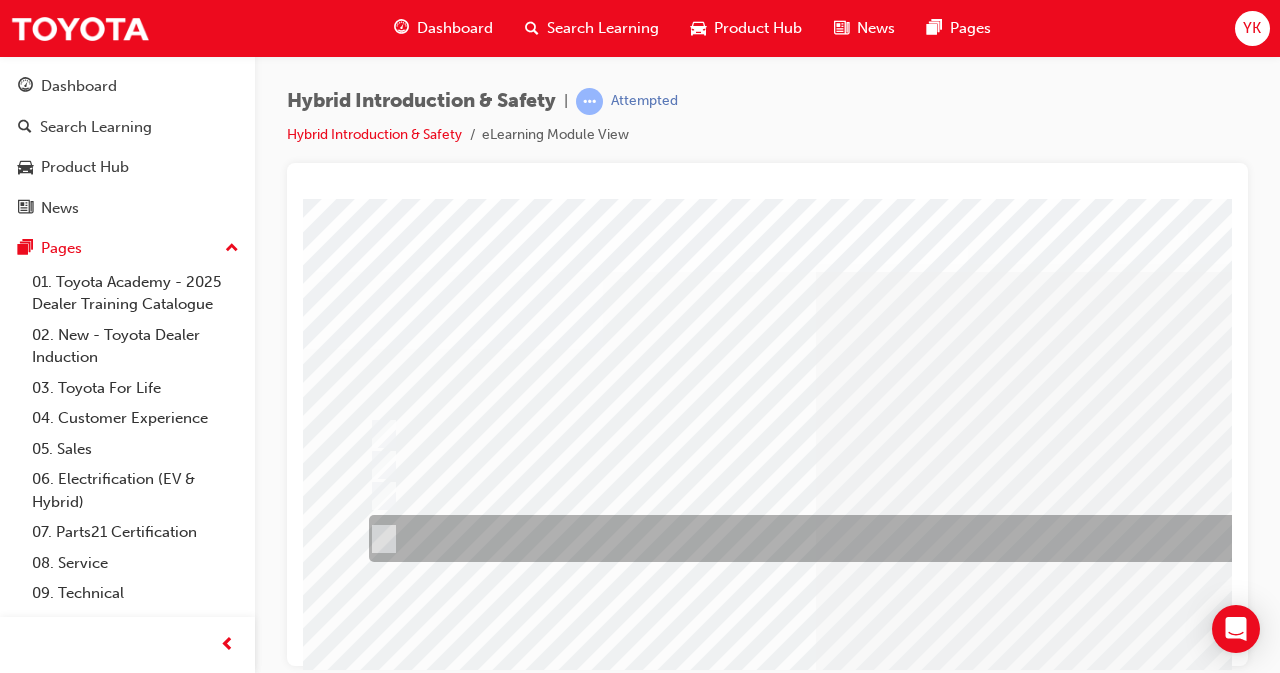 click at bounding box center [831, 538] 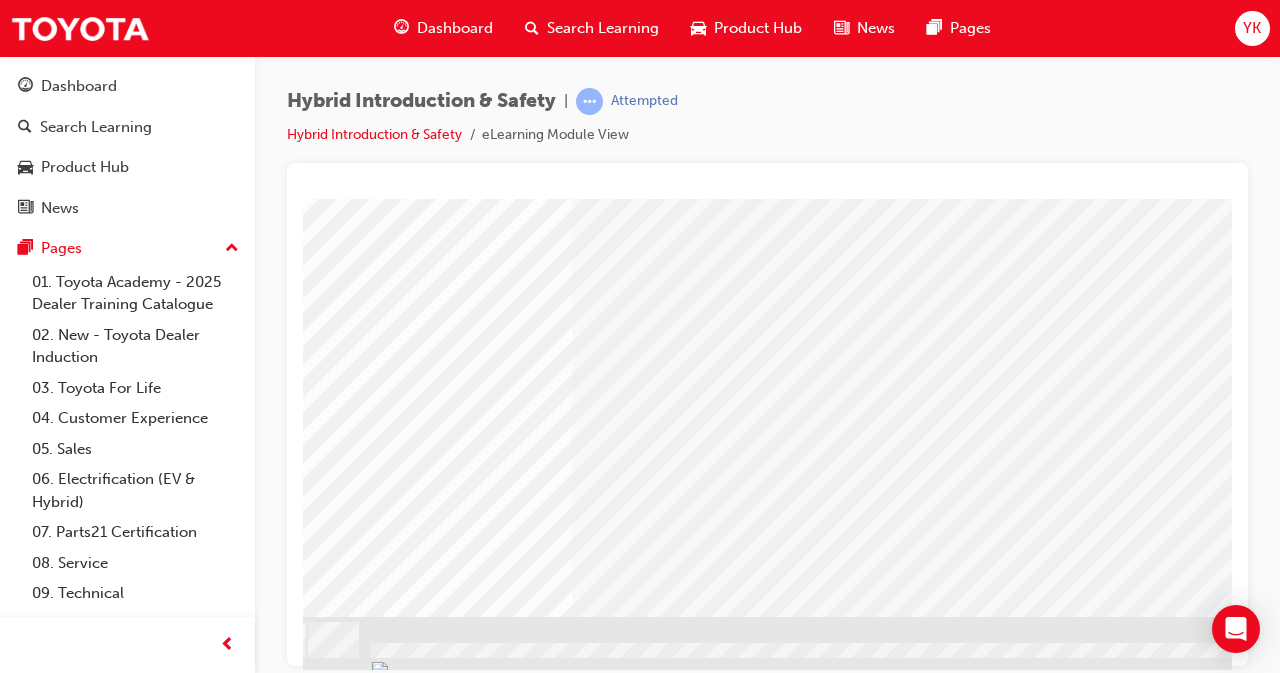 scroll, scrollTop: 303, scrollLeft: 244, axis: both 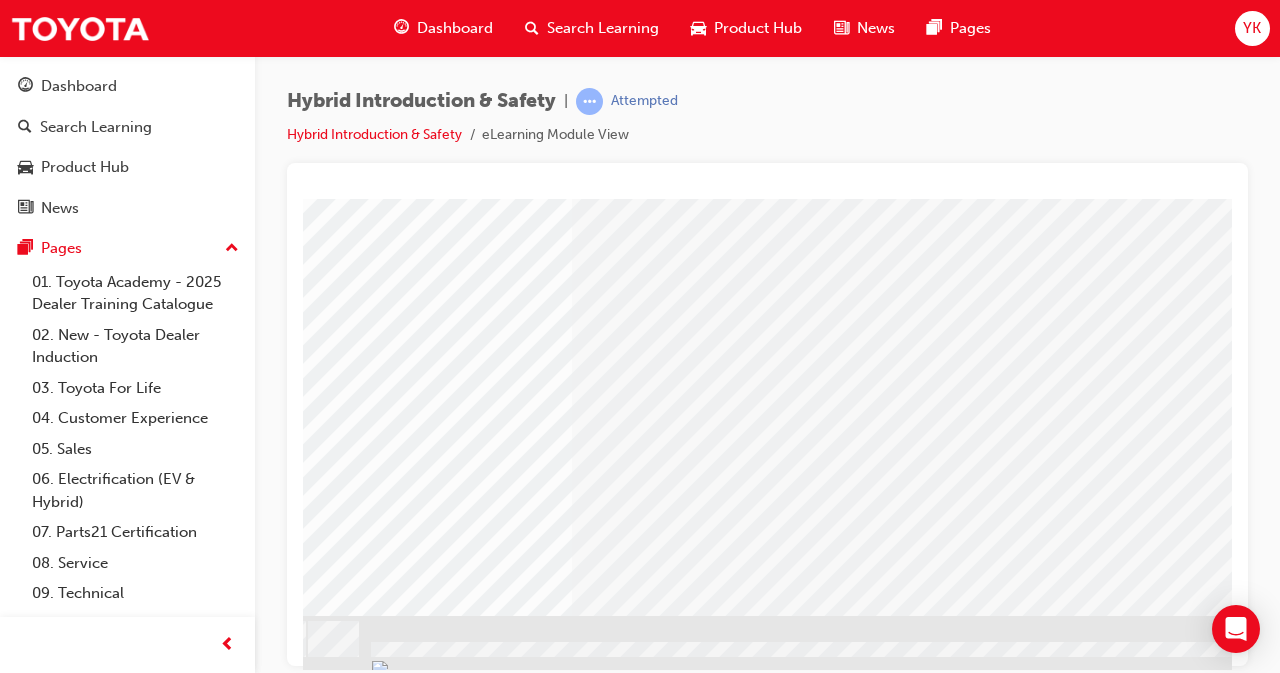 click at bounding box center [131, 2608] 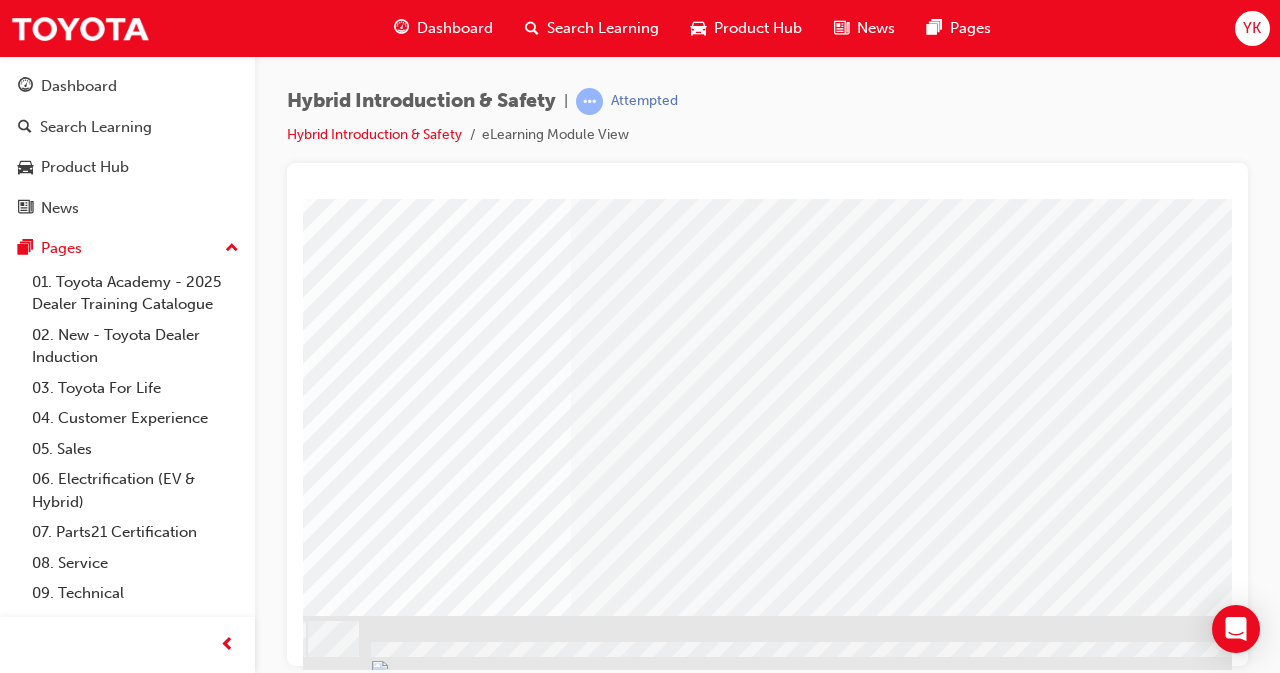 scroll, scrollTop: 0, scrollLeft: 0, axis: both 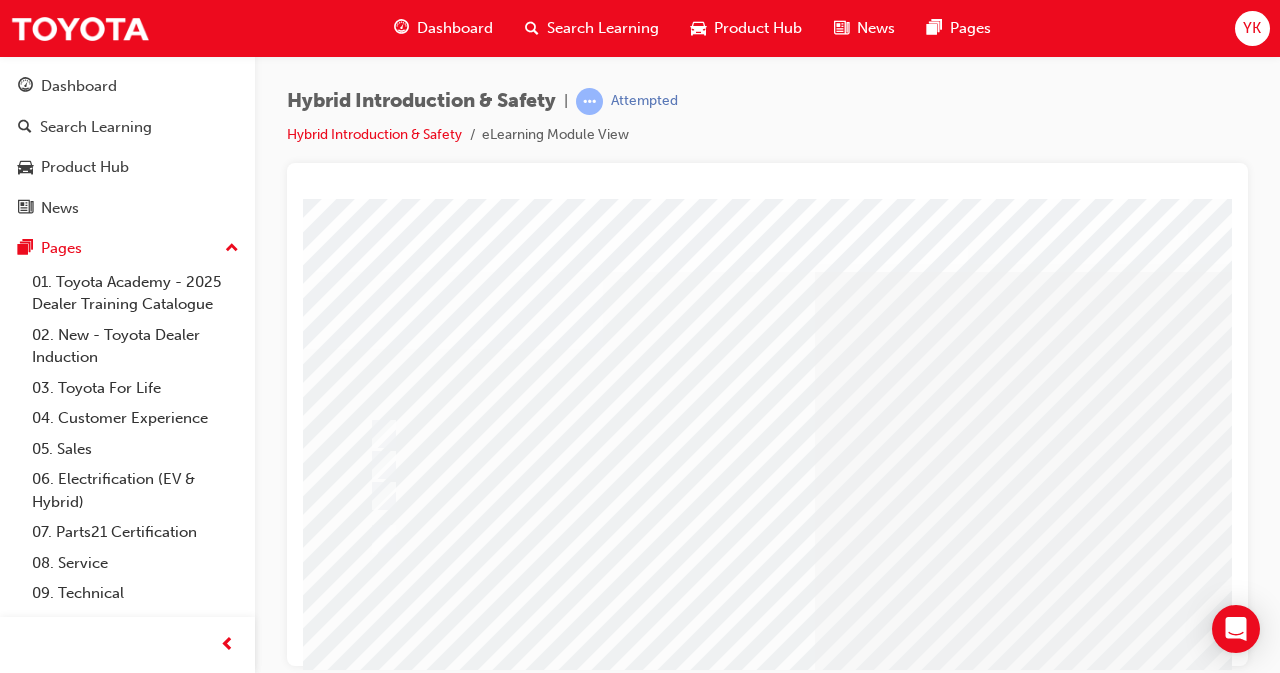click at bounding box center [783, 434] 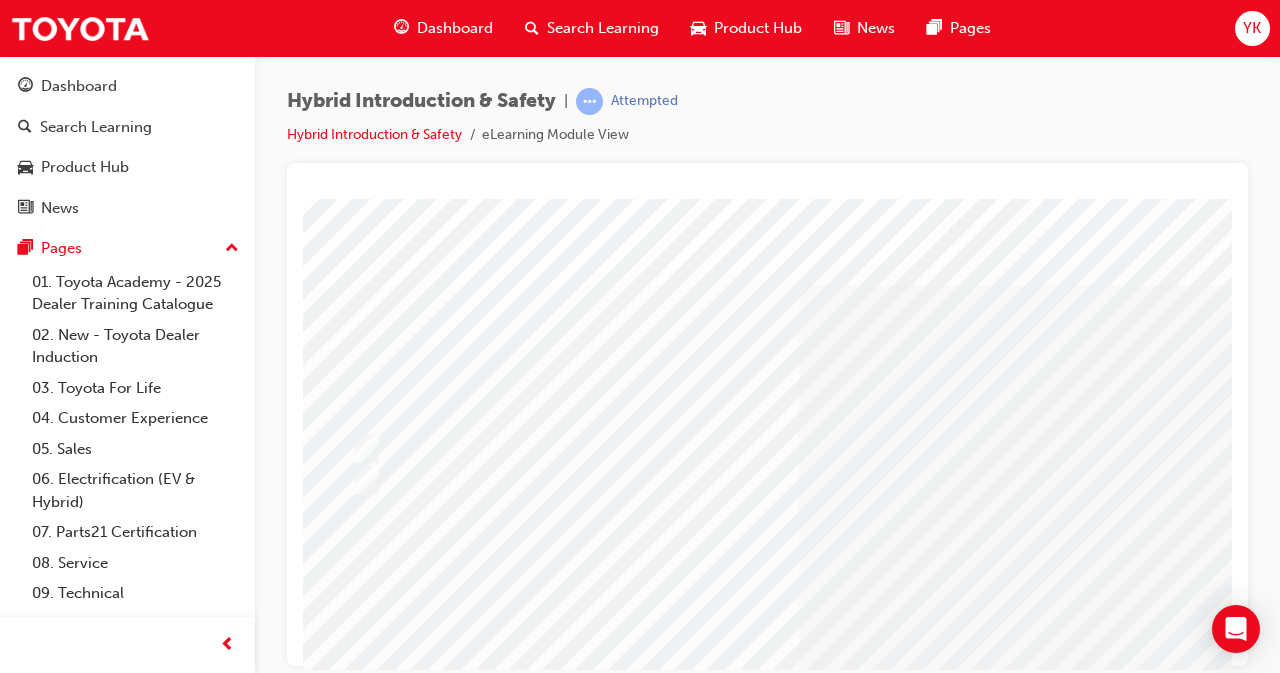 scroll, scrollTop: 0, scrollLeft: 0, axis: both 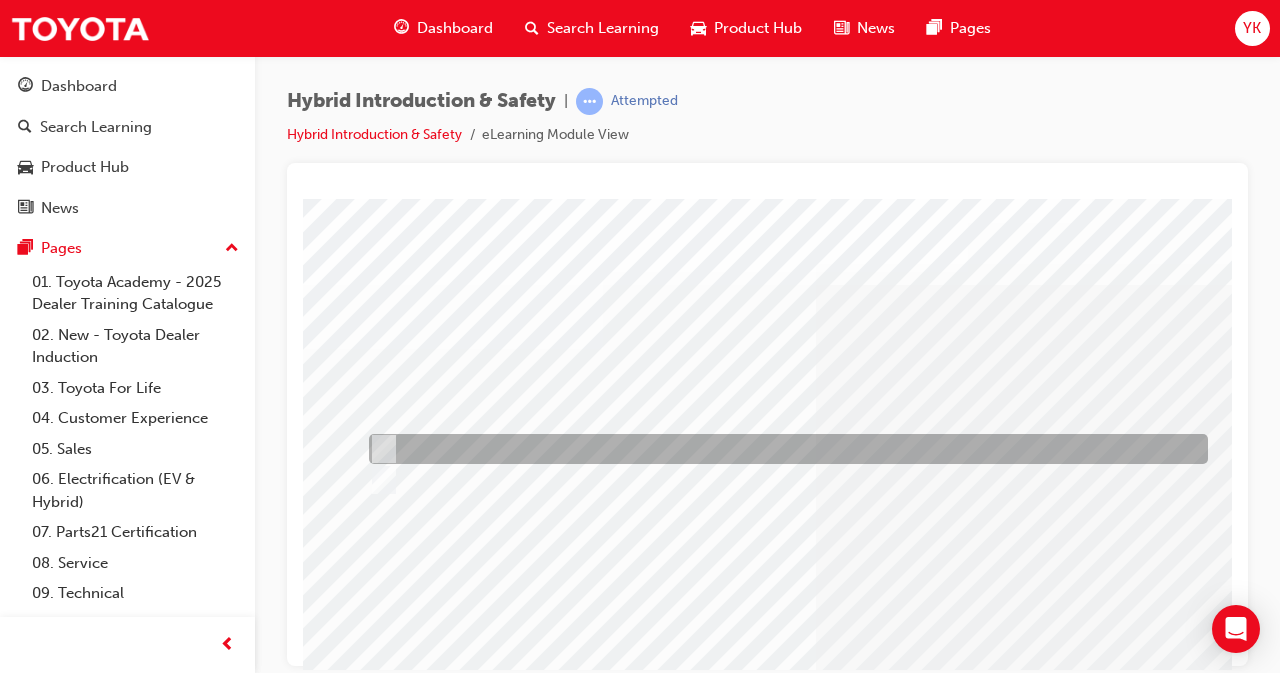 click at bounding box center [380, 449] 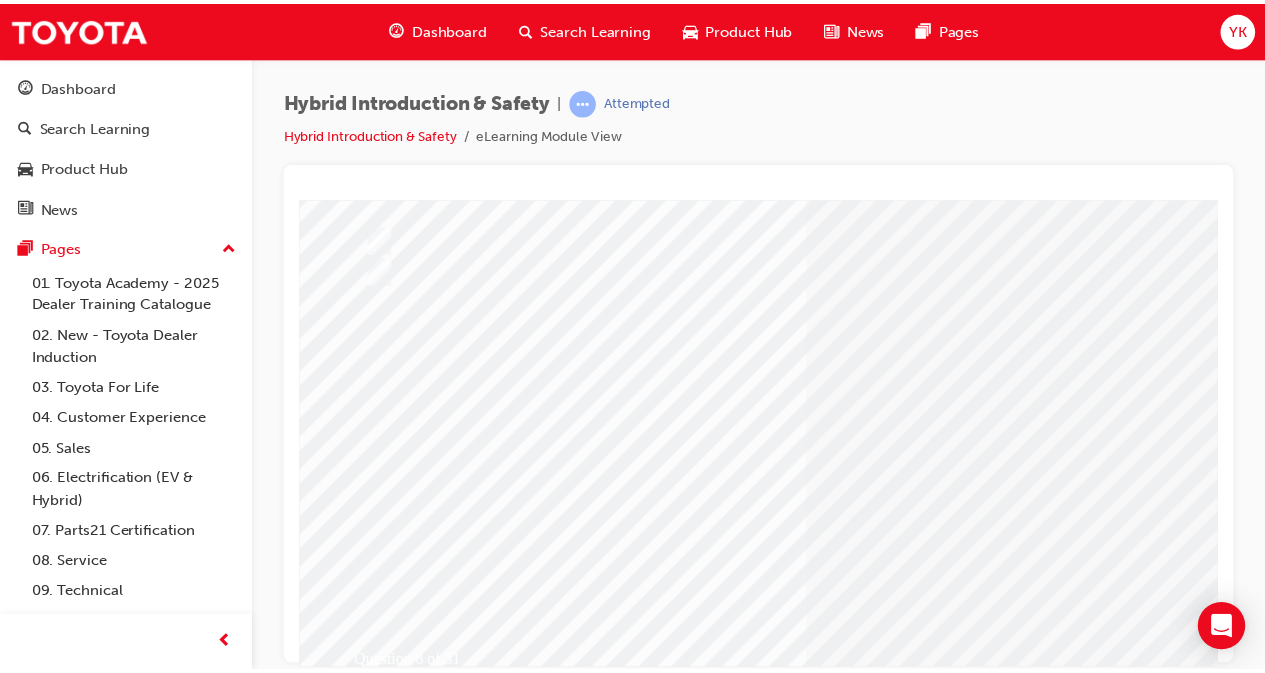 scroll, scrollTop: 210, scrollLeft: 0, axis: vertical 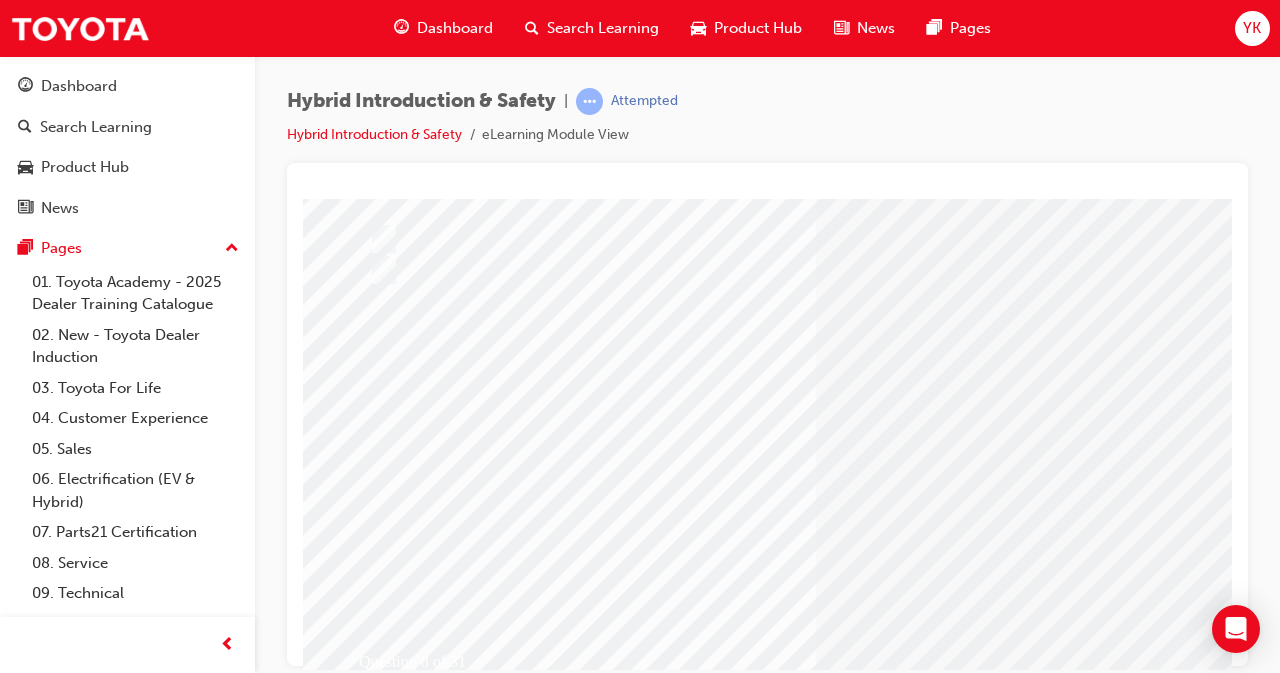 click at bounding box center (375, 2670) 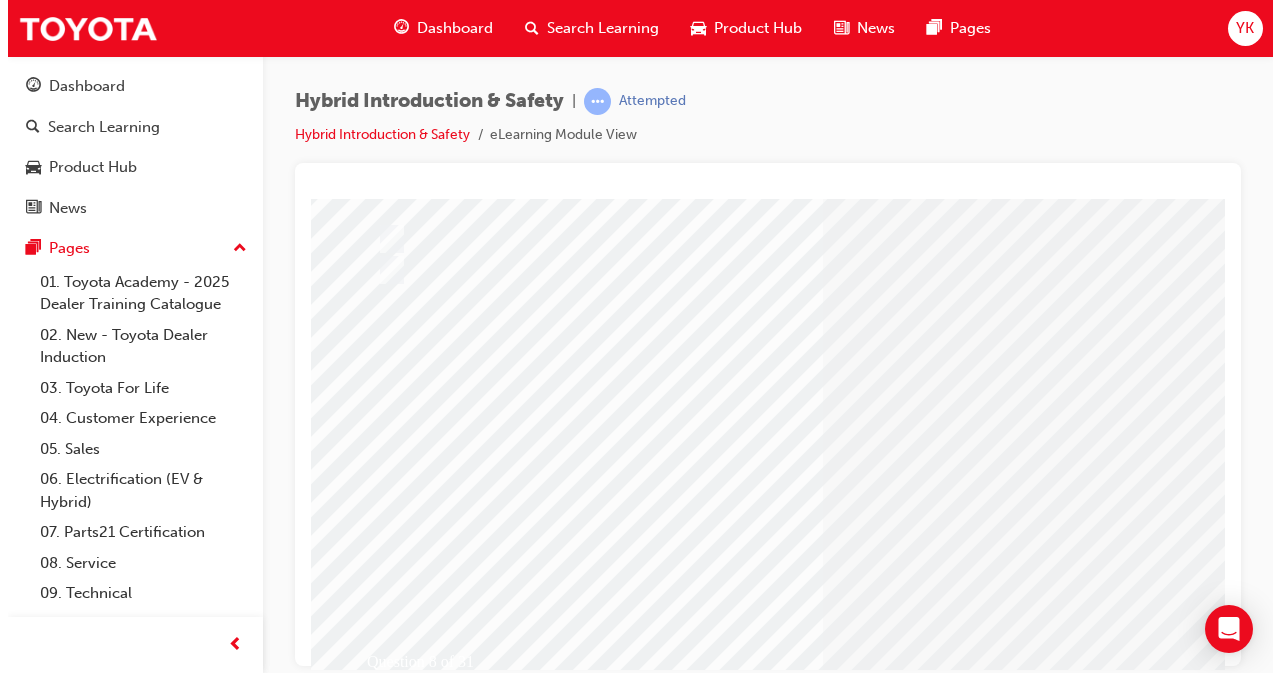 scroll, scrollTop: 0, scrollLeft: 0, axis: both 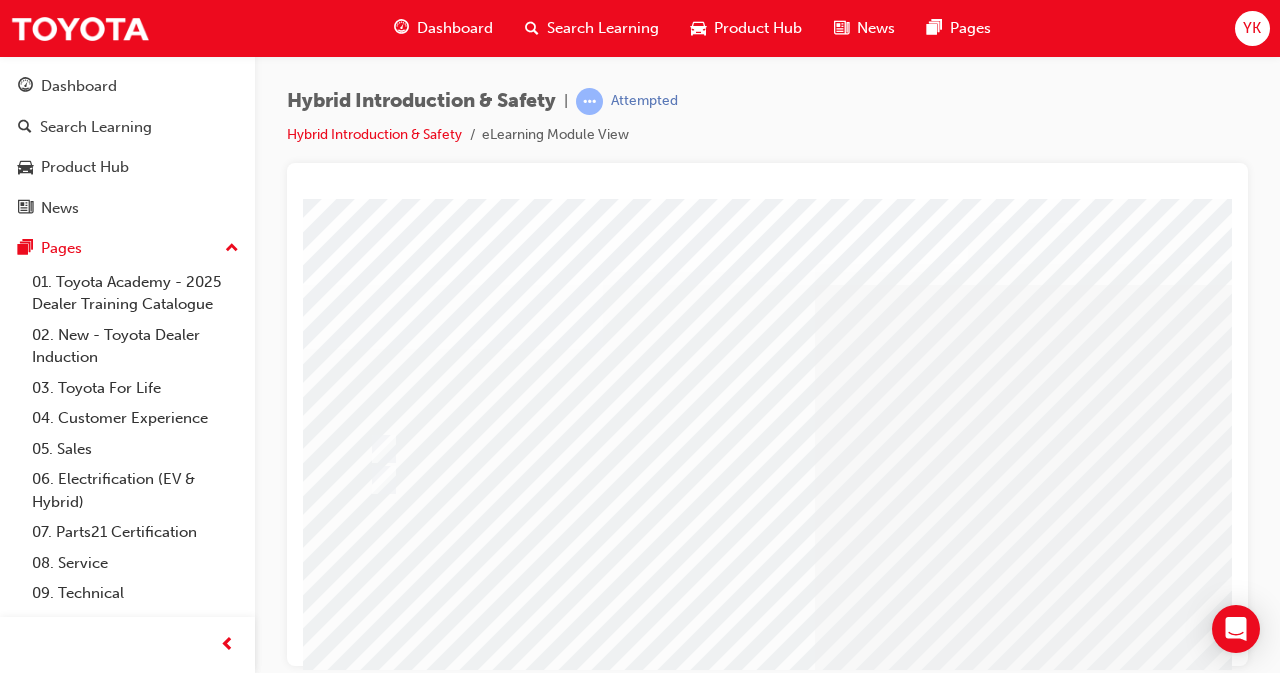 click at bounding box center (783, 480) 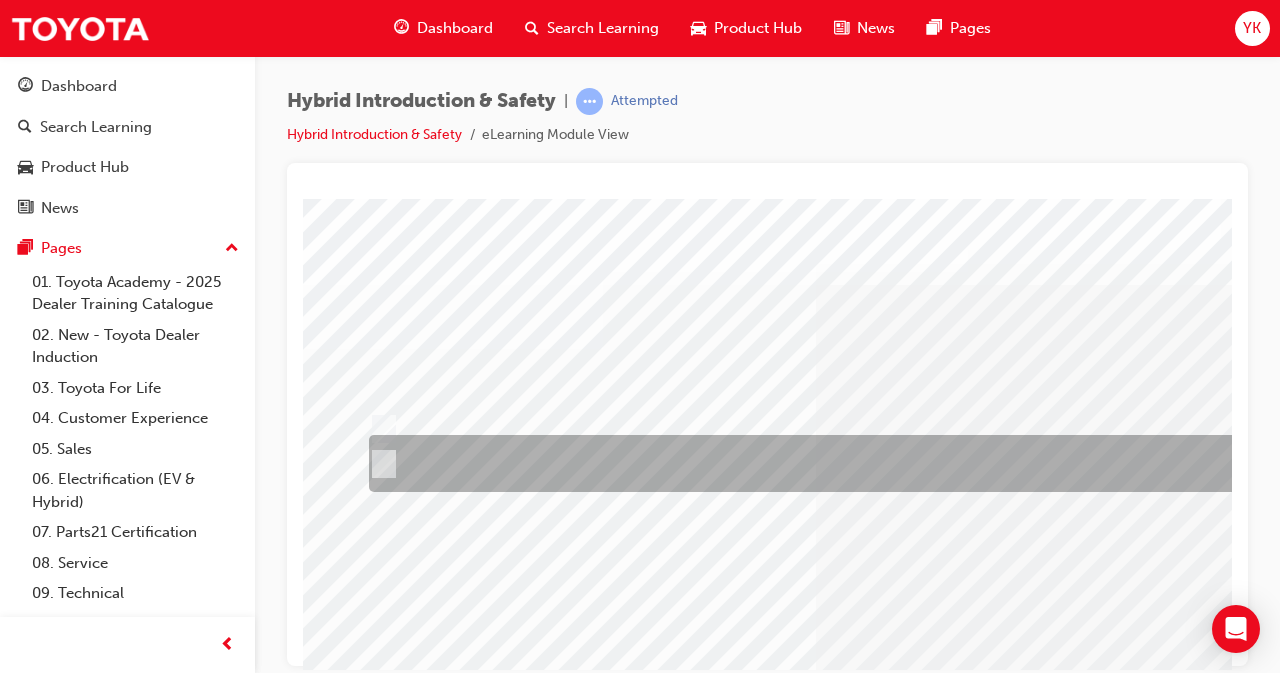 click at bounding box center [380, 464] 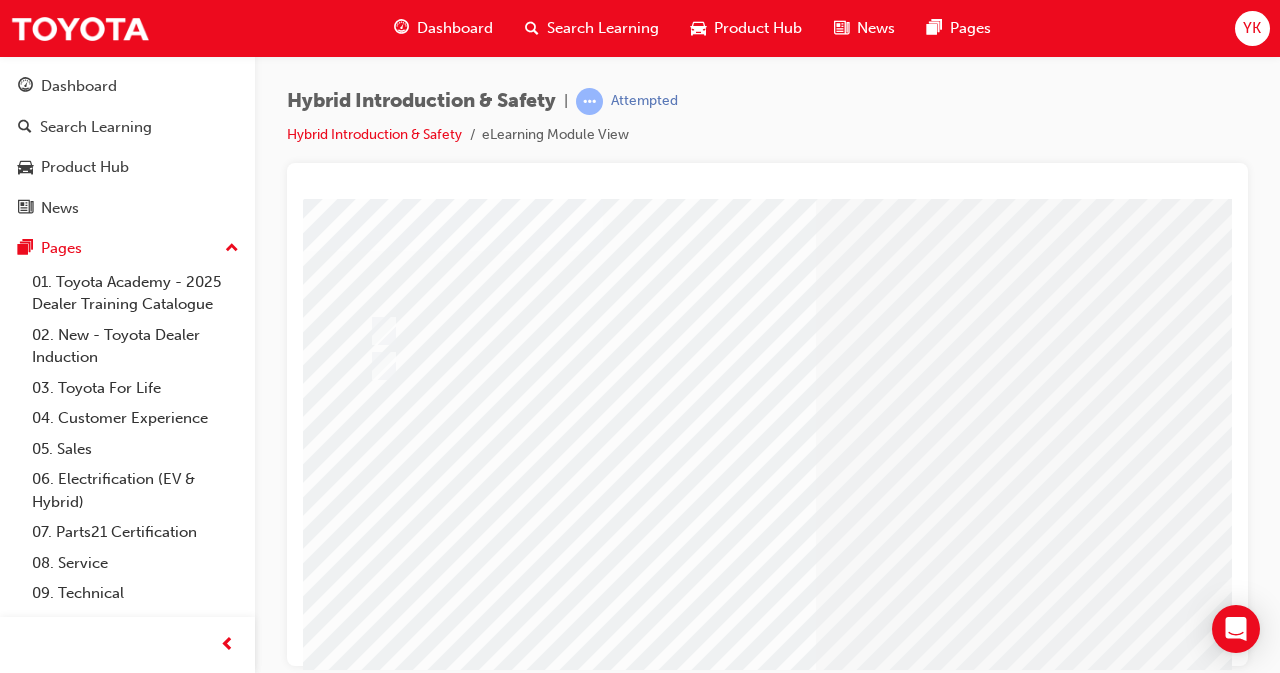 scroll, scrollTop: 286, scrollLeft: 0, axis: vertical 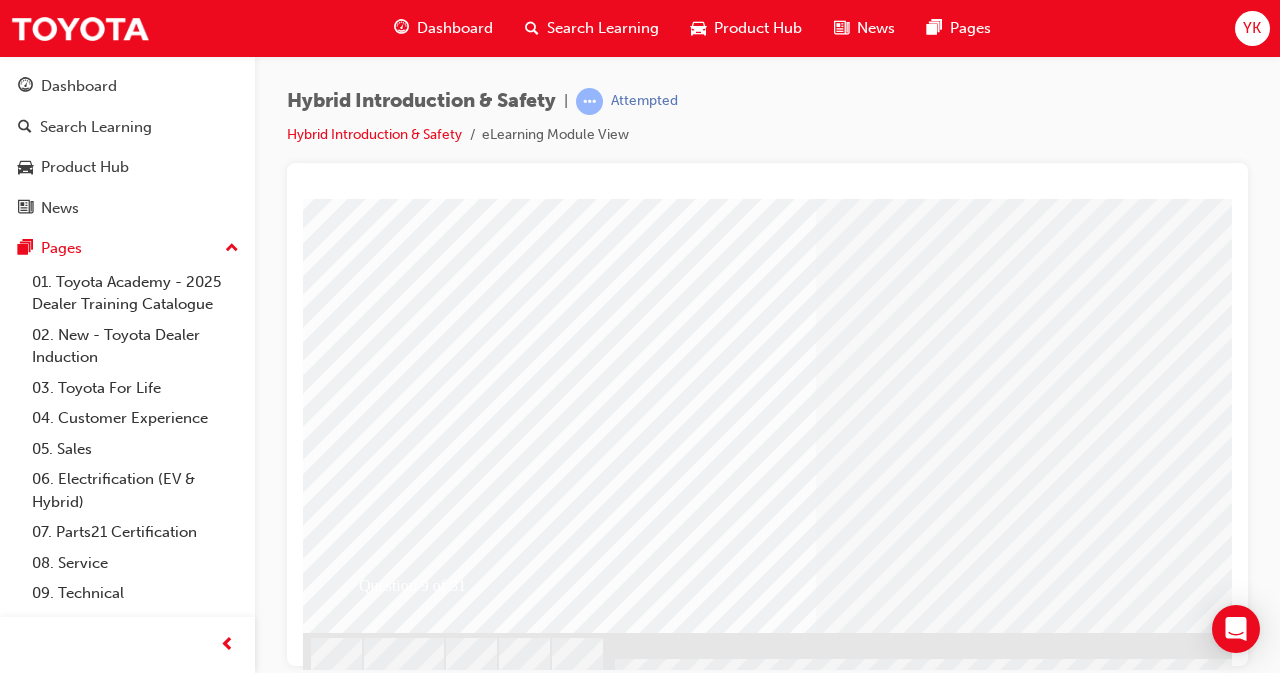 click at bounding box center [375, 2594] 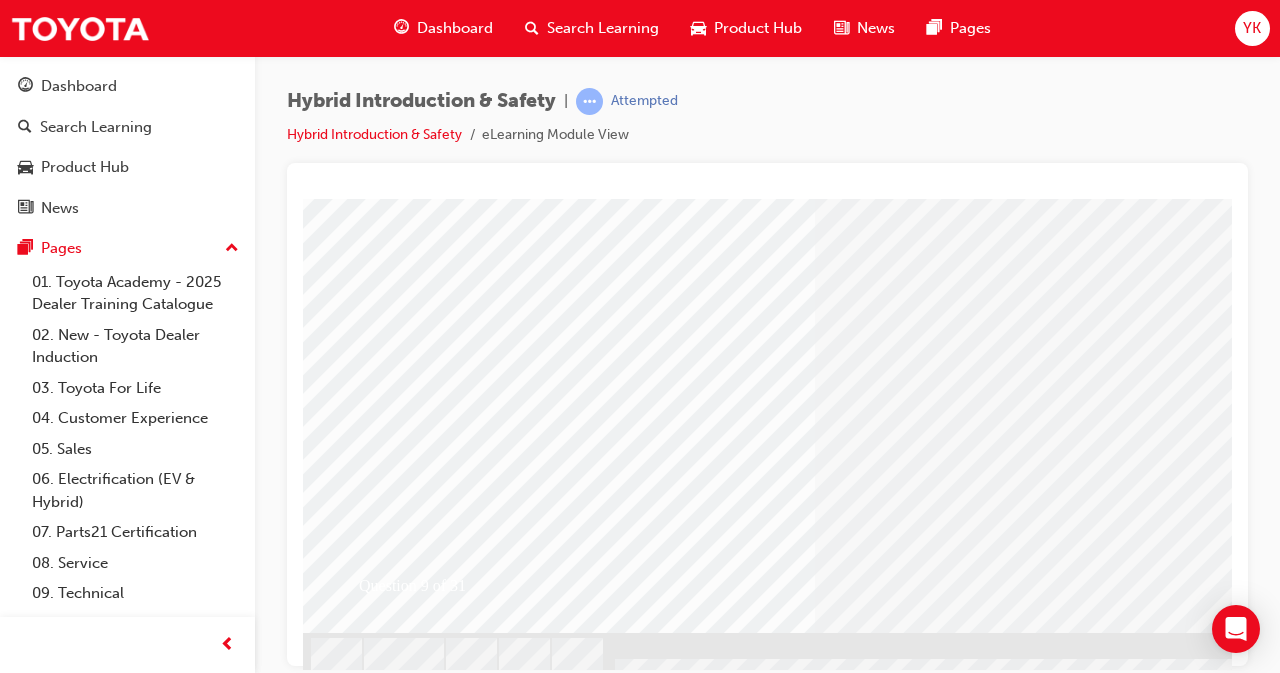scroll, scrollTop: 0, scrollLeft: 0, axis: both 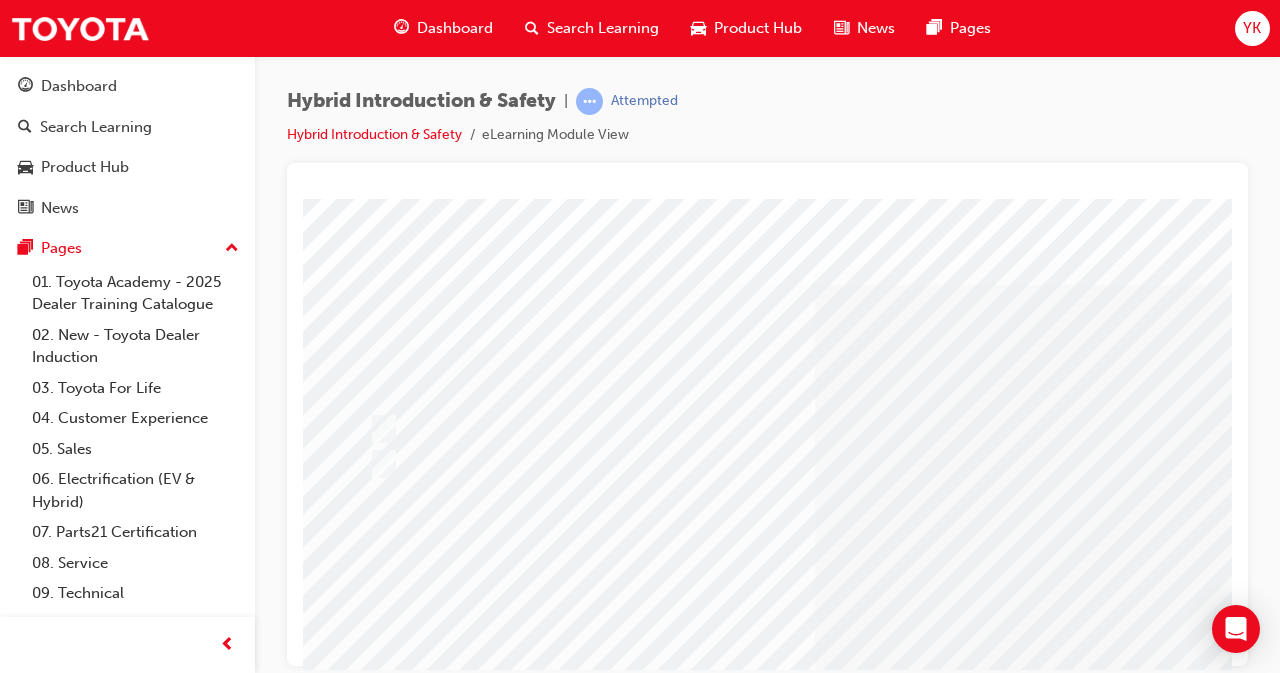 click at bounding box center (983, 1278) 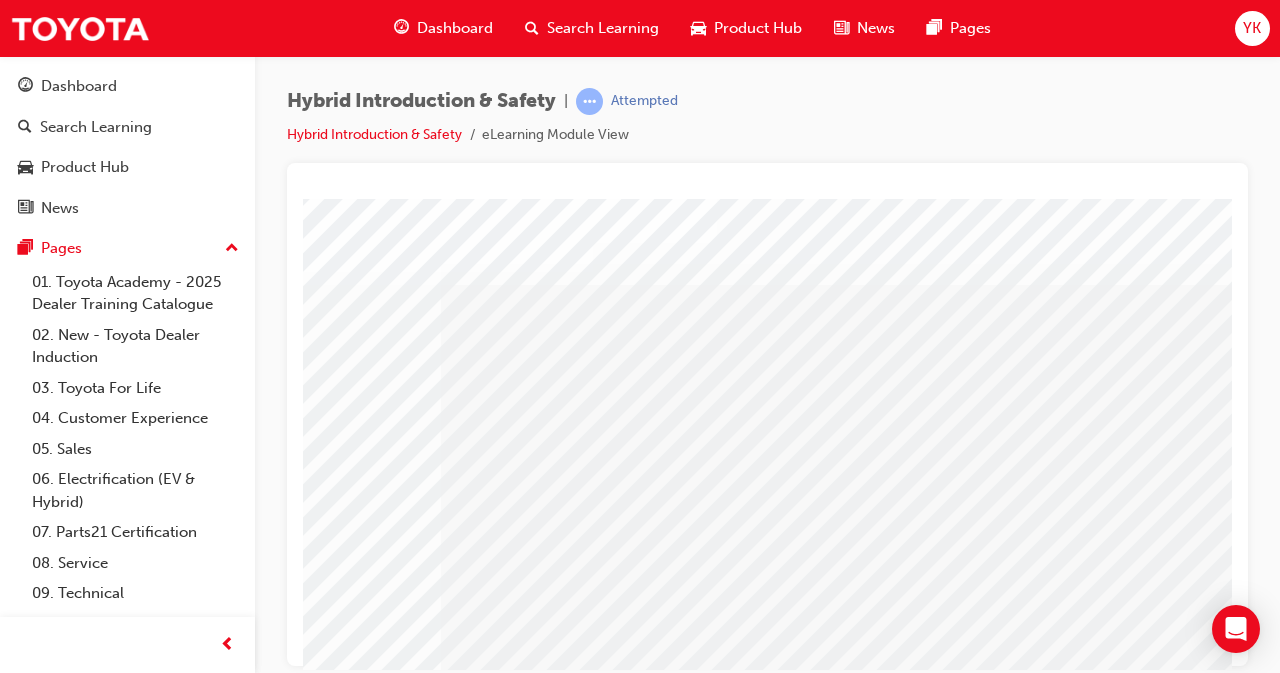 scroll, scrollTop: 0, scrollLeft: 0, axis: both 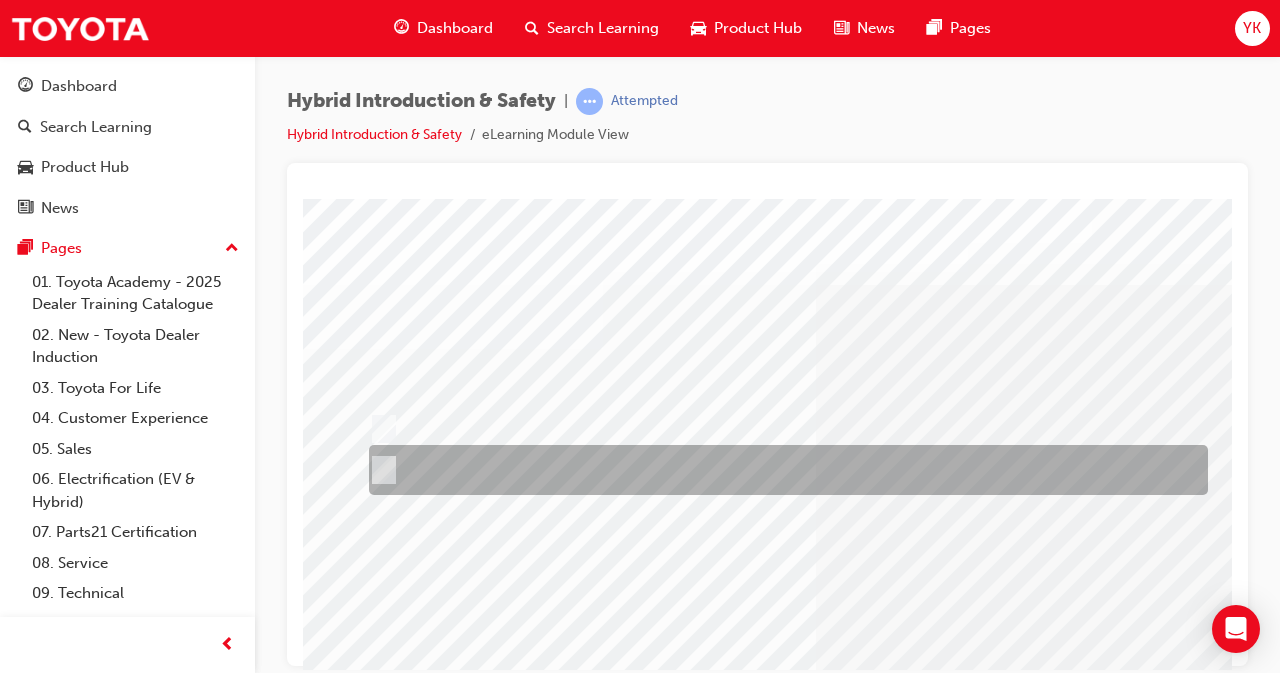 click at bounding box center [380, 470] 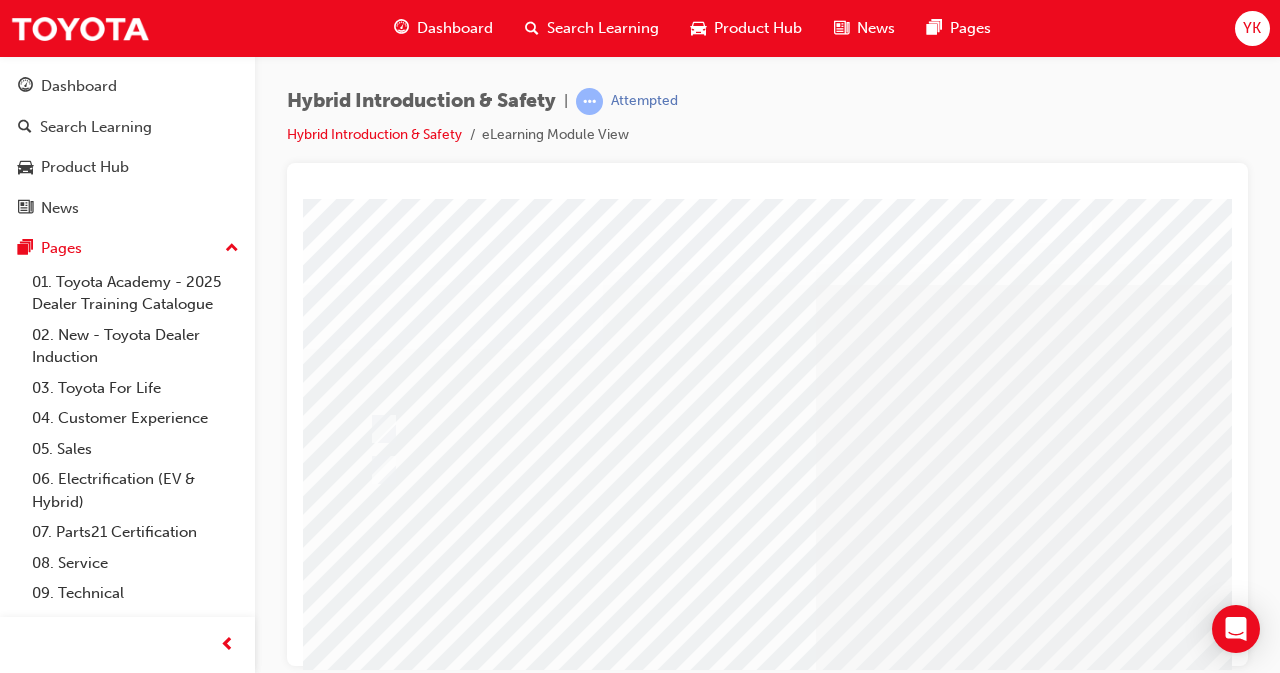 scroll, scrollTop: 197, scrollLeft: 0, axis: vertical 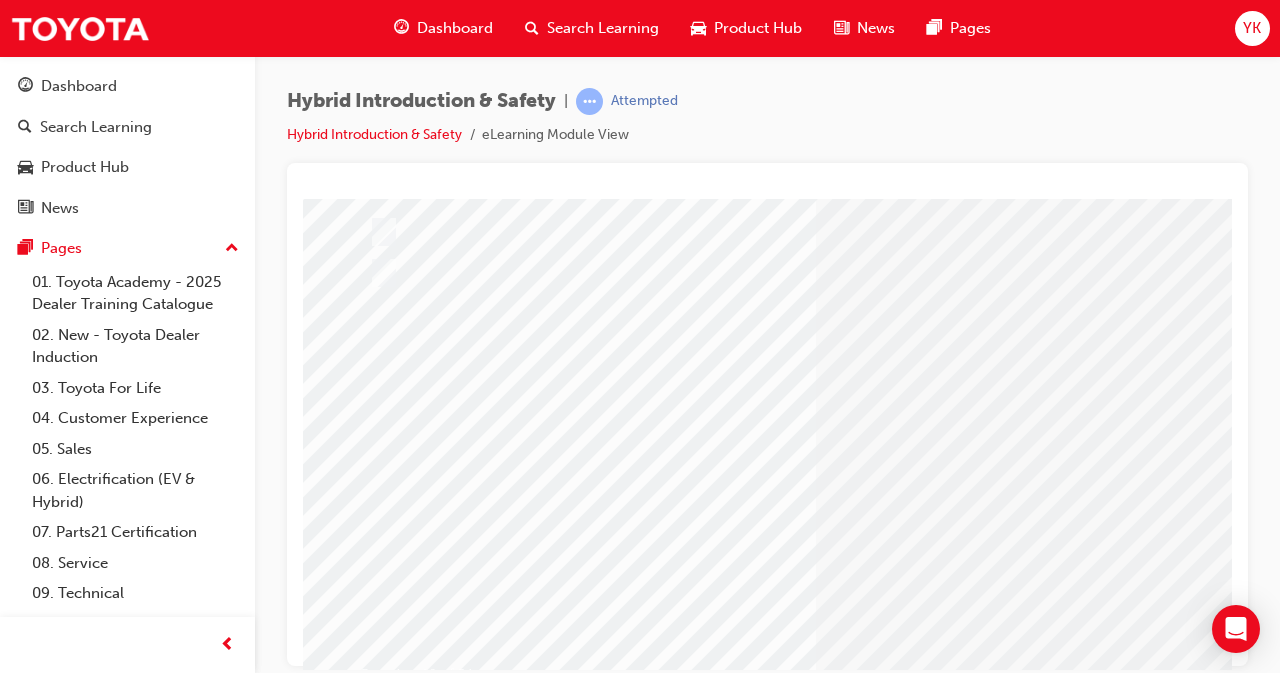 click at bounding box center (375, 2683) 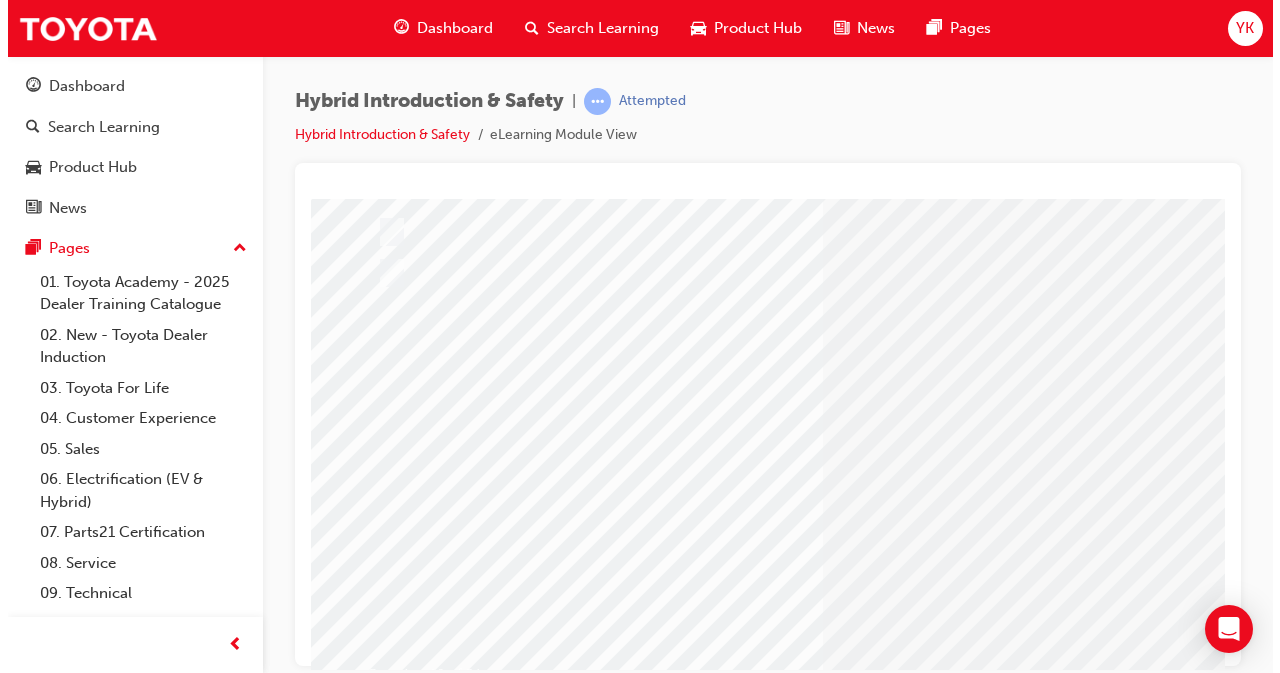 scroll, scrollTop: 0, scrollLeft: 0, axis: both 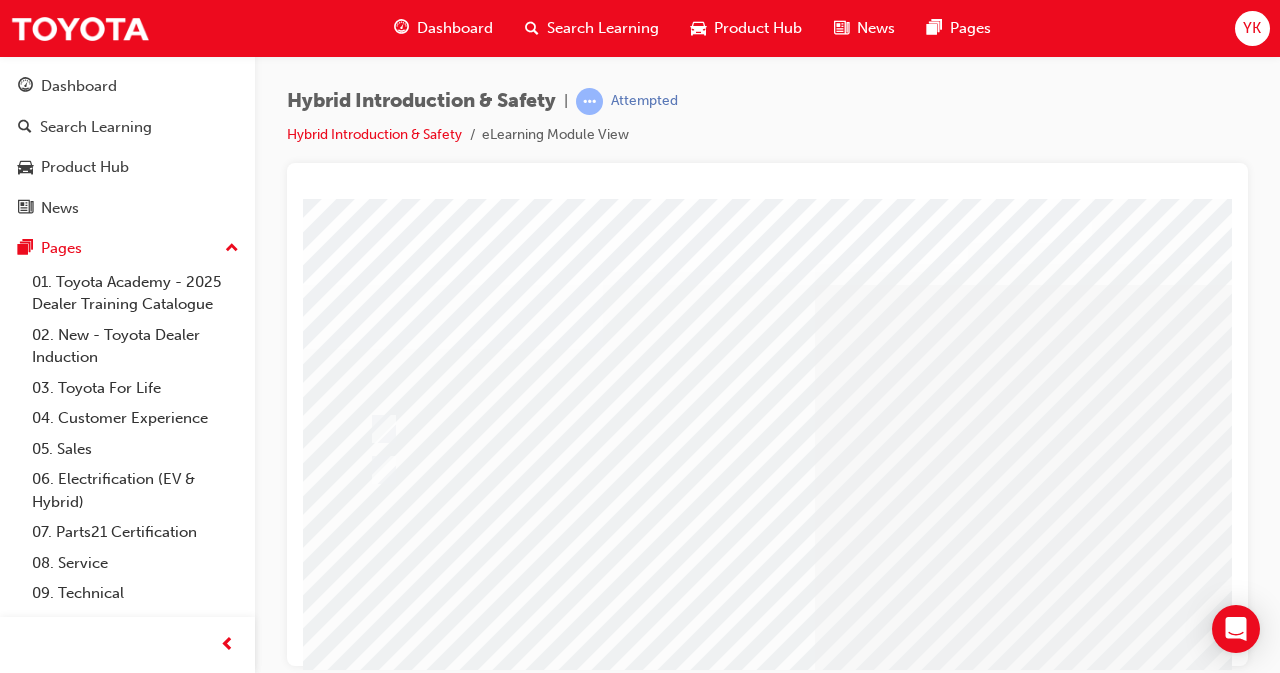 click at bounding box center [783, 470] 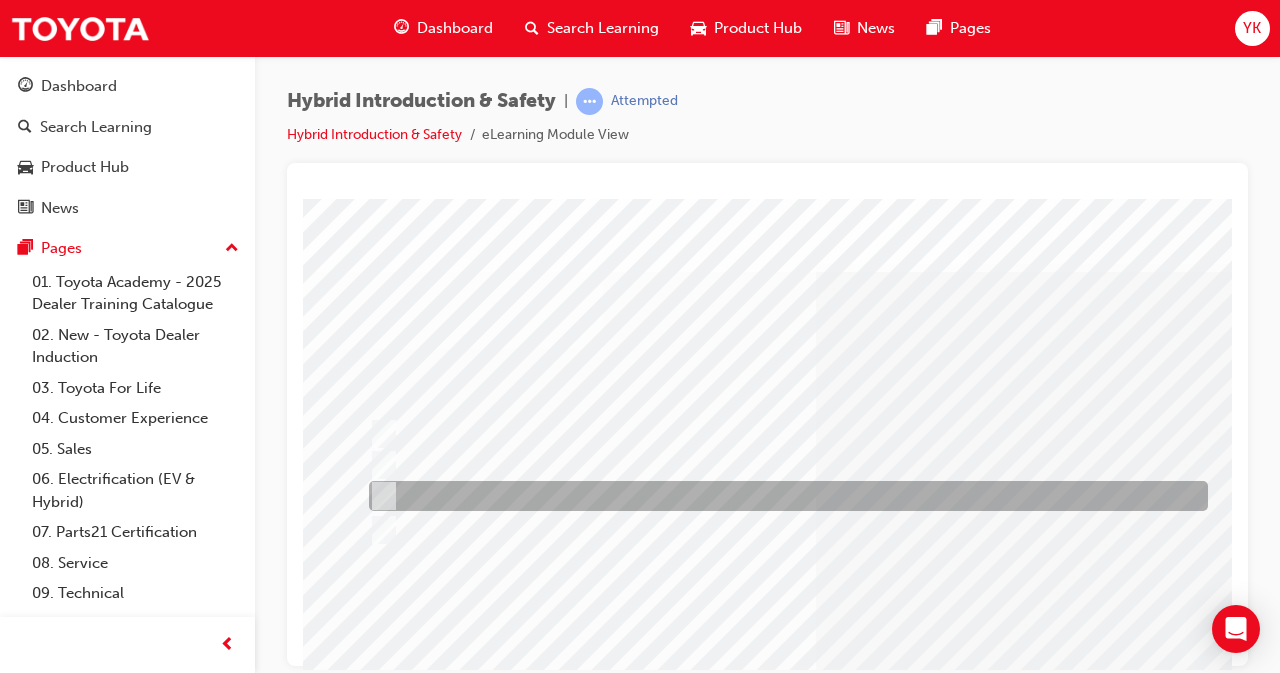click at bounding box center (380, 496) 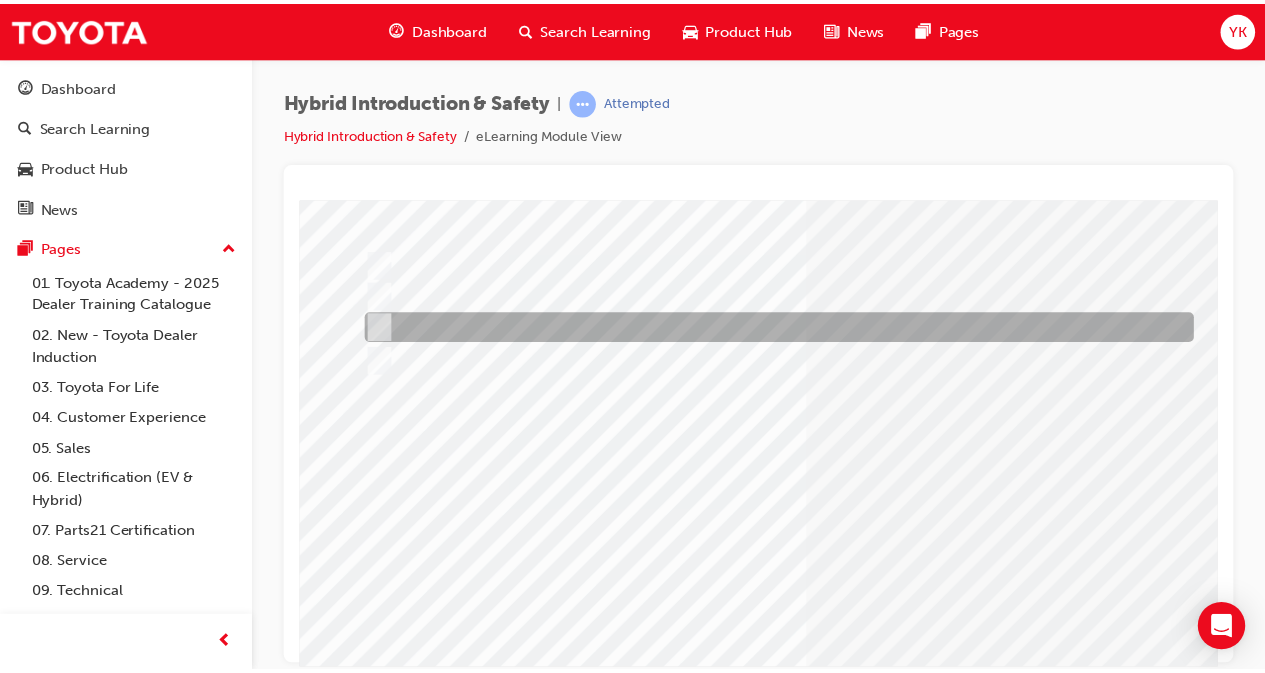 scroll, scrollTop: 170, scrollLeft: 0, axis: vertical 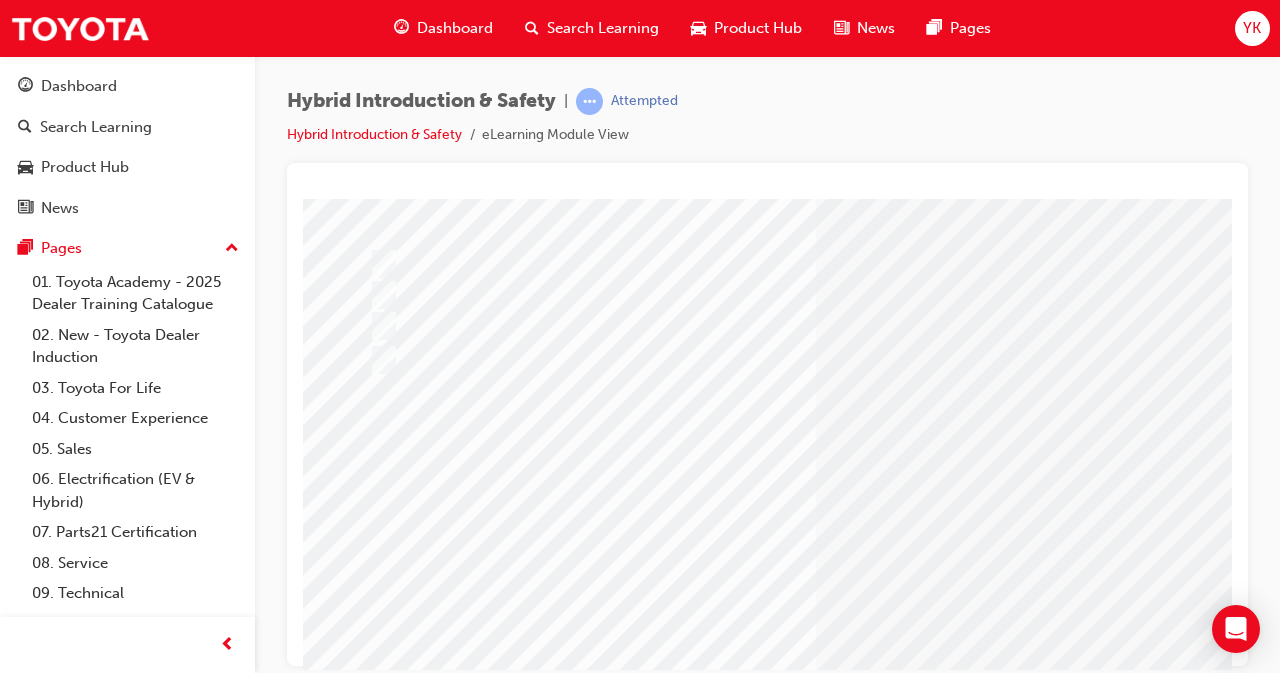 click at bounding box center (375, 2741) 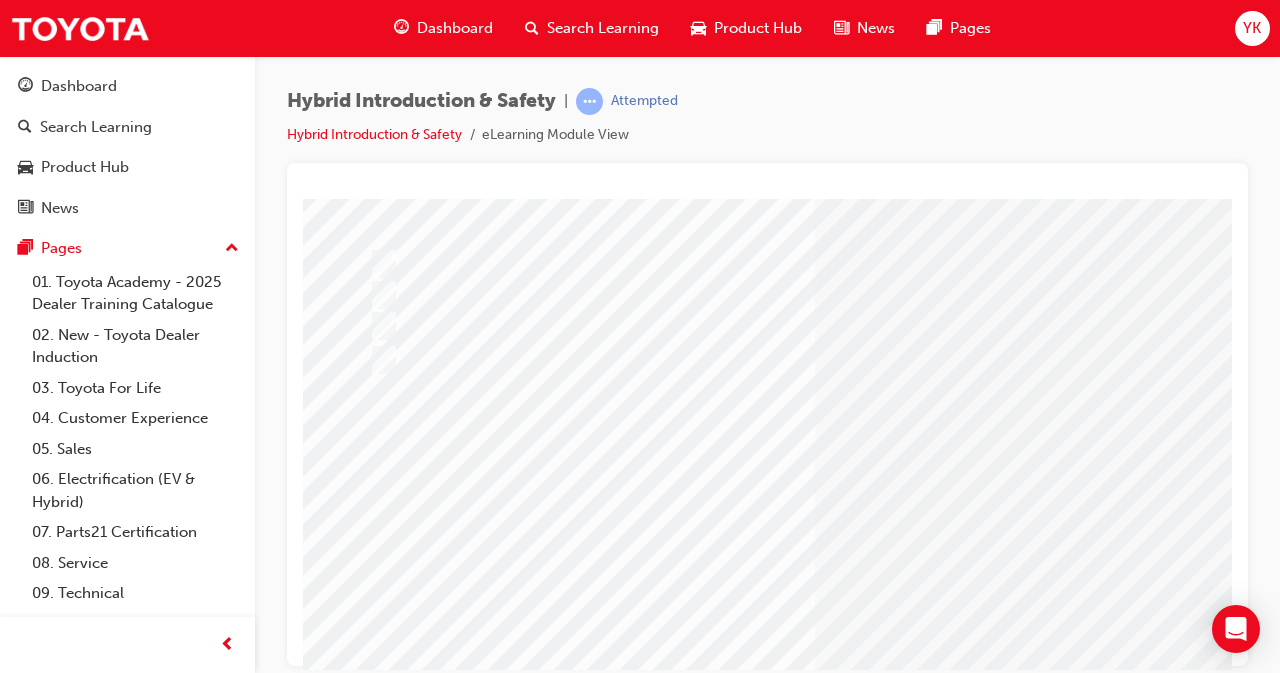 scroll, scrollTop: 0, scrollLeft: 0, axis: both 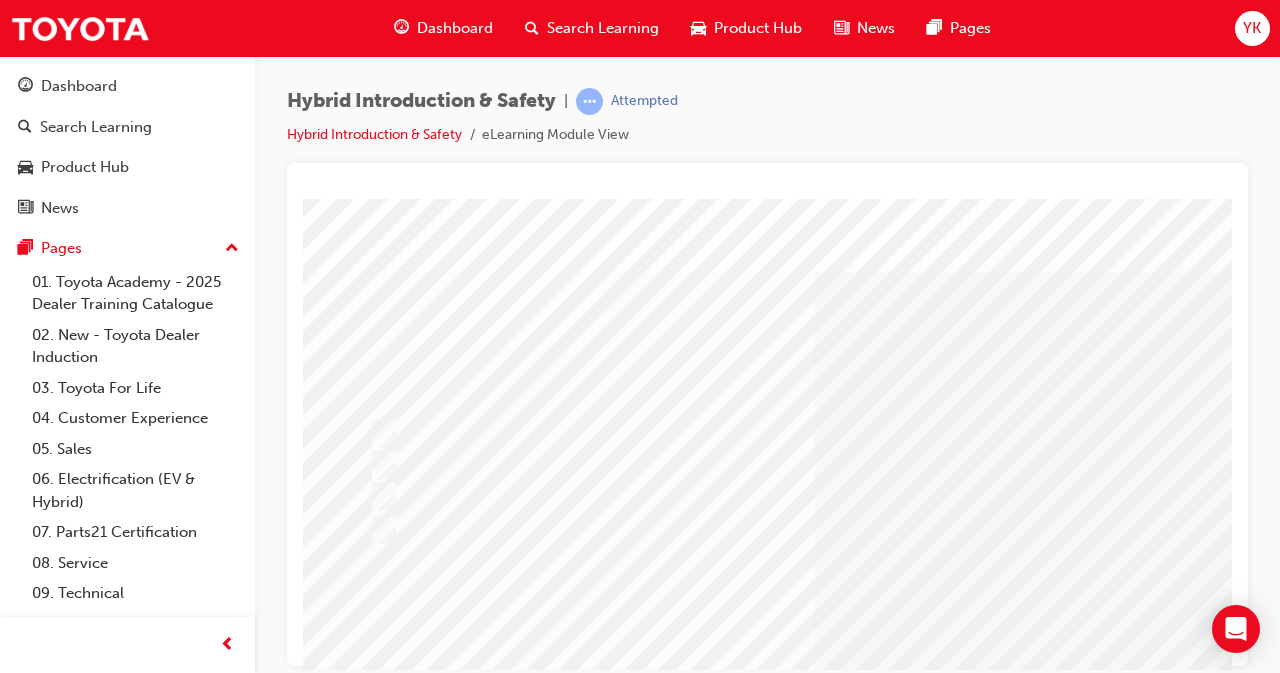 click at bounding box center [783, 496] 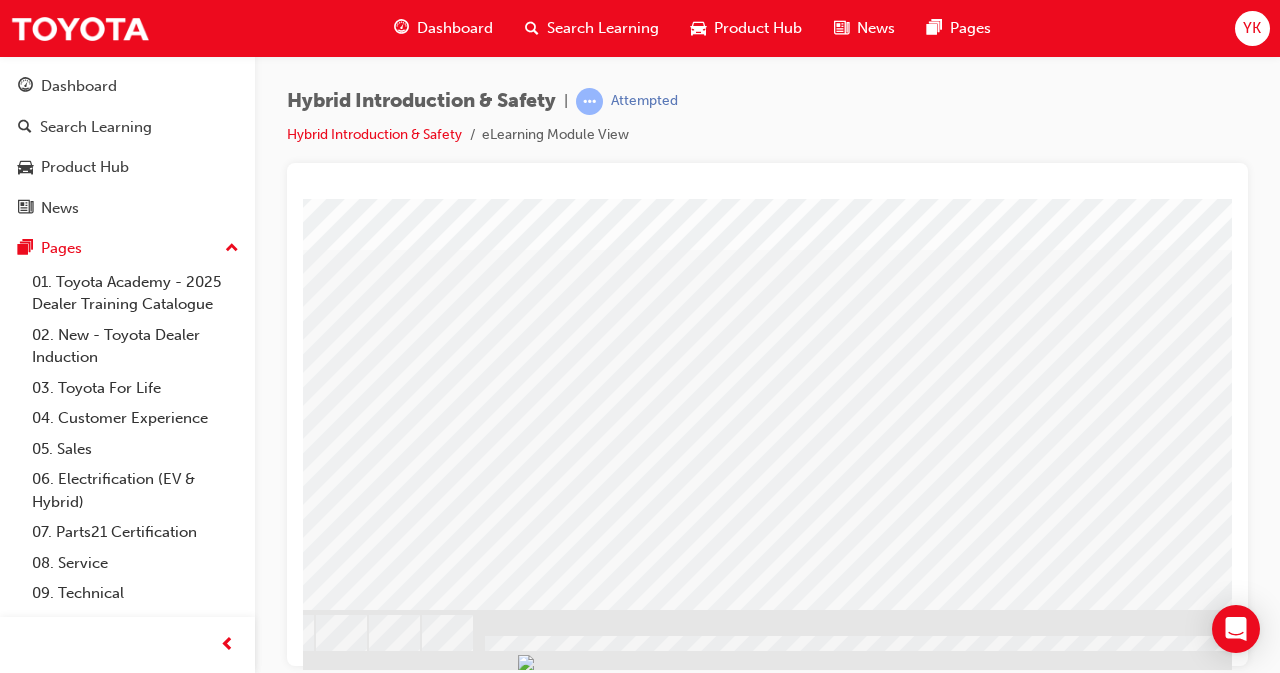 scroll, scrollTop: 309, scrollLeft: 446, axis: both 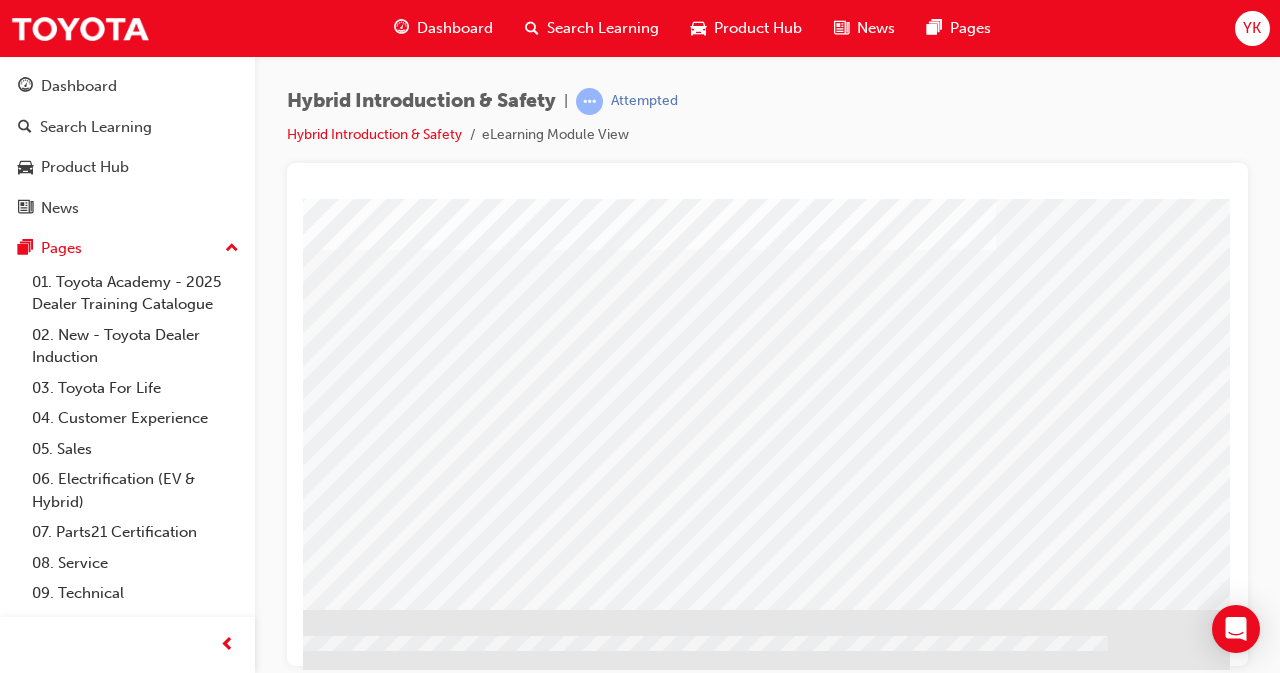 click at bounding box center [-67, 1587] 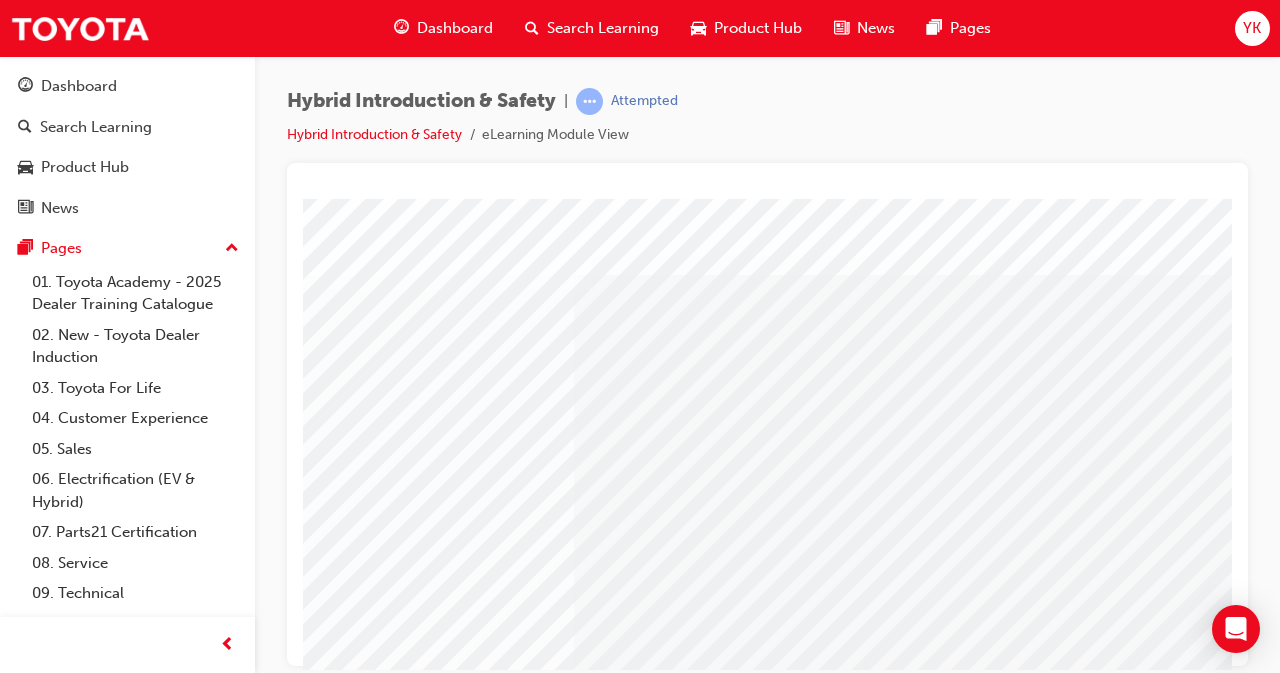 scroll, scrollTop: 0, scrollLeft: 0, axis: both 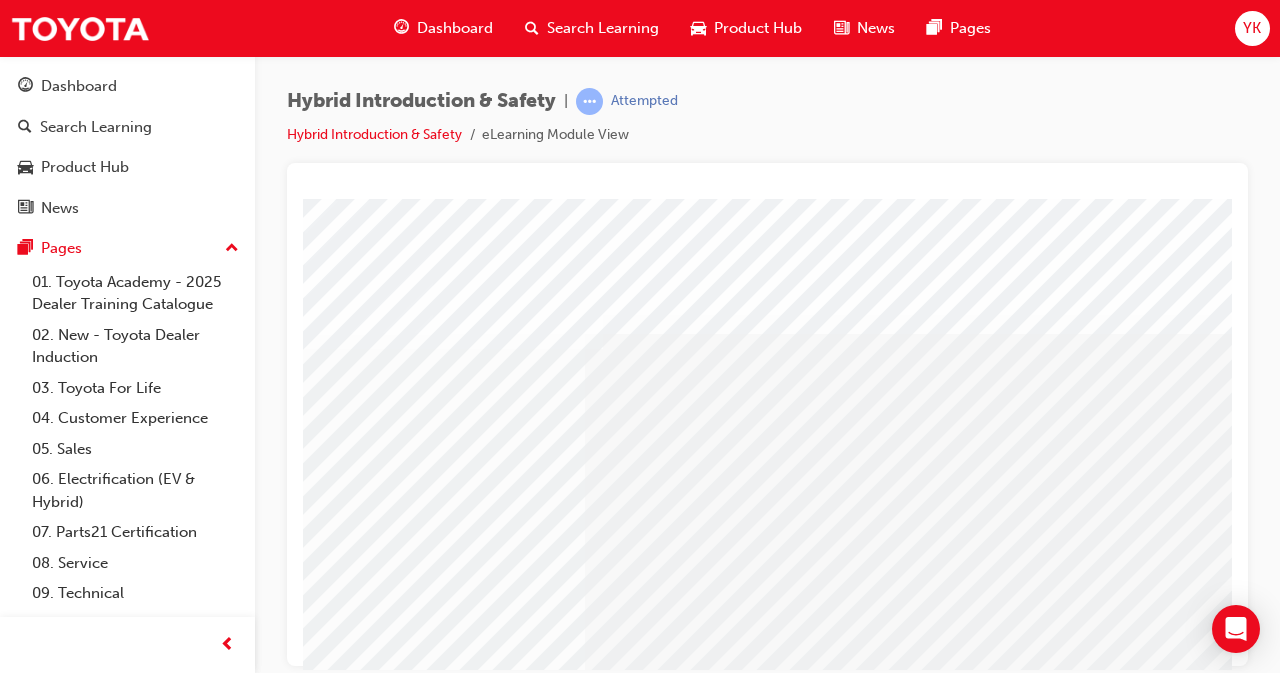 click at bounding box center (361, 2609) 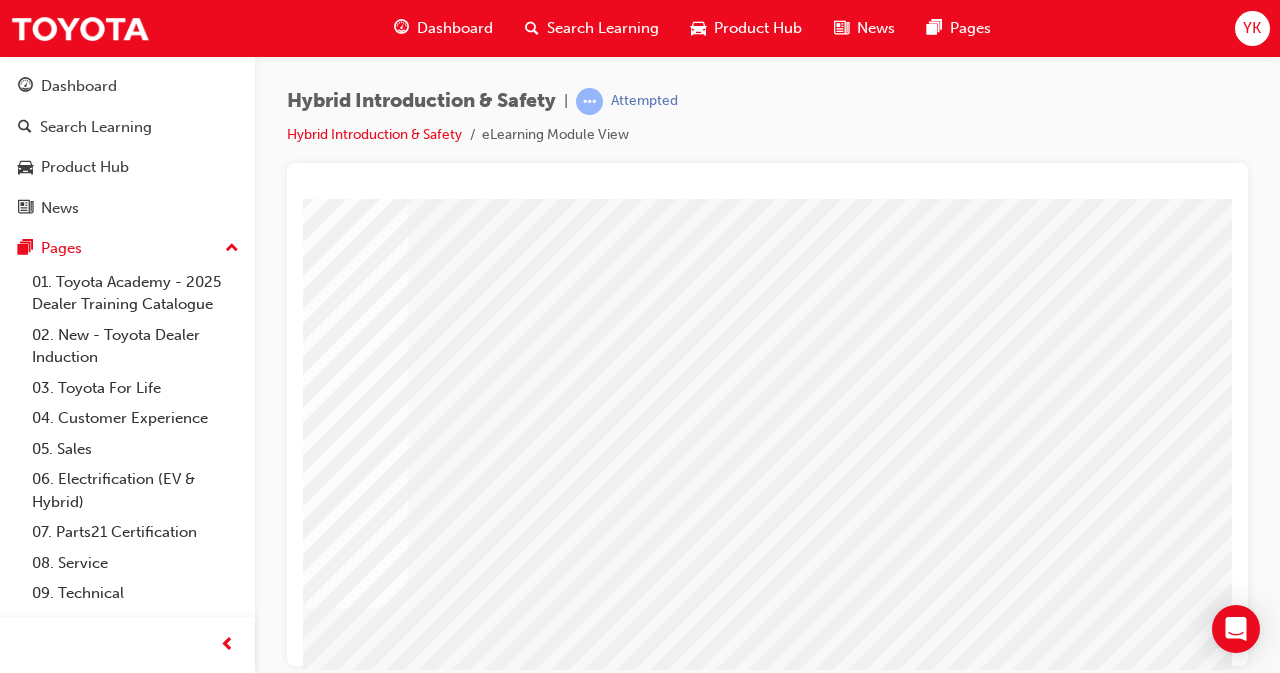 scroll, scrollTop: 162, scrollLeft: 179, axis: both 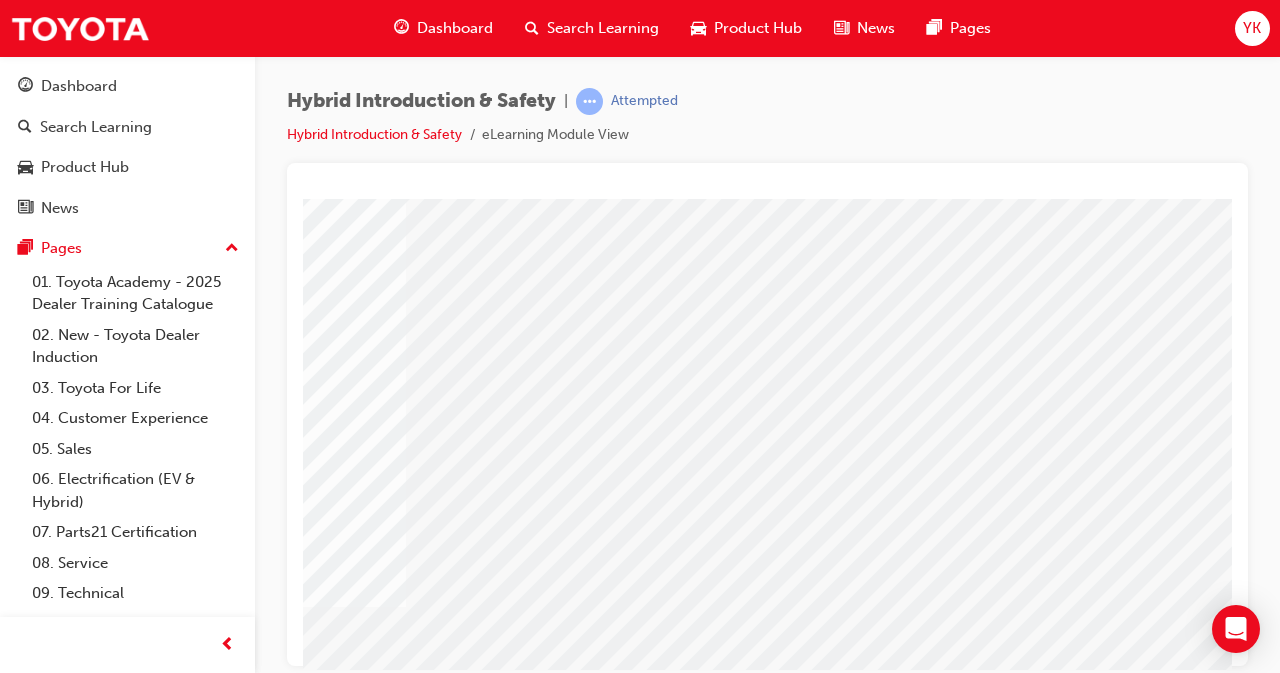 click at bounding box center [182, 2567] 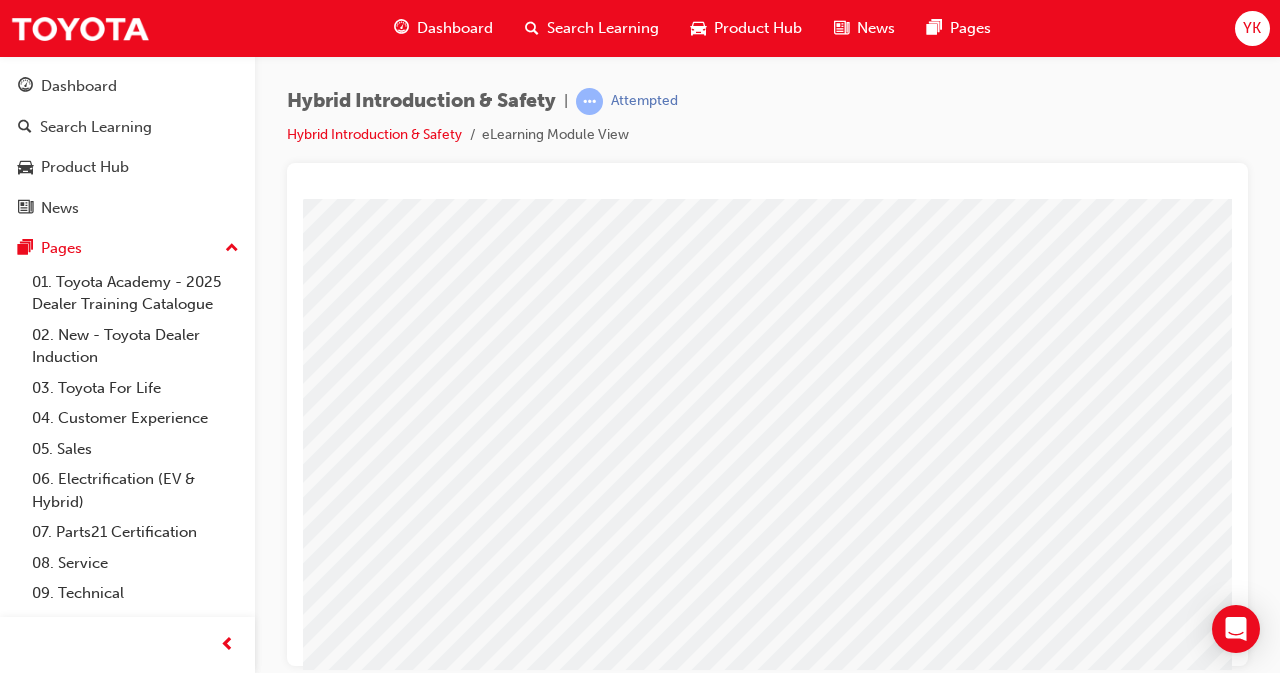 scroll, scrollTop: 162, scrollLeft: 446, axis: both 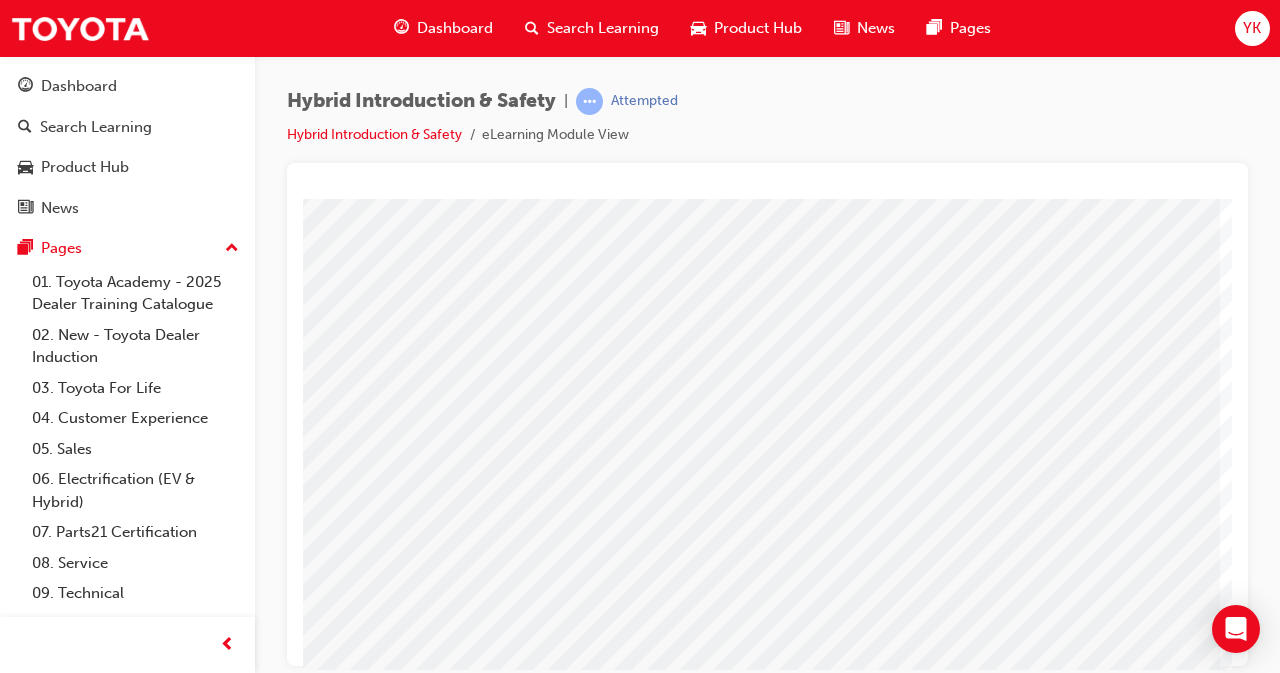 click at bounding box center [-82, 4520] 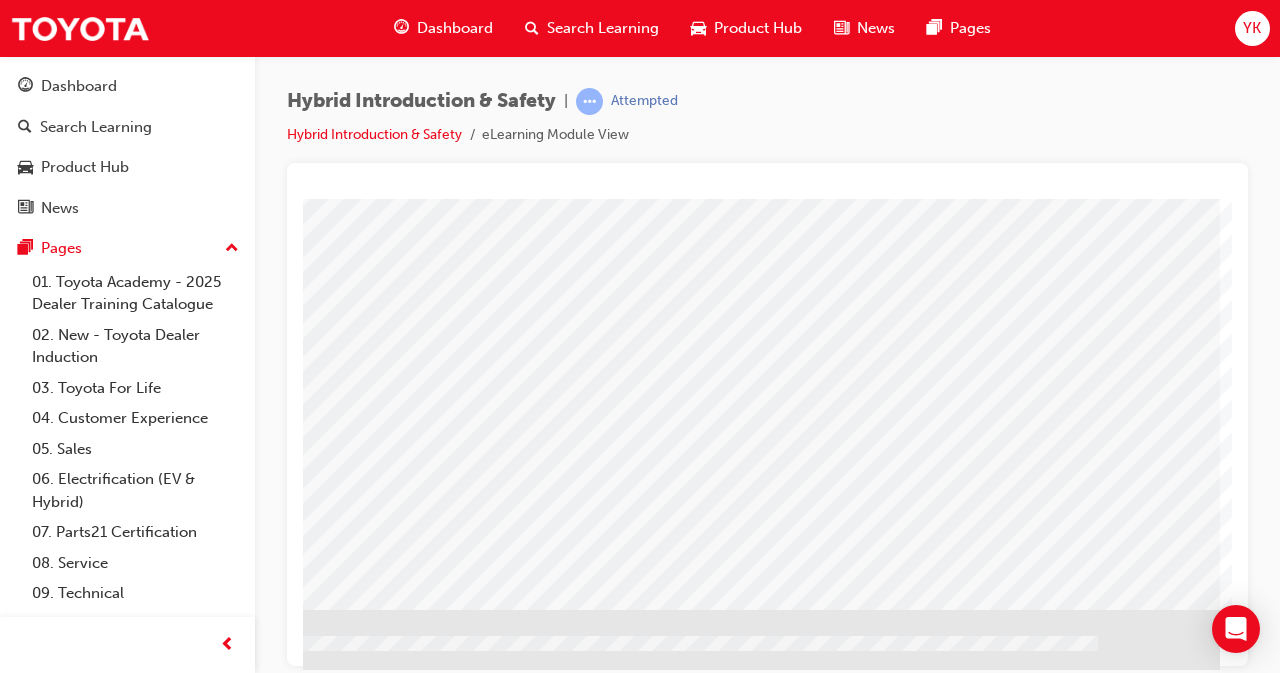 click at bounding box center [-77, 2222] 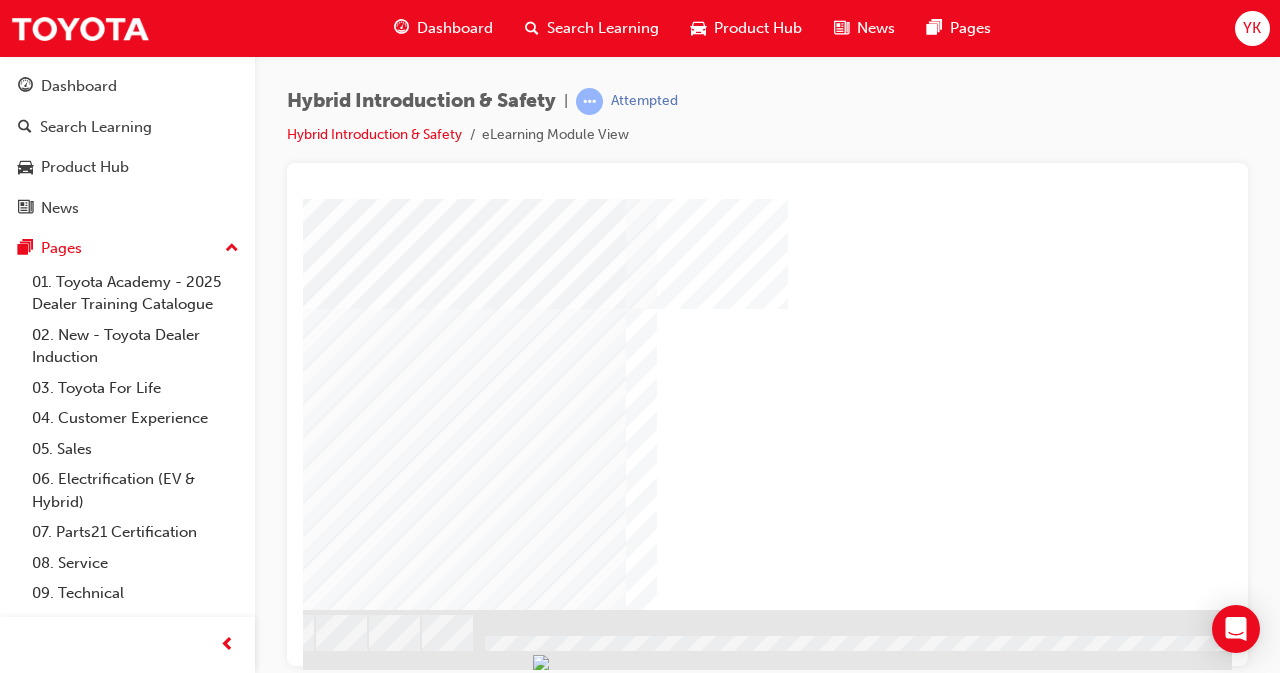 scroll, scrollTop: 309, scrollLeft: 446, axis: both 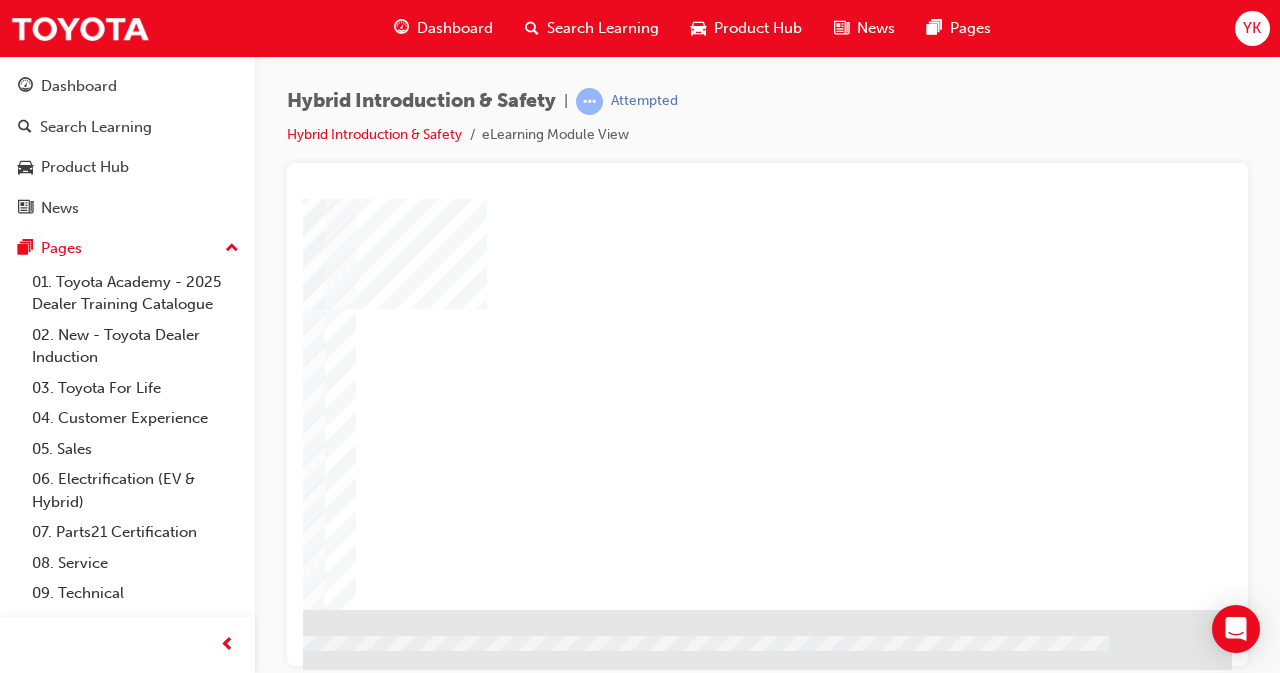 click at bounding box center (-65, 2028) 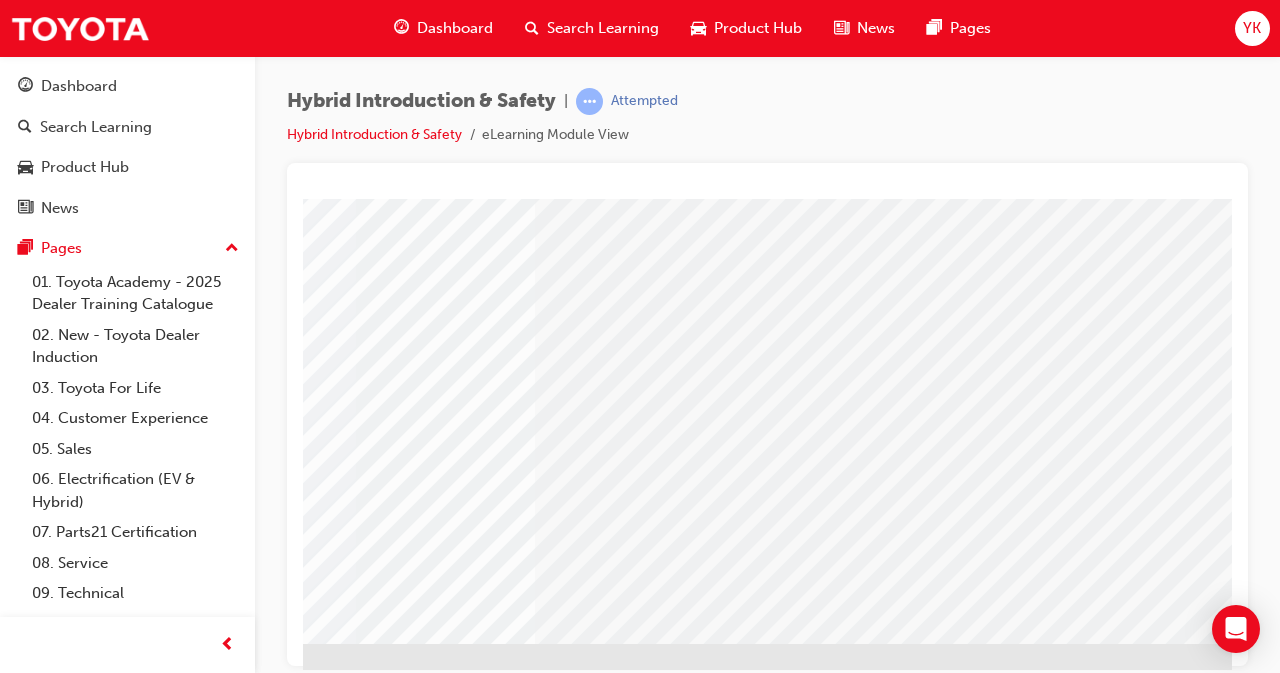 scroll, scrollTop: 276, scrollLeft: 446, axis: both 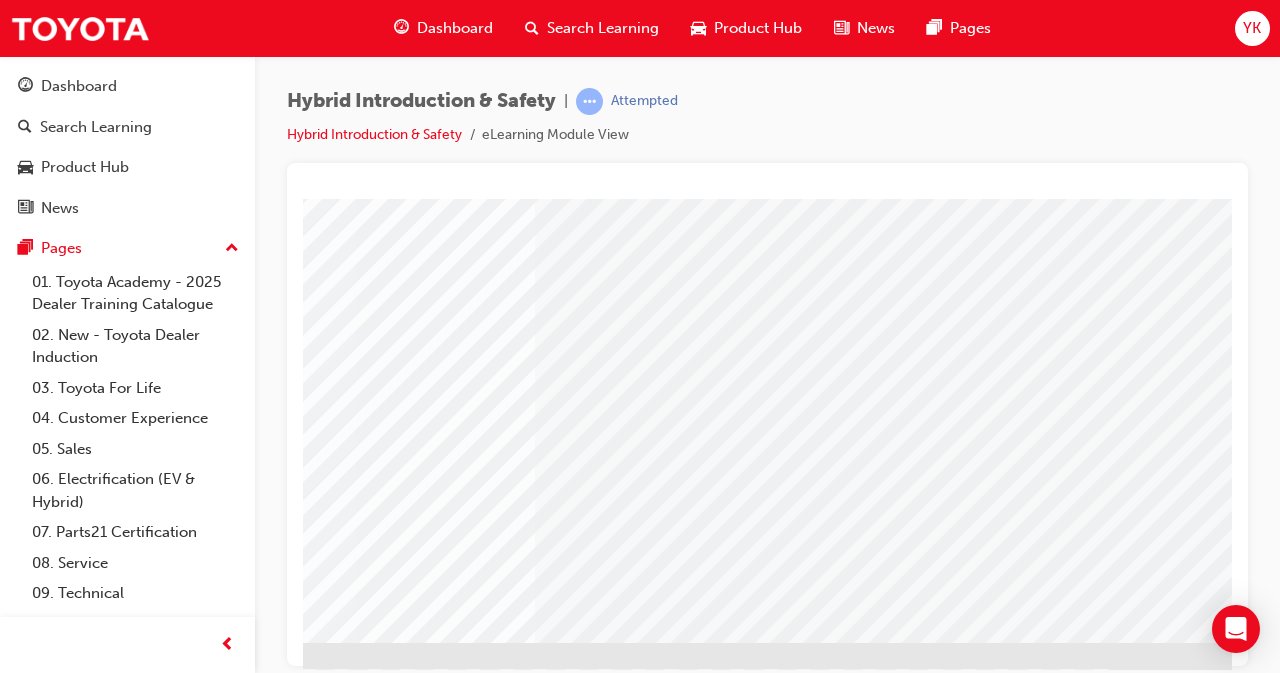 click at bounding box center (-65, 1614) 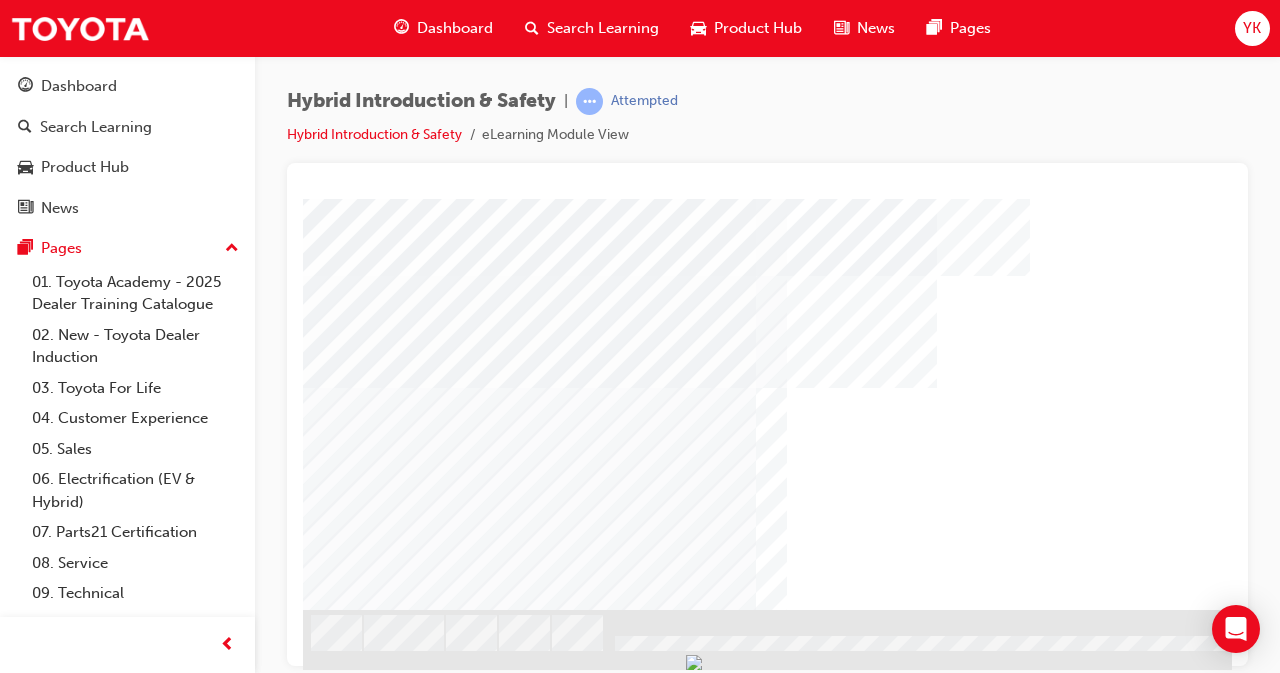 scroll, scrollTop: 309, scrollLeft: 446, axis: both 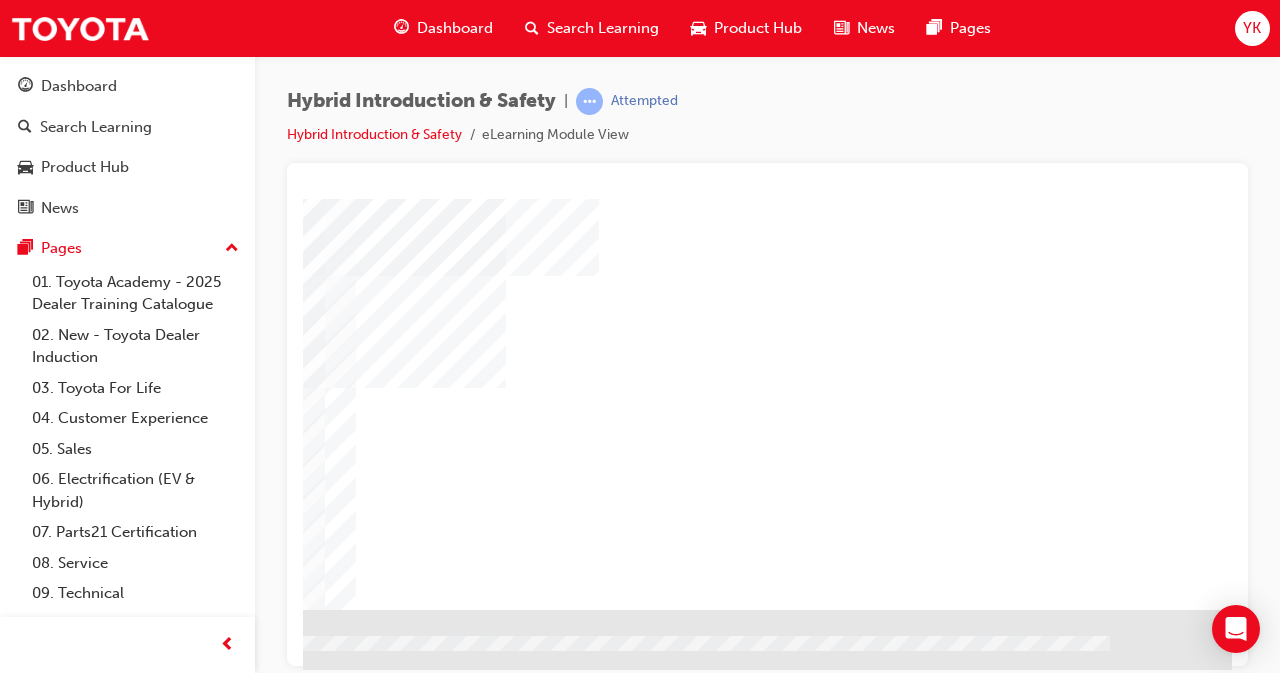 click at bounding box center (-65, 663) 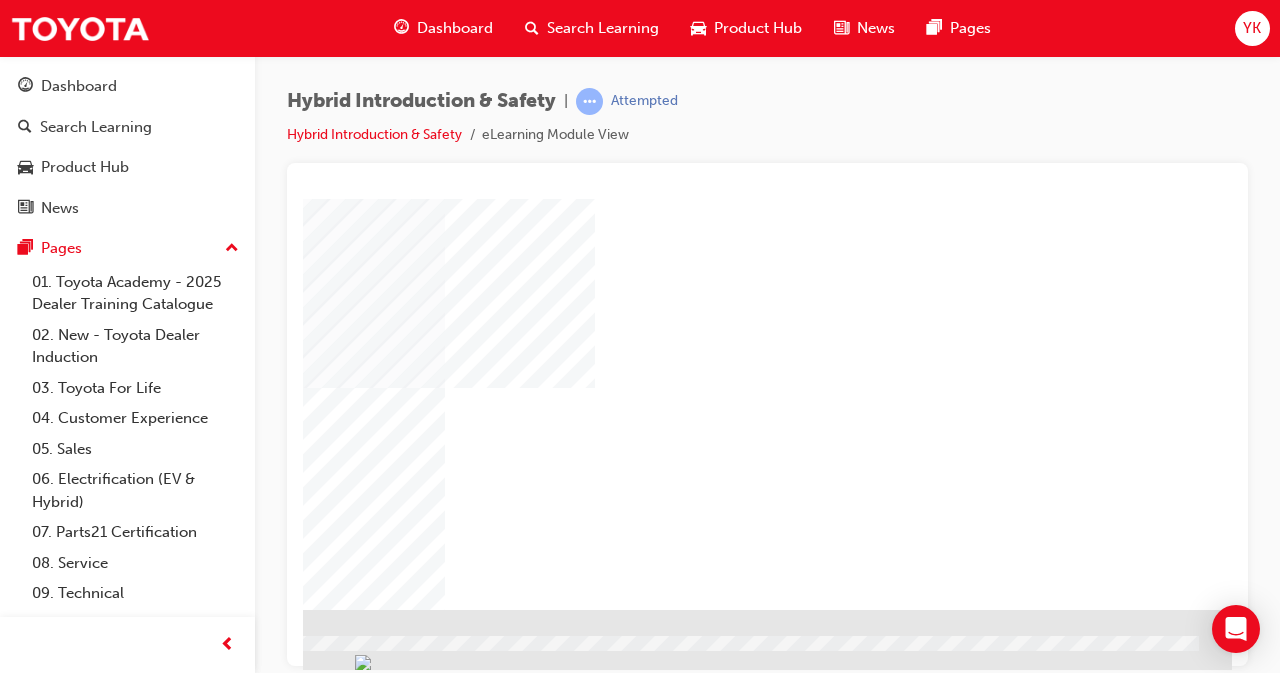 scroll, scrollTop: 309, scrollLeft: 446, axis: both 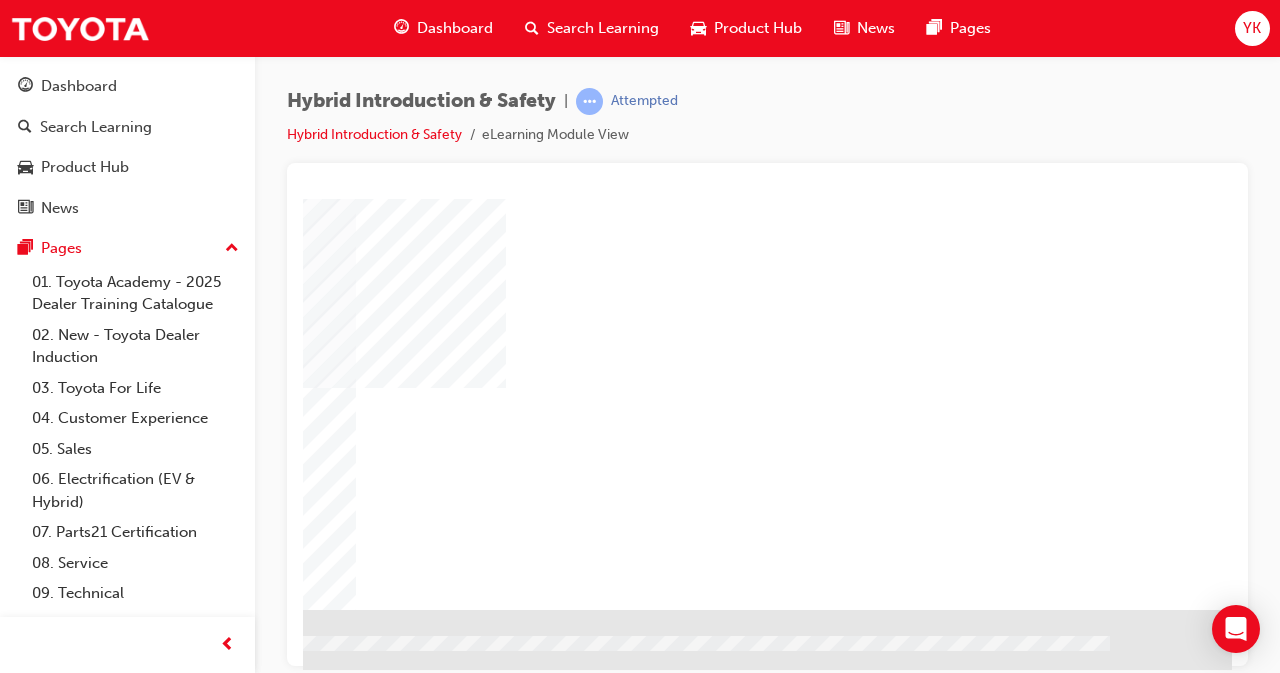 click at bounding box center [-65, 663] 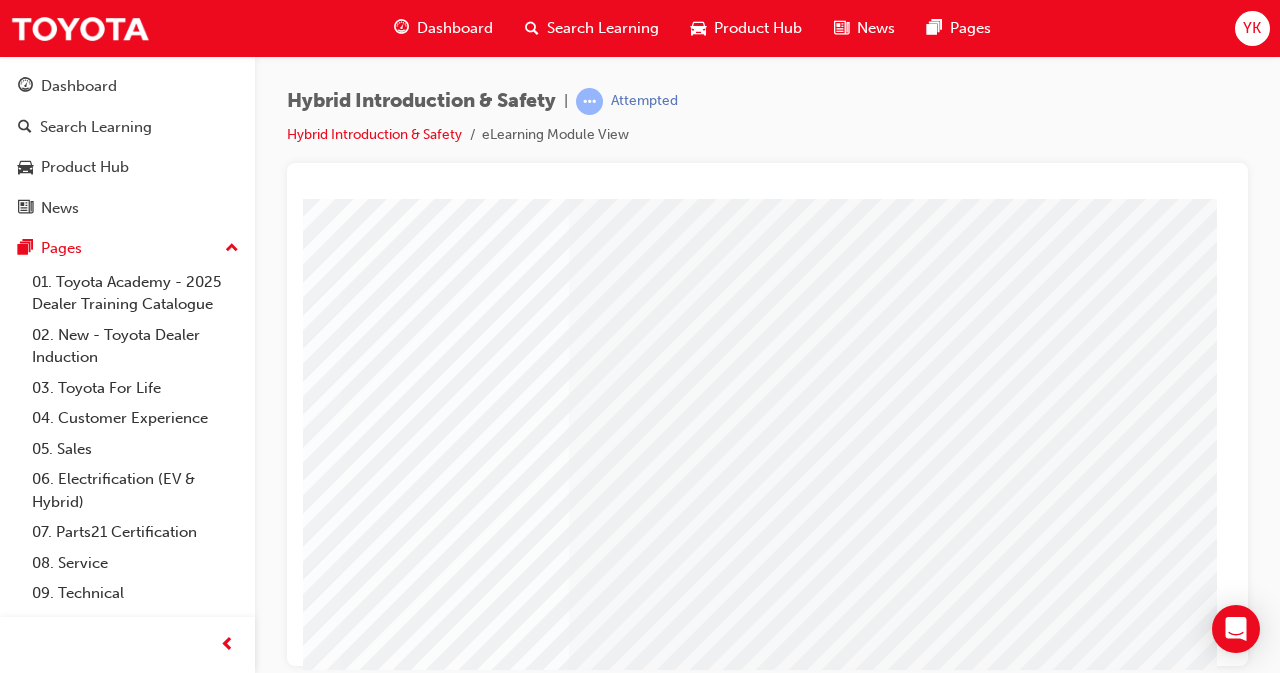 scroll, scrollTop: 309, scrollLeft: 446, axis: both 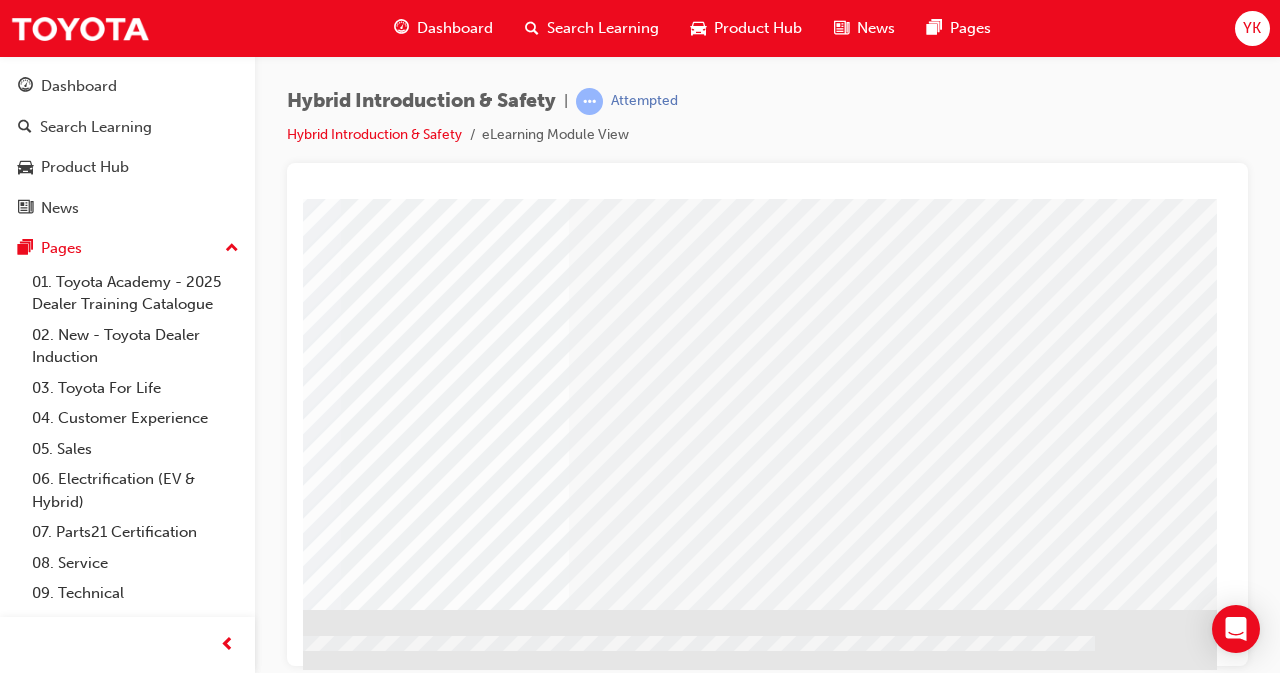 click at bounding box center [-80, 1581] 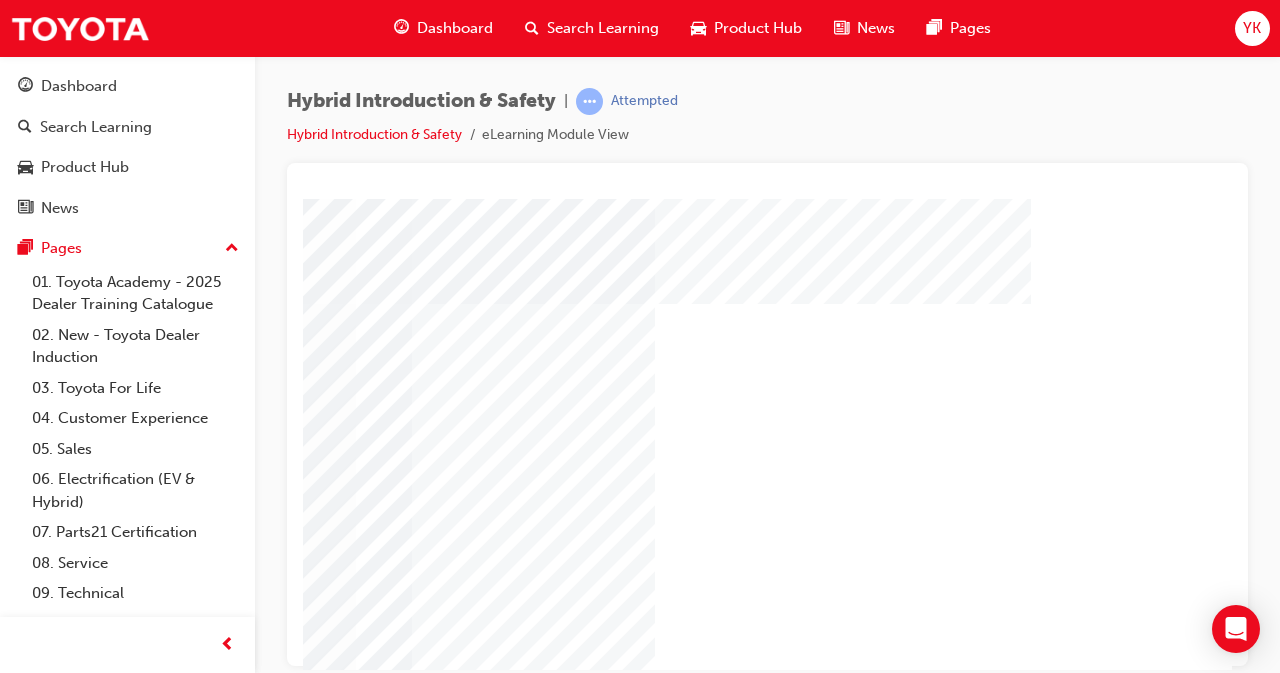 scroll, scrollTop: 309, scrollLeft: 446, axis: both 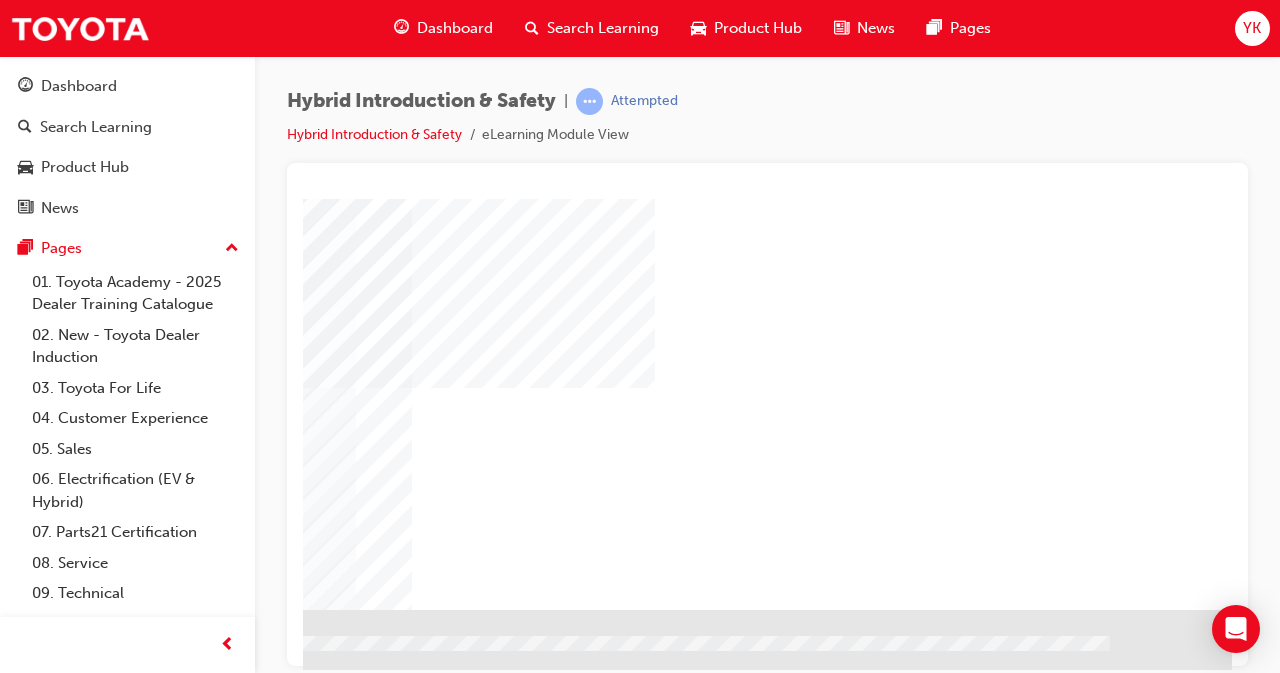 click at bounding box center (-65, 1602) 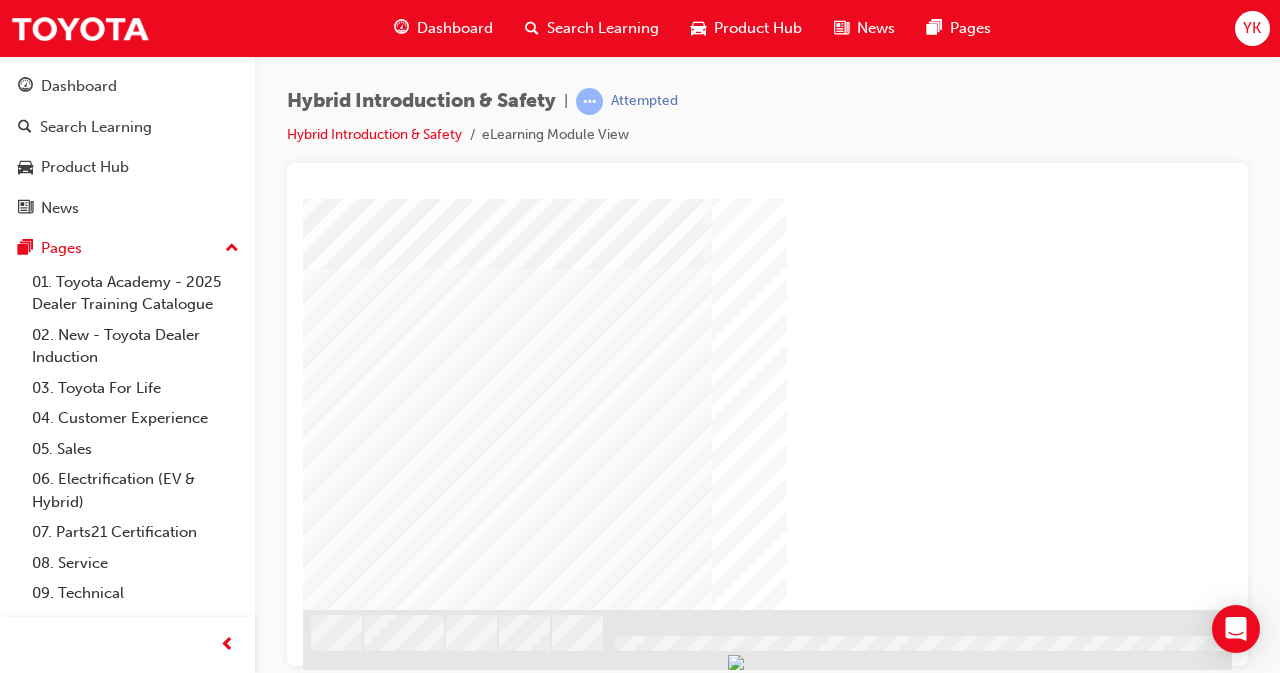 scroll, scrollTop: 309, scrollLeft: 446, axis: both 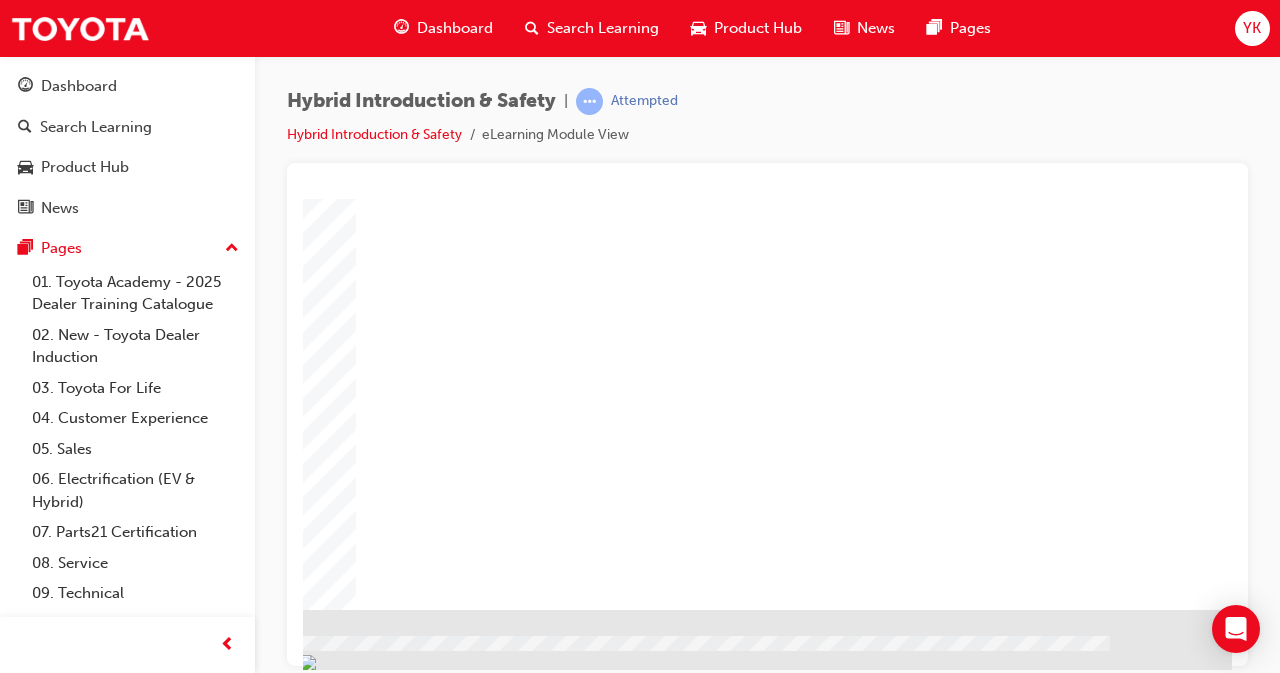 click at bounding box center (-65, 1607) 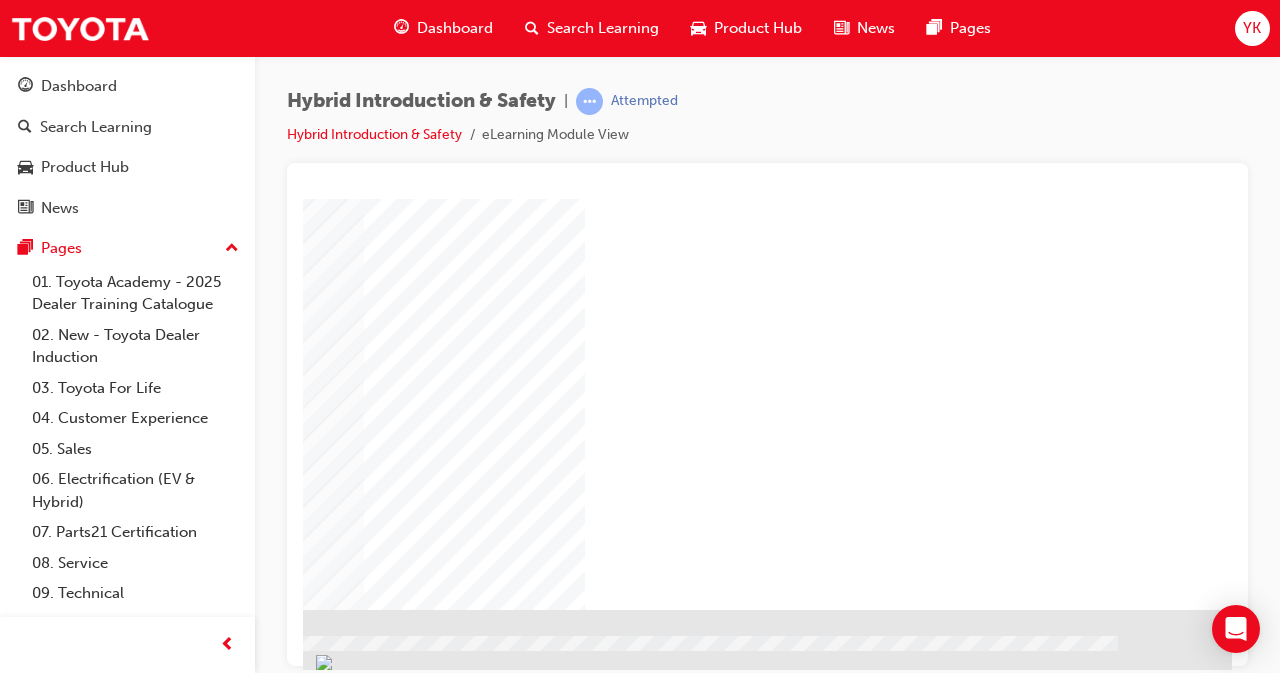 scroll, scrollTop: 309, scrollLeft: 419, axis: both 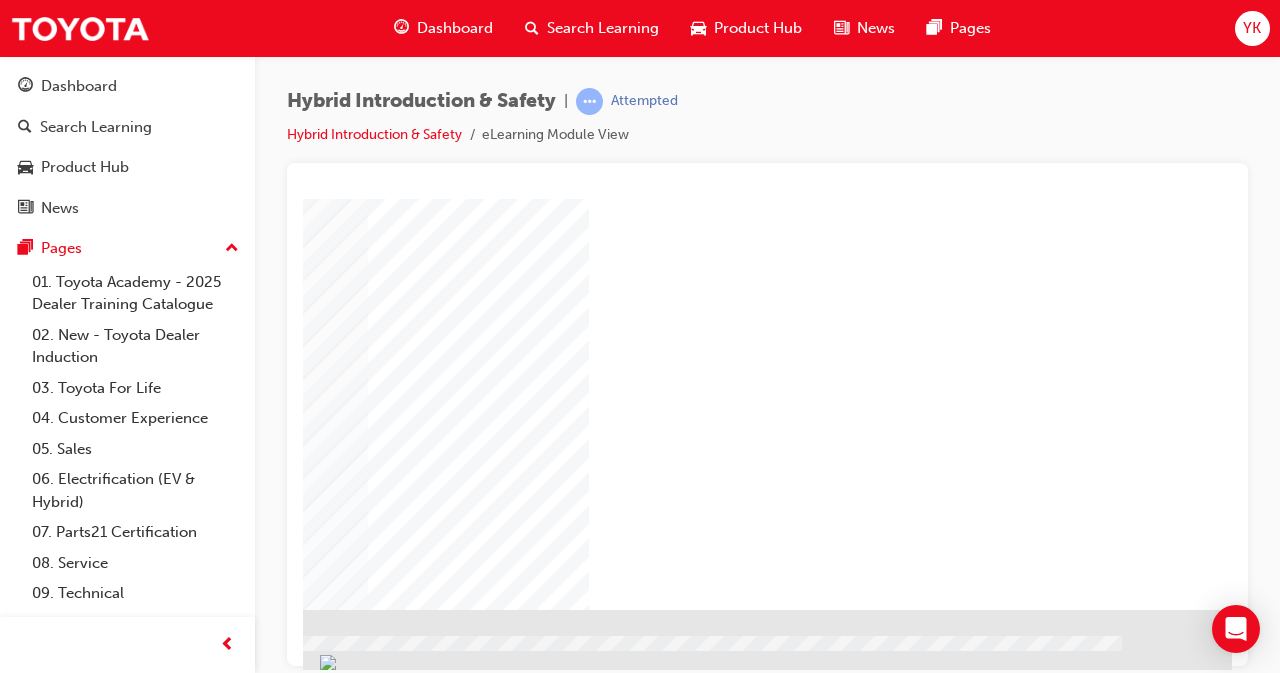 click at bounding box center [-53, 2193] 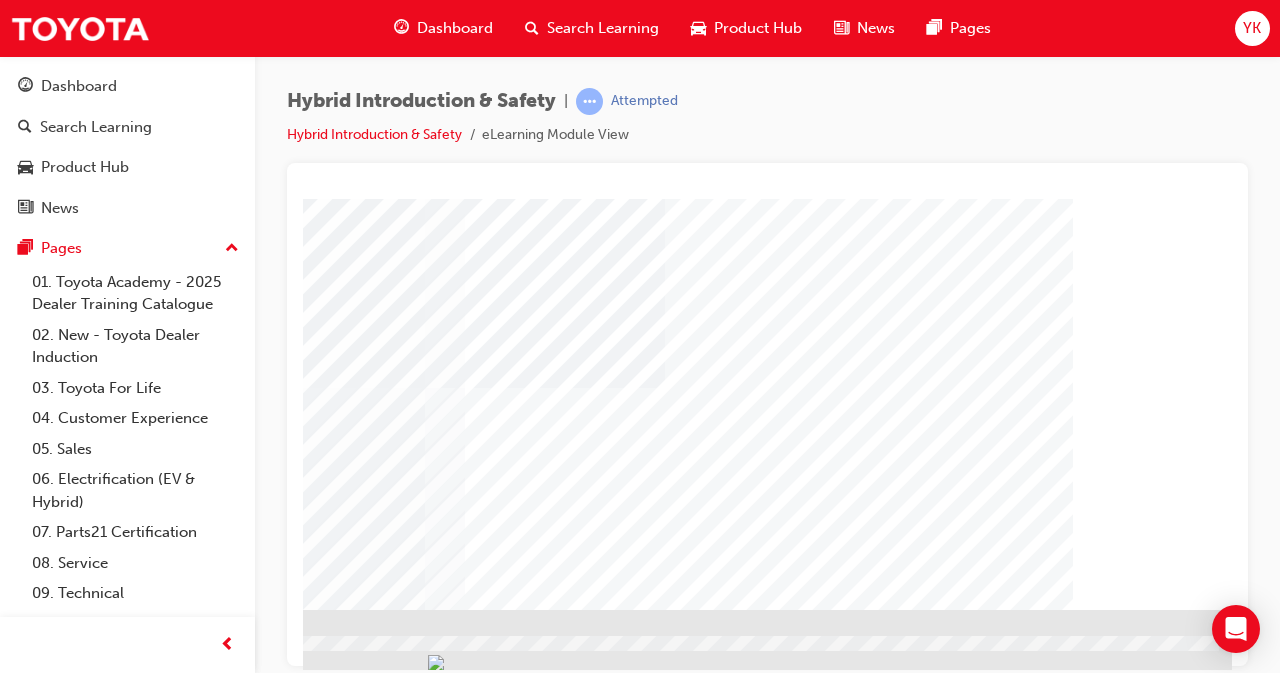 scroll, scrollTop: 309, scrollLeft: 446, axis: both 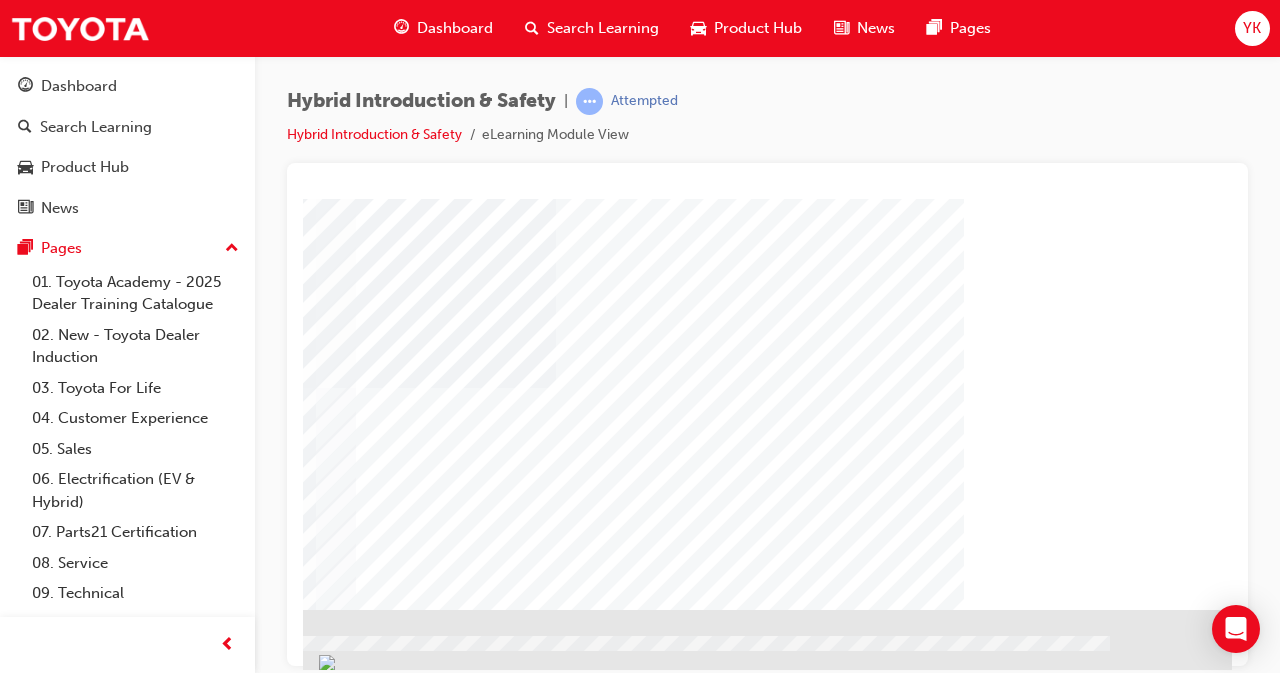 click at bounding box center [-103, 3474] 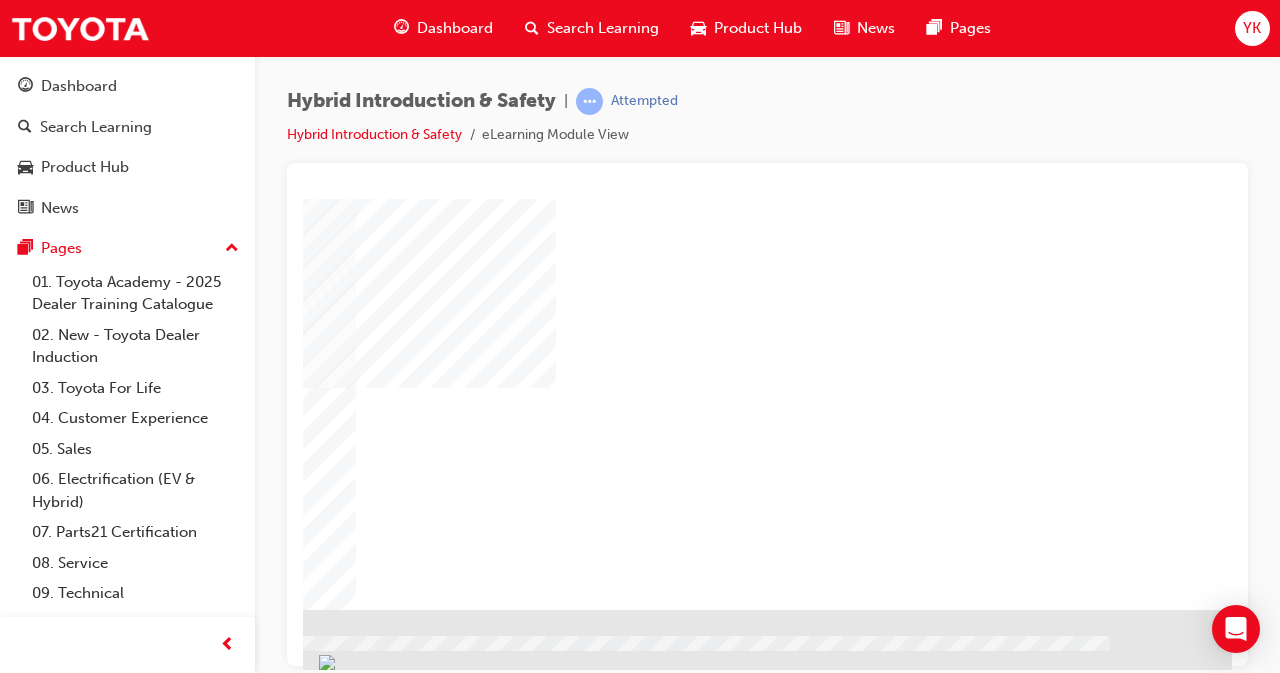 click at bounding box center (-103, 4733) 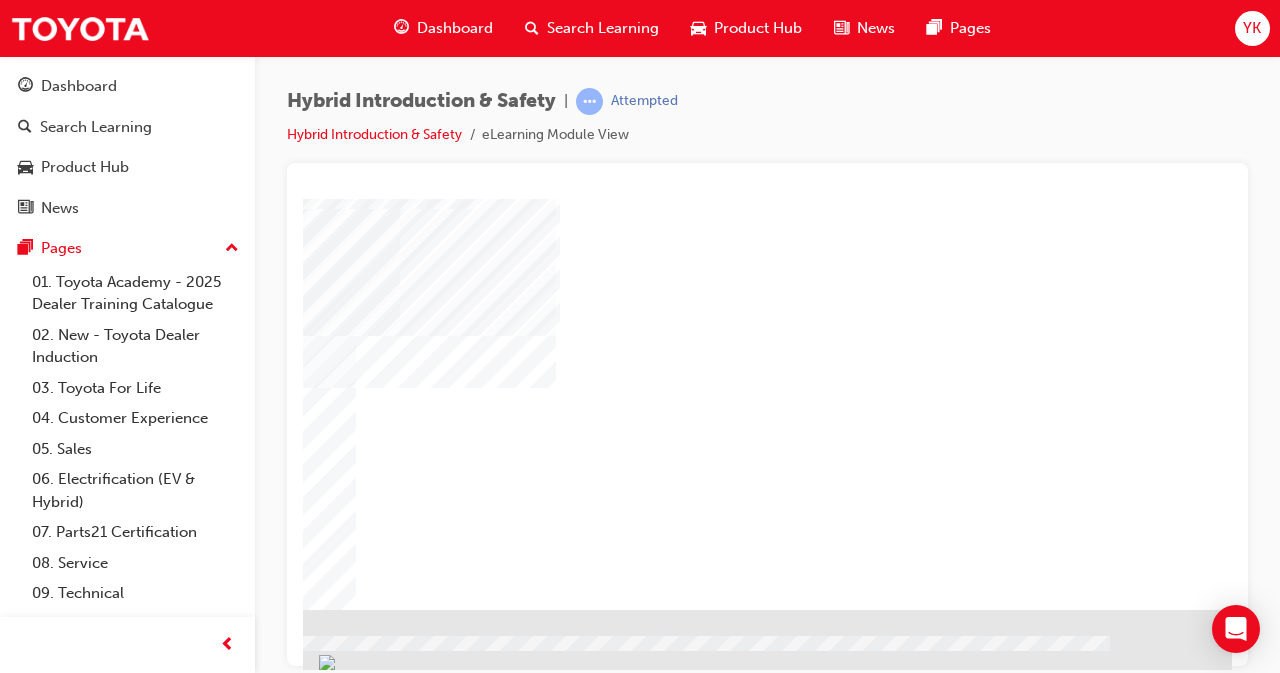 click at bounding box center [-103, 4783] 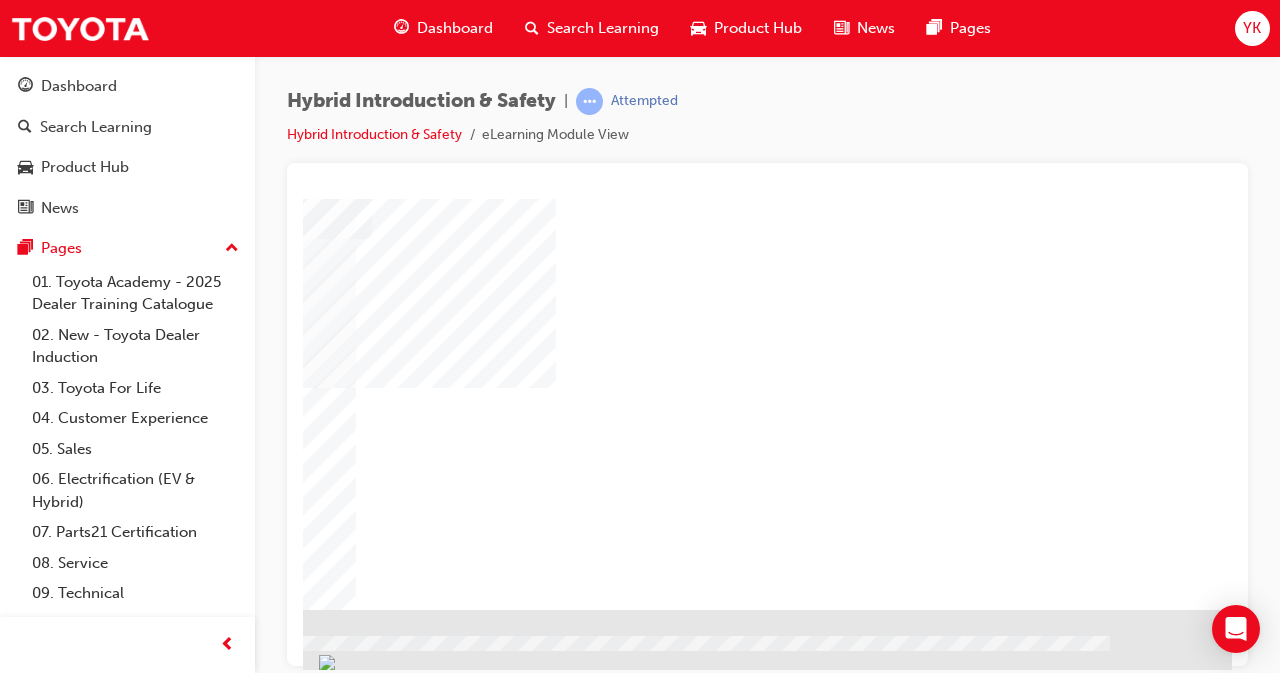 click at bounding box center (-65, 4826) 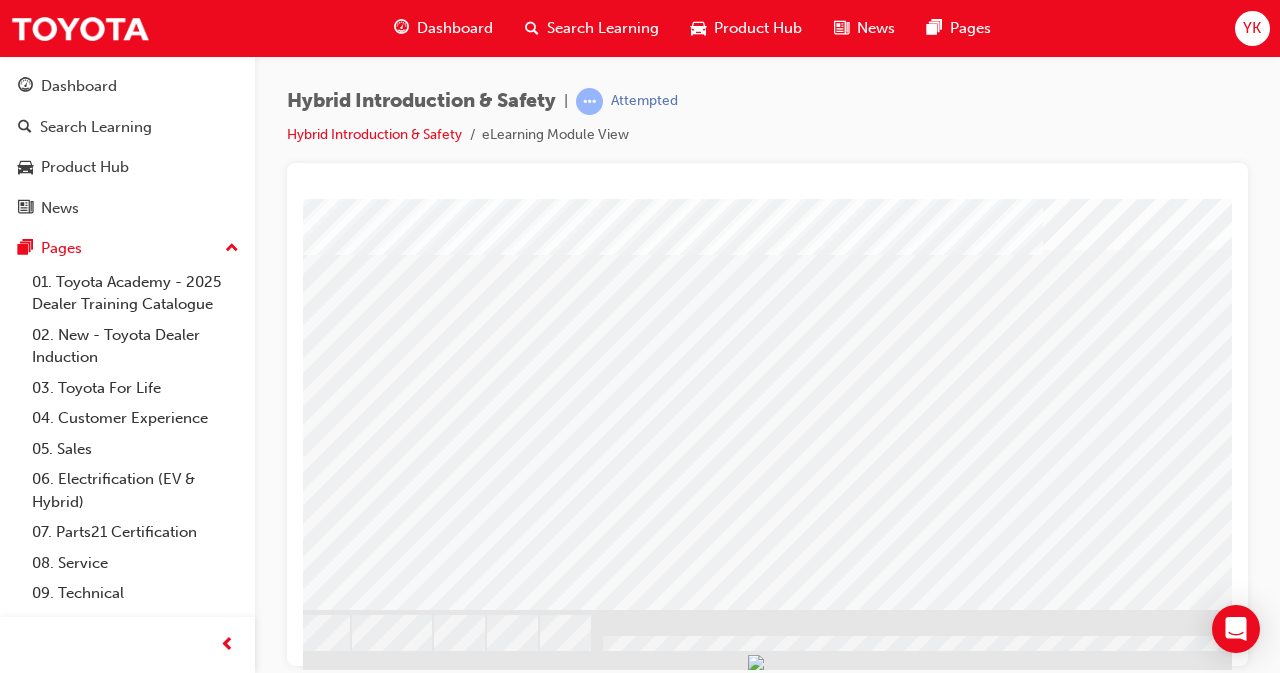 scroll, scrollTop: 309, scrollLeft: 446, axis: both 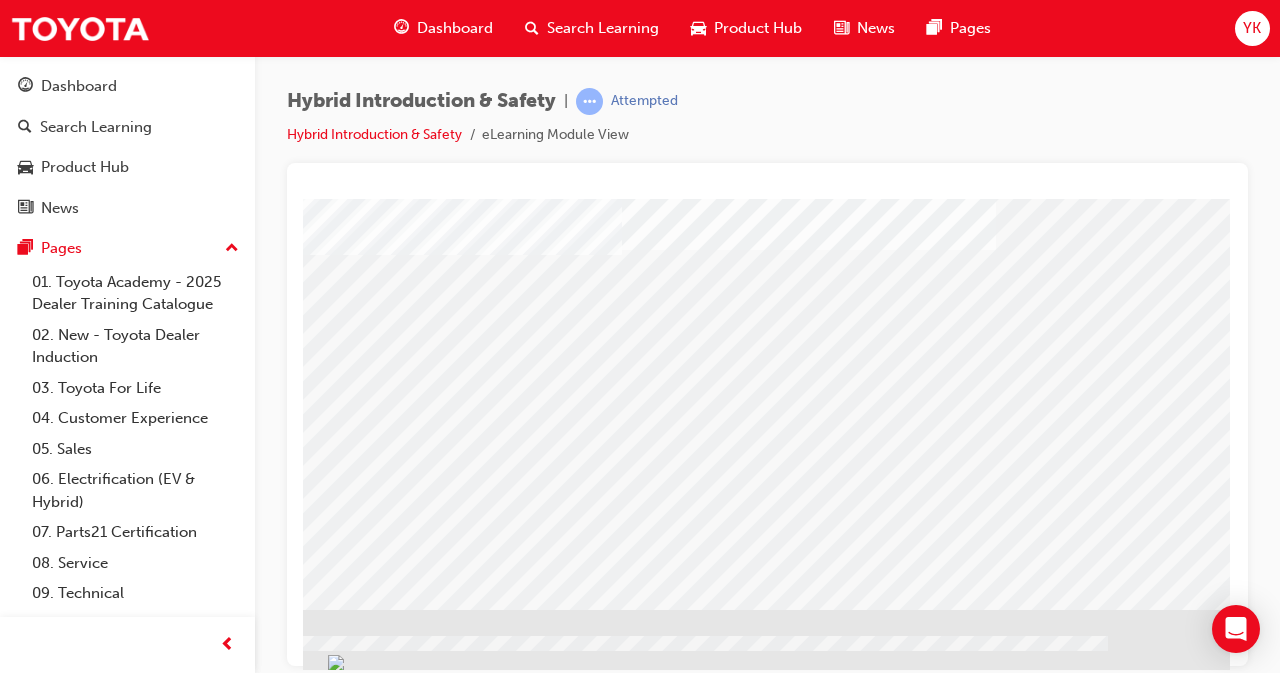 click at bounding box center [-67, 1613] 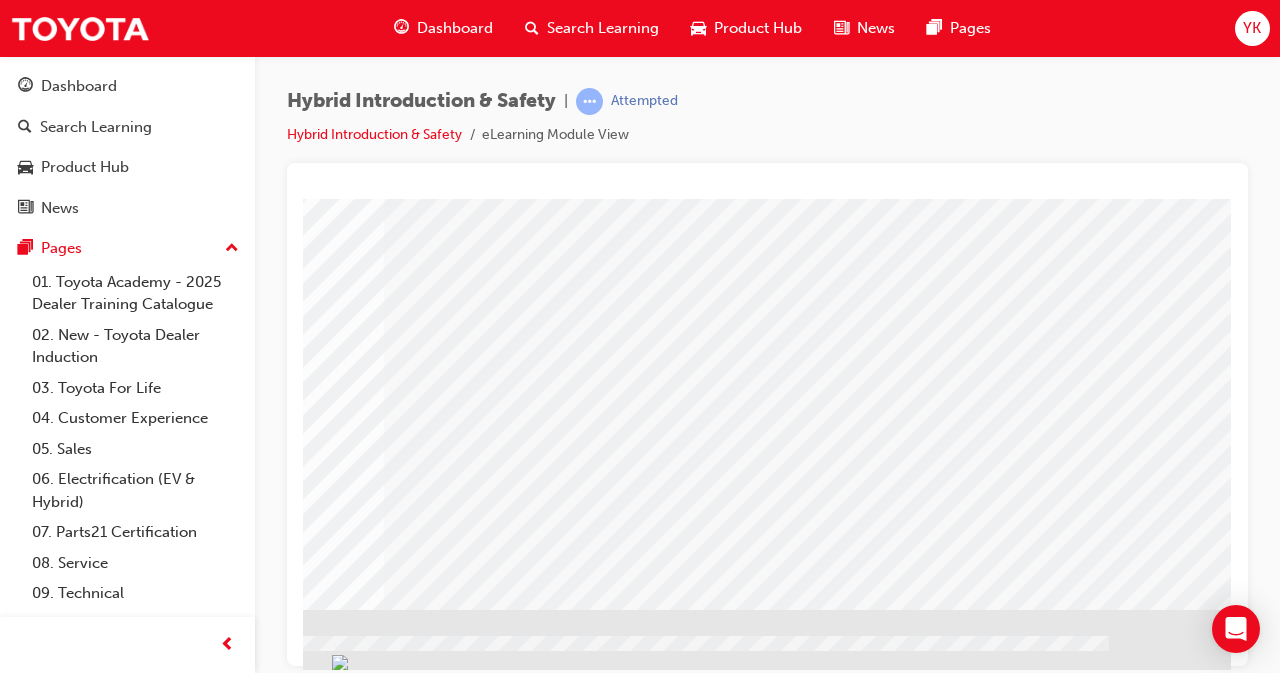 scroll 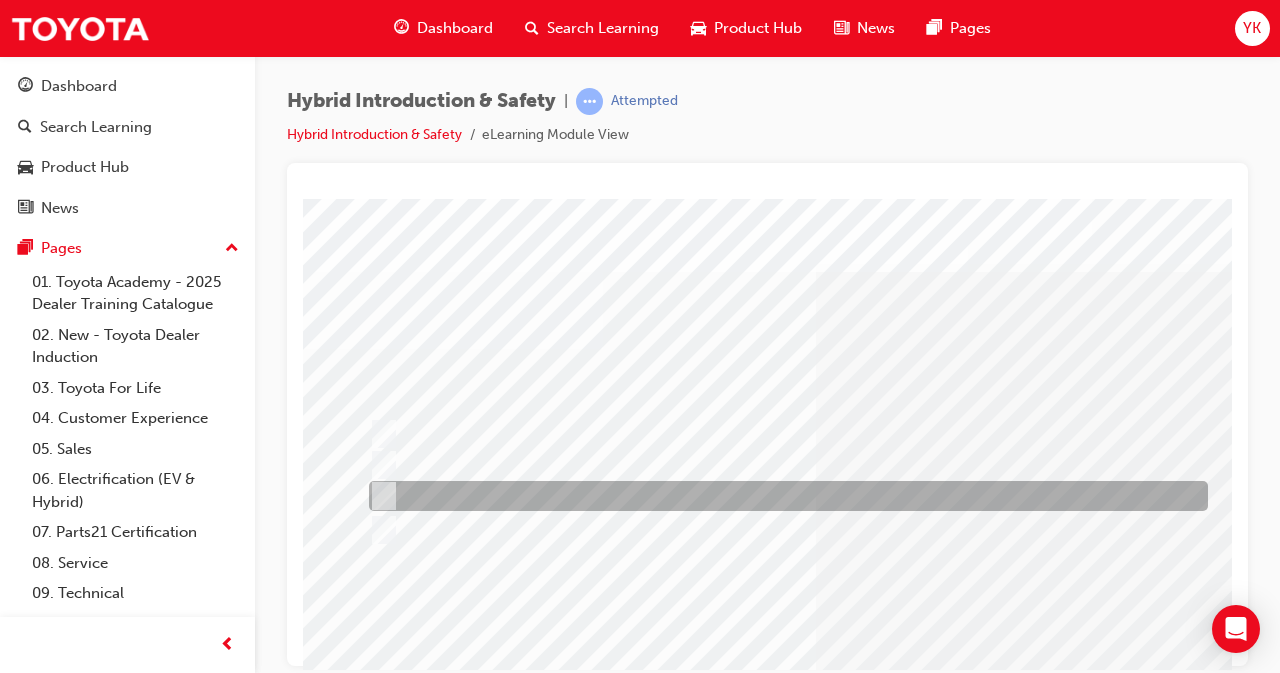 click at bounding box center (380, 496) 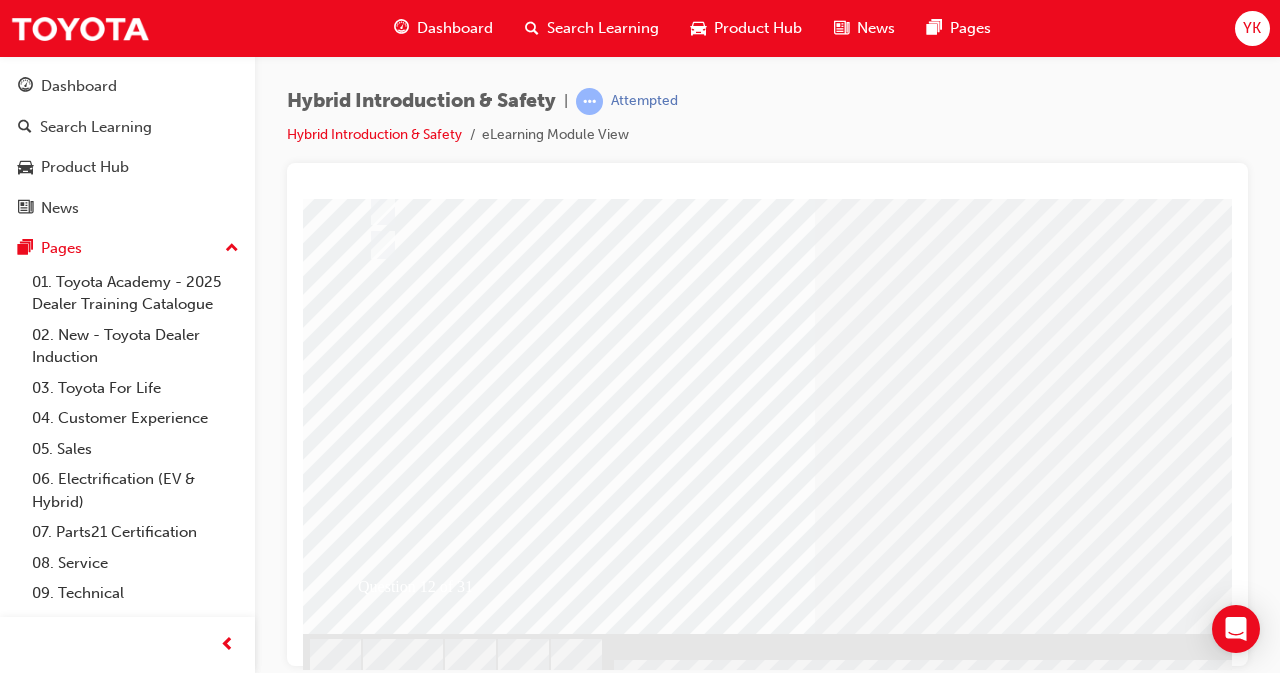 click at bounding box center [374, 2626] 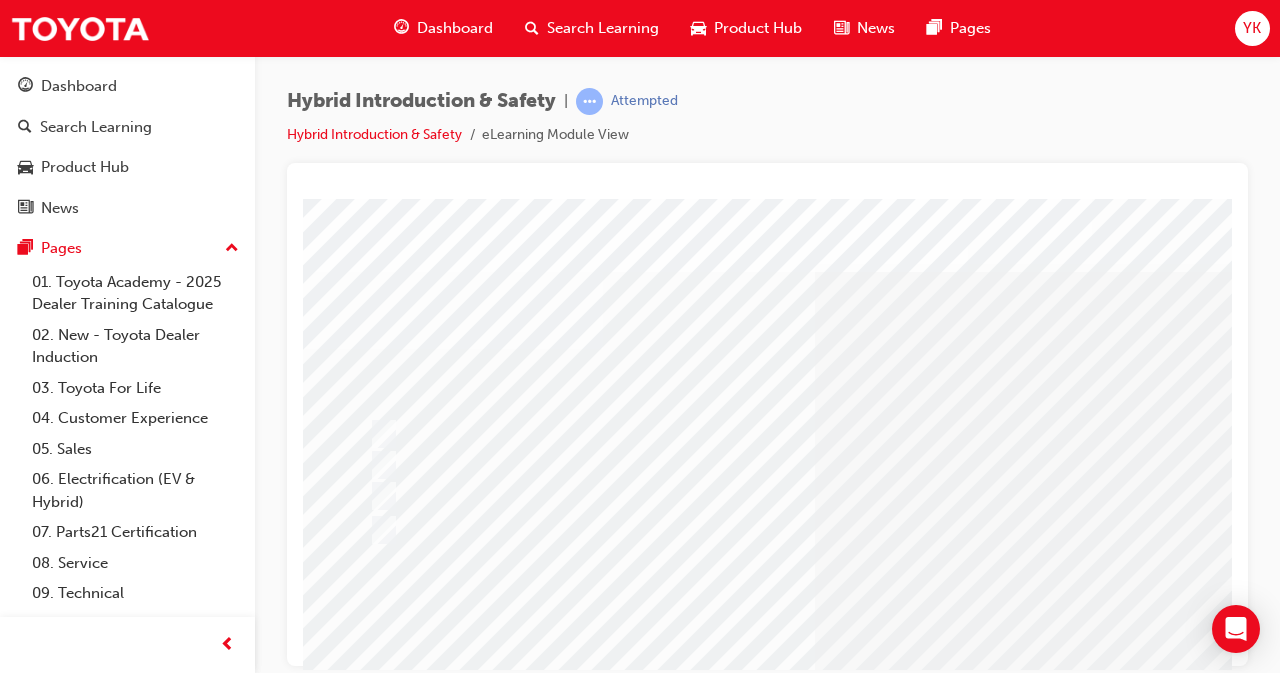 click at bounding box center (983, 2767) 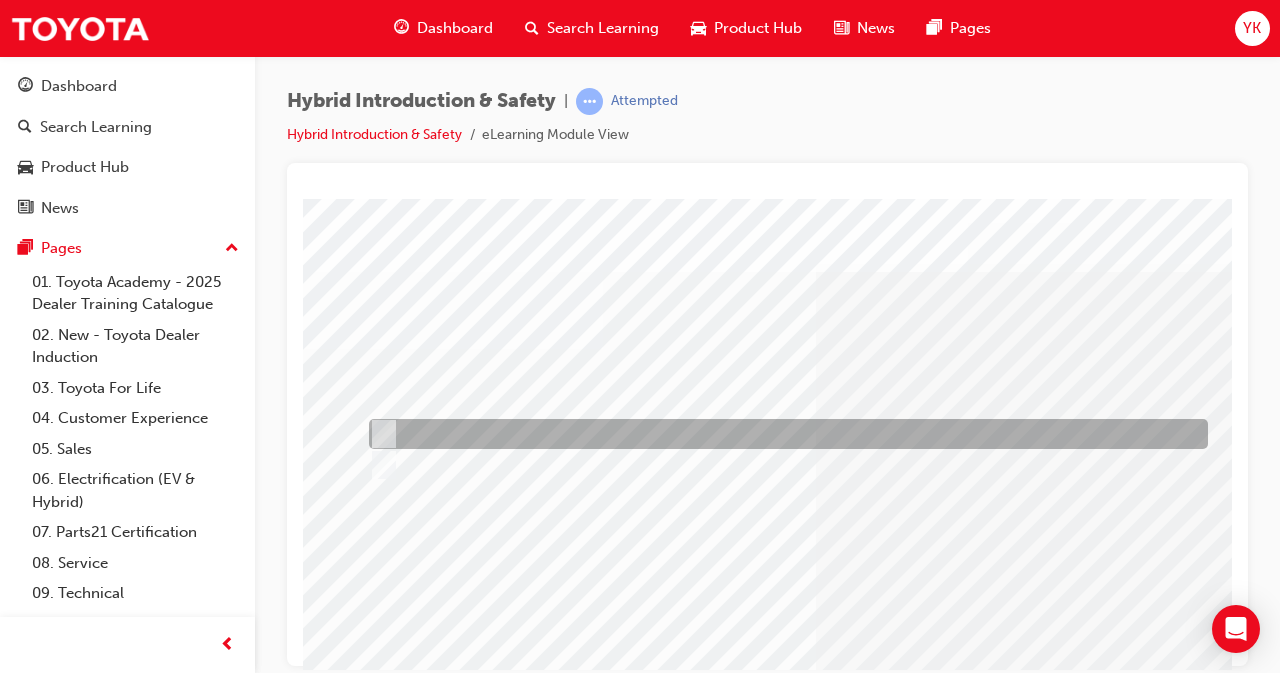 click at bounding box center (380, 434) 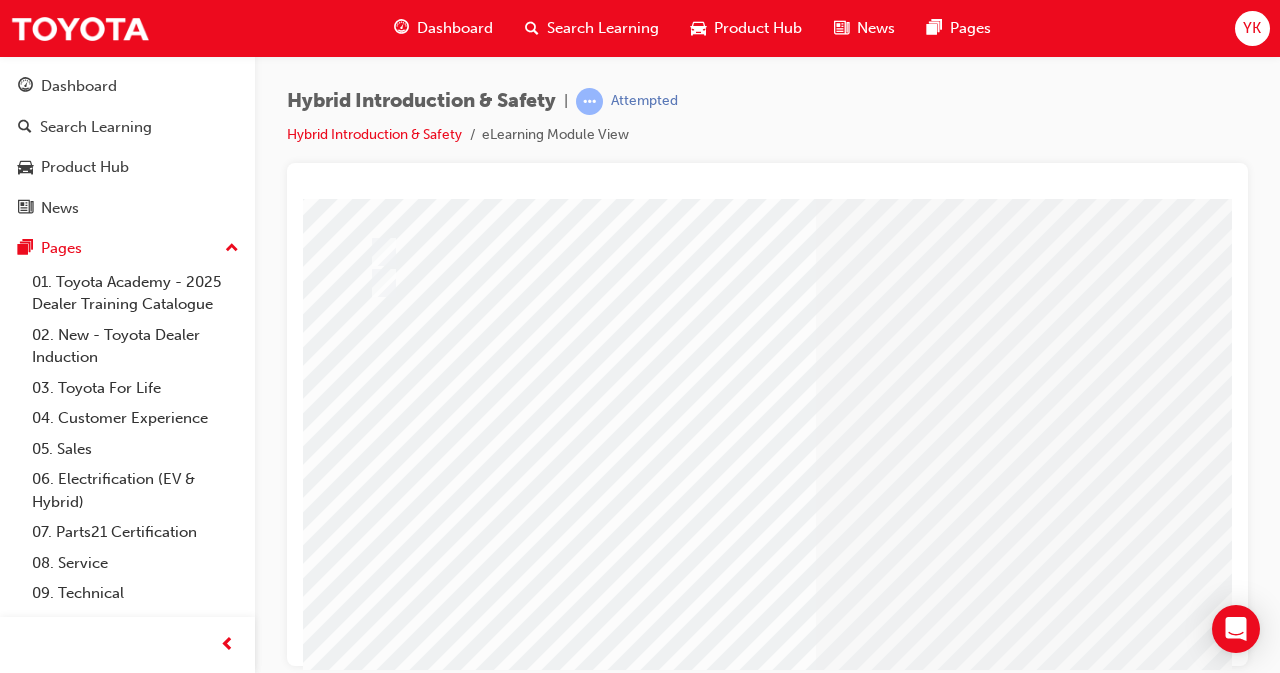 click at bounding box center [375, 2685] 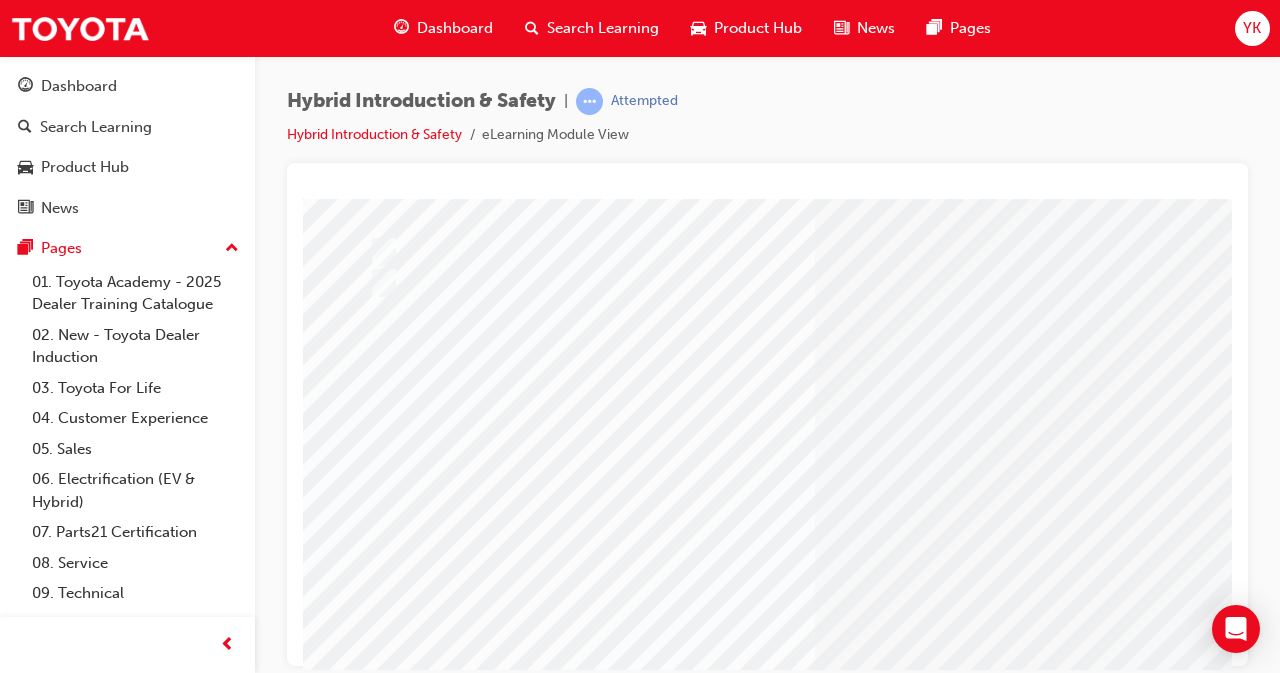 scroll, scrollTop: 0, scrollLeft: 0, axis: both 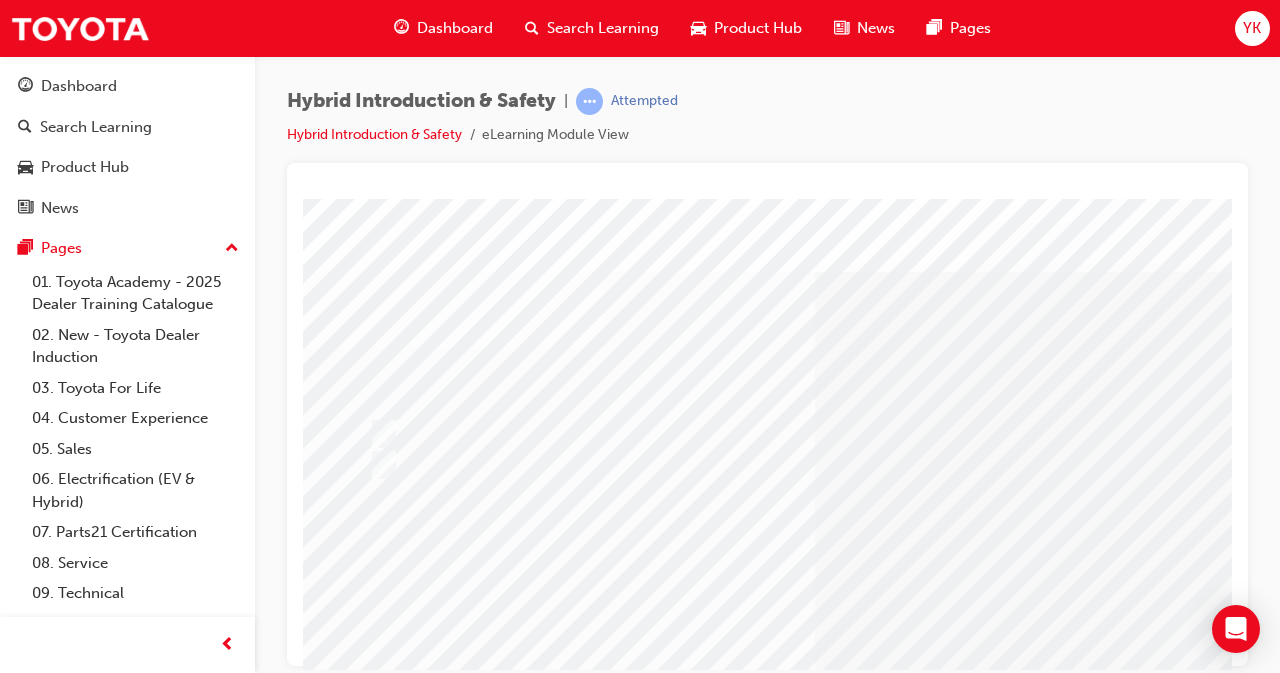 click at bounding box center (783, 434) 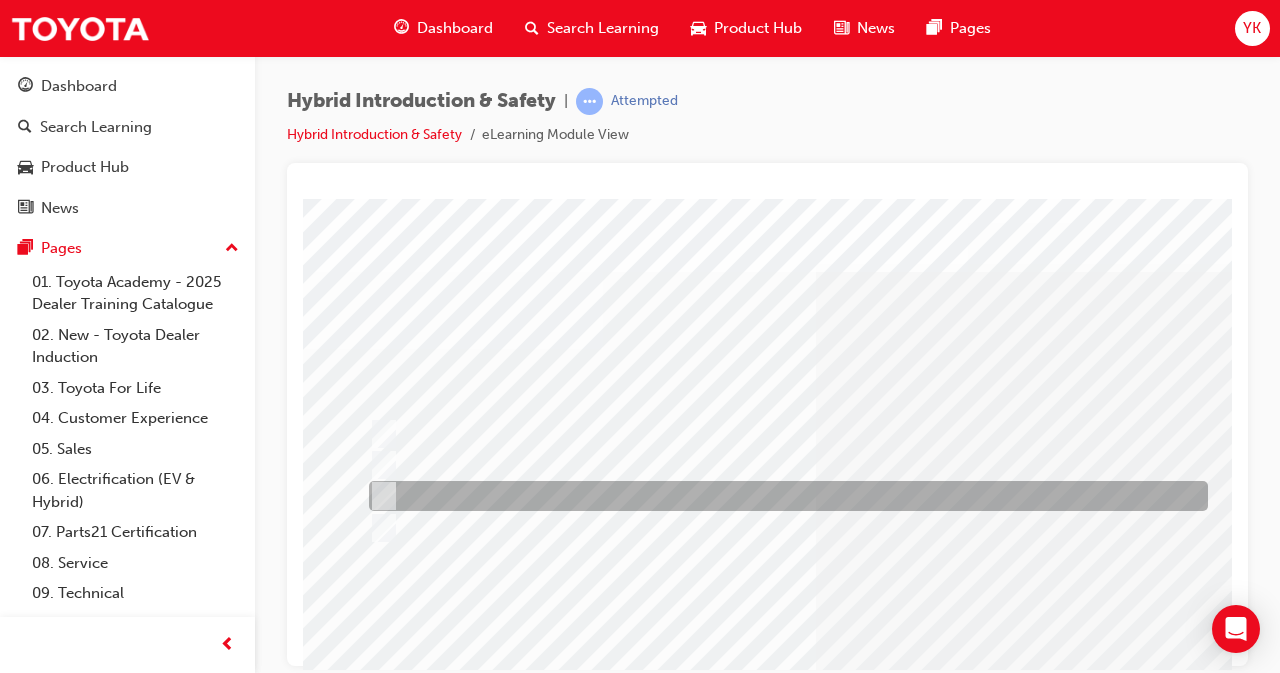 click at bounding box center (380, 496) 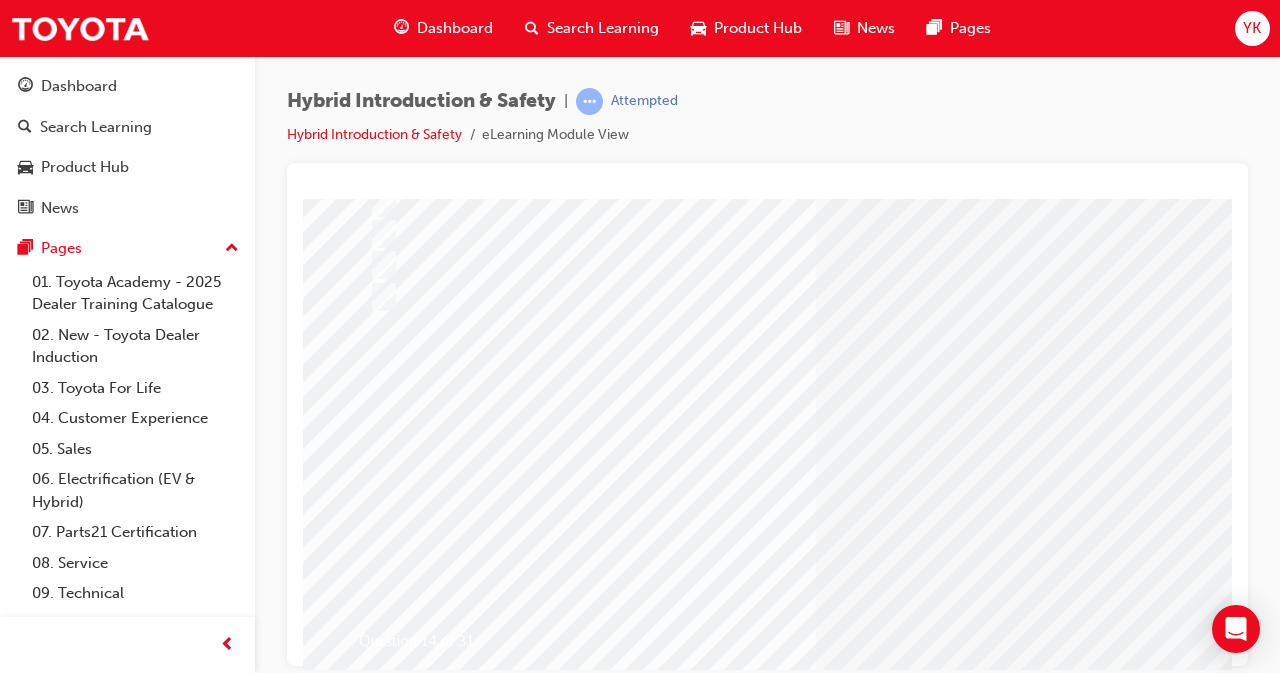 scroll, scrollTop: 233, scrollLeft: 0, axis: vertical 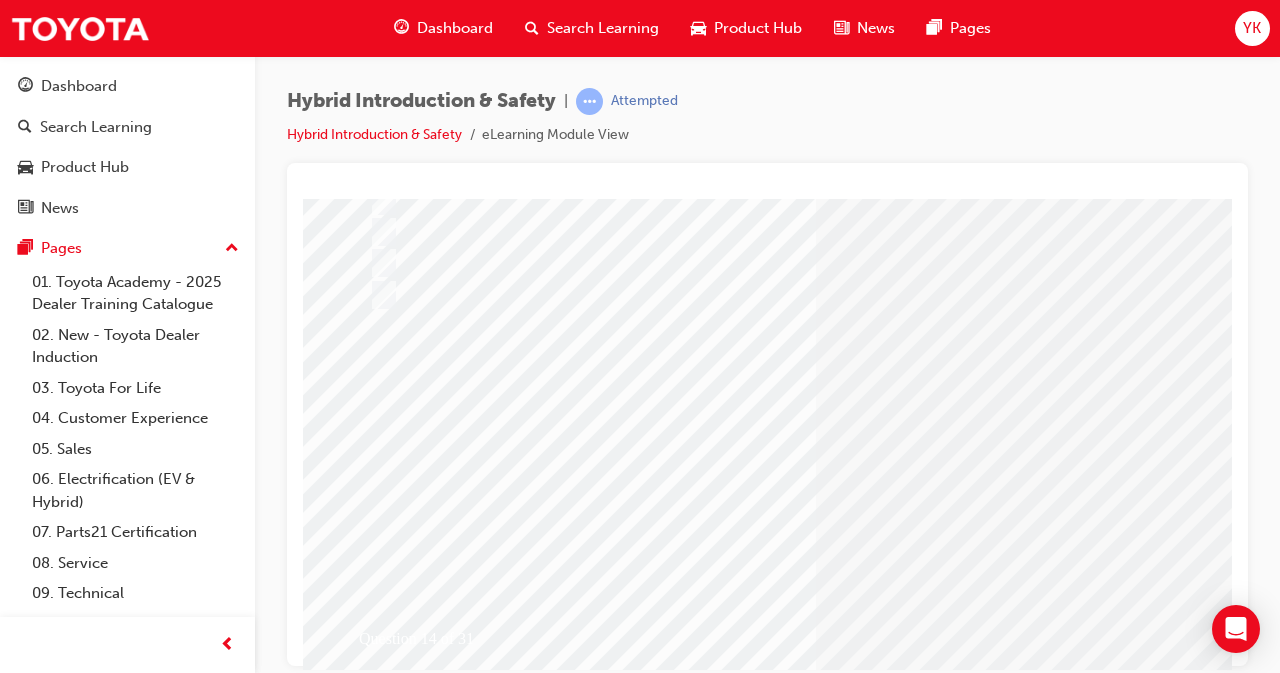 click at bounding box center (375, 2678) 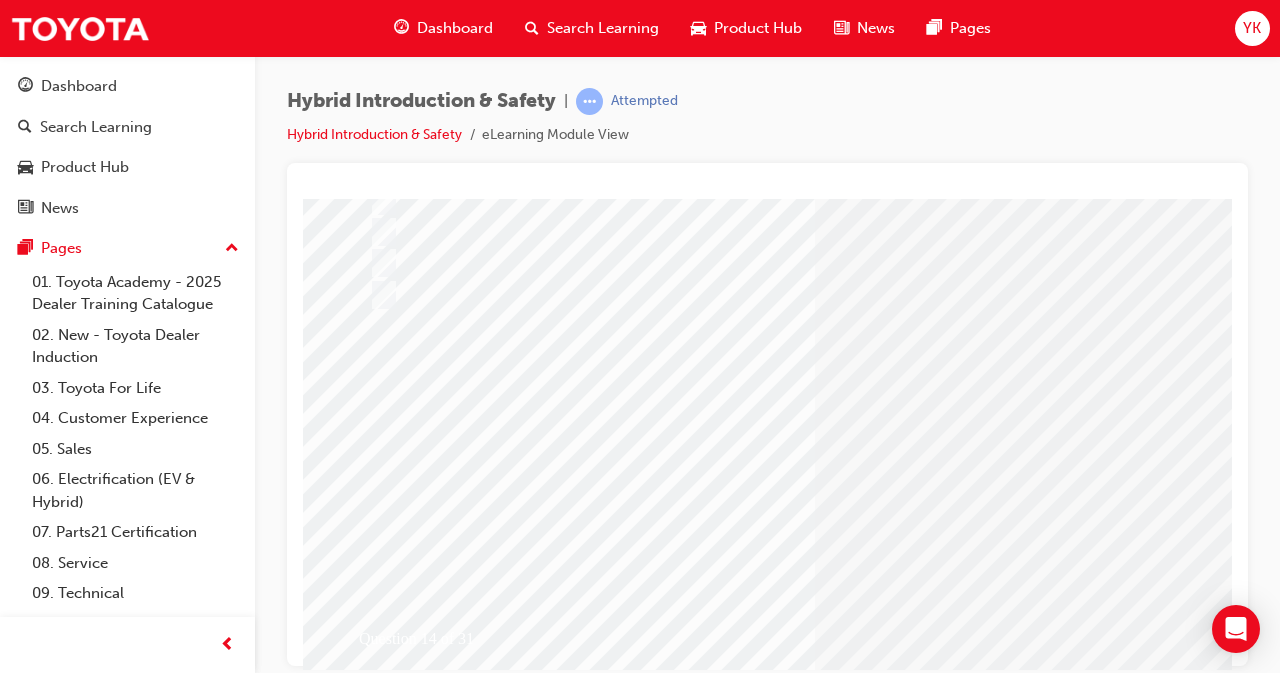 scroll, scrollTop: 0, scrollLeft: 0, axis: both 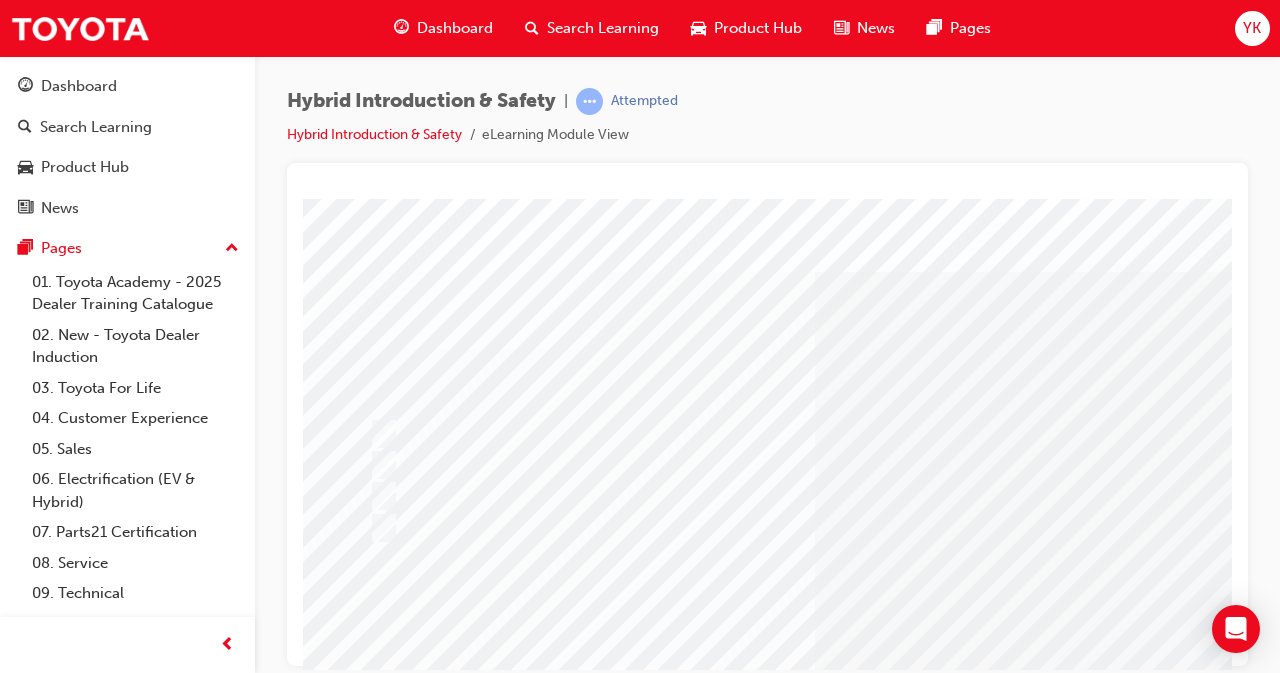 click at bounding box center [783, 465] 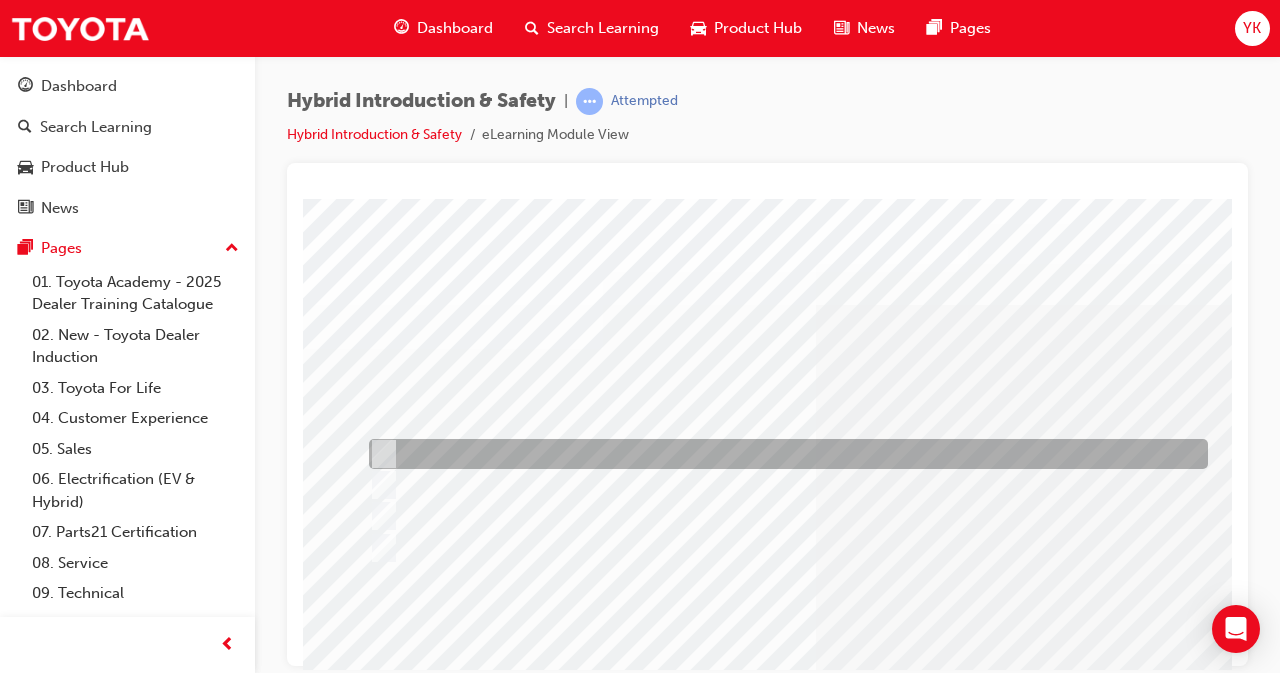 click at bounding box center [379, 454] 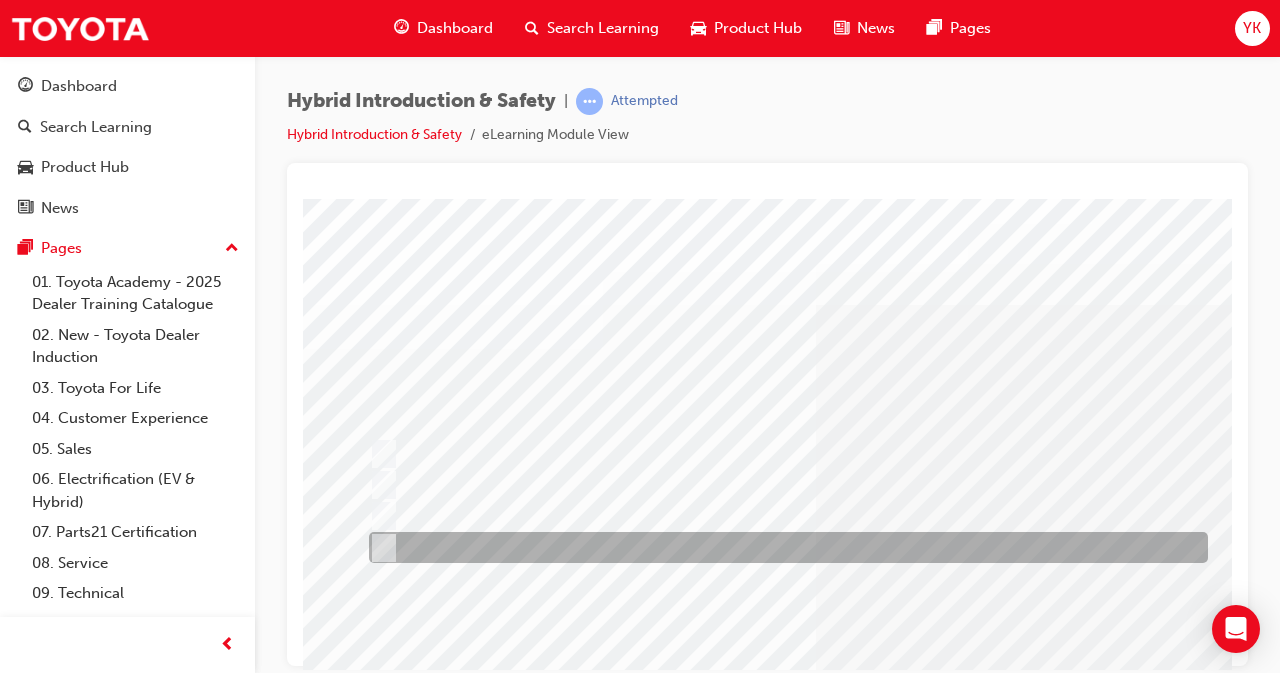 click at bounding box center (379, 548) 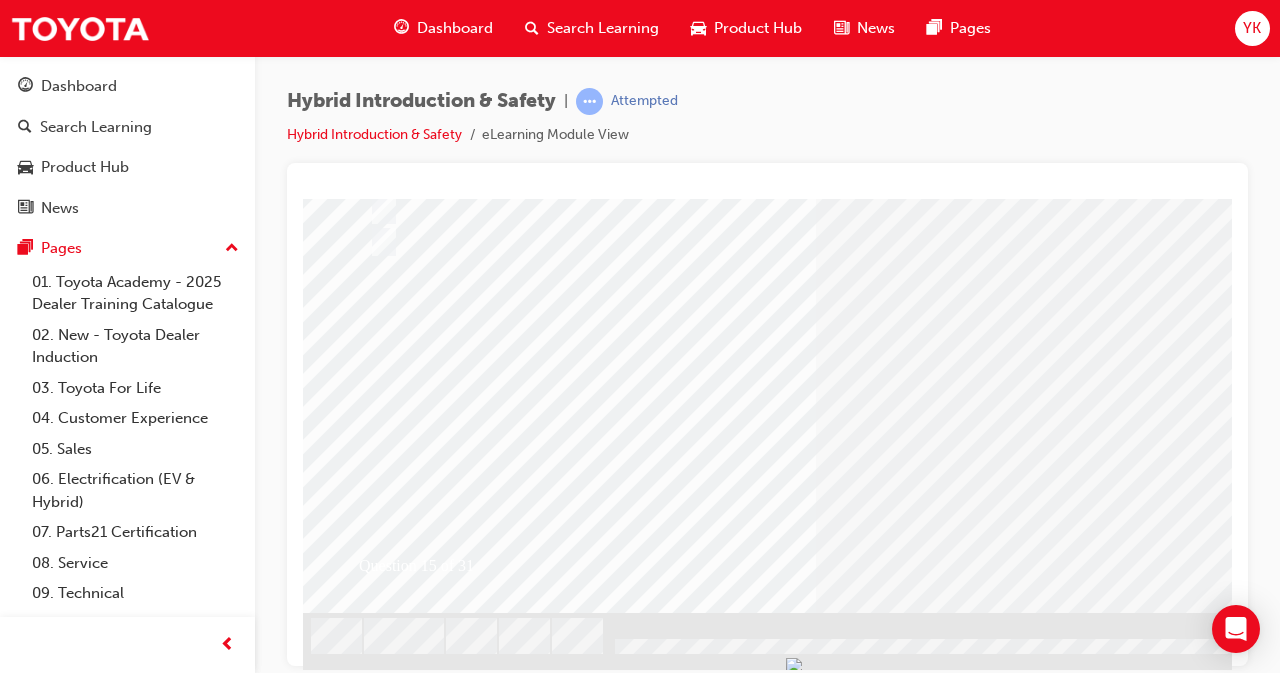 scroll, scrollTop: 307, scrollLeft: 0, axis: vertical 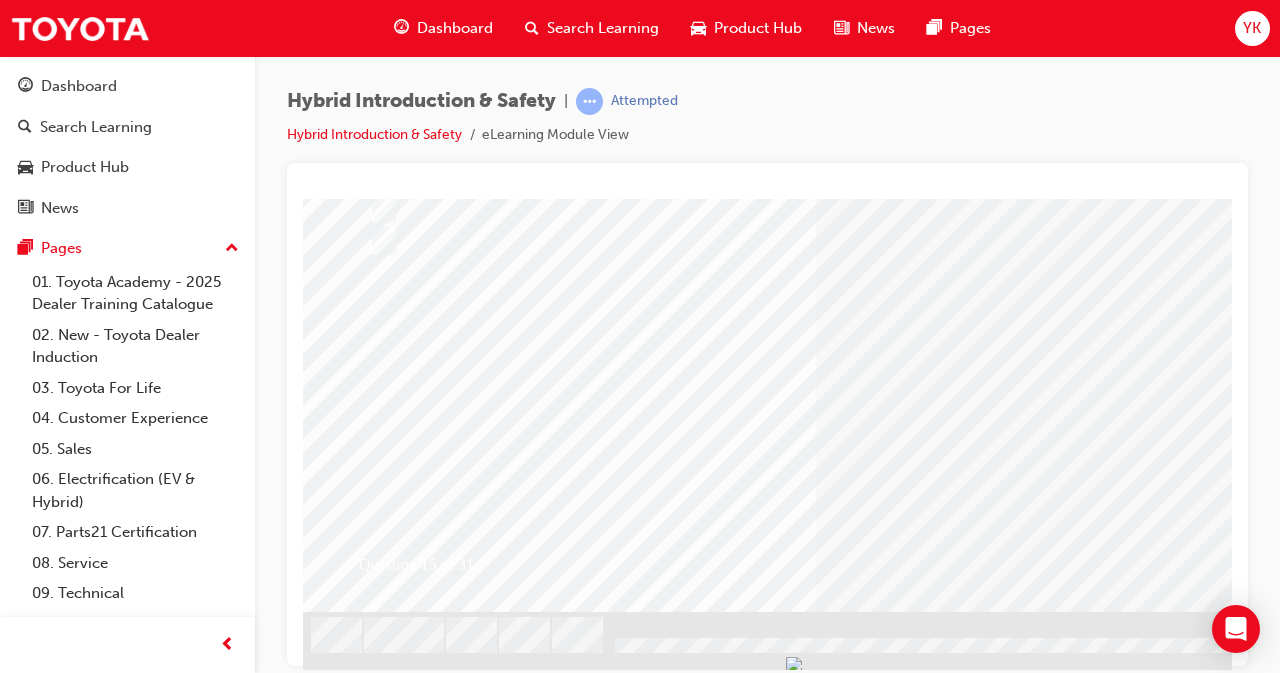 click at bounding box center (375, 2637) 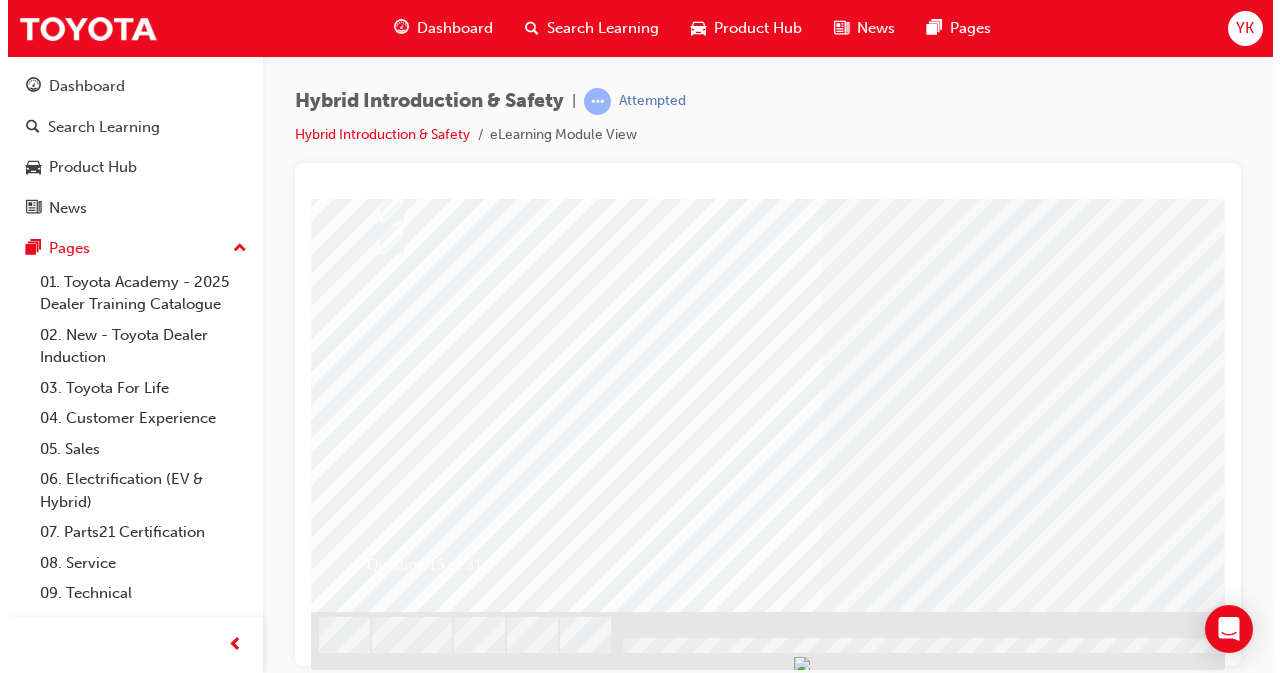 scroll, scrollTop: 0, scrollLeft: 0, axis: both 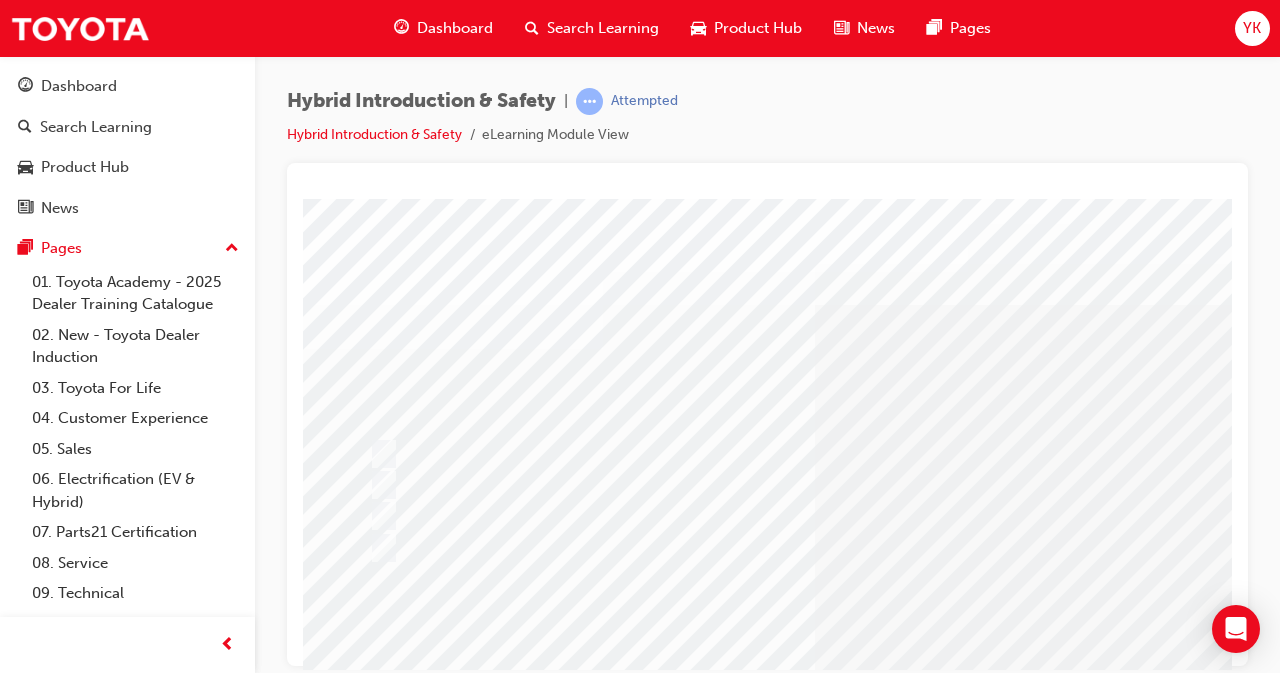 click at bounding box center [783, 454] 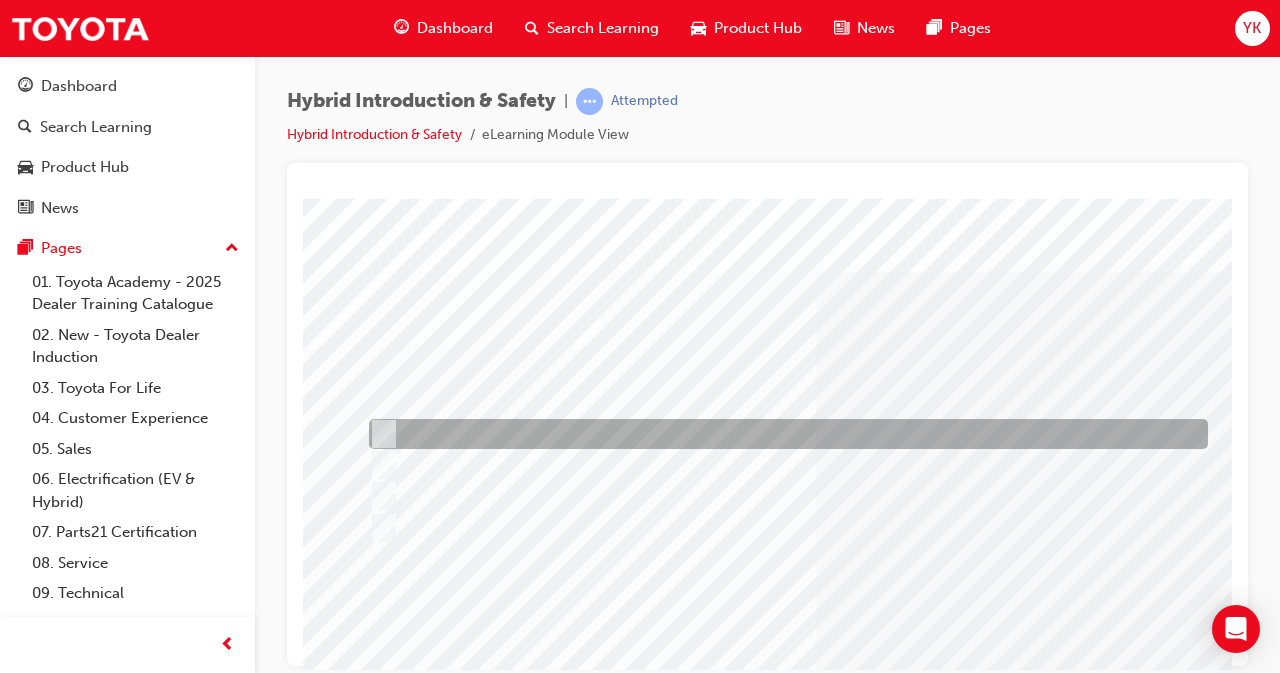 click at bounding box center (783, 434) 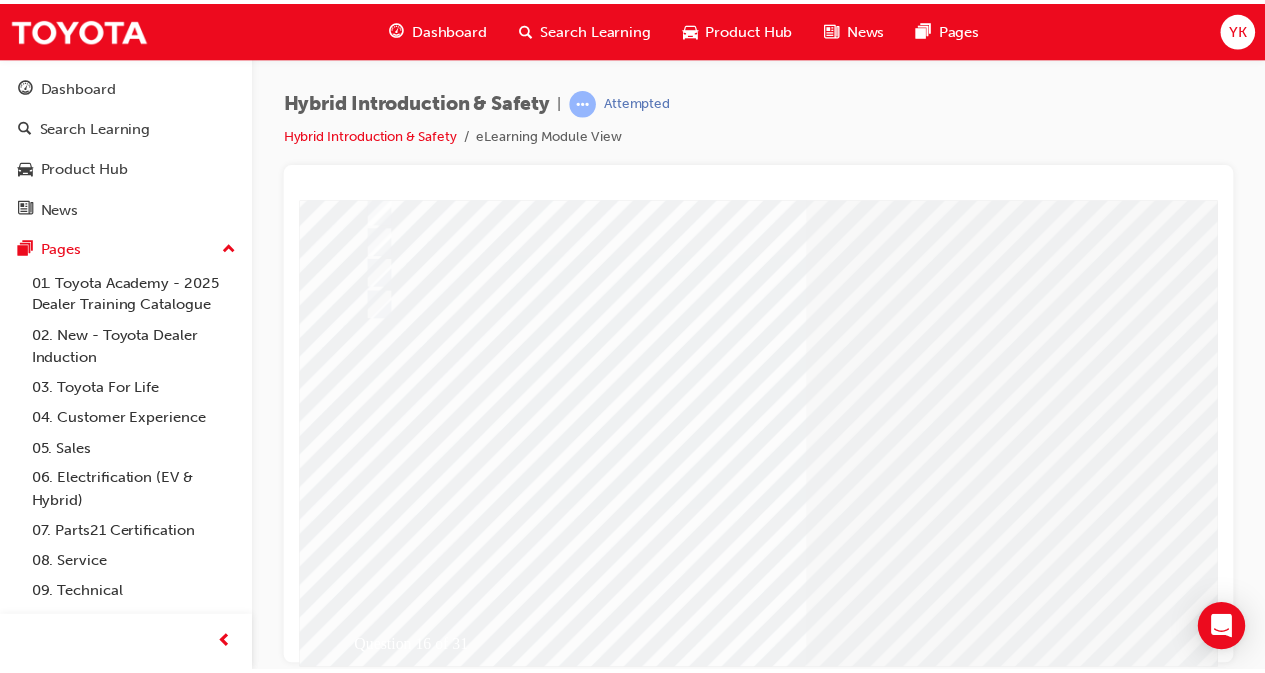 scroll, scrollTop: 249, scrollLeft: 0, axis: vertical 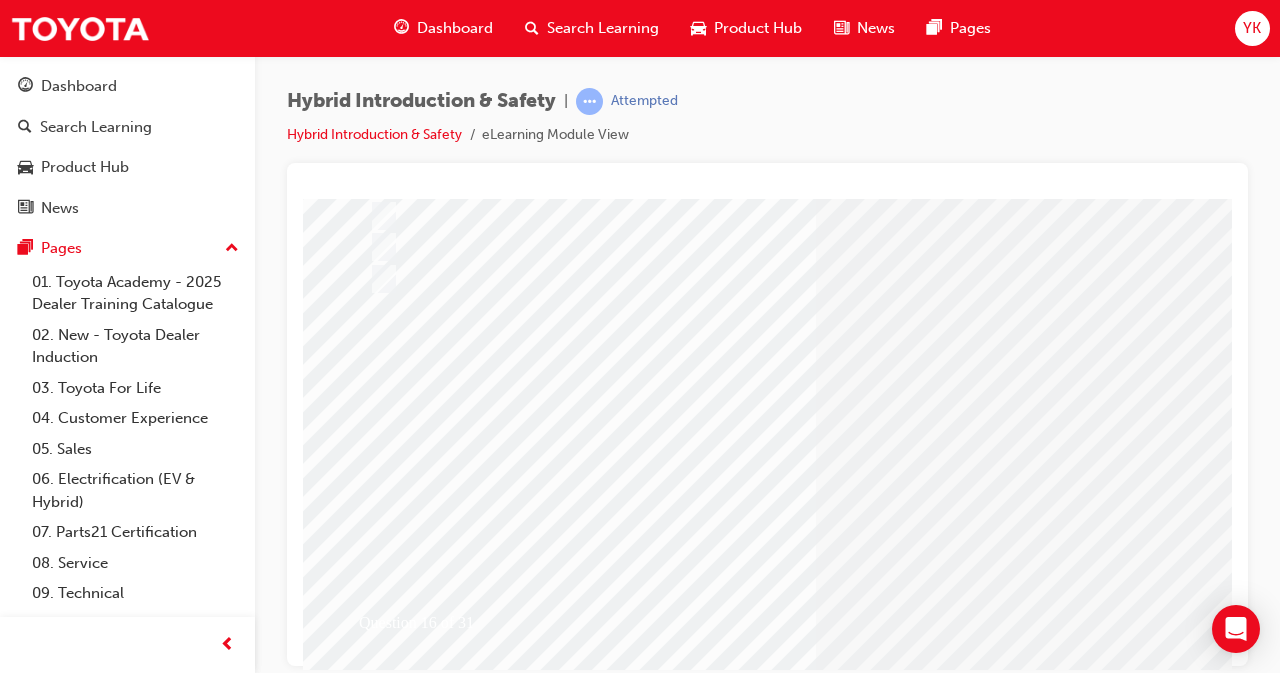 click at bounding box center (375, 2662) 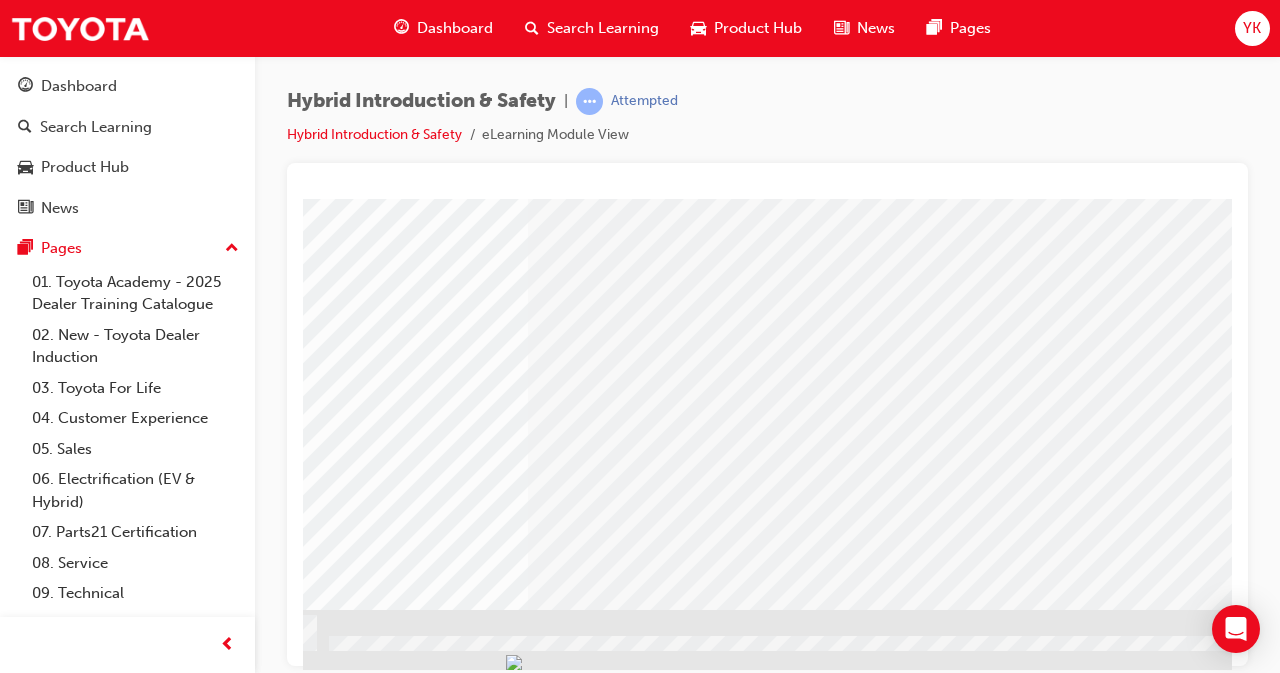 scroll, scrollTop: 309, scrollLeft: 281, axis: both 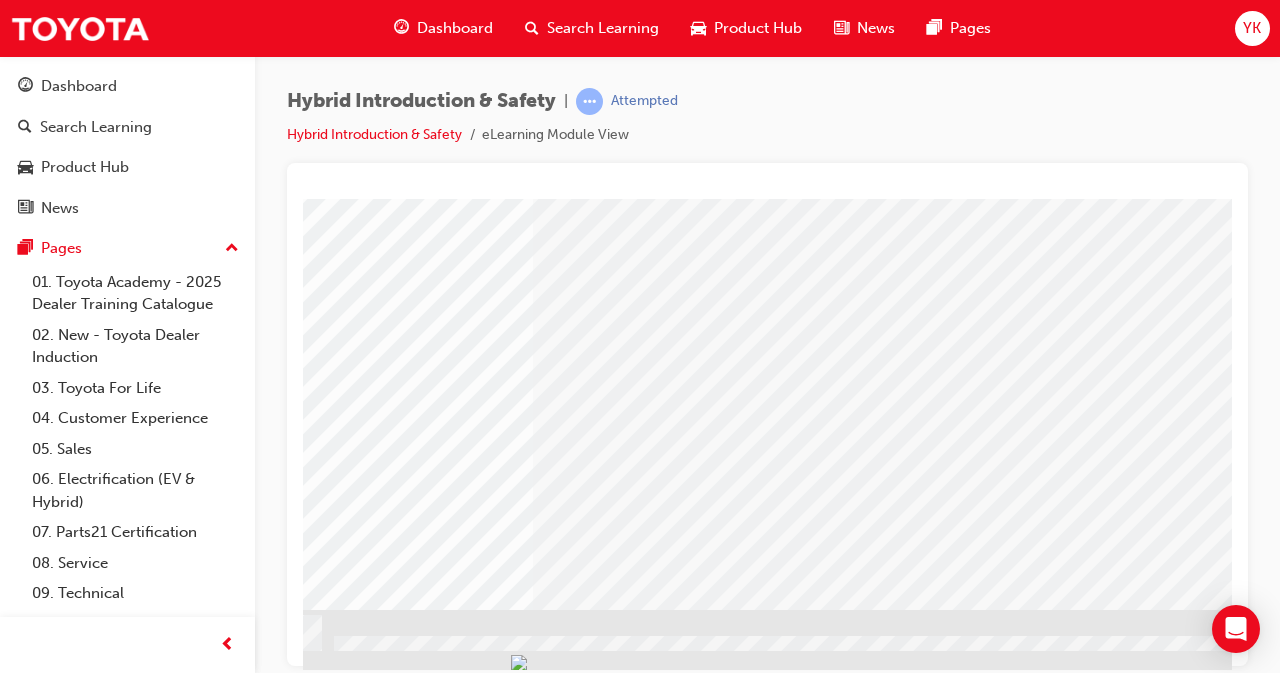 click at bounding box center (94, 2600) 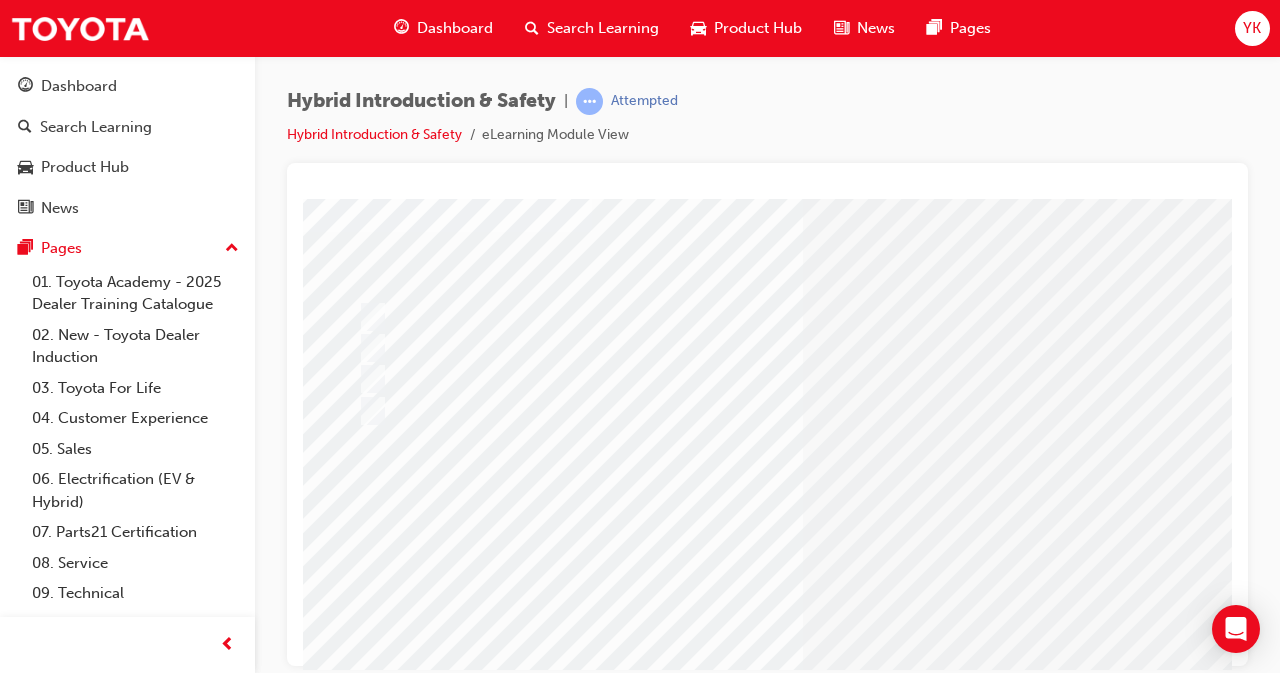 scroll, scrollTop: 117, scrollLeft: 0, axis: vertical 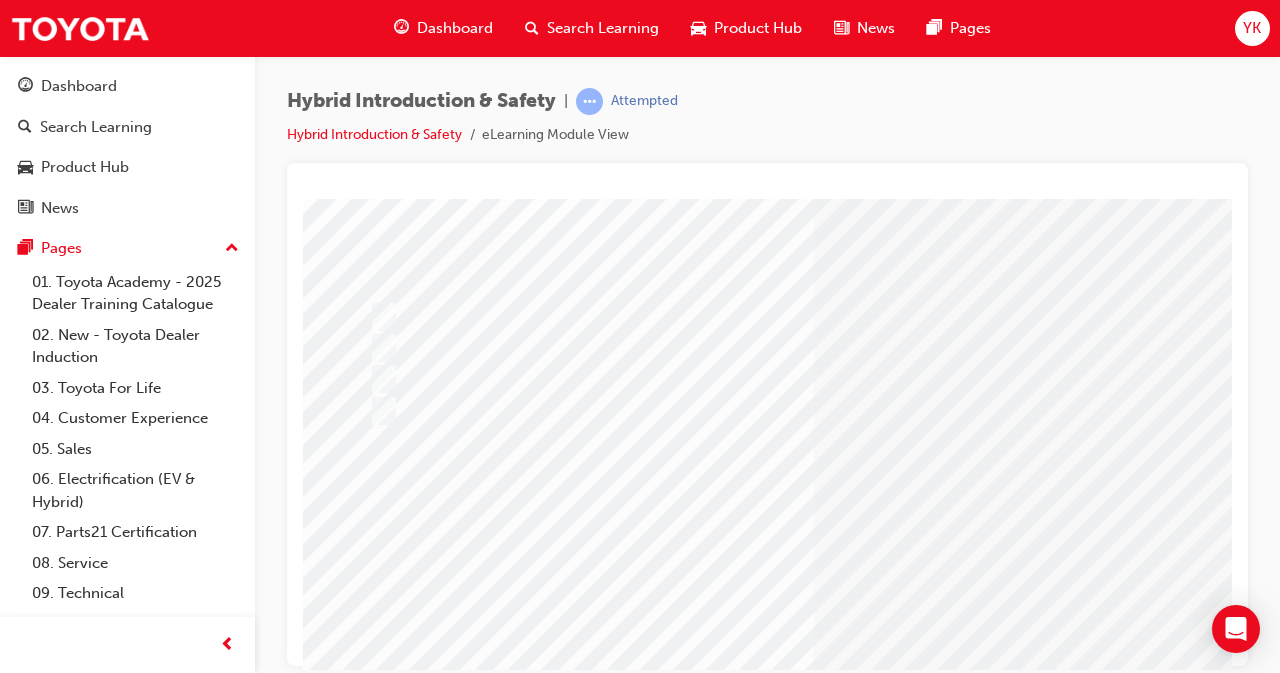 click at bounding box center (783, 410) 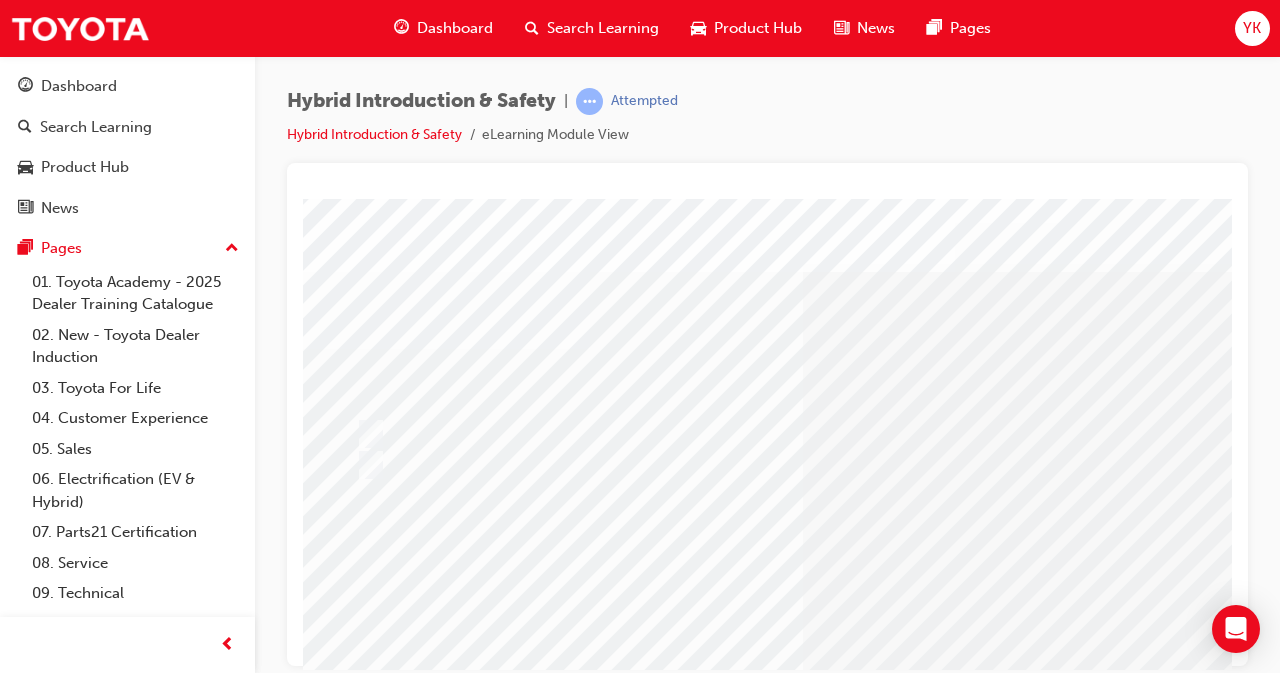 scroll, scrollTop: 0, scrollLeft: 0, axis: both 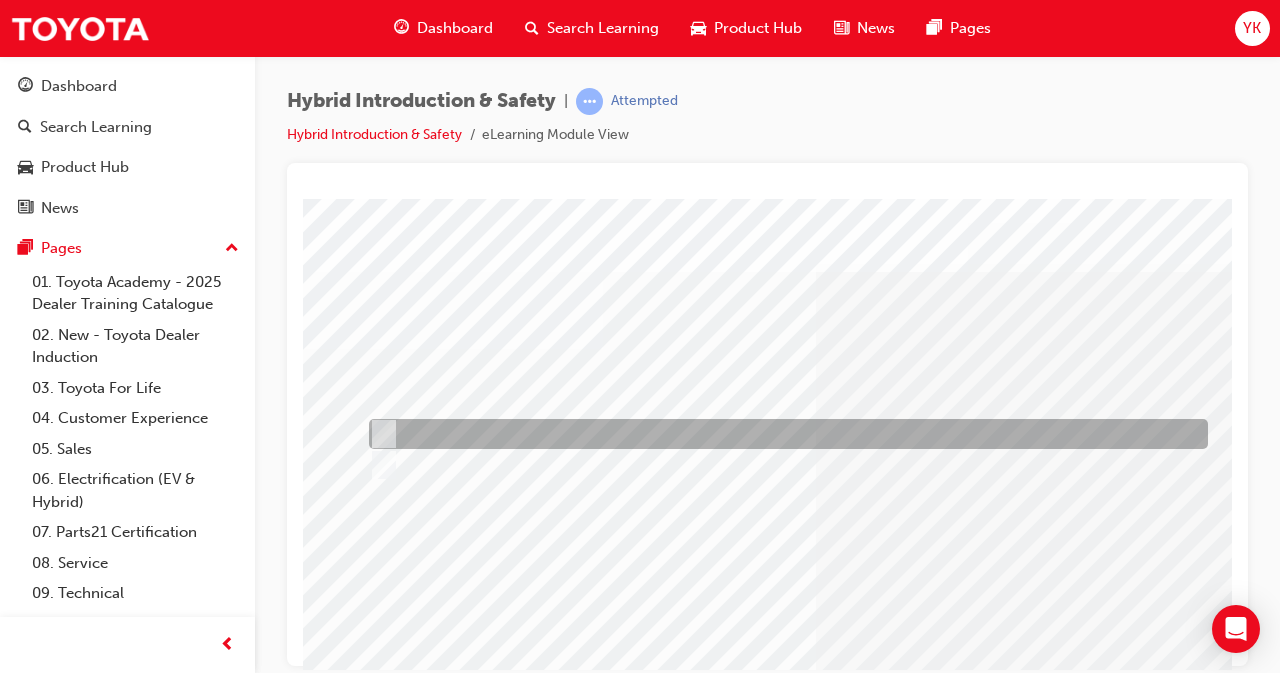 click at bounding box center [380, 434] 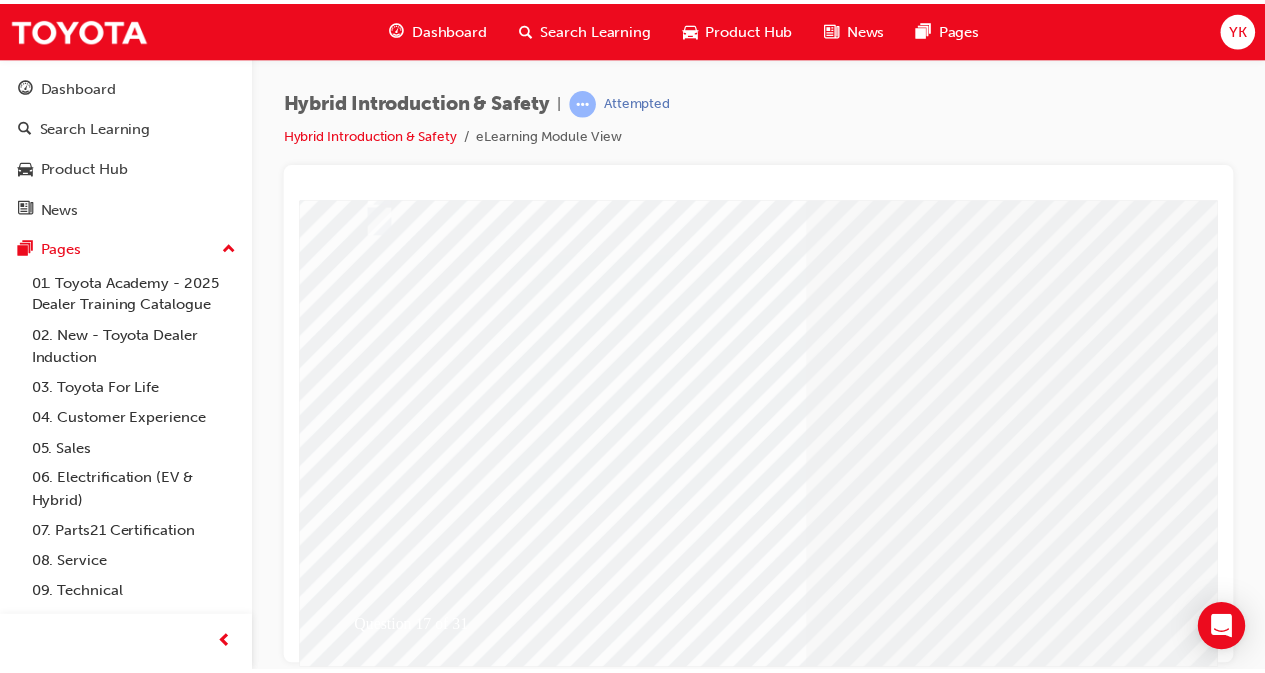 scroll, scrollTop: 246, scrollLeft: 0, axis: vertical 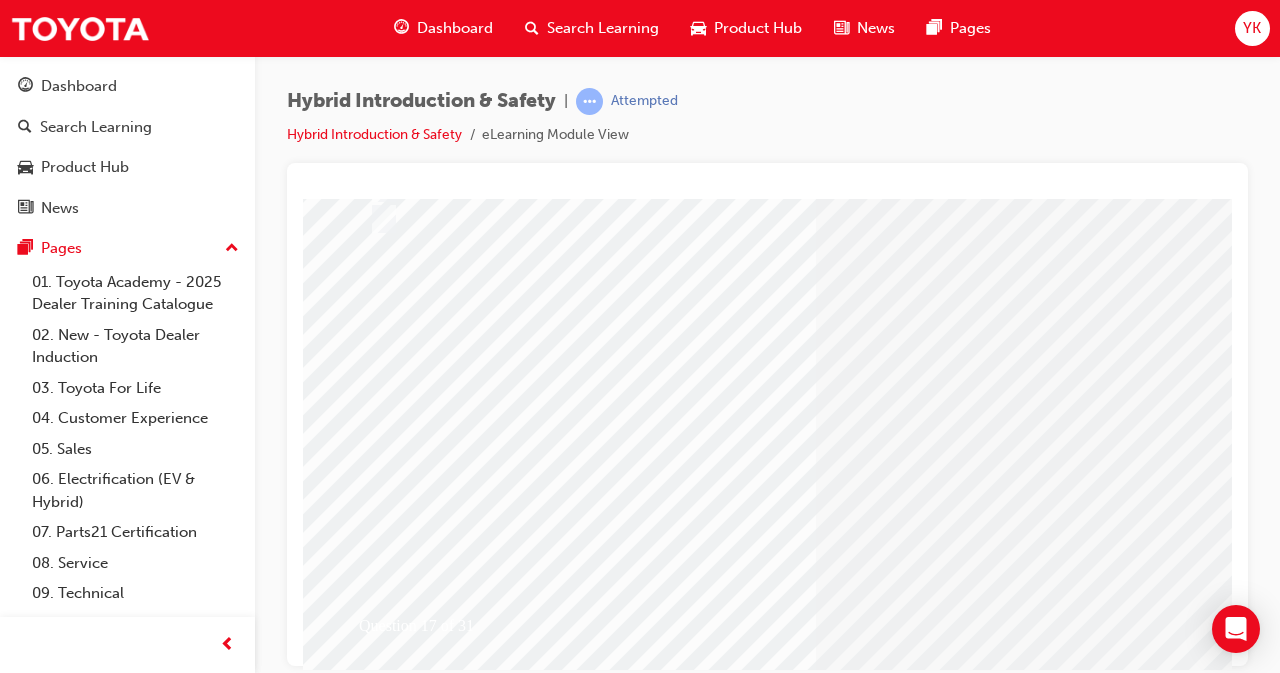 click at bounding box center (375, 2621) 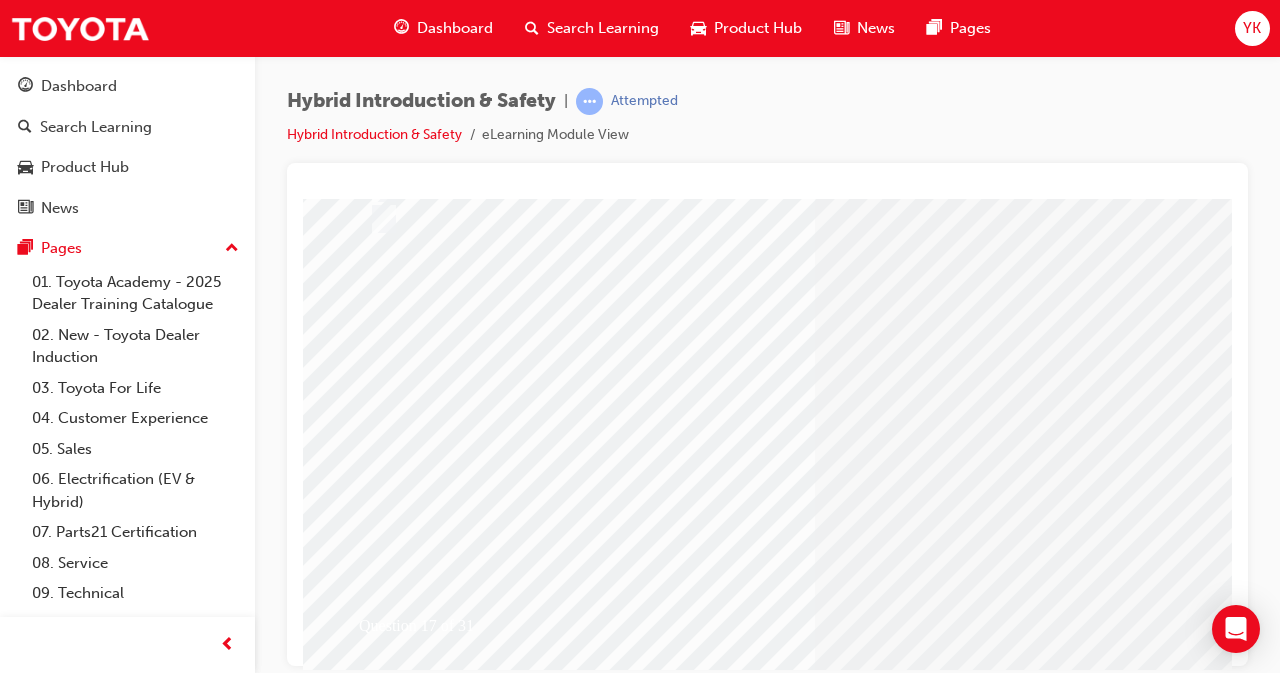 scroll, scrollTop: 0, scrollLeft: 0, axis: both 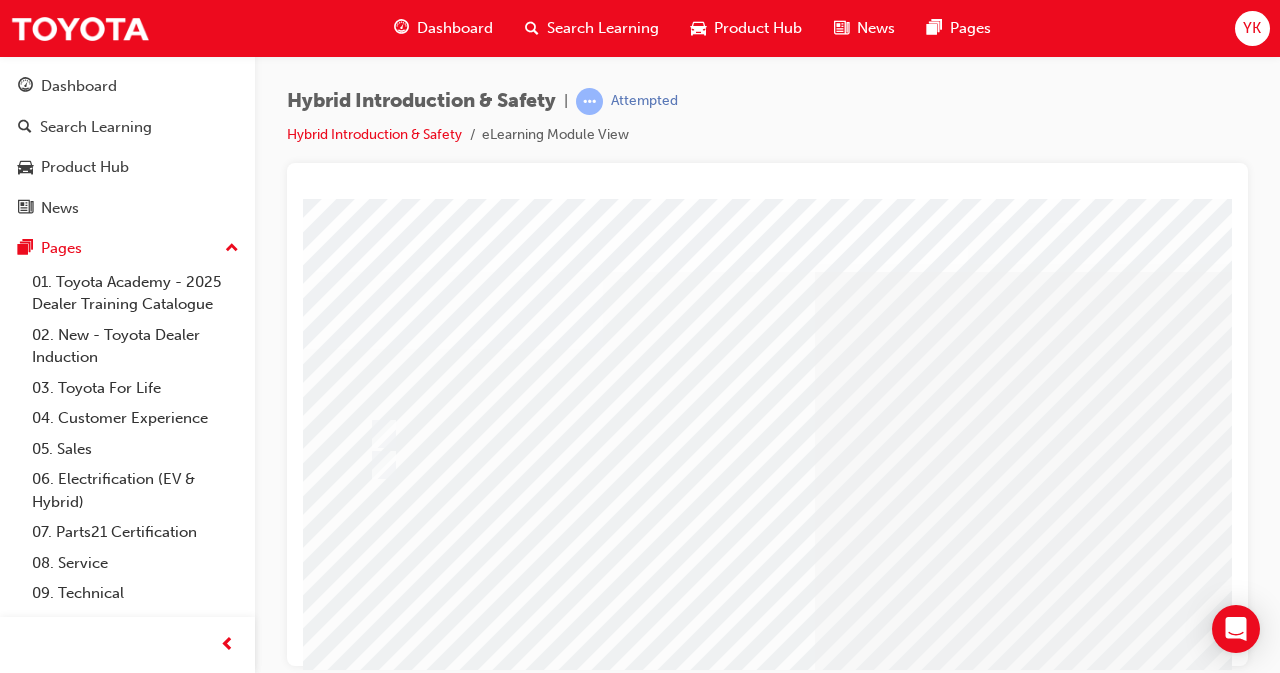 click at bounding box center (783, 465) 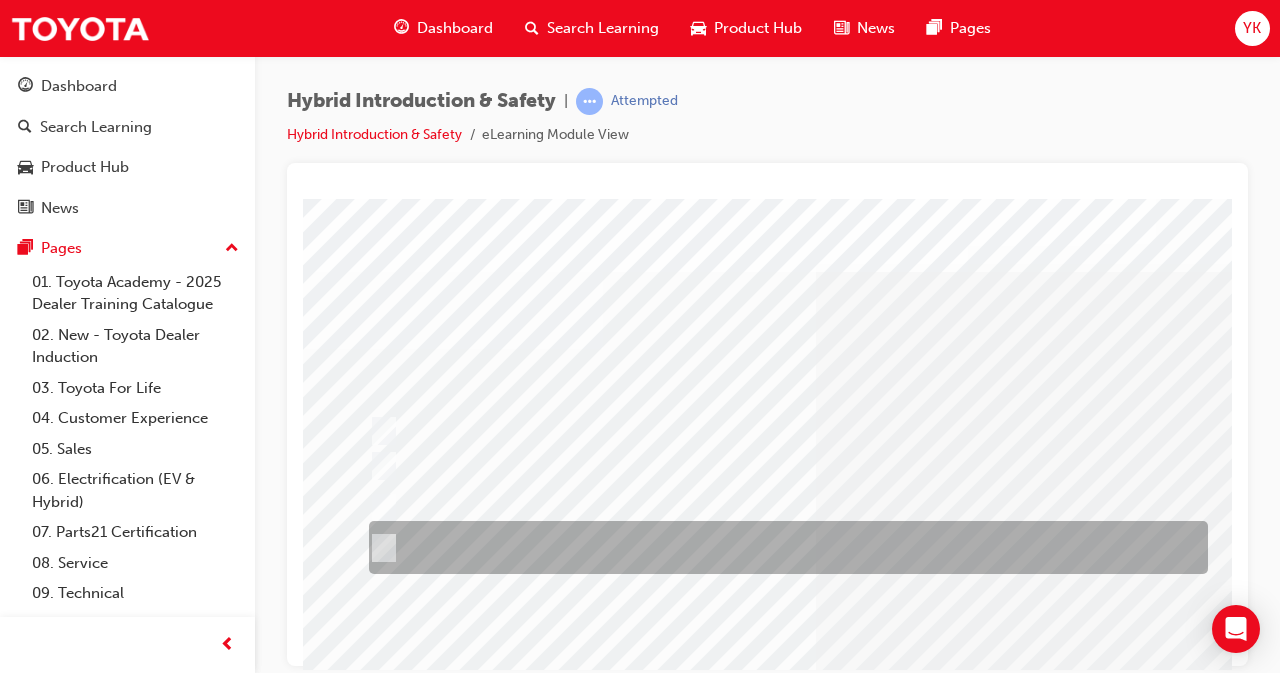 click at bounding box center (380, 548) 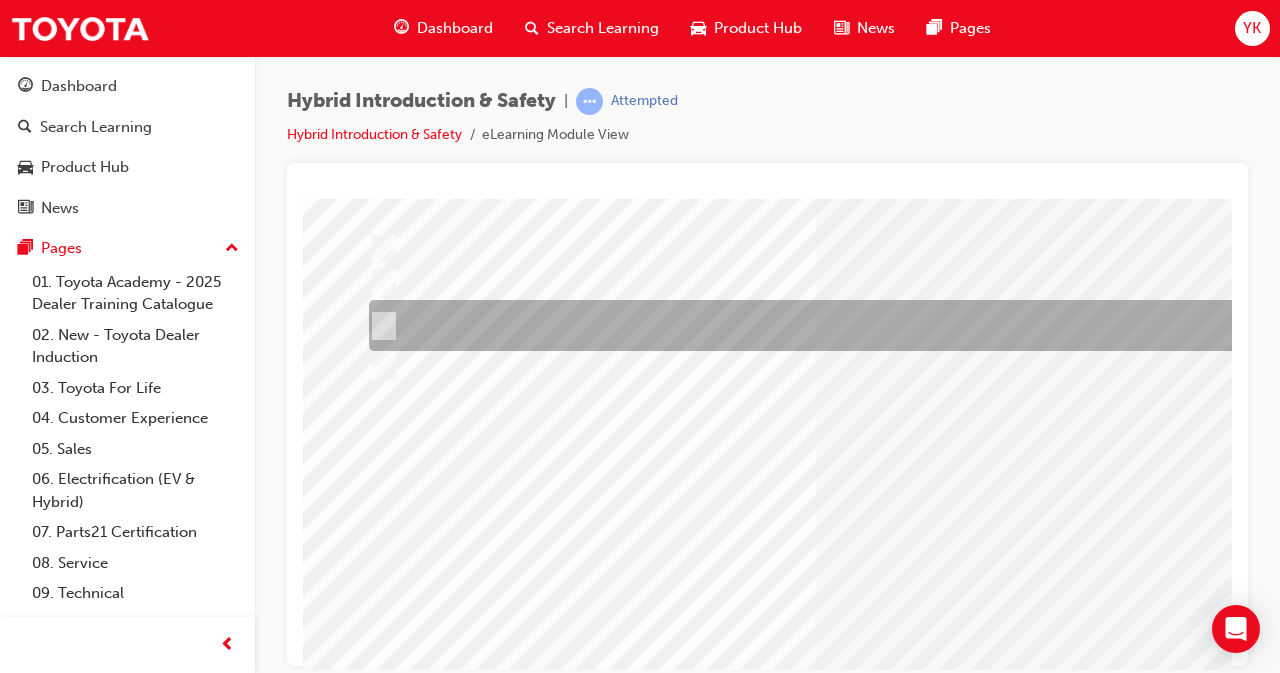 scroll, scrollTop: 184, scrollLeft: 0, axis: vertical 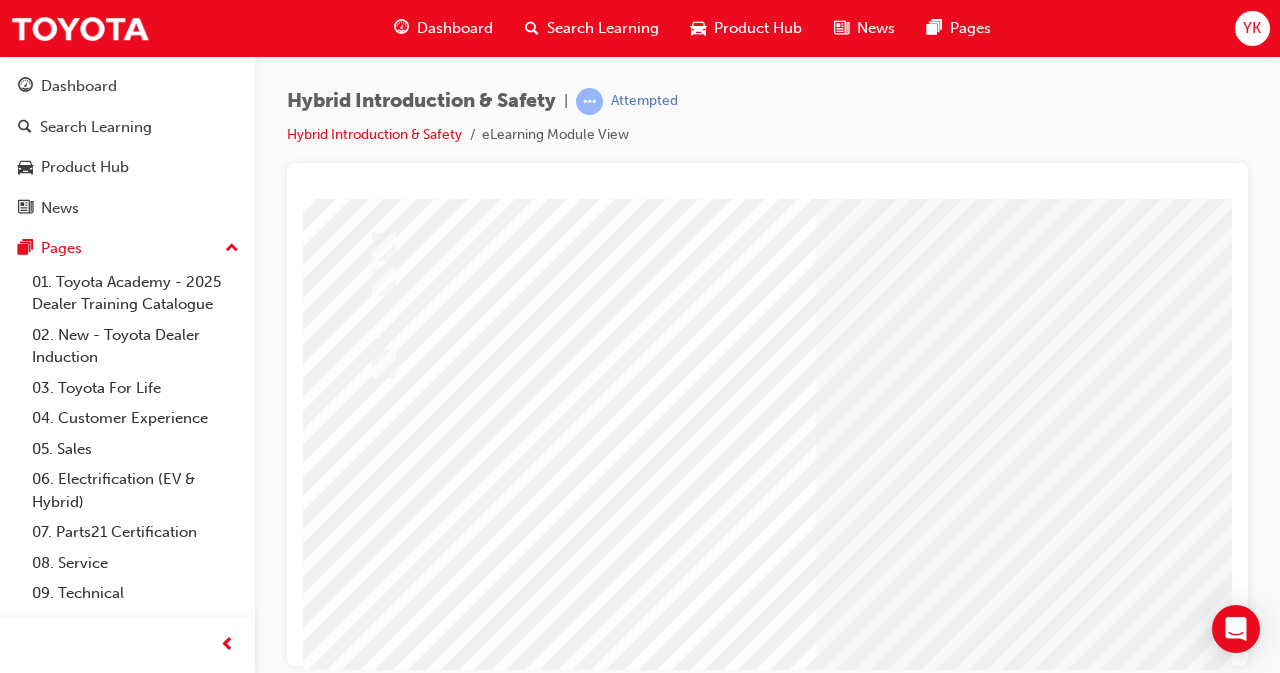 click at bounding box center (375, 2727) 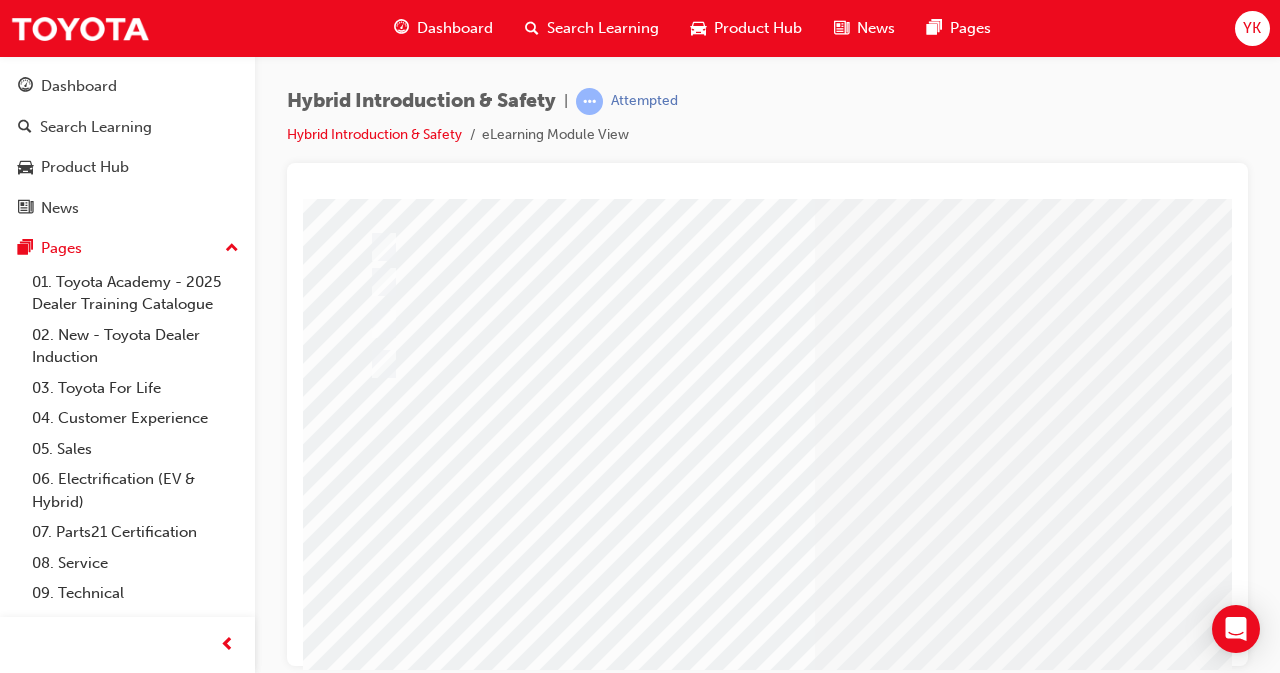 scroll, scrollTop: 0, scrollLeft: 0, axis: both 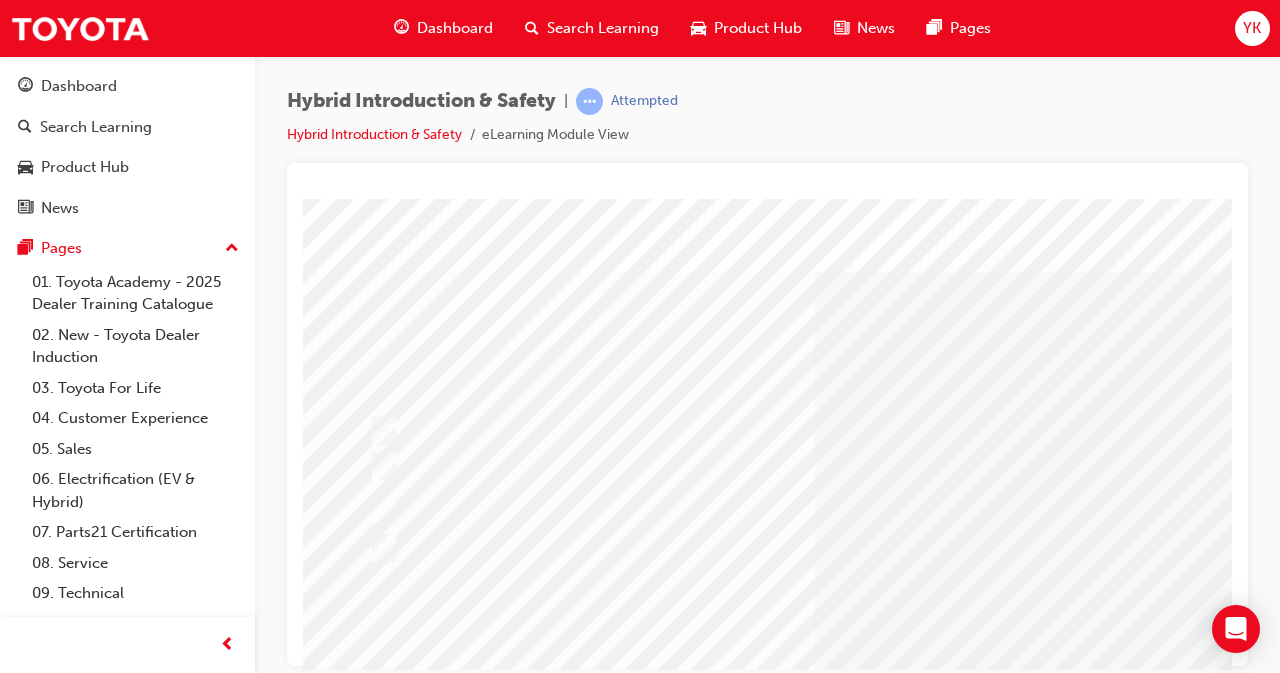 click at bounding box center (783, 466) 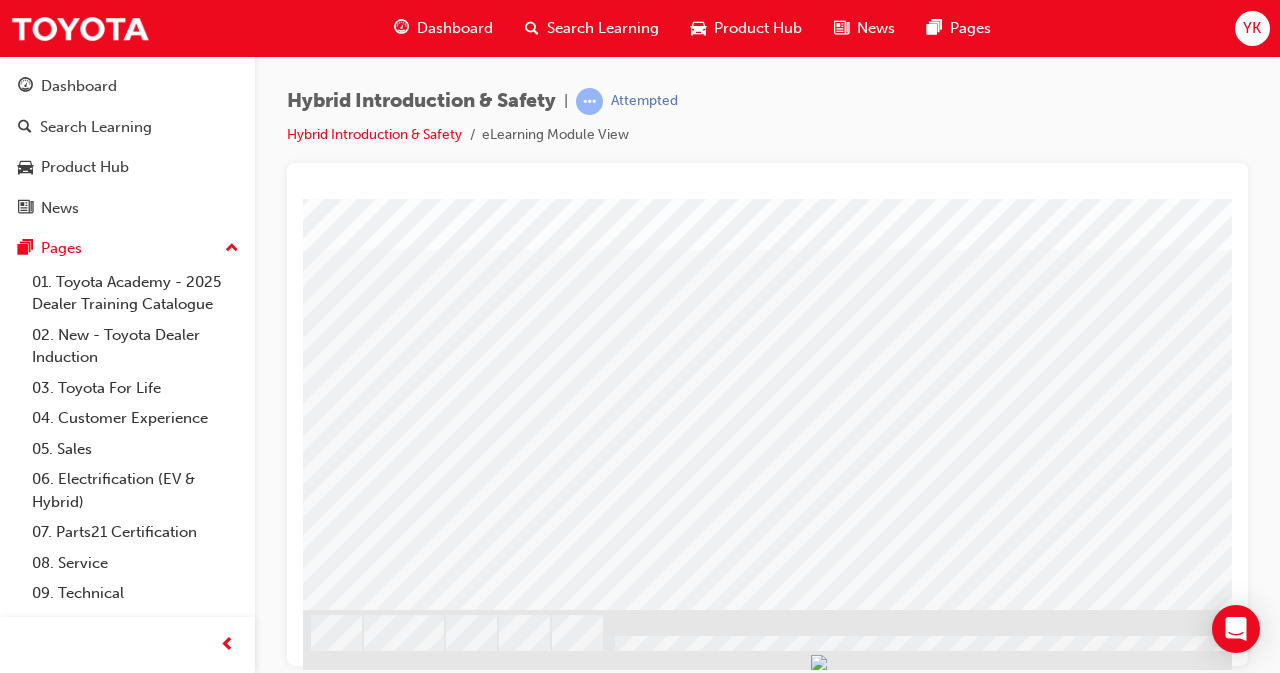 scroll, scrollTop: 309, scrollLeft: 446, axis: both 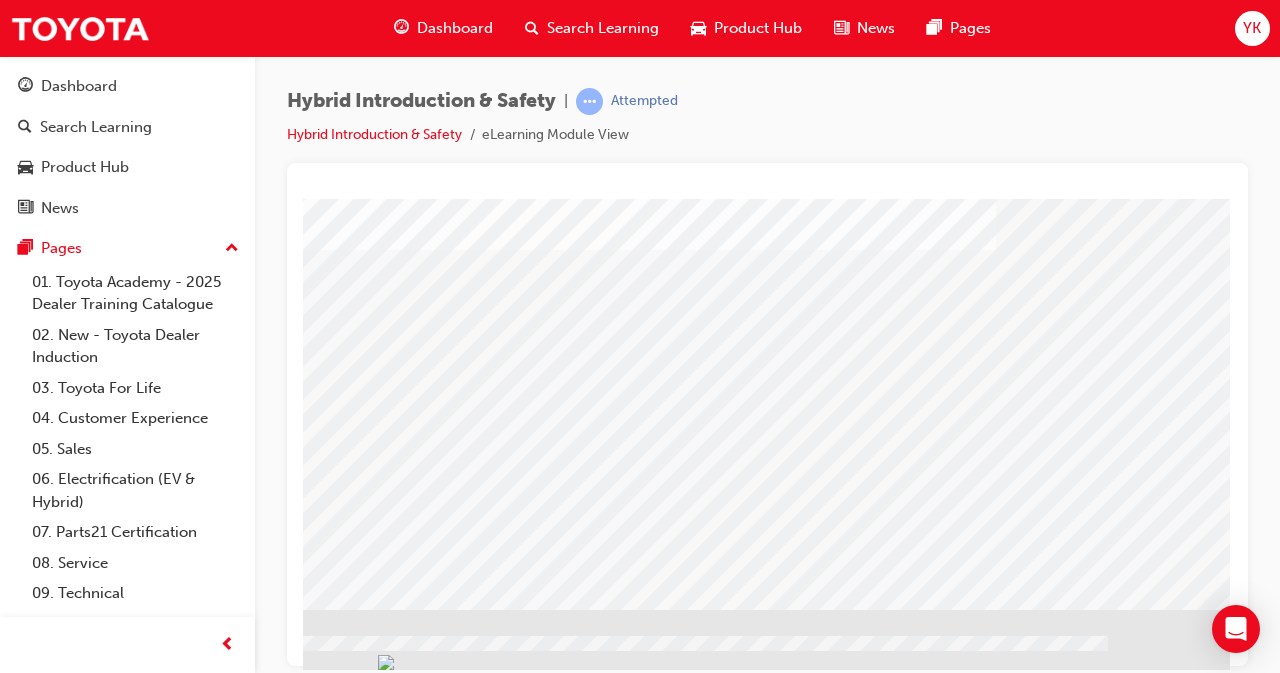 click at bounding box center [-67, 1701] 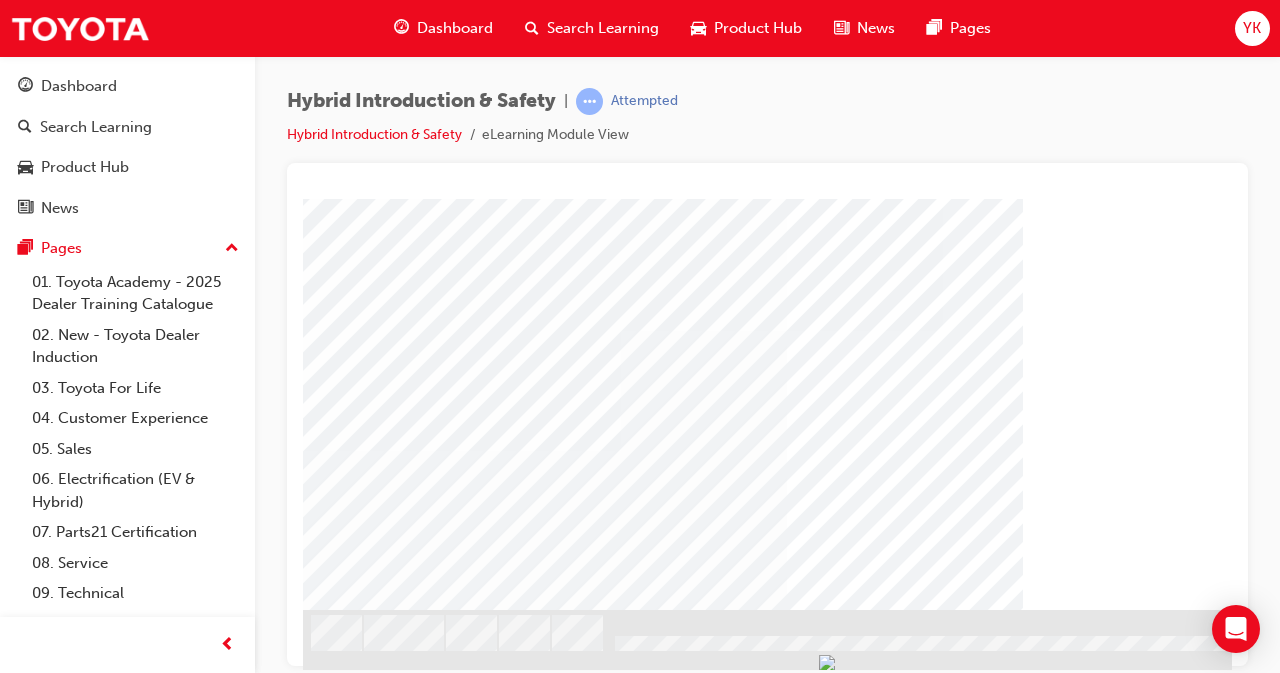 scroll, scrollTop: 309, scrollLeft: 446, axis: both 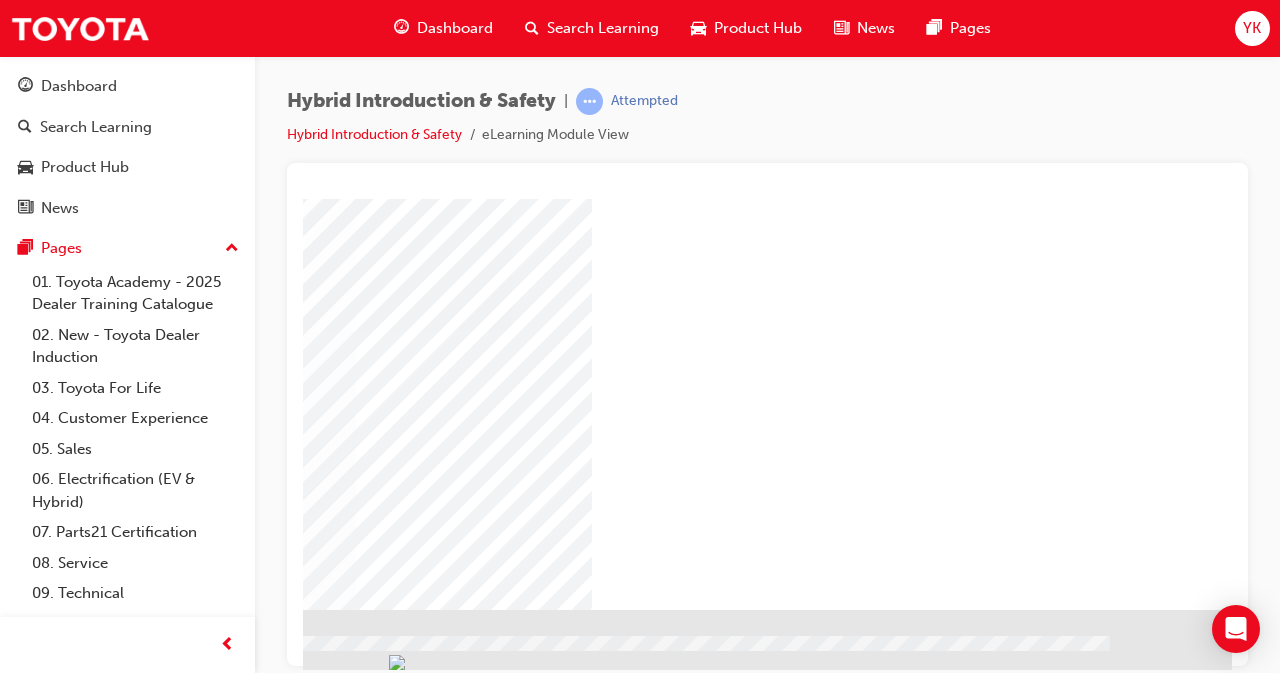 click at bounding box center [232, 1099] 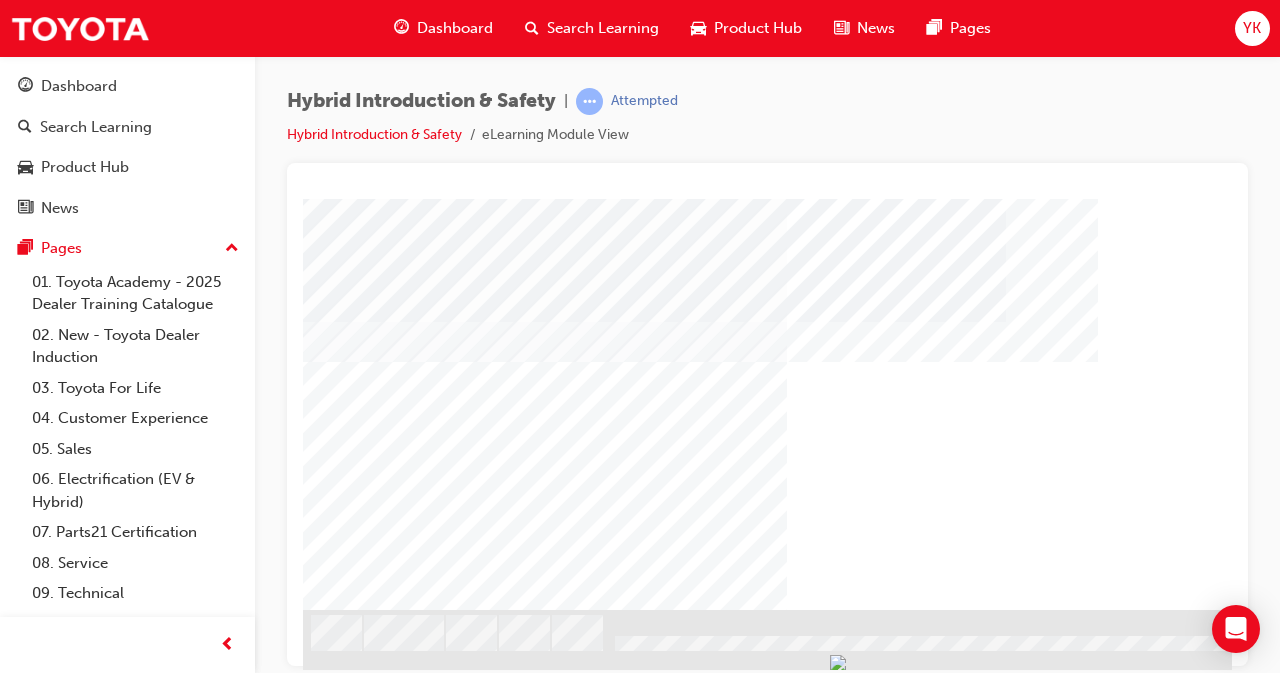 scroll, scrollTop: 309, scrollLeft: 446, axis: both 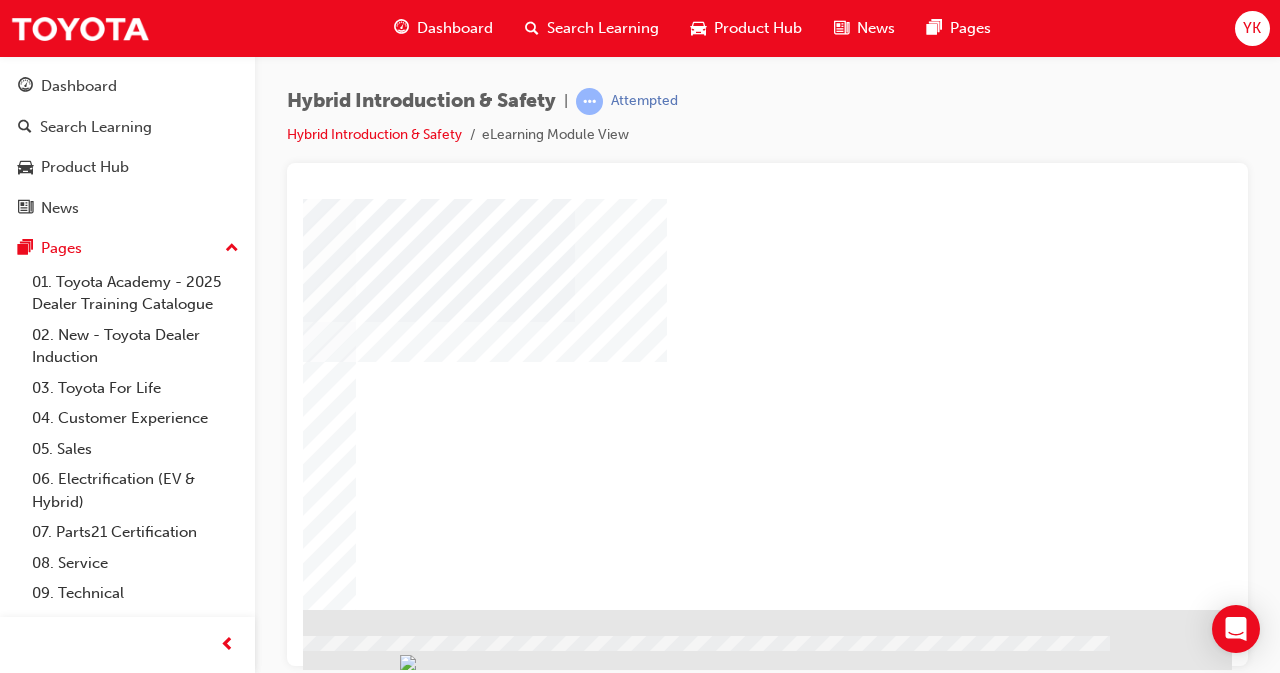 click at bounding box center (-65, 793) 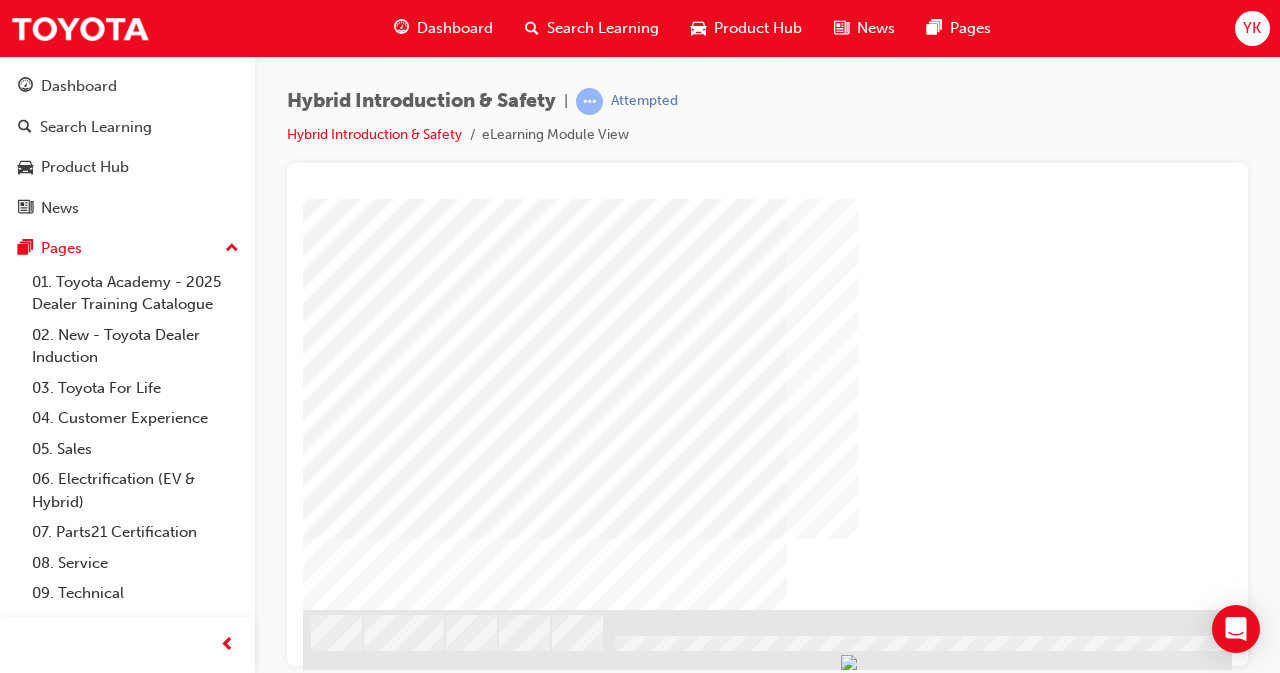 scroll, scrollTop: 309, scrollLeft: 446, axis: both 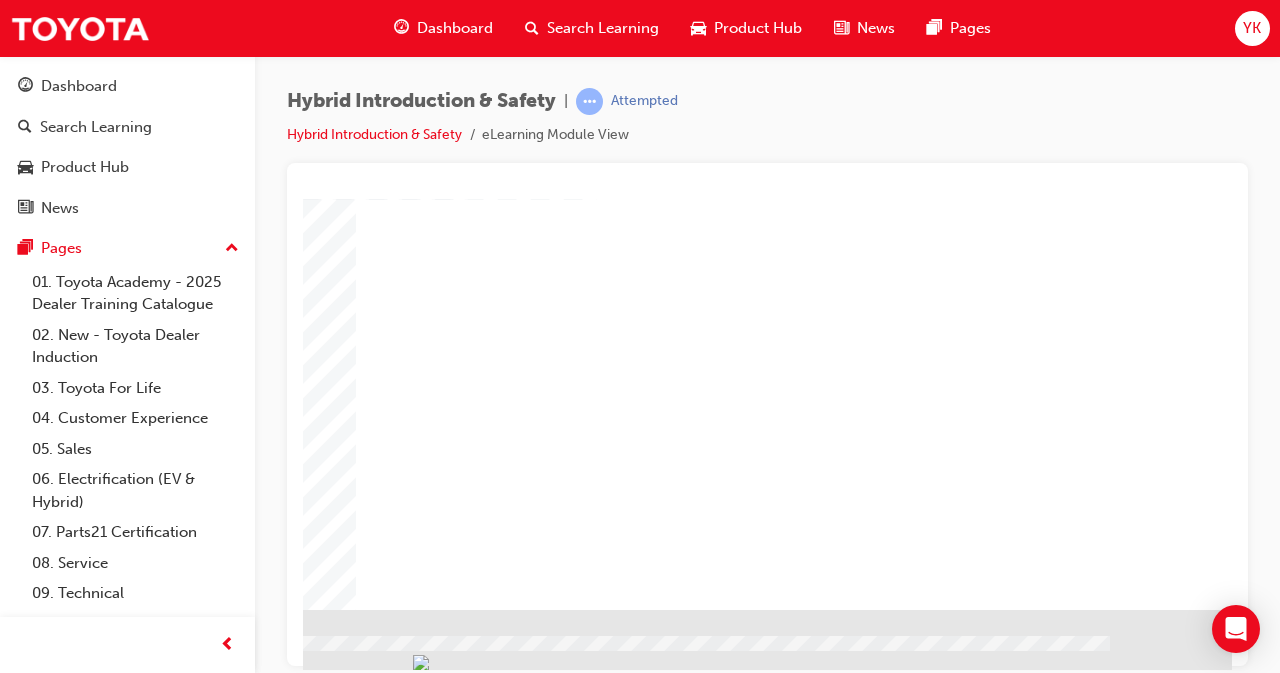 click at bounding box center (-65, 1810) 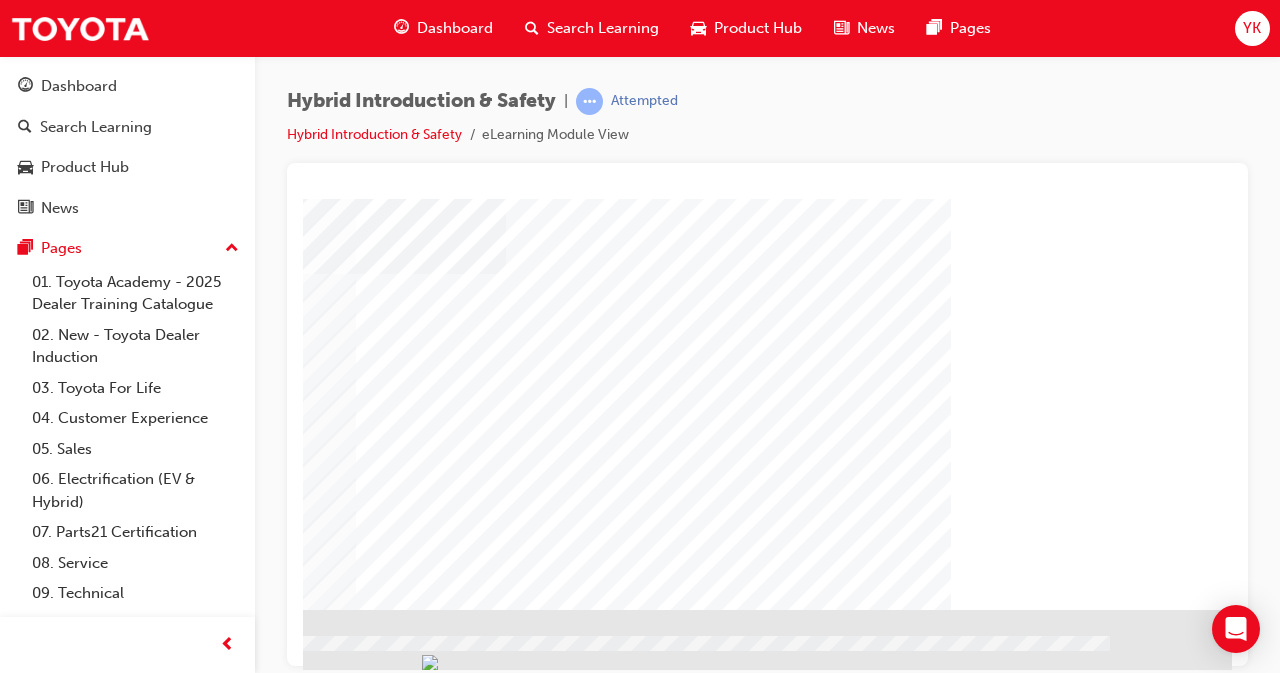 scroll, scrollTop: 0, scrollLeft: 446, axis: horizontal 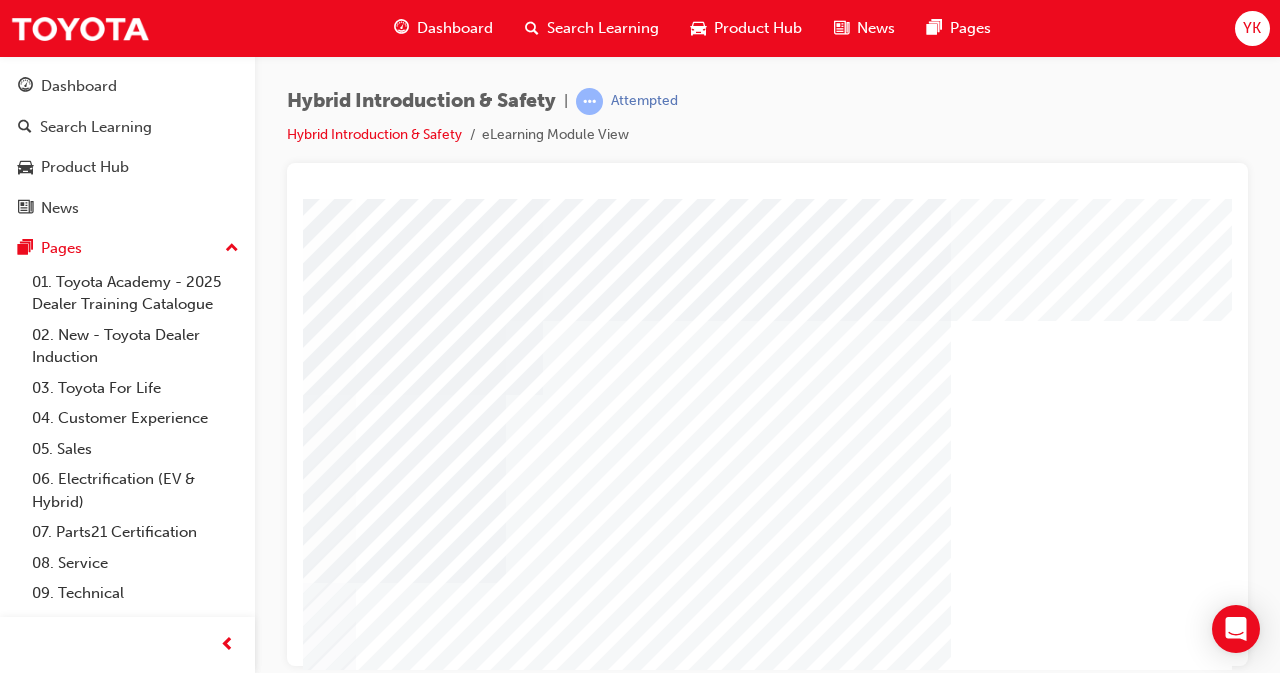 click at bounding box center [-7, 6724] 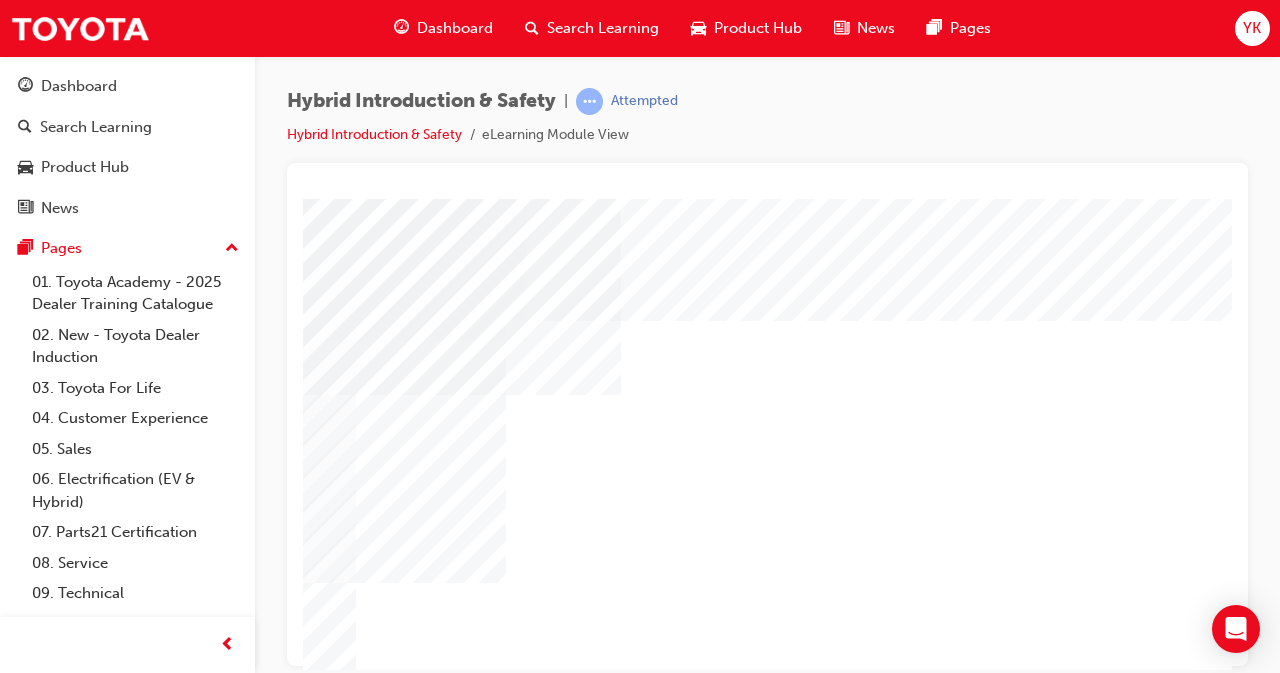 click at bounding box center [-7, 6766] 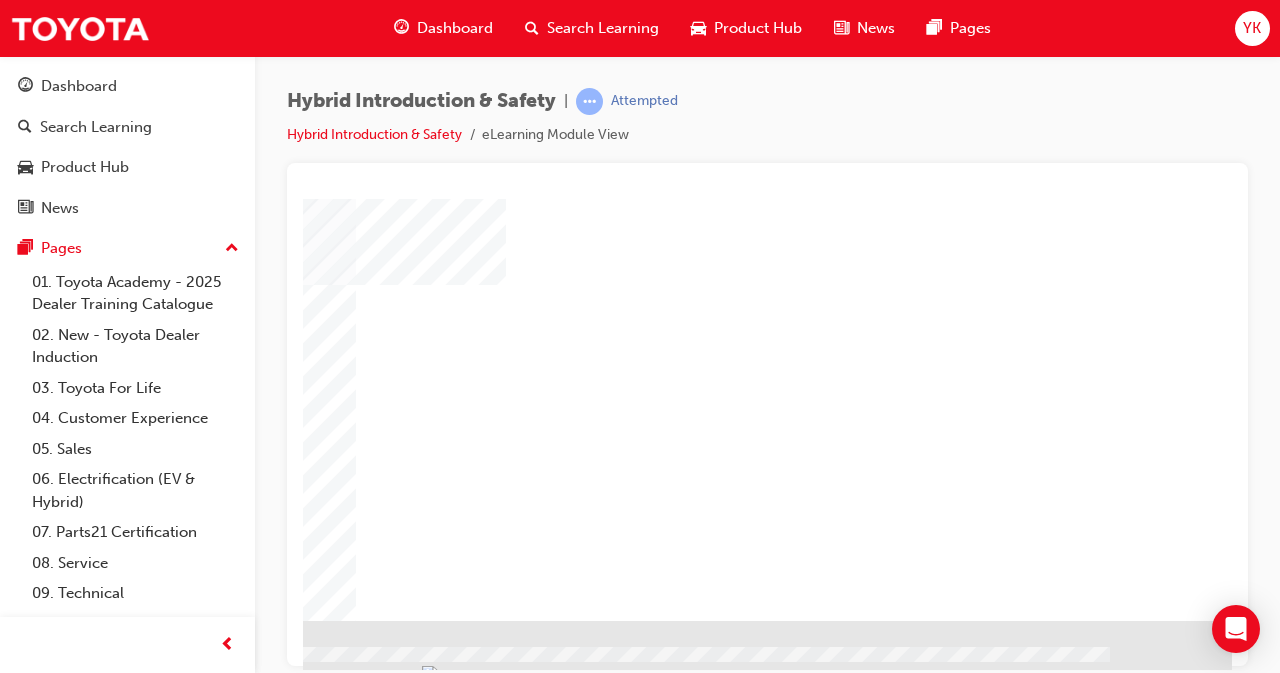scroll, scrollTop: 309, scrollLeft: 446, axis: both 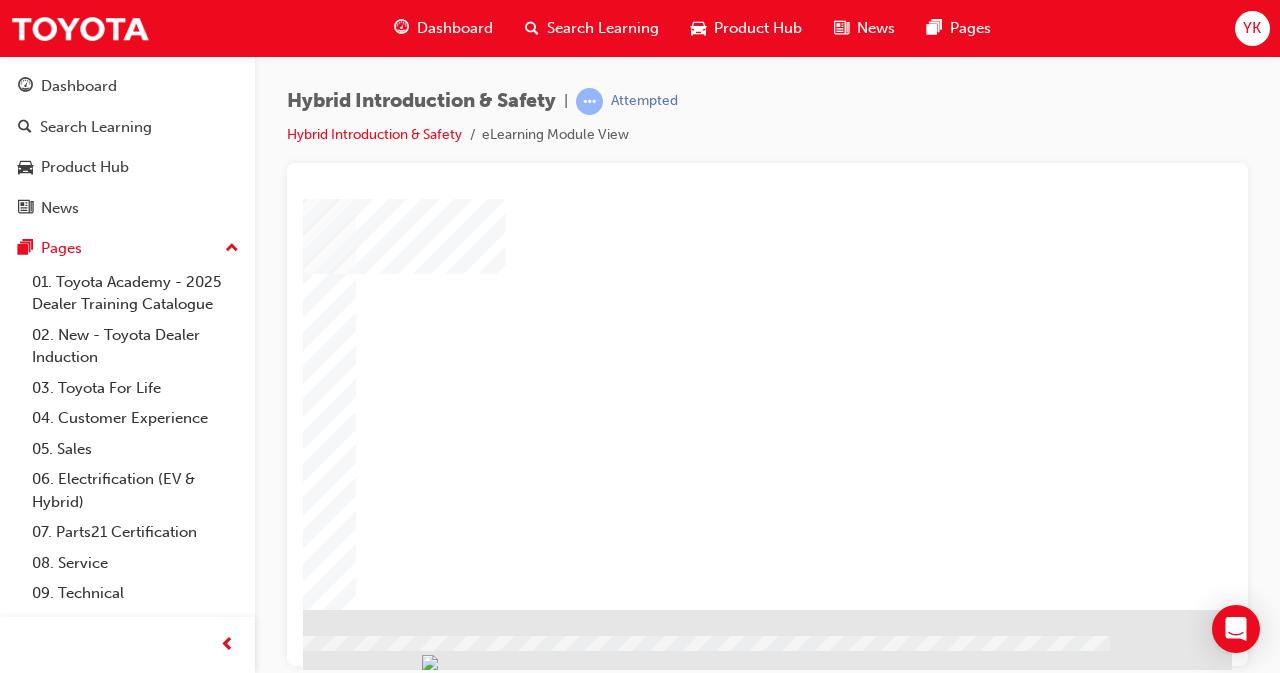 click at bounding box center [-65, 6376] 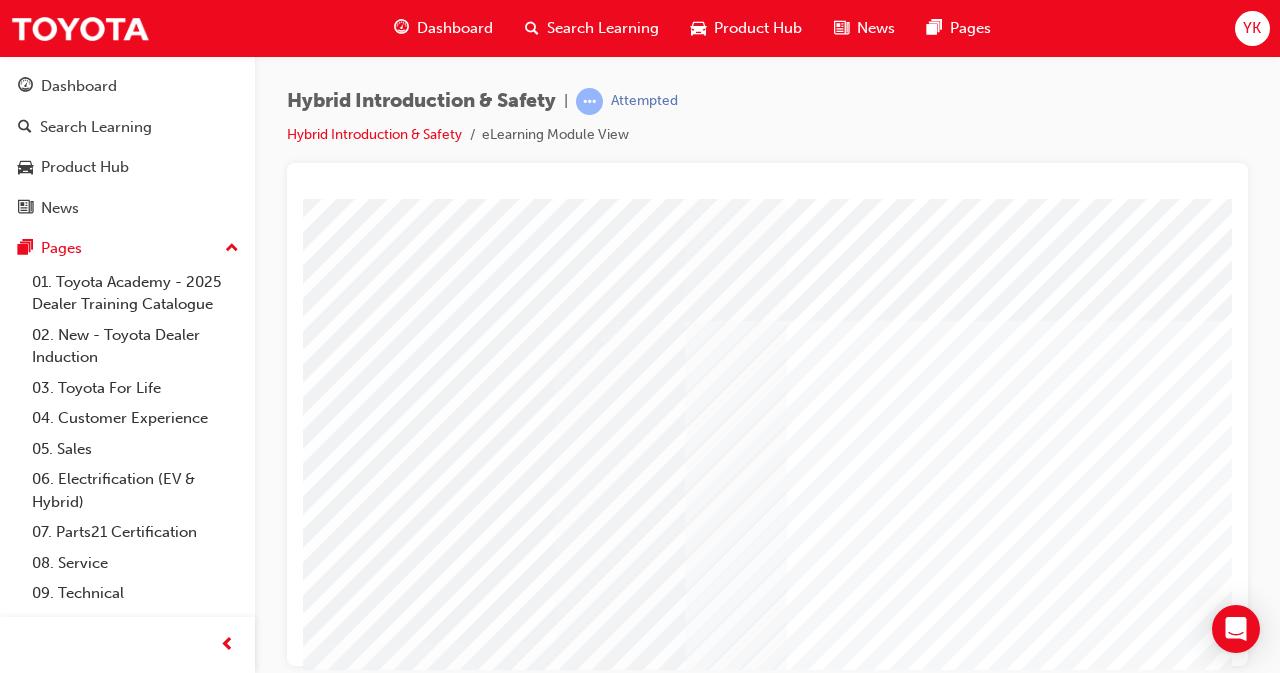 scroll, scrollTop: 309, scrollLeft: 0, axis: vertical 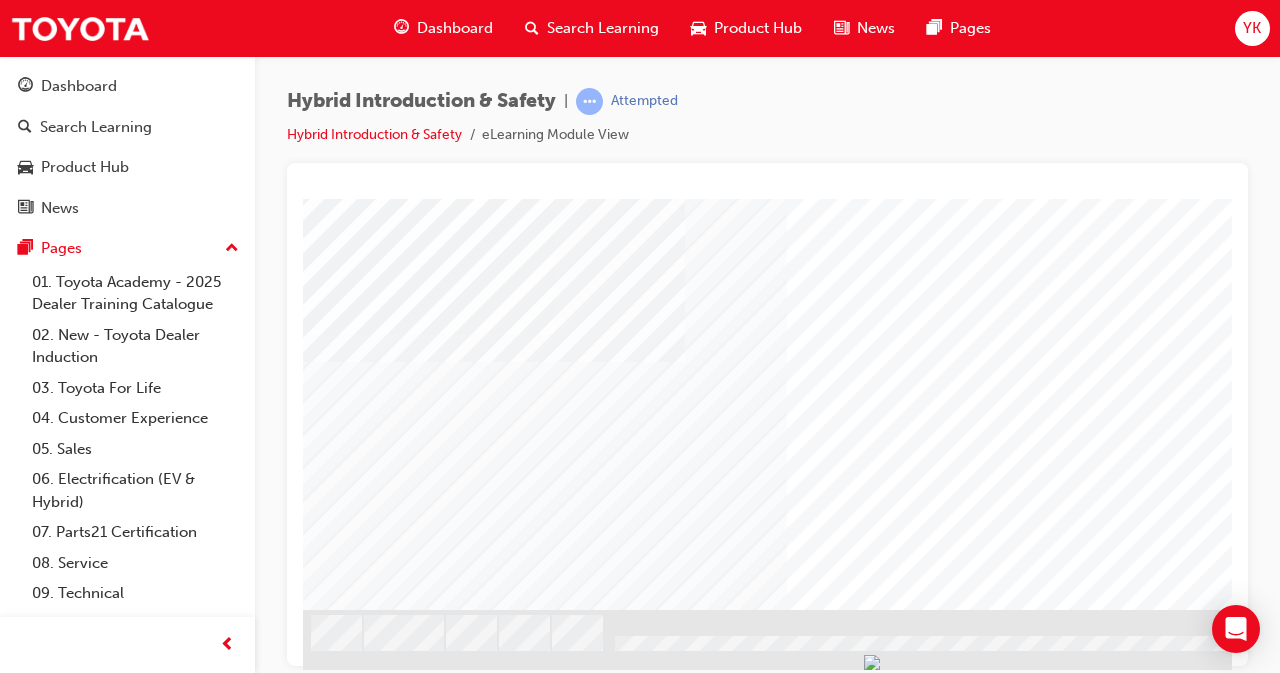click at bounding box center [424, 3065] 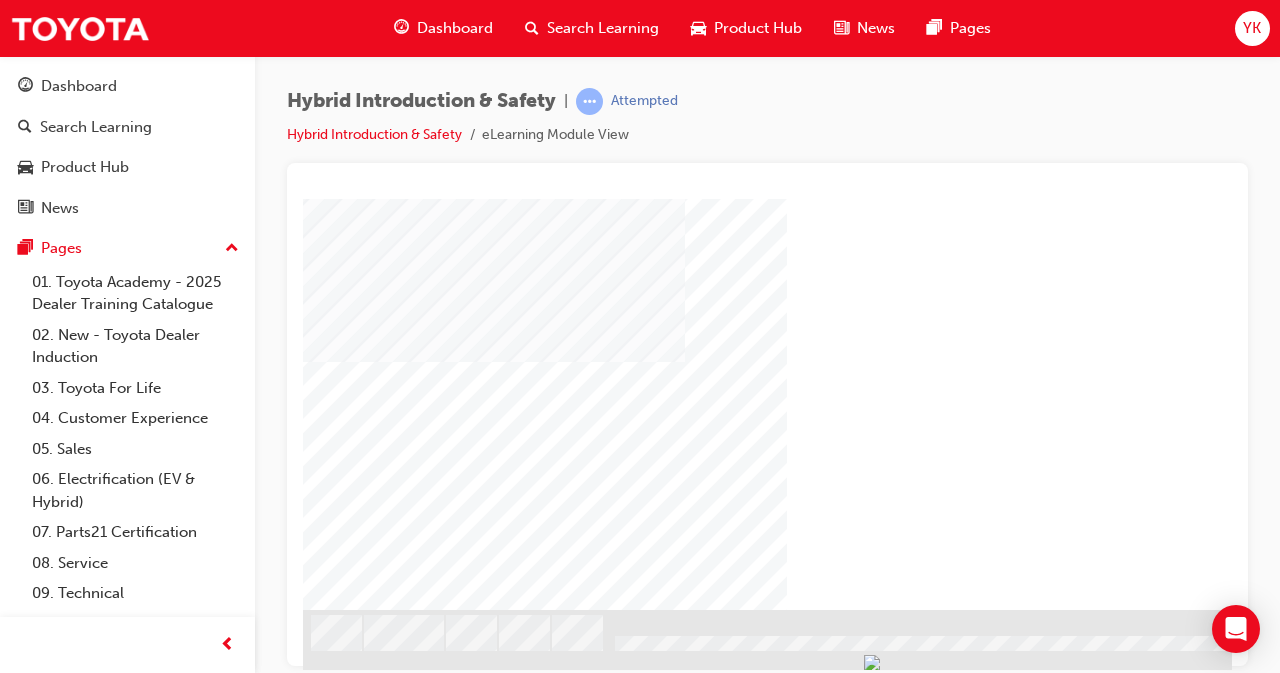 click at bounding box center [424, 3874] 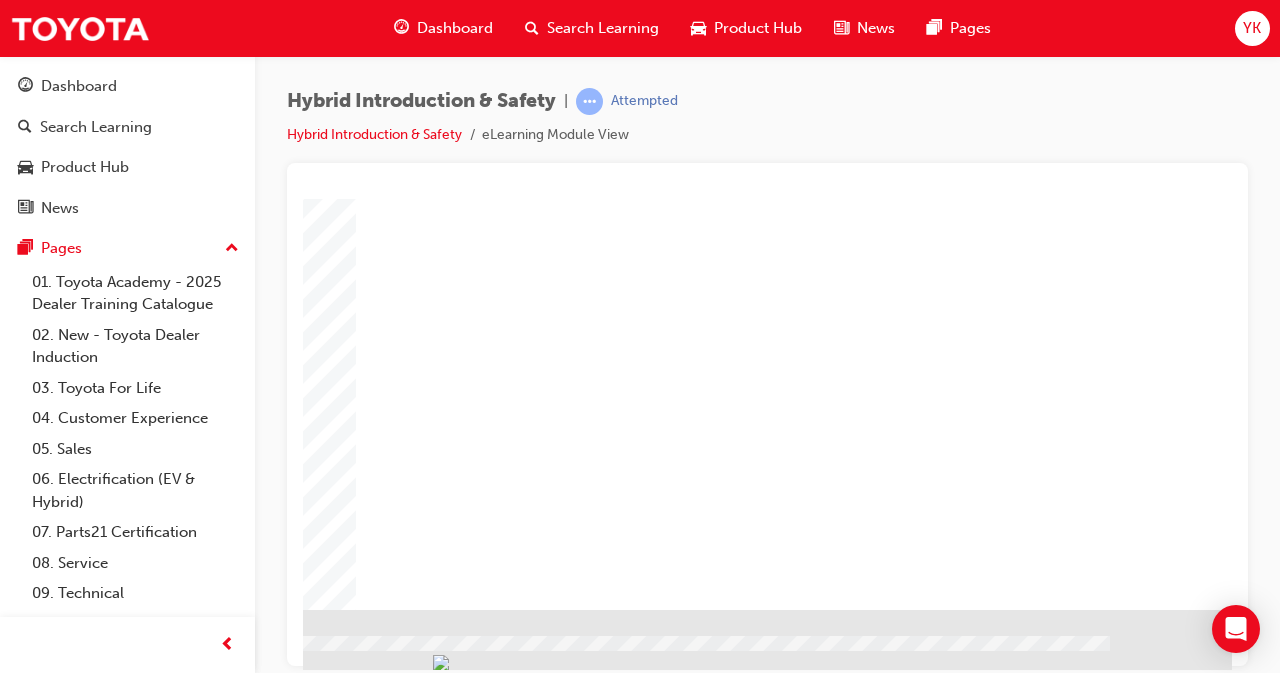 click at bounding box center [-65, 3987] 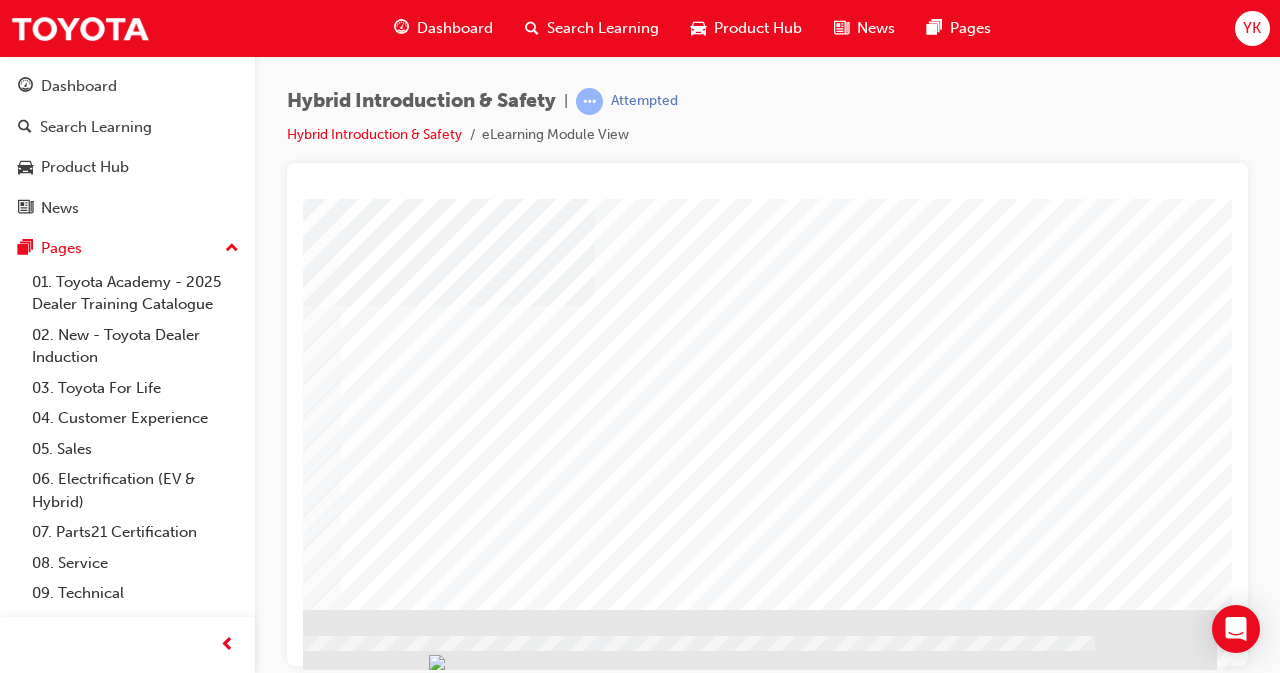 click at bounding box center (-80, 2083) 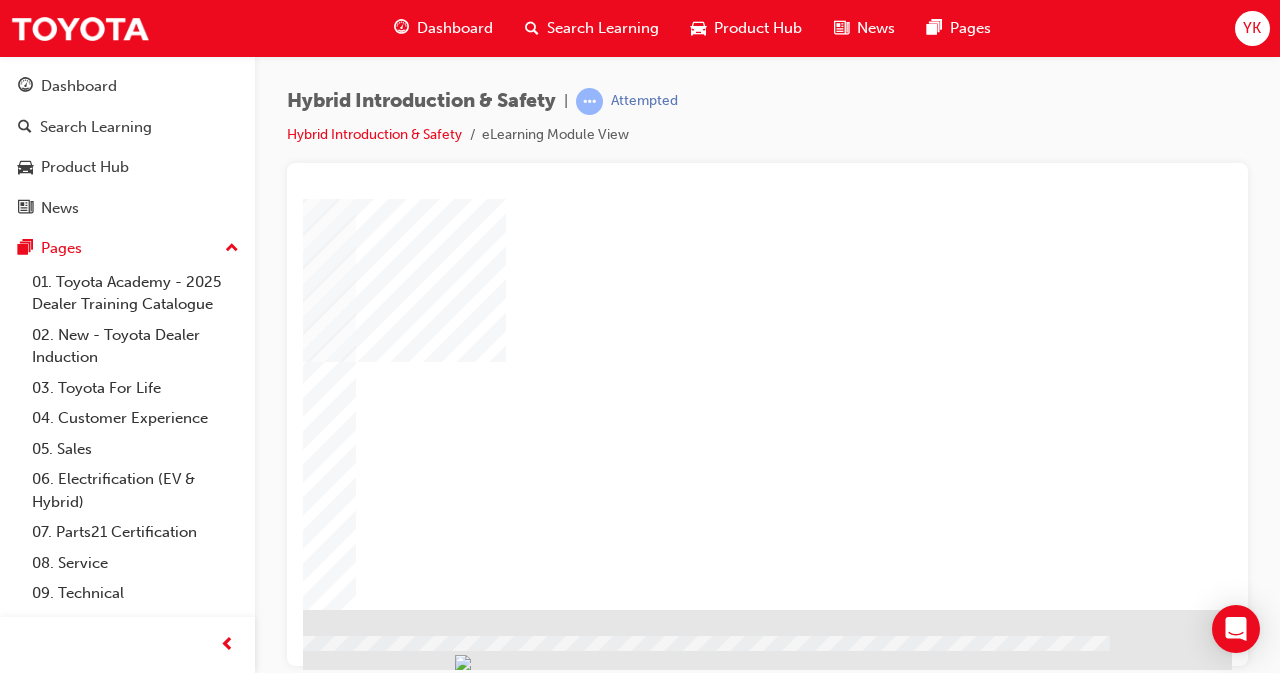 click at bounding box center (-65, 793) 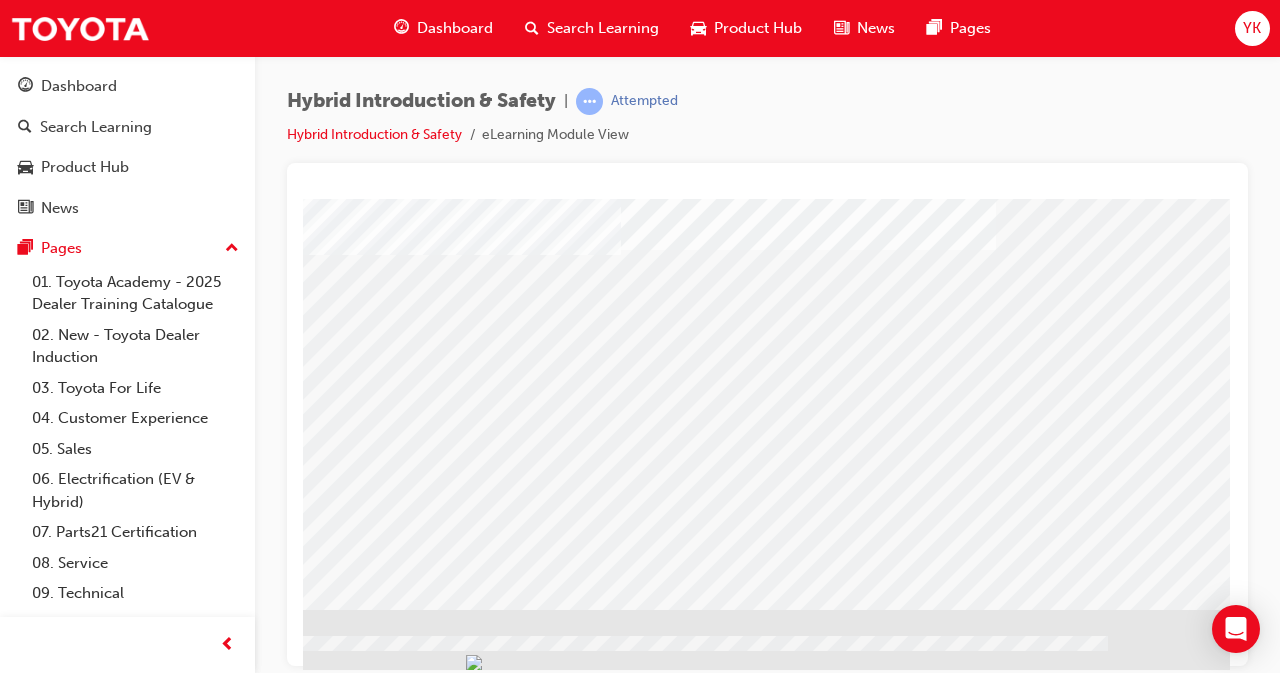 click at bounding box center [-67, 1613] 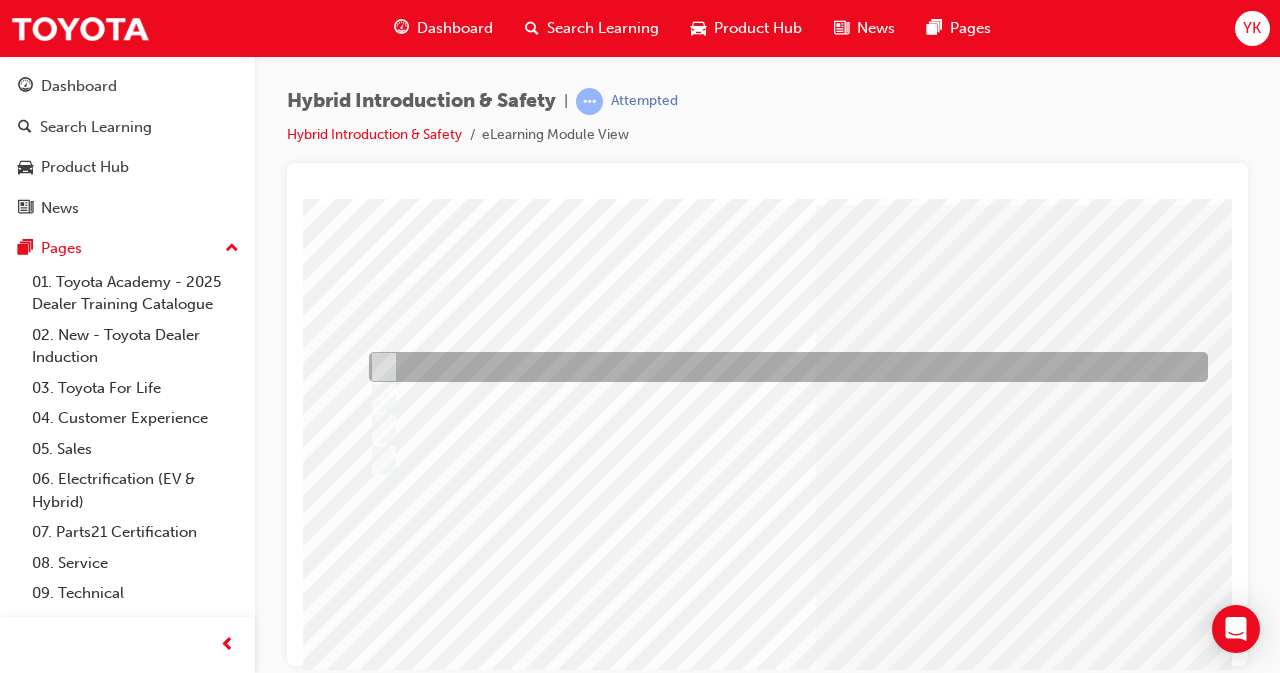 click at bounding box center (380, 367) 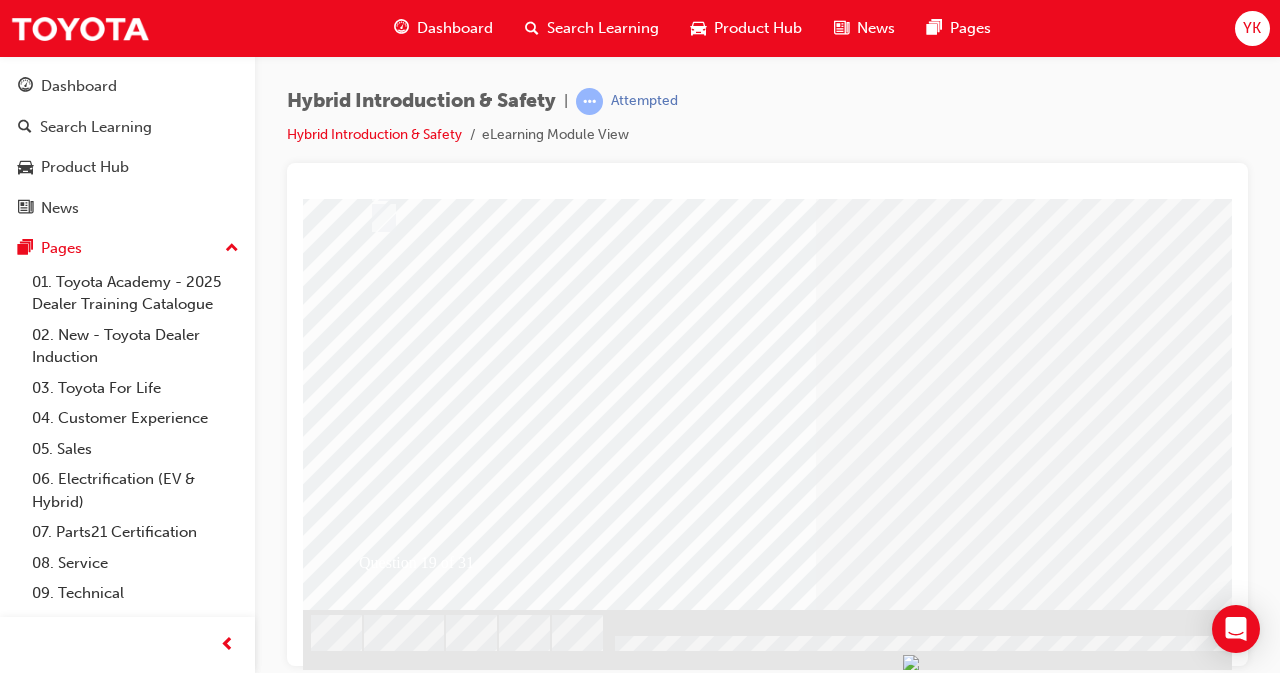 click at bounding box center [375, 2602] 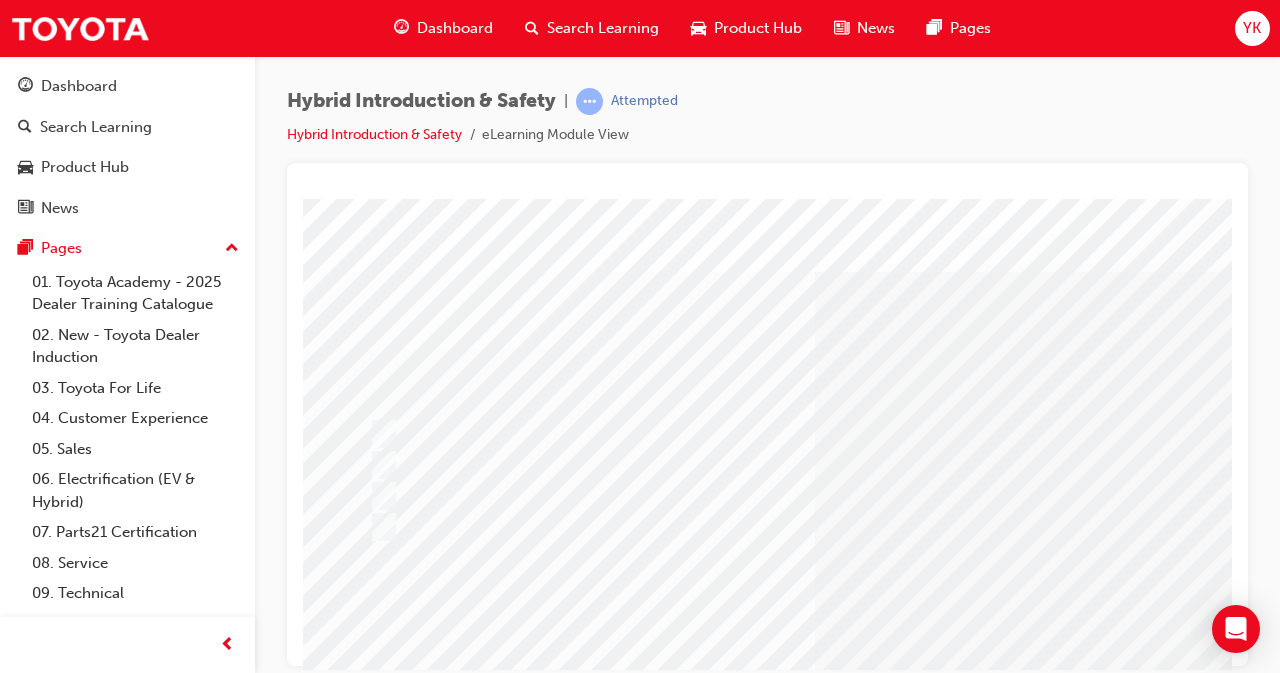 click at bounding box center [983, 1278] 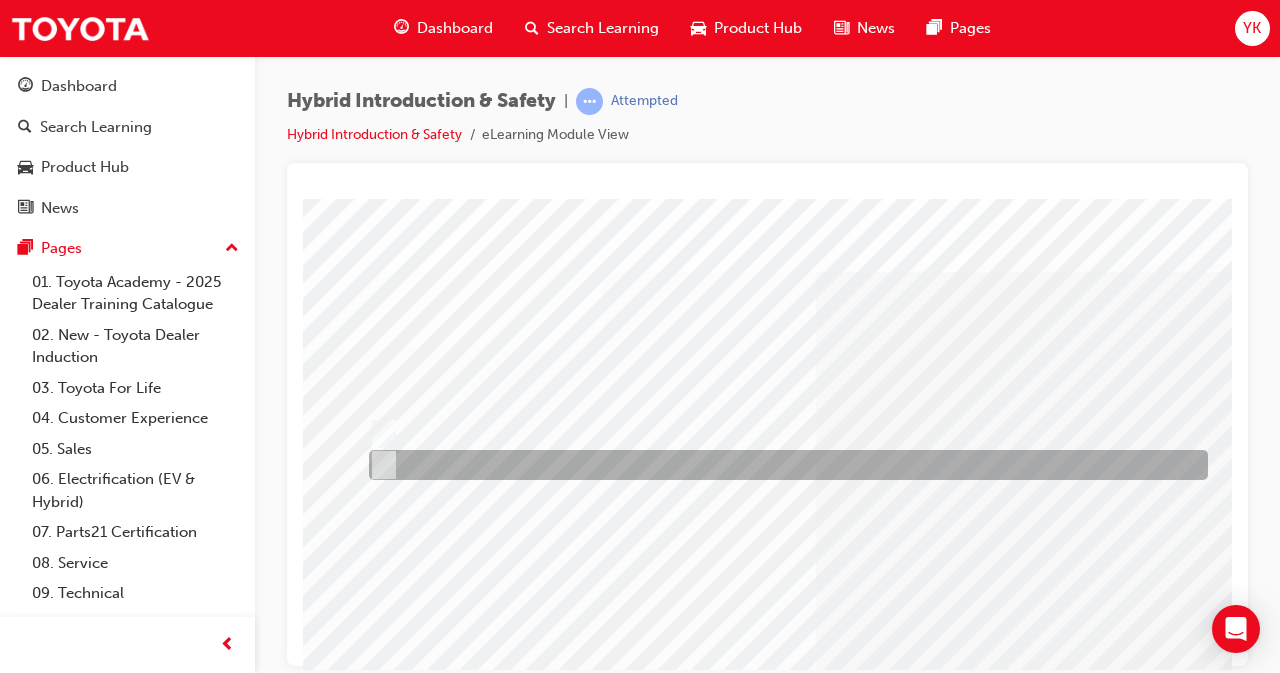 click at bounding box center (380, 465) 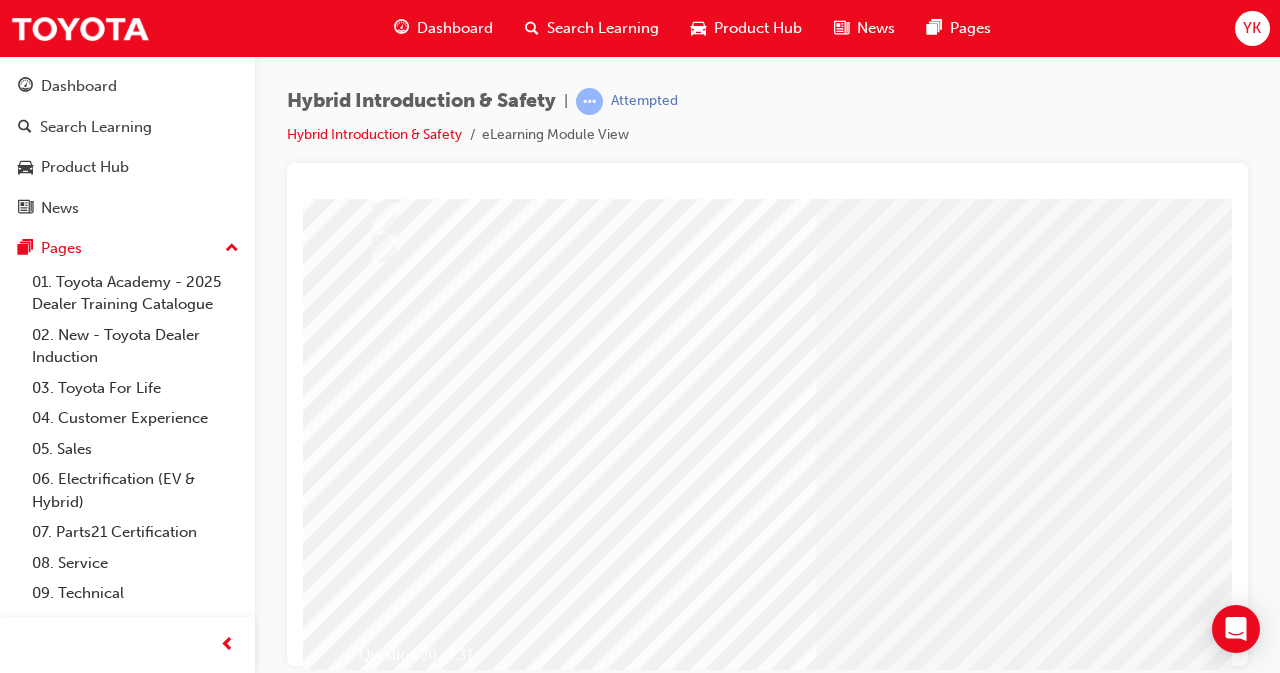 click at bounding box center (375, 2650) 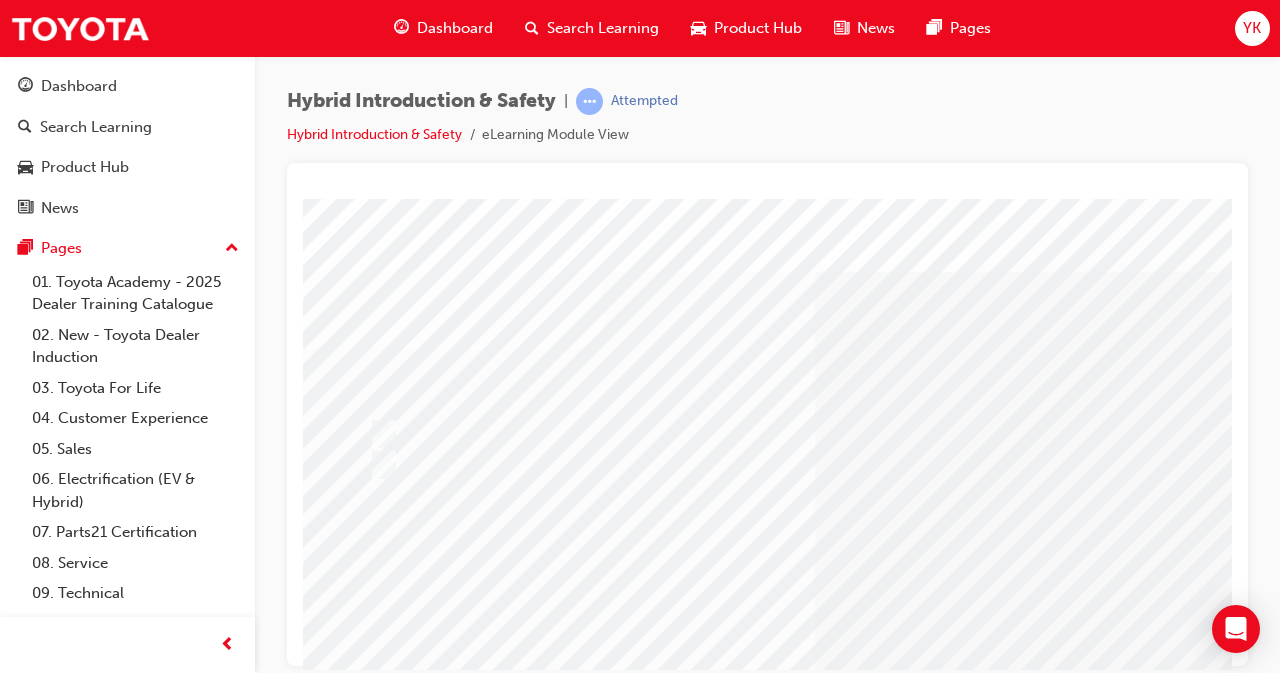 click at bounding box center (783, 465) 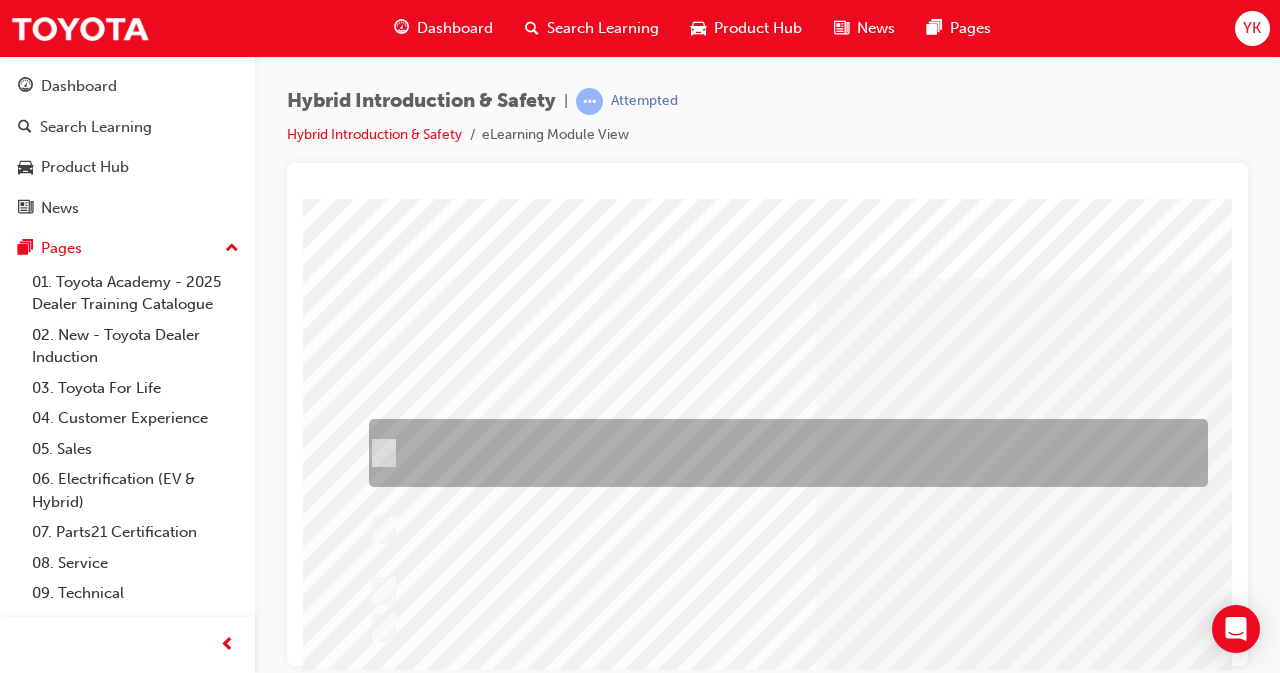 click at bounding box center [380, 453] 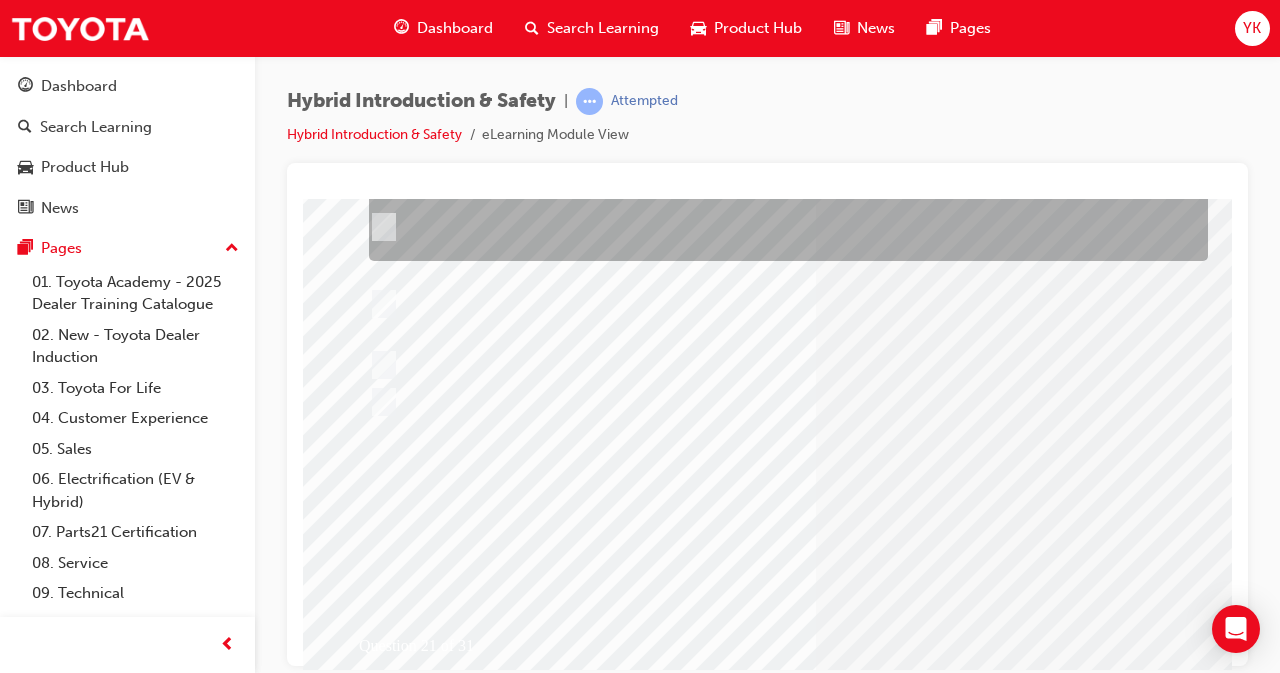 scroll, scrollTop: 228, scrollLeft: 0, axis: vertical 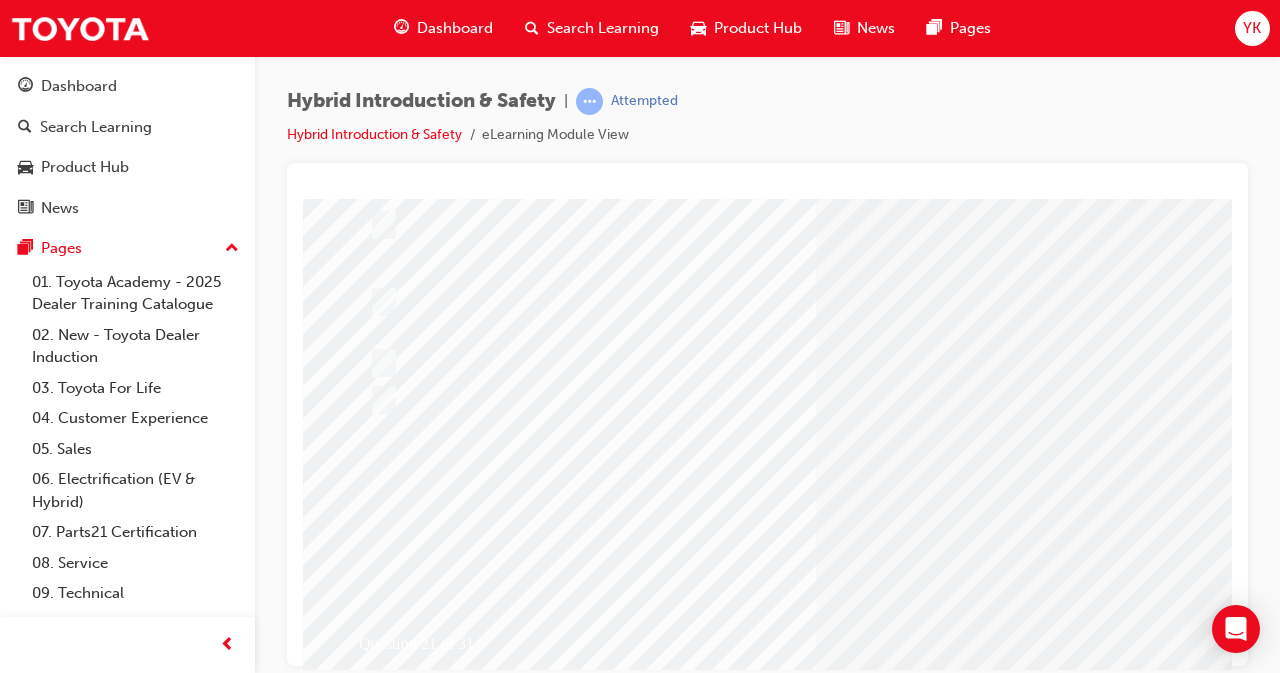 click at bounding box center (375, 2683) 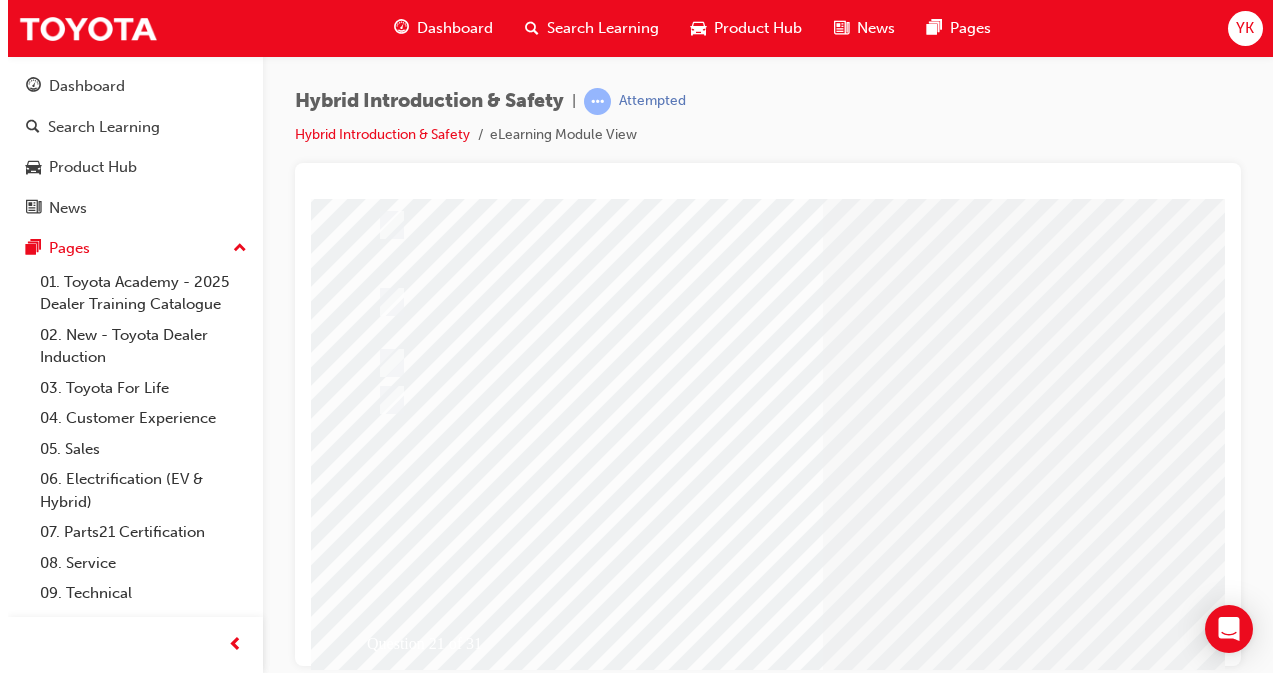 scroll, scrollTop: 0, scrollLeft: 0, axis: both 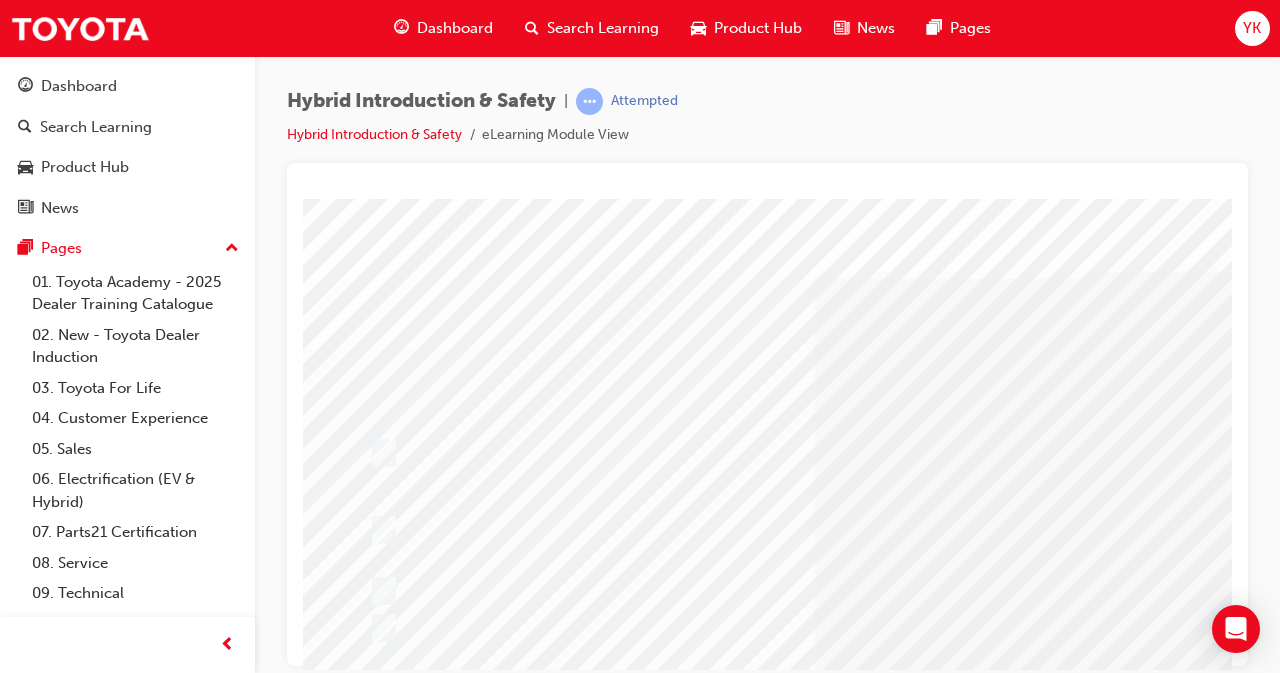 click at bounding box center [783, 453] 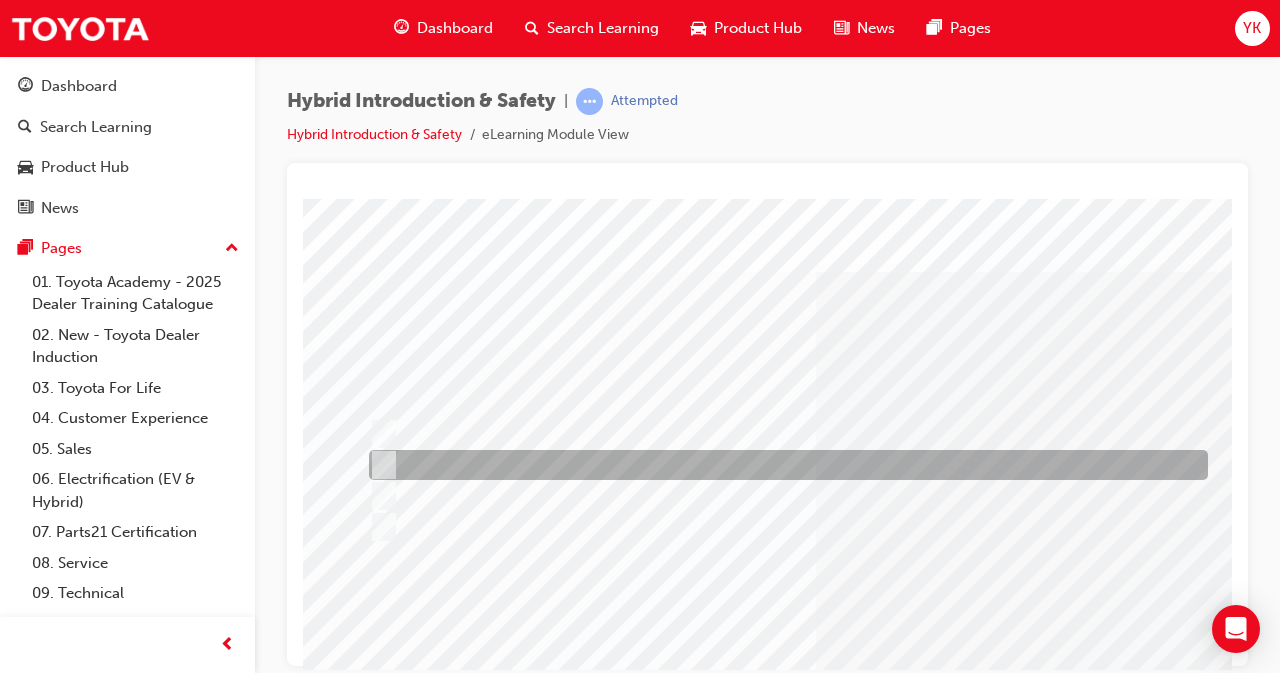 click at bounding box center [783, 465] 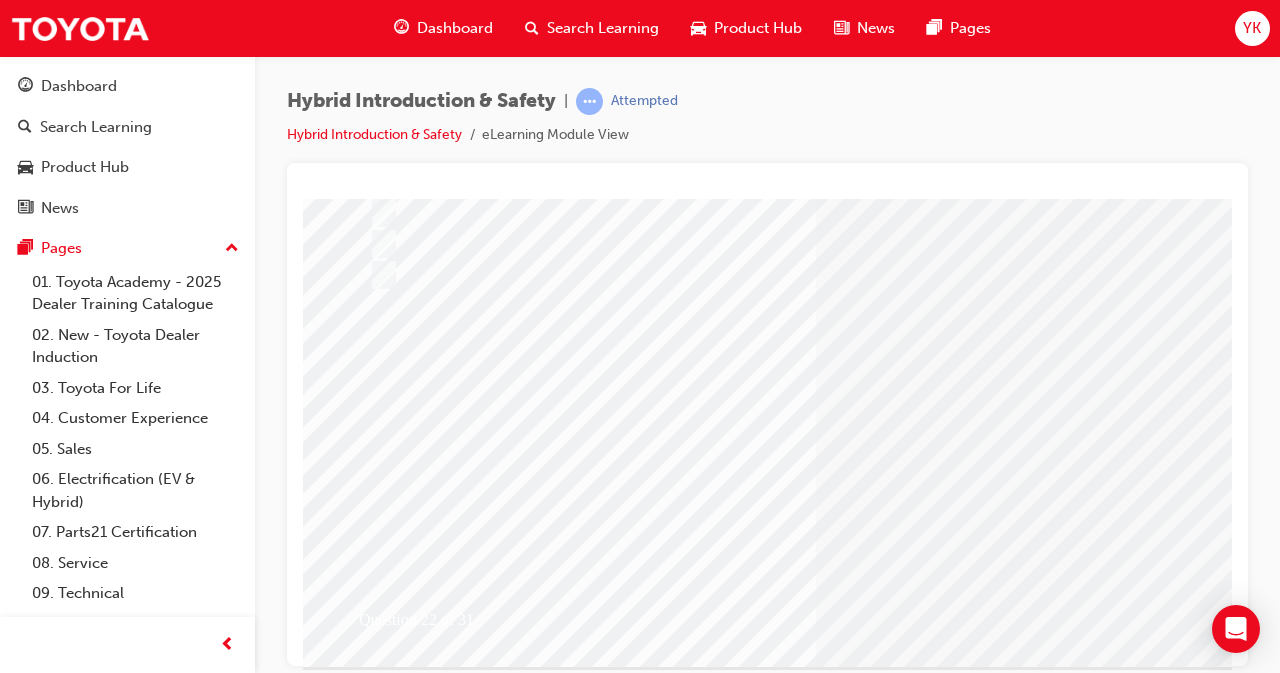 scroll, scrollTop: 253, scrollLeft: 0, axis: vertical 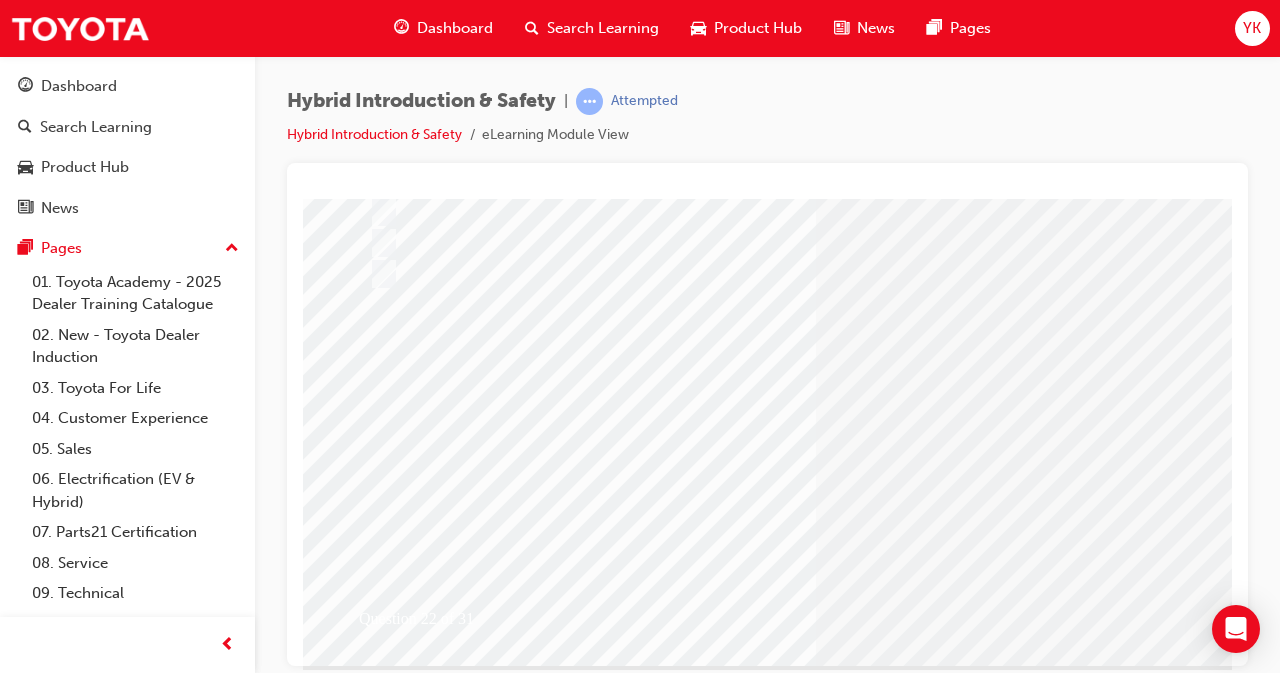 click at bounding box center [375, 2658] 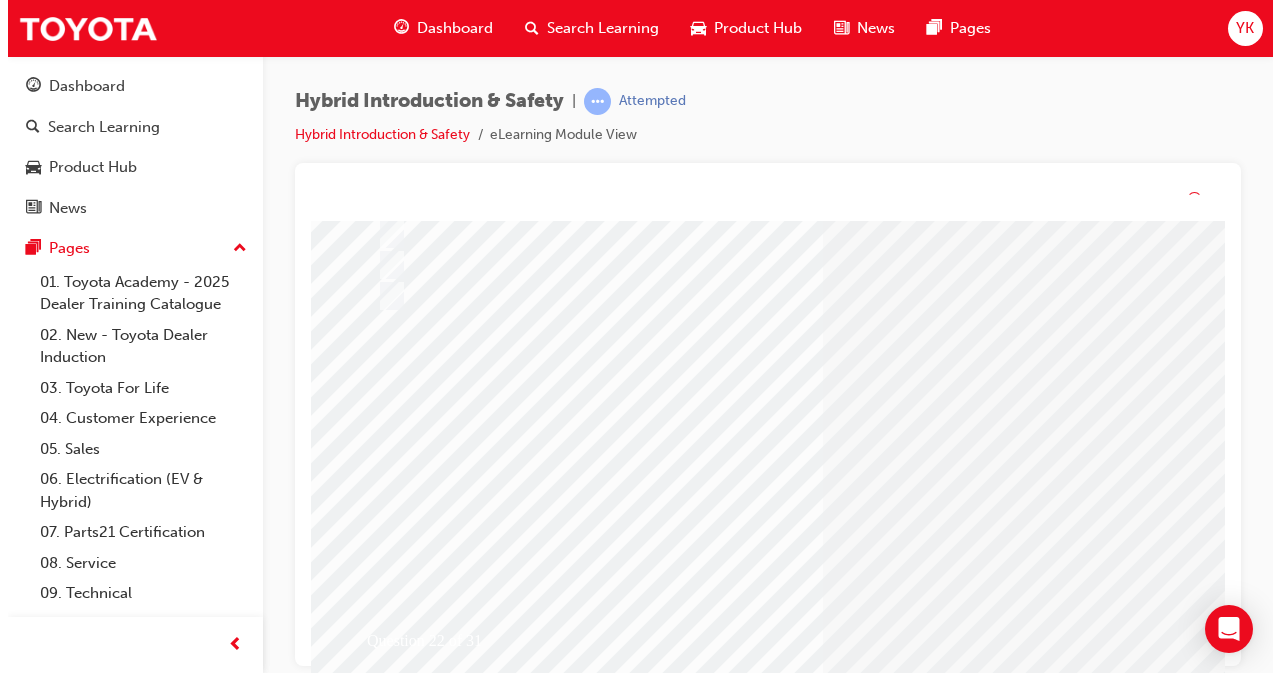 scroll, scrollTop: 0, scrollLeft: 0, axis: both 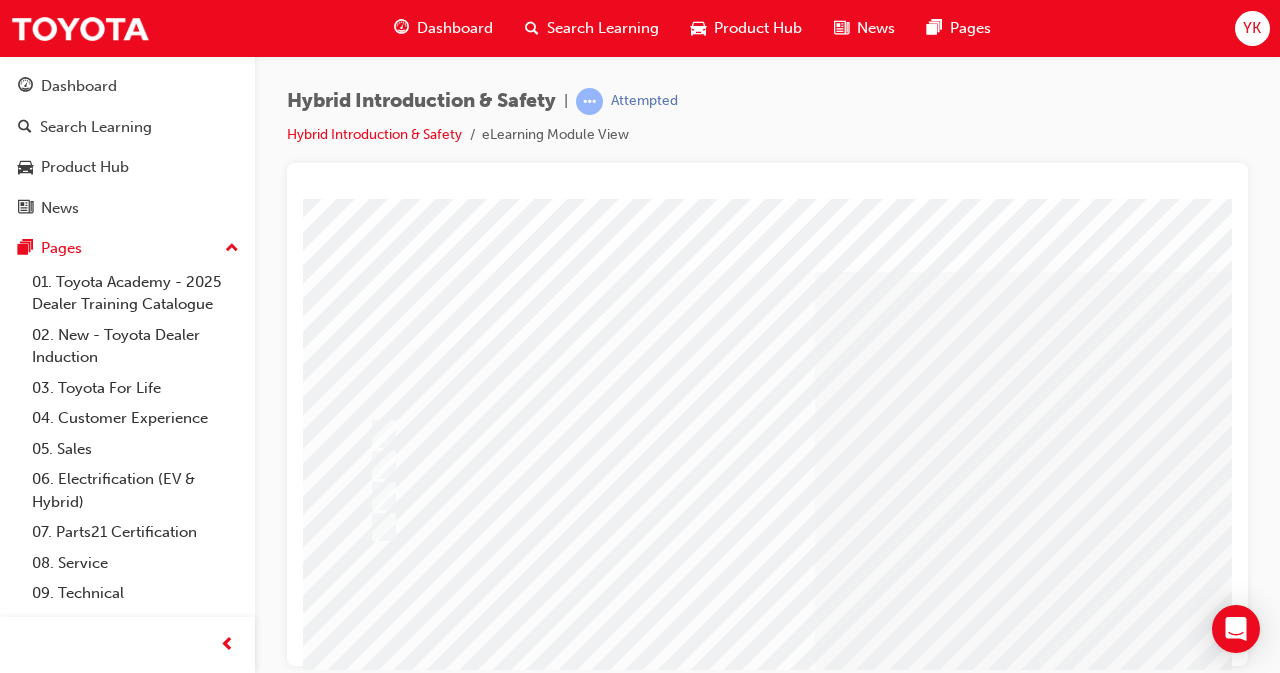 click at bounding box center [783, 434] 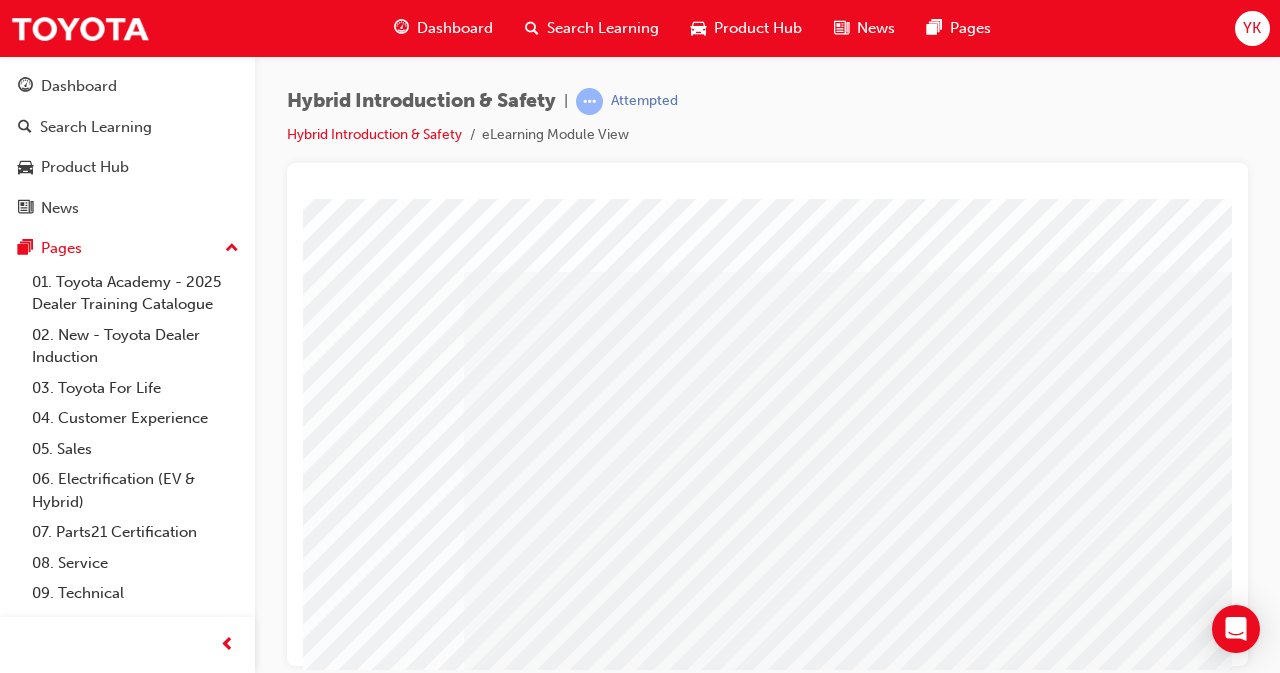 scroll, scrollTop: 0, scrollLeft: 0, axis: both 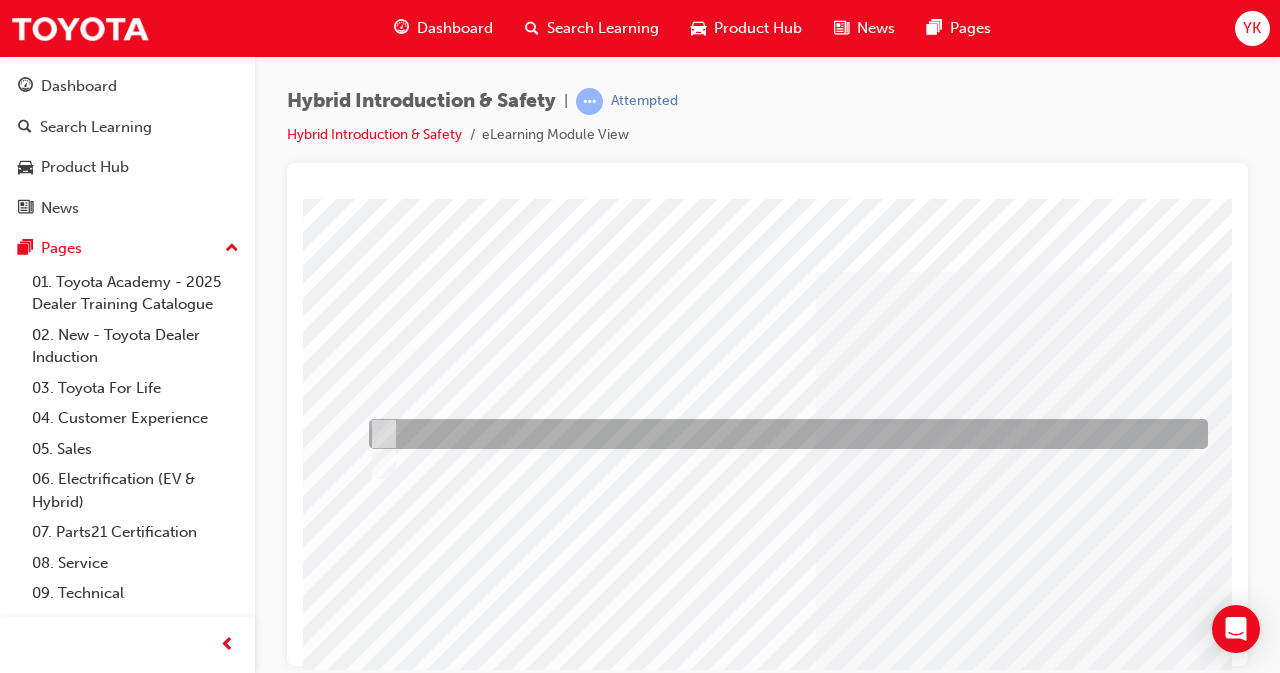 click at bounding box center (380, 434) 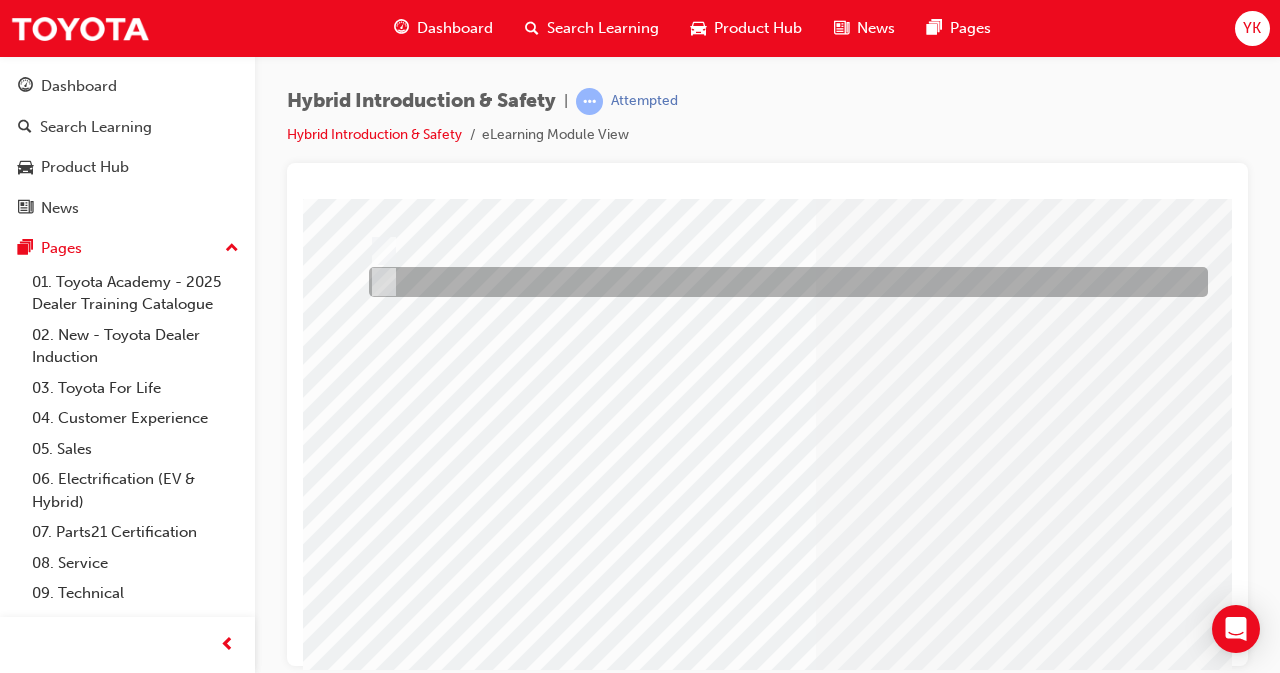 scroll, scrollTop: 186, scrollLeft: 0, axis: vertical 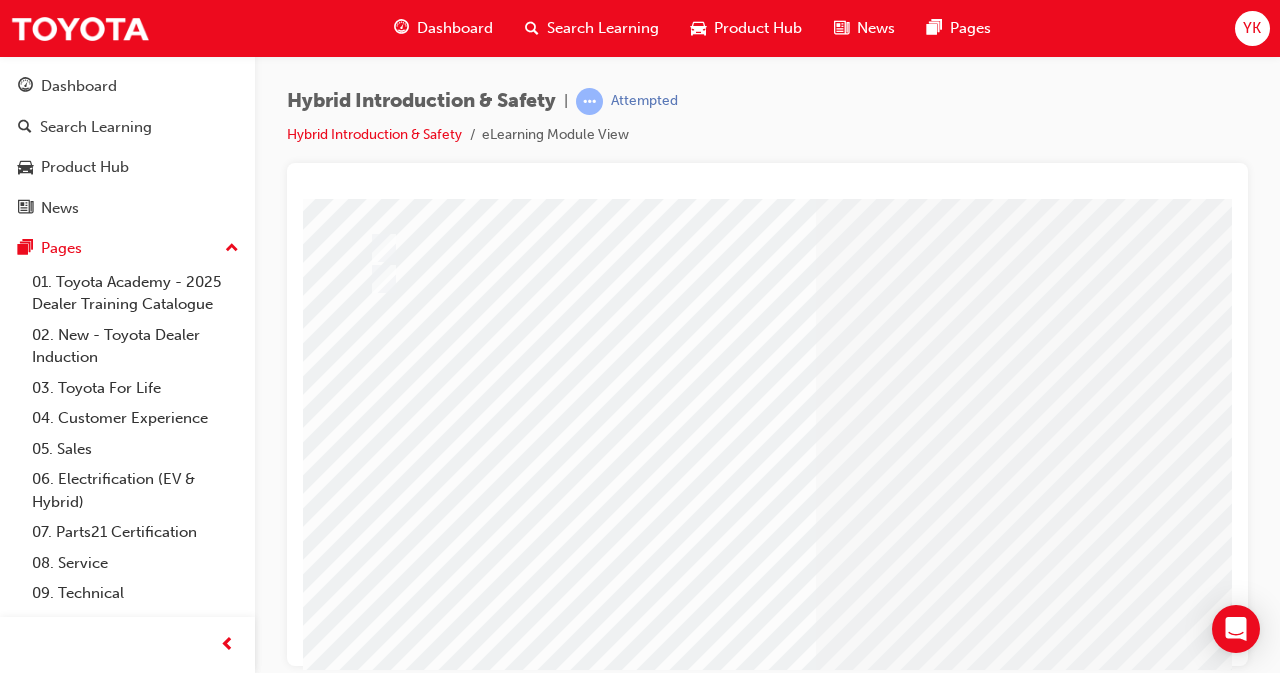 click at bounding box center [375, 2681] 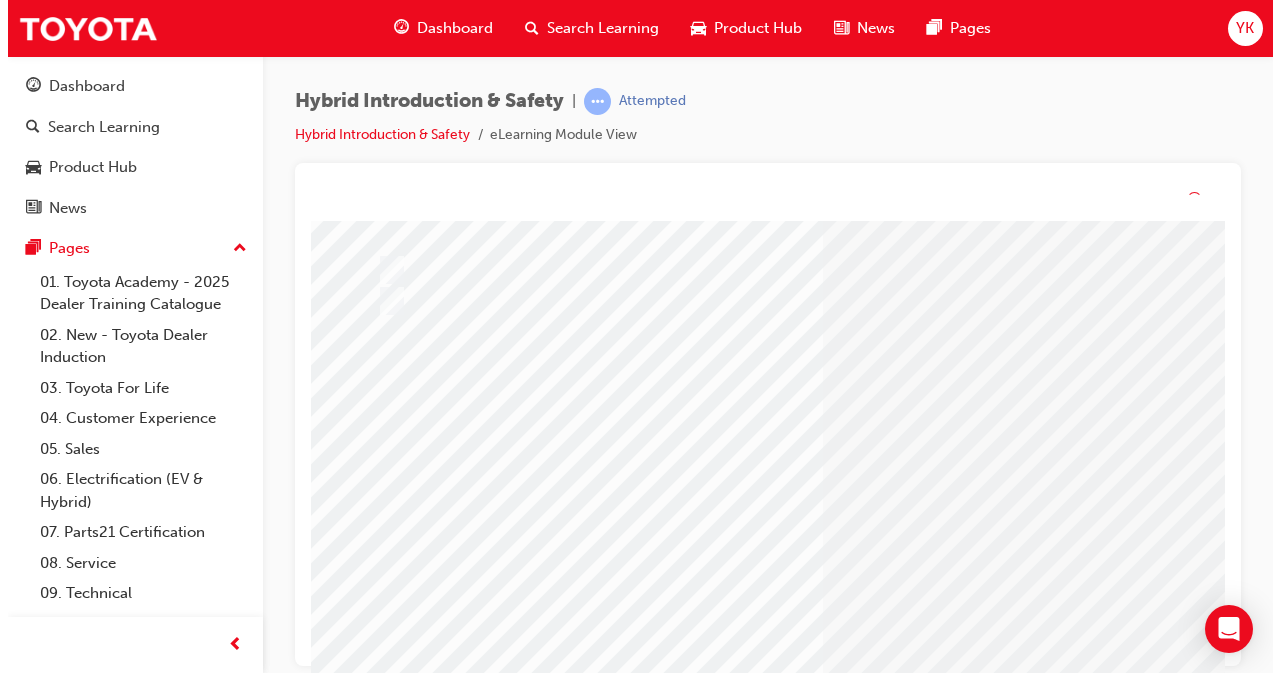 scroll, scrollTop: 0, scrollLeft: 0, axis: both 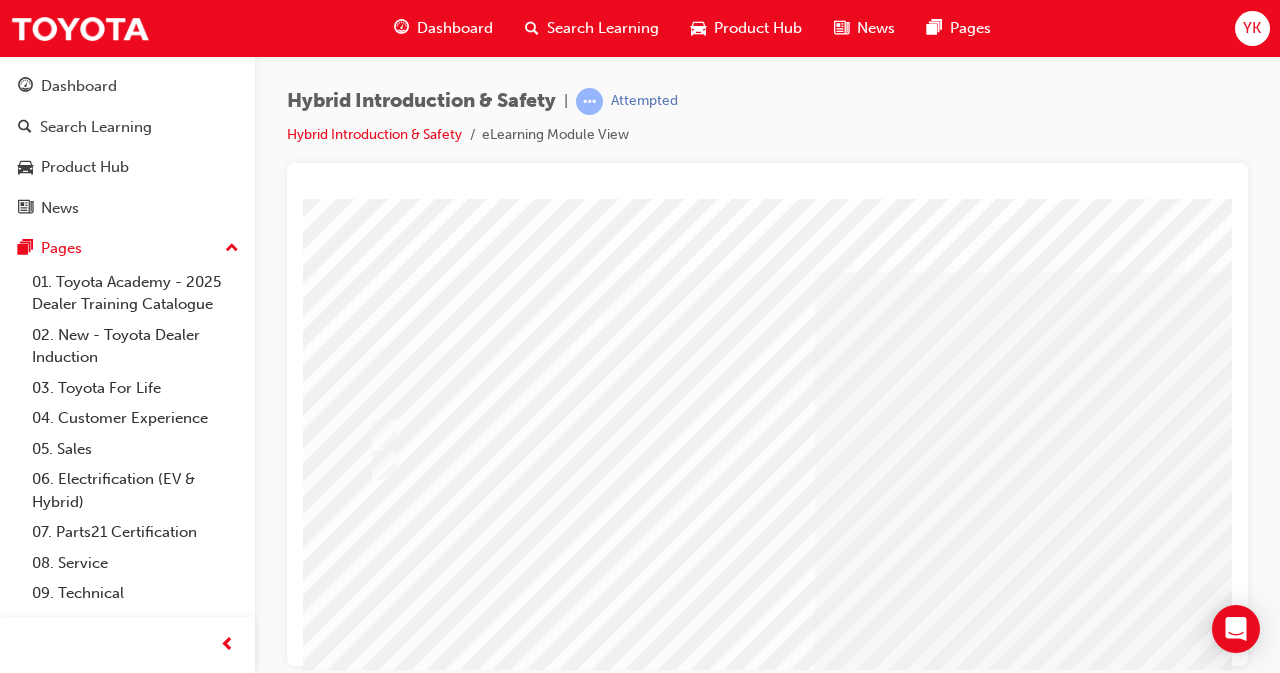 click at bounding box center [783, 434] 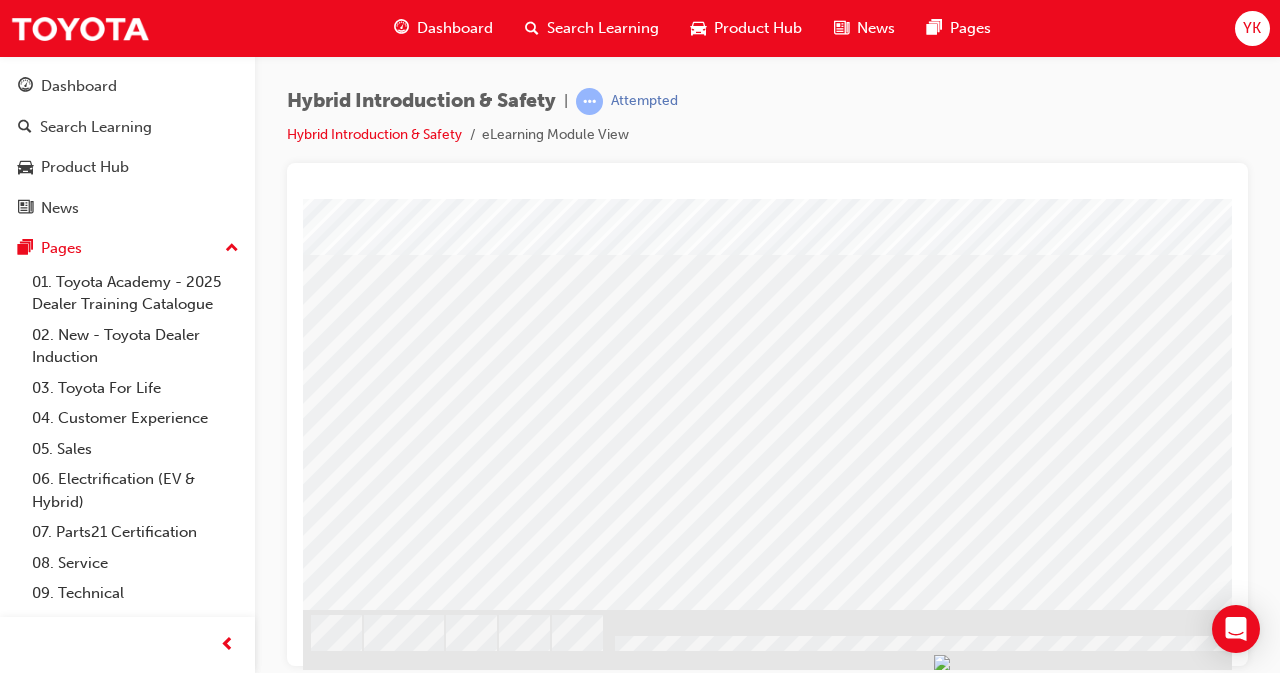 scroll, scrollTop: 309, scrollLeft: 446, axis: both 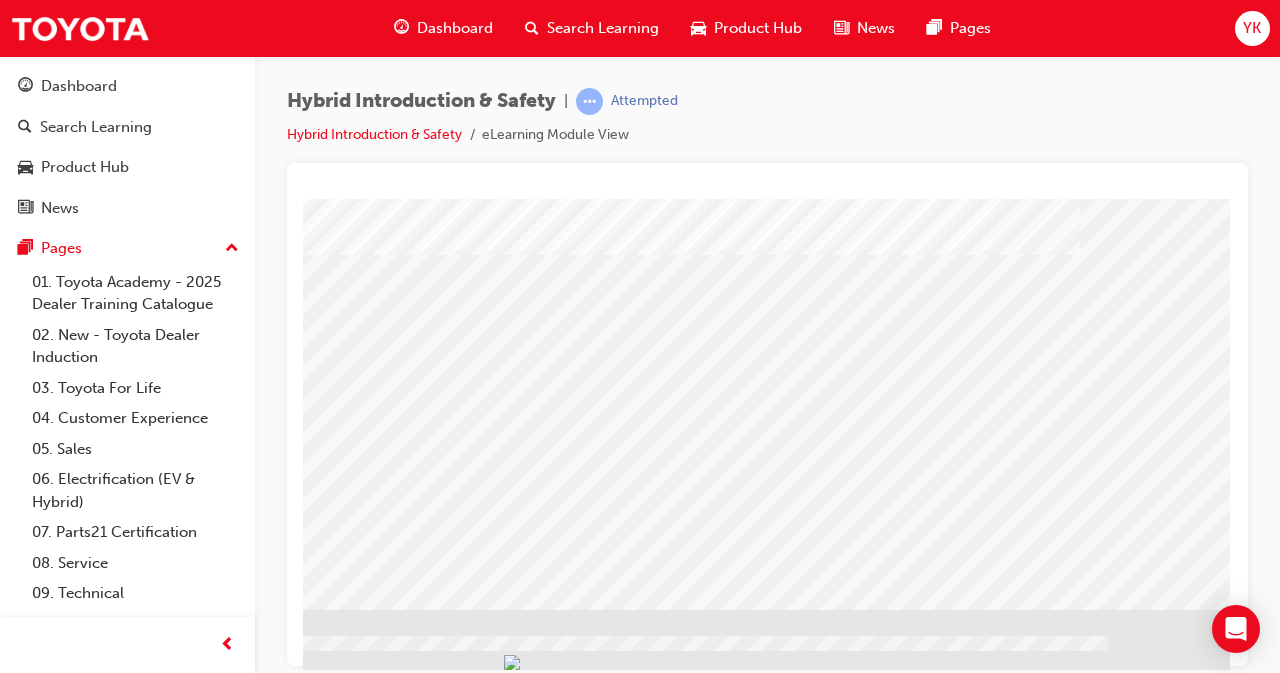 click at bounding box center (-67, 1628) 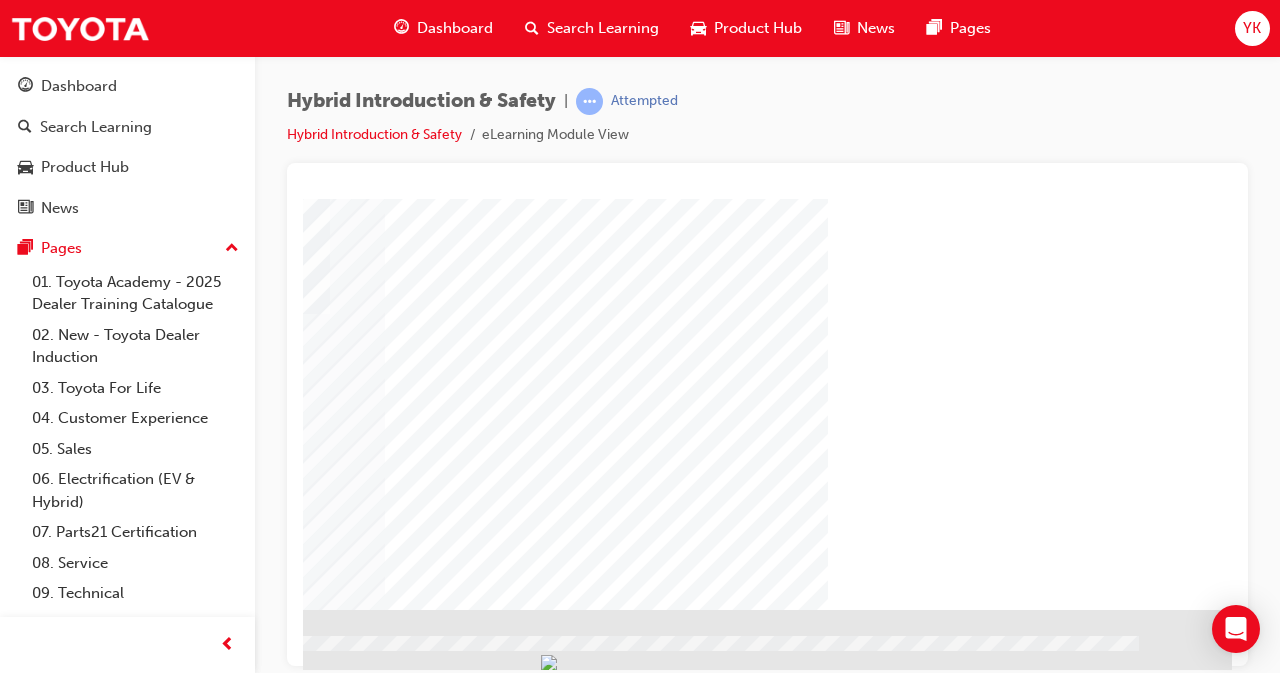 scroll, scrollTop: 309, scrollLeft: 446, axis: both 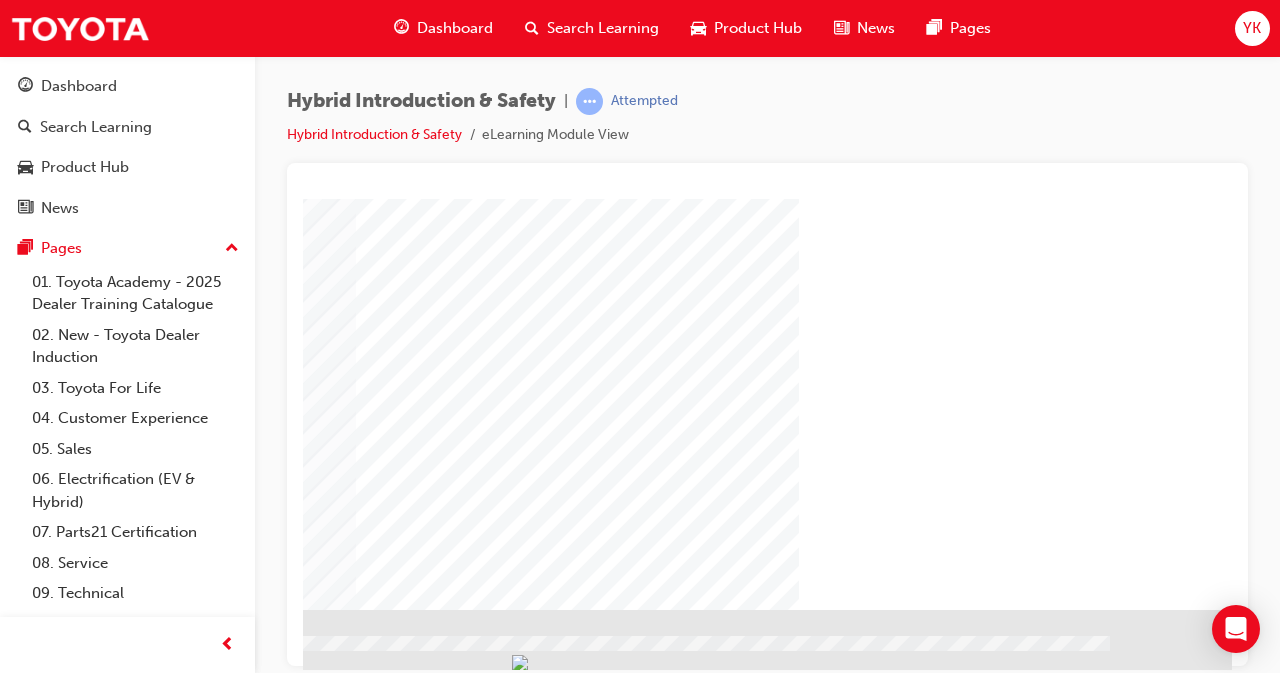 click at bounding box center (-65, 1524) 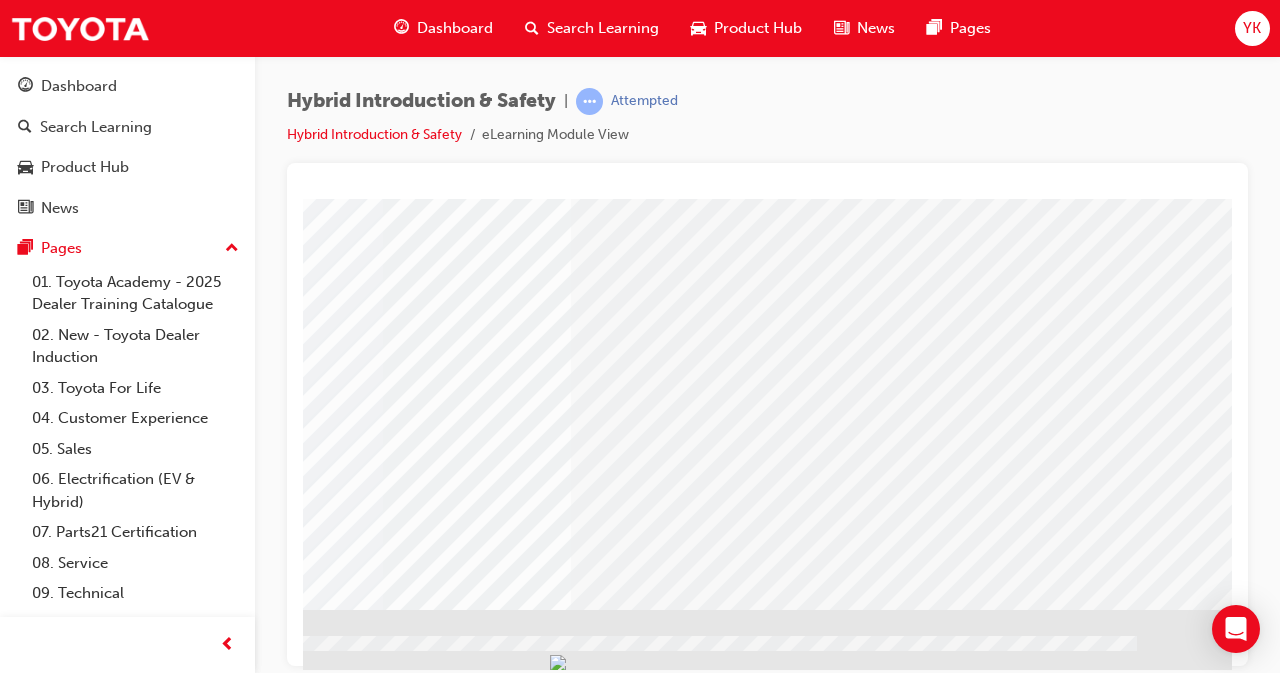 scroll, scrollTop: 309, scrollLeft: 446, axis: both 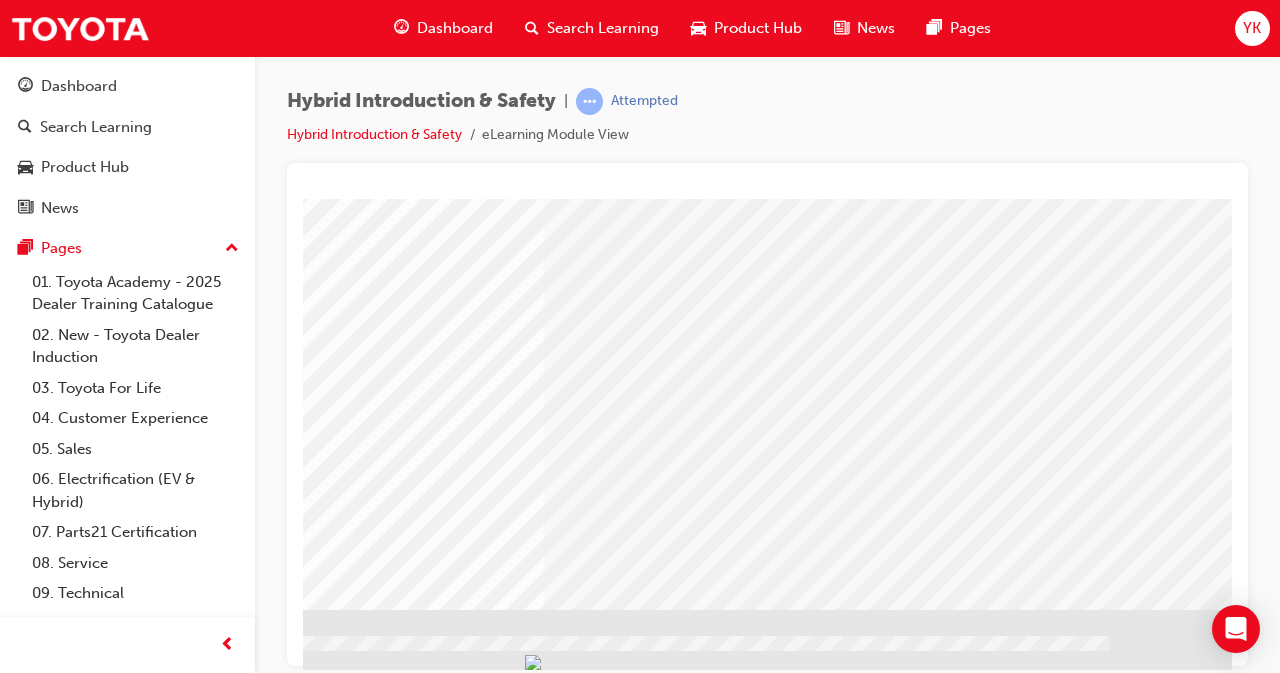 click at bounding box center (-65, 1575) 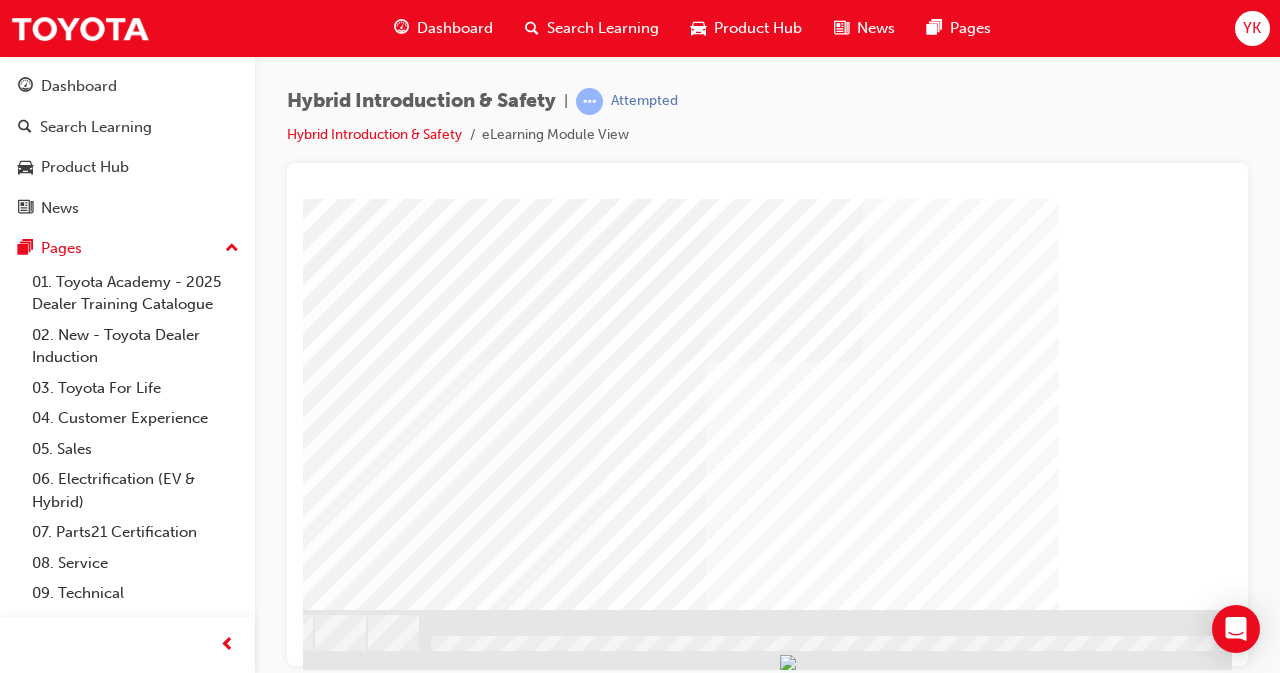 scroll, scrollTop: 309, scrollLeft: 182, axis: both 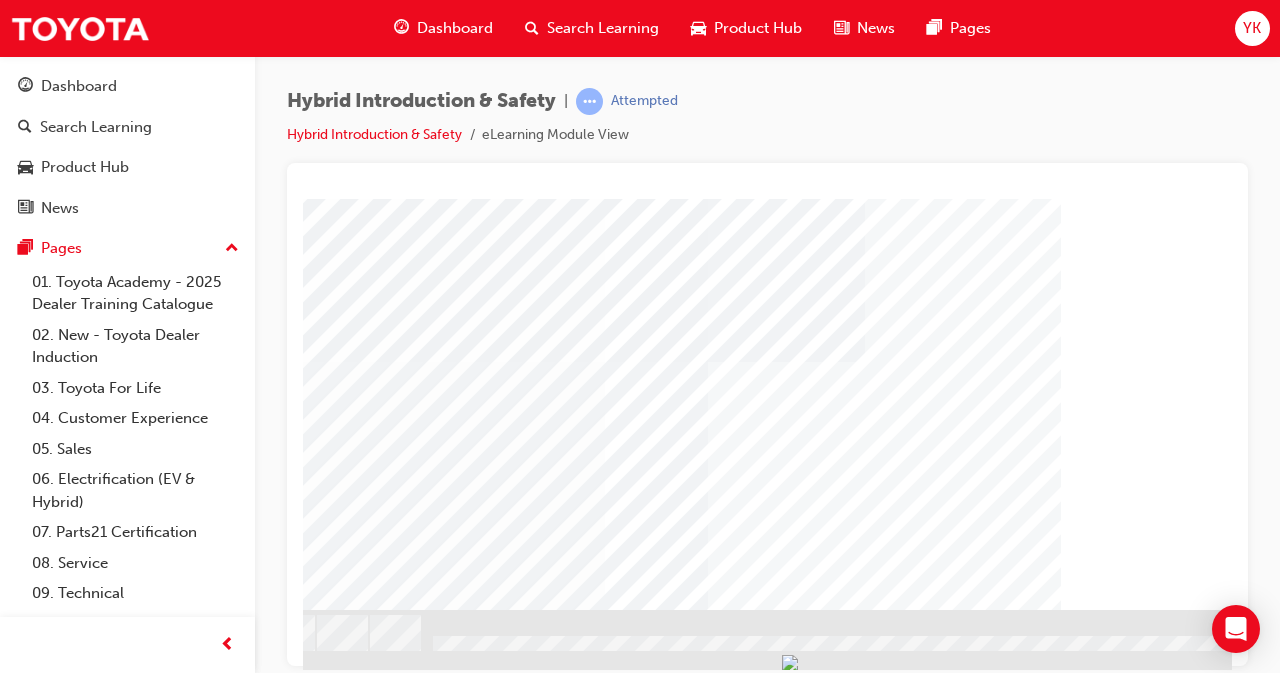 click at bounding box center (211, 2515) 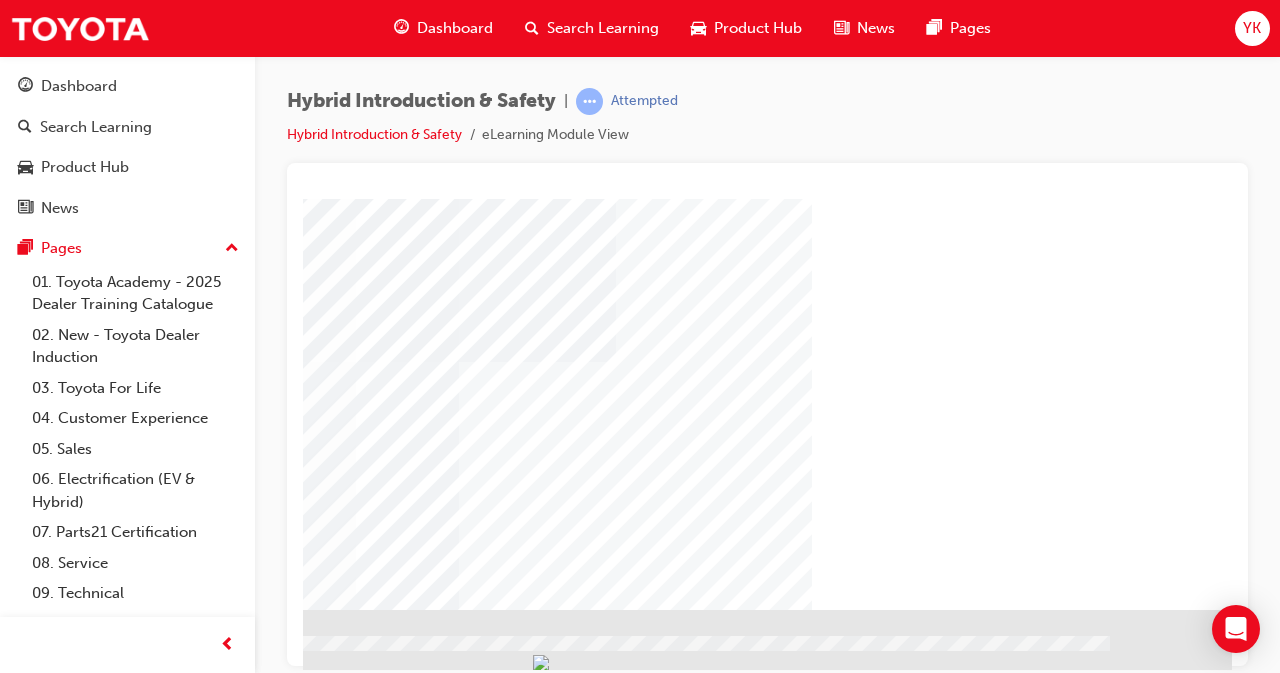 click at bounding box center (-65, 1693) 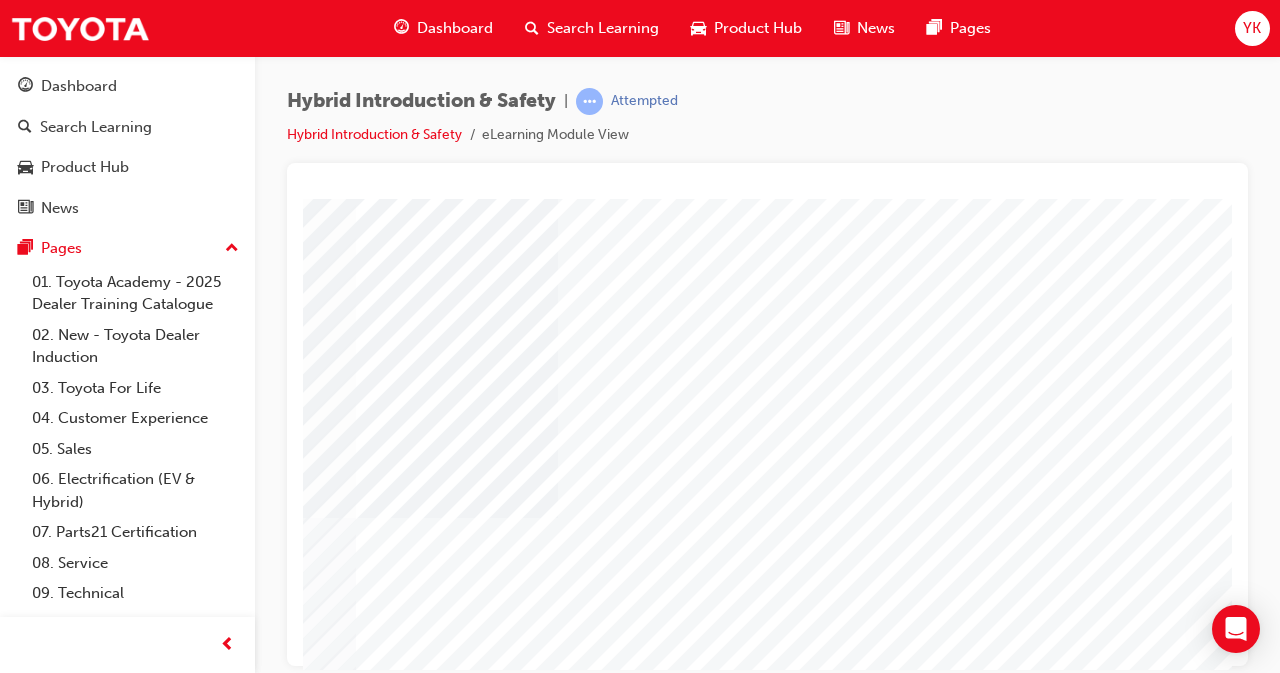 scroll, scrollTop: 309, scrollLeft: 446, axis: both 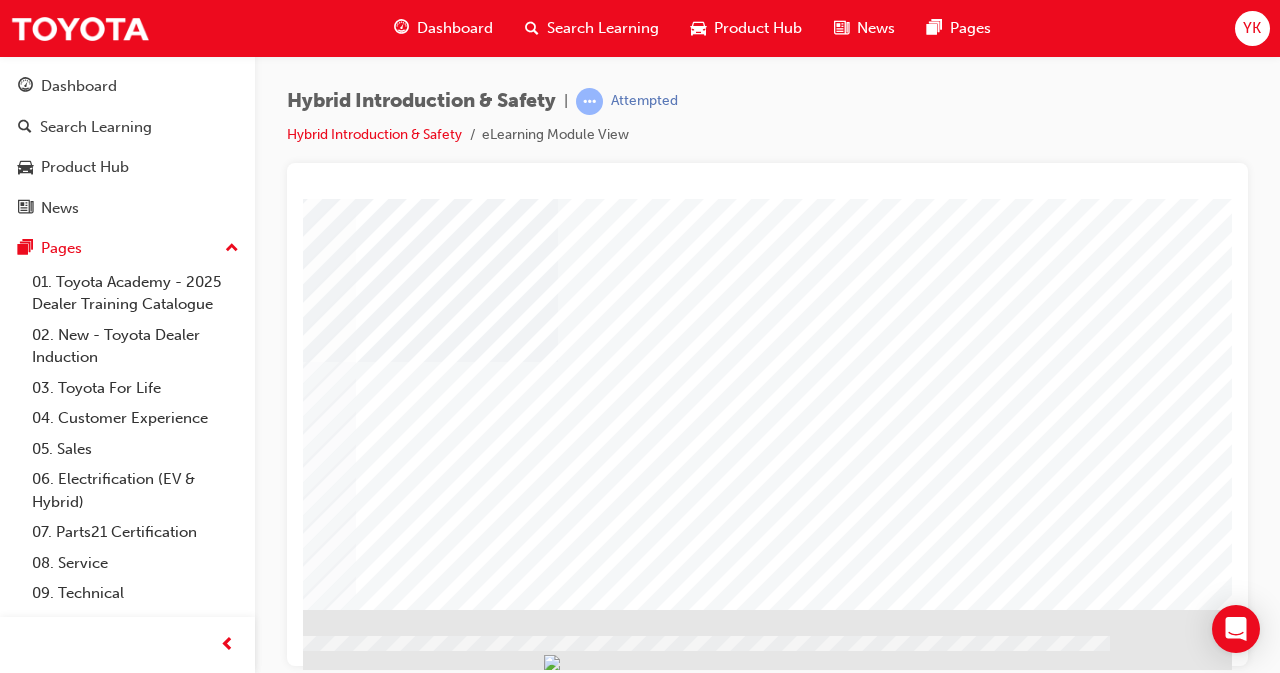 click at bounding box center (-65, 1513) 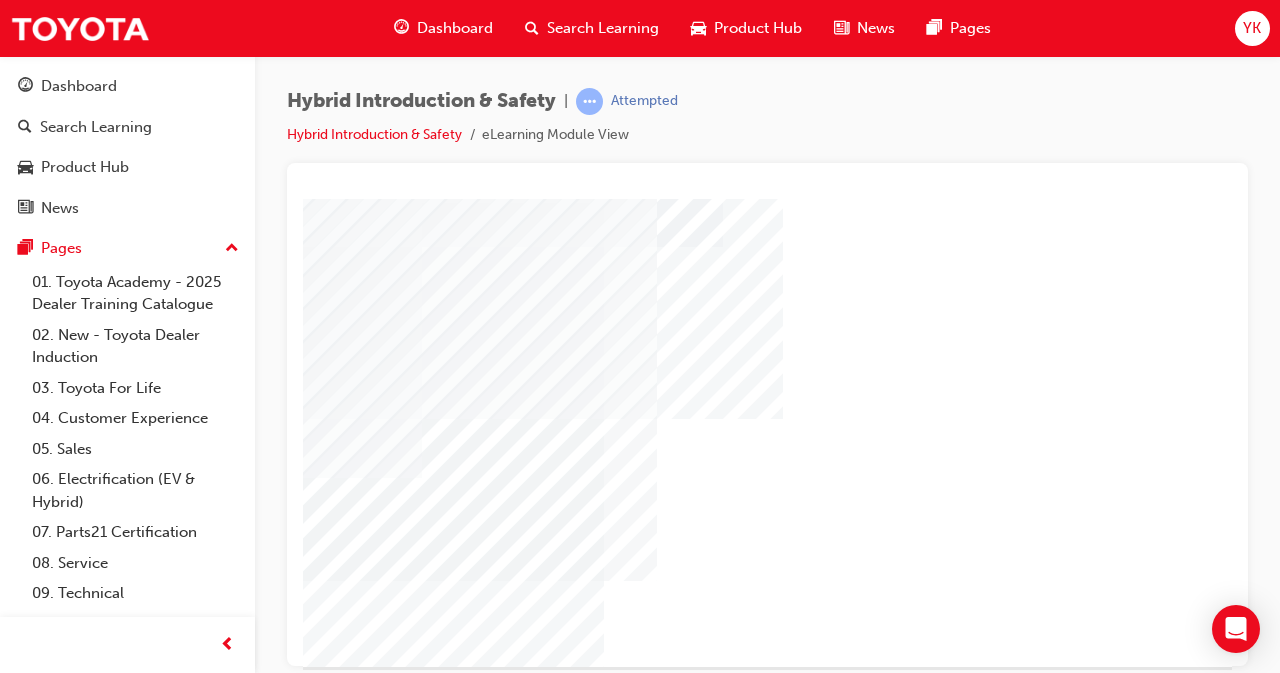scroll, scrollTop: 252, scrollLeft: 446, axis: both 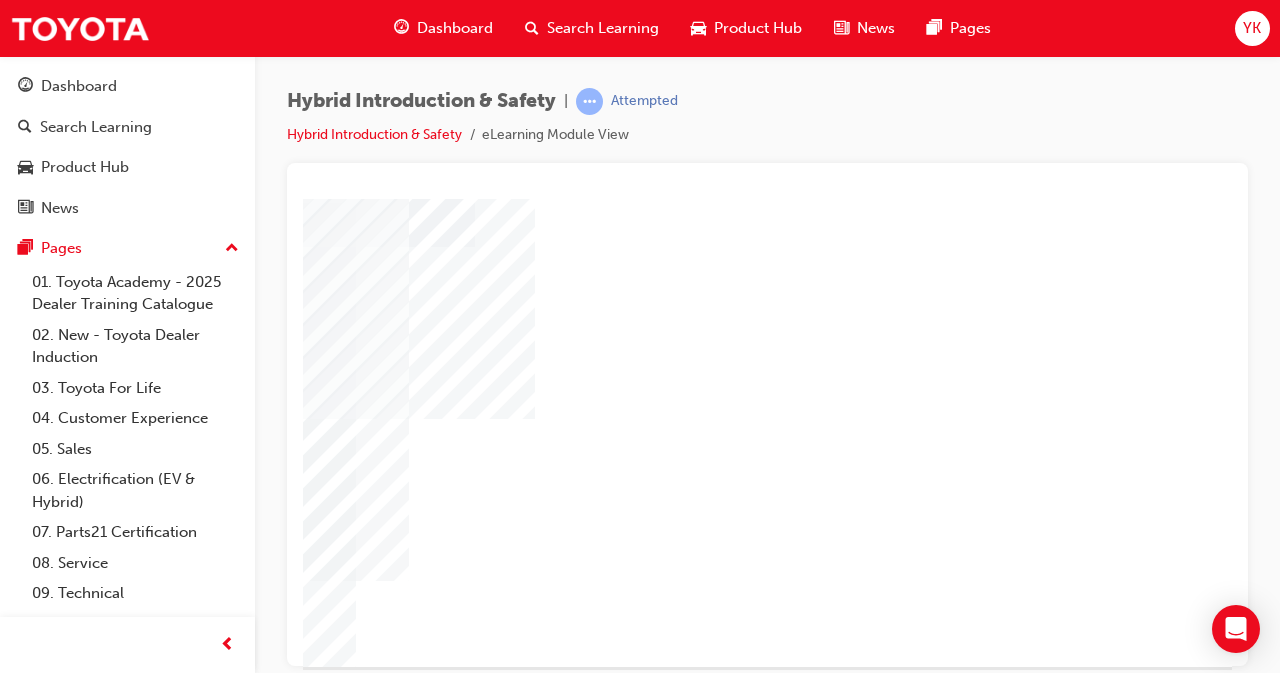 click at bounding box center (-65, 1859) 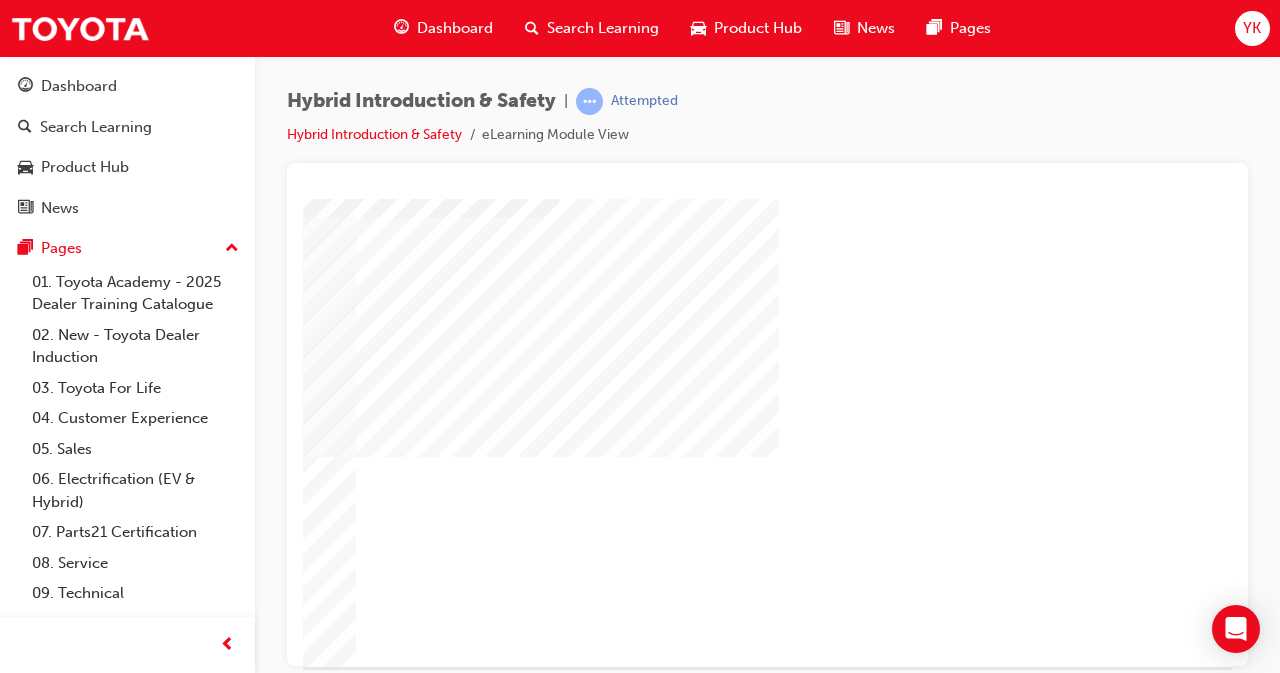 scroll, scrollTop: 0, scrollLeft: 0, axis: both 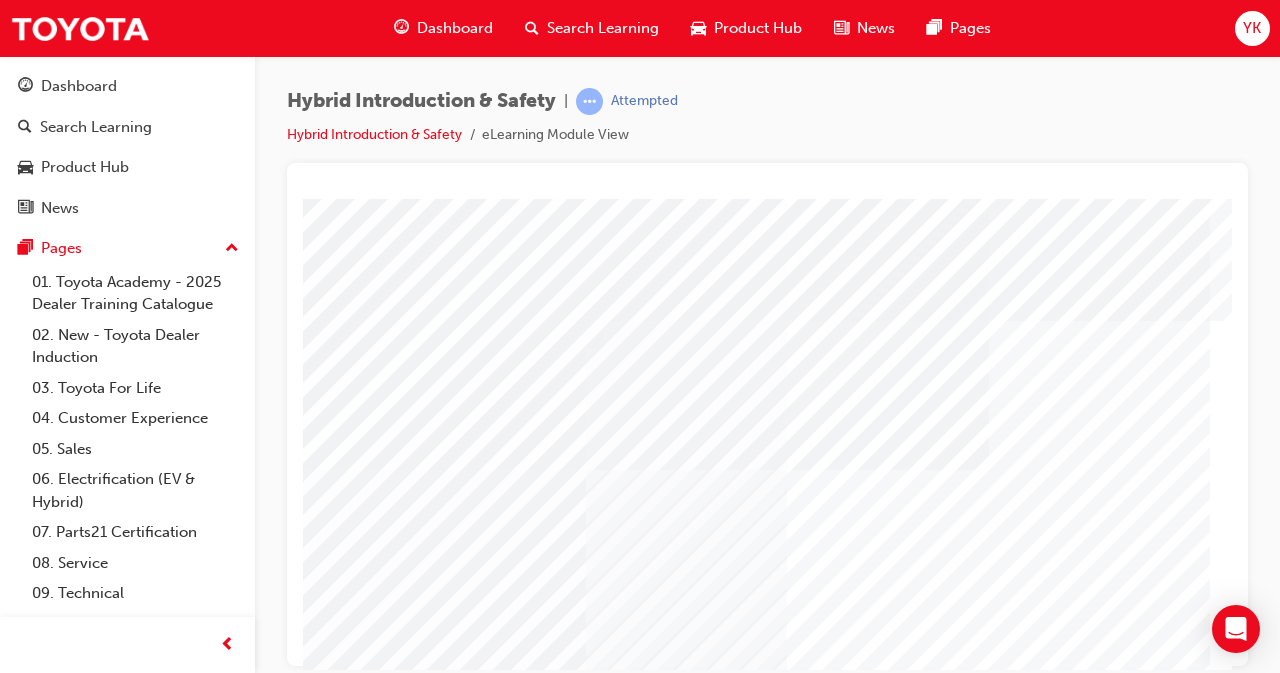 click at bounding box center [424, 3685] 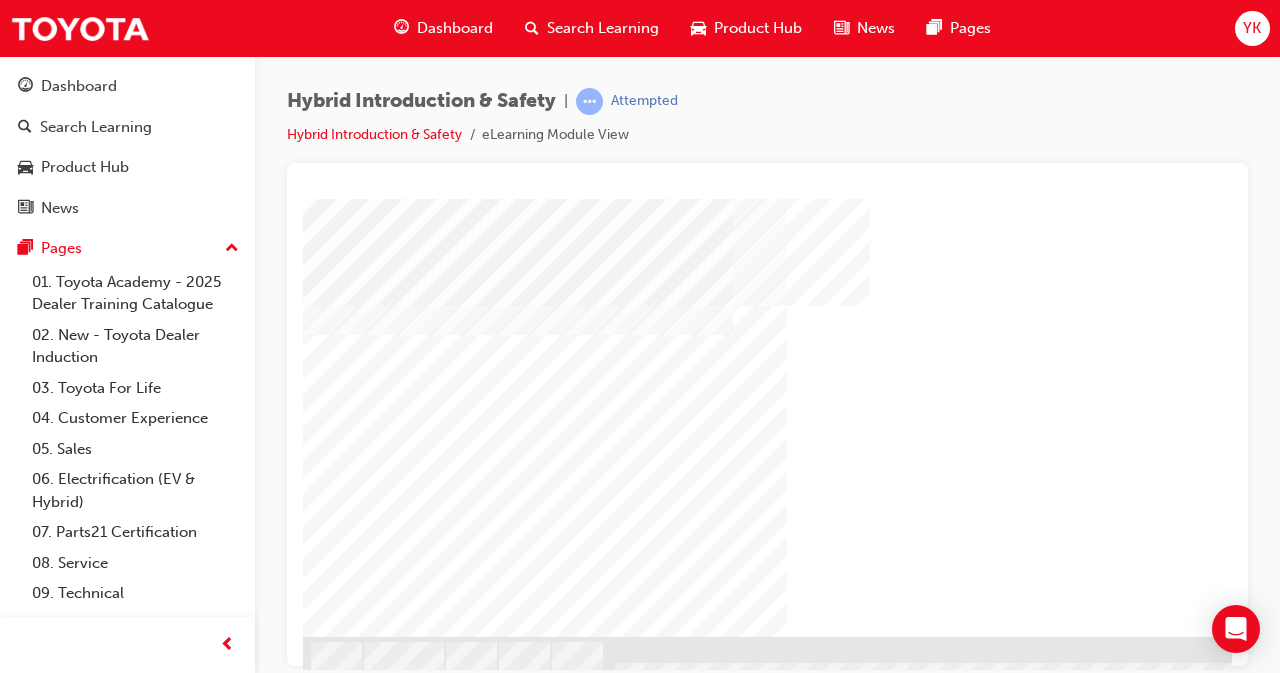 scroll, scrollTop: 283, scrollLeft: 0, axis: vertical 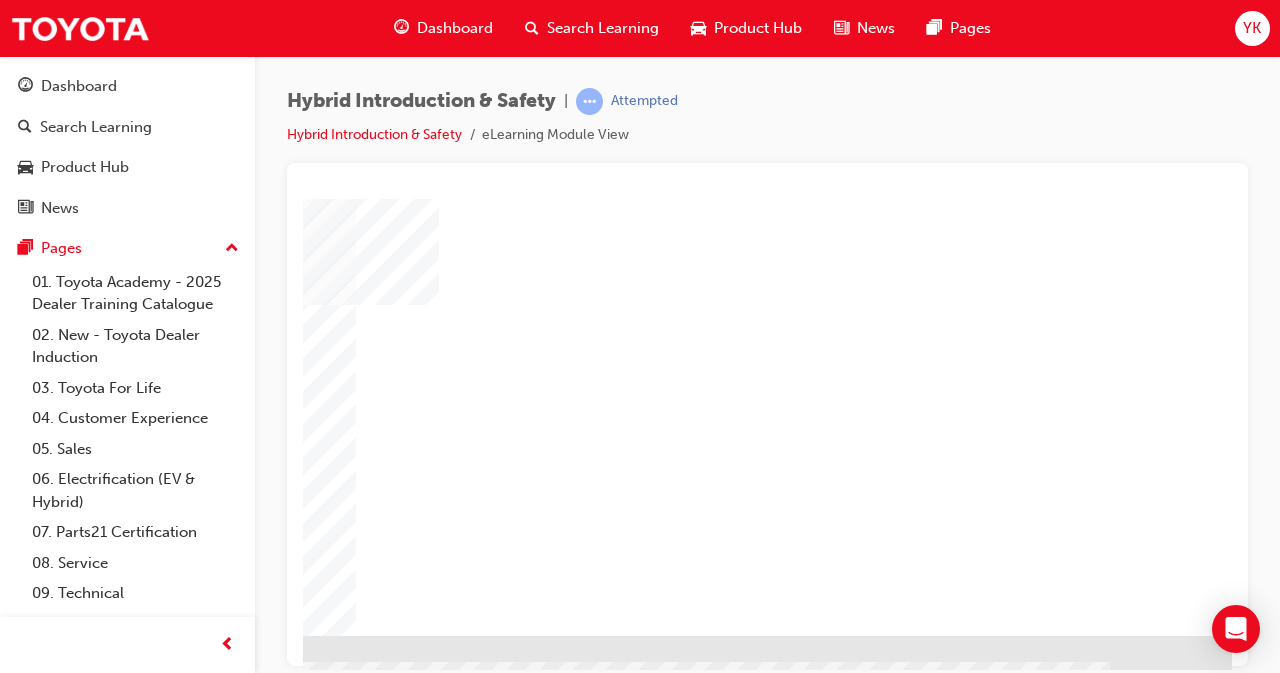click at bounding box center (-65, 689) 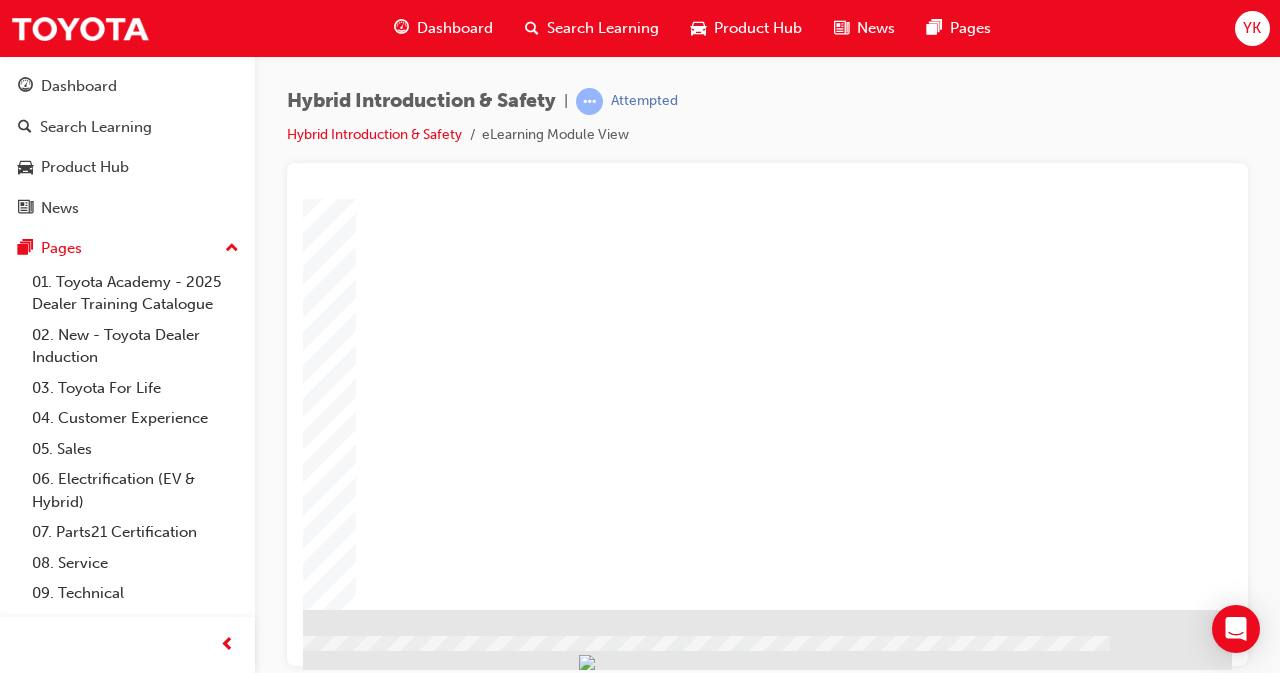 click at bounding box center (-65, 1085) 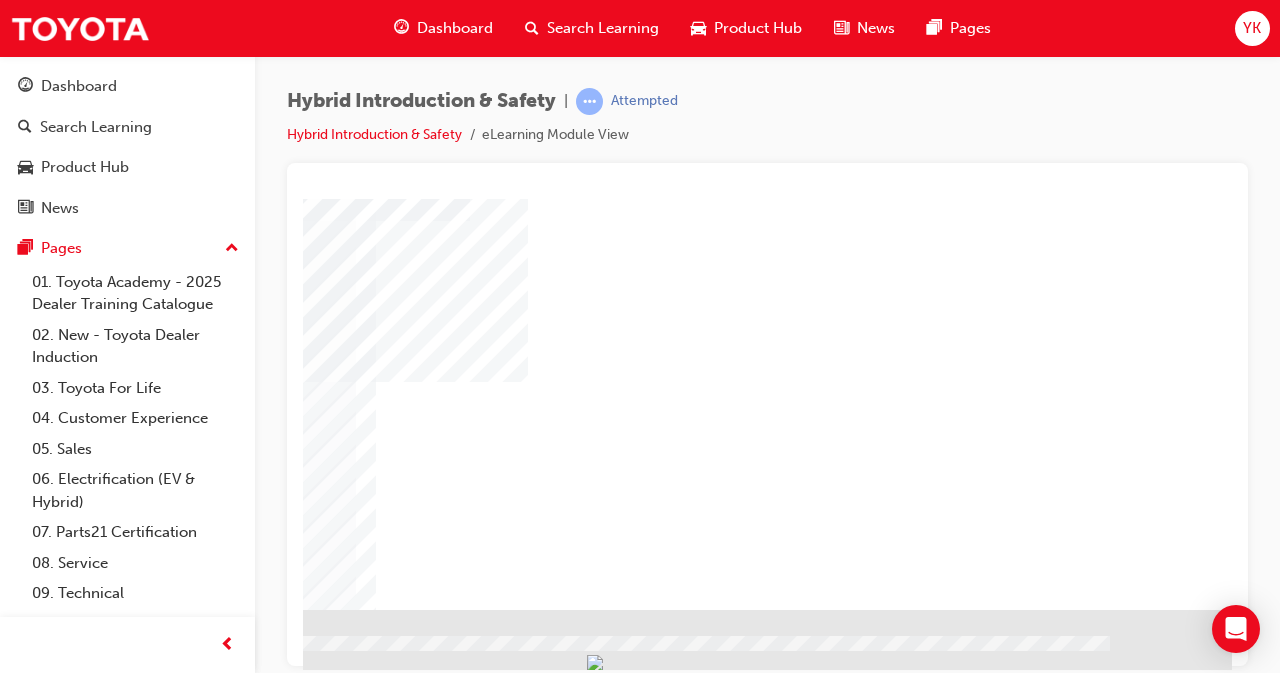 click at bounding box center [-65, 2981] 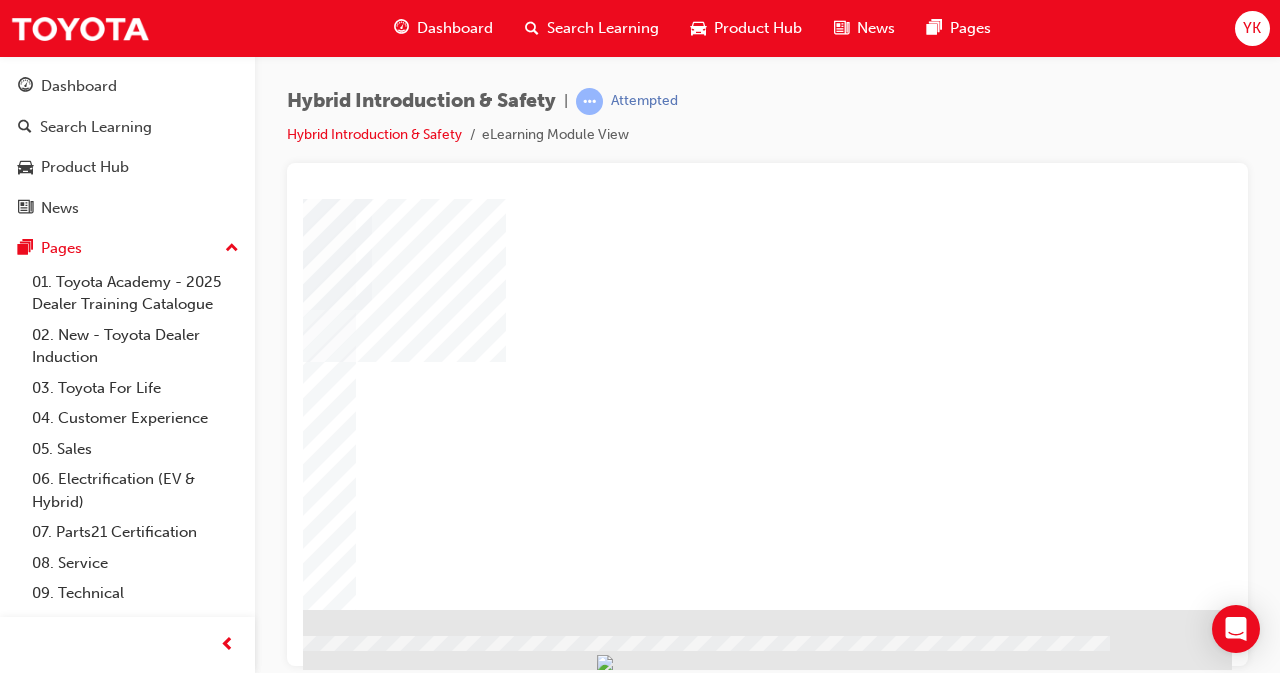 click at bounding box center (-65, 793) 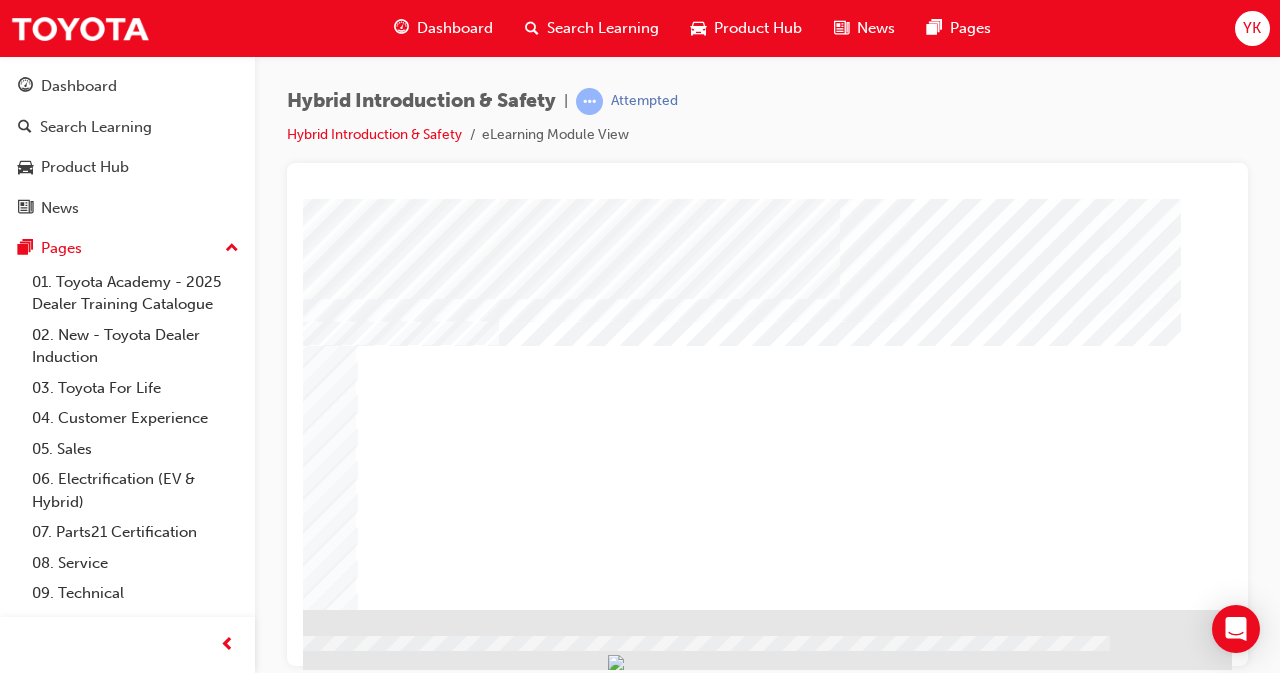 click at bounding box center (-65, 1538) 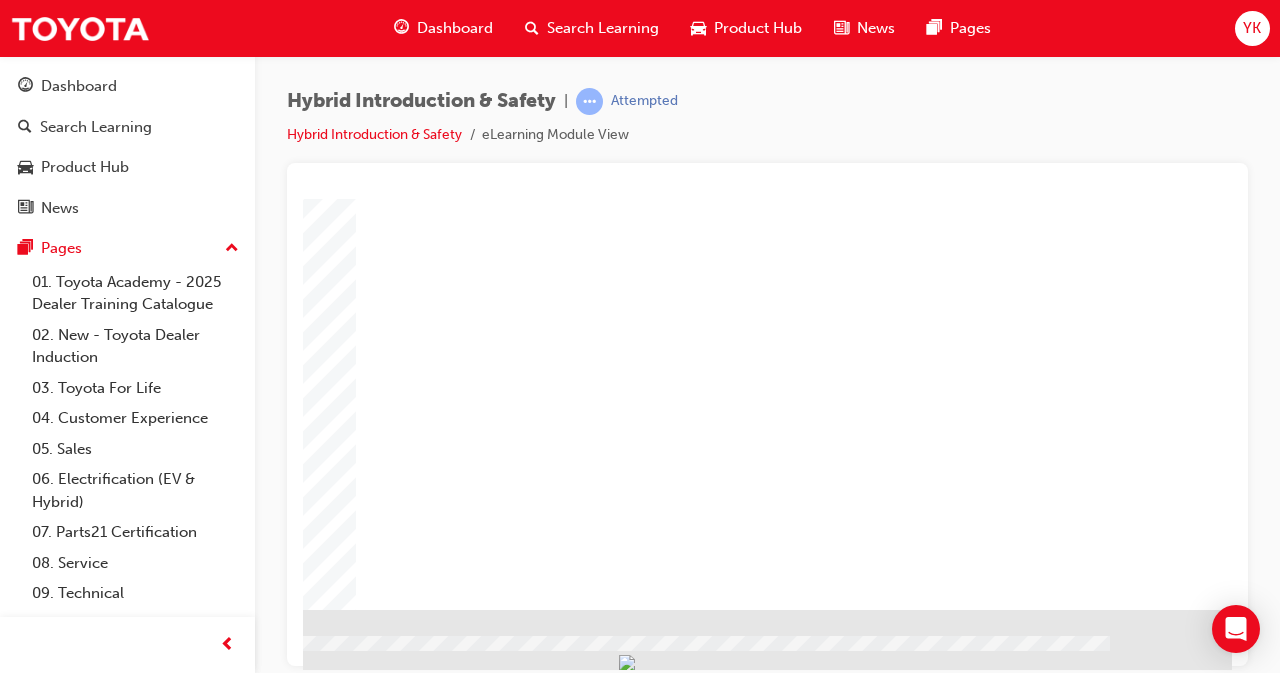 click at bounding box center [-65, 663] 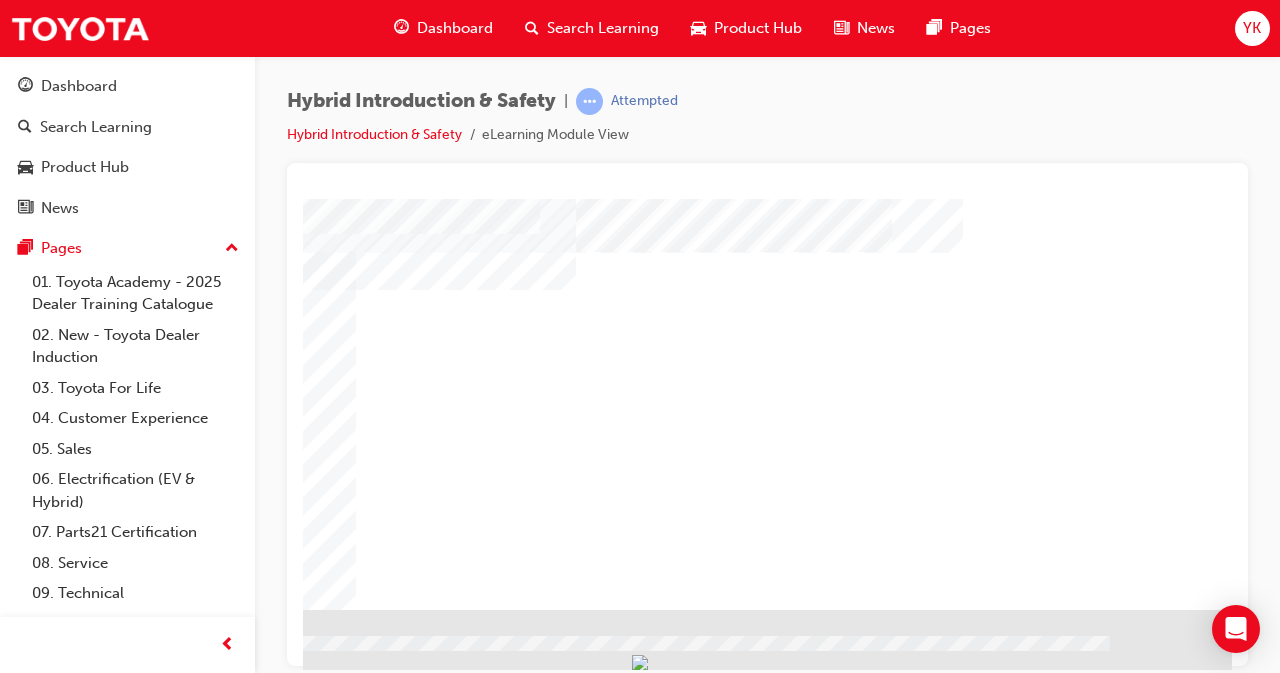 click at bounding box center (-65, 793) 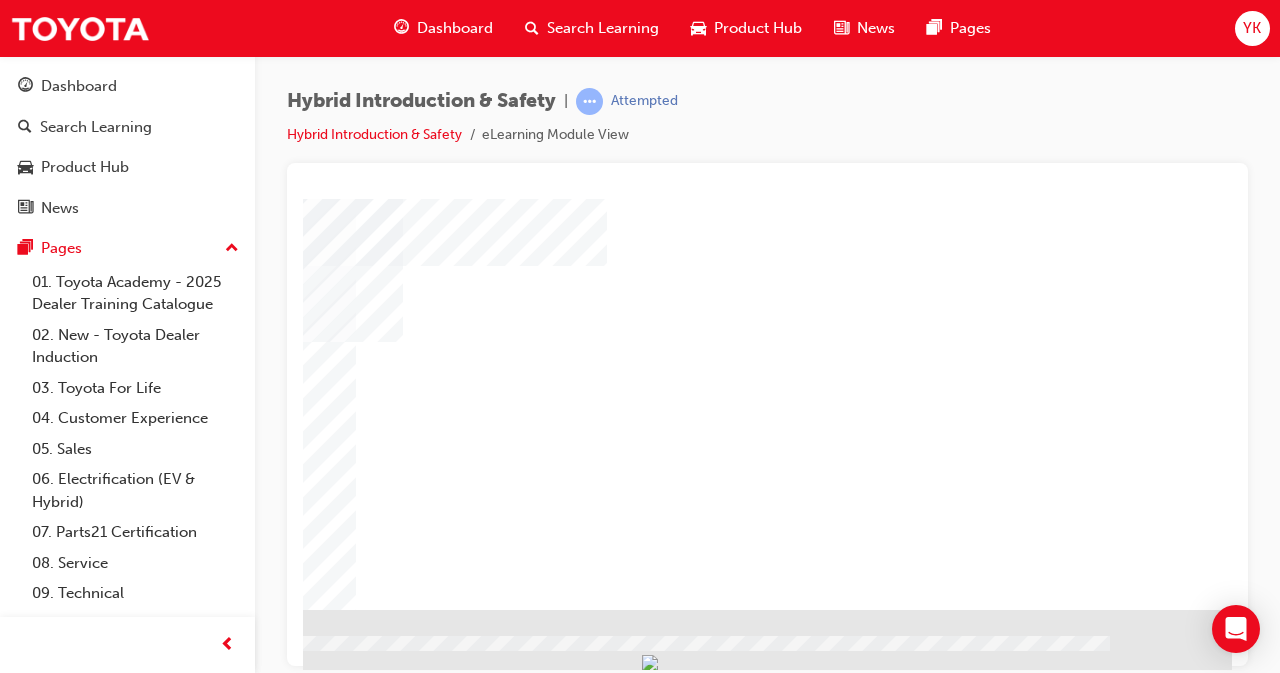 click at bounding box center [-65, 1245] 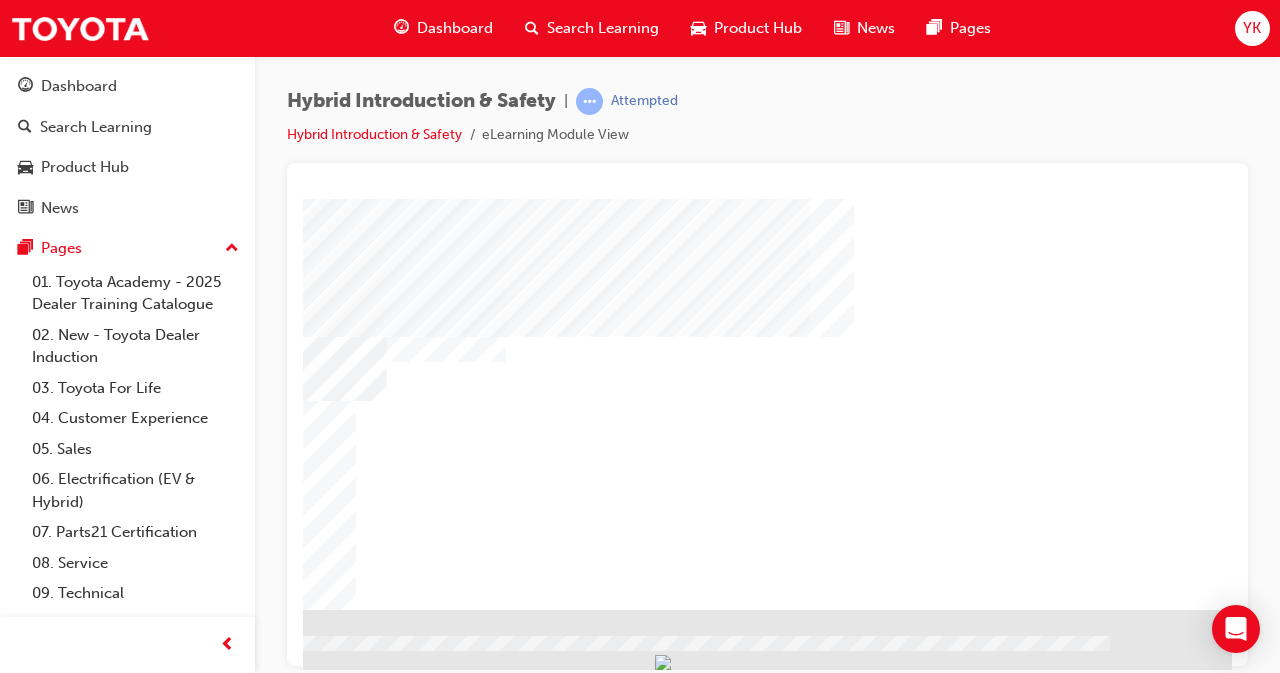 click at bounding box center [-65, 793] 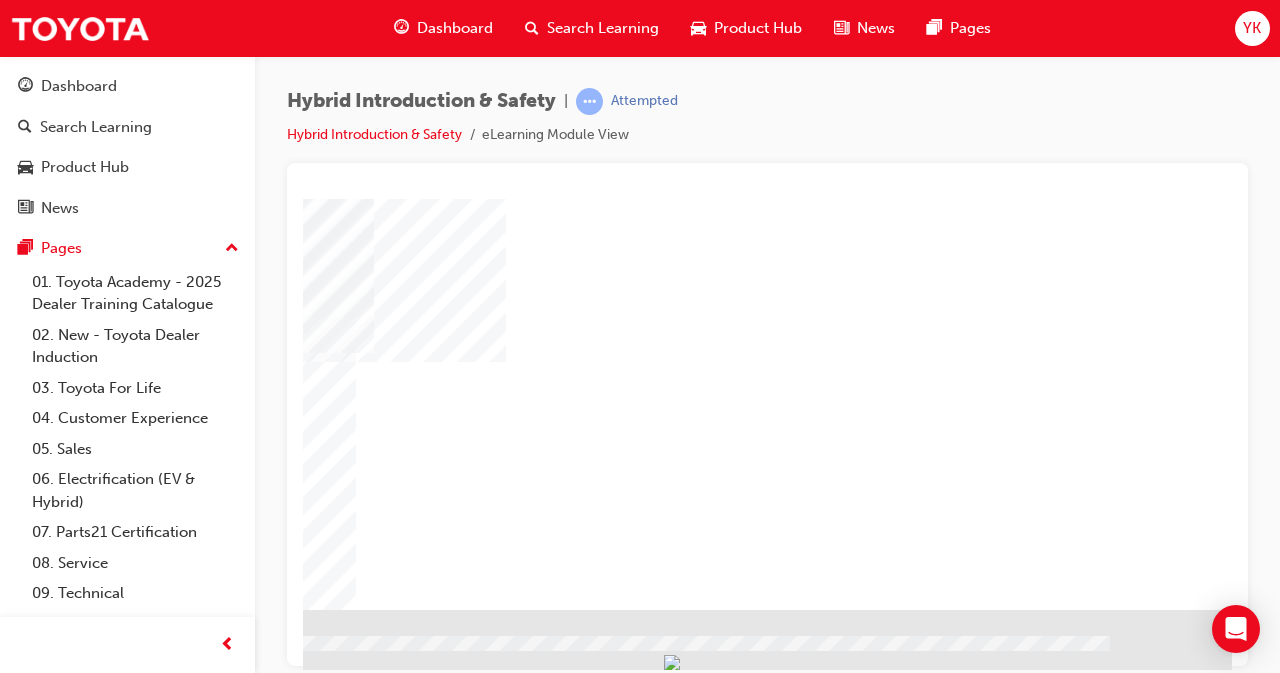 click at bounding box center (-65, 793) 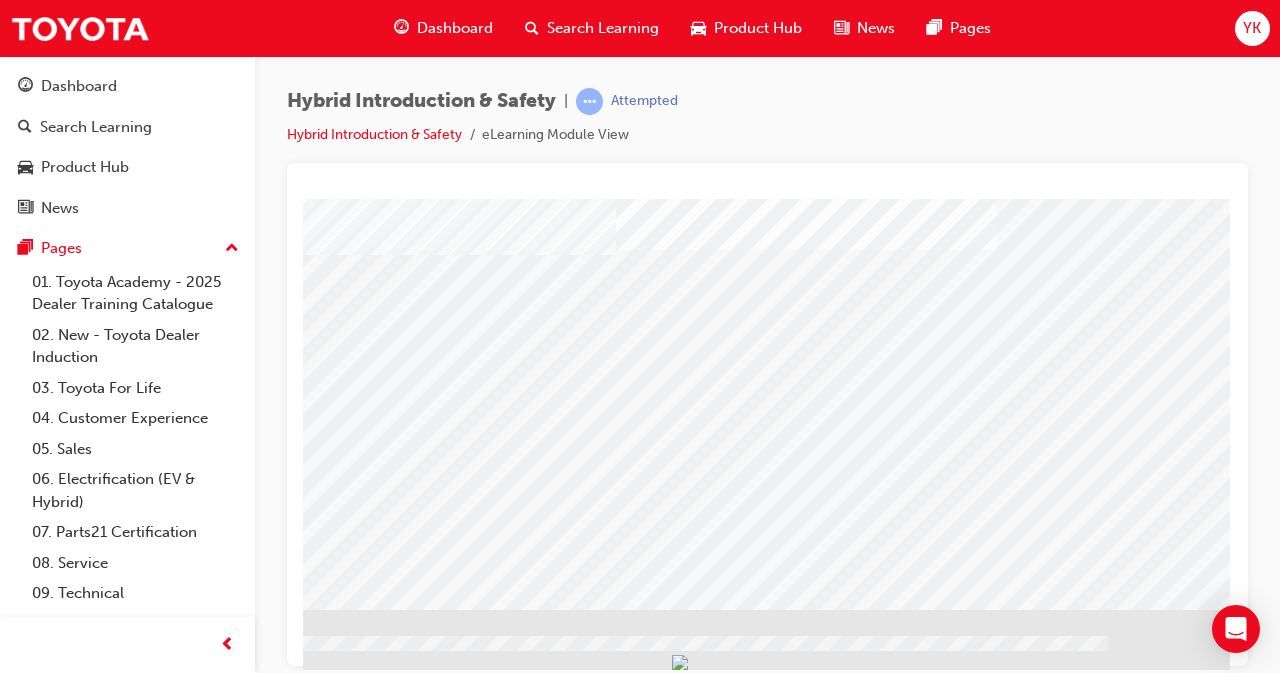click at bounding box center (-67, 1613) 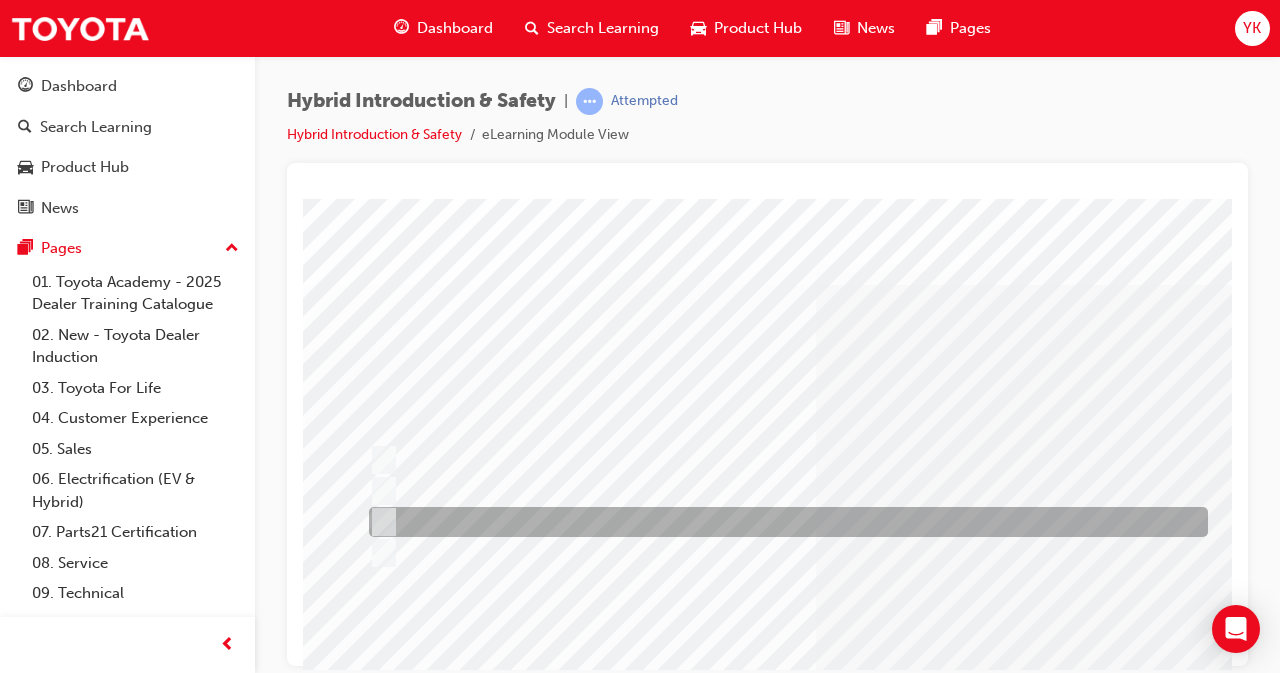 click at bounding box center [783, 522] 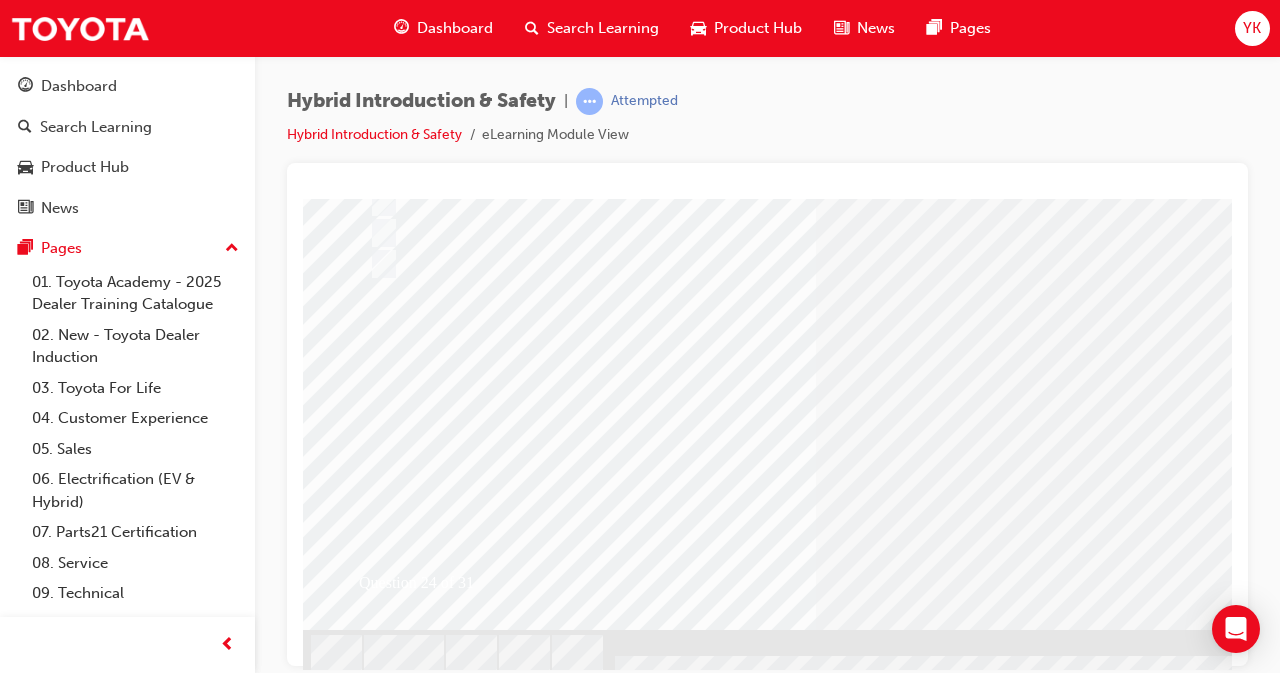 click at bounding box center (375, 2635) 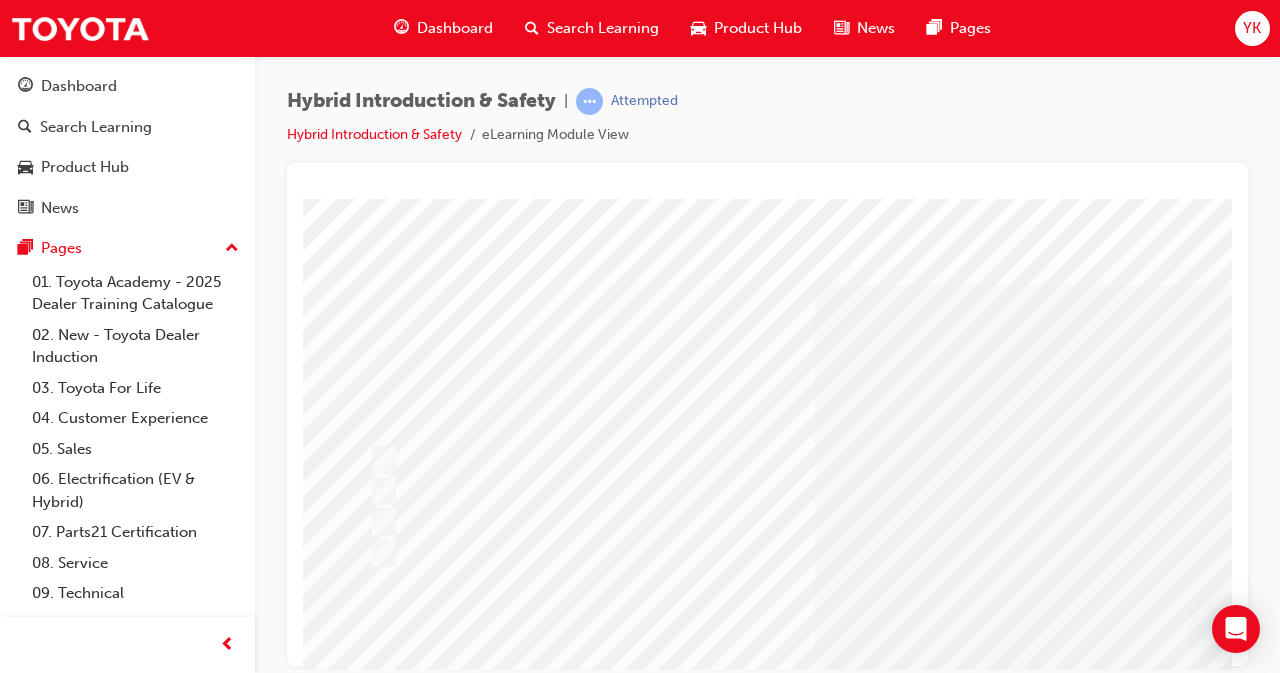 click at bounding box center [983, 1278] 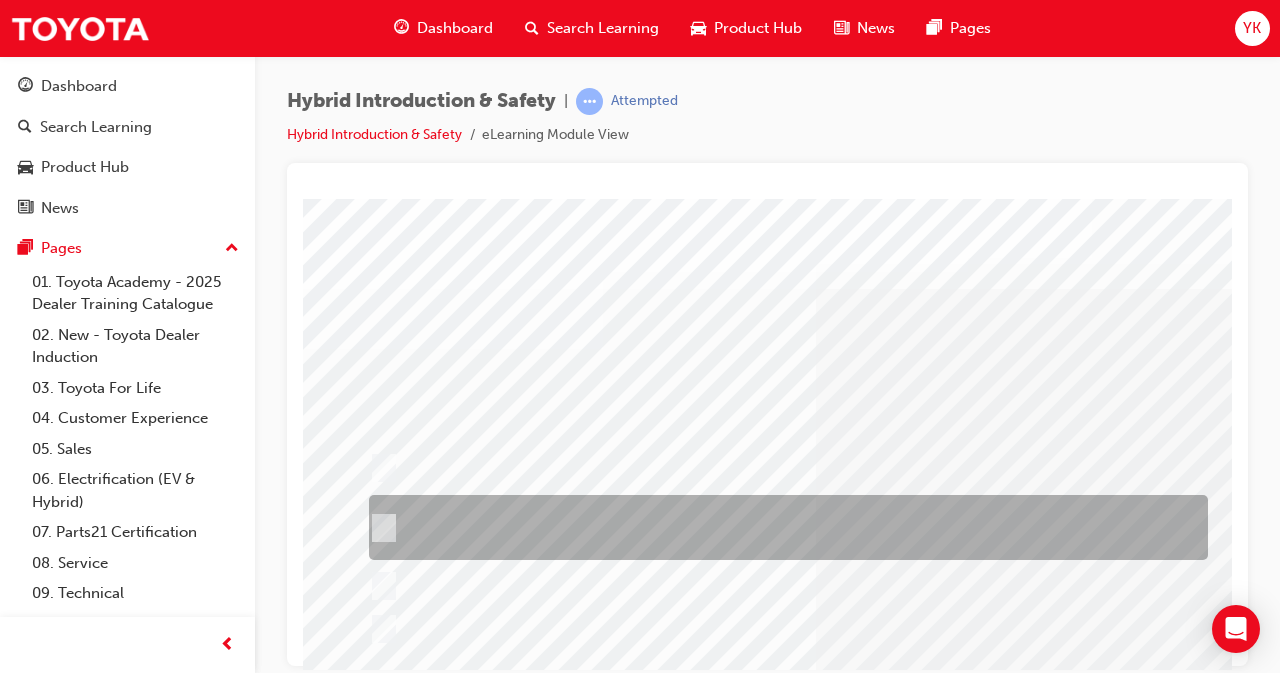 click at bounding box center [380, 528] 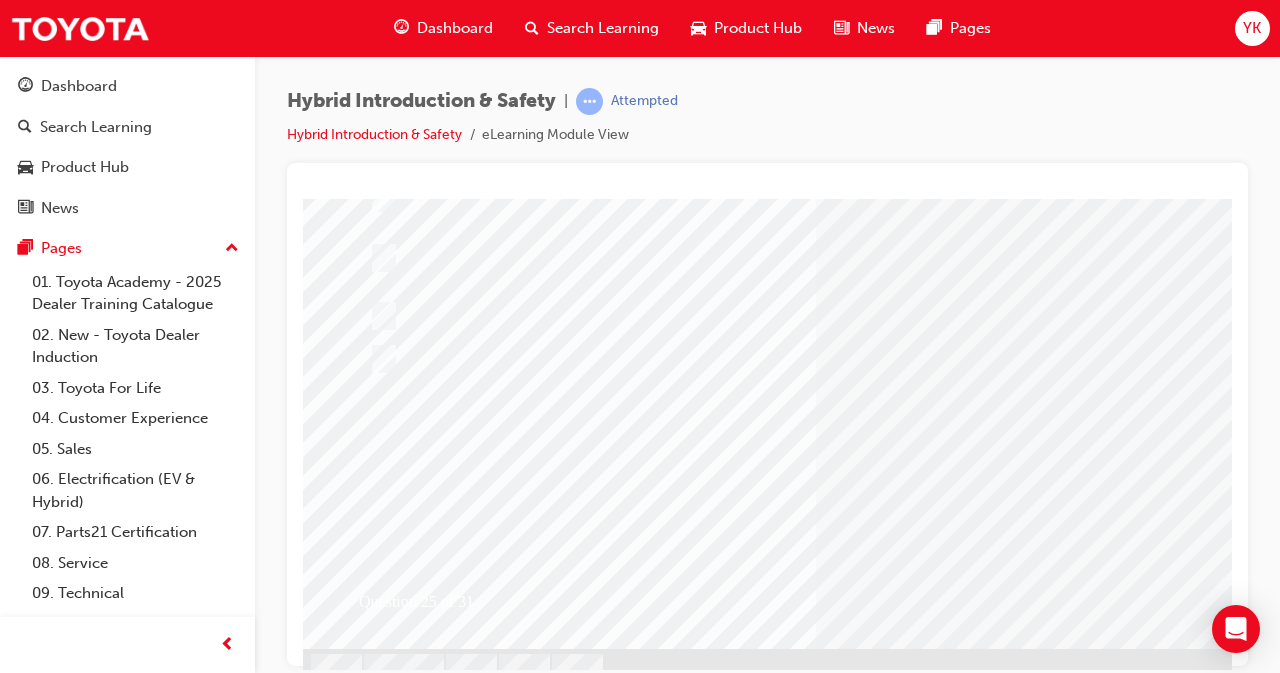 click at bounding box center [375, 2658] 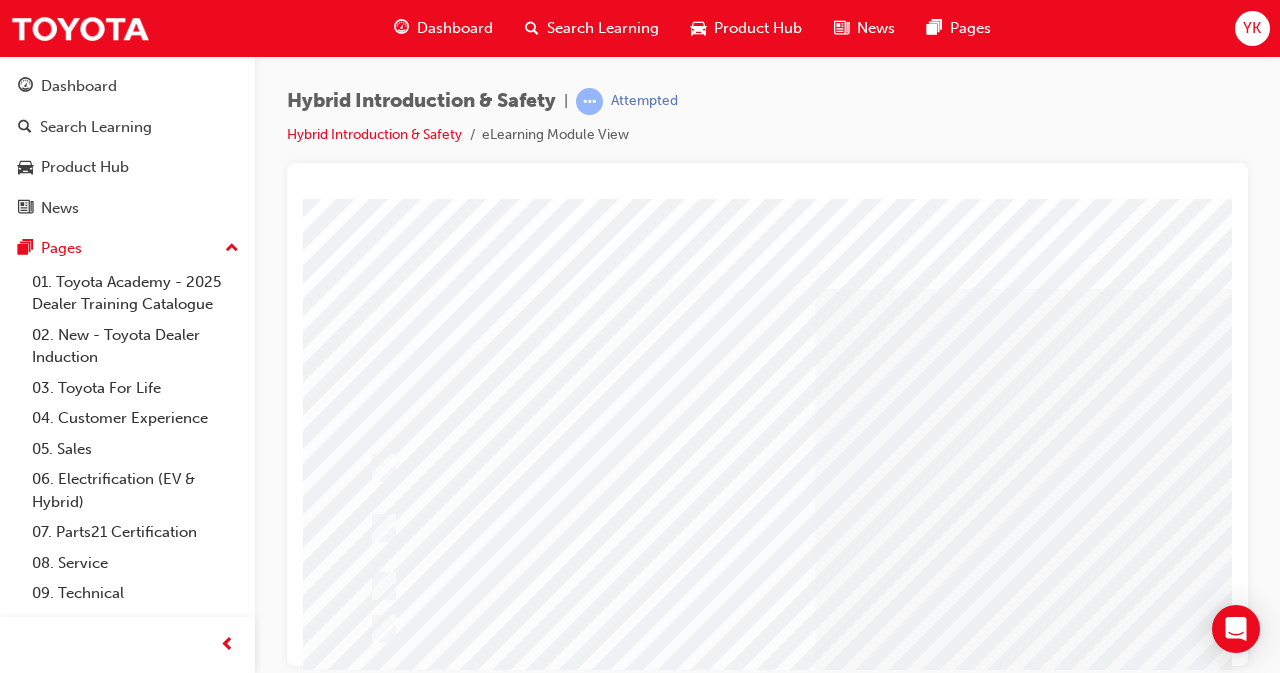 click at bounding box center (983, 1278) 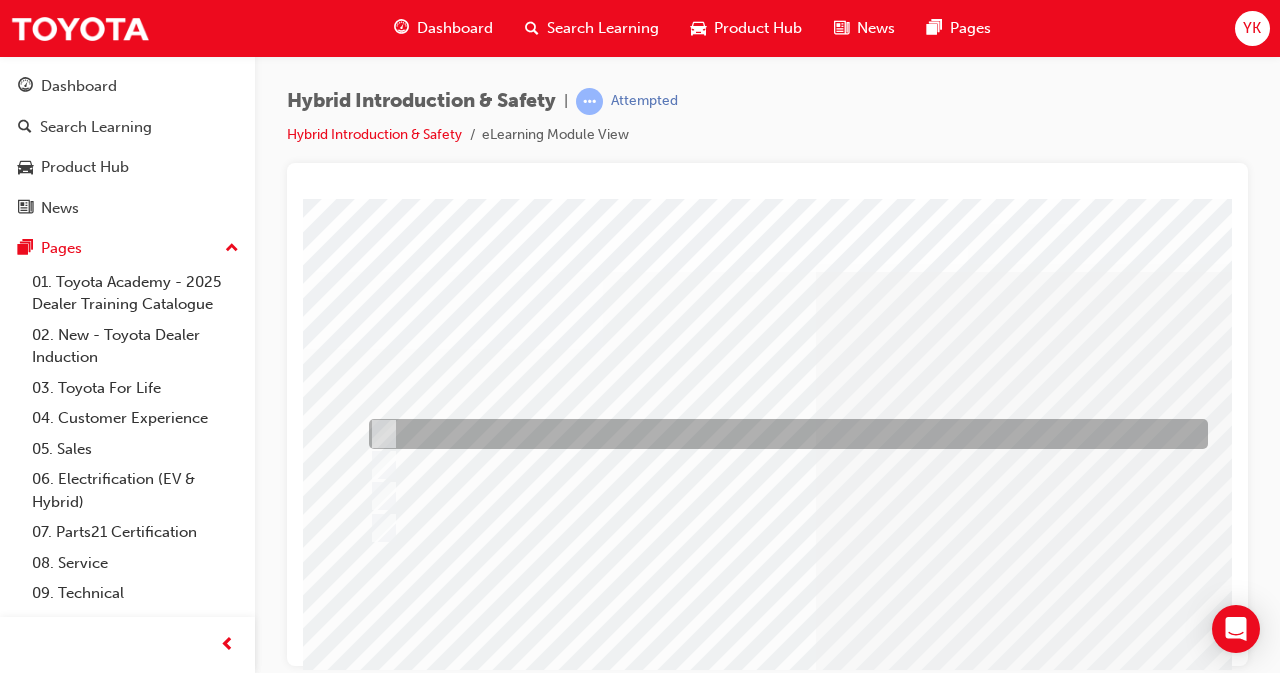 click at bounding box center (380, 434) 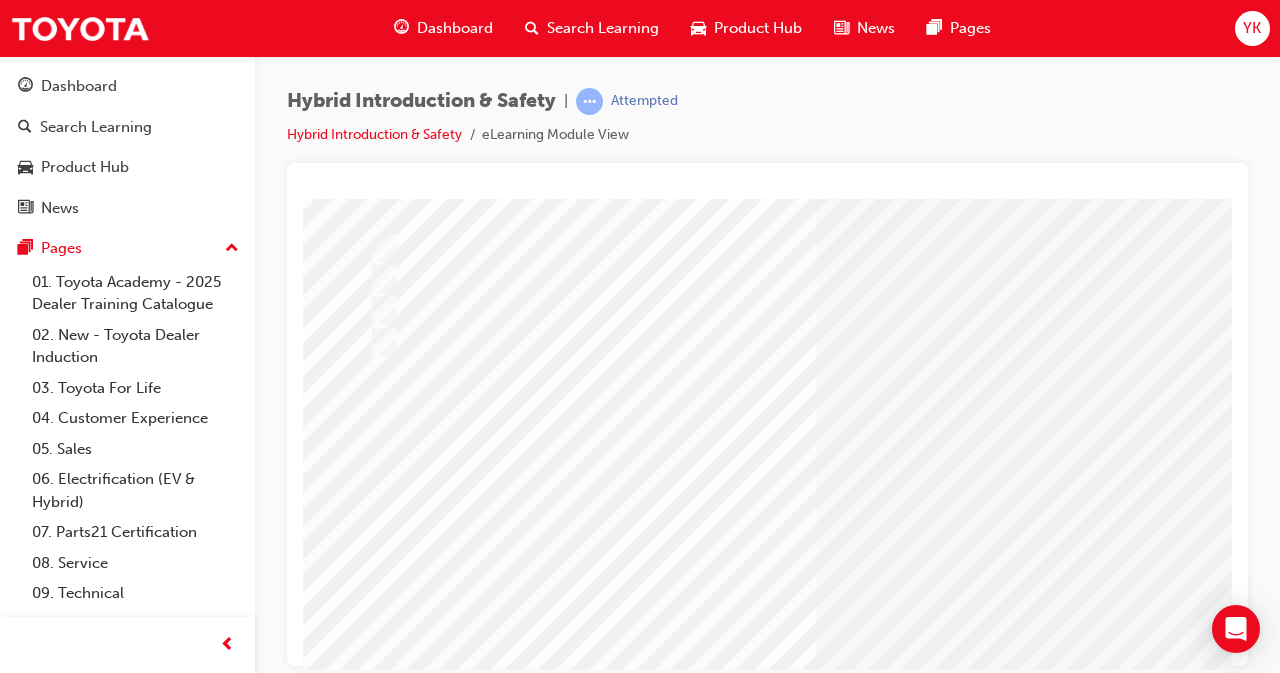 click at bounding box center [375, 2725] 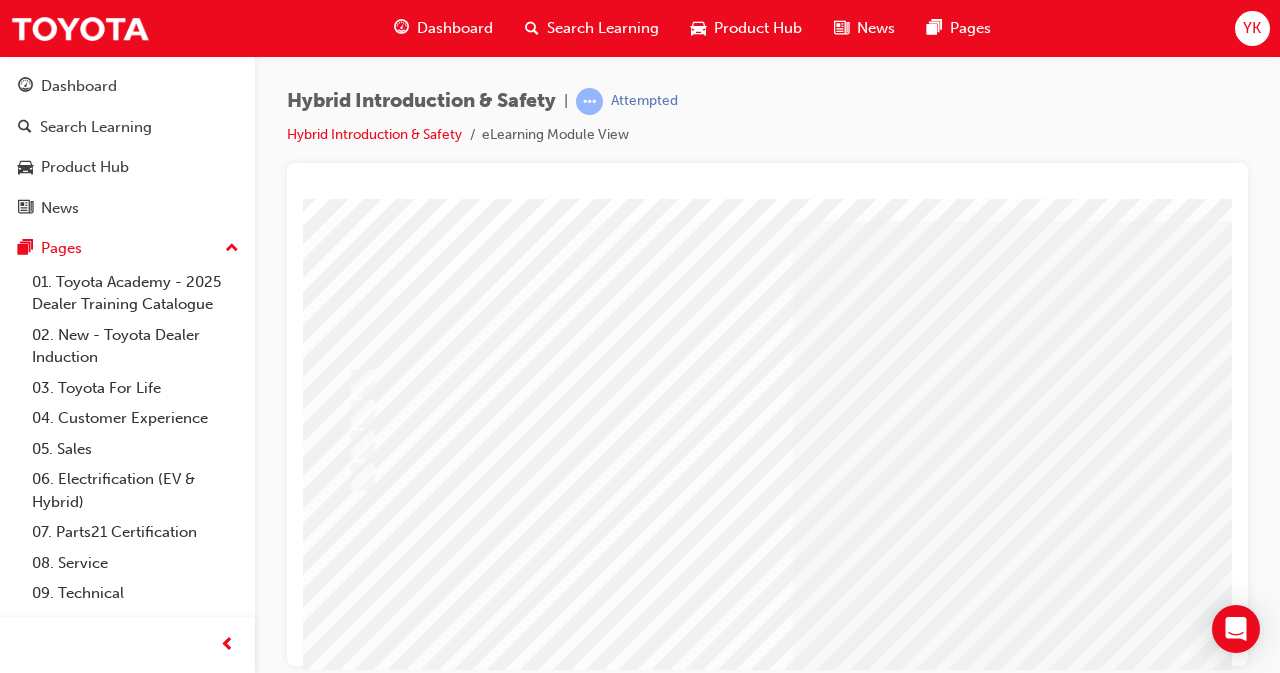 scroll, scrollTop: 48, scrollLeft: 21, axis: both 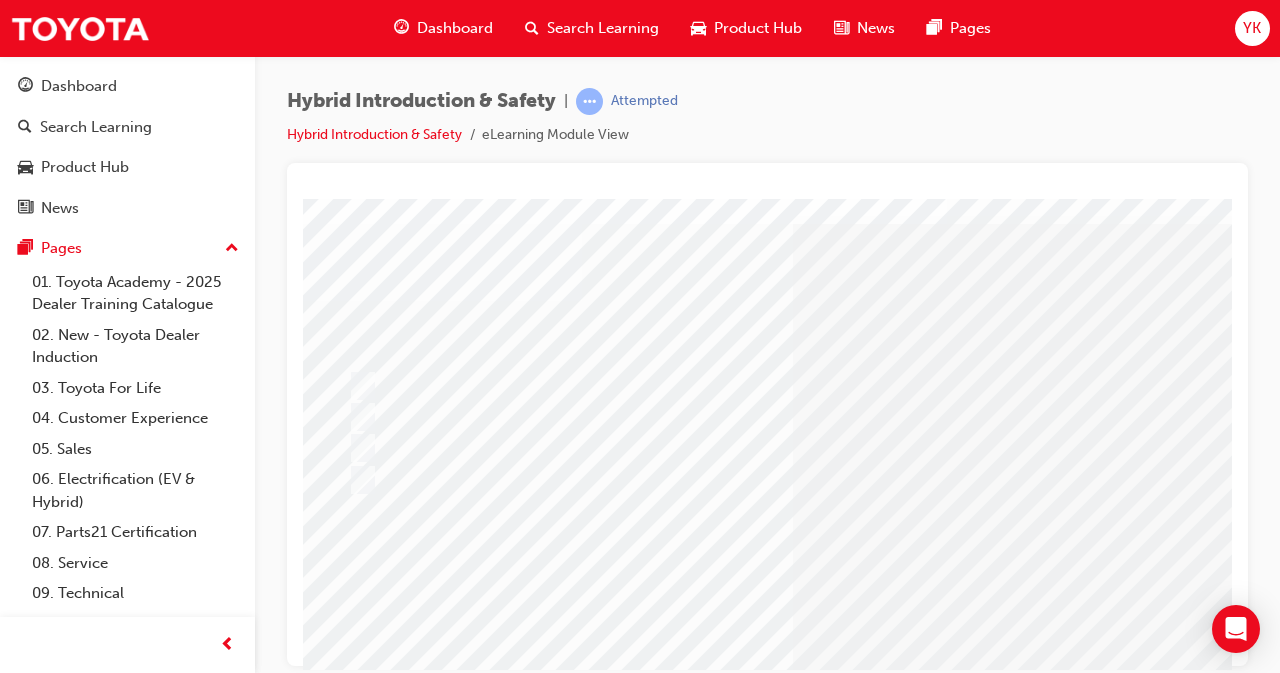 click at bounding box center (767, 387) 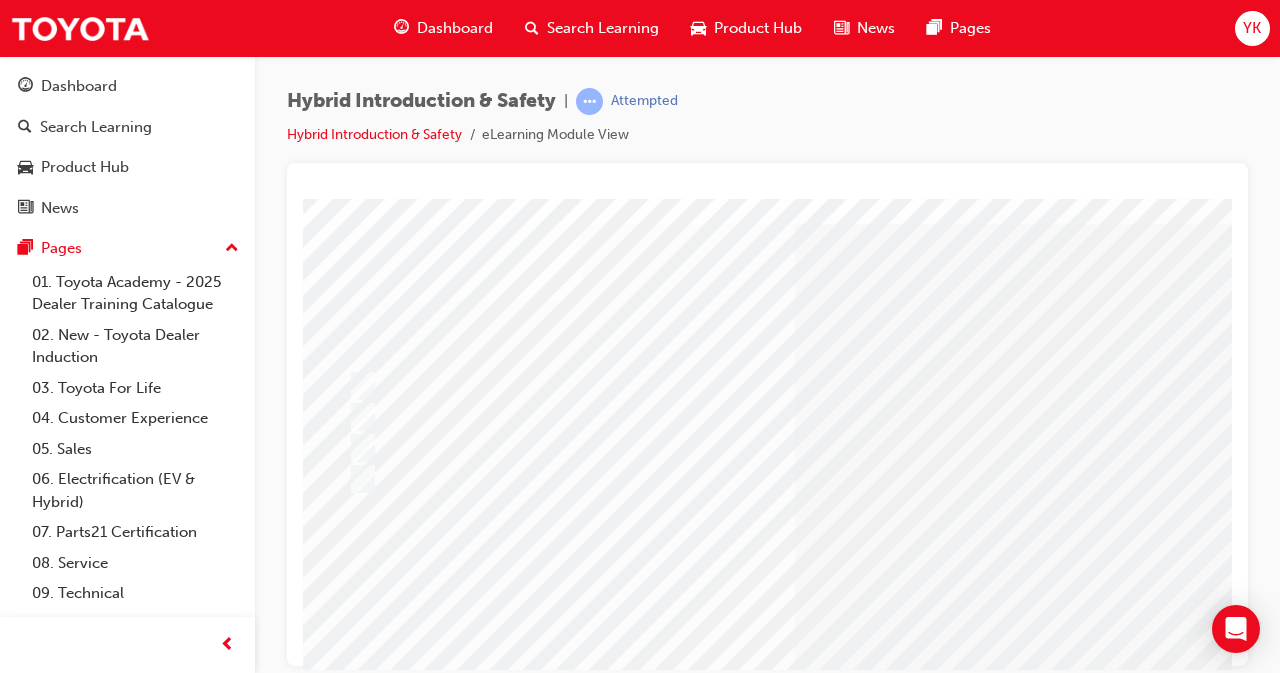 scroll, scrollTop: 0, scrollLeft: 0, axis: both 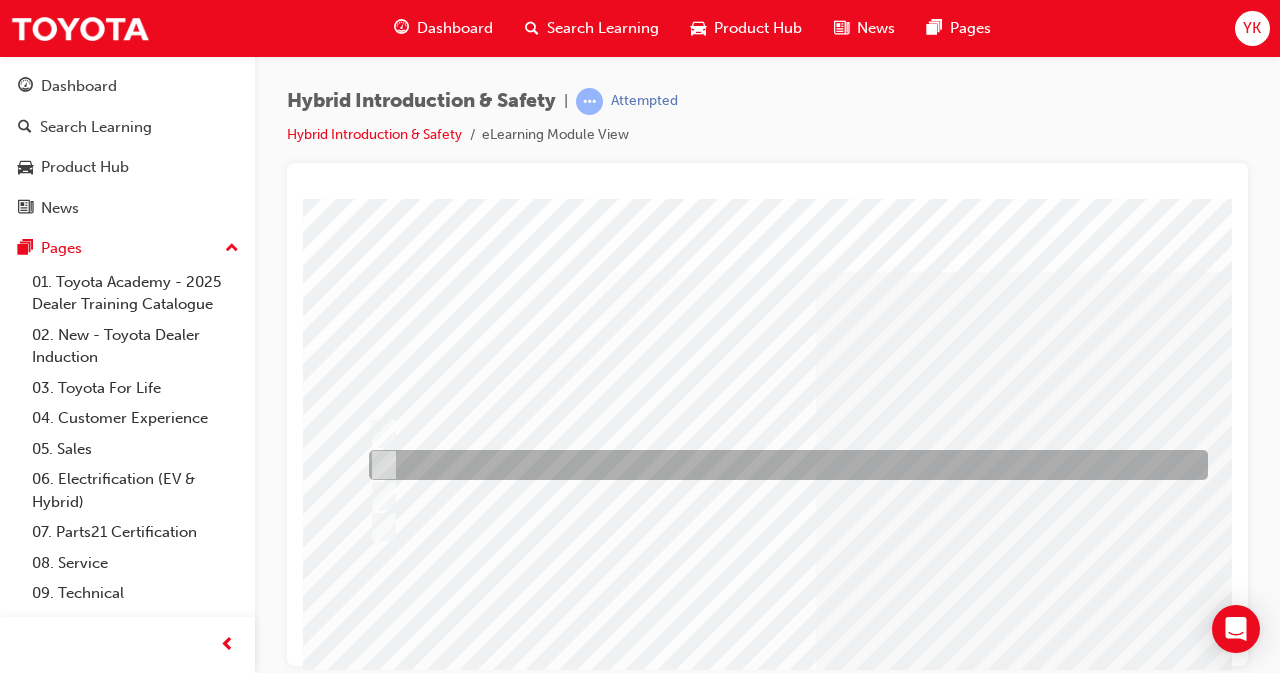 click at bounding box center [380, 465] 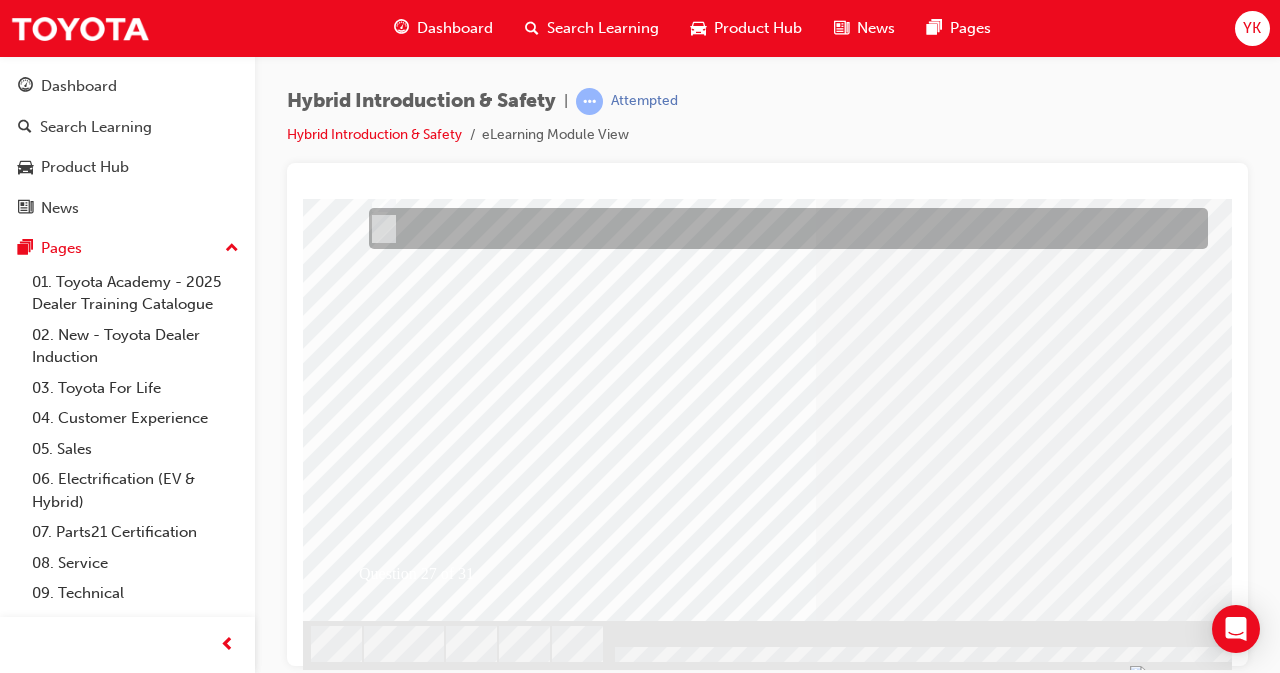 scroll, scrollTop: 300, scrollLeft: 0, axis: vertical 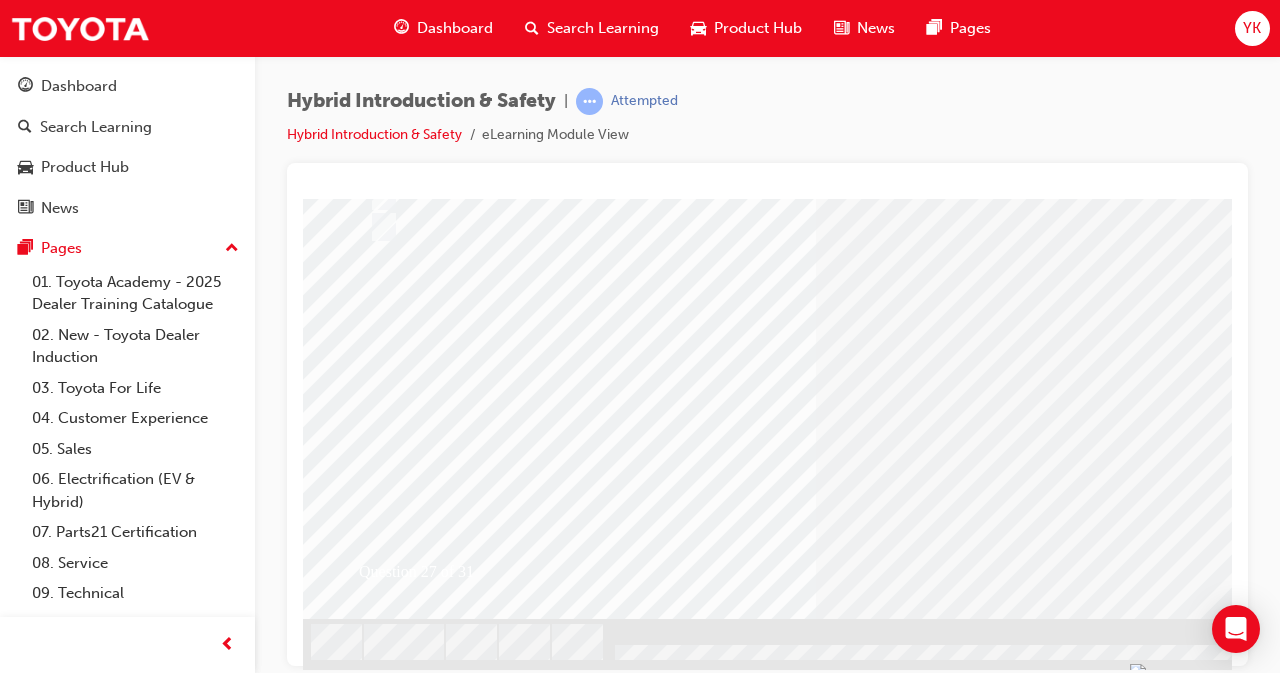 click at bounding box center [375, 2611] 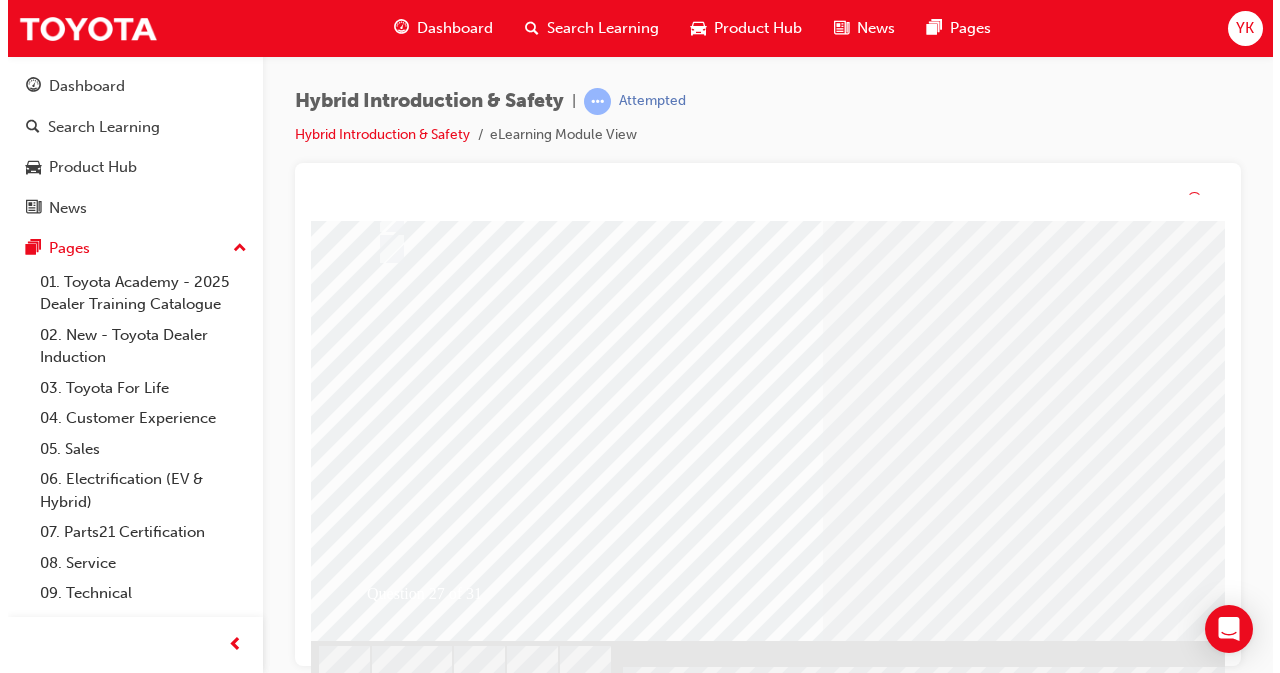 scroll, scrollTop: 0, scrollLeft: 0, axis: both 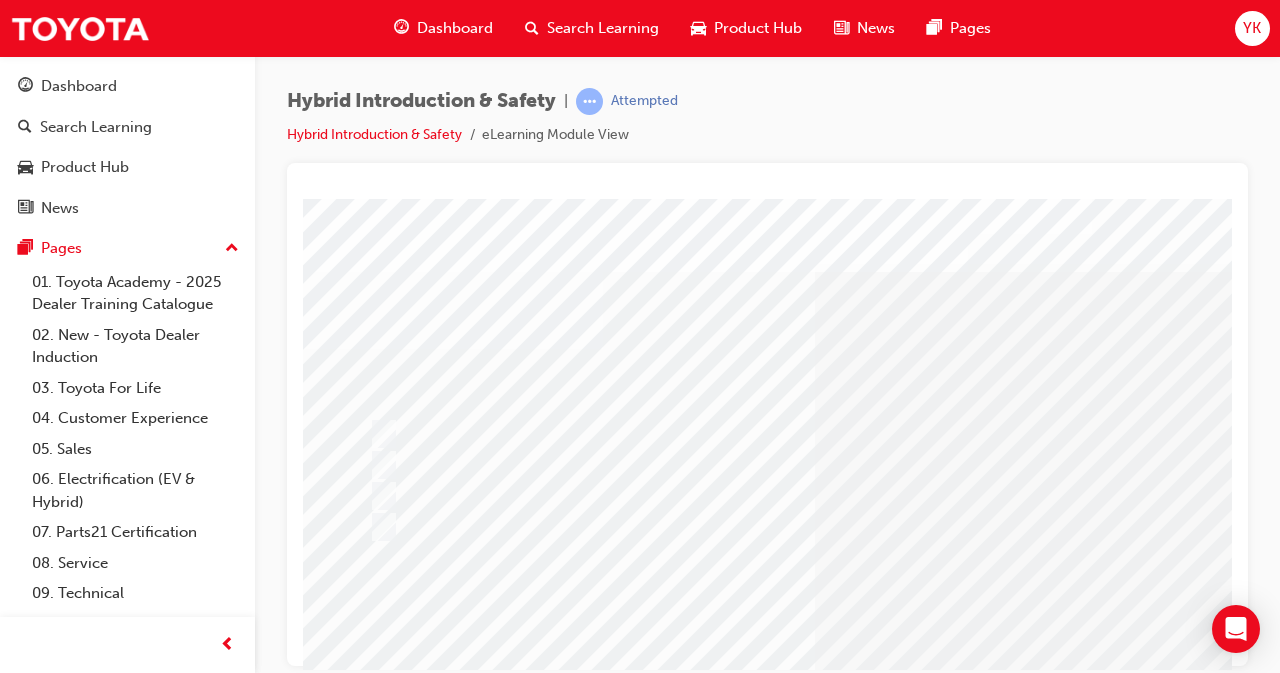 click at bounding box center [783, 434] 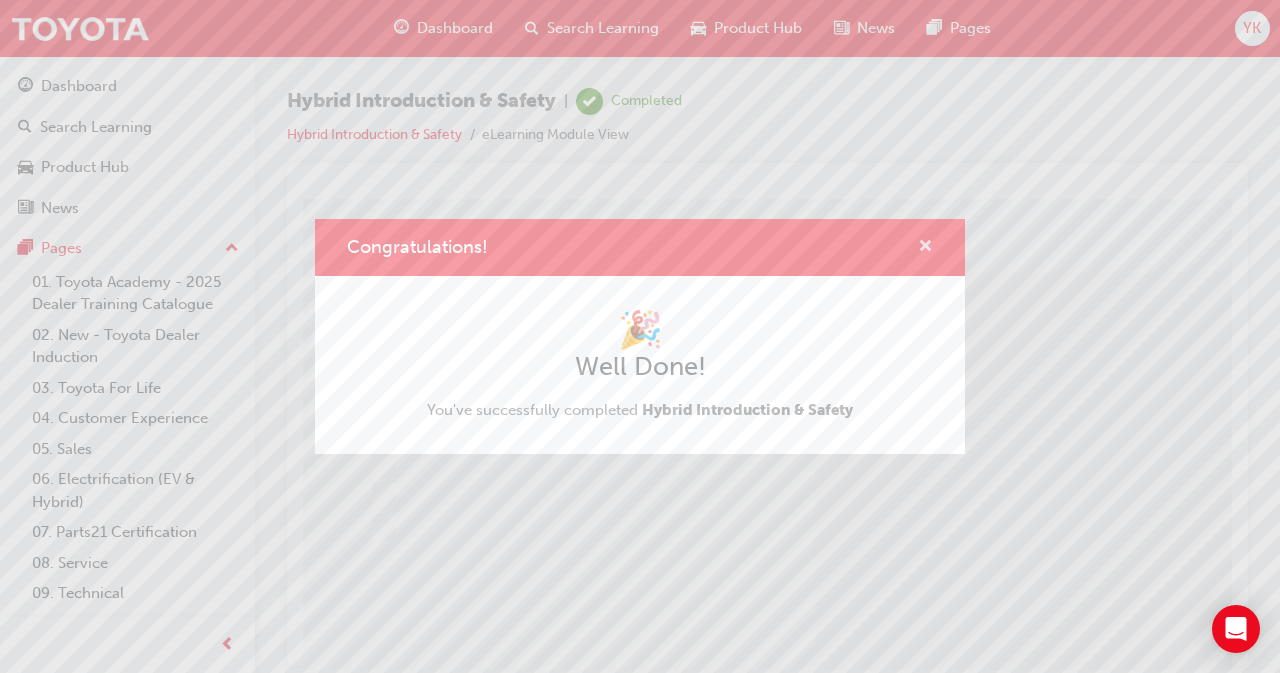 click at bounding box center [925, 248] 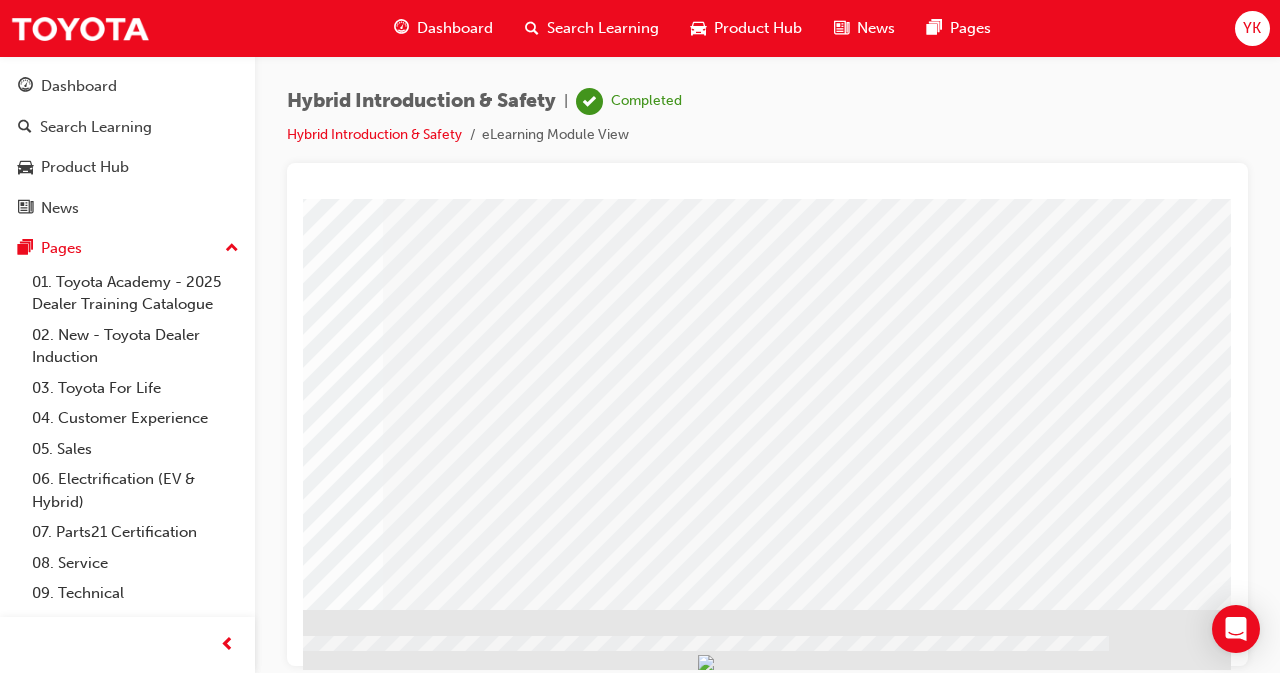 scroll, scrollTop: 309, scrollLeft: 442, axis: both 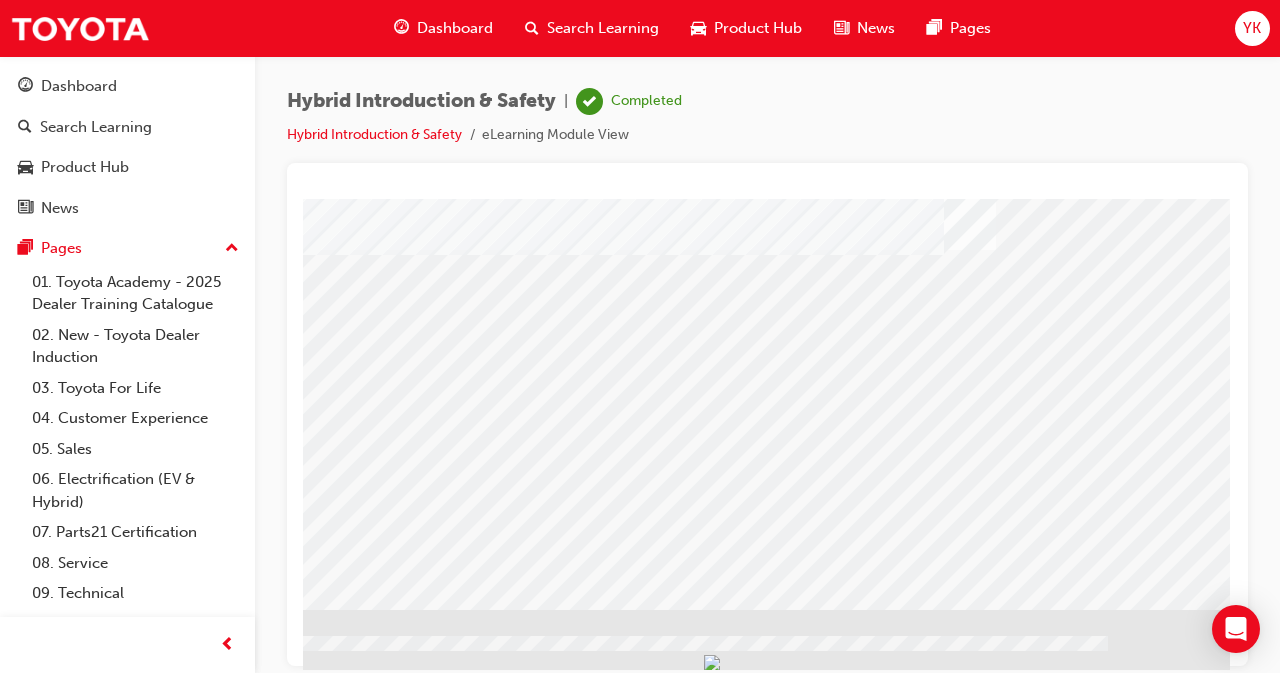 click at bounding box center (-67, 1628) 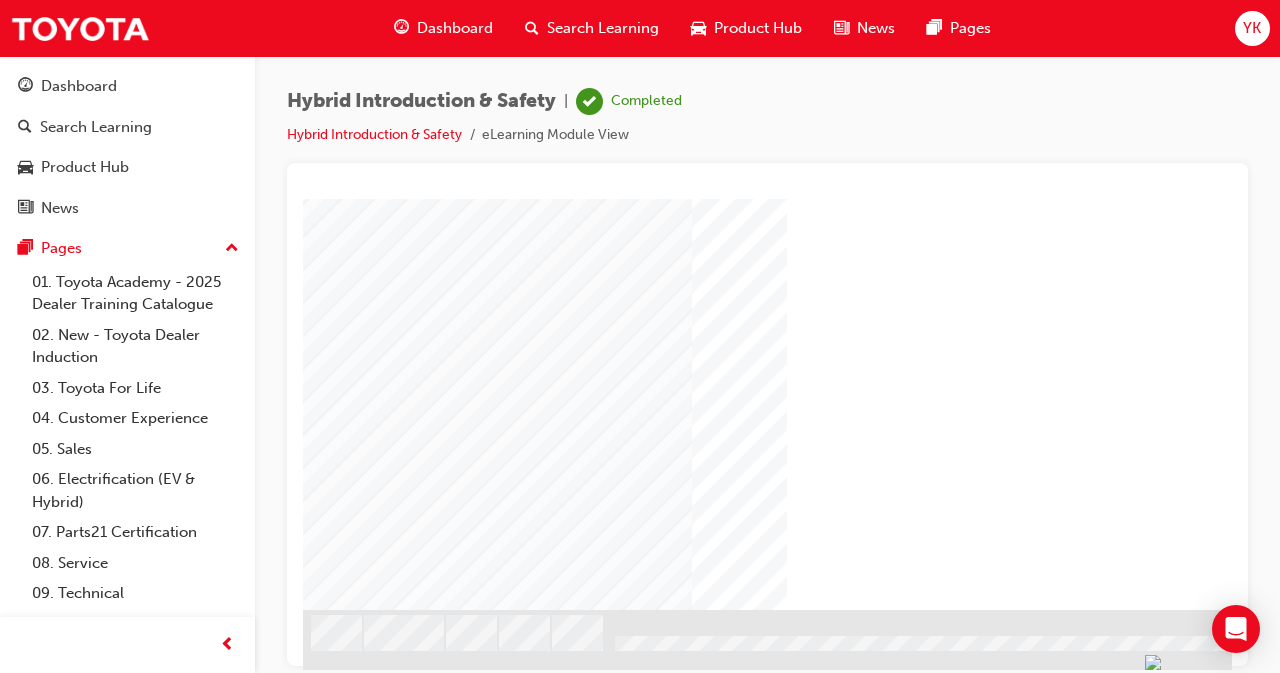 scroll, scrollTop: 309, scrollLeft: 446, axis: both 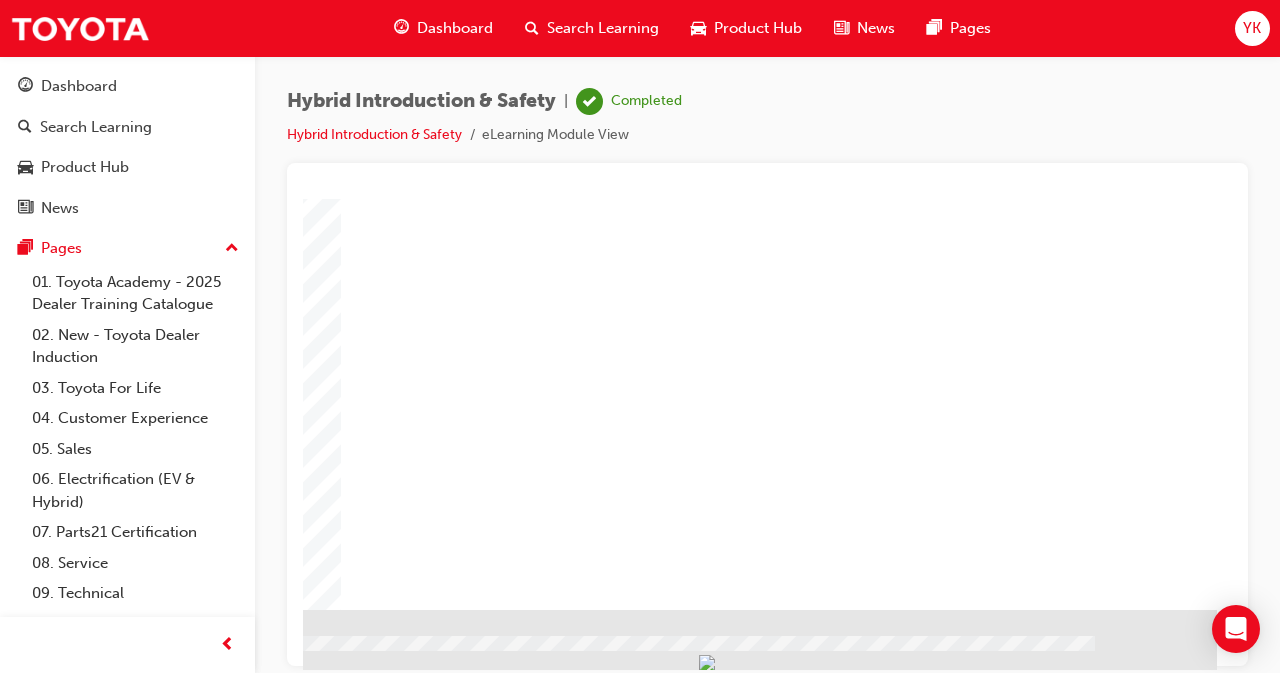 click at bounding box center (-80, 663) 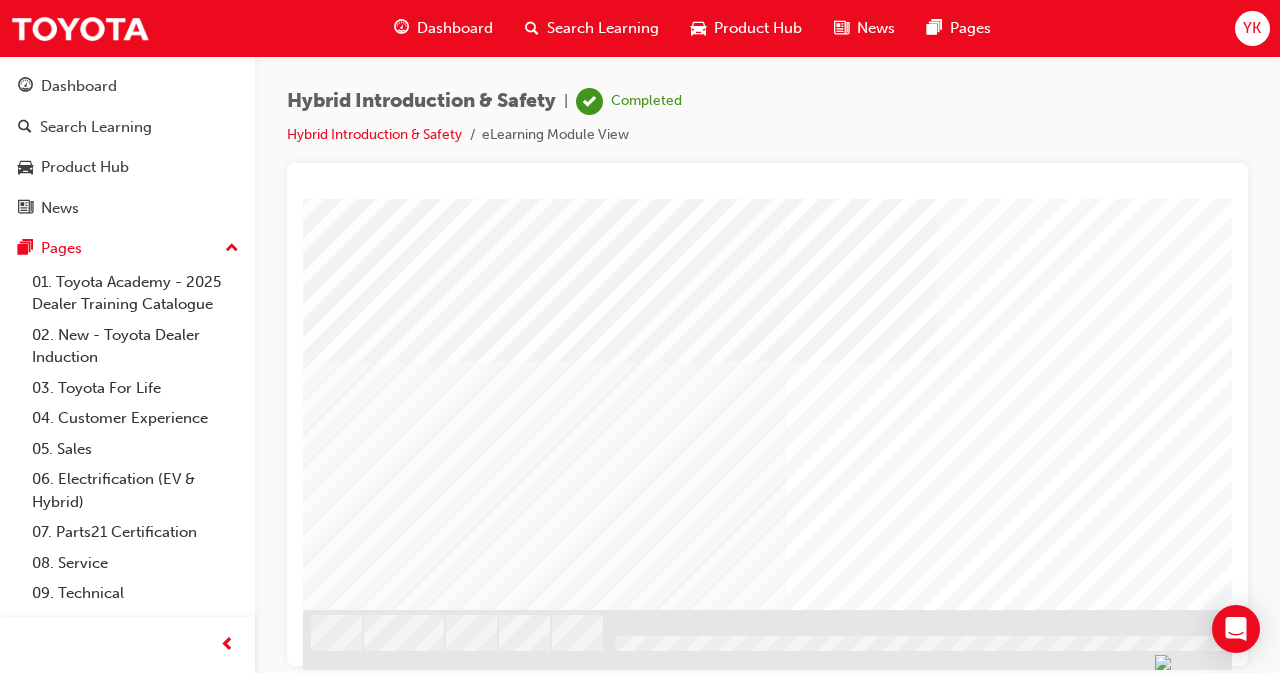 scroll, scrollTop: 309, scrollLeft: 446, axis: both 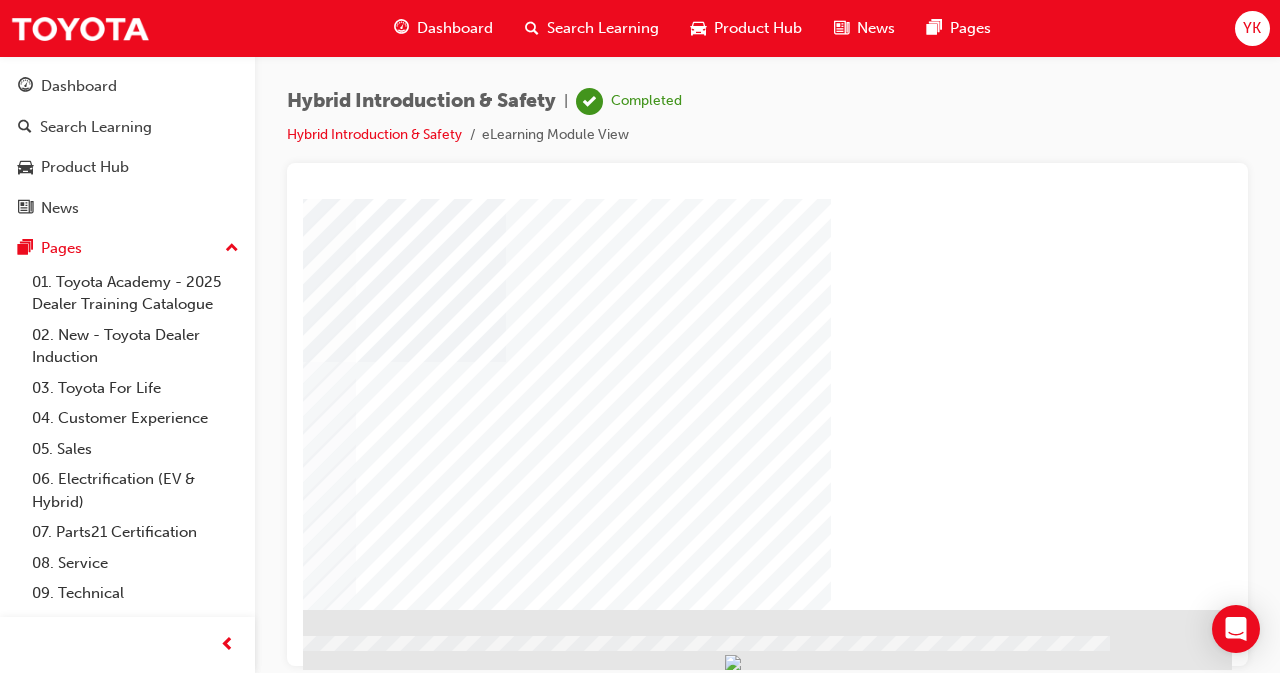 click at bounding box center (-65, 1513) 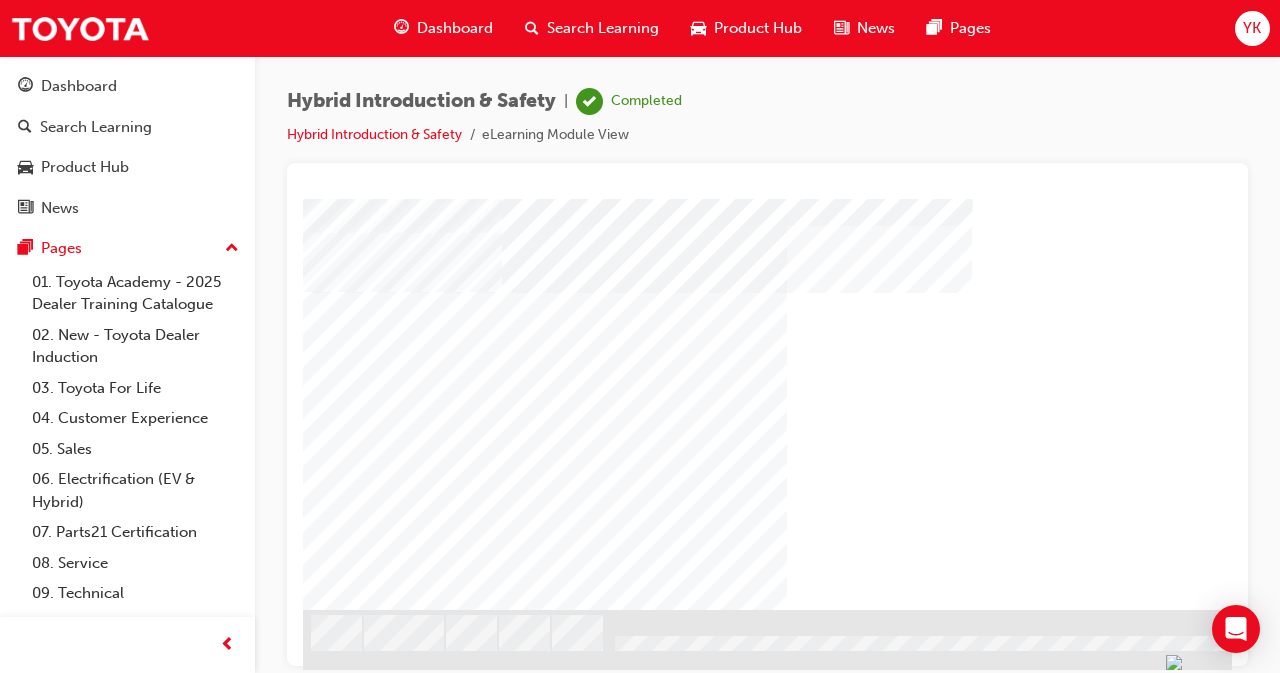 scroll, scrollTop: 309, scrollLeft: 446, axis: both 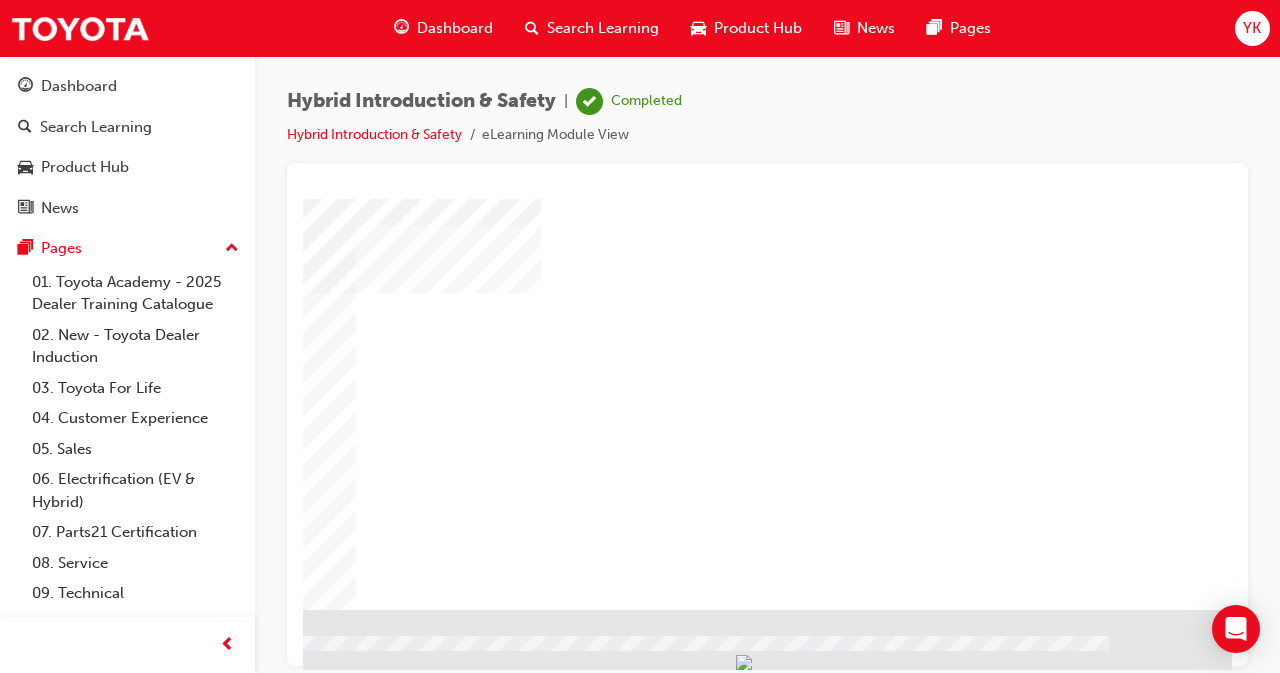 click at bounding box center [-65, 793] 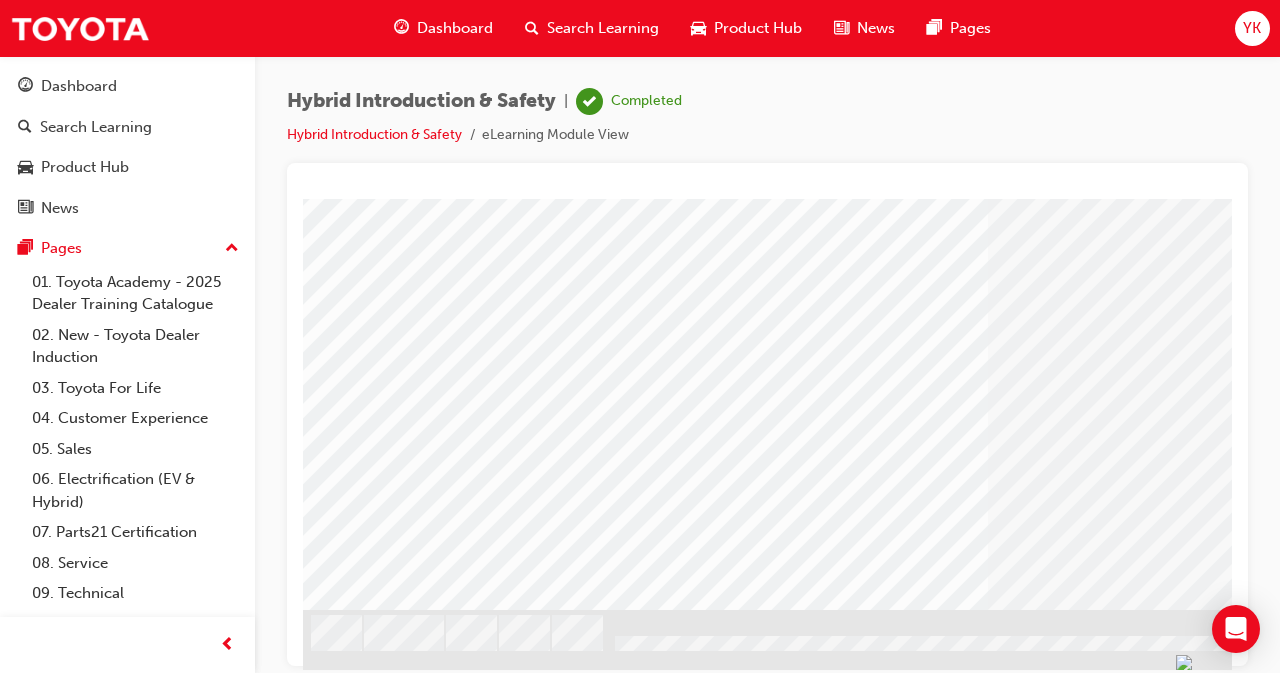 scroll, scrollTop: 309, scrollLeft: 446, axis: both 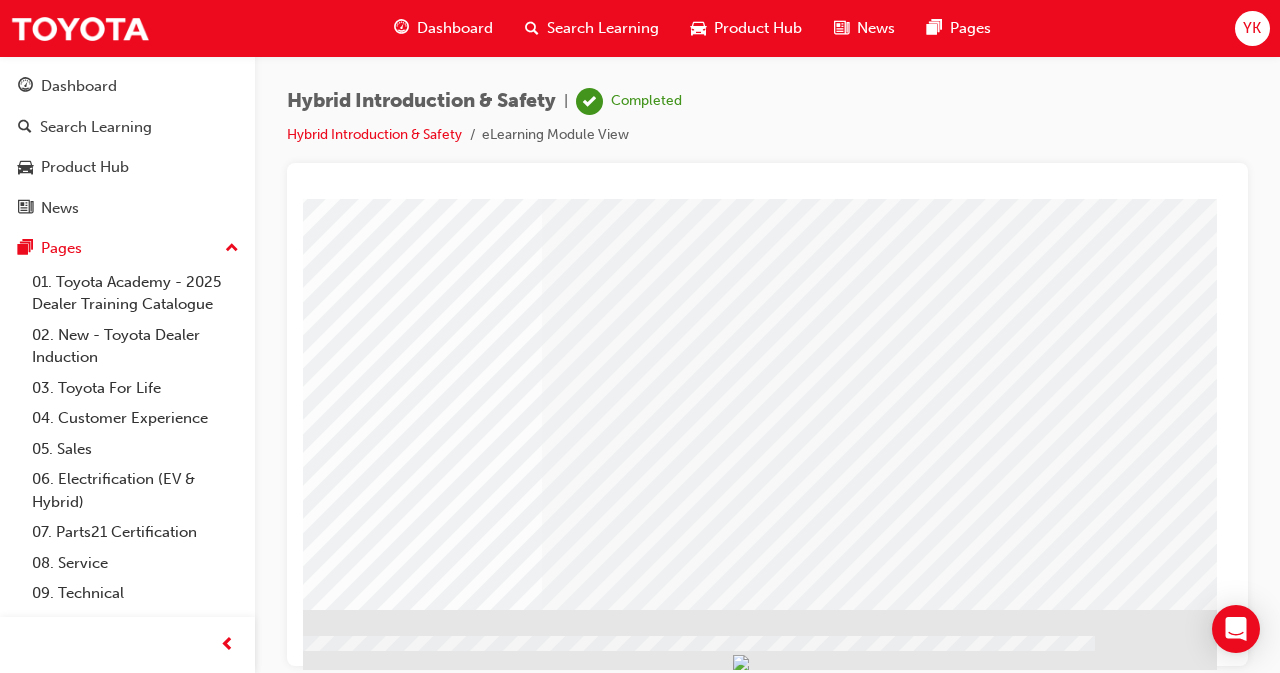 click at bounding box center (-80, 2786) 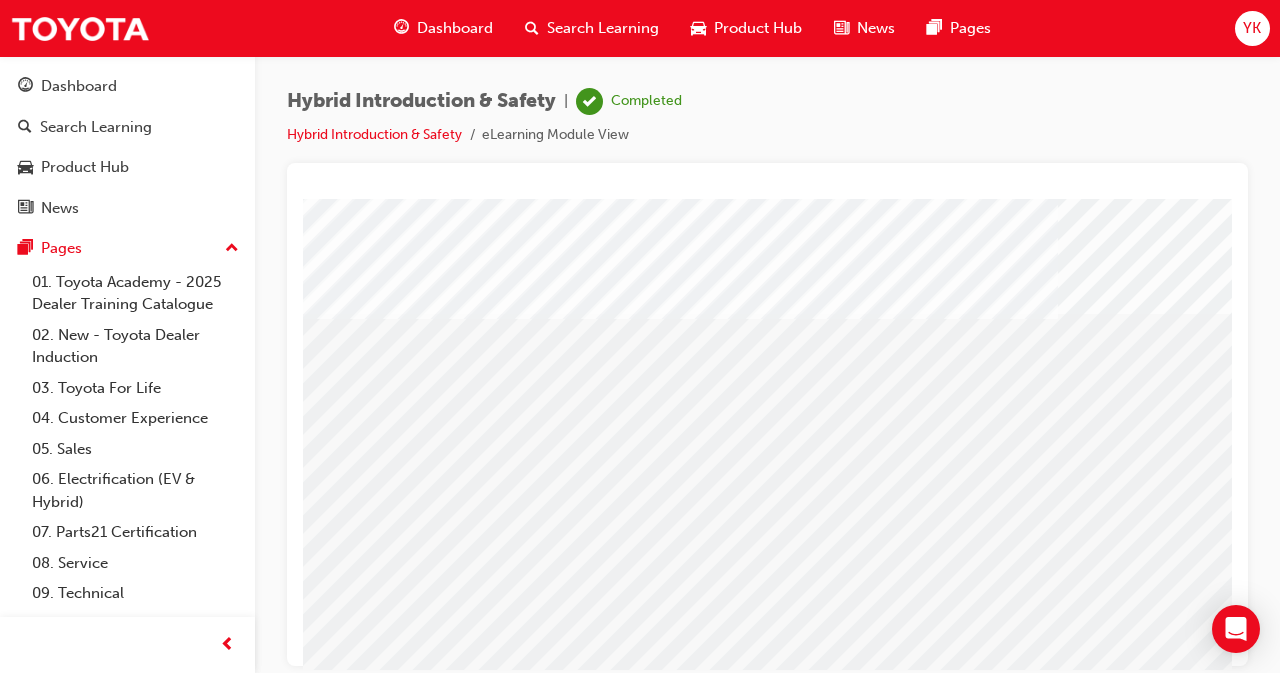 scroll, scrollTop: 245, scrollLeft: 446, axis: both 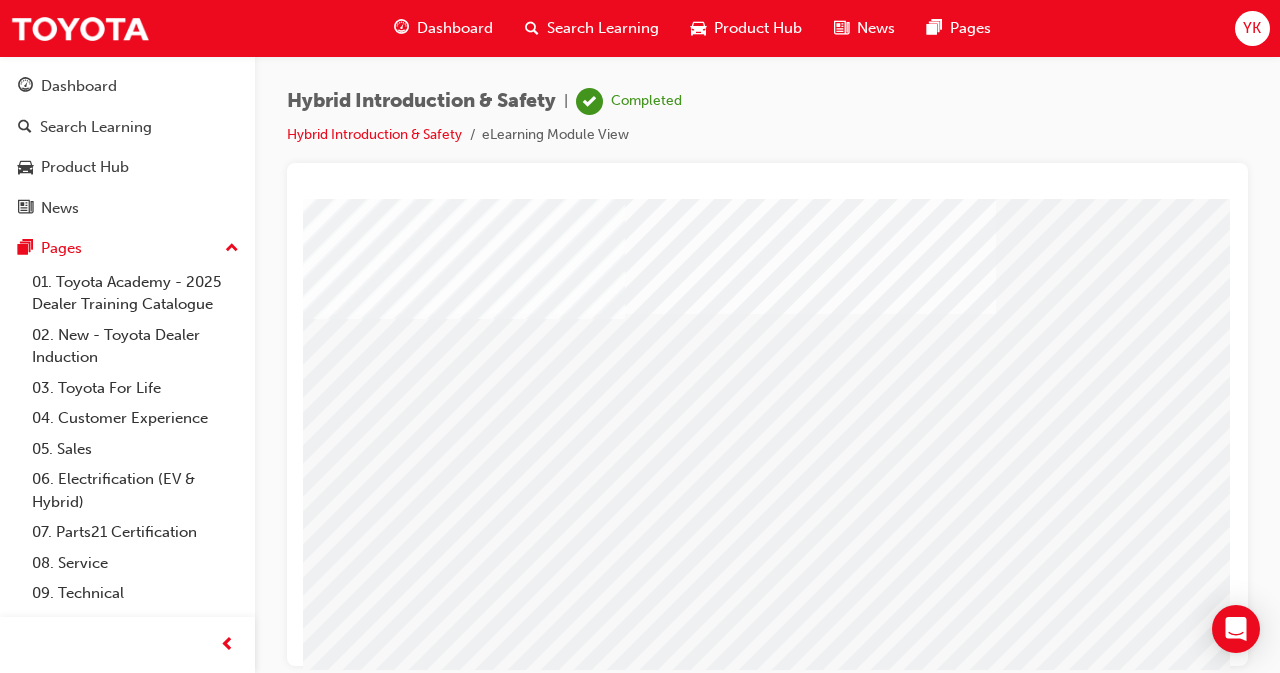 click at bounding box center (-67, 1677) 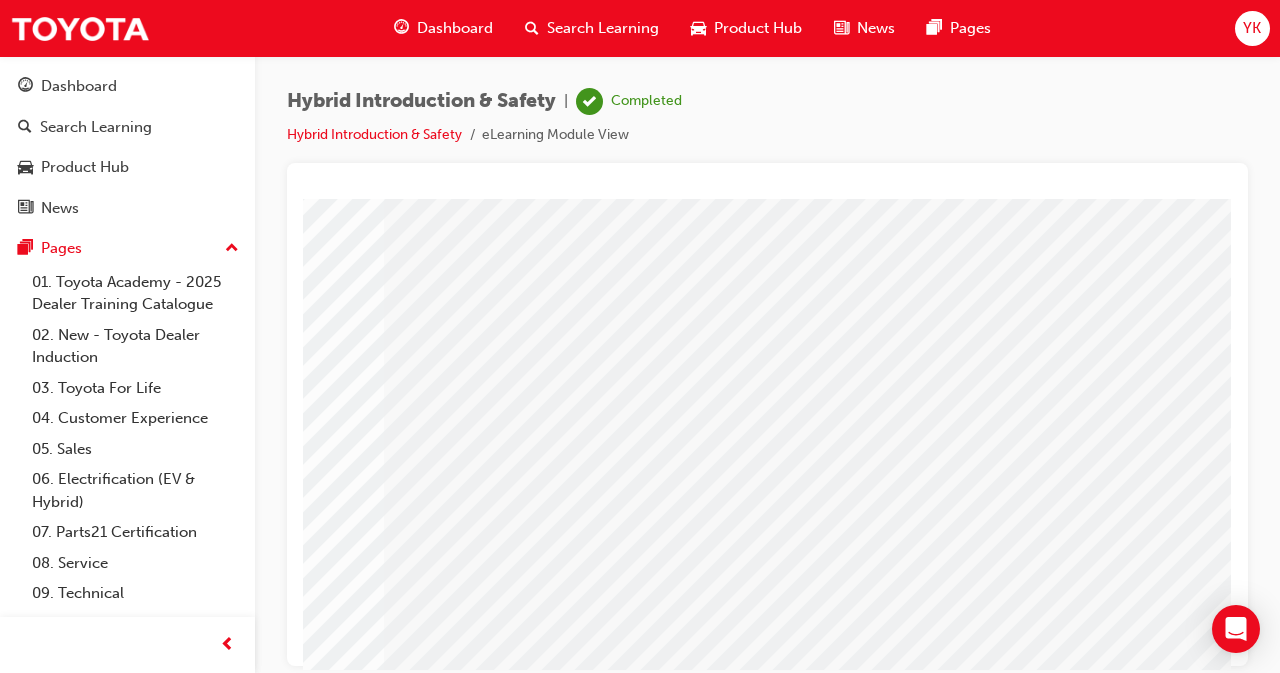 scroll, scrollTop: 0, scrollLeft: 0, axis: both 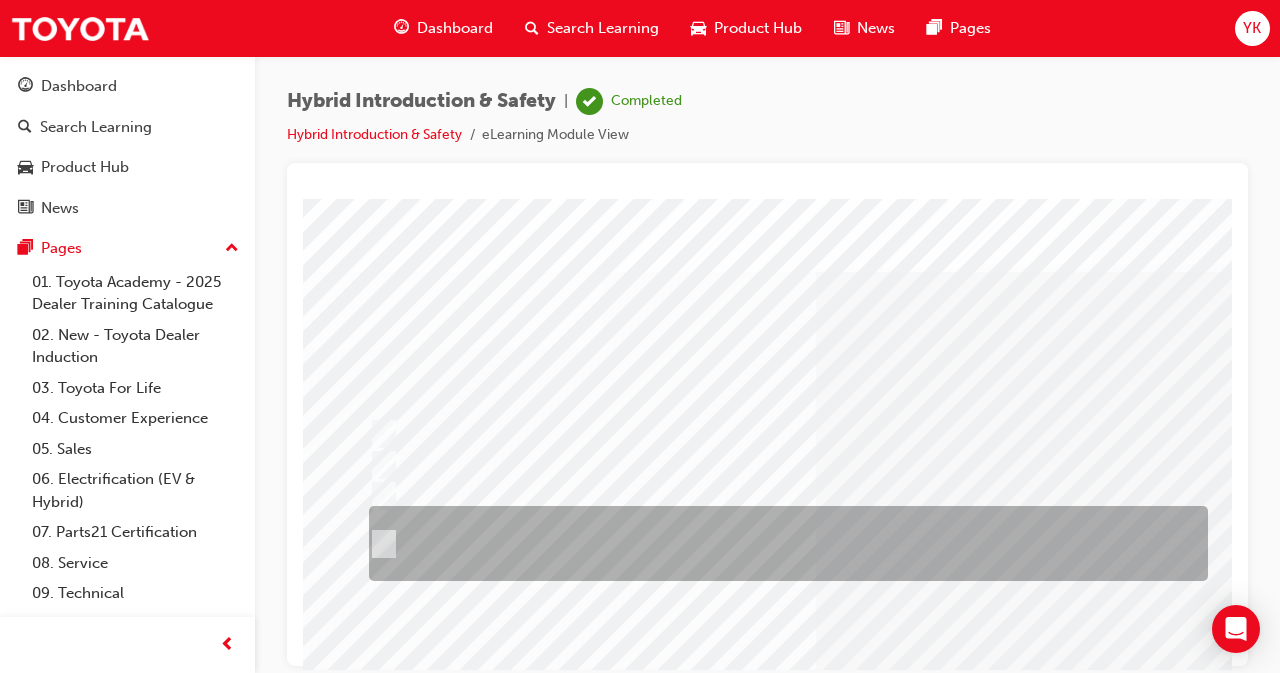 click at bounding box center (380, 544) 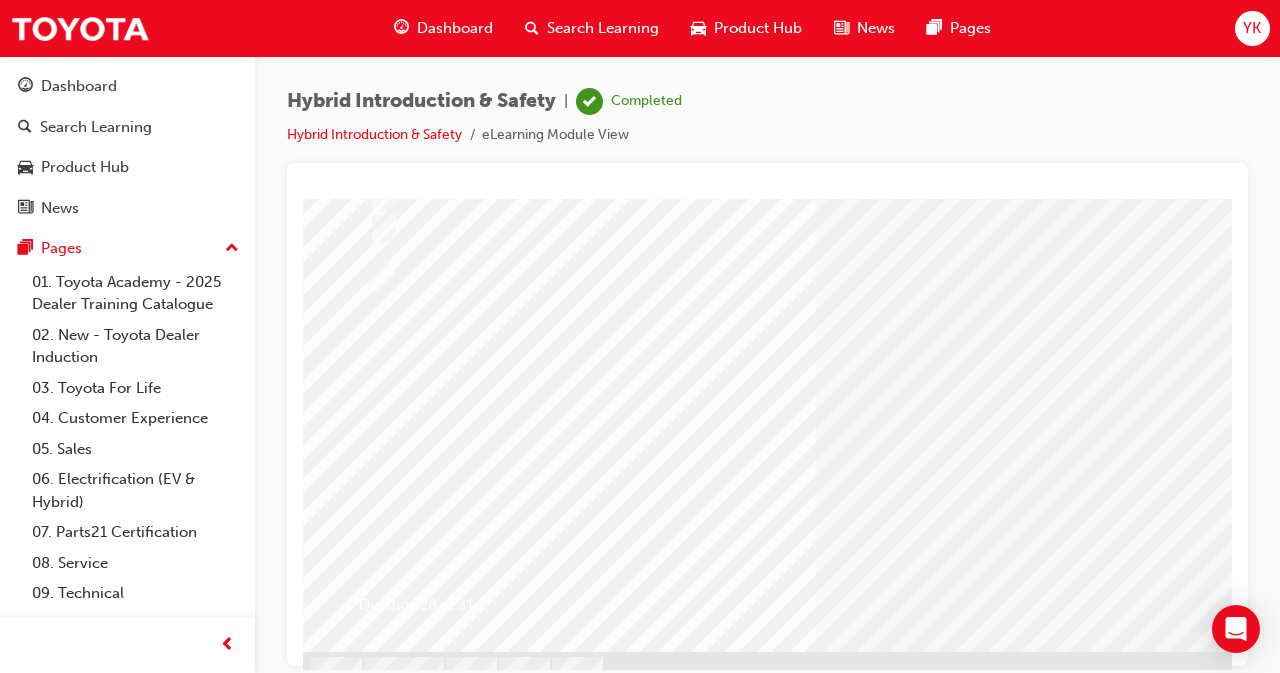 scroll, scrollTop: 270, scrollLeft: 0, axis: vertical 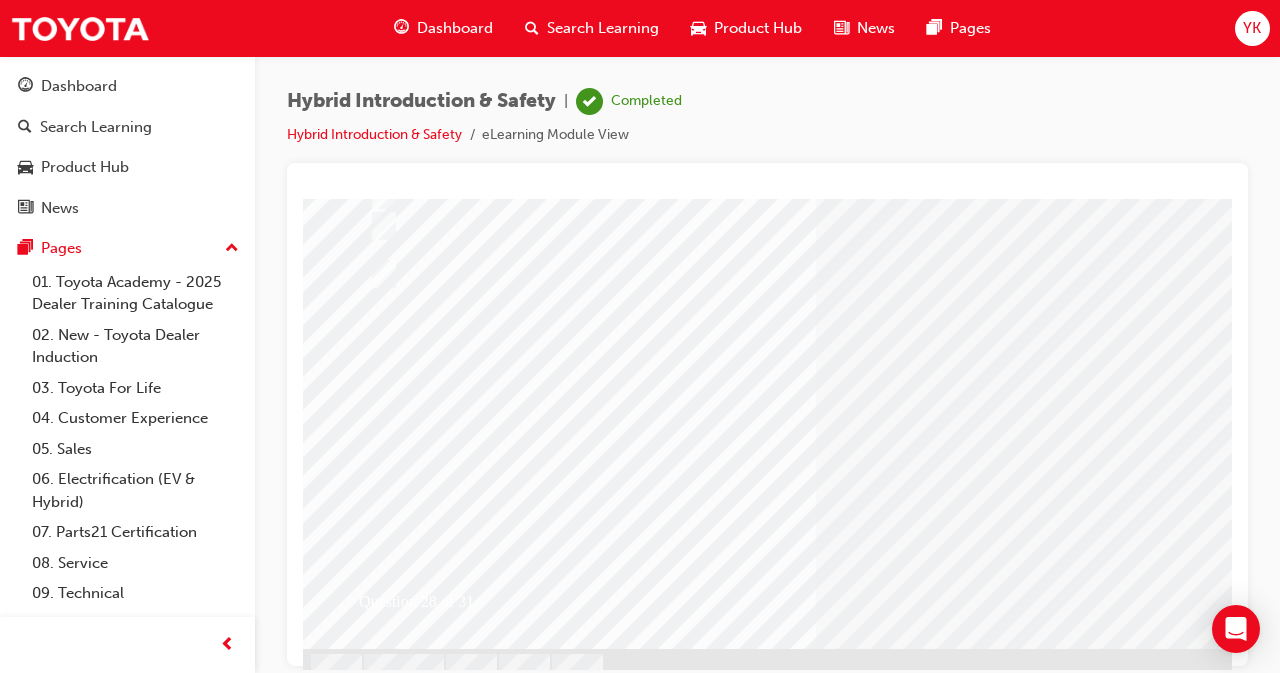 click at bounding box center [375, 2641] 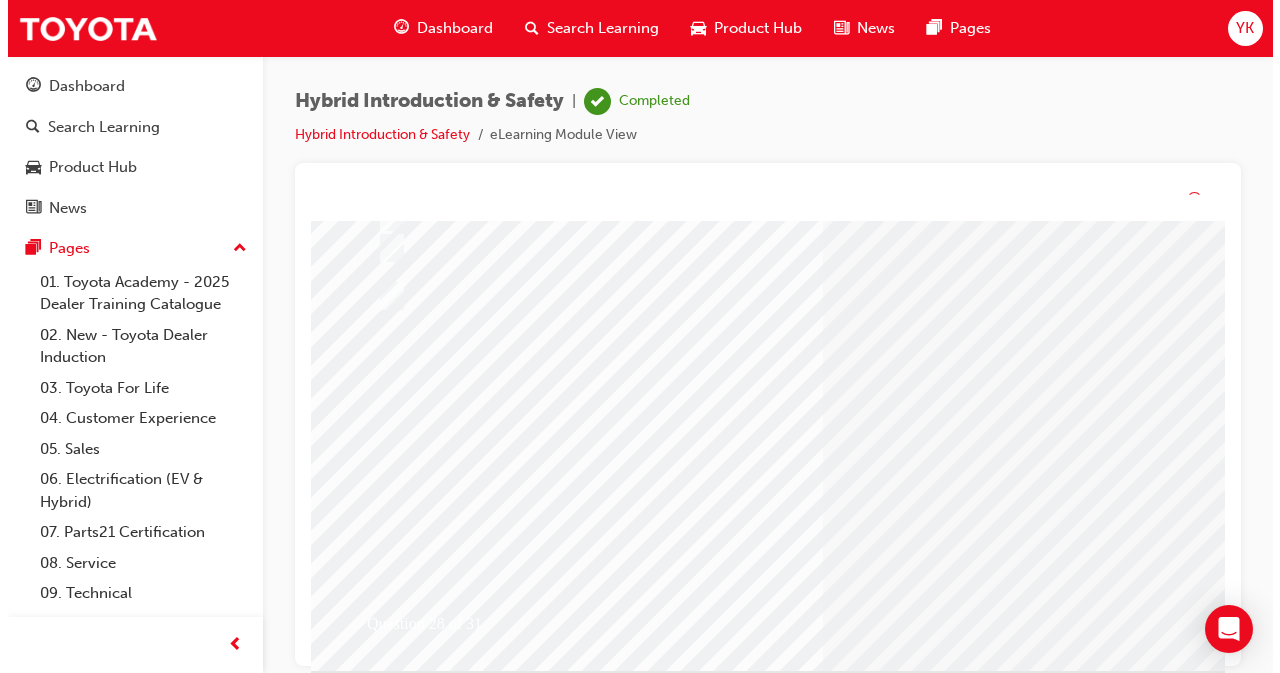scroll, scrollTop: 0, scrollLeft: 0, axis: both 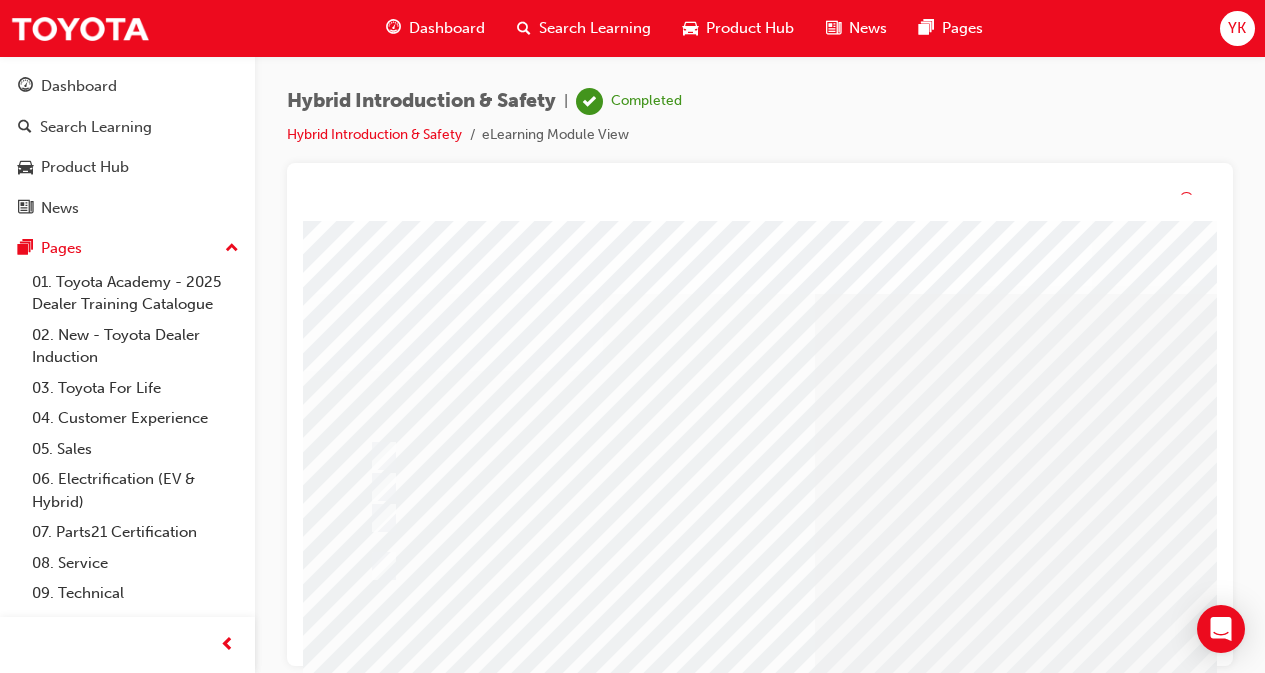 click on "Question 28 of 31" at bounding box center (983, 581) 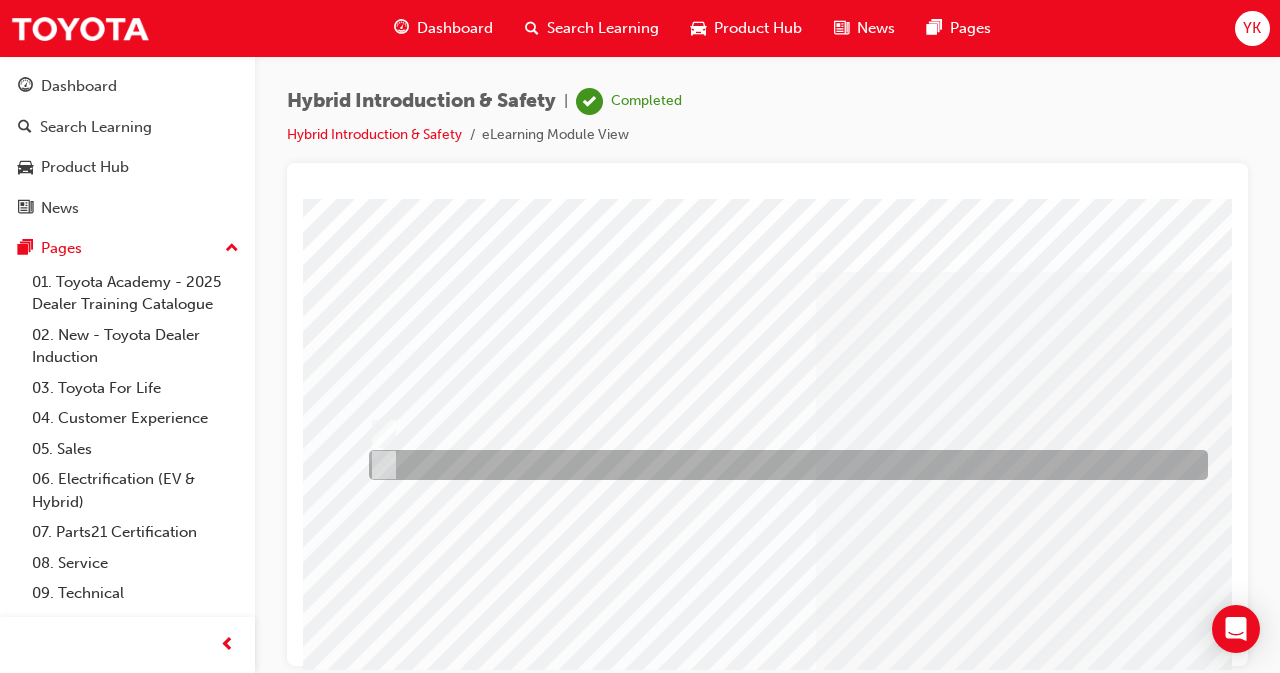 click at bounding box center (380, 465) 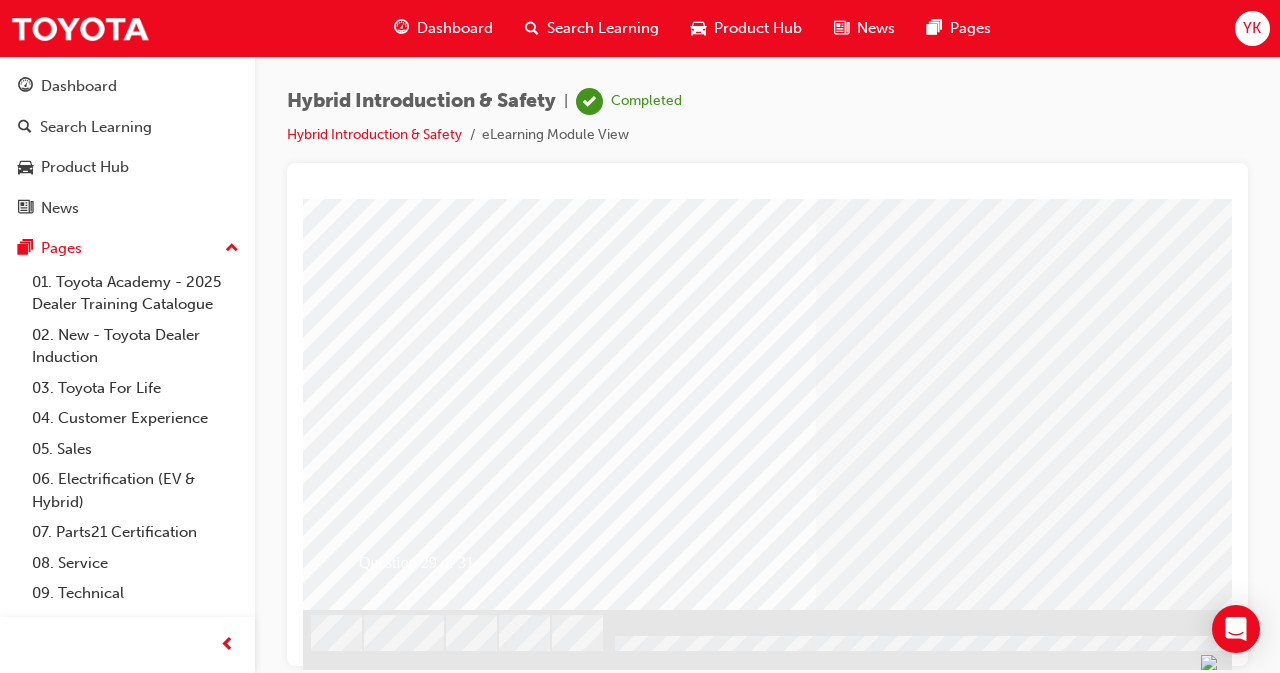 click at bounding box center [375, 2558] 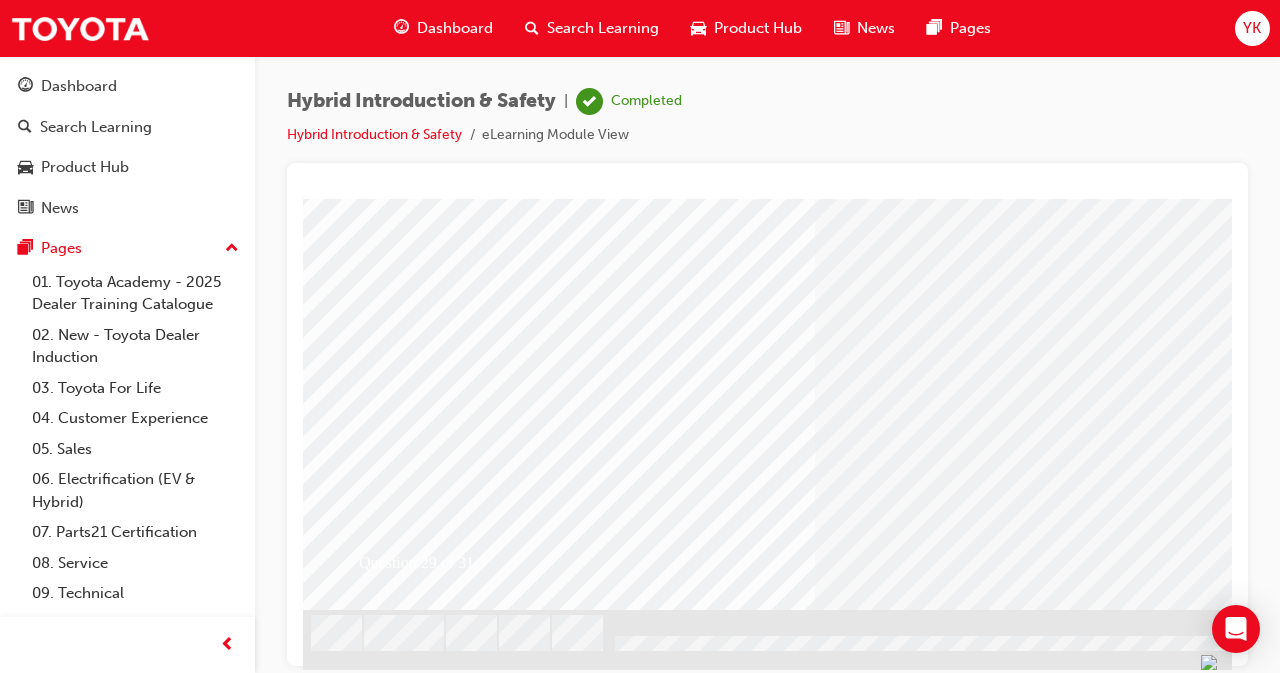 scroll, scrollTop: 0, scrollLeft: 0, axis: both 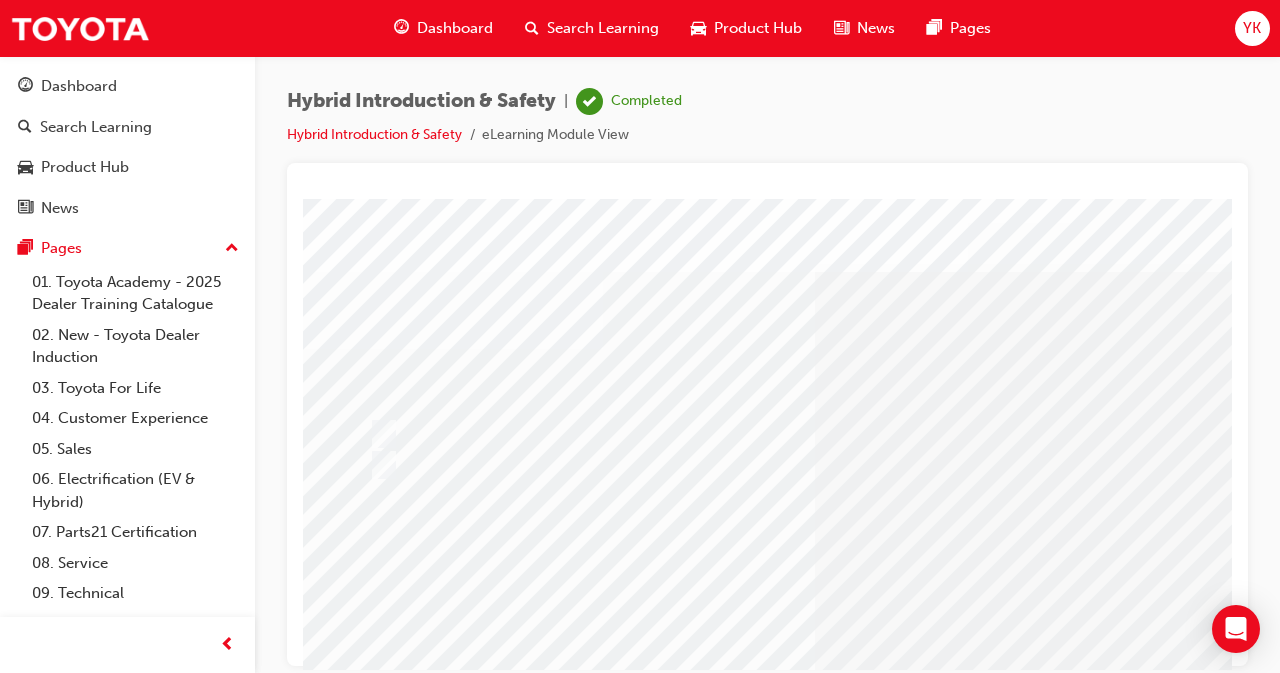 click at bounding box center [983, 1278] 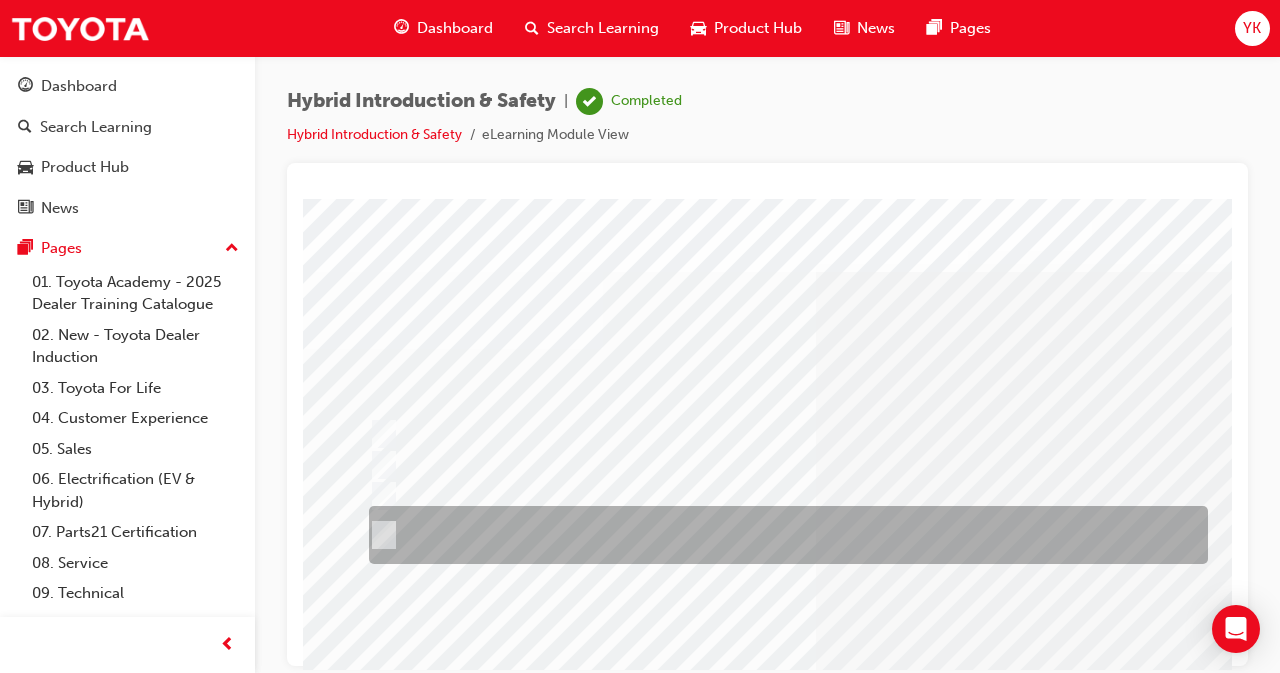 click at bounding box center (380, 535) 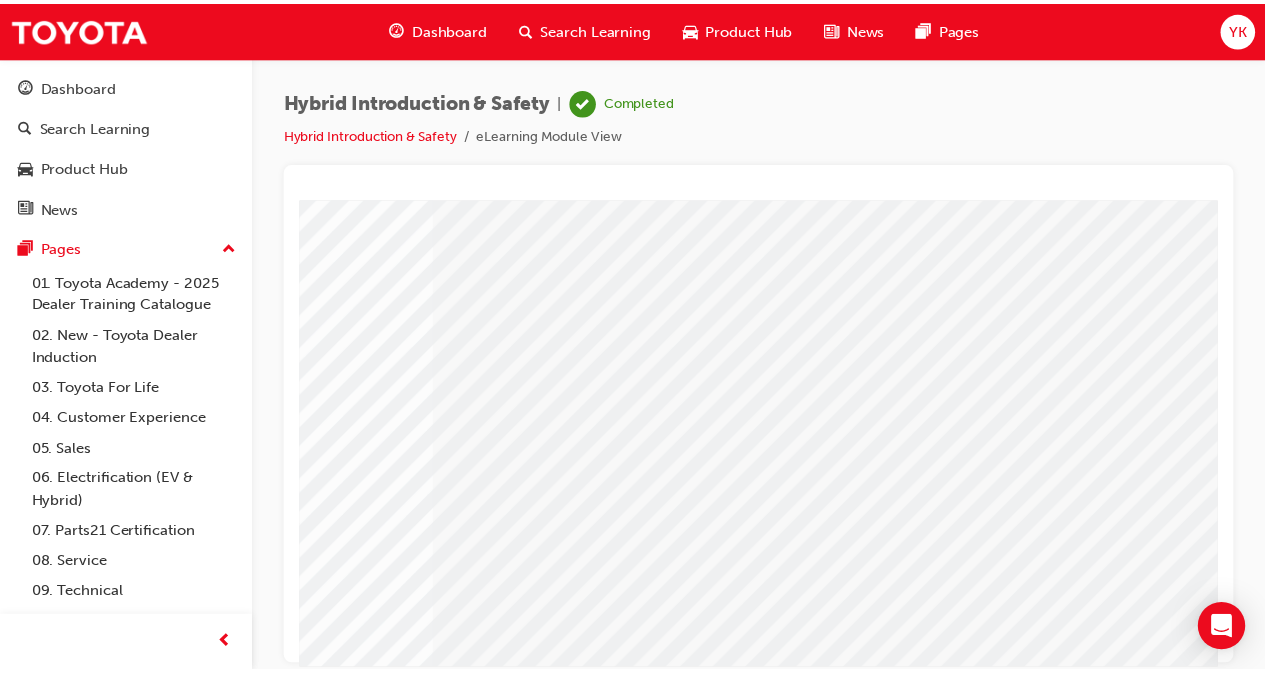 scroll, scrollTop: 309, scrollLeft: 378, axis: both 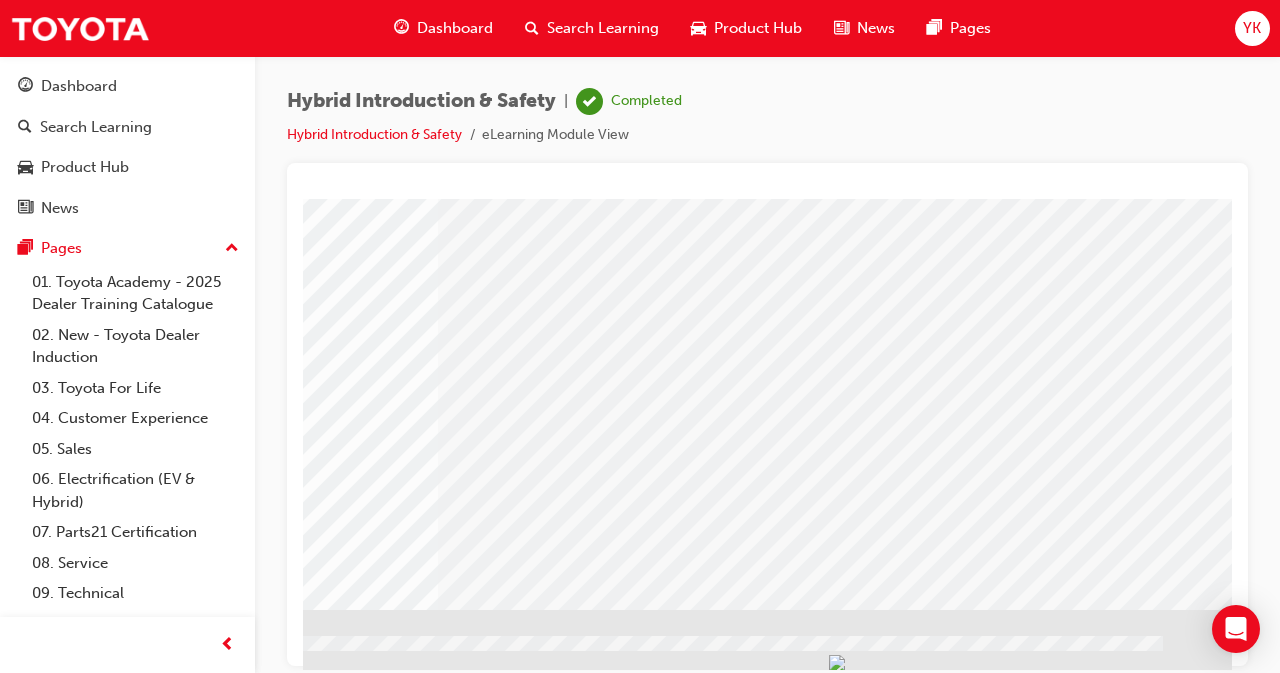 click at bounding box center [-3, 2602] 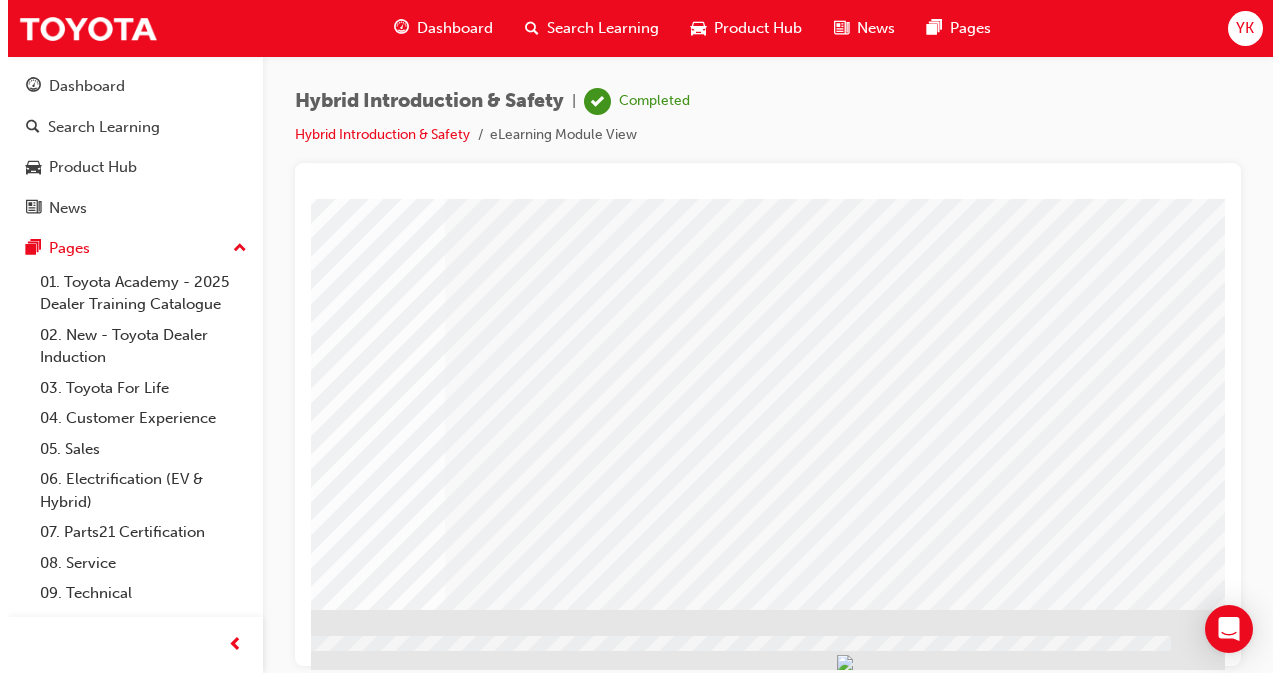scroll, scrollTop: 0, scrollLeft: 0, axis: both 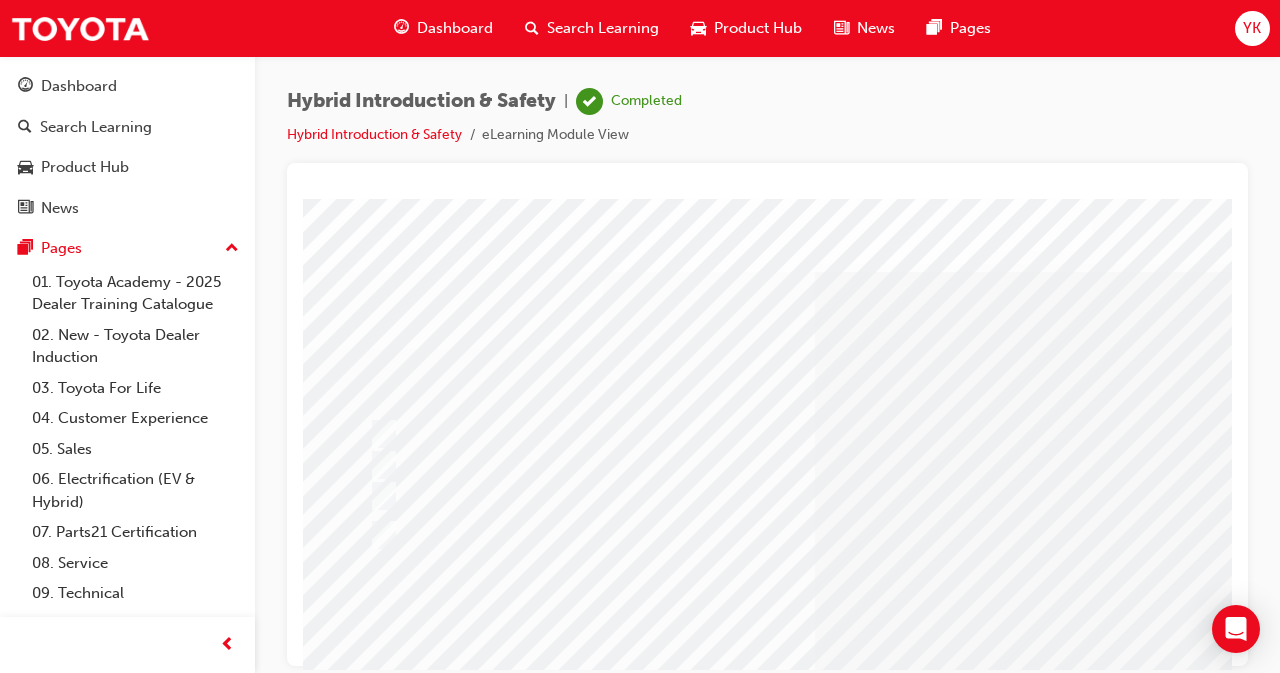 click at bounding box center [983, 2767] 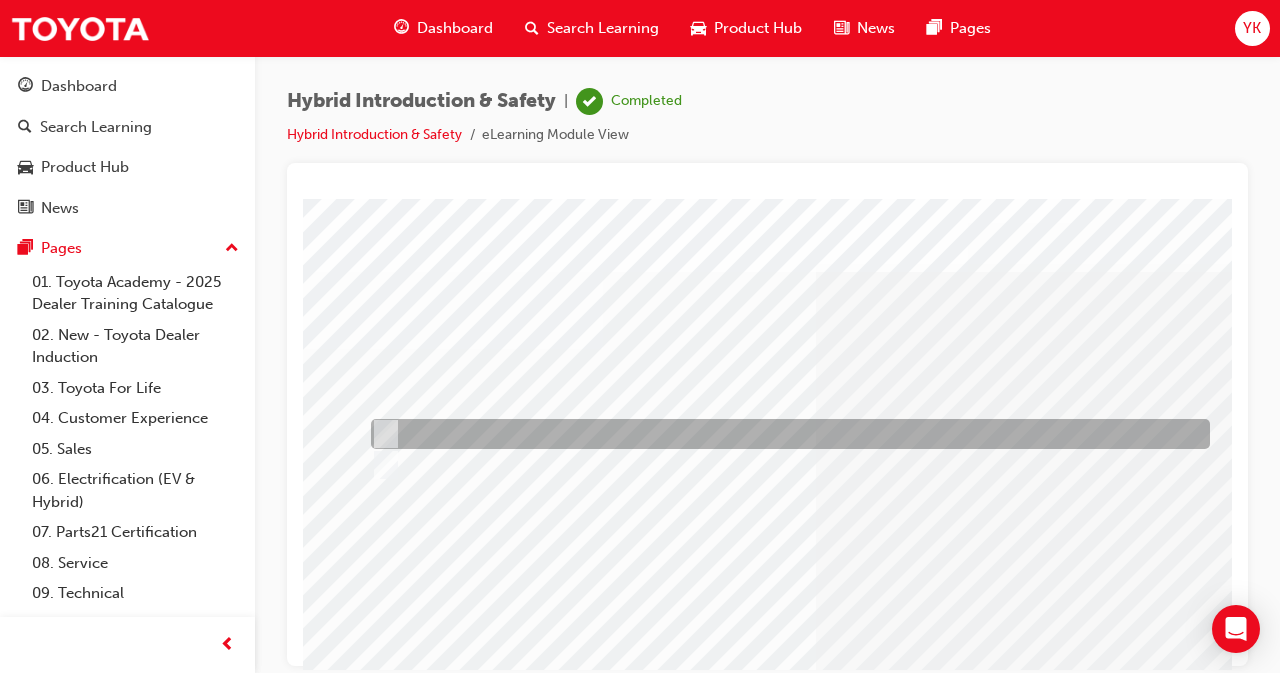 click at bounding box center (382, 434) 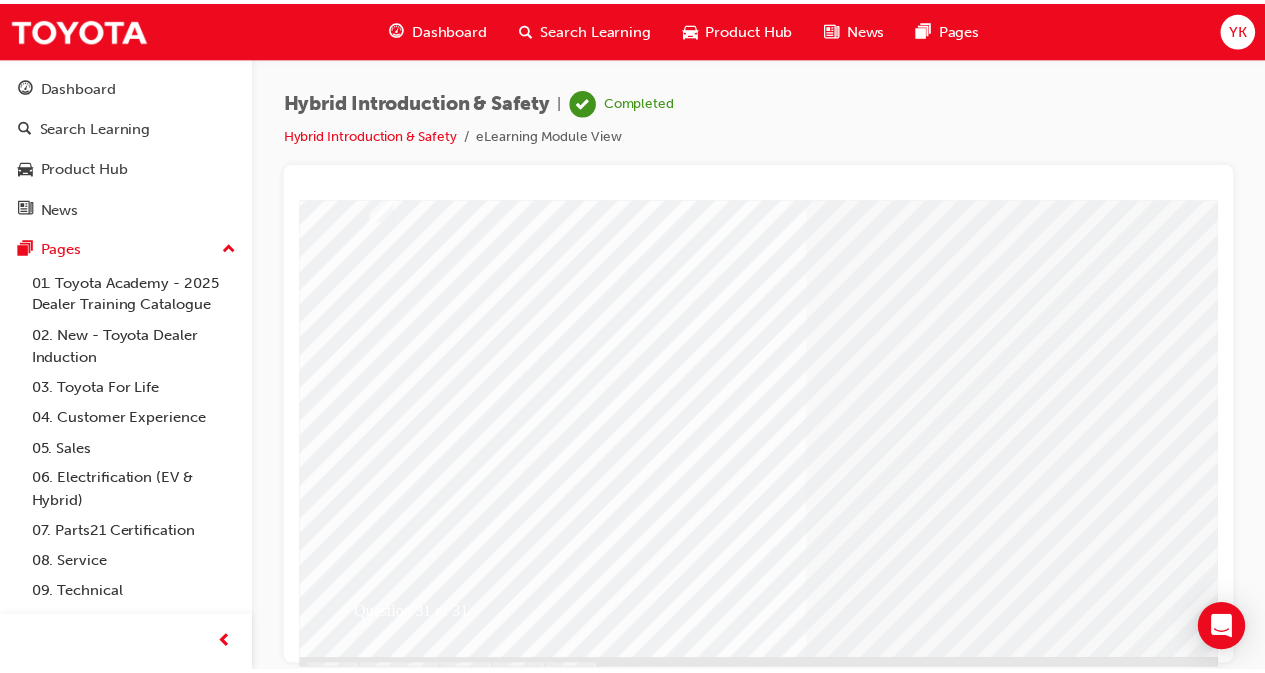 scroll, scrollTop: 259, scrollLeft: 0, axis: vertical 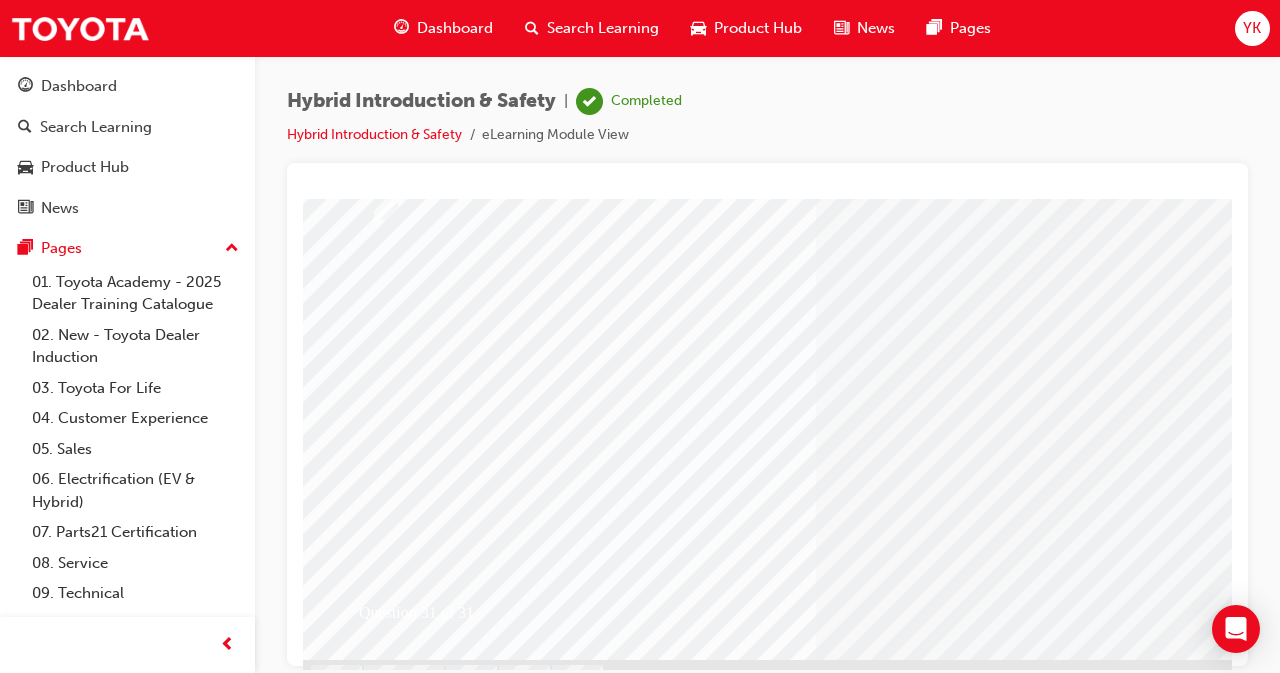 click at bounding box center [375, 2608] 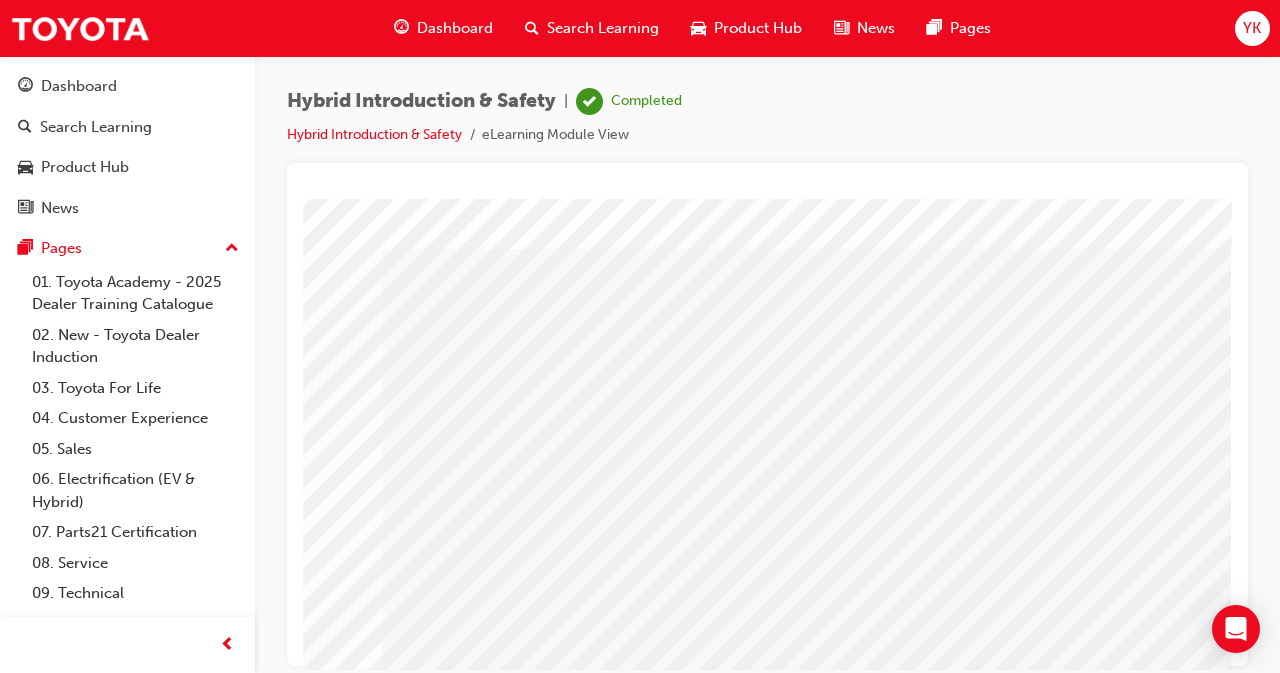 scroll, scrollTop: 22, scrollLeft: 446, axis: both 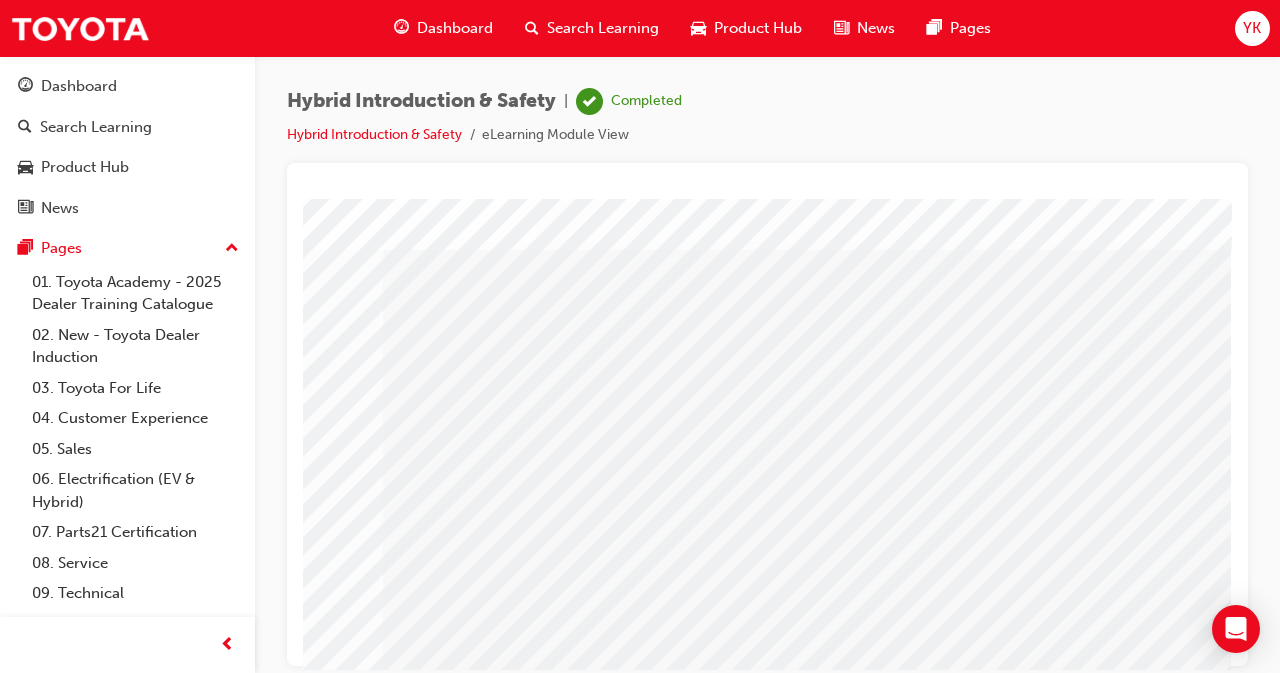 click at bounding box center (353, 412) 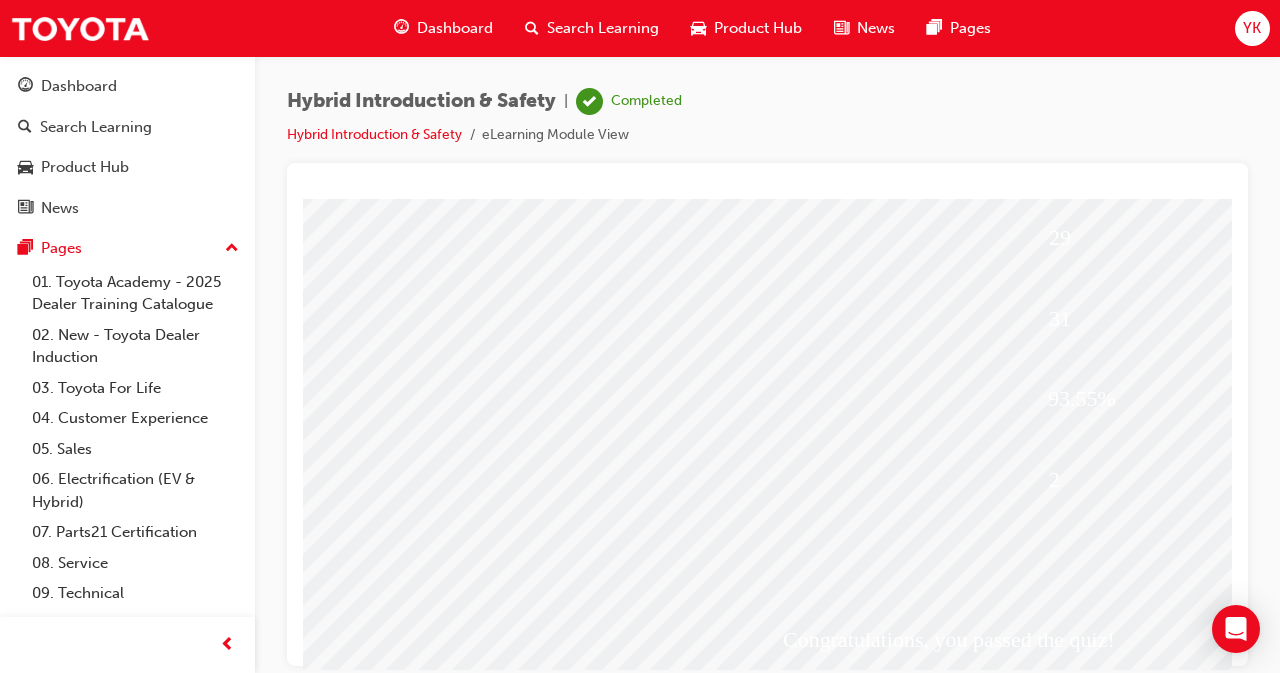 scroll, scrollTop: 309, scrollLeft: 0, axis: vertical 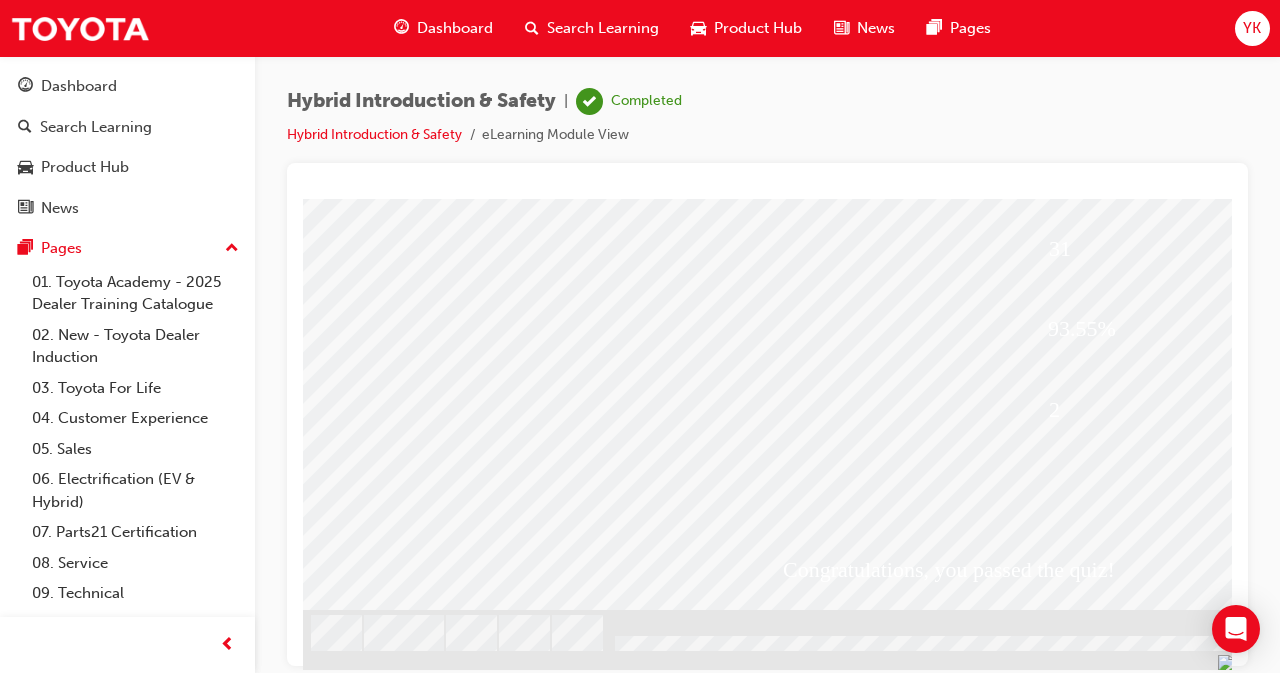 click at bounding box center (411, 1812) 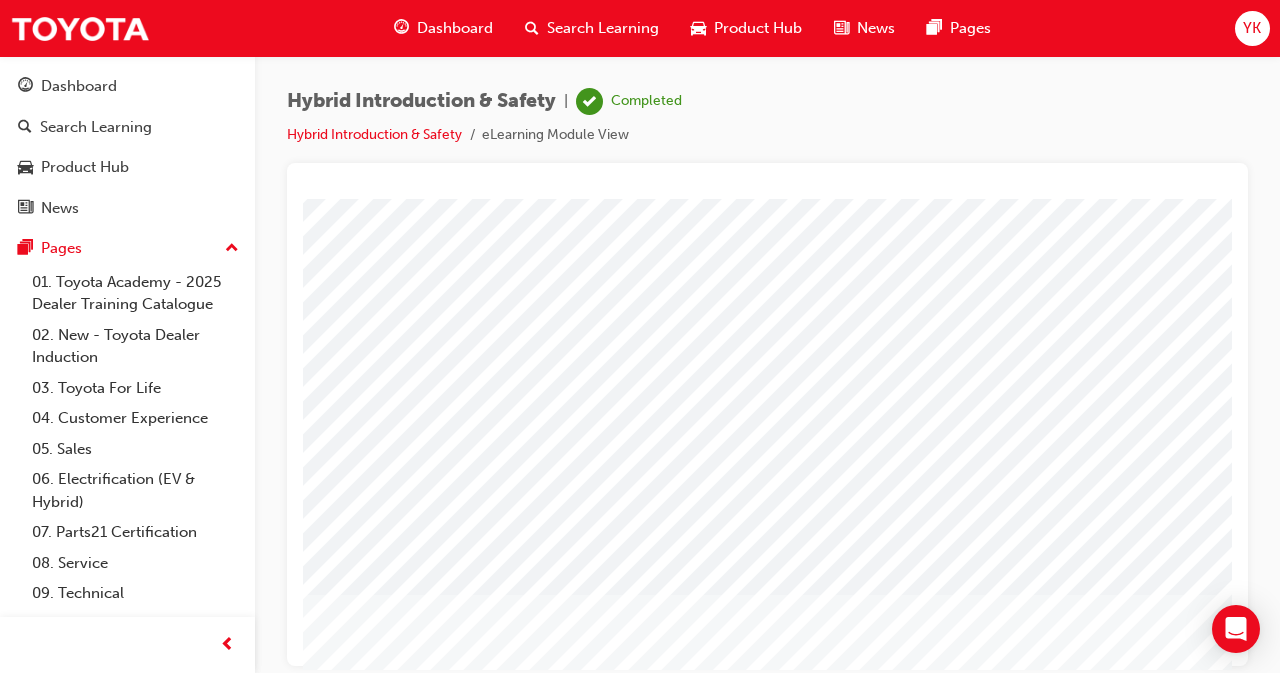 scroll, scrollTop: 309, scrollLeft: 0, axis: vertical 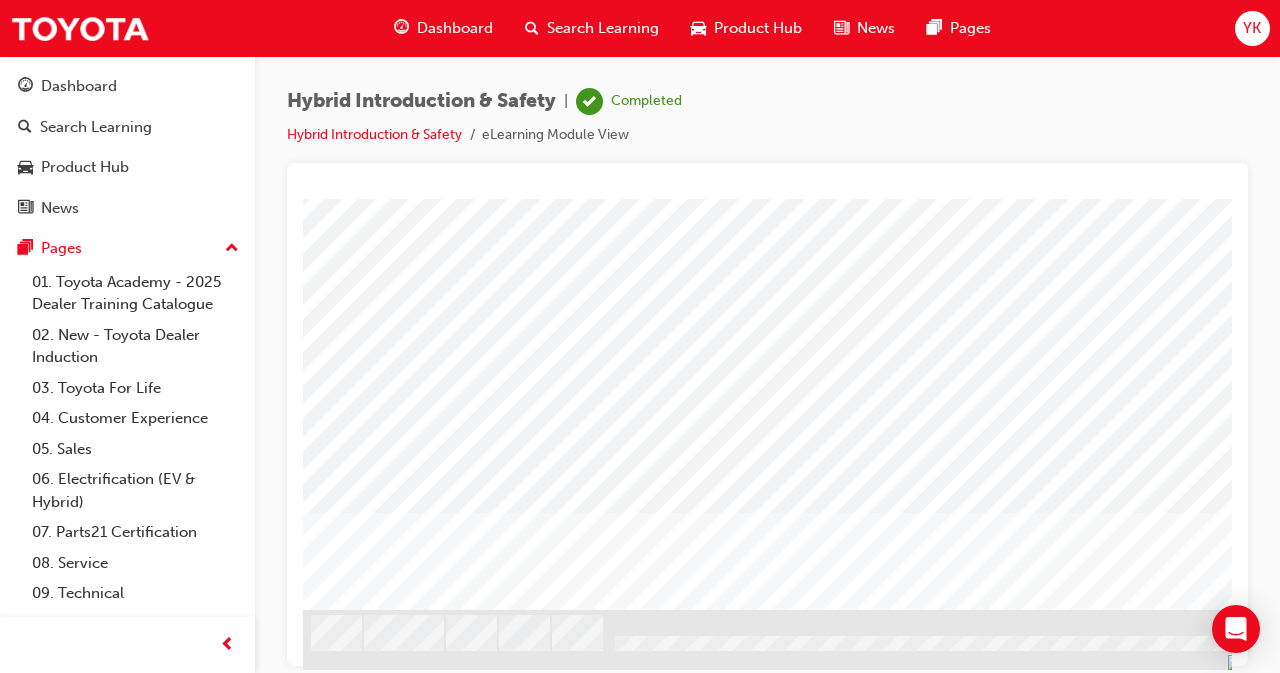 click at bounding box center (366, 3033) 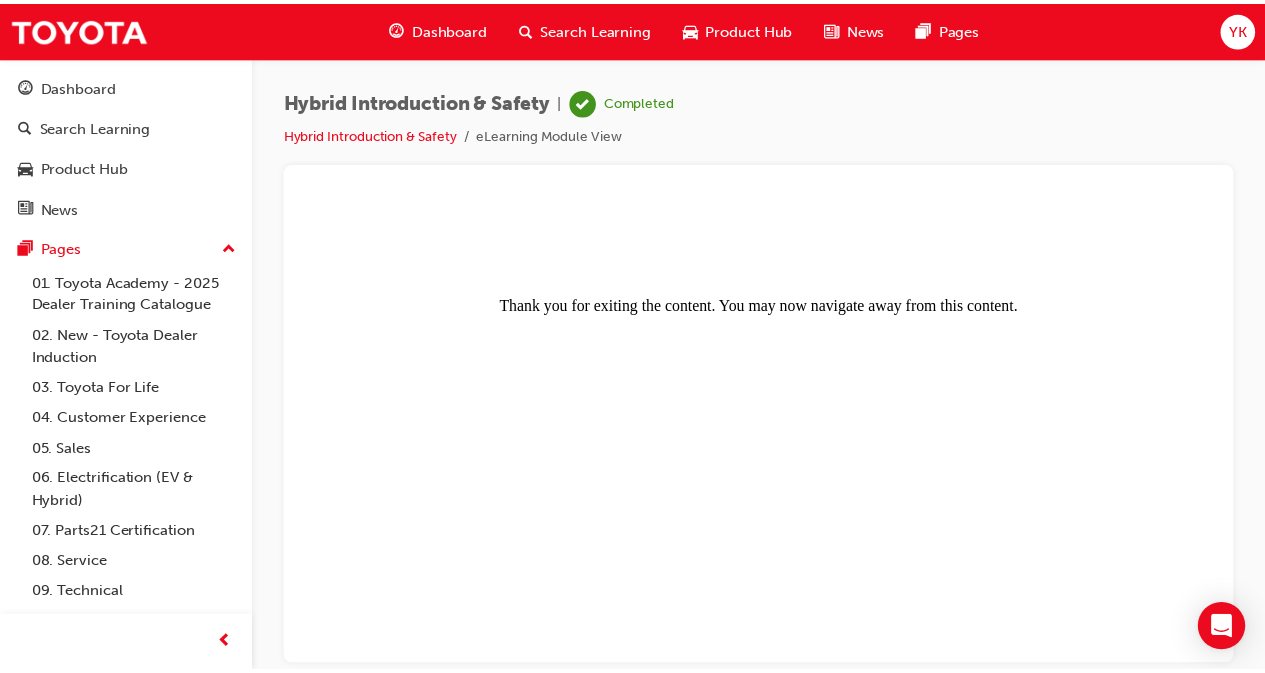 scroll, scrollTop: 0, scrollLeft: 0, axis: both 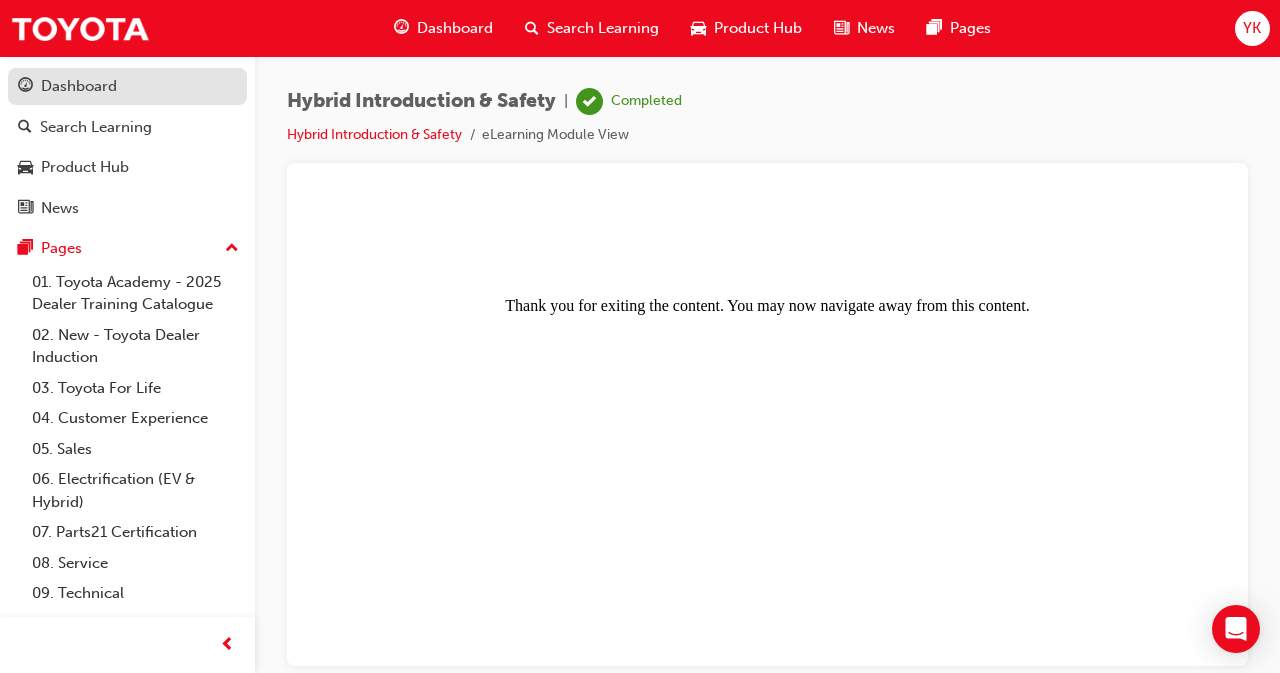 click on "Dashboard" at bounding box center [127, 86] 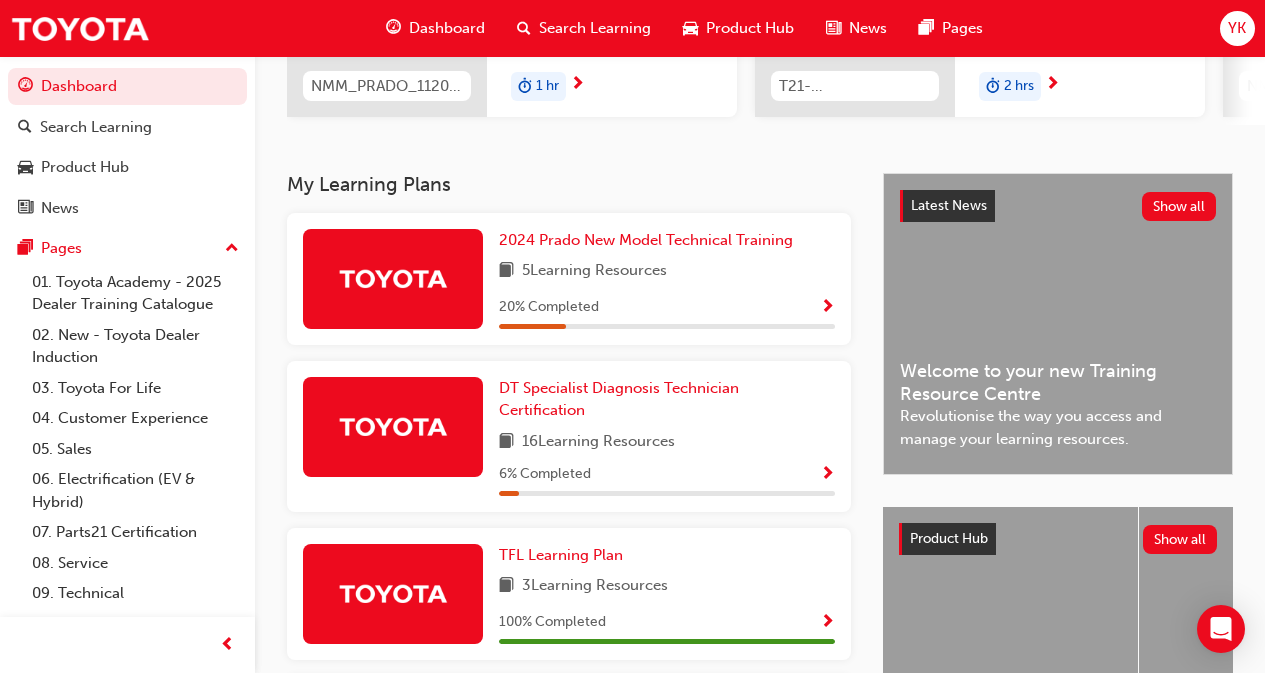 scroll, scrollTop: 337, scrollLeft: 0, axis: vertical 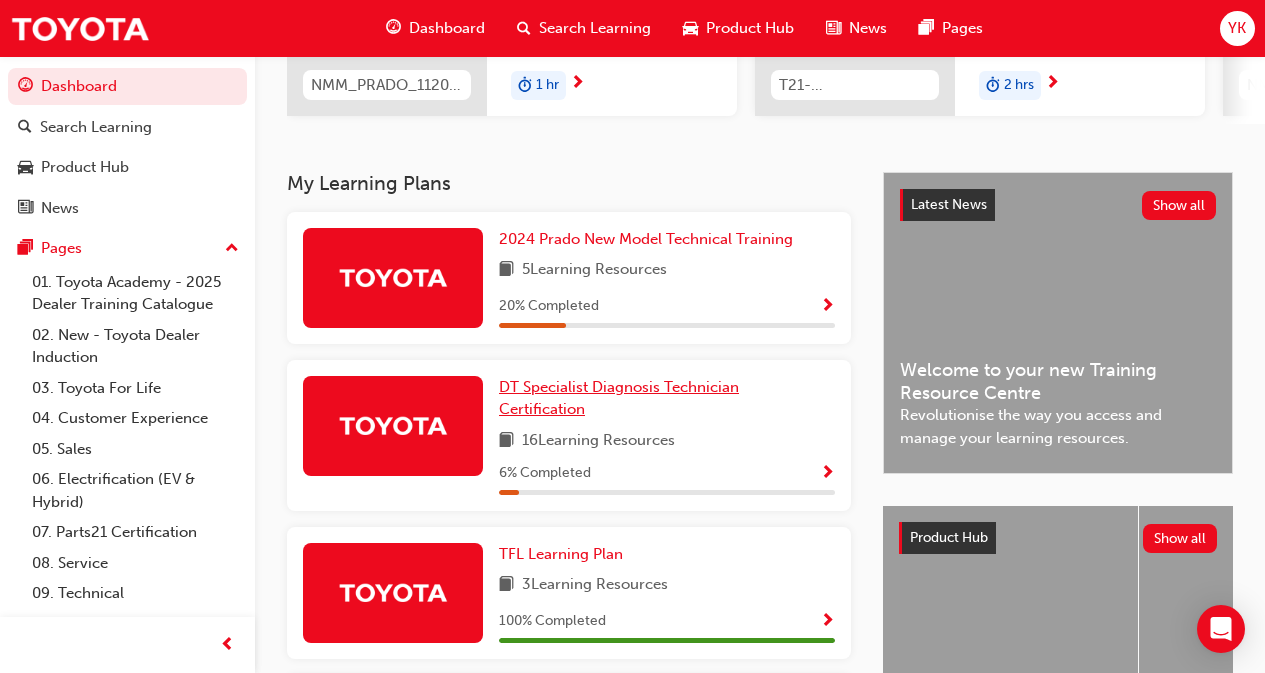 click on "DT Specialist Diagnosis Technician Certification" at bounding box center (619, 398) 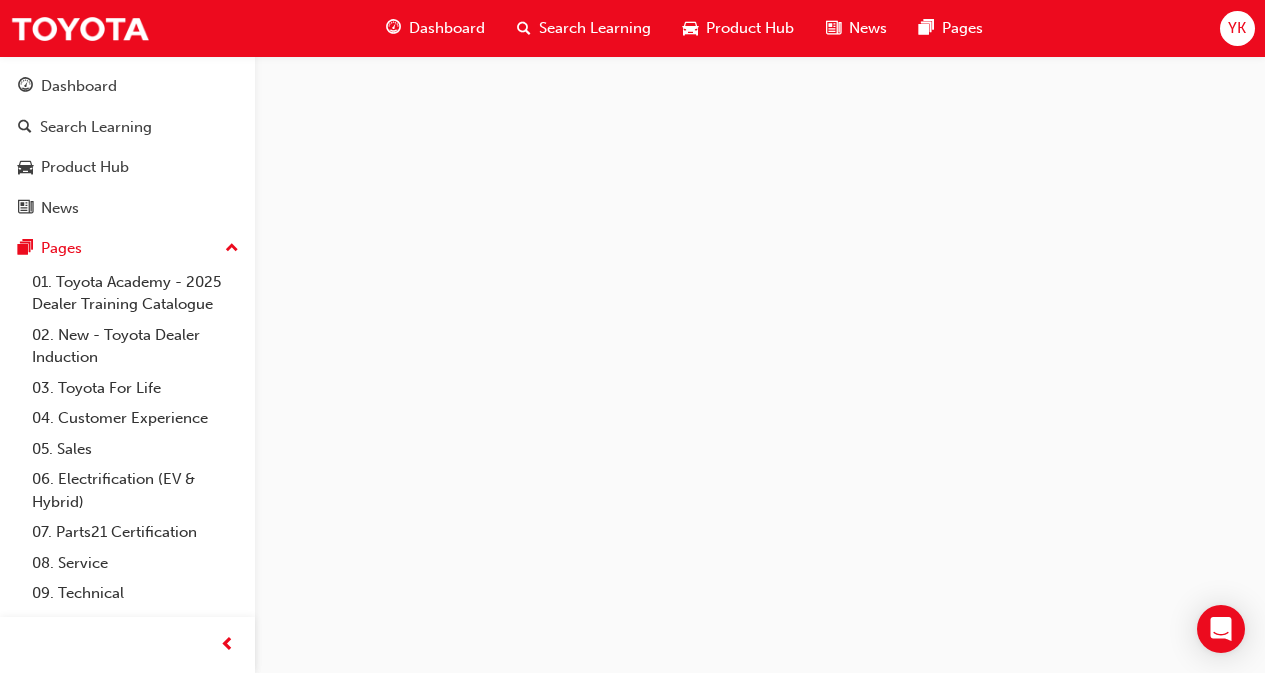 scroll, scrollTop: 0, scrollLeft: 0, axis: both 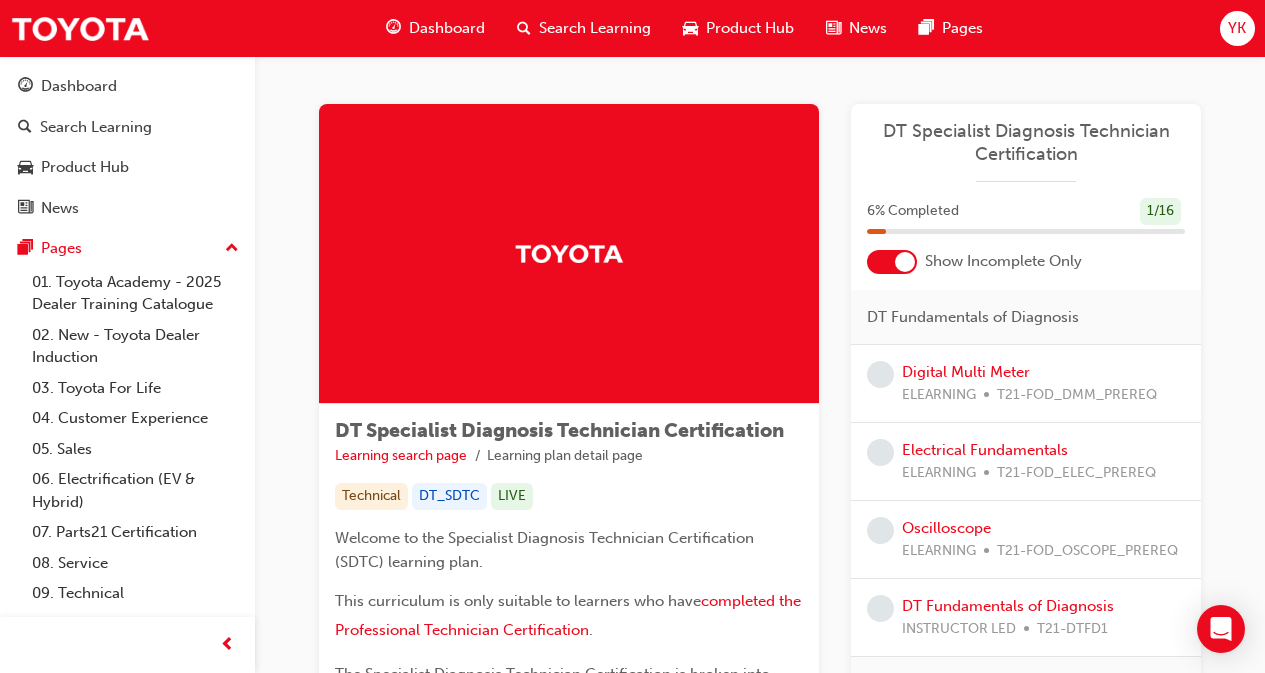 click at bounding box center (905, 262) 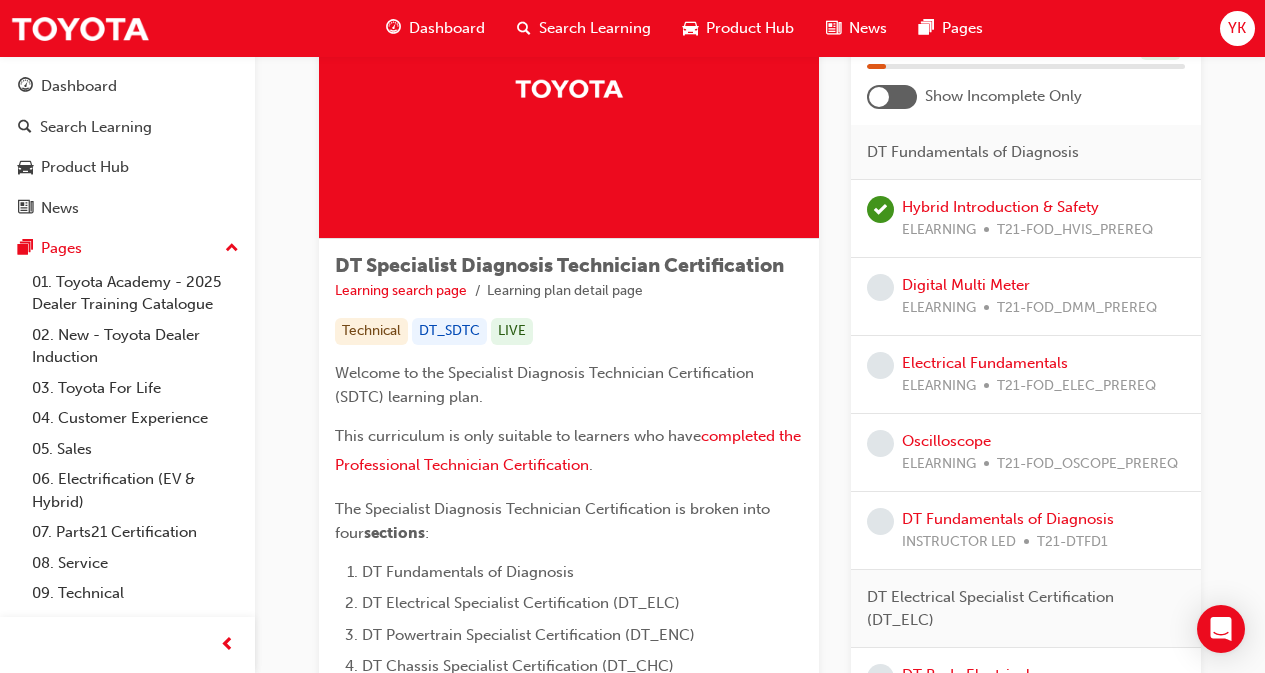 scroll, scrollTop: 153, scrollLeft: 0, axis: vertical 